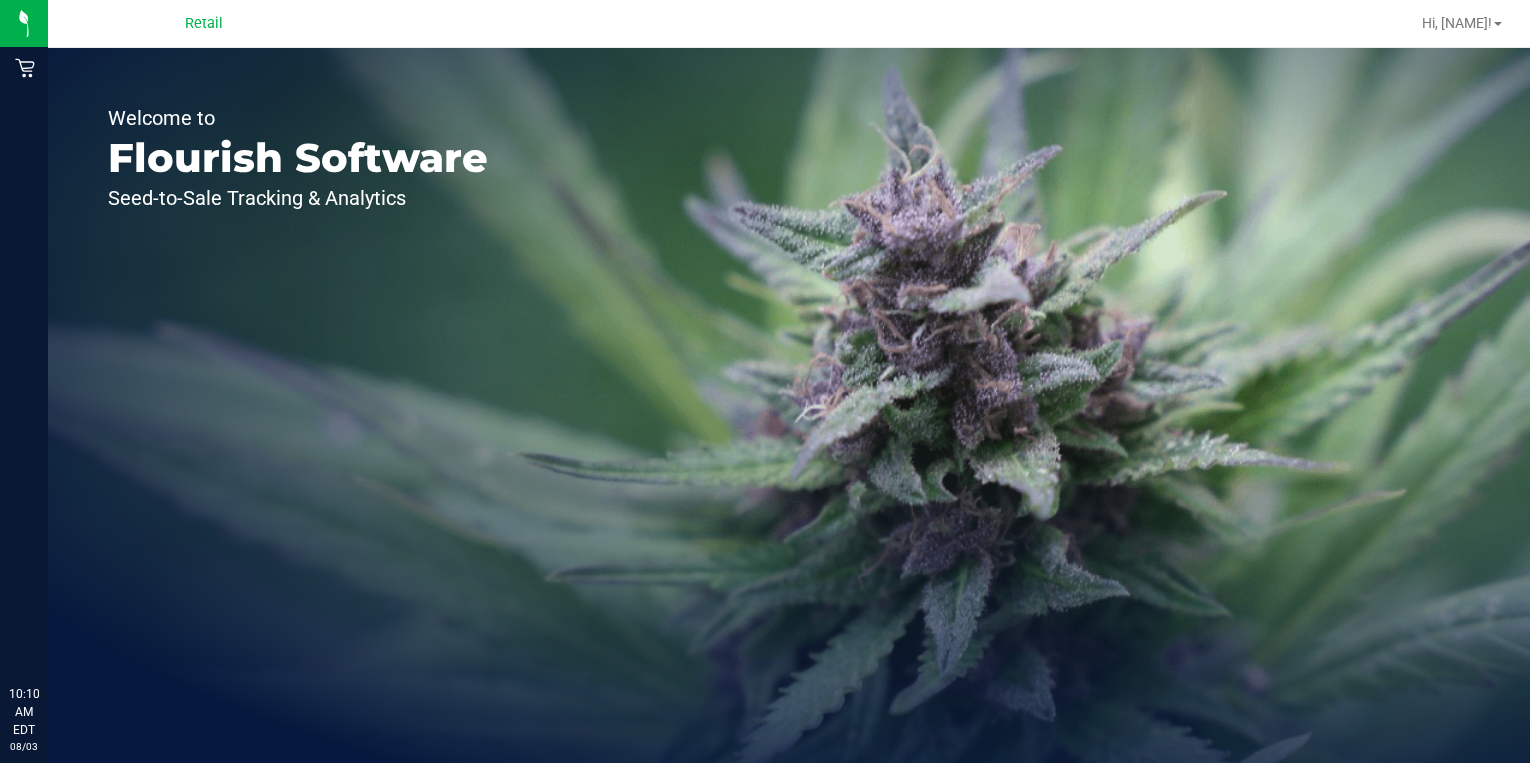 scroll, scrollTop: 0, scrollLeft: 0, axis: both 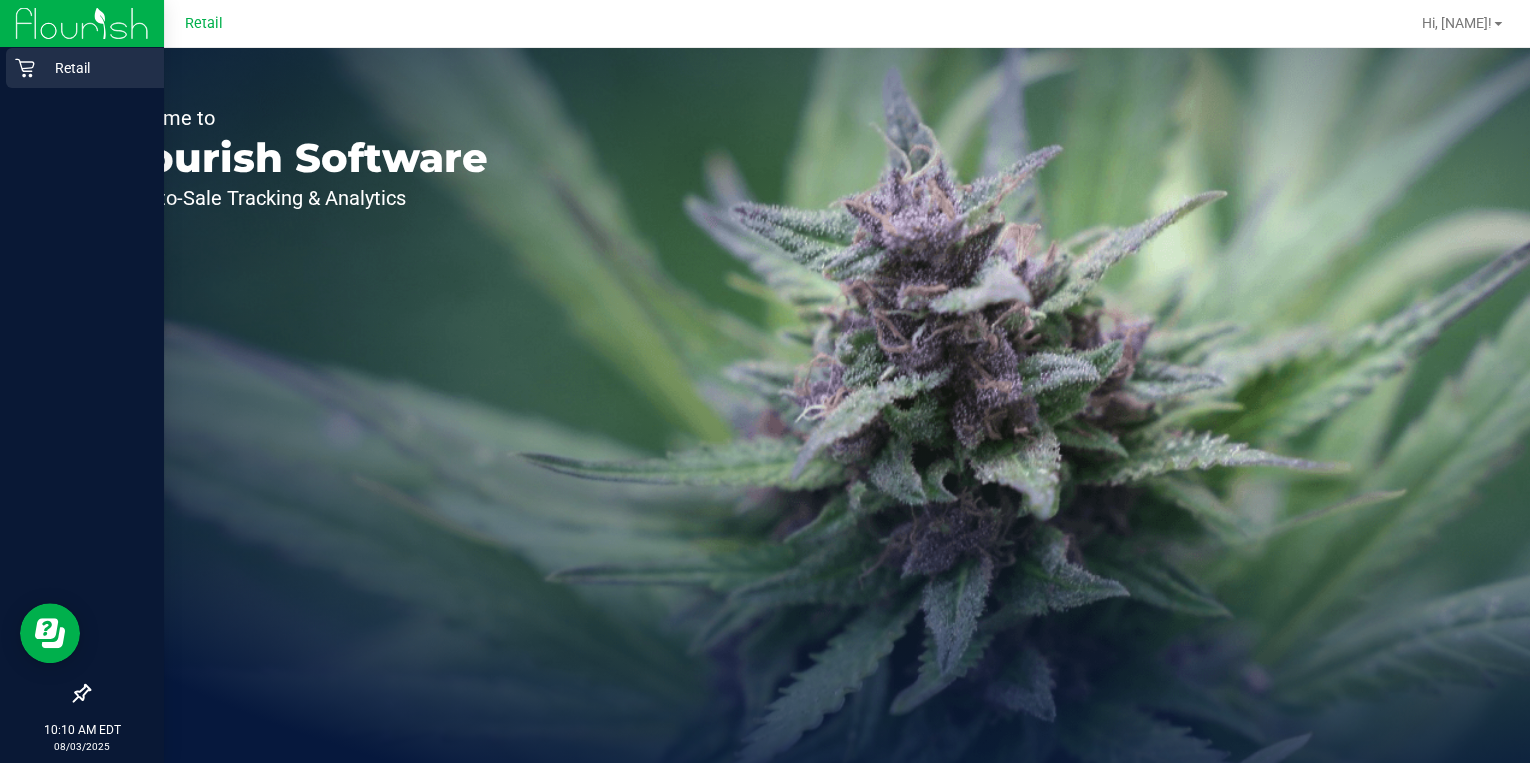 click on "Retail" at bounding box center (95, 68) 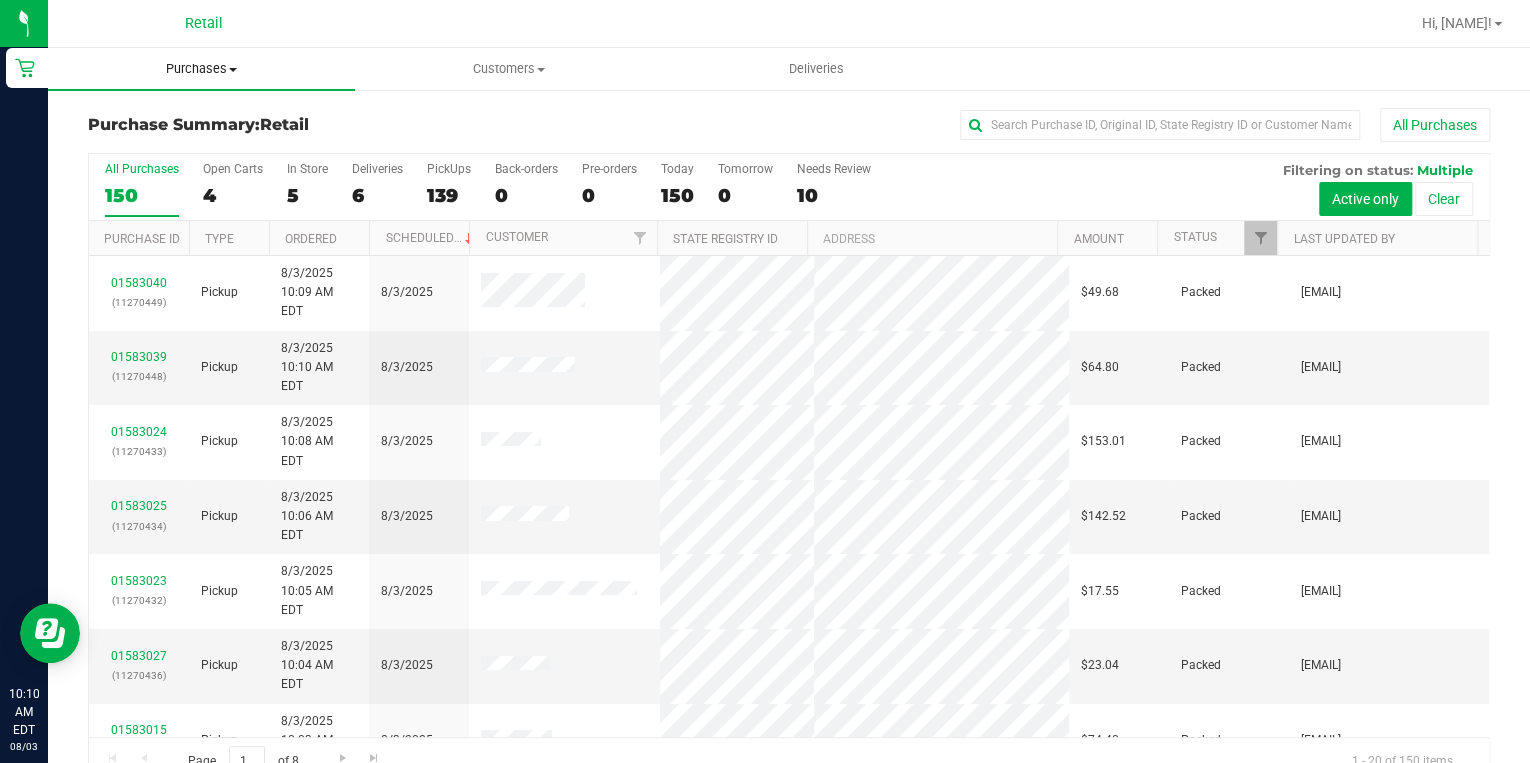 click at bounding box center (233, 70) 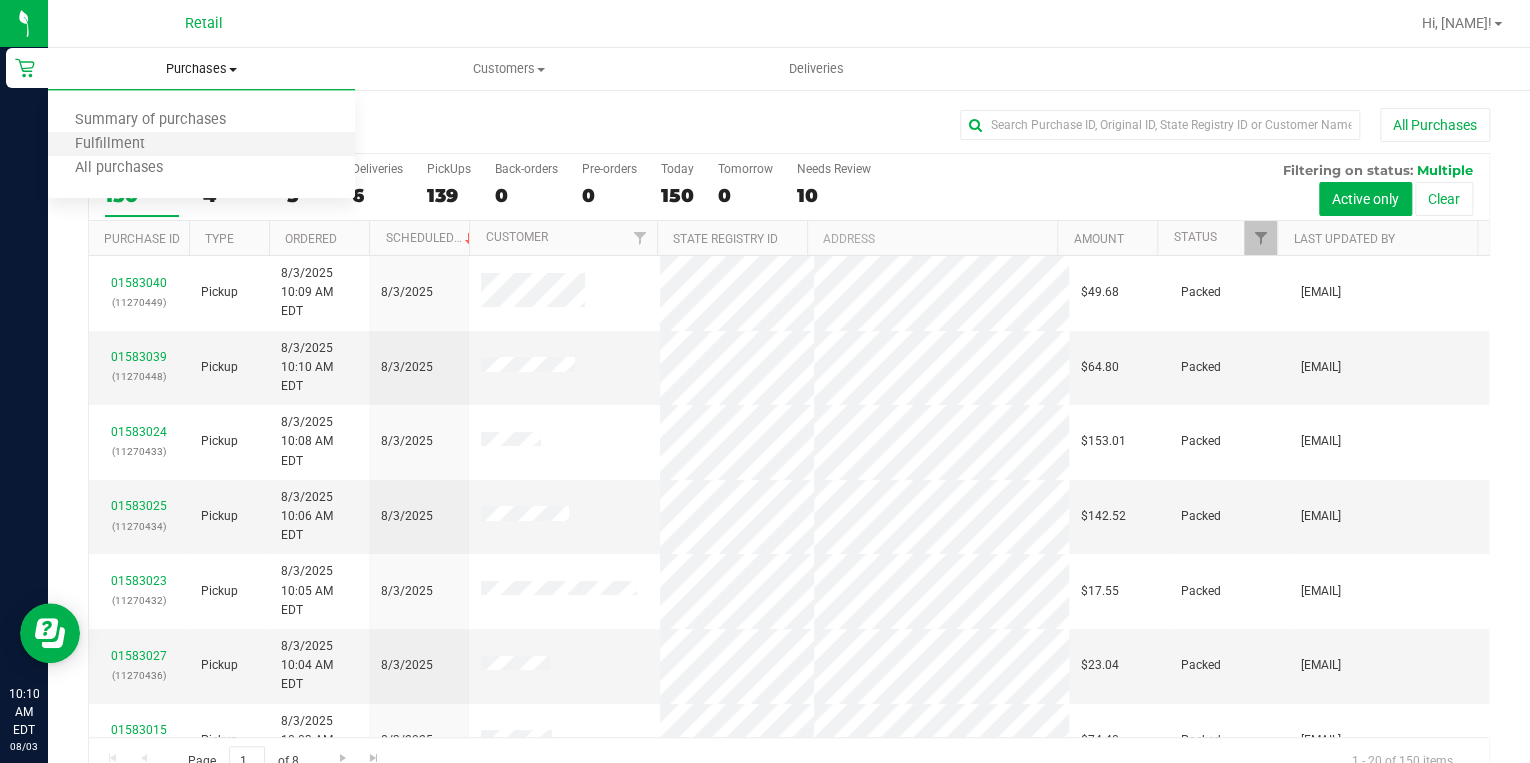 click on "Fulfillment" at bounding box center [201, 145] 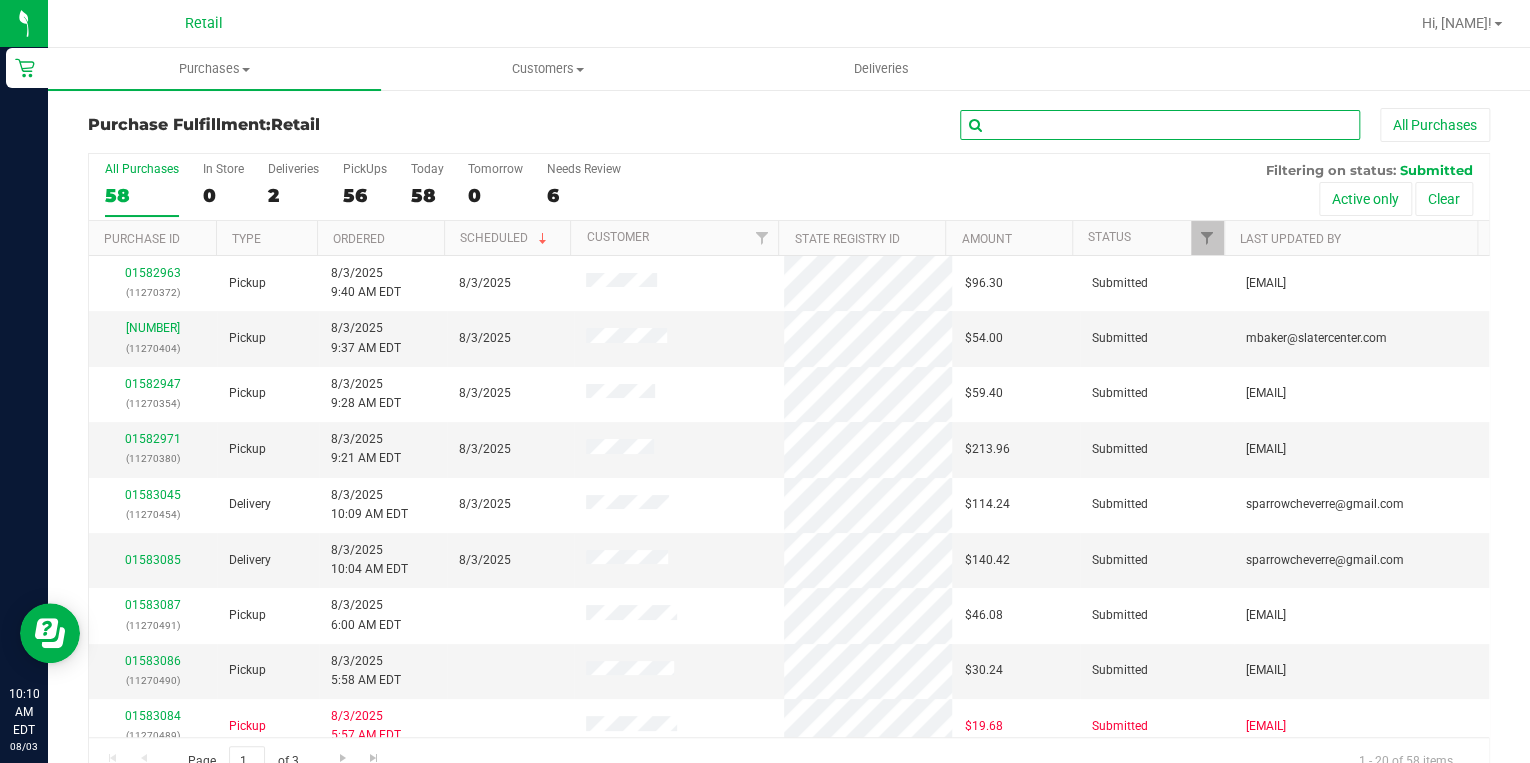 click at bounding box center [1160, 125] 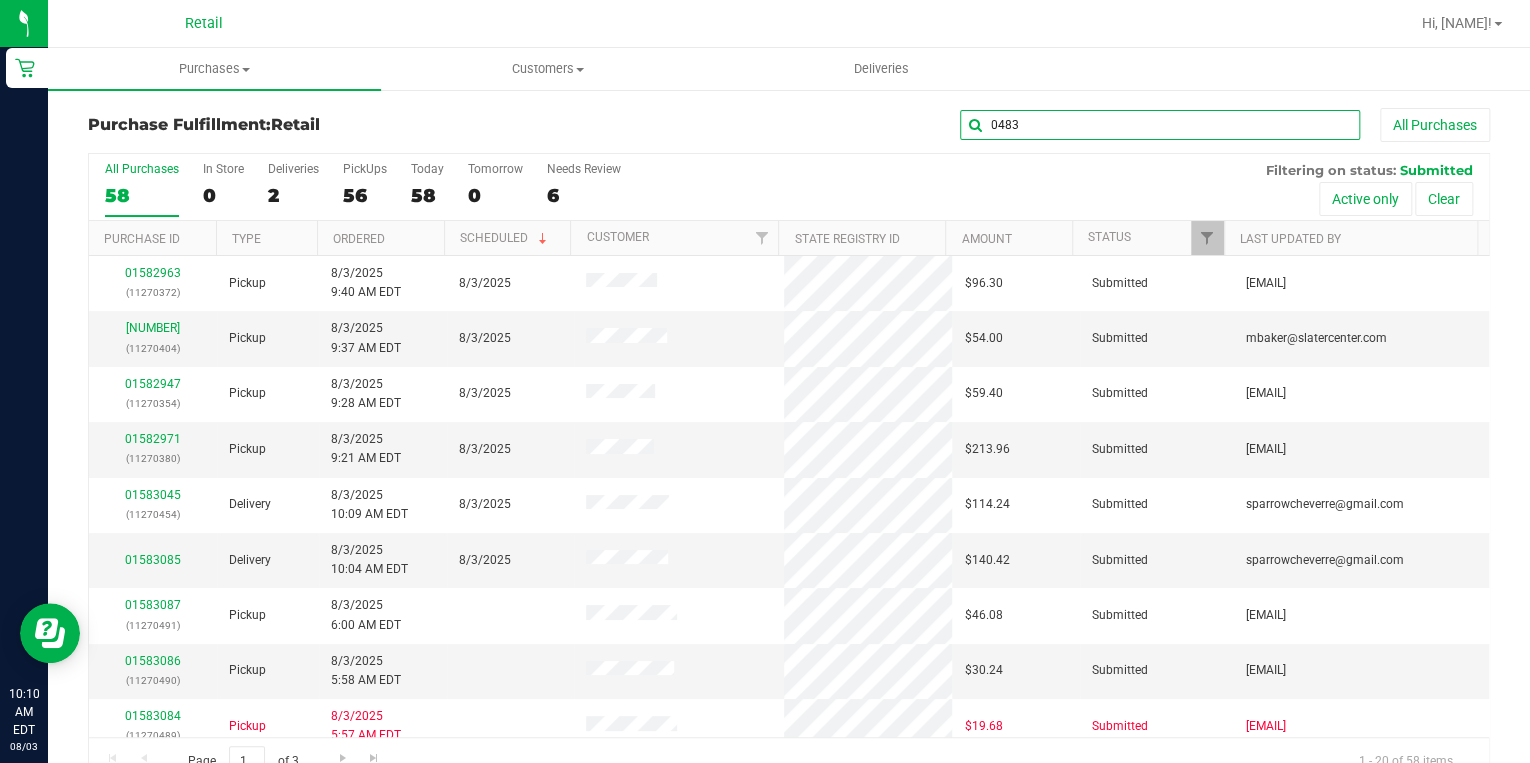 type on "0483" 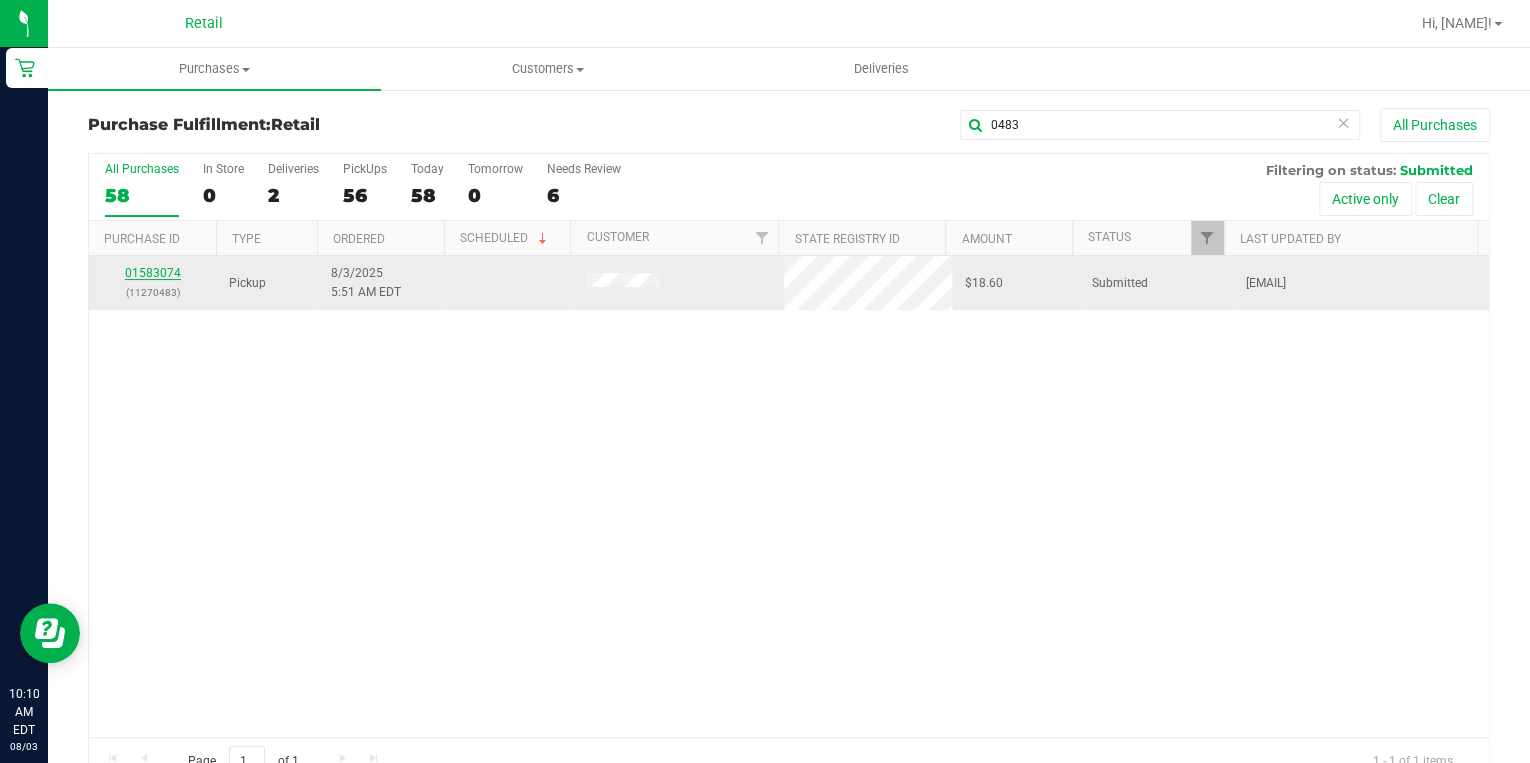 click on "01583074" at bounding box center (153, 273) 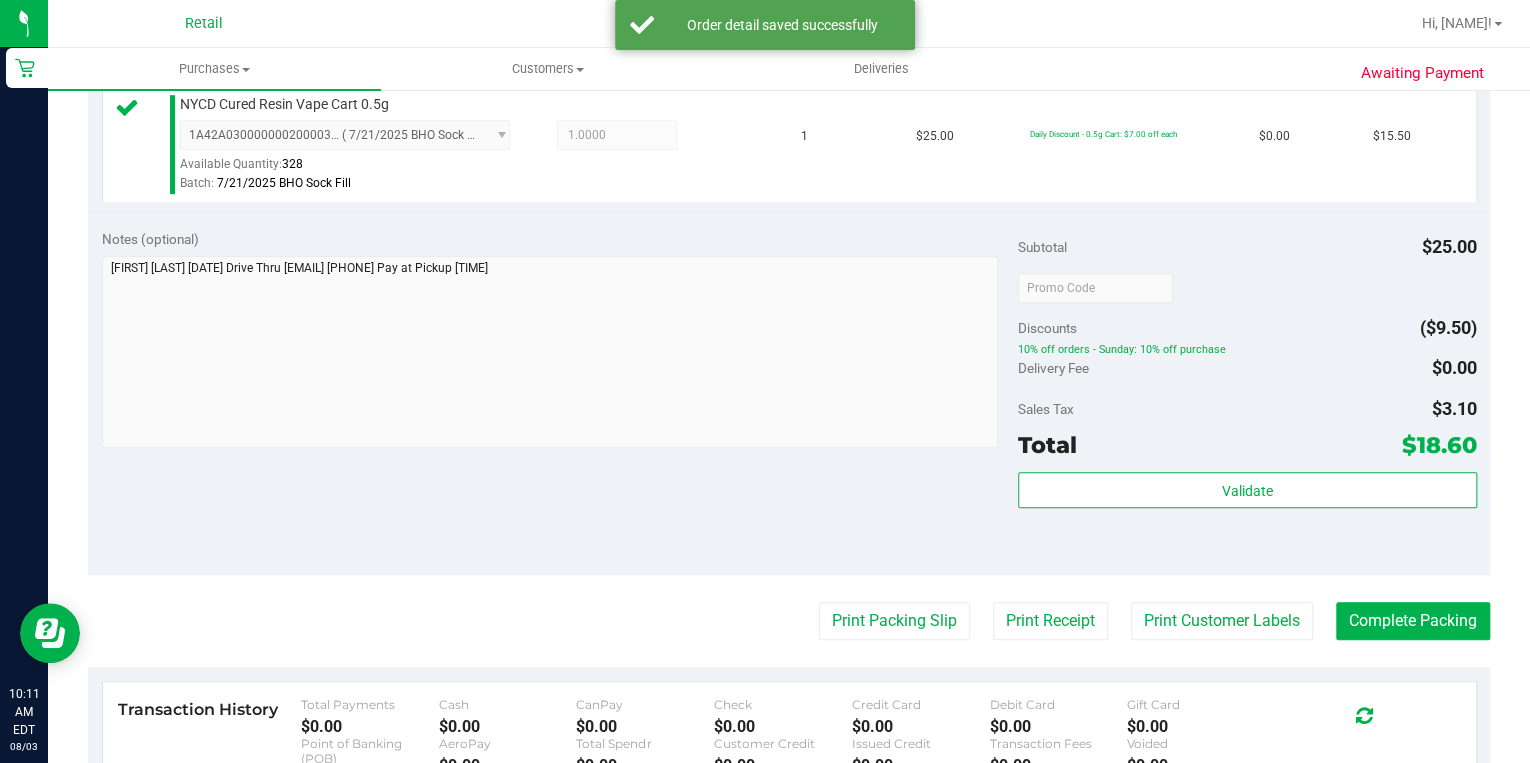 scroll, scrollTop: 560, scrollLeft: 0, axis: vertical 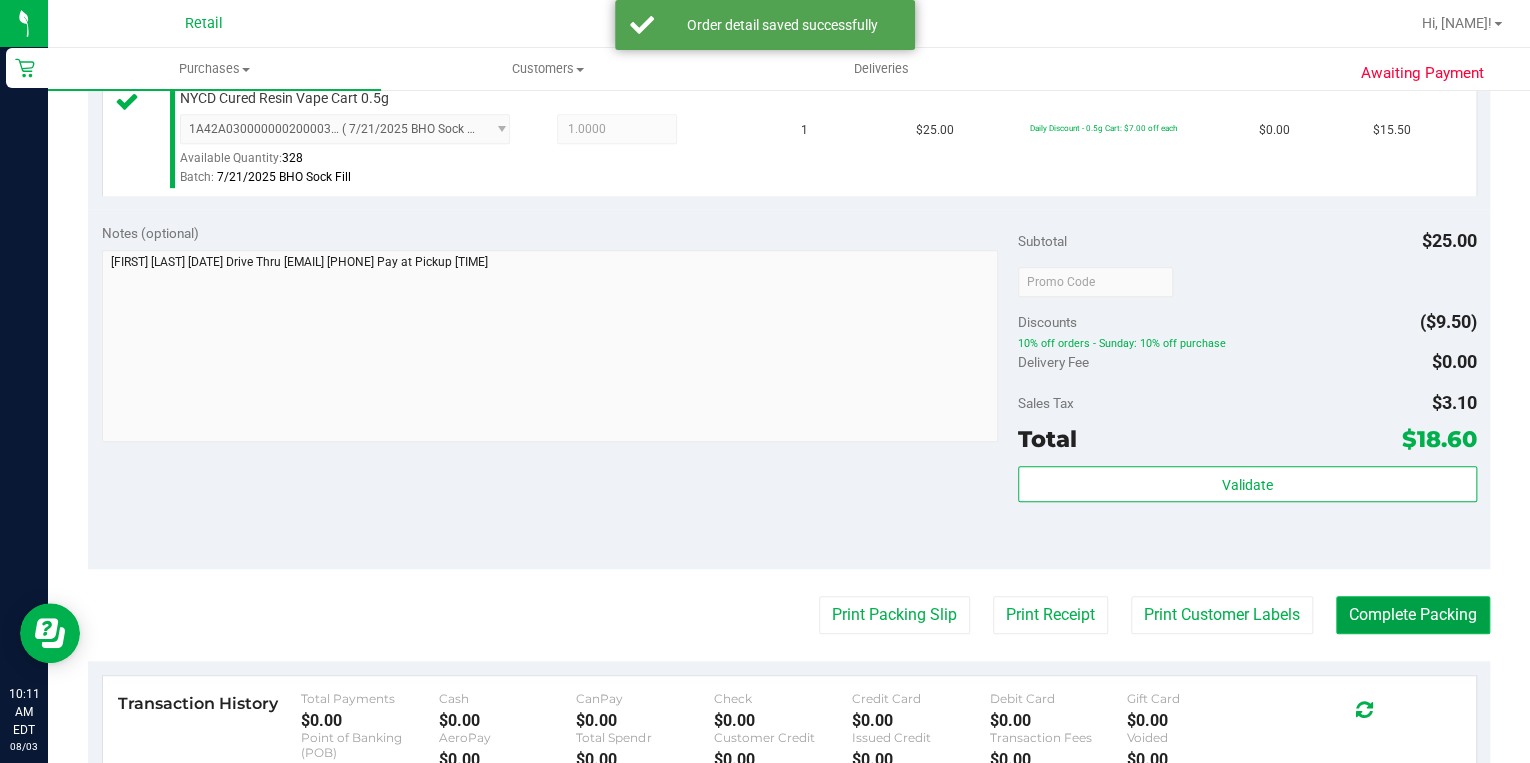 click on "Complete Packing" at bounding box center [1413, 615] 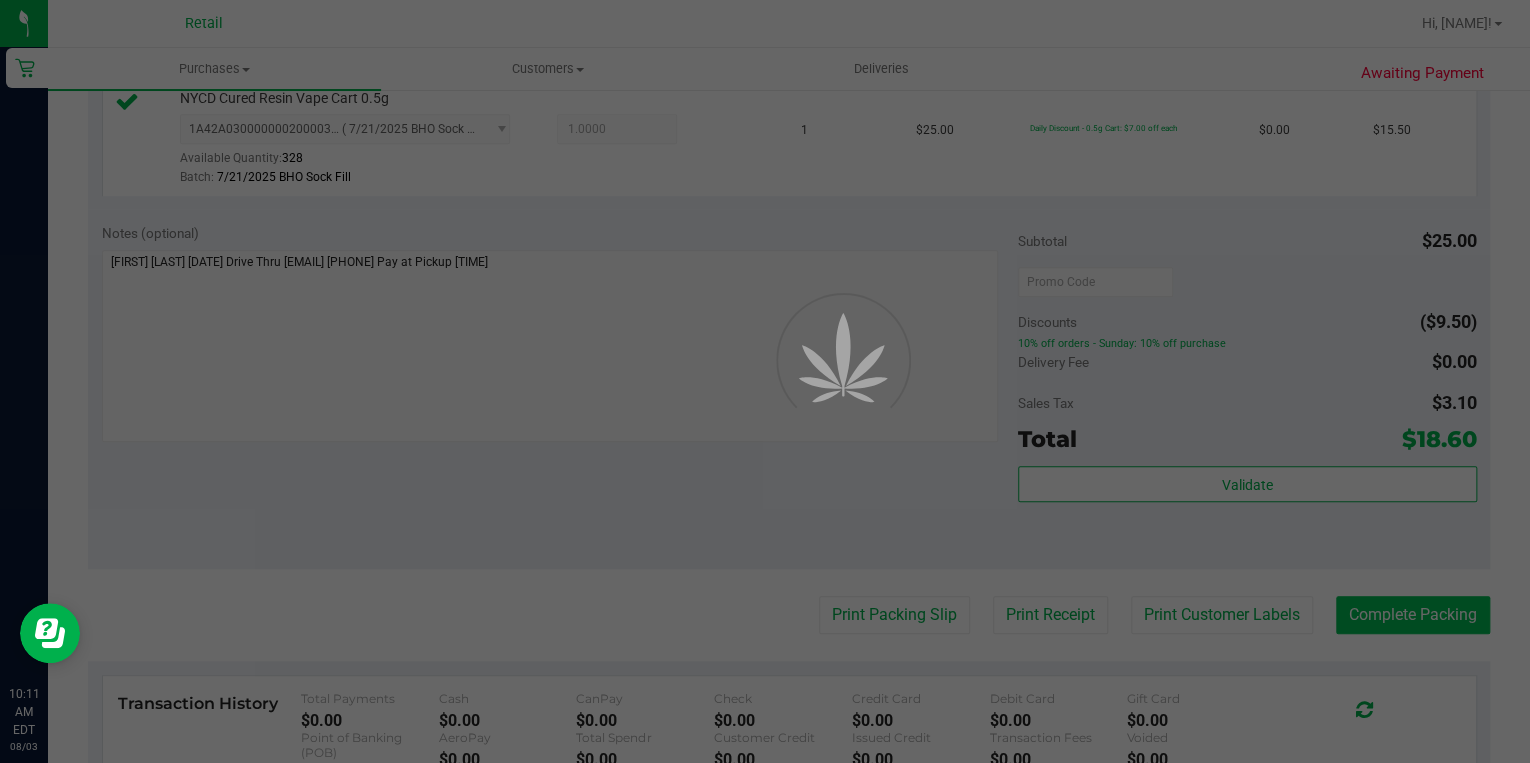 scroll, scrollTop: 0, scrollLeft: 0, axis: both 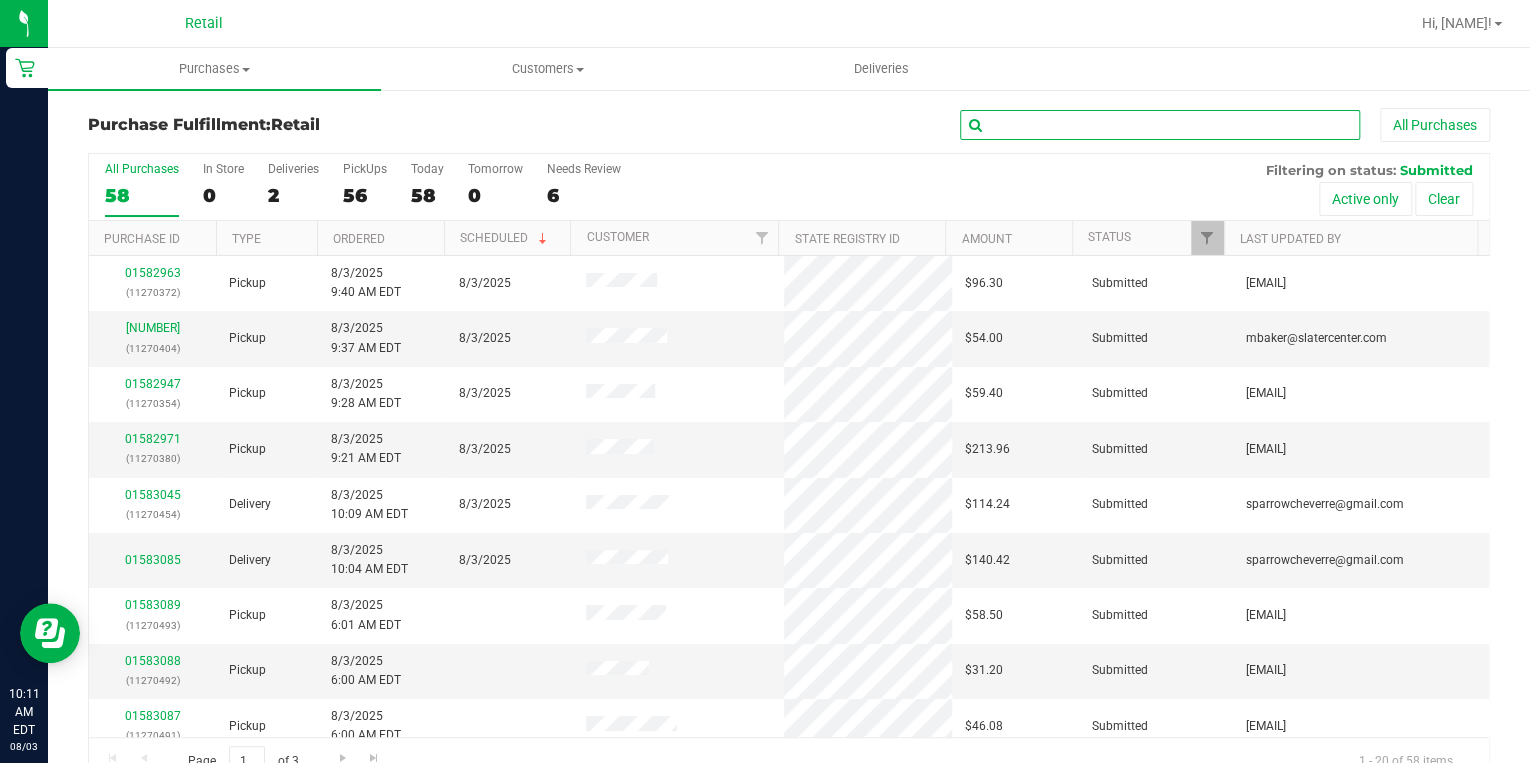 click at bounding box center (1160, 125) 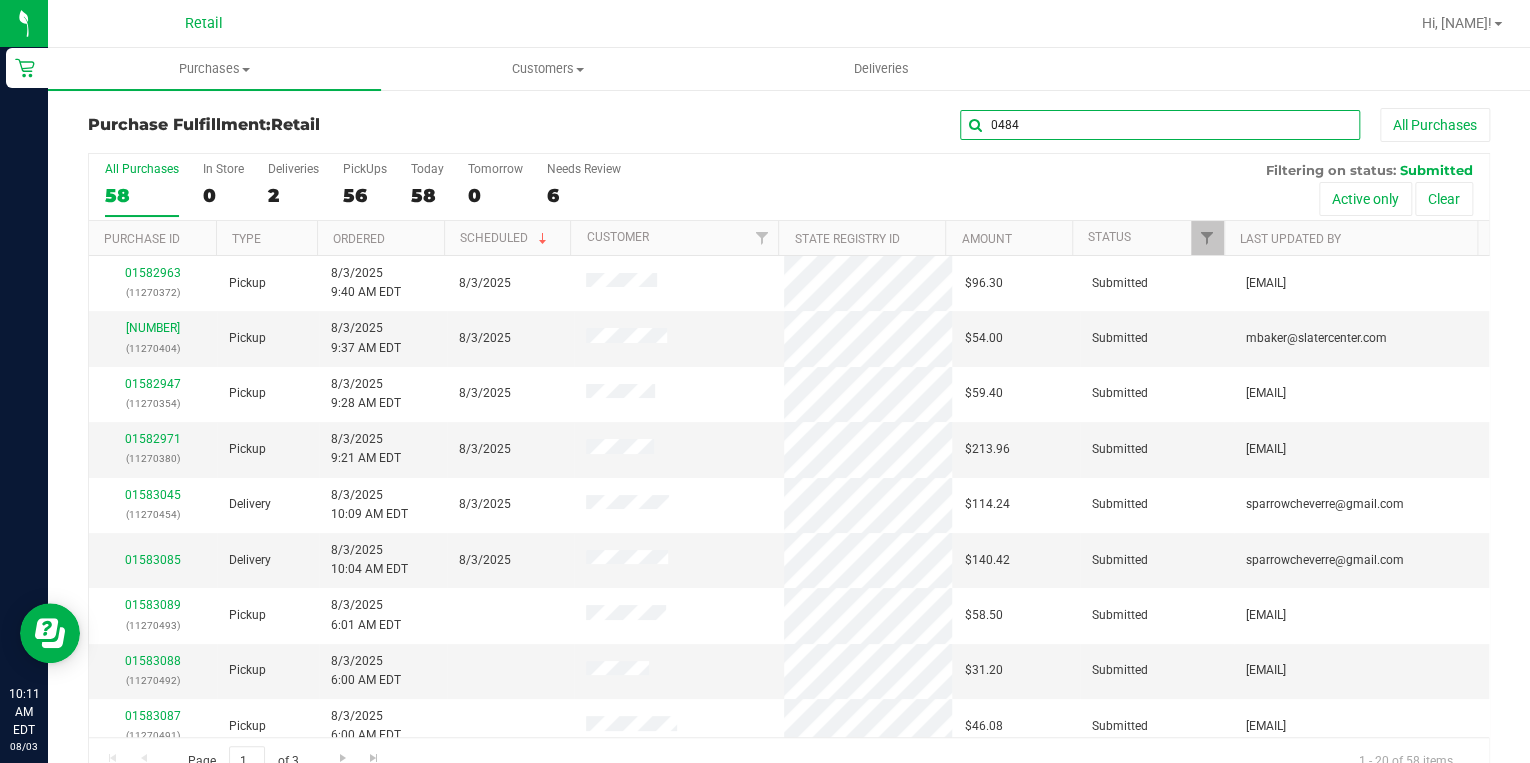 type on "0484" 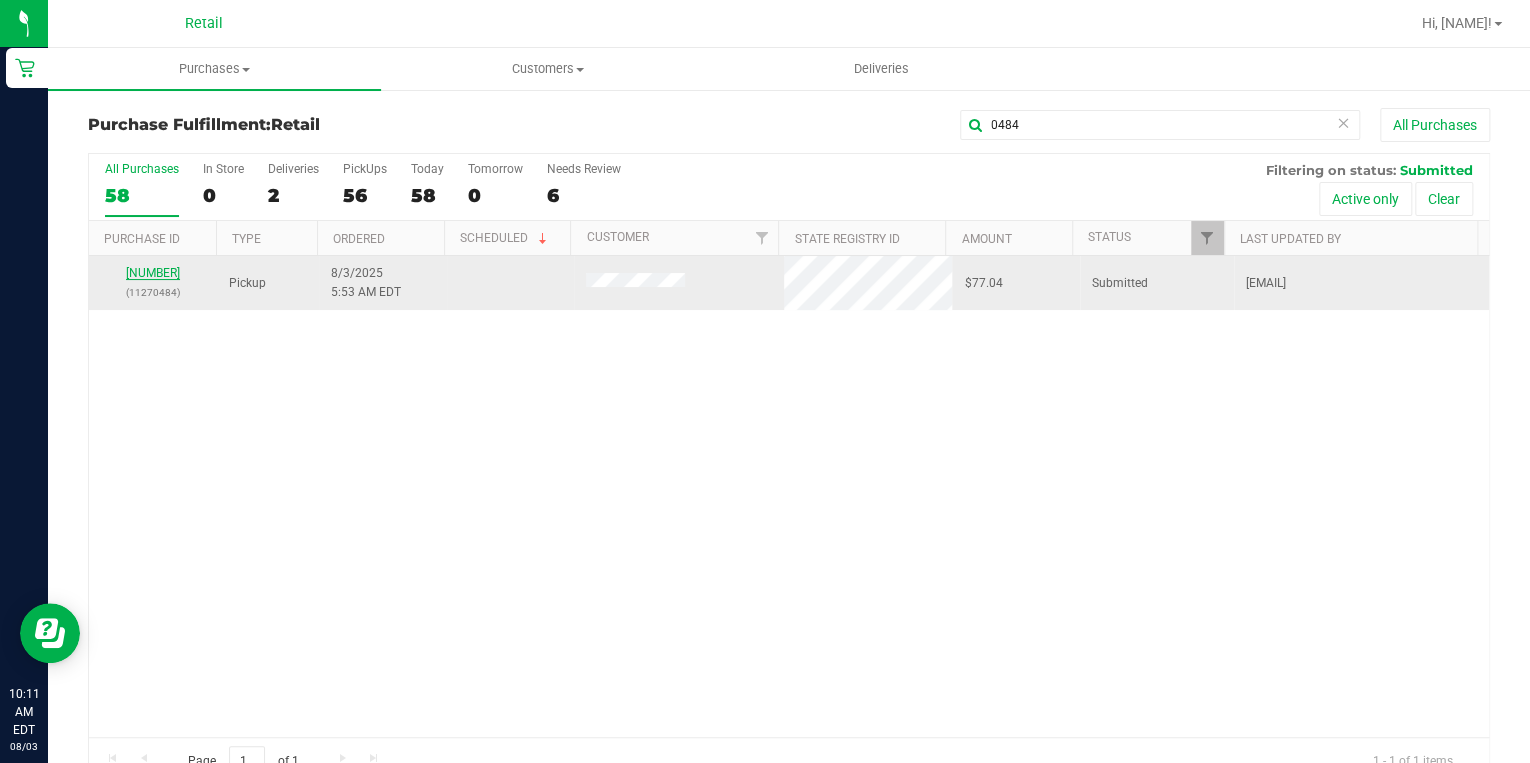 click on "01583076" at bounding box center (153, 273) 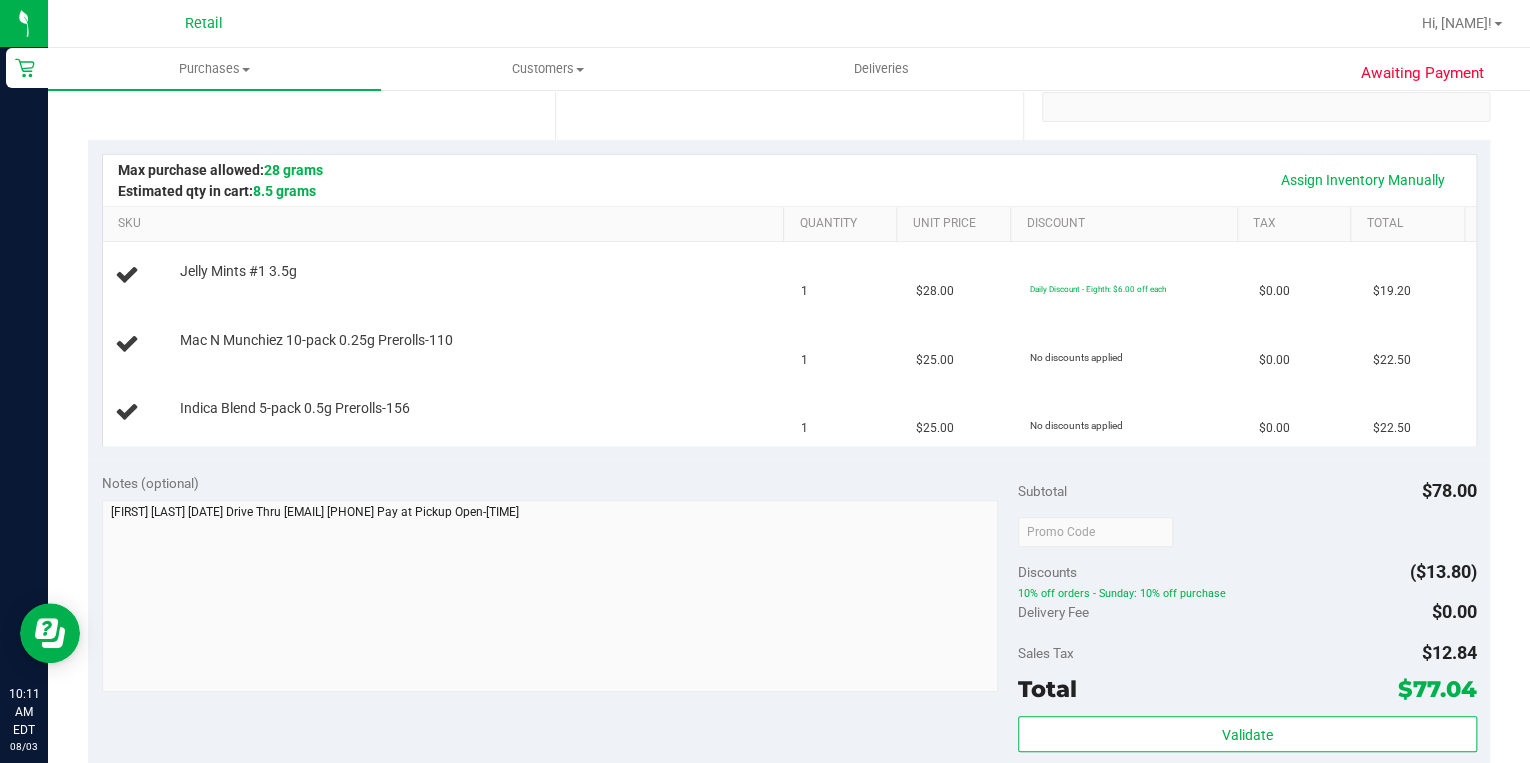 scroll, scrollTop: 400, scrollLeft: 0, axis: vertical 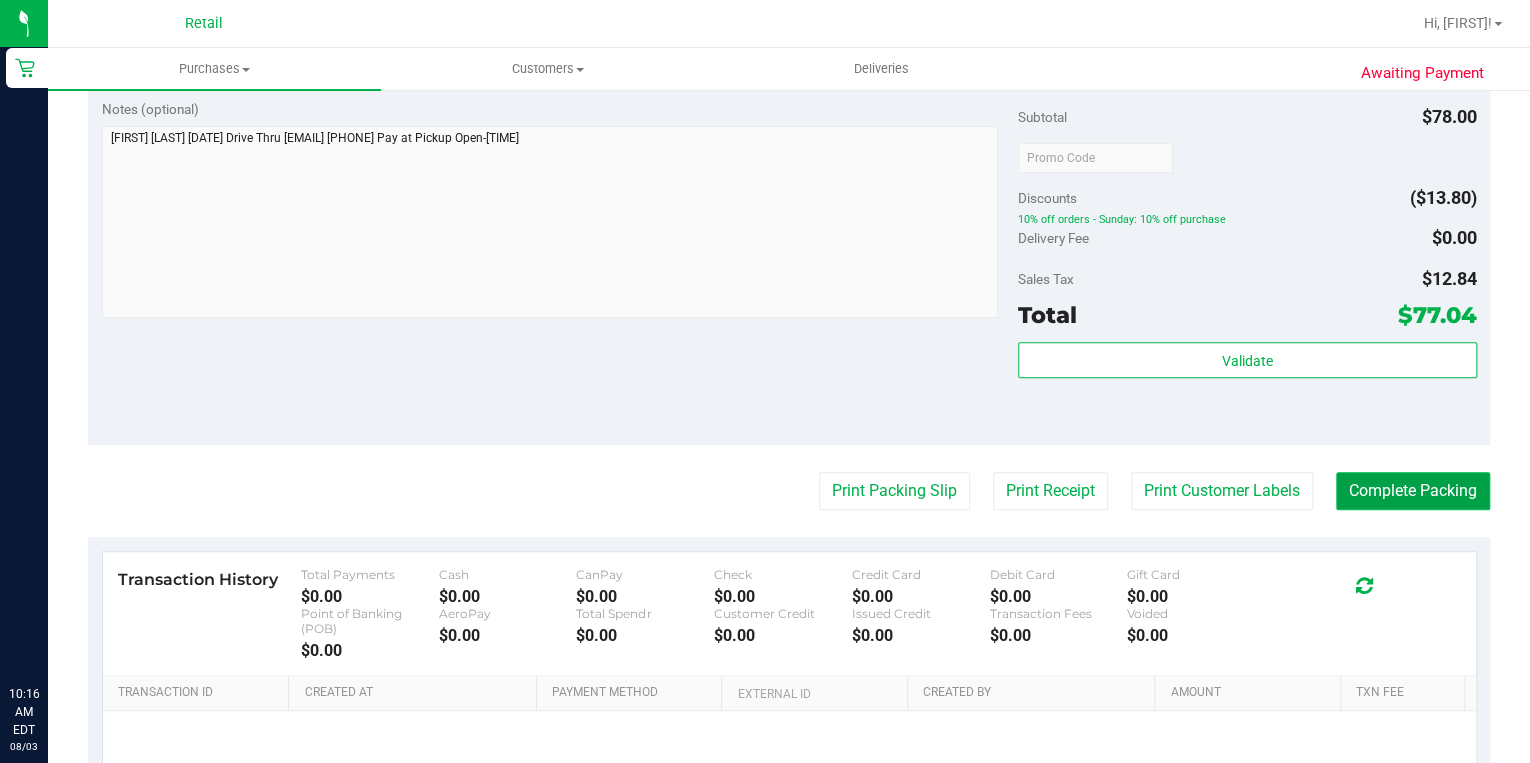 click on "Complete Packing" at bounding box center [1413, 491] 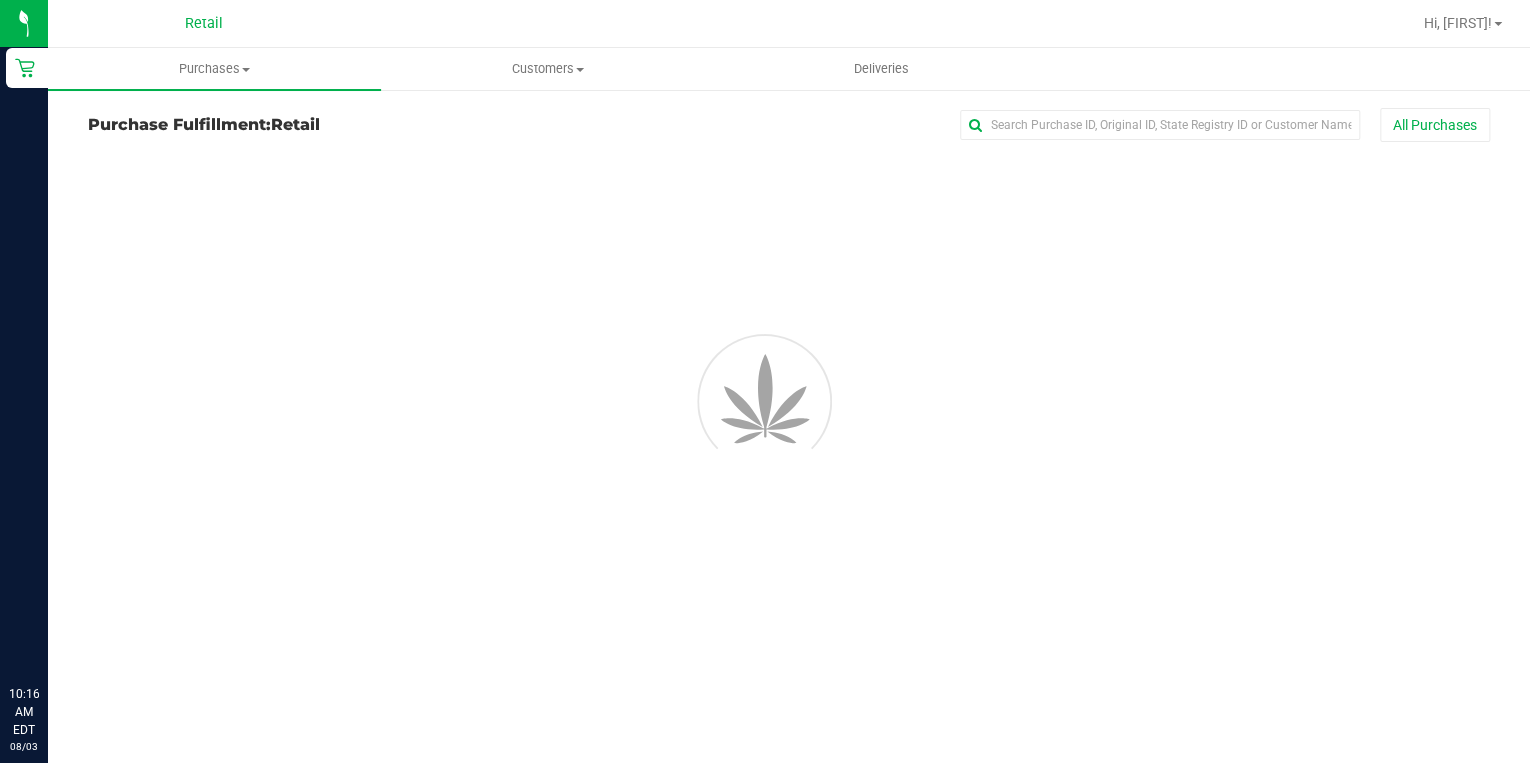 scroll, scrollTop: 0, scrollLeft: 0, axis: both 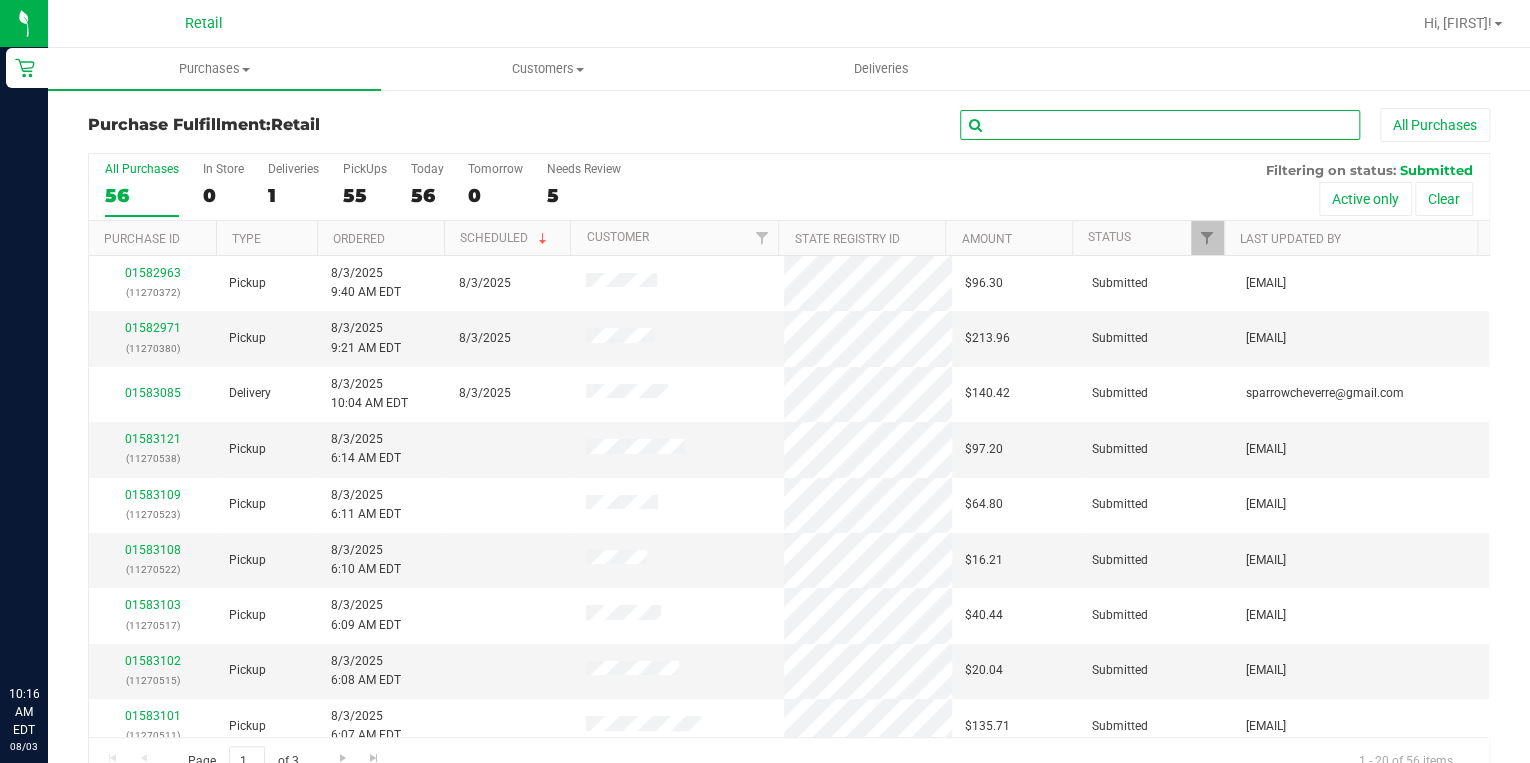 click at bounding box center (1160, 125) 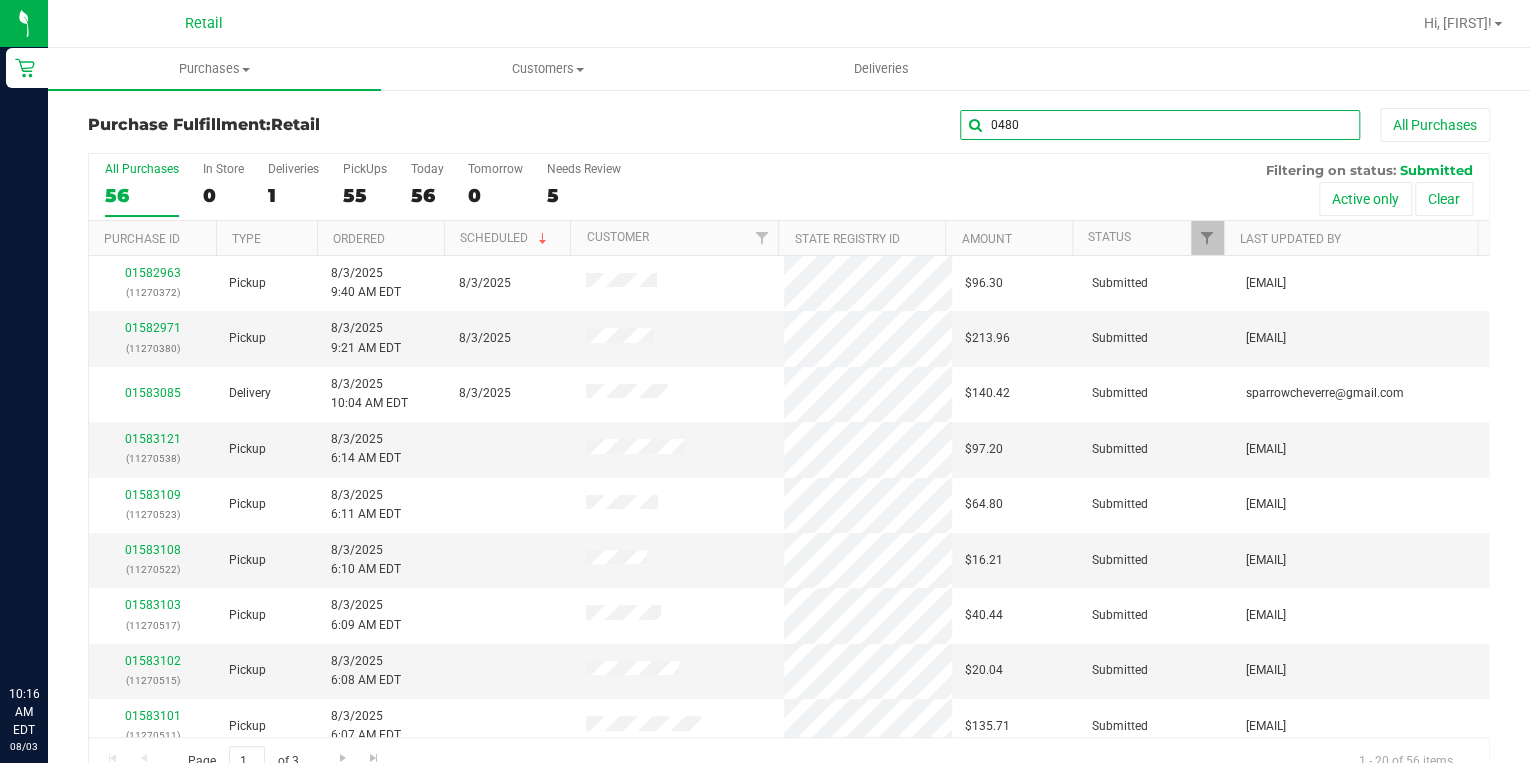 type on "0480" 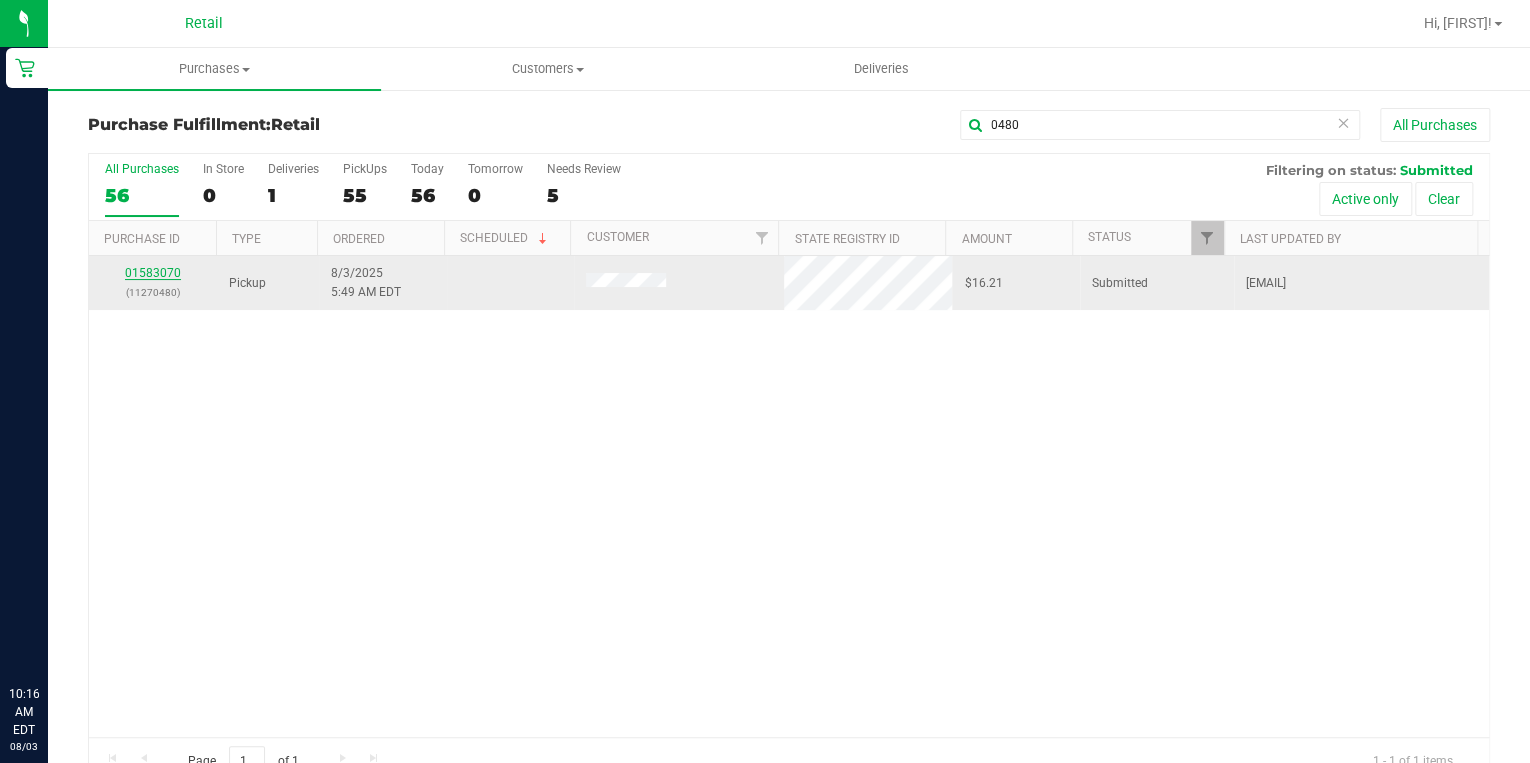 click on "01583070" at bounding box center (153, 273) 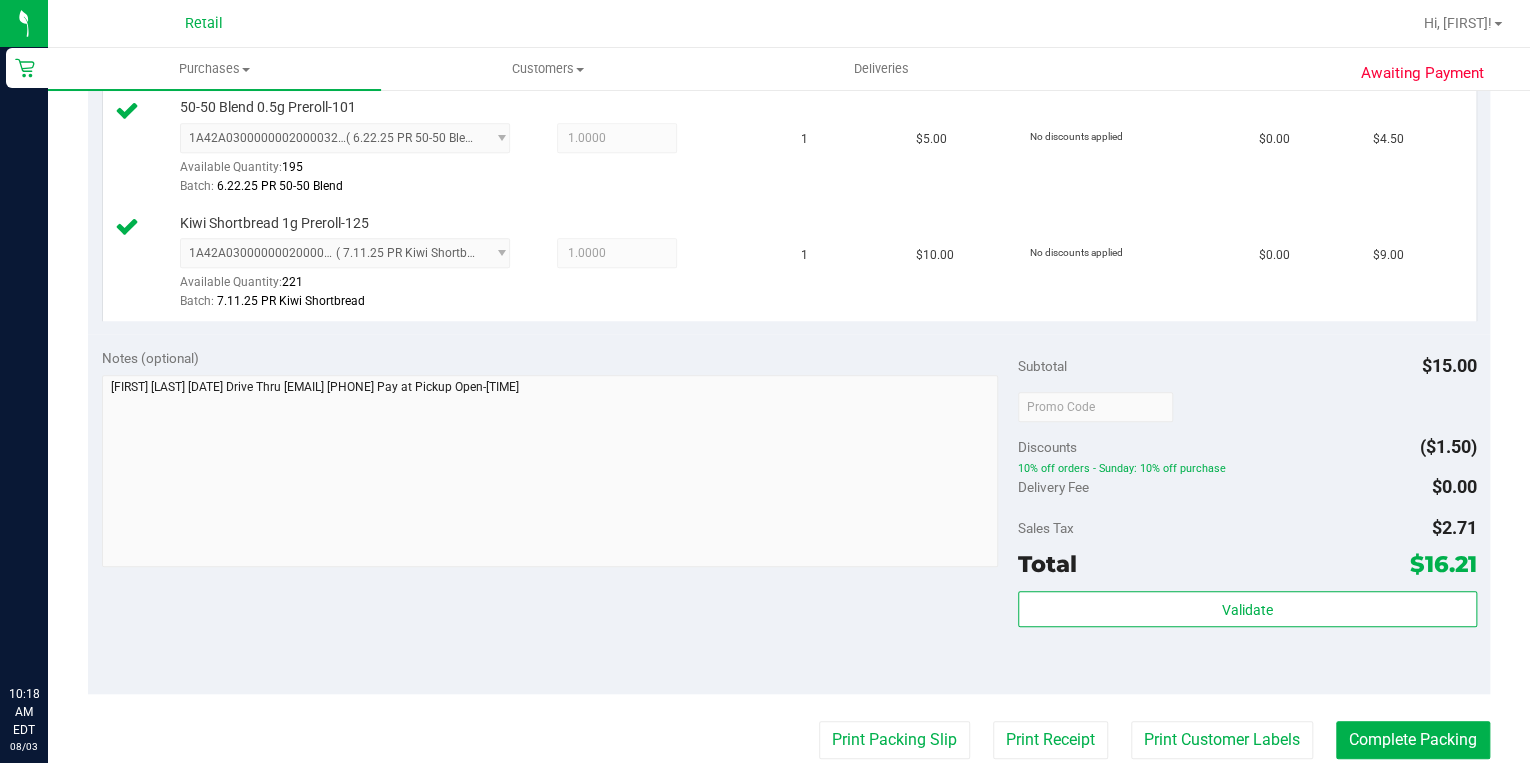 scroll, scrollTop: 720, scrollLeft: 0, axis: vertical 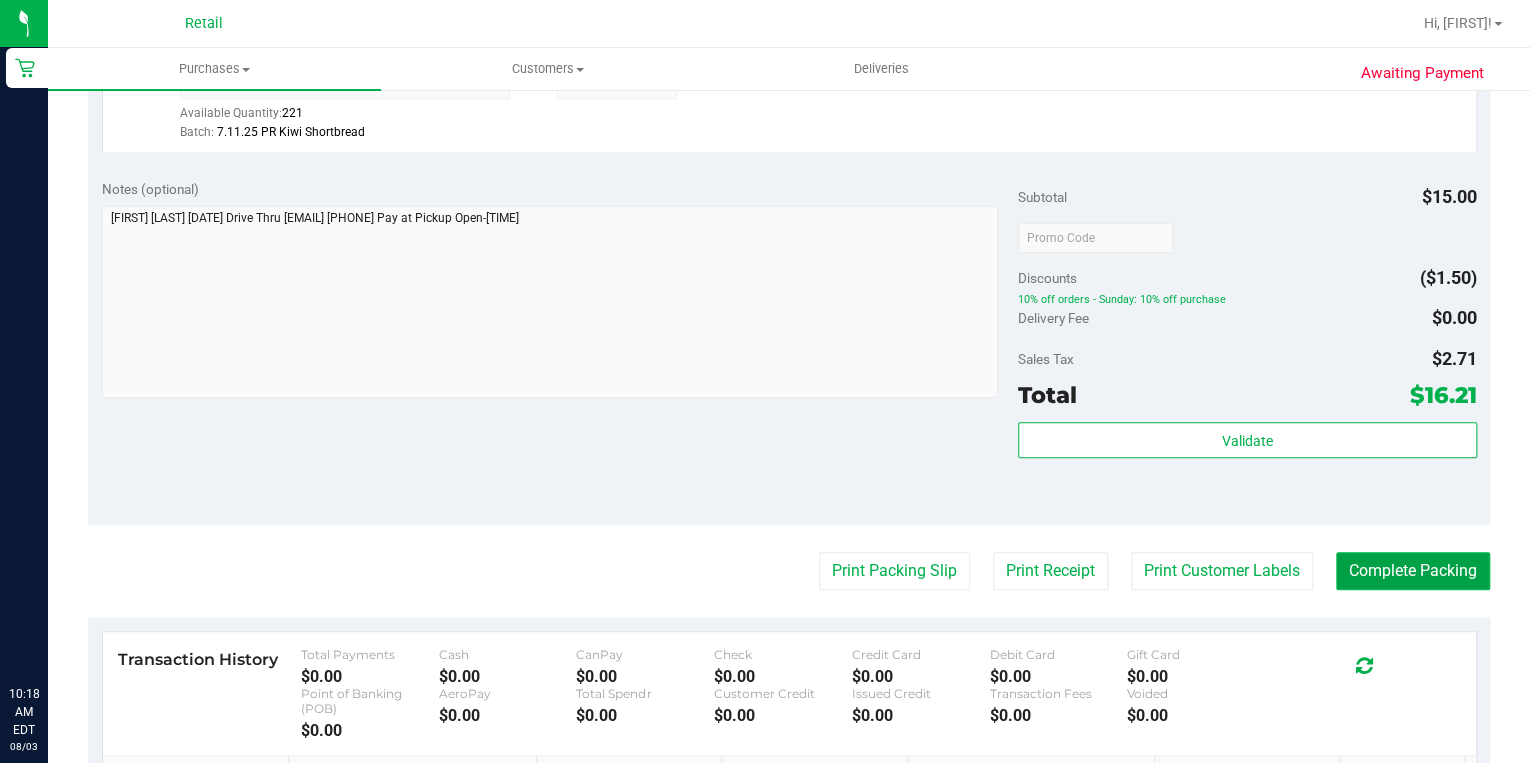 click on "Complete Packing" at bounding box center [1413, 571] 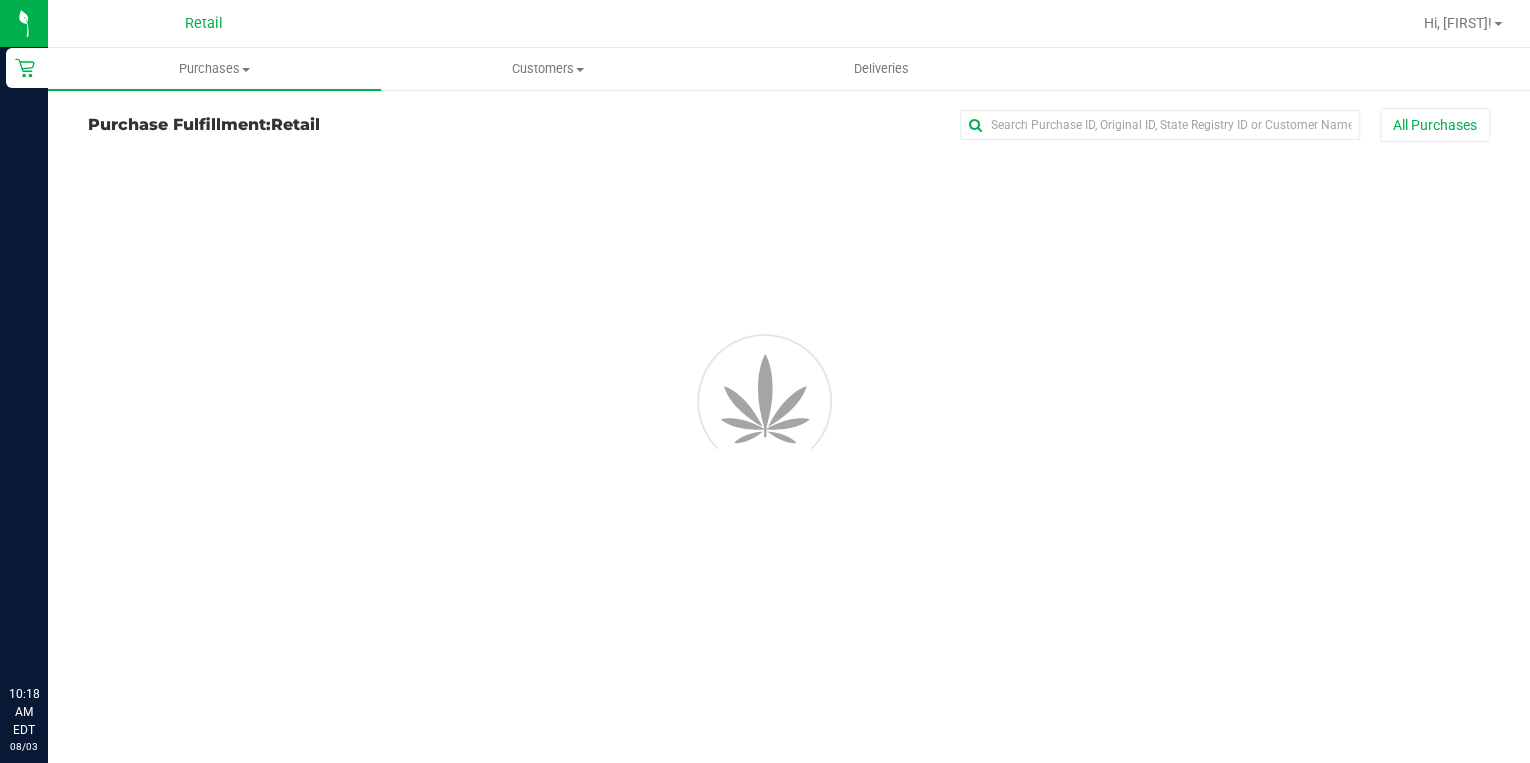 scroll, scrollTop: 0, scrollLeft: 0, axis: both 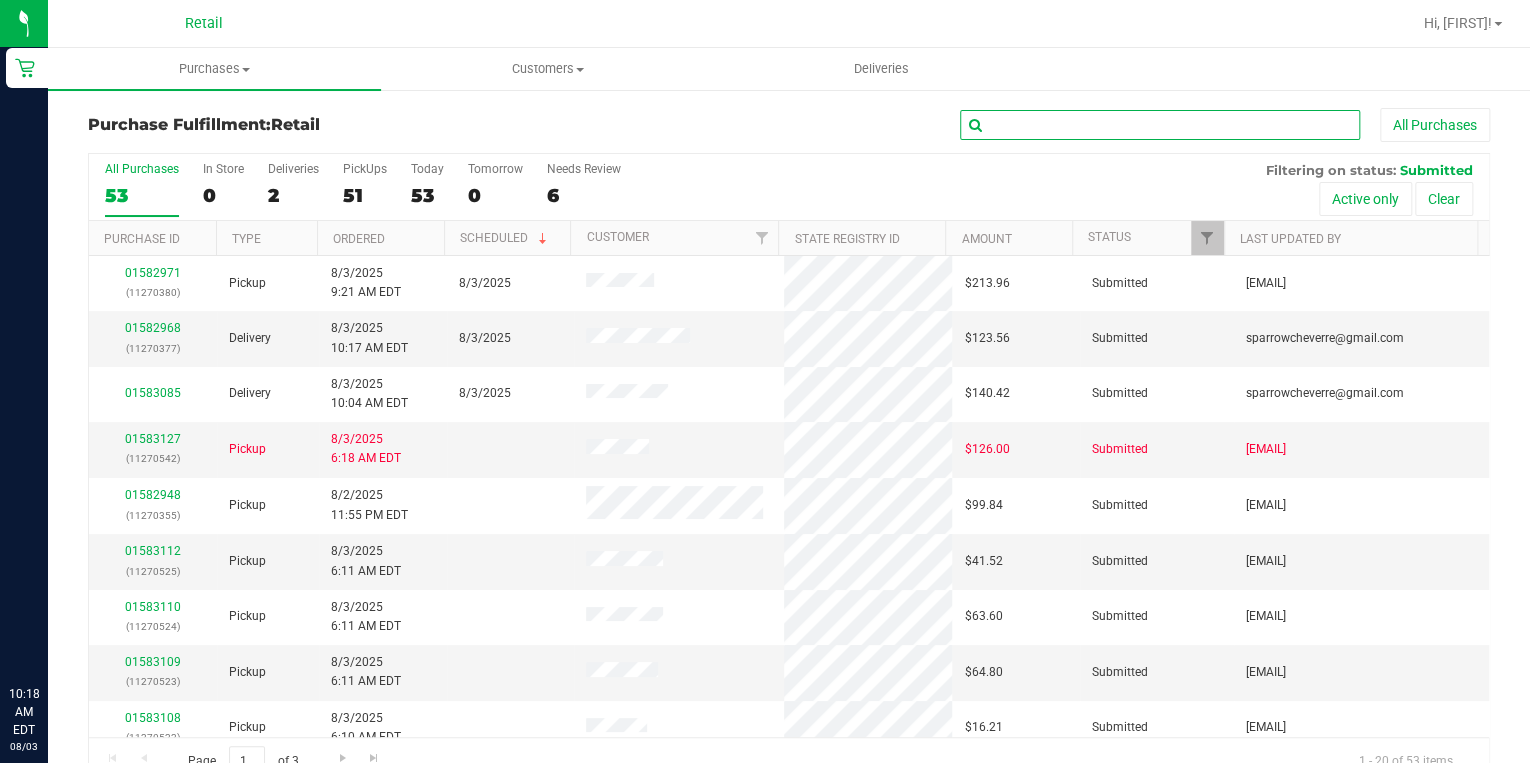 click at bounding box center (1160, 125) 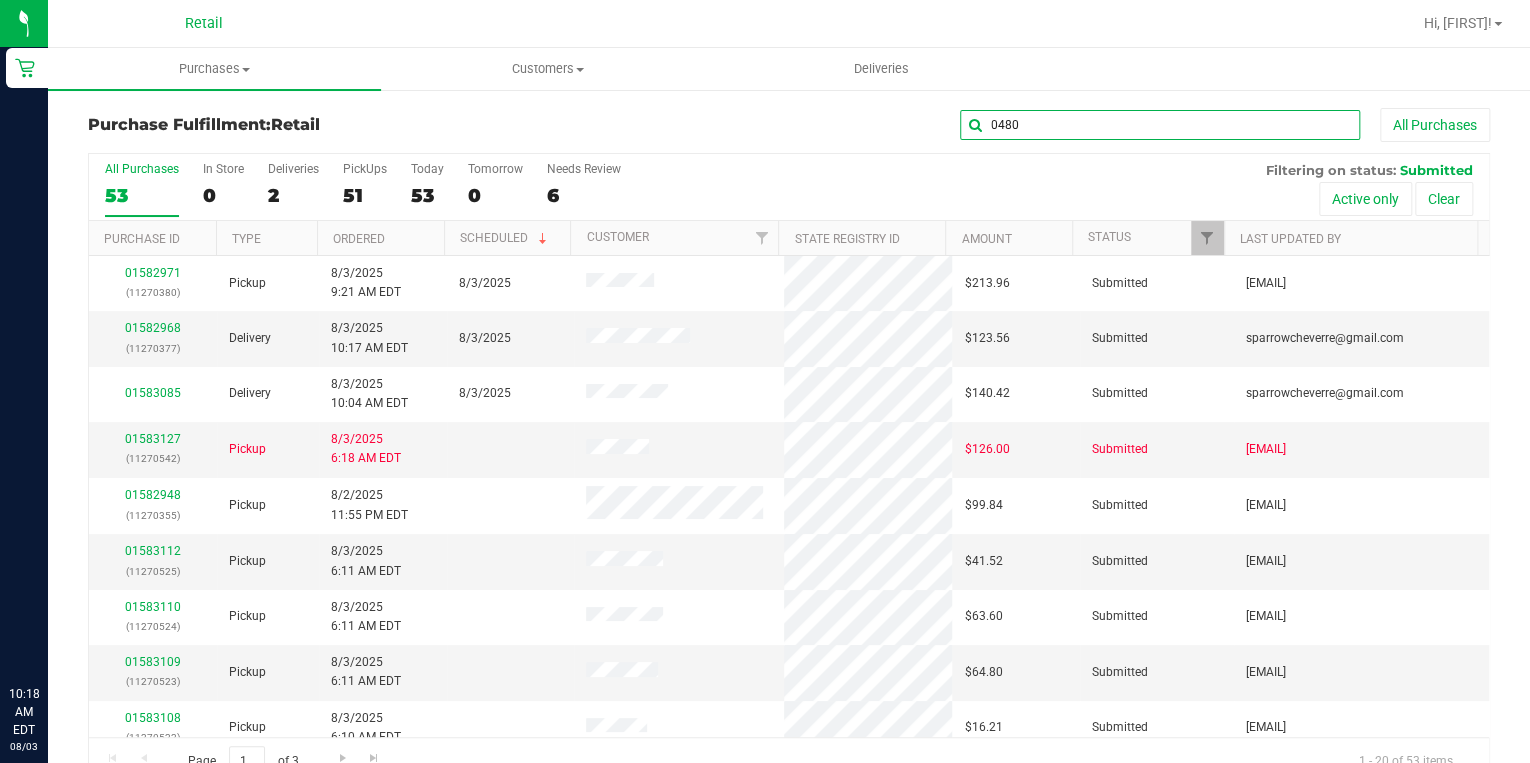 type on "0480" 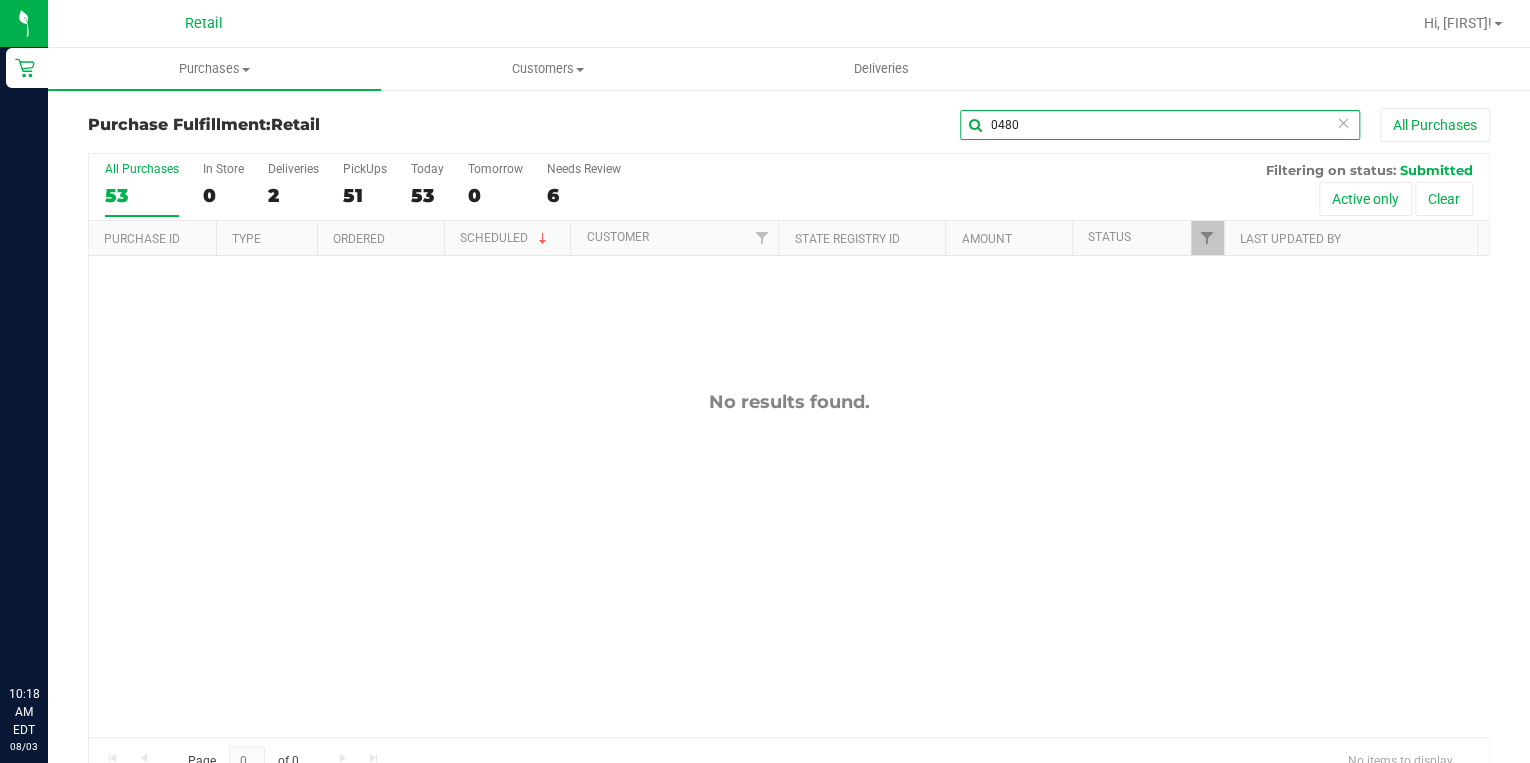 drag, startPoint x: 1053, startPoint y: 130, endPoint x: 868, endPoint y: 103, distance: 186.95988 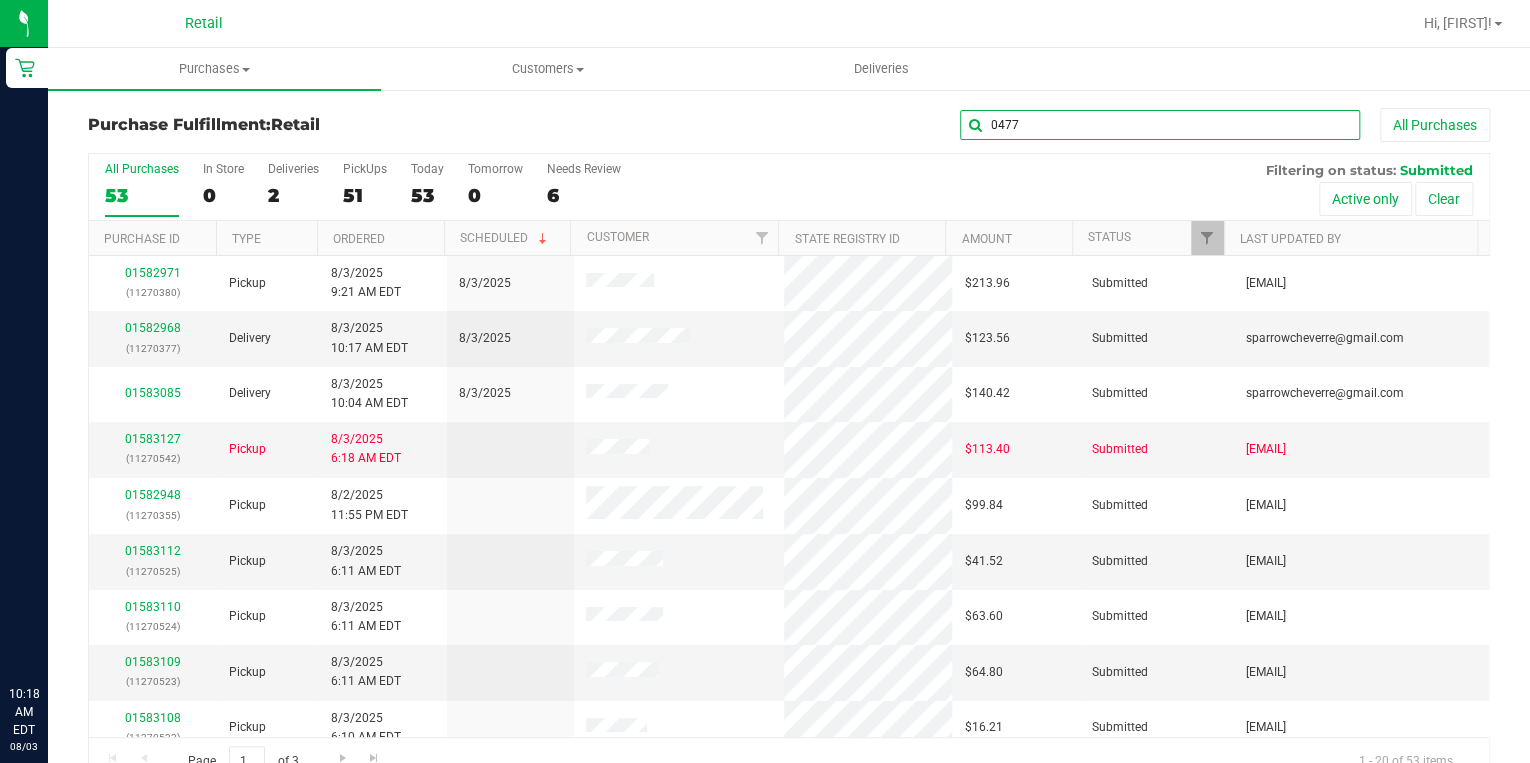 type on "0477" 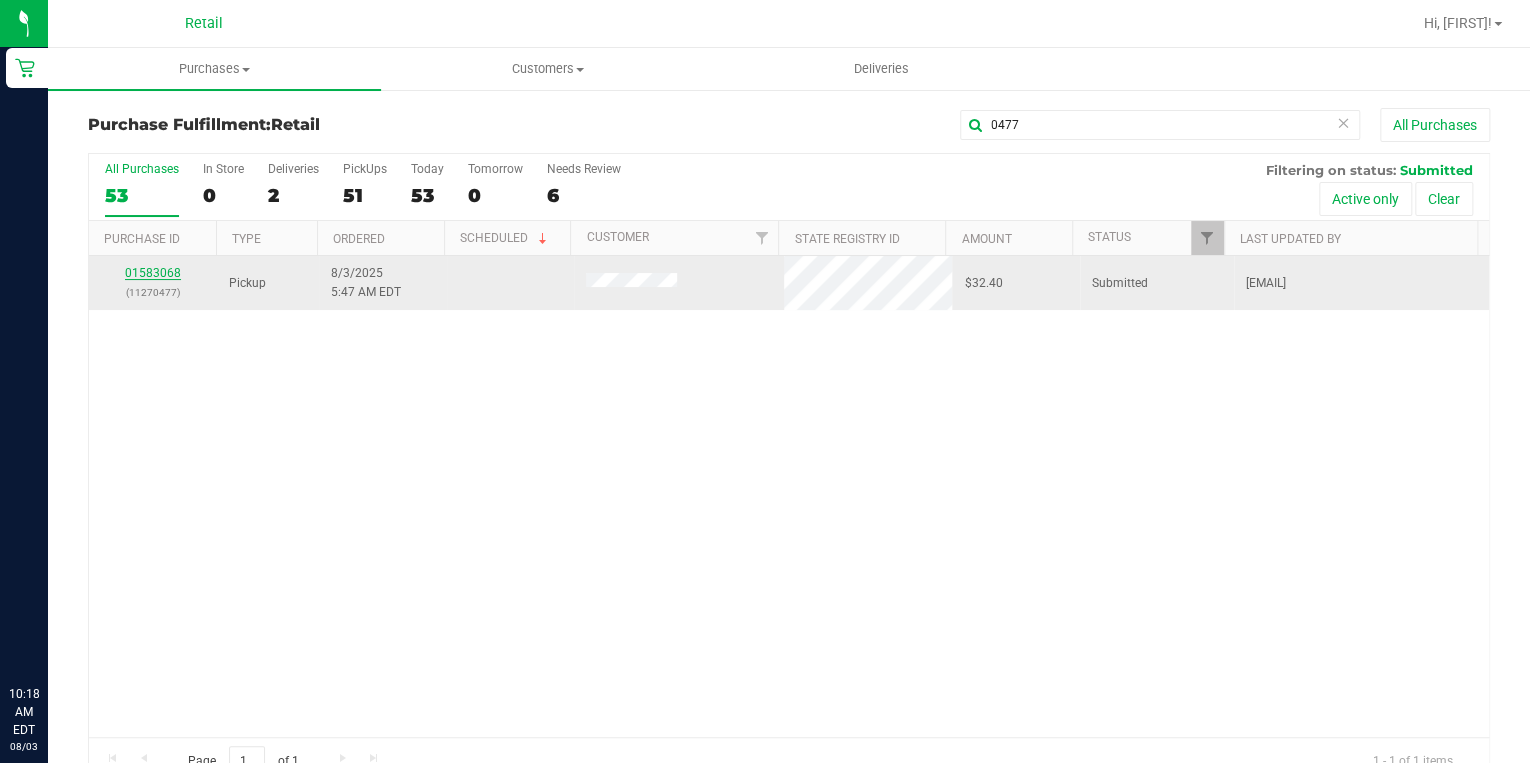 click on "01583068" at bounding box center [153, 273] 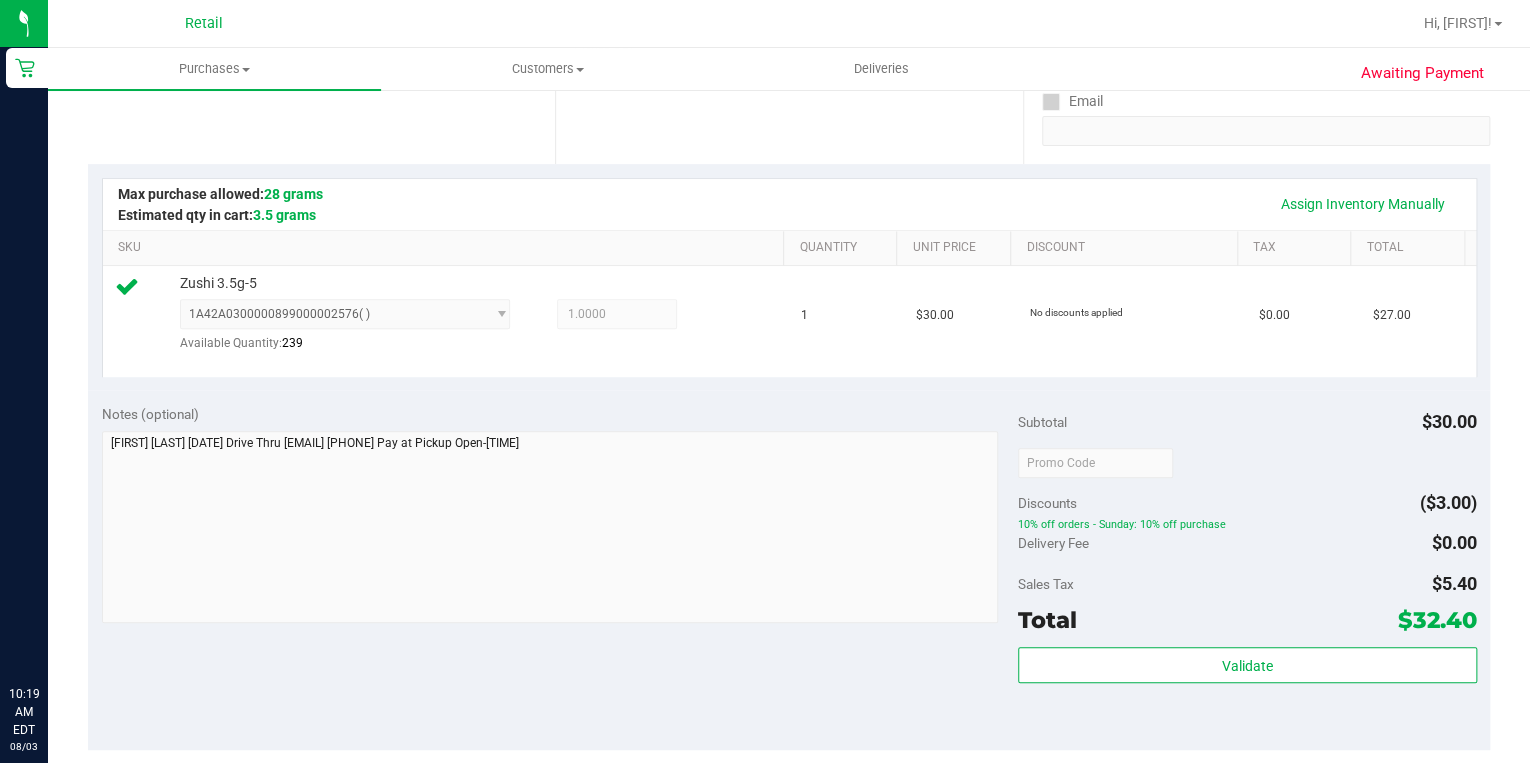 scroll, scrollTop: 480, scrollLeft: 0, axis: vertical 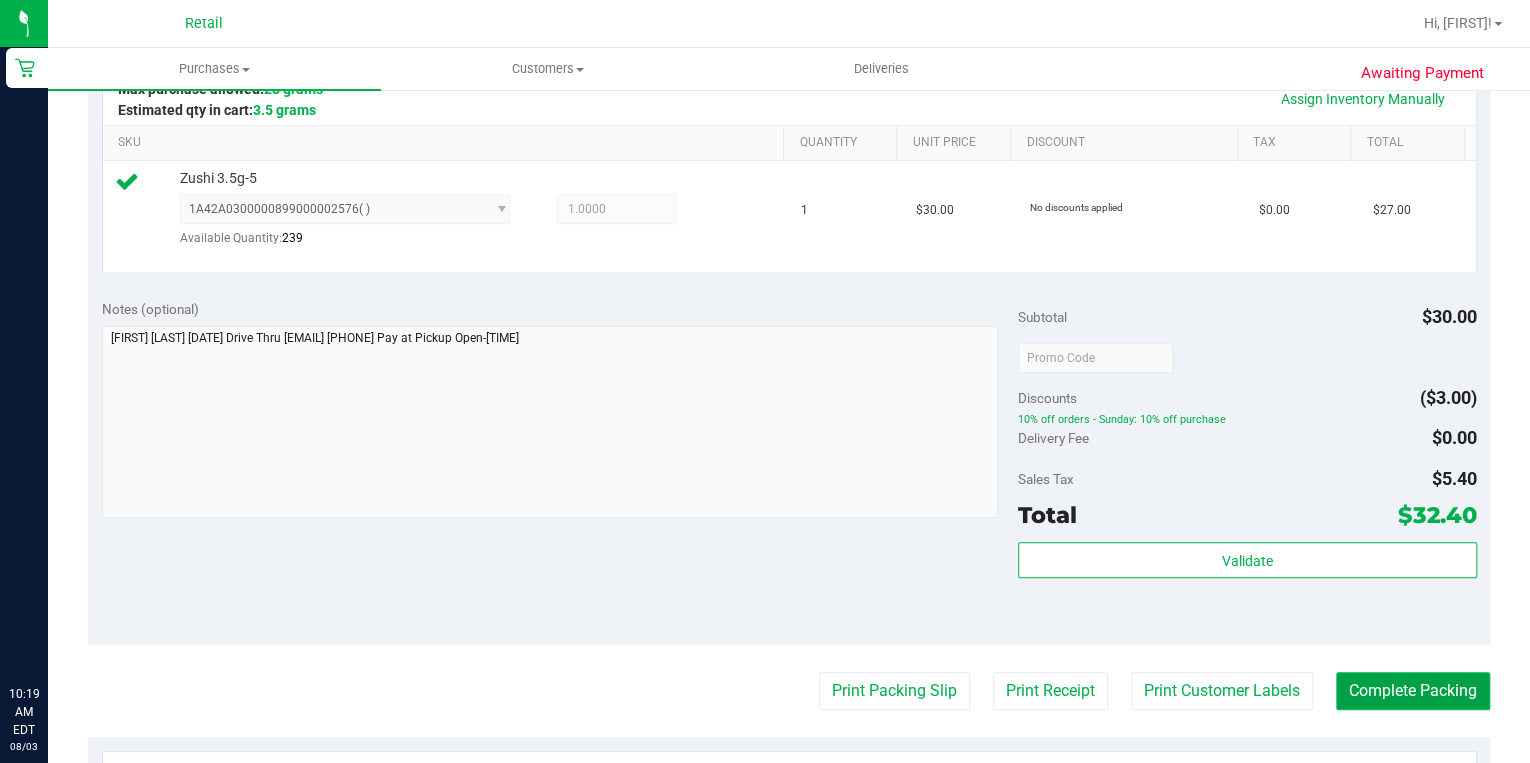 click on "Complete Packing" at bounding box center (1413, 691) 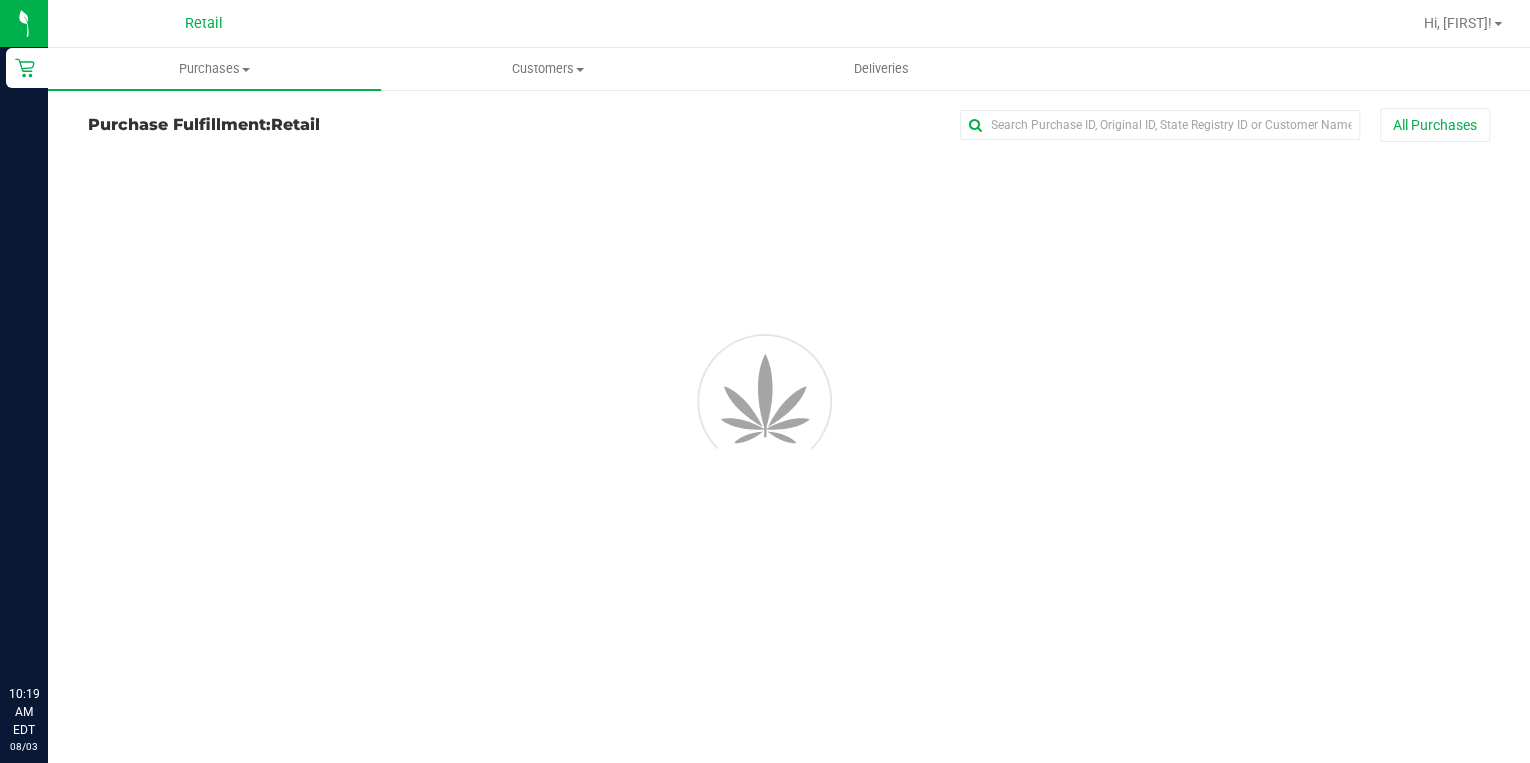 scroll, scrollTop: 0, scrollLeft: 0, axis: both 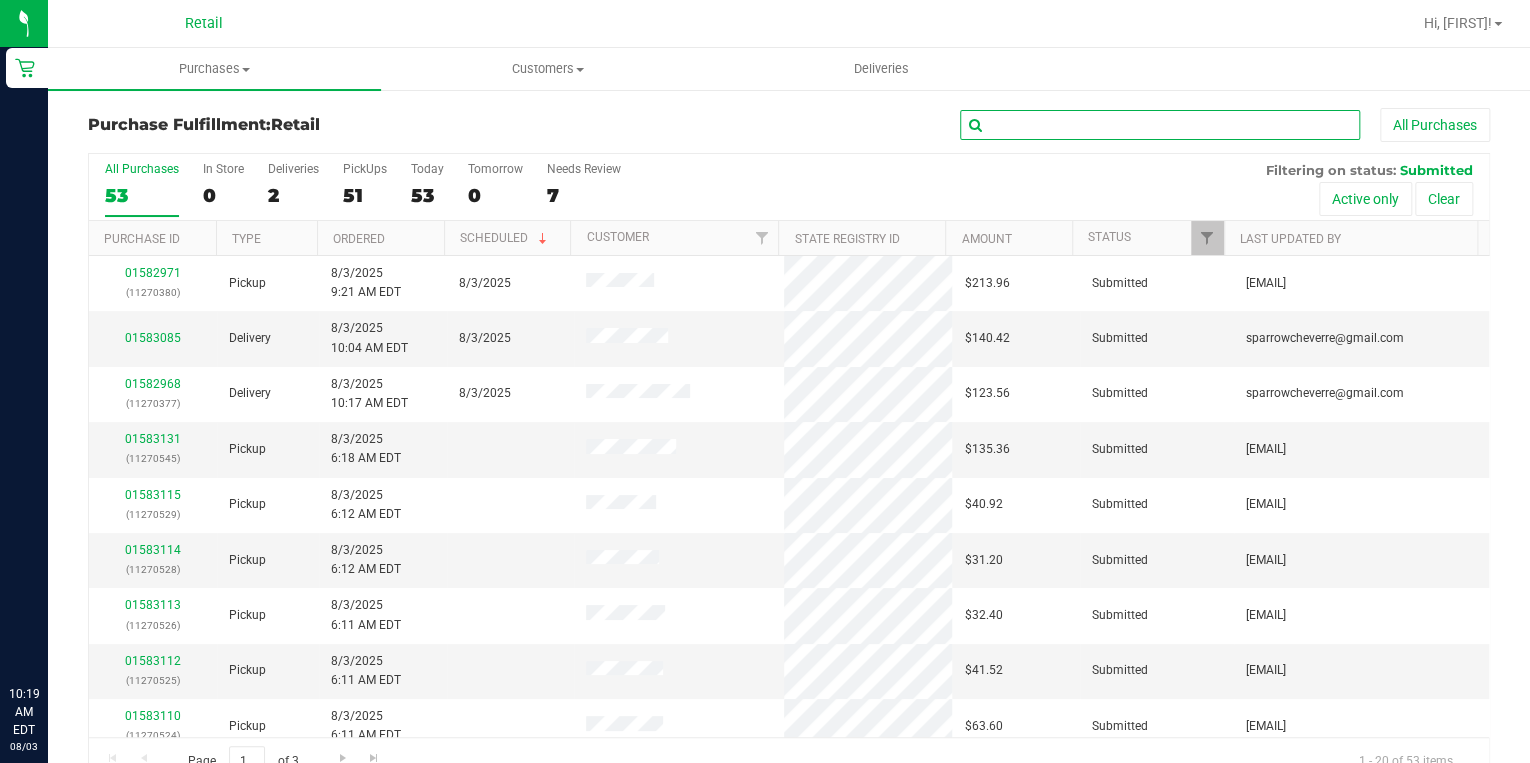 click at bounding box center (1160, 125) 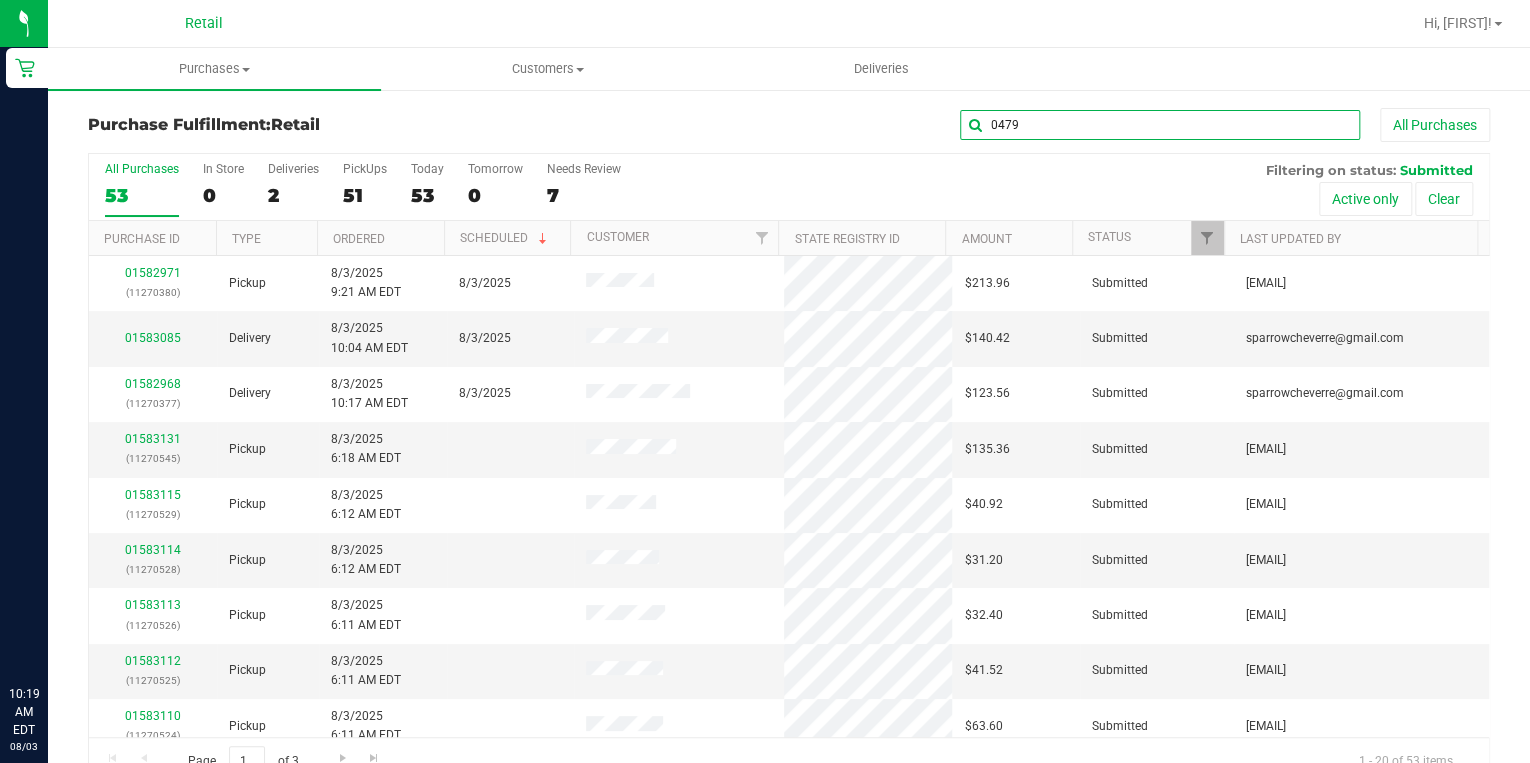 type on "0479" 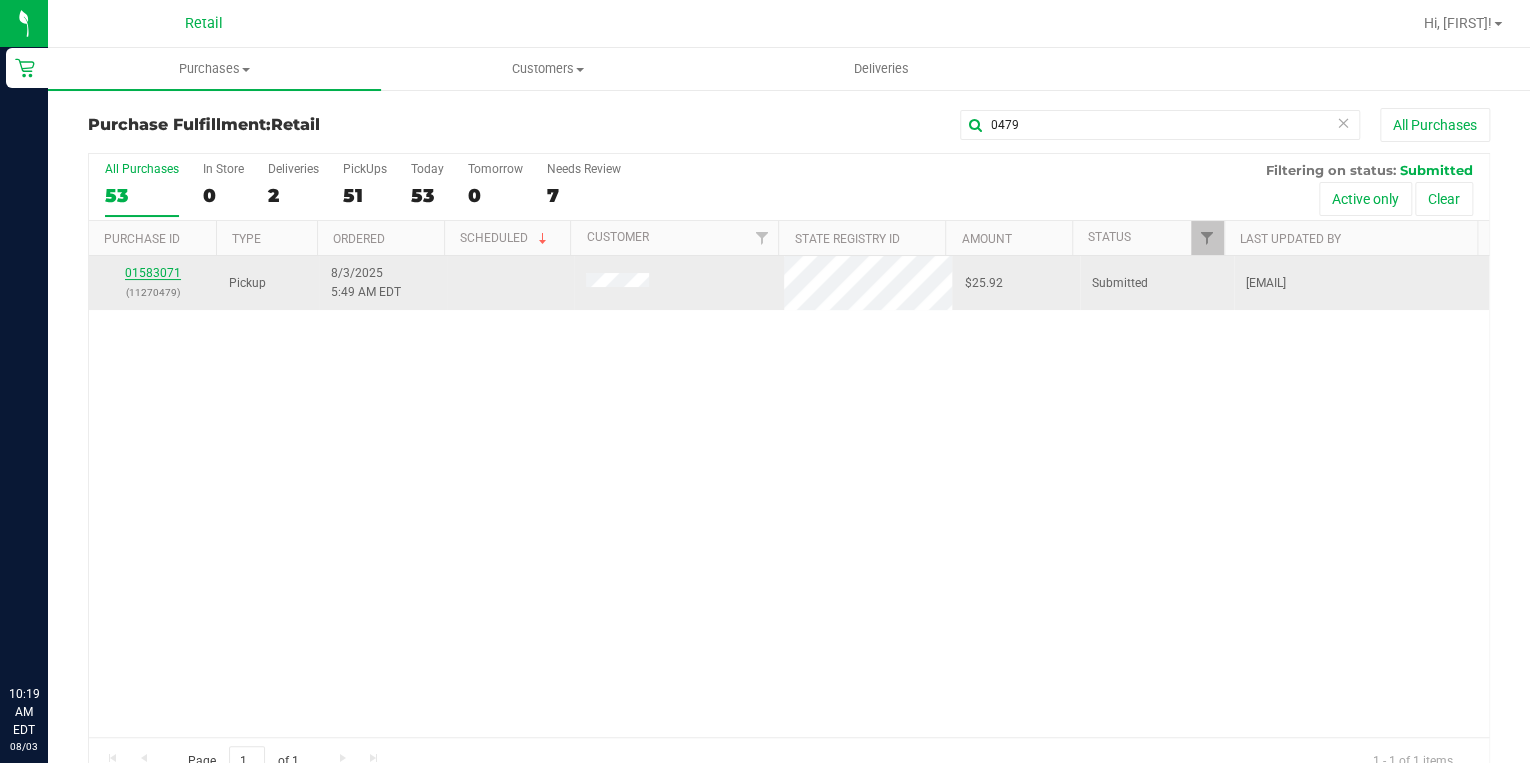 click on "01583071" at bounding box center (153, 273) 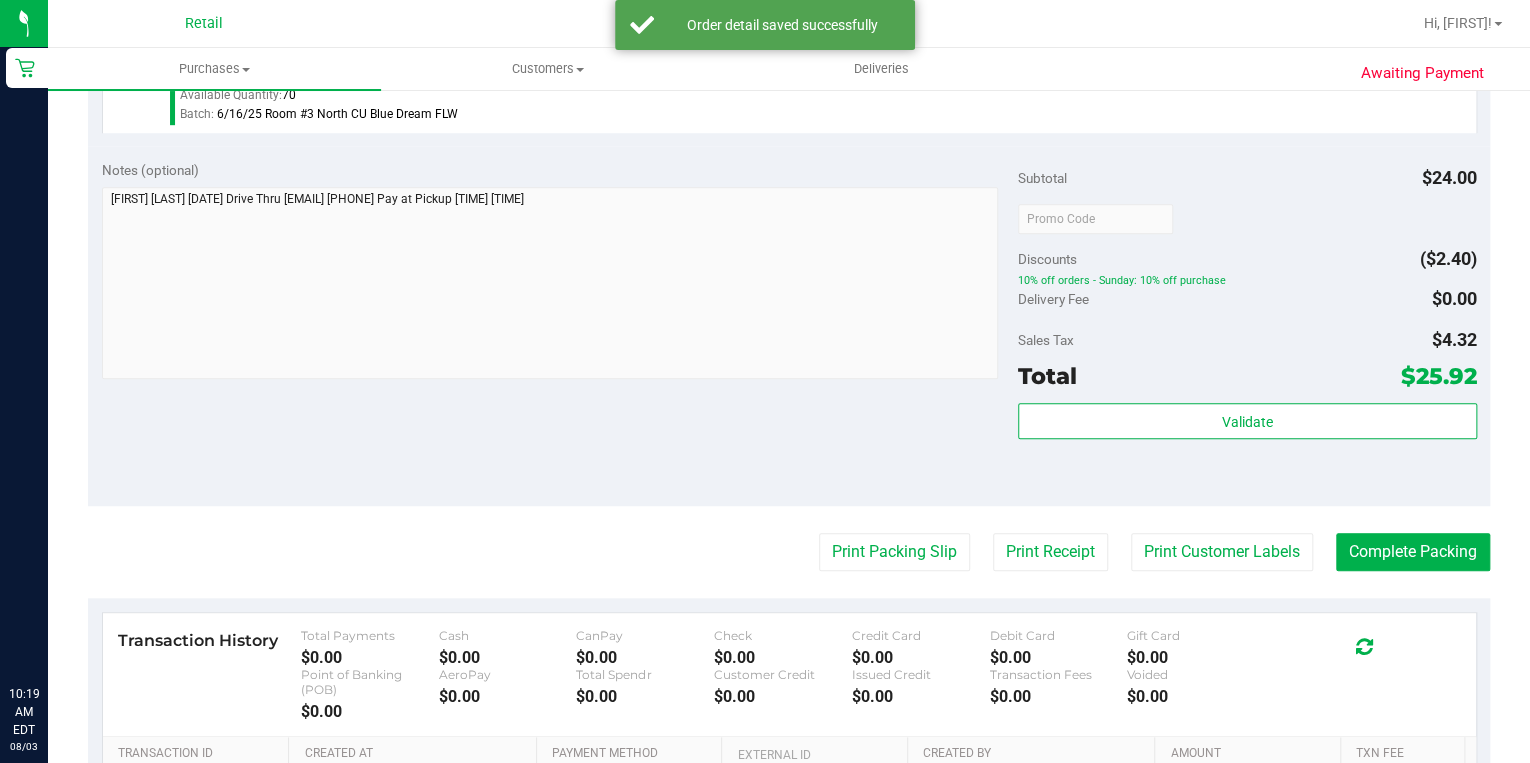 scroll, scrollTop: 640, scrollLeft: 0, axis: vertical 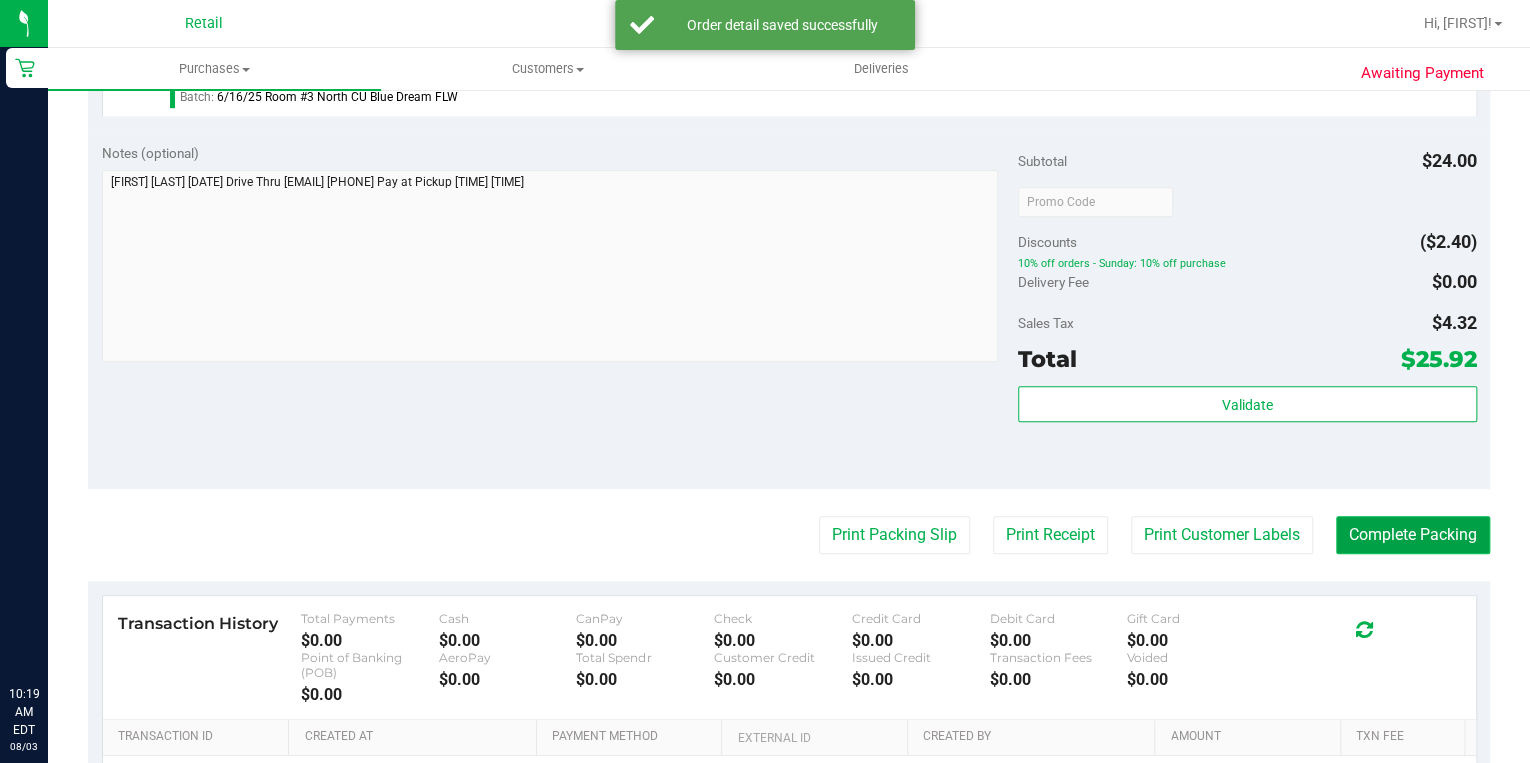 click on "Complete Packing" at bounding box center [1413, 535] 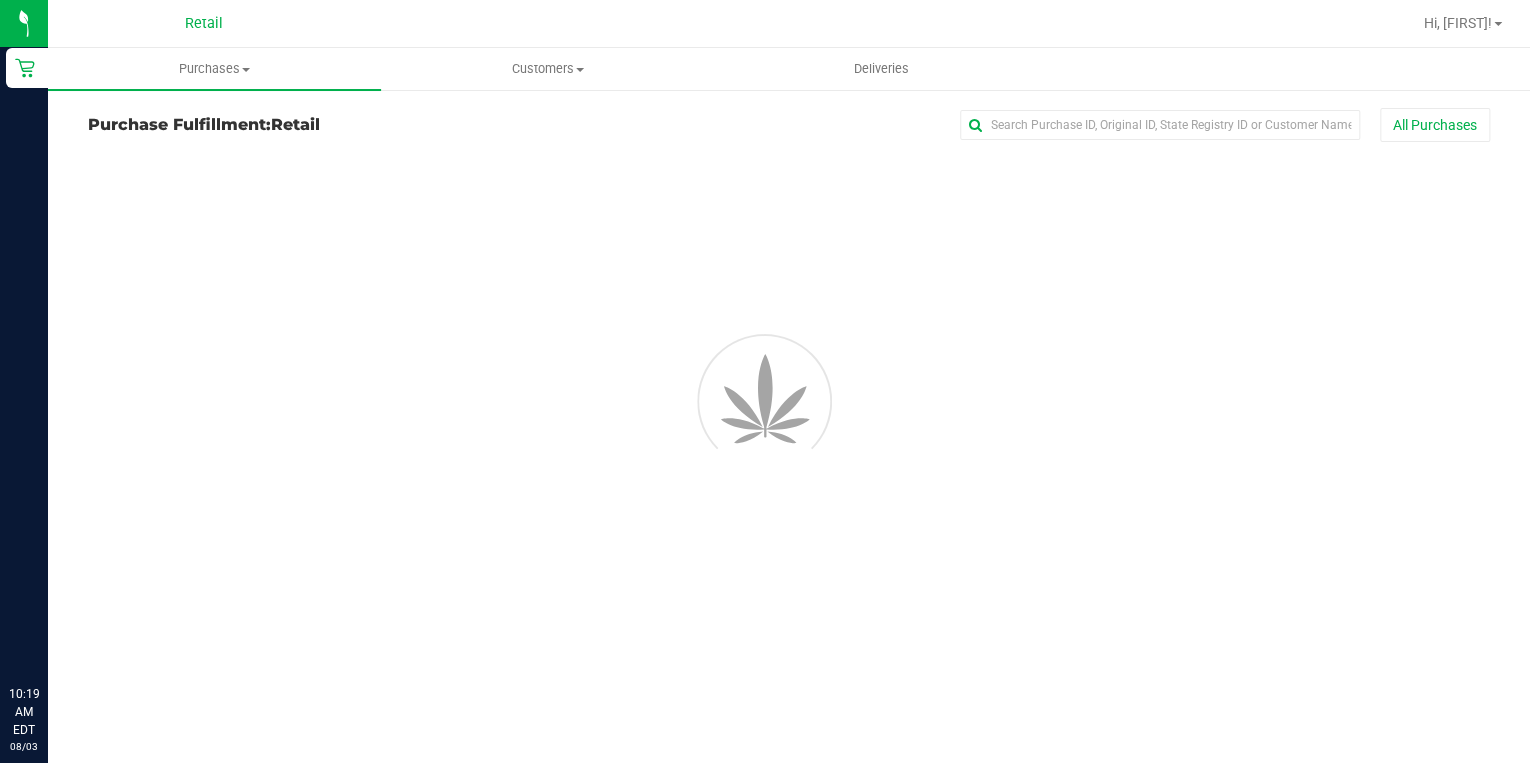 scroll, scrollTop: 0, scrollLeft: 0, axis: both 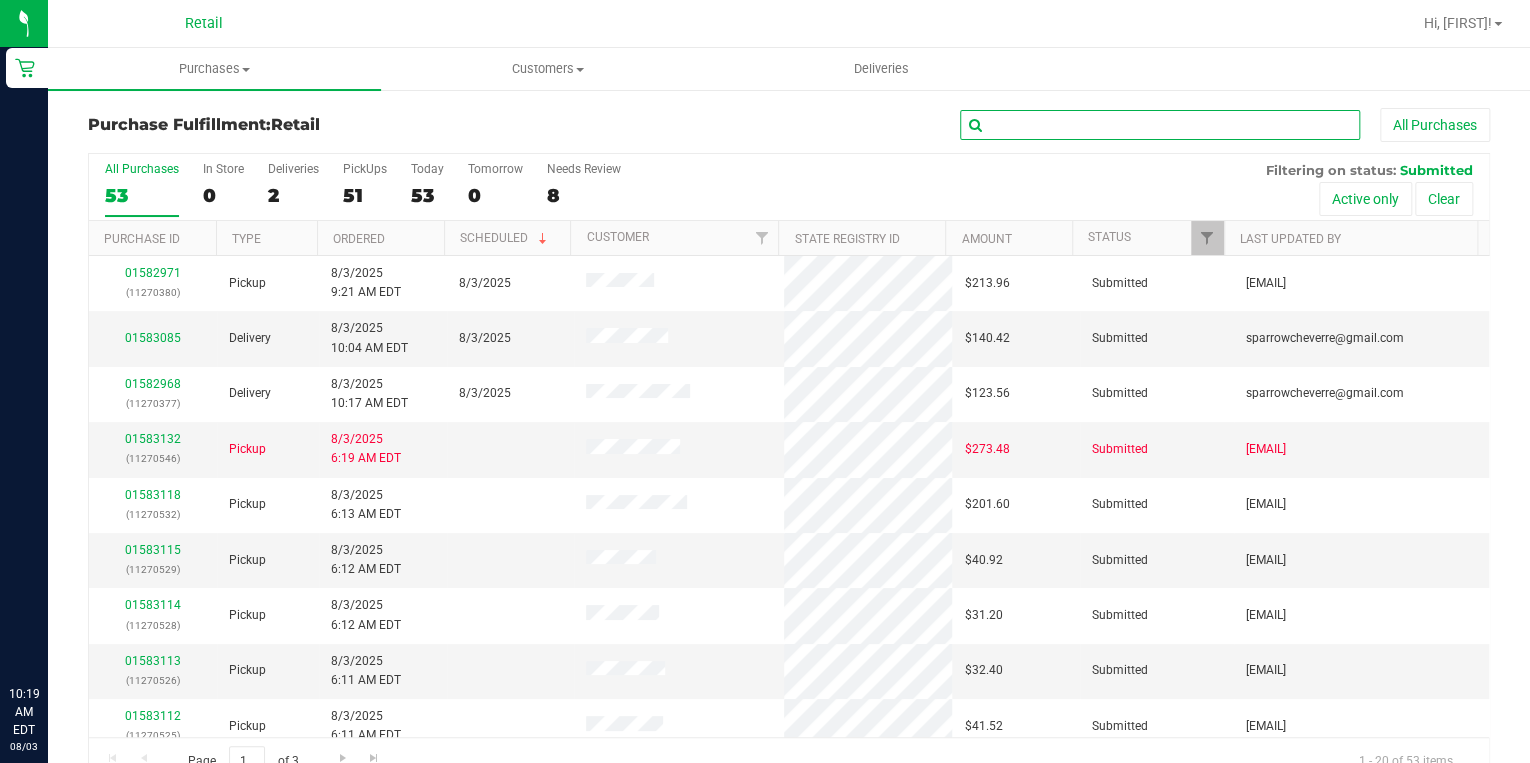 click at bounding box center (1160, 125) 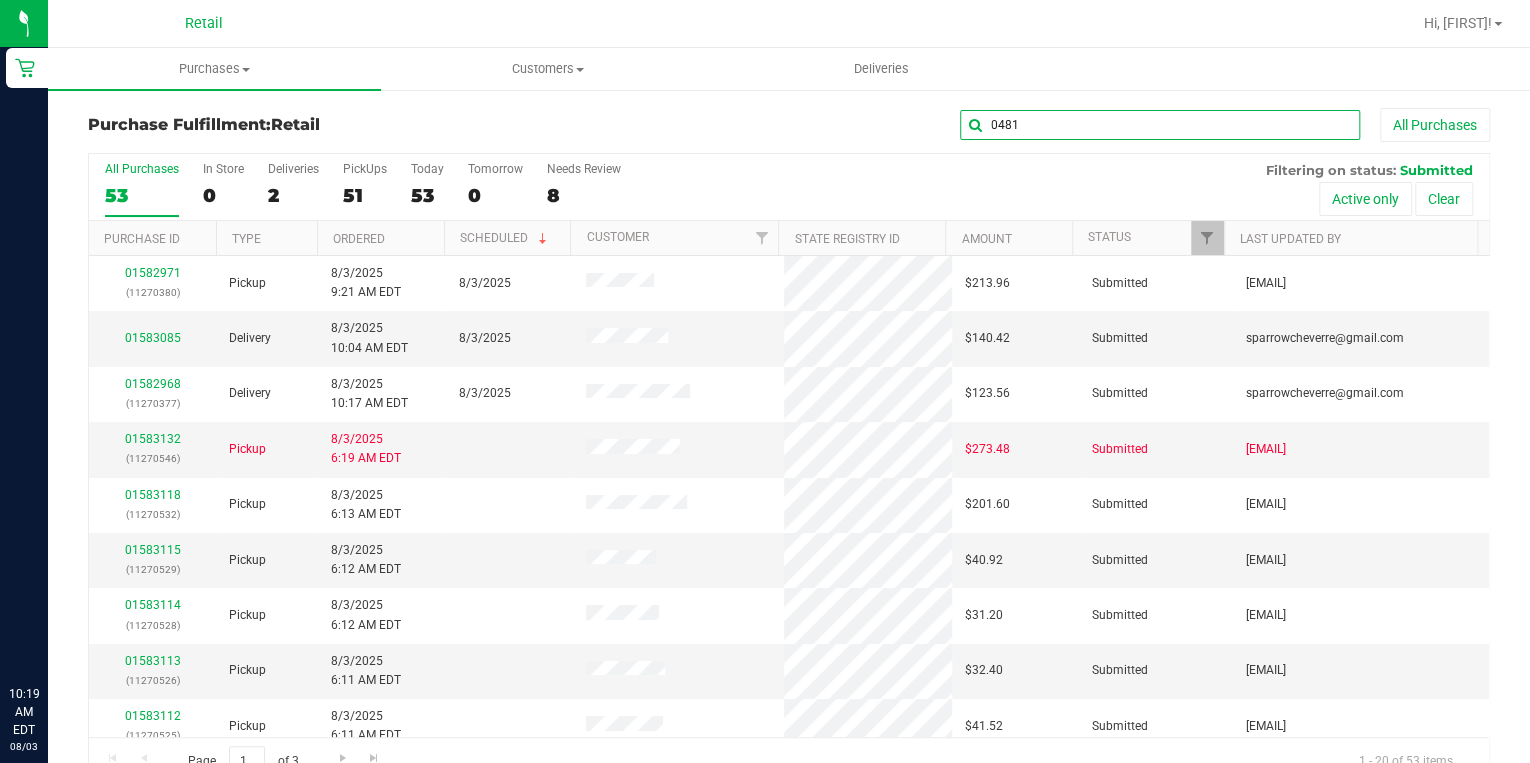 type on "0481" 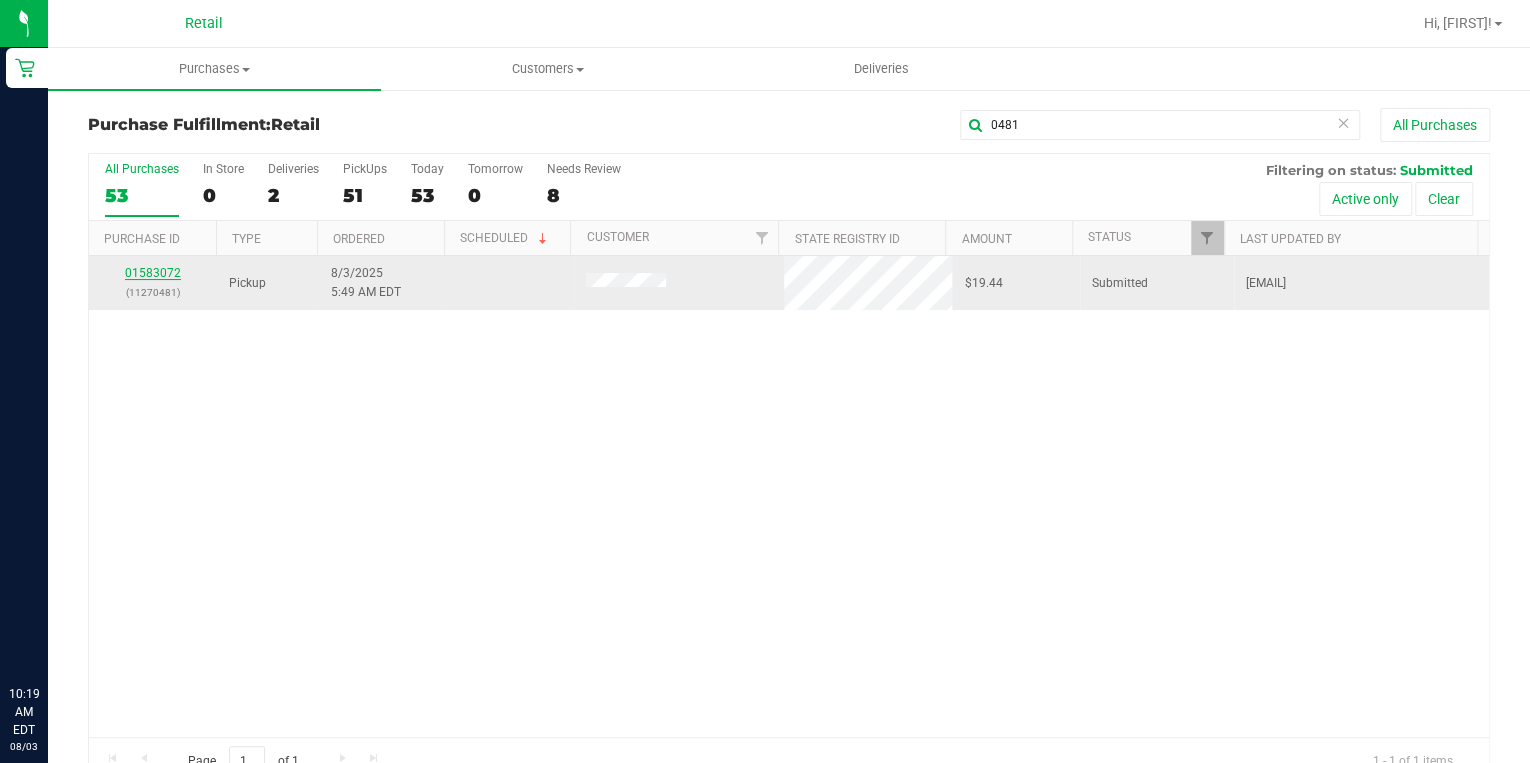 click on "01583072" at bounding box center (153, 273) 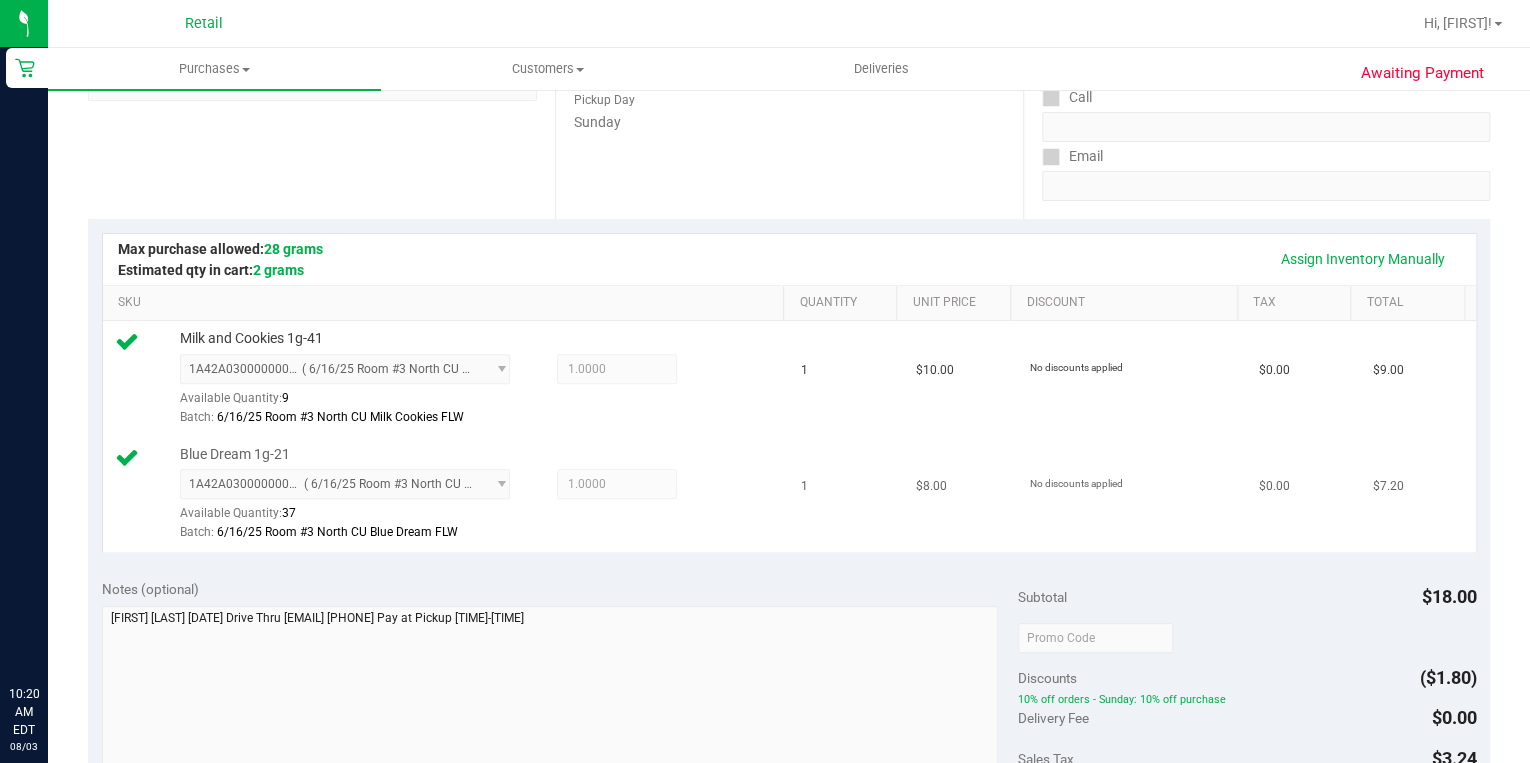 scroll, scrollTop: 720, scrollLeft: 0, axis: vertical 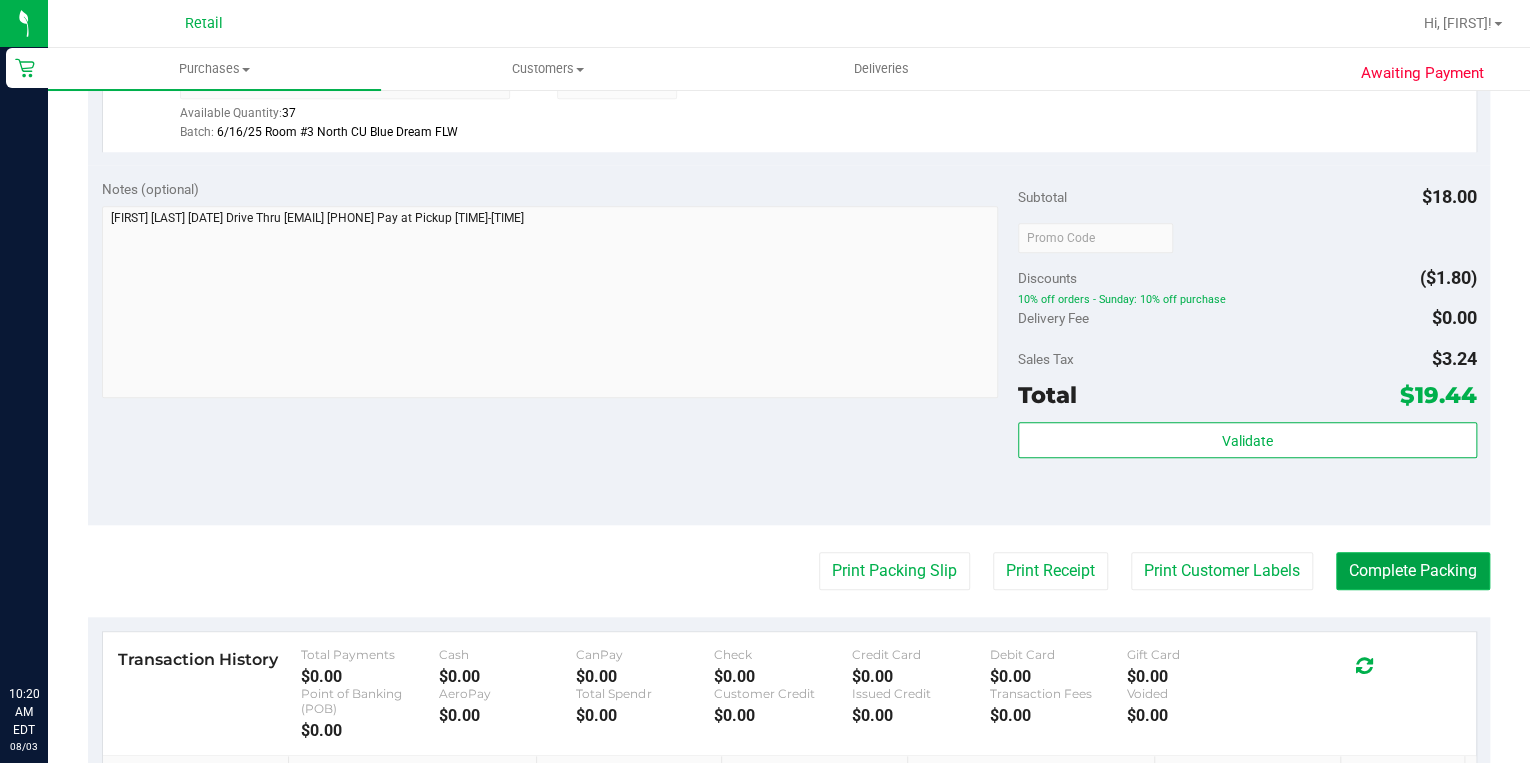 click on "Complete Packing" at bounding box center [1413, 571] 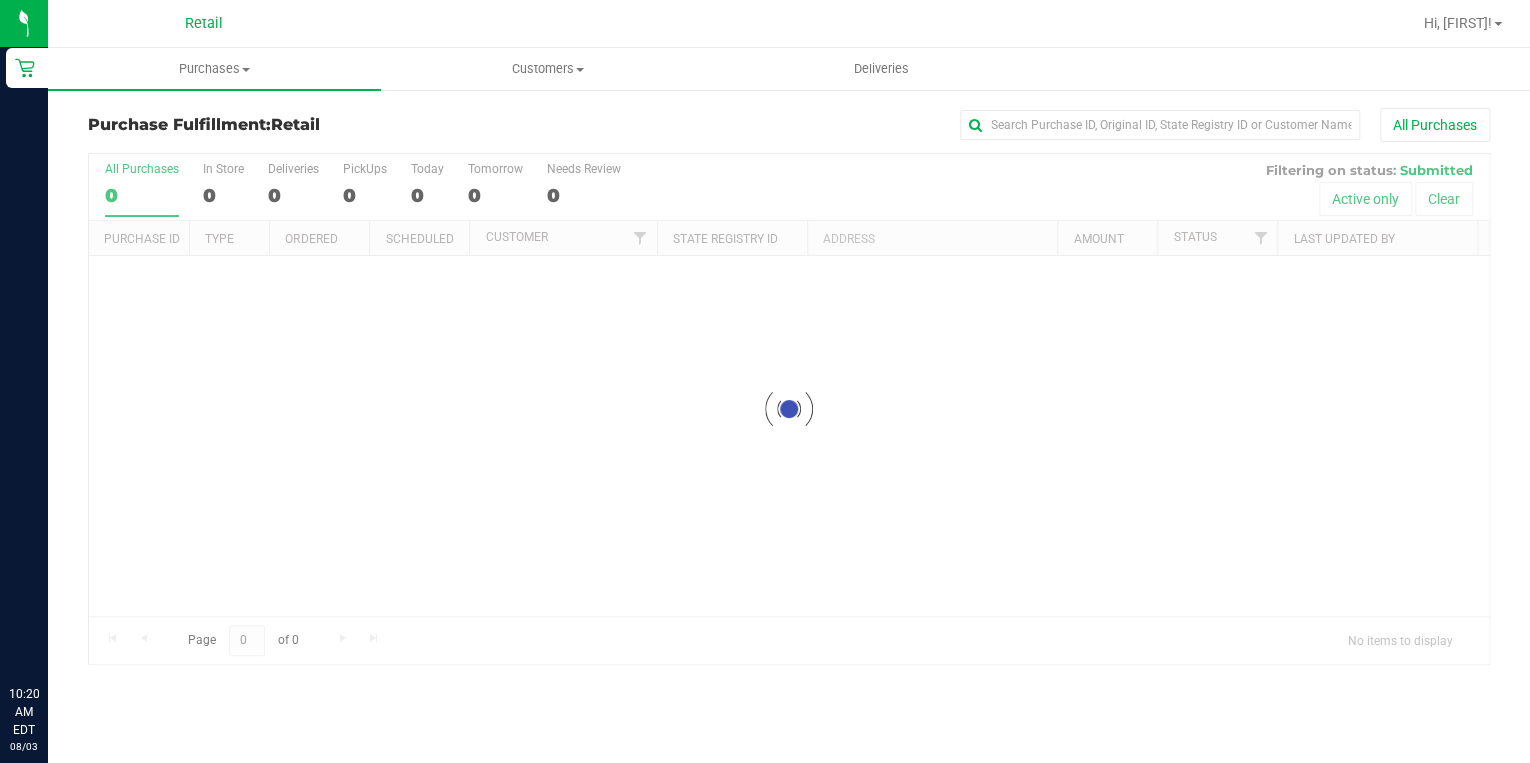 scroll, scrollTop: 0, scrollLeft: 0, axis: both 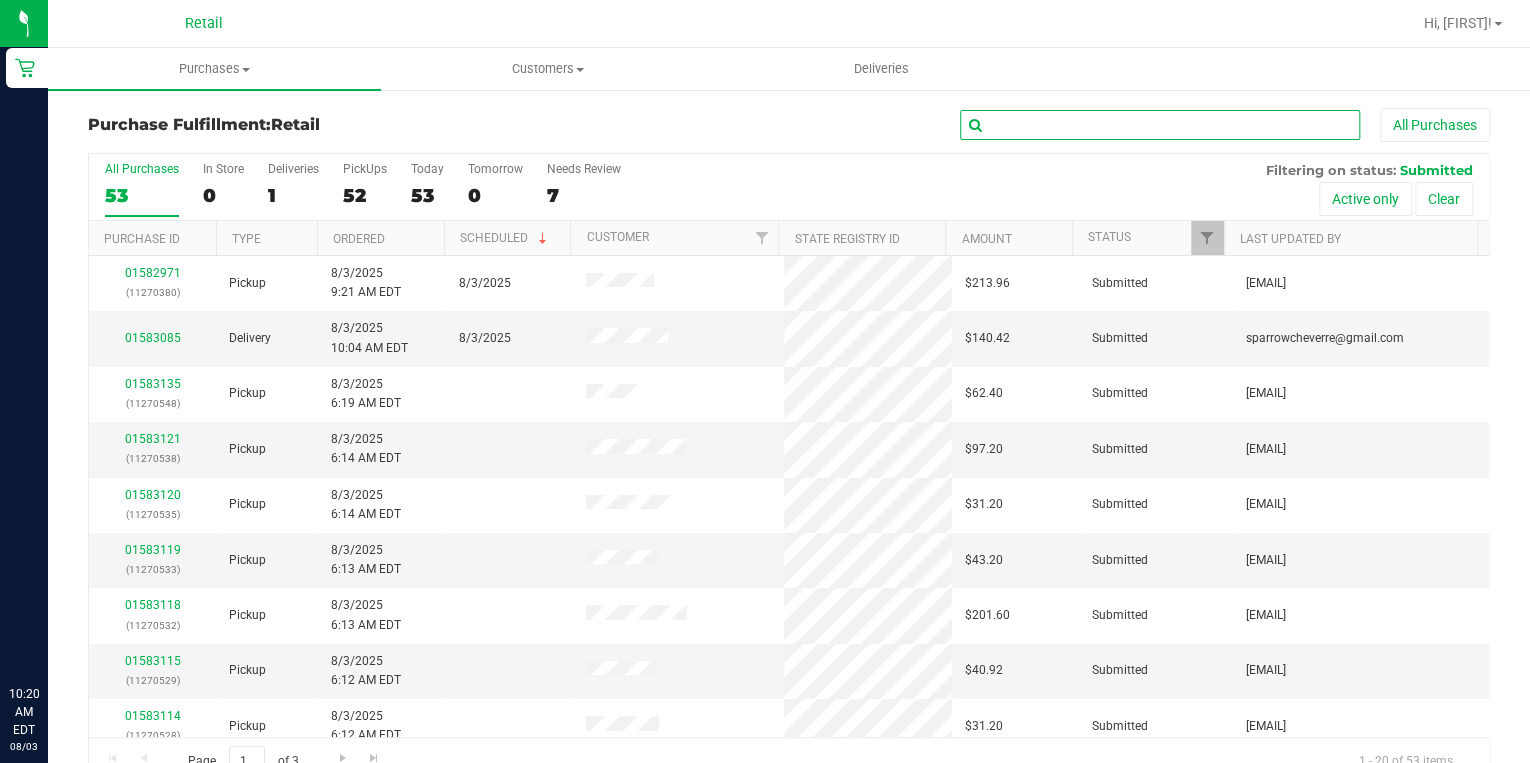 click at bounding box center [1160, 125] 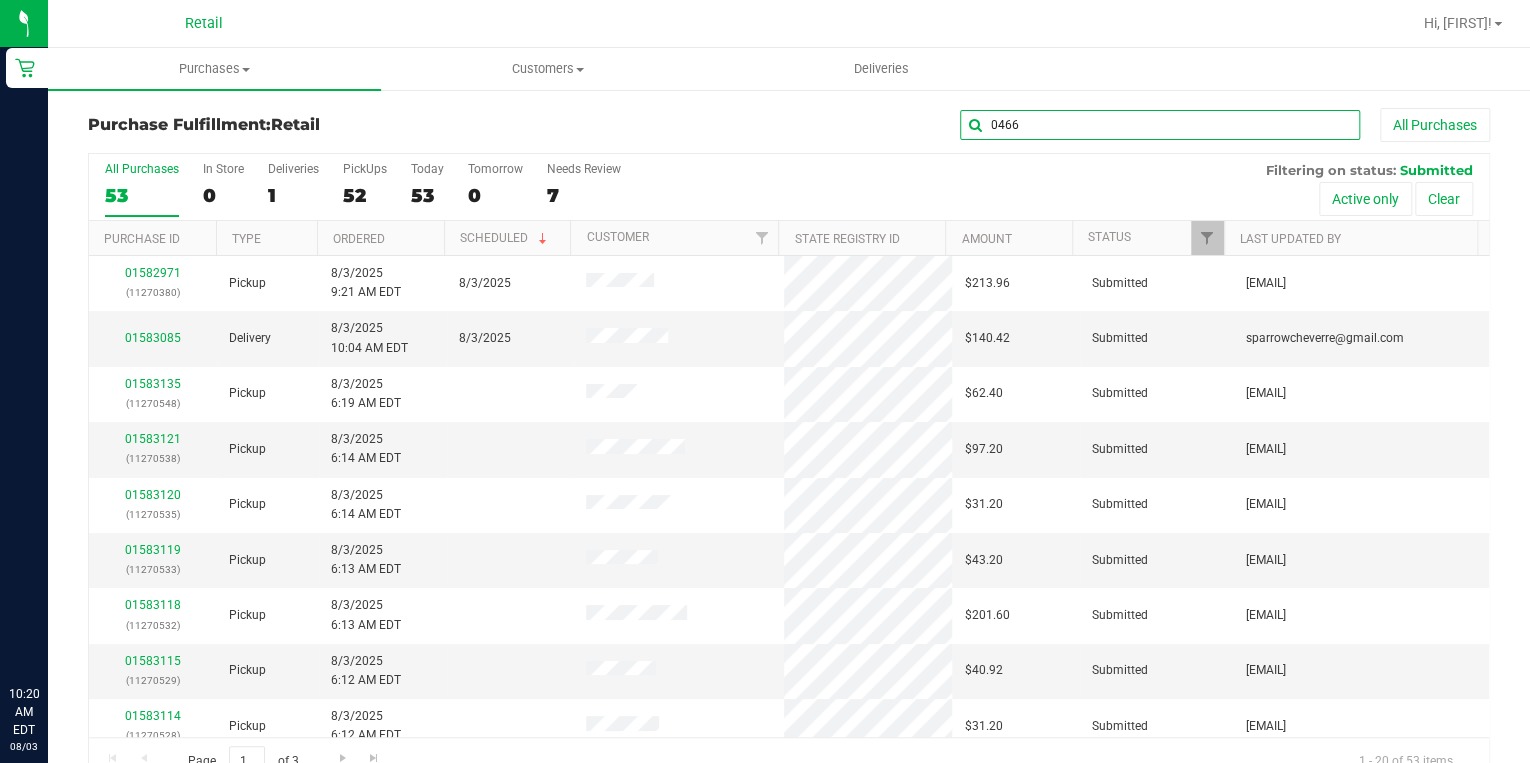 type on "0466" 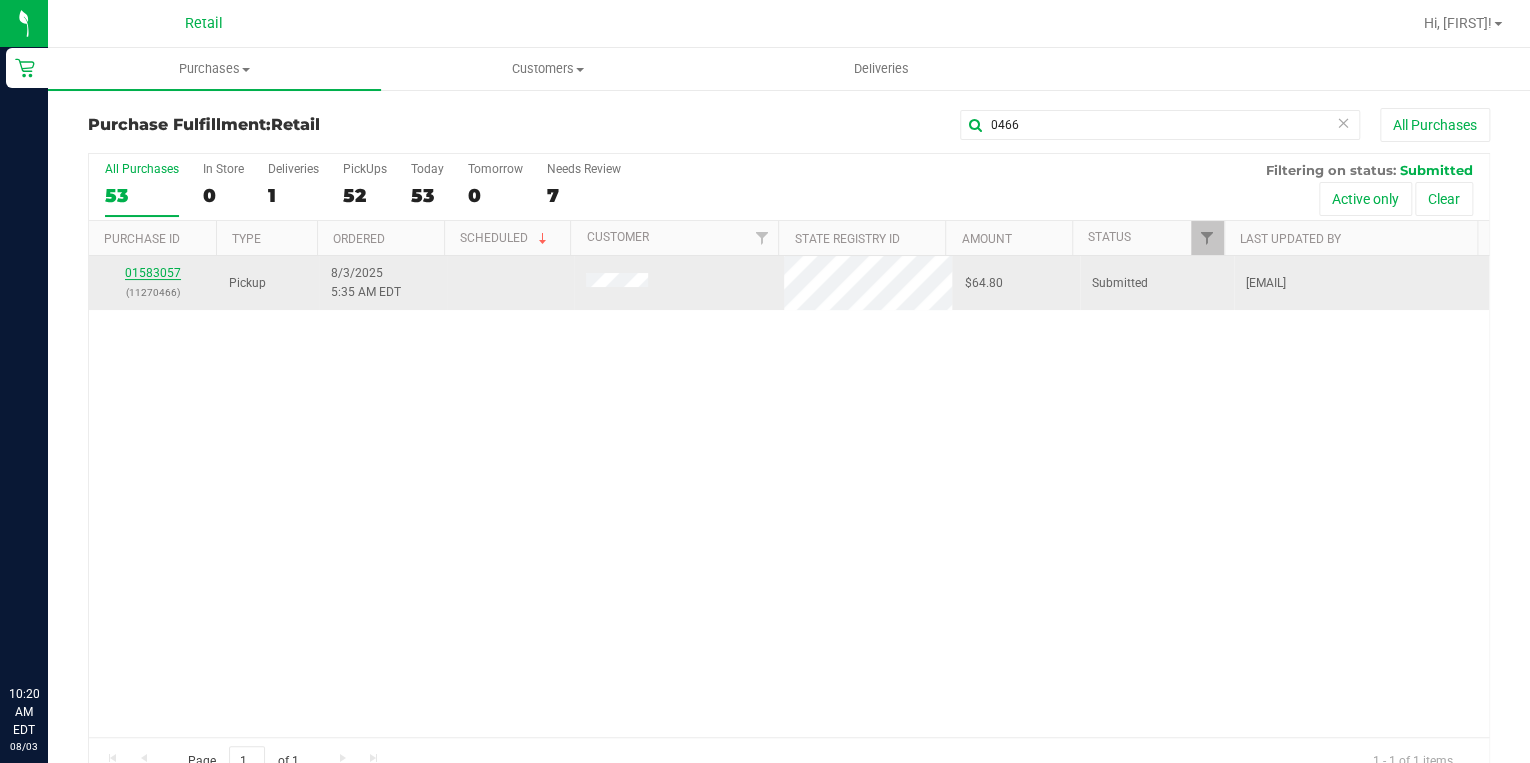 click on "01583057" at bounding box center [153, 273] 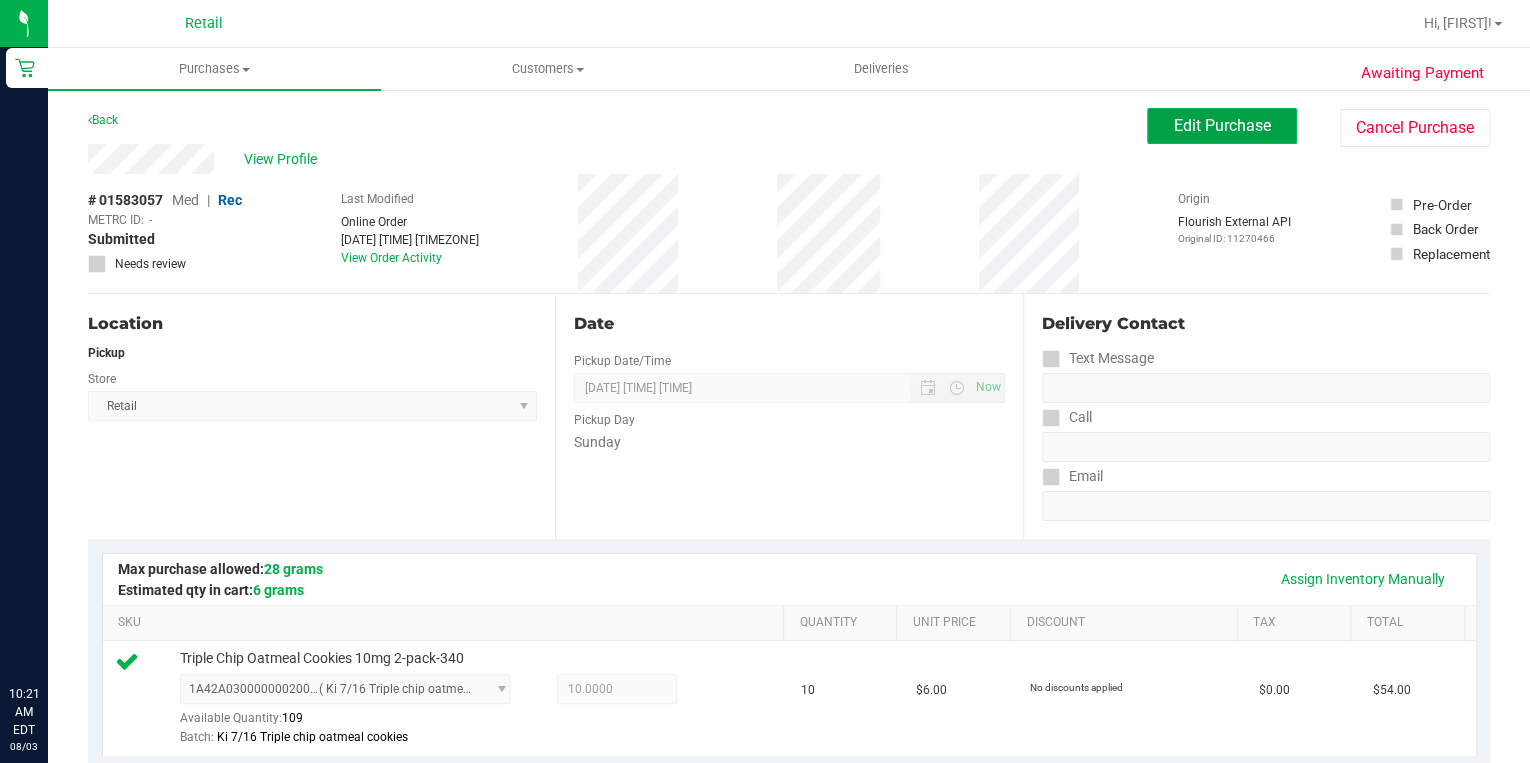 click on "Edit Purchase" at bounding box center [1222, 125] 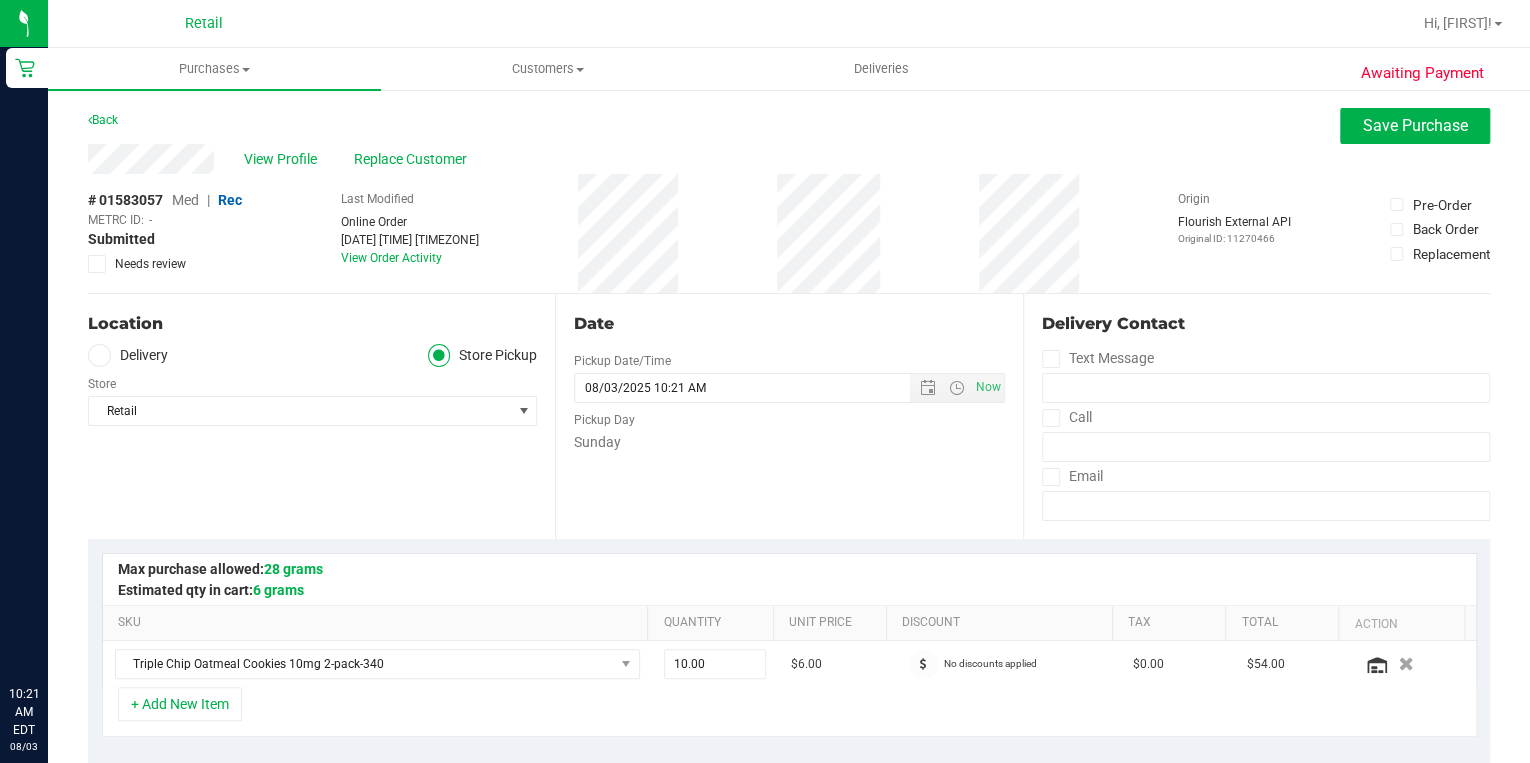 click on "Med" at bounding box center (185, 200) 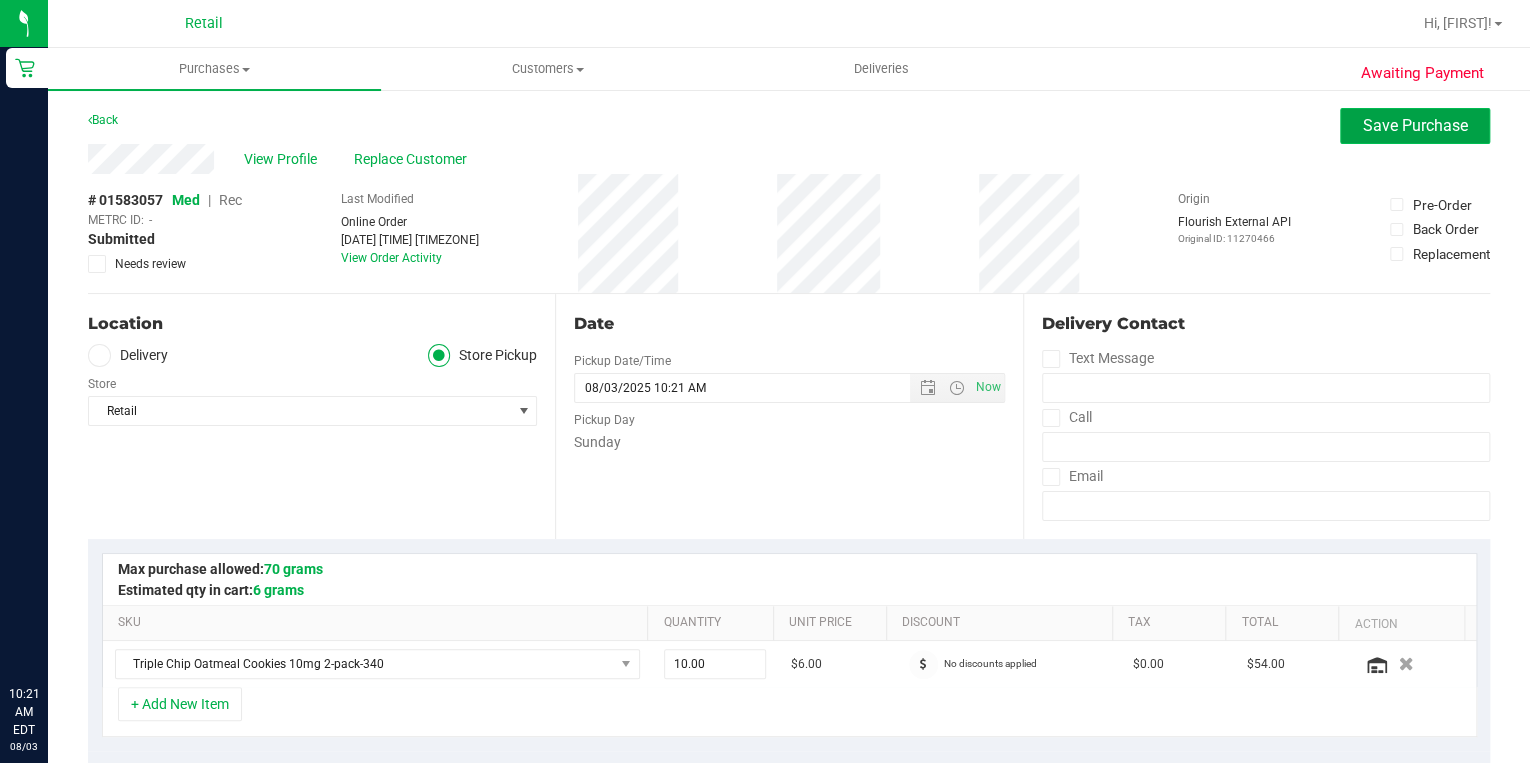 click on "Save Purchase" at bounding box center (1415, 125) 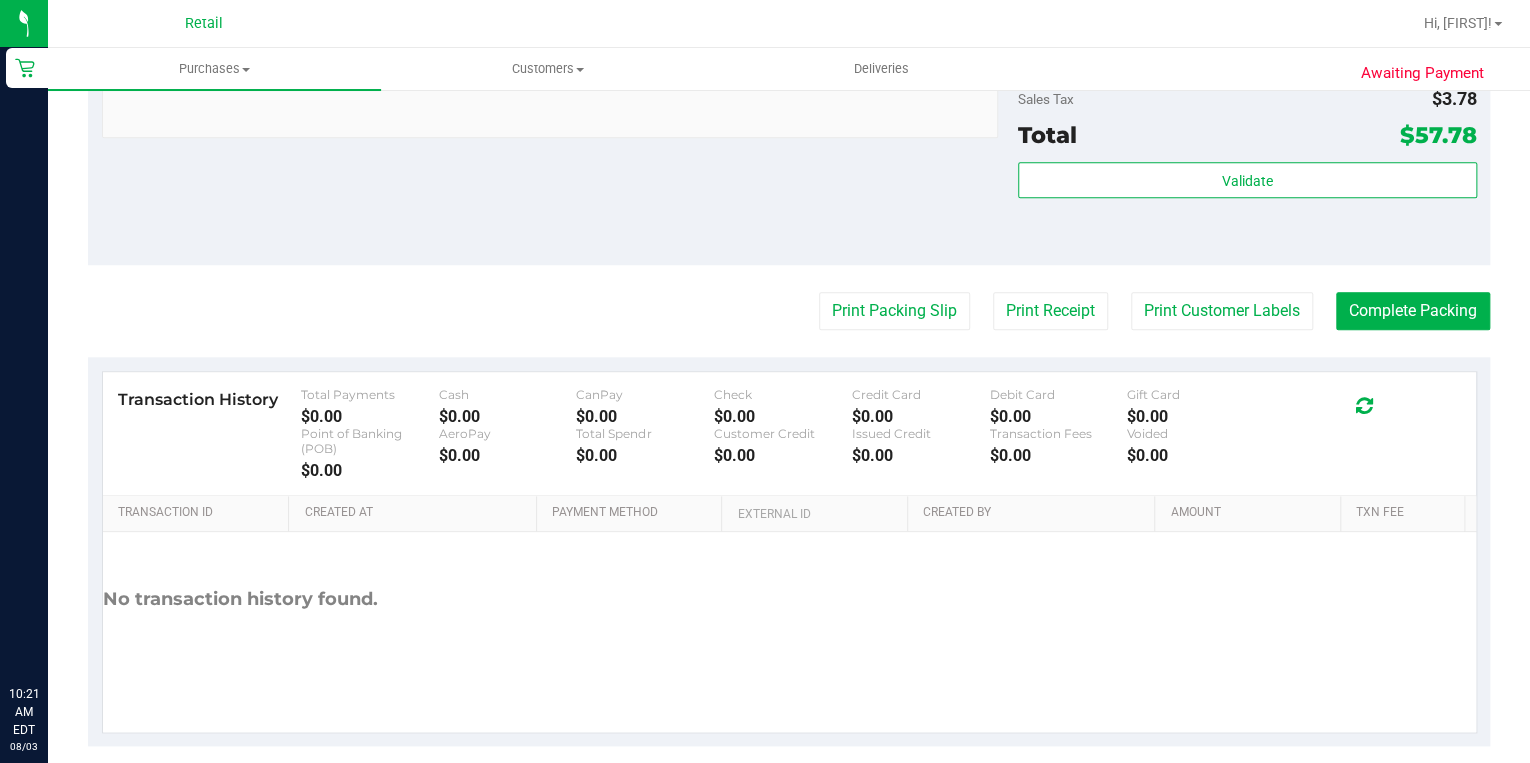 scroll, scrollTop: 885, scrollLeft: 0, axis: vertical 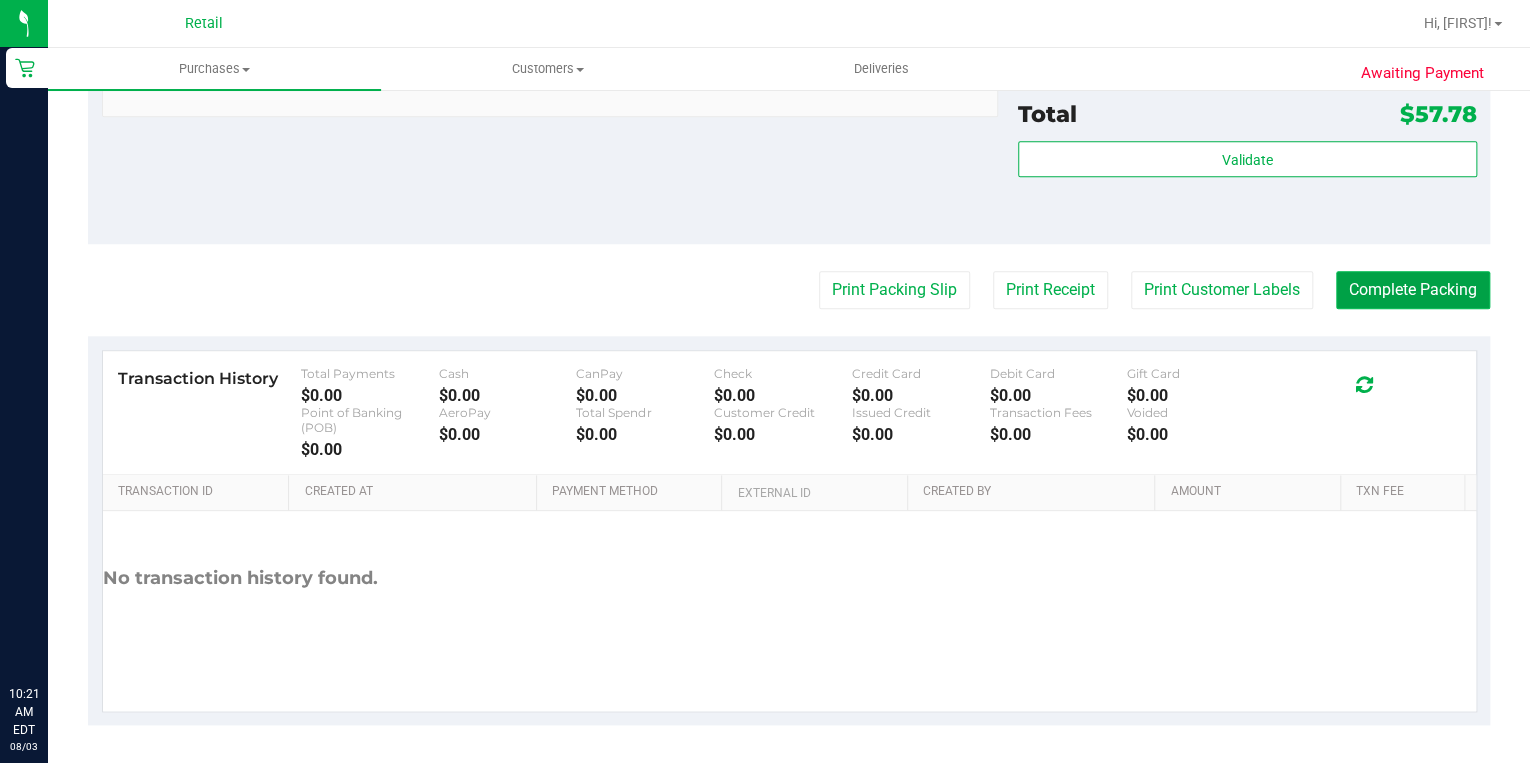 click on "Complete Packing" at bounding box center (1413, 290) 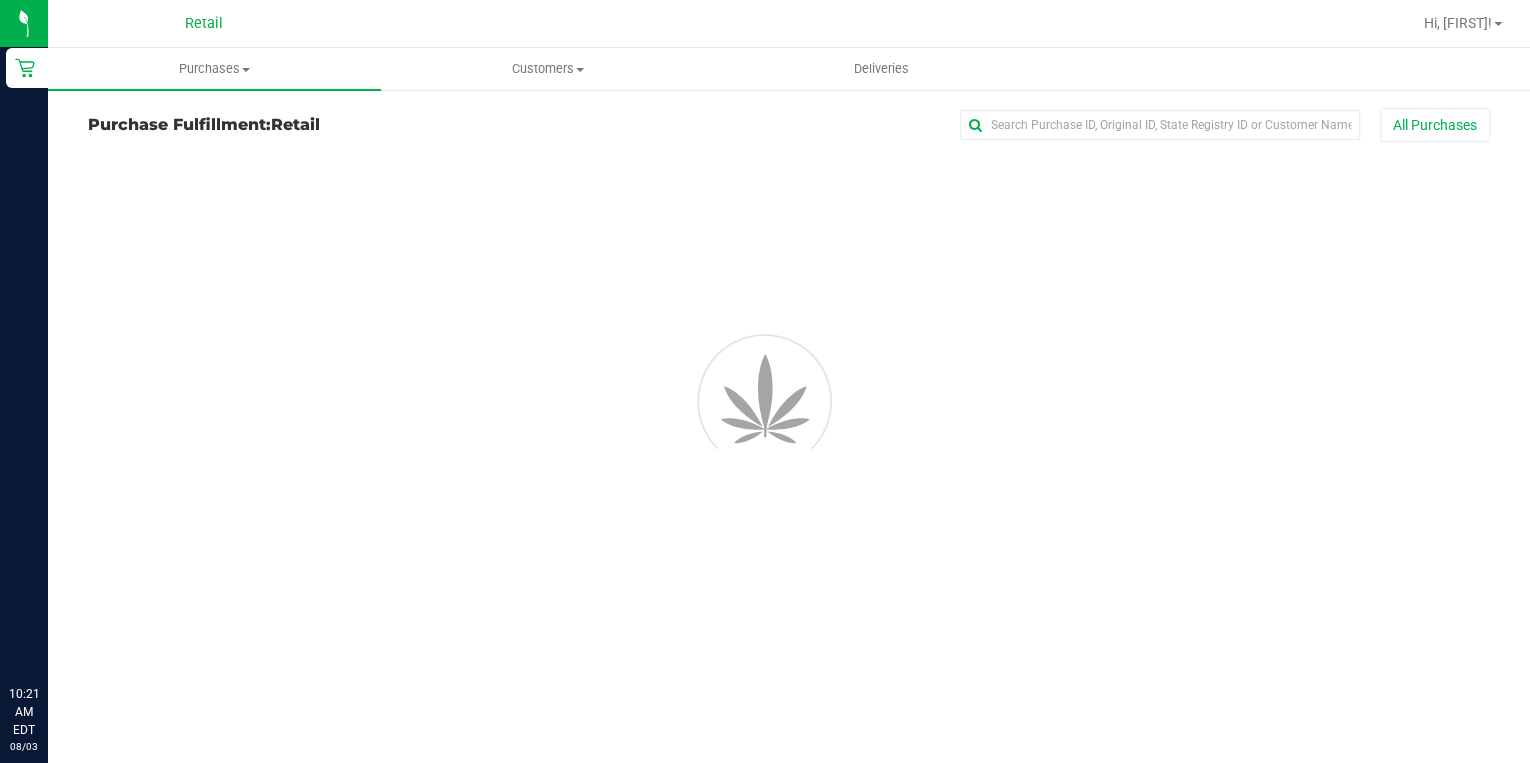 scroll, scrollTop: 0, scrollLeft: 0, axis: both 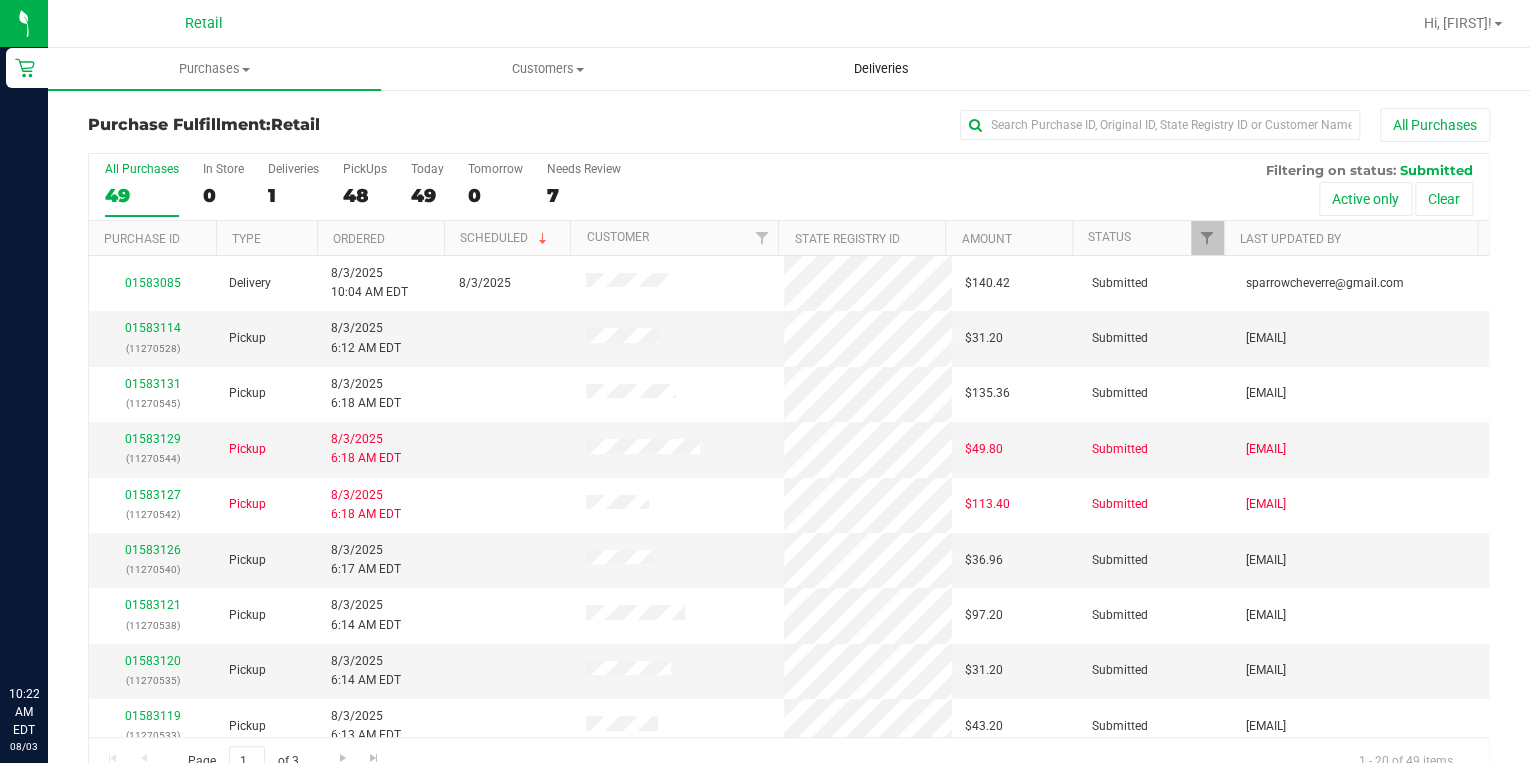click on "Deliveries" at bounding box center (881, 69) 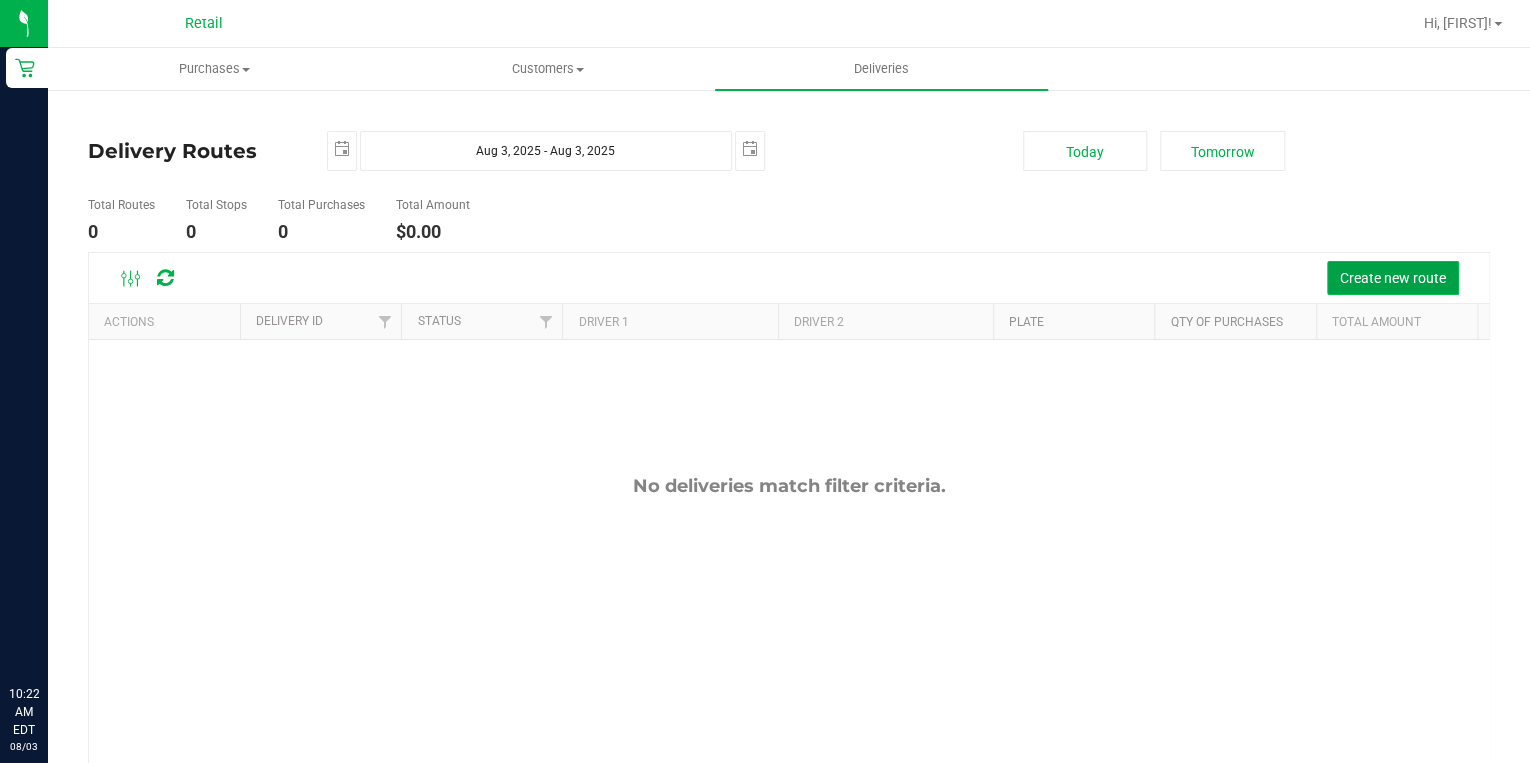 click on "Create new route" at bounding box center [1393, 278] 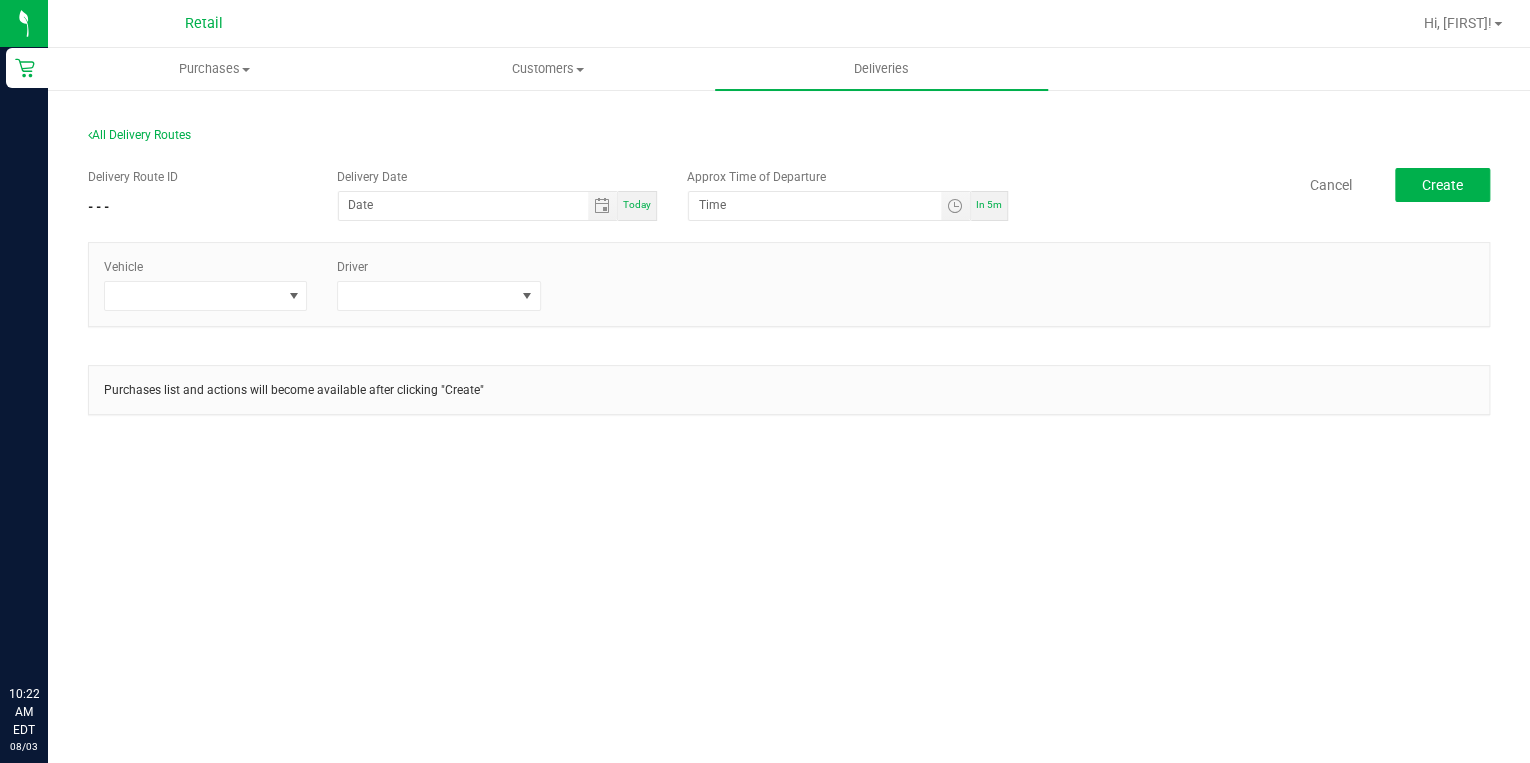 click on "Today" at bounding box center (637, 204) 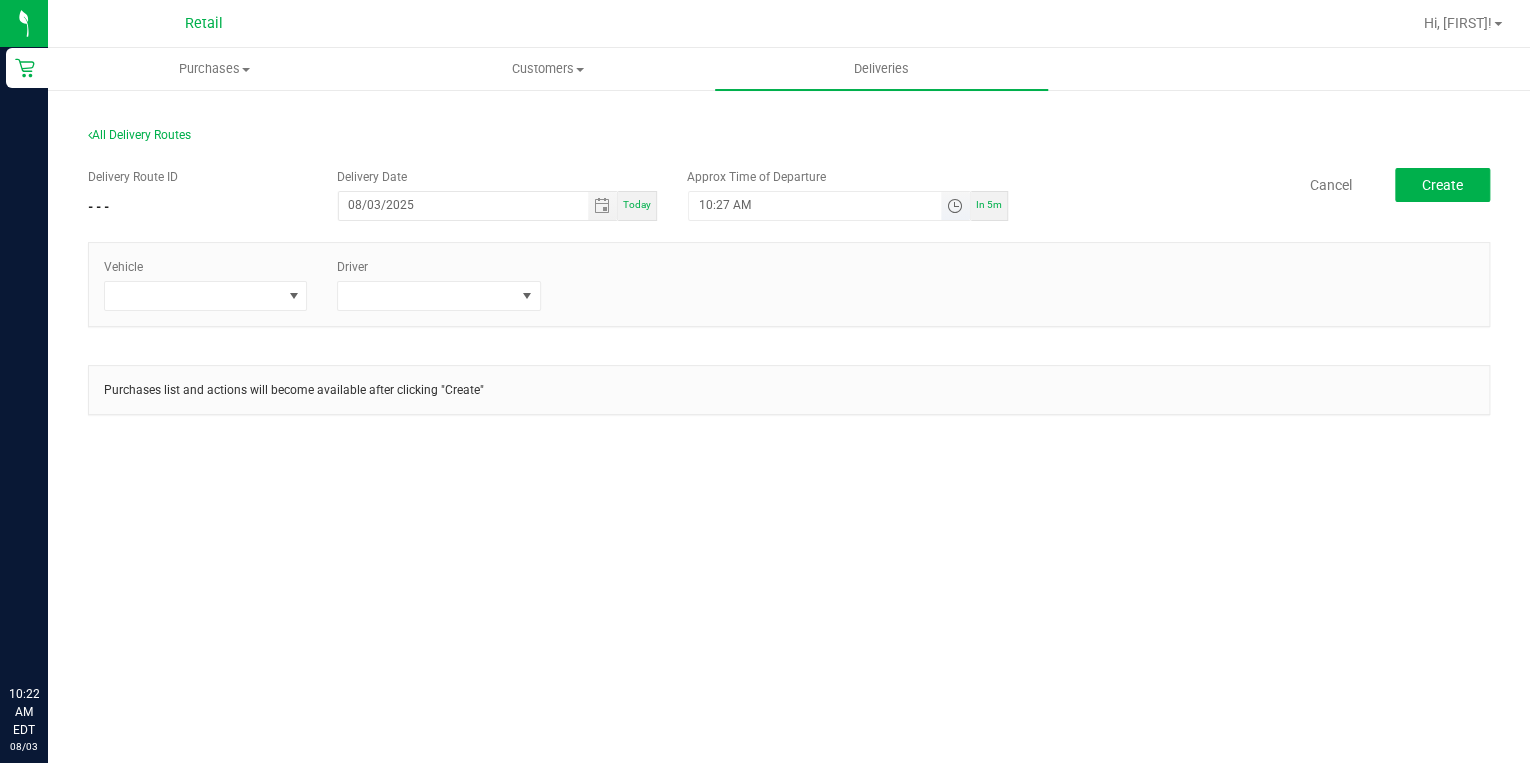 click at bounding box center (954, 206) 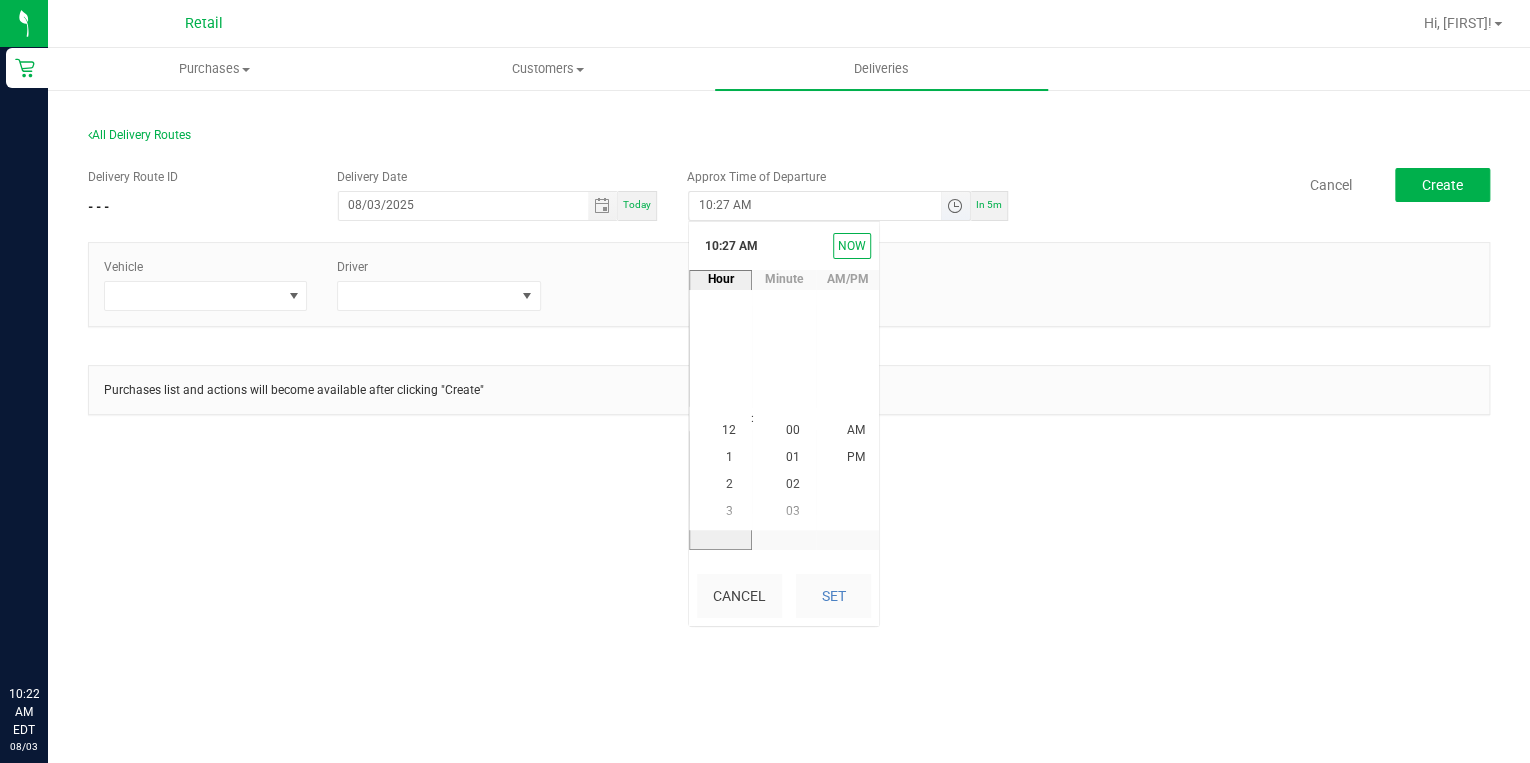 scroll, scrollTop: 272, scrollLeft: 0, axis: vertical 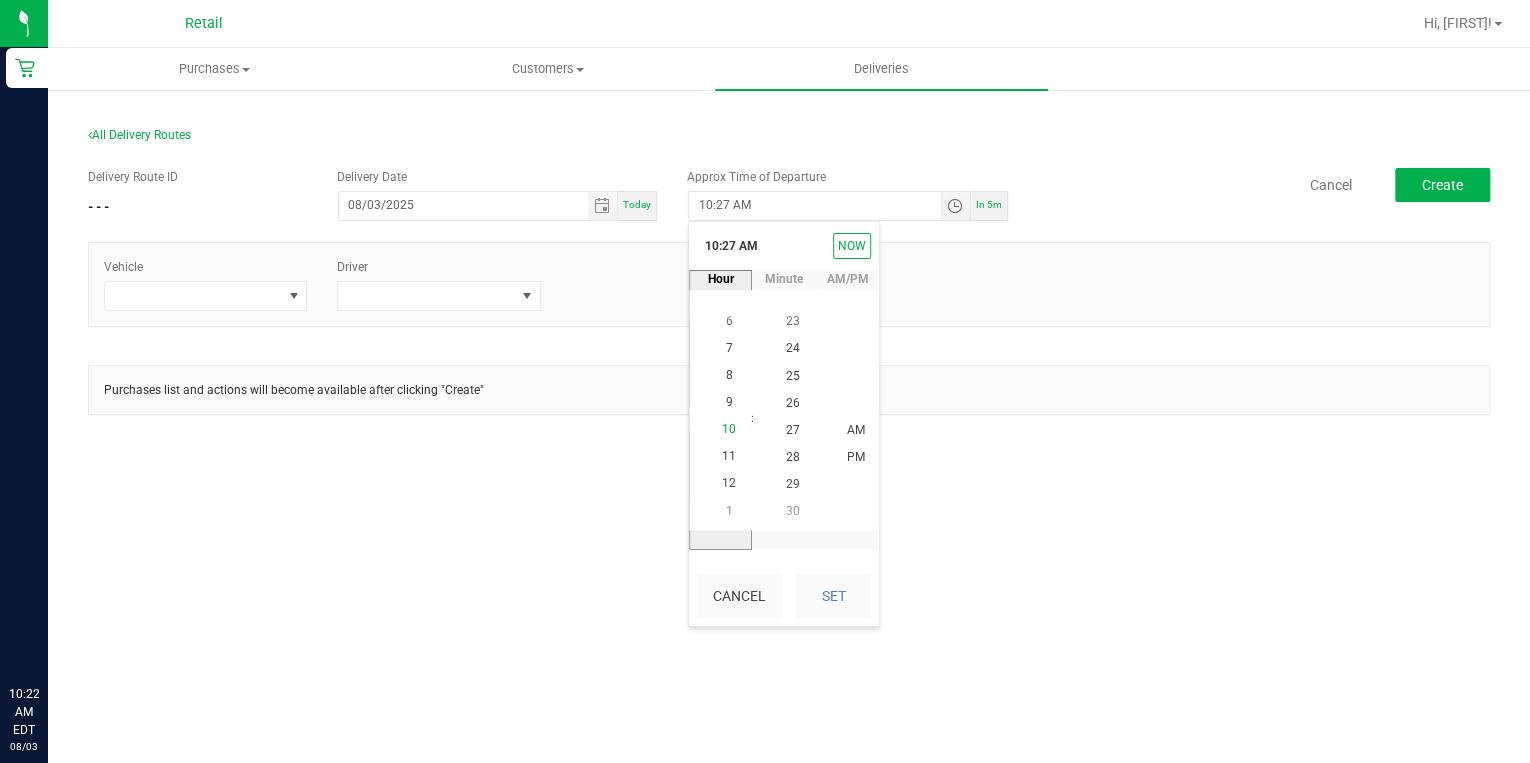 click on "10" at bounding box center (729, 429) 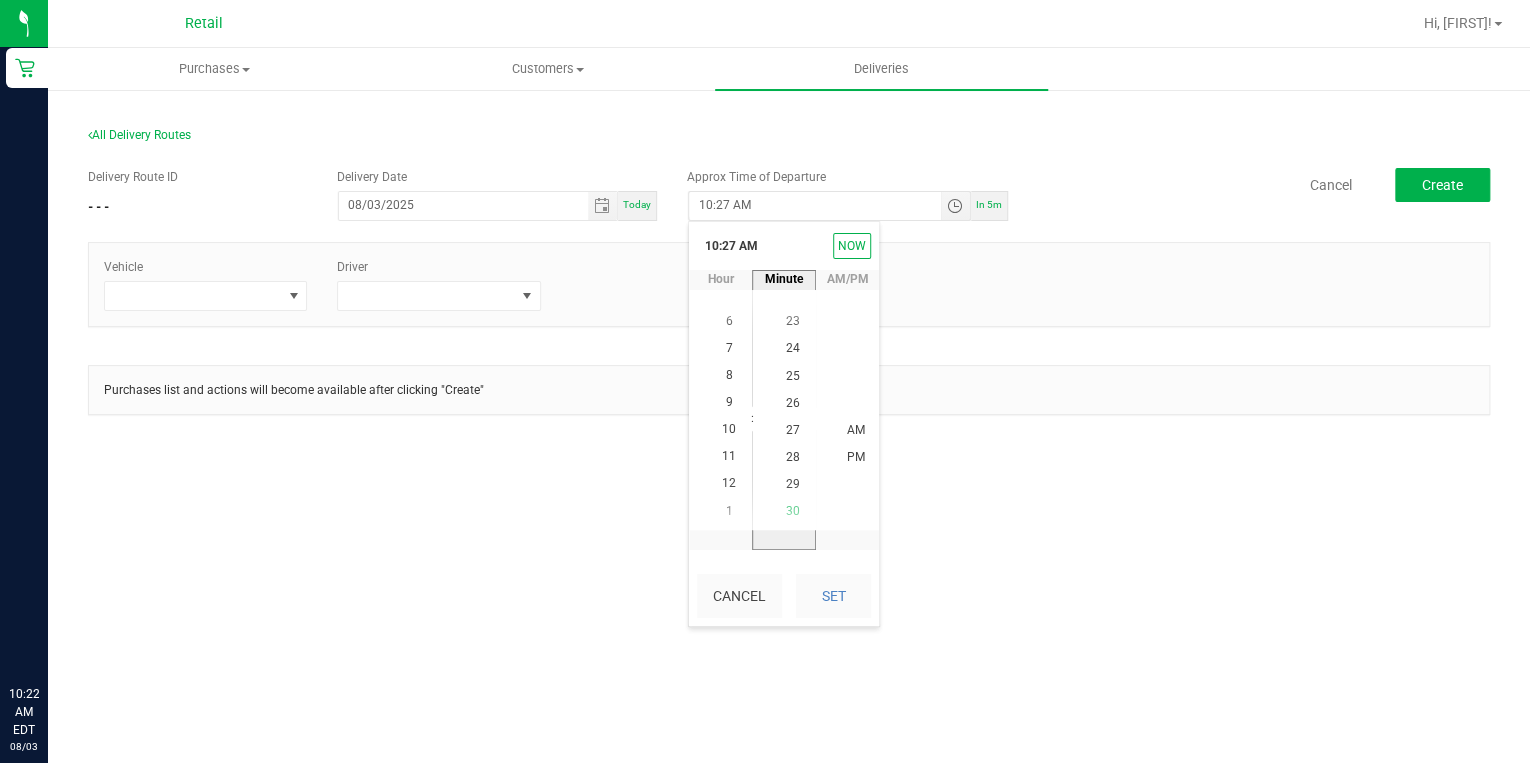 click on "30" at bounding box center (792, 511) 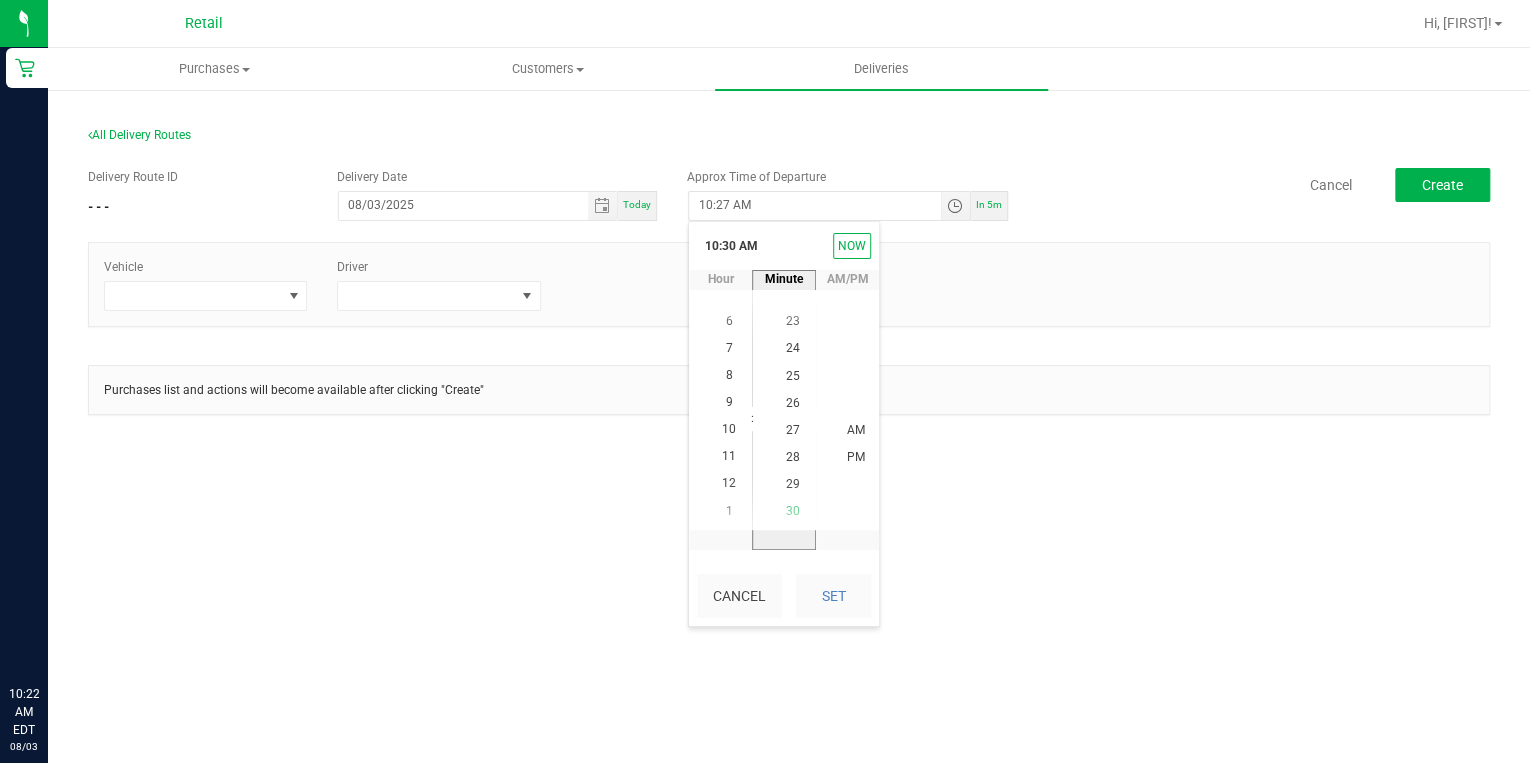 scroll, scrollTop: 815, scrollLeft: 0, axis: vertical 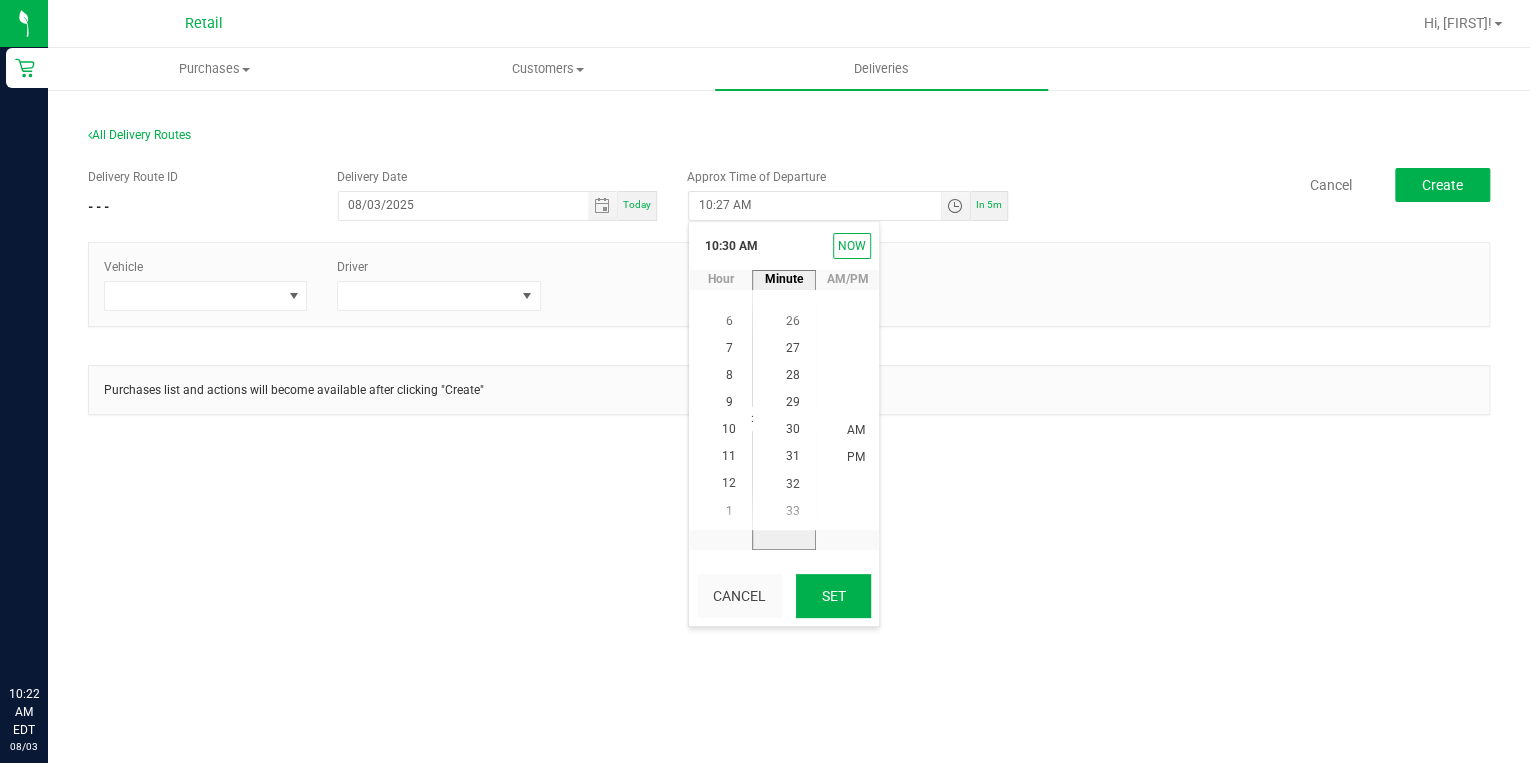 click on "Set" at bounding box center [833, 596] 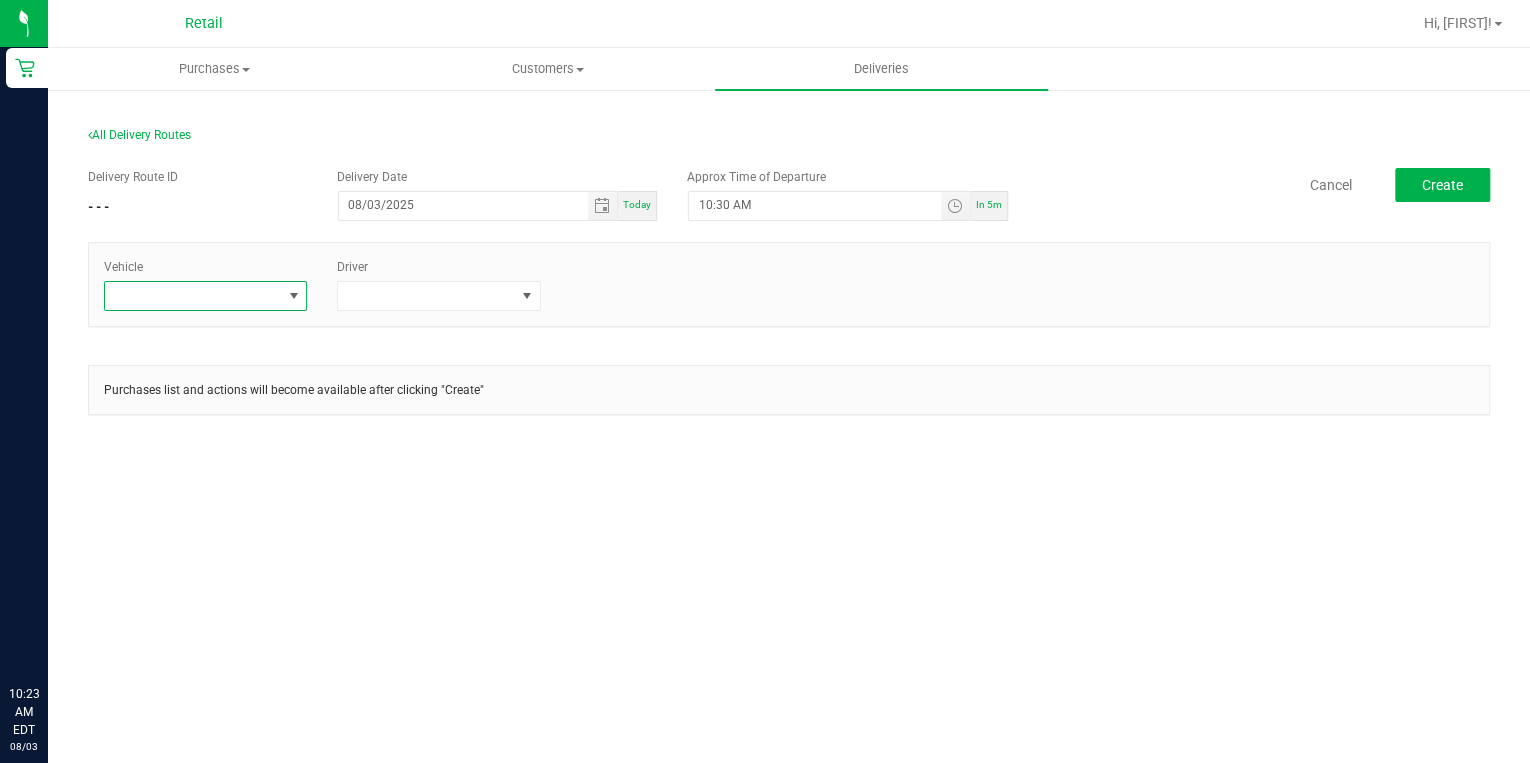 click at bounding box center (293, 296) 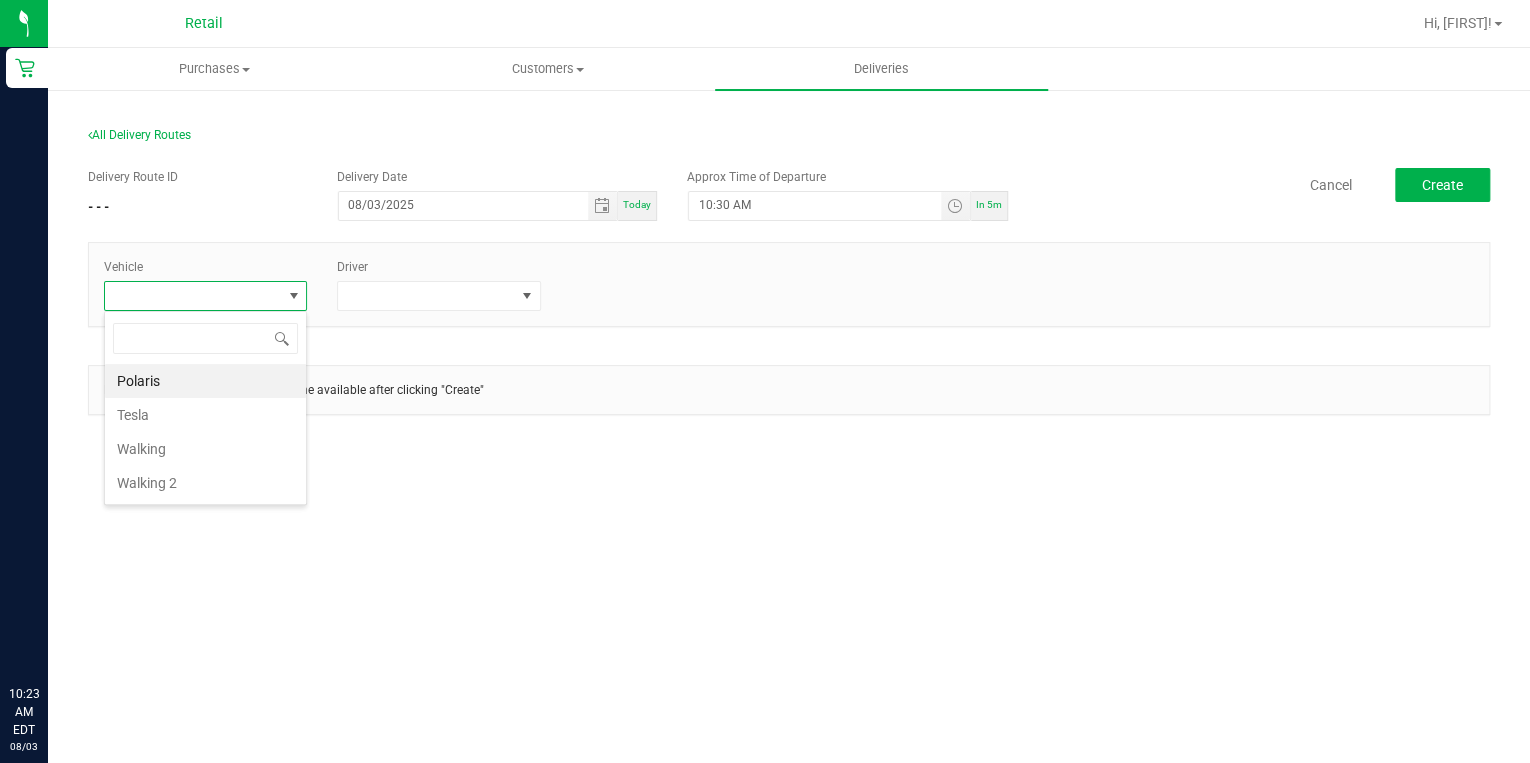 scroll, scrollTop: 99970, scrollLeft: 99796, axis: both 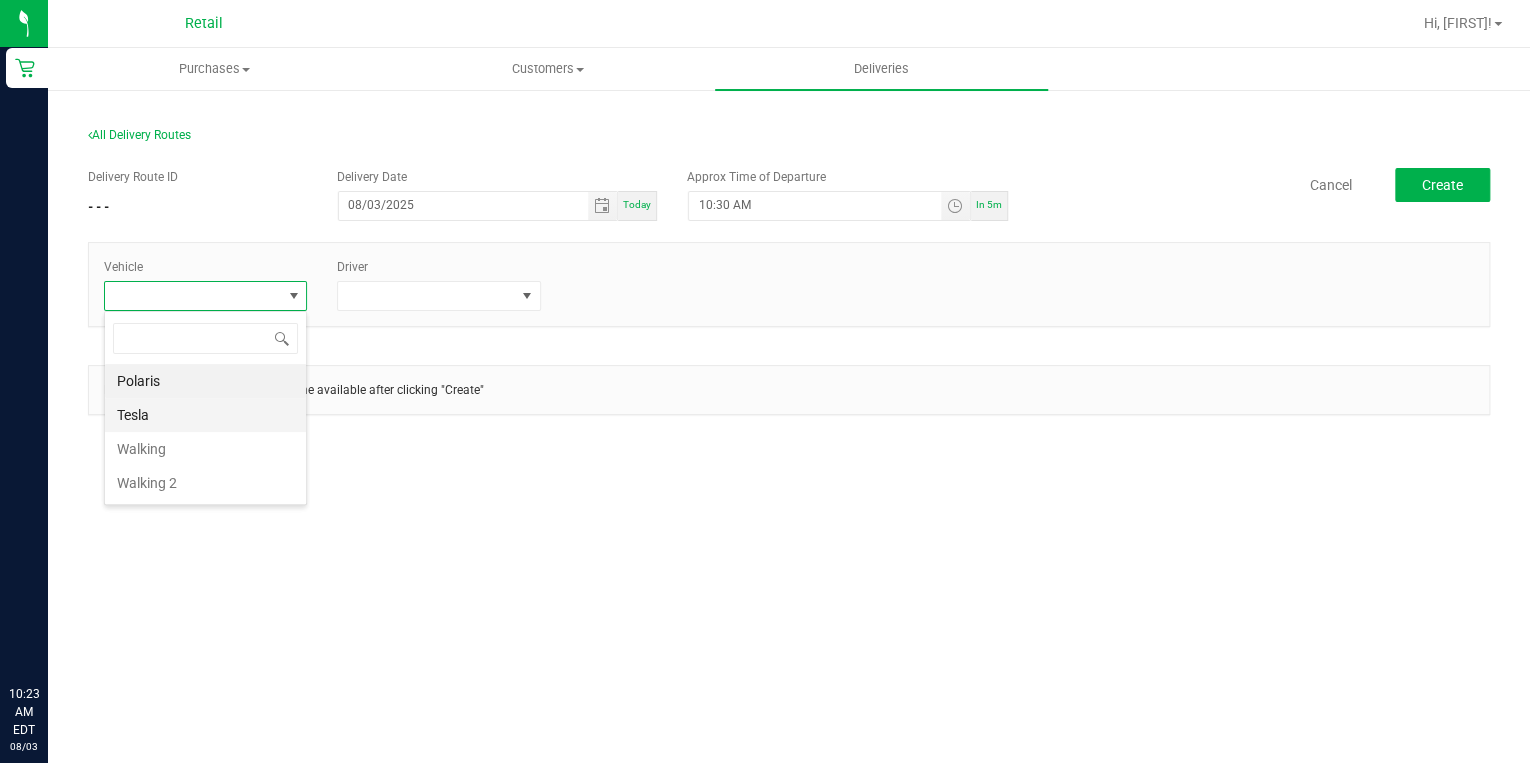 click on "Tesla" at bounding box center (205, 415) 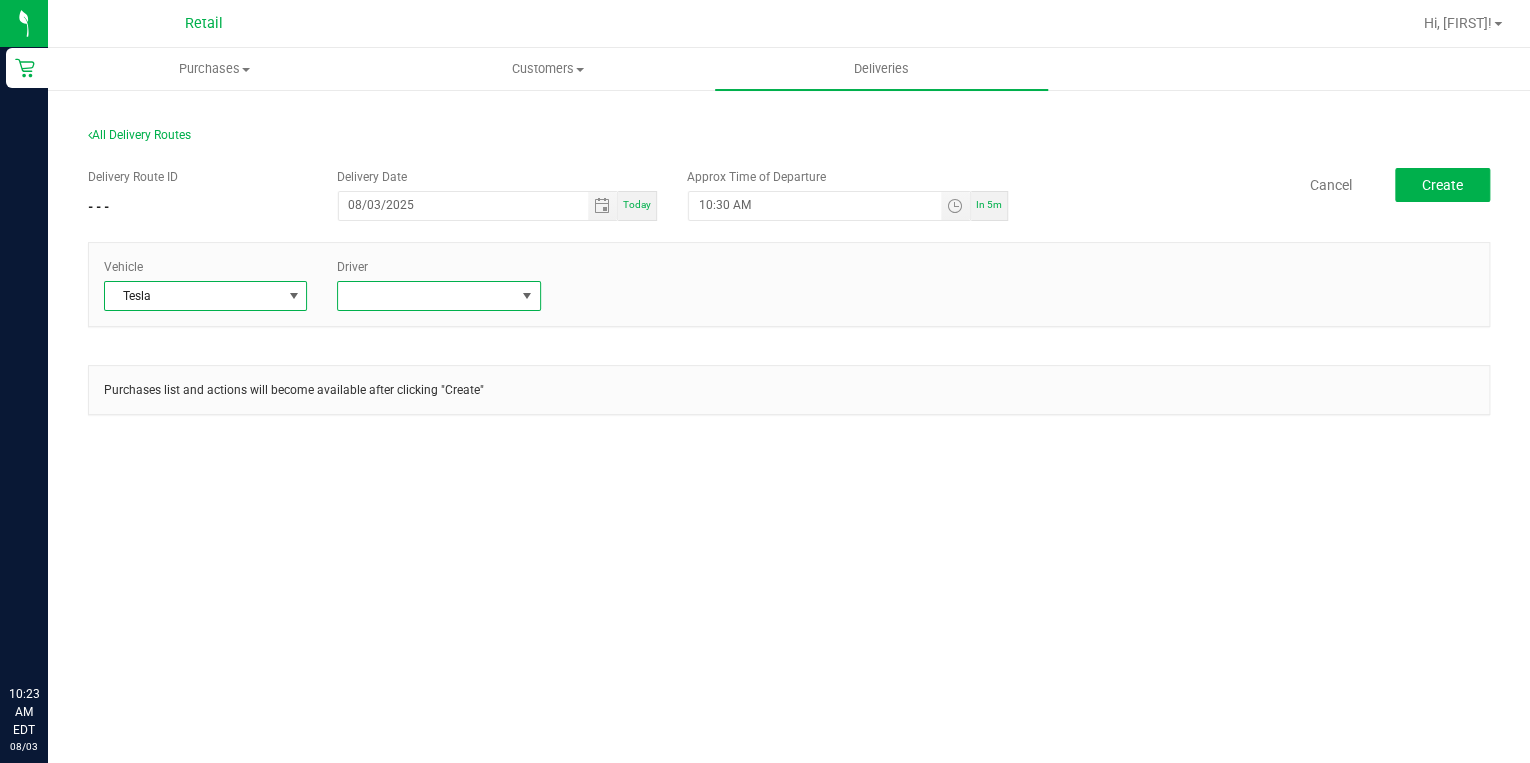 click at bounding box center [527, 296] 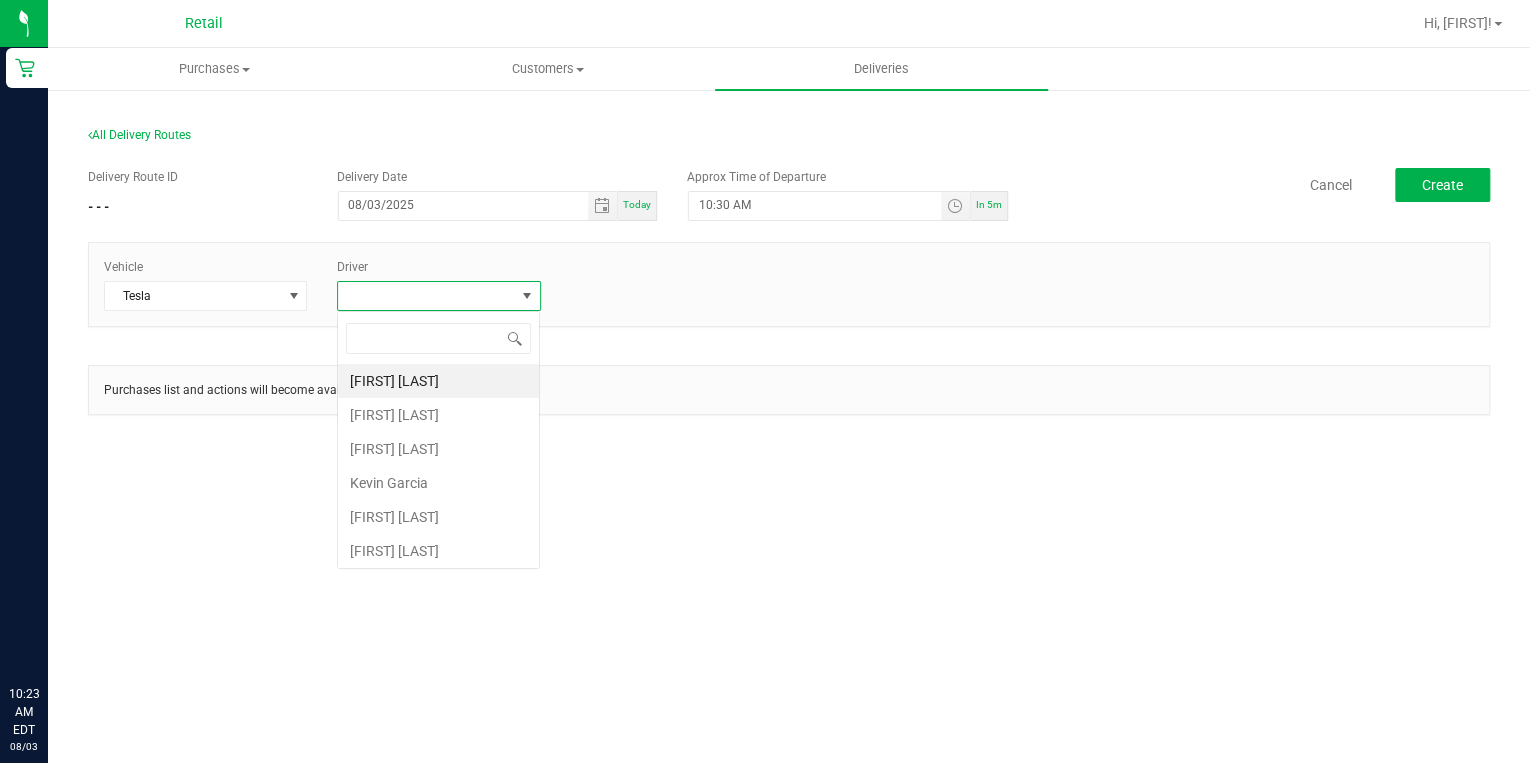 scroll, scrollTop: 99970, scrollLeft: 99796, axis: both 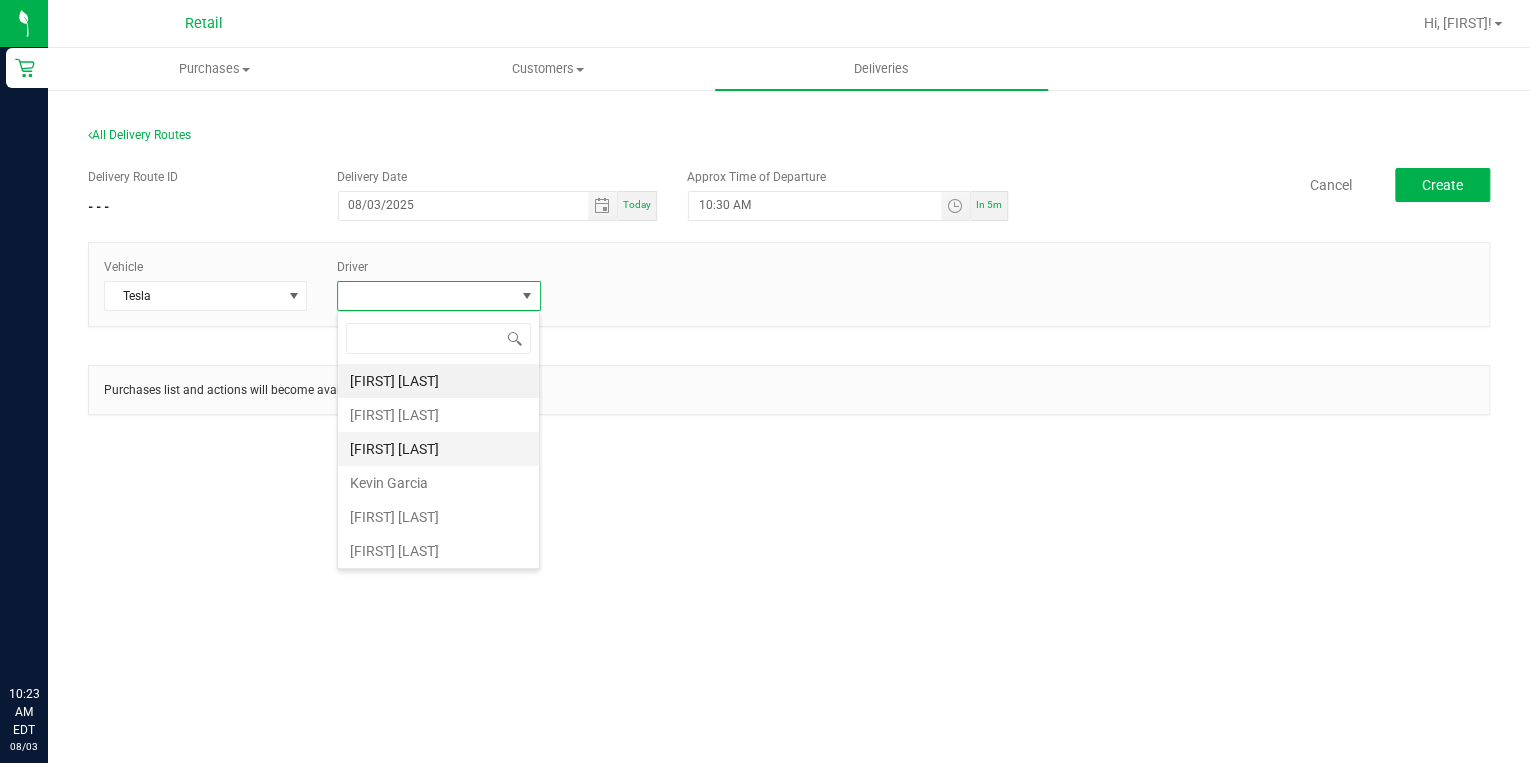 click on "Keith Sullivan" at bounding box center (438, 449) 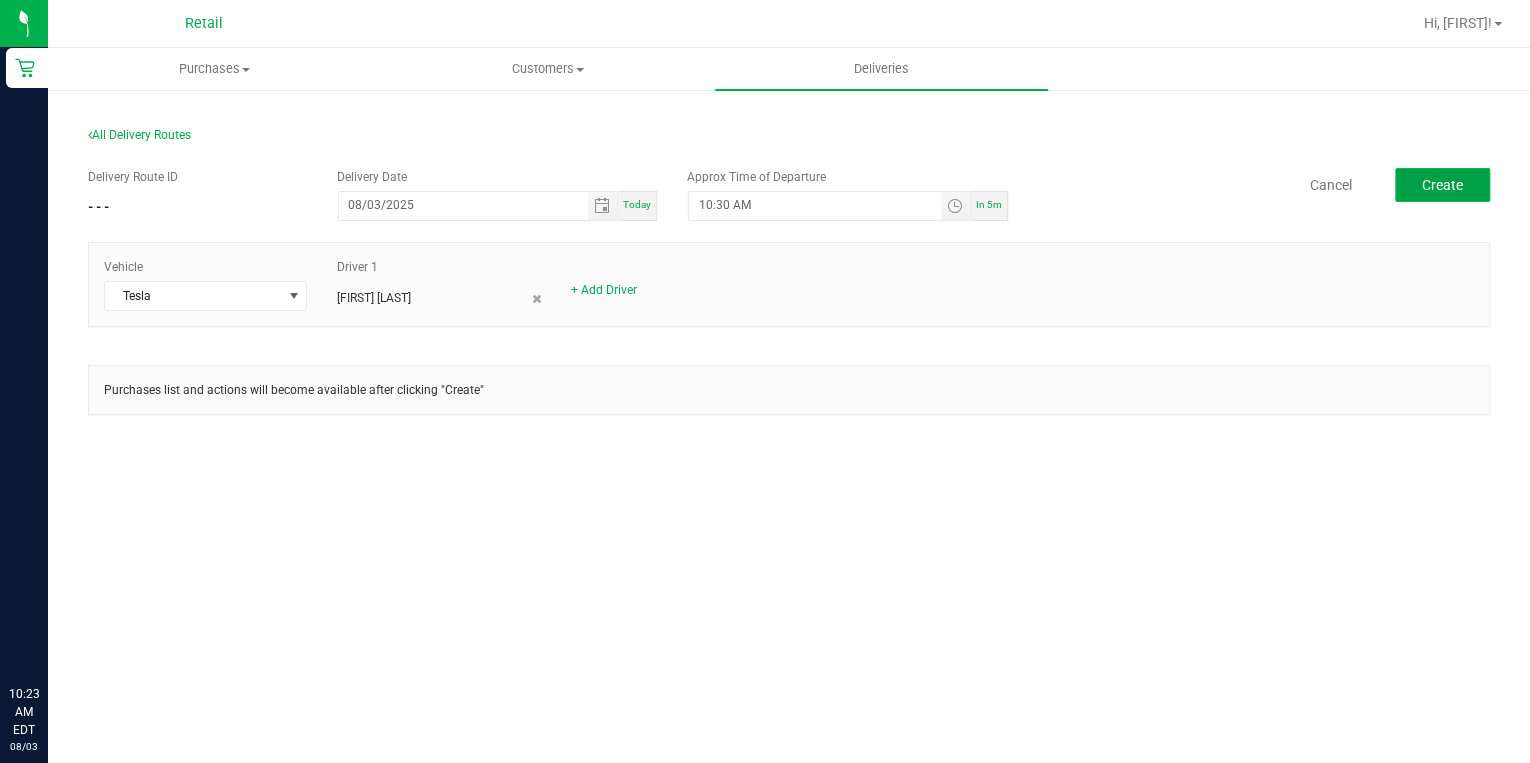 click on "Create" 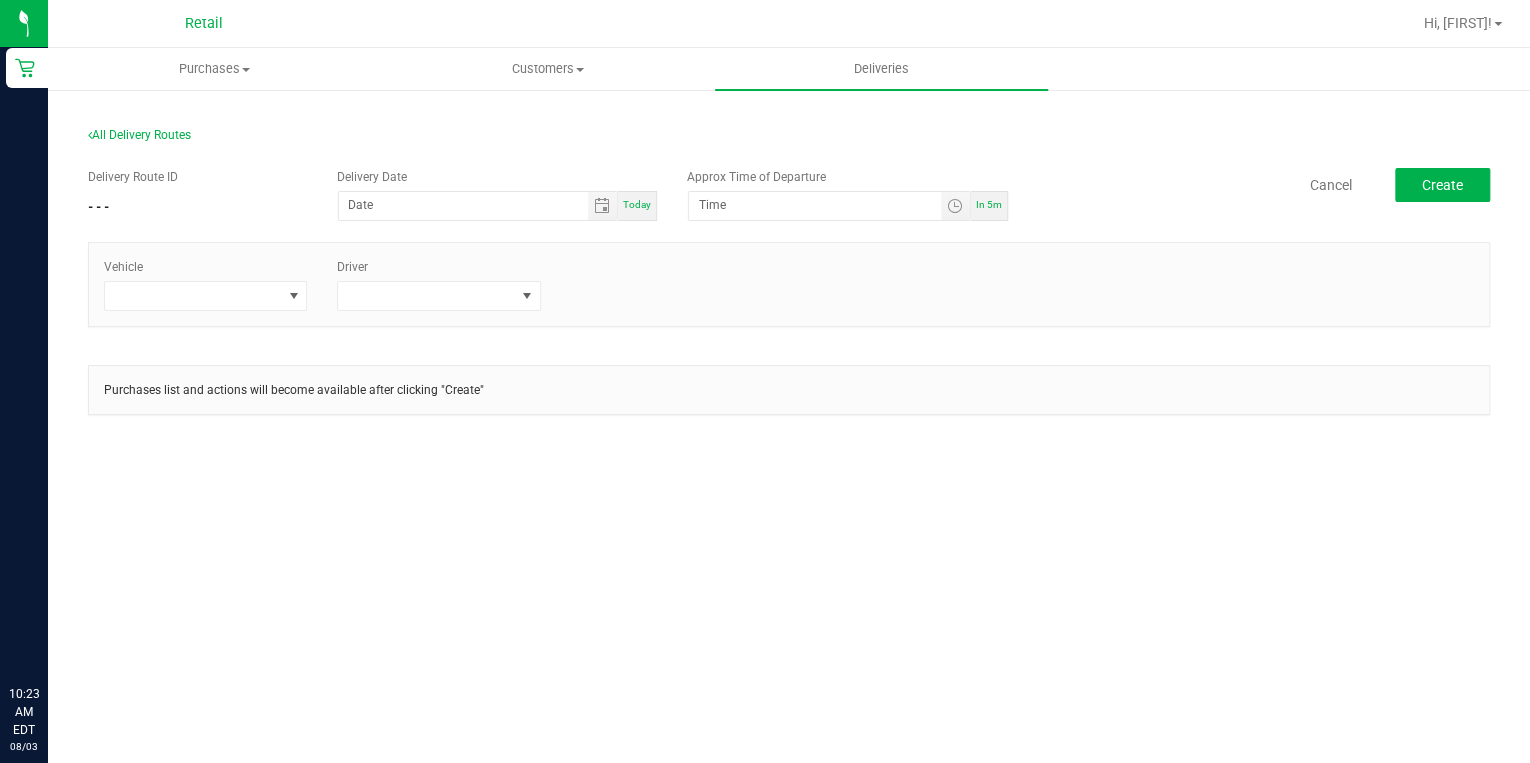 click on "Today" at bounding box center (637, 204) 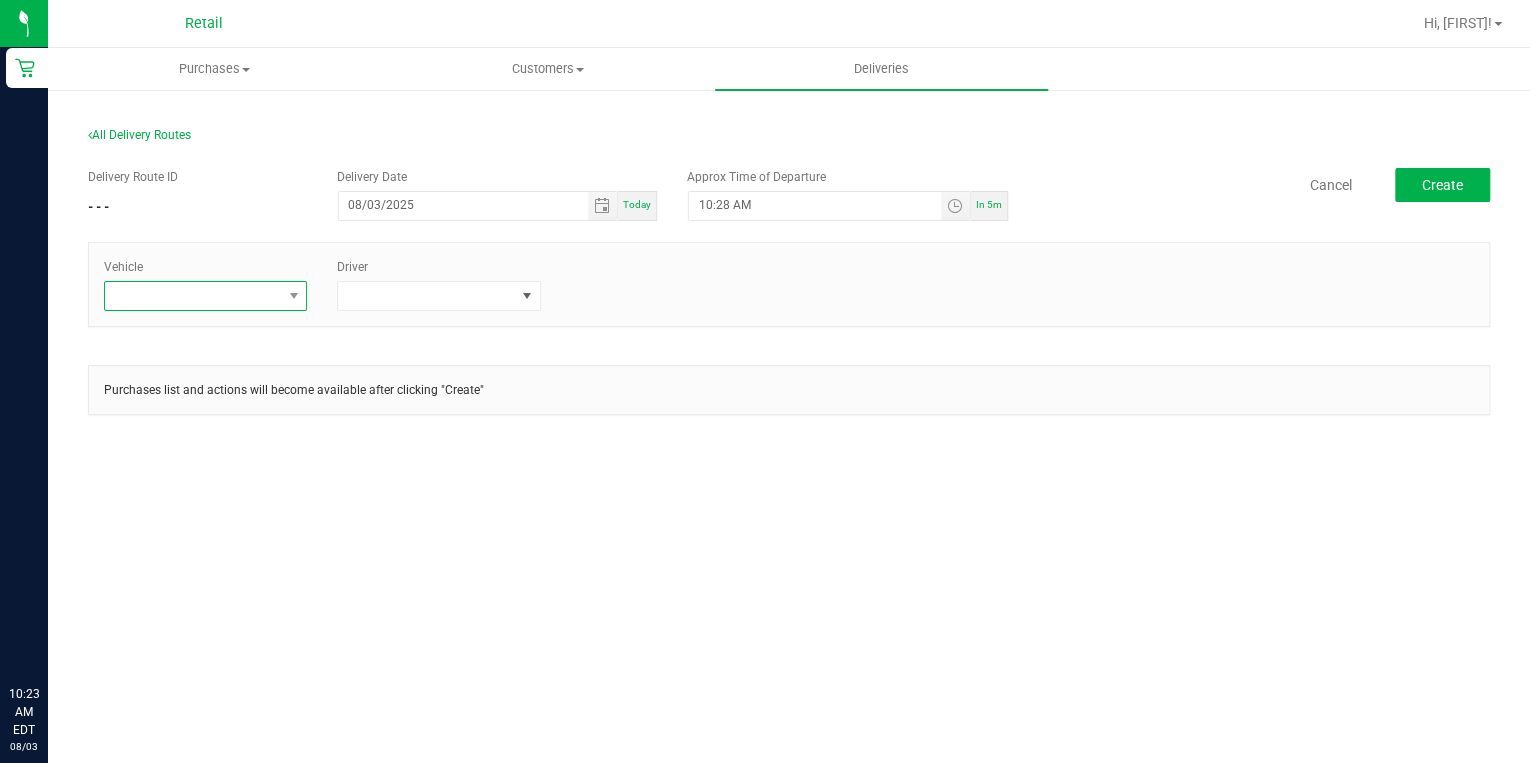 click at bounding box center [293, 296] 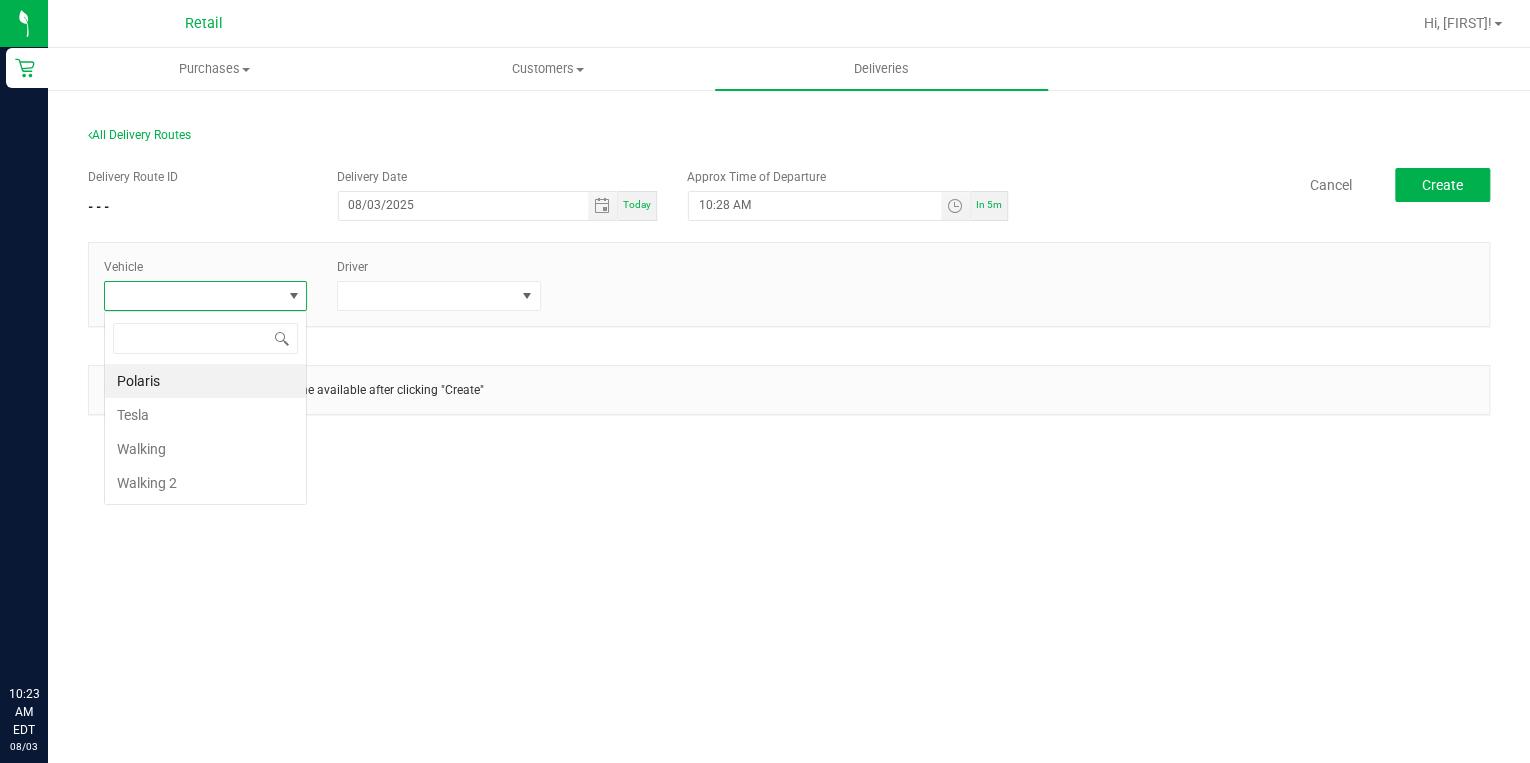 scroll, scrollTop: 99970, scrollLeft: 99796, axis: both 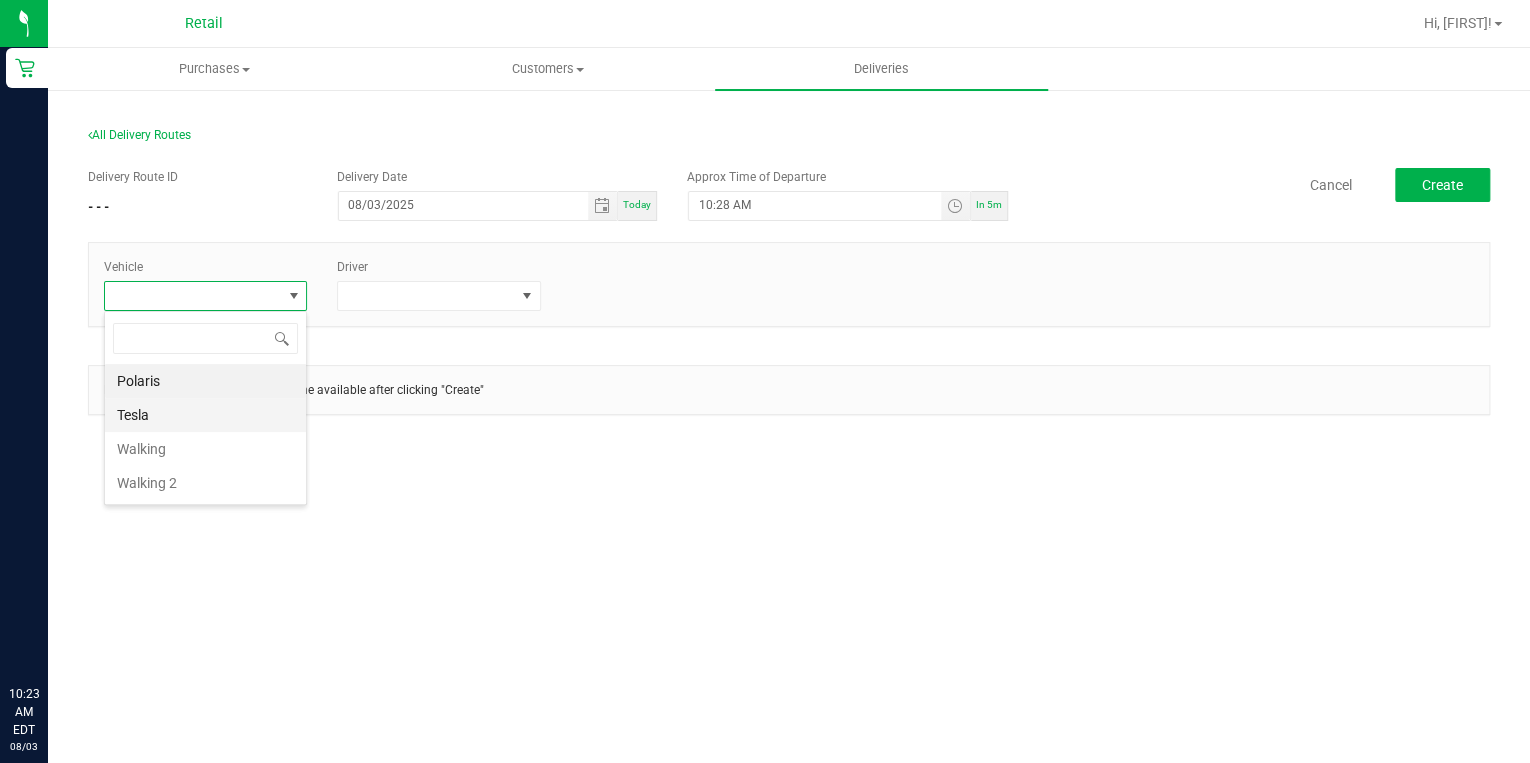 click on "Tesla" at bounding box center (205, 415) 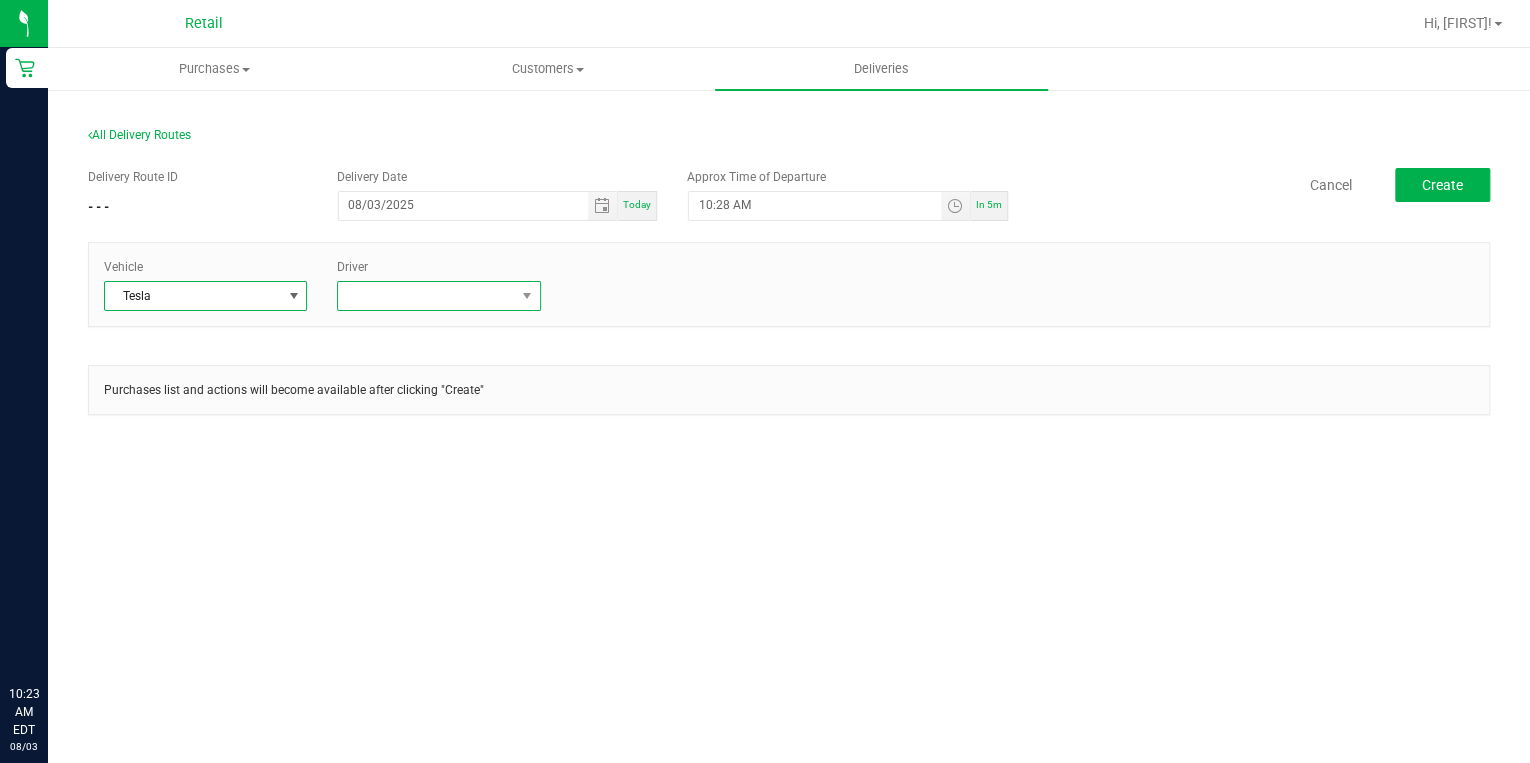 click at bounding box center (426, 296) 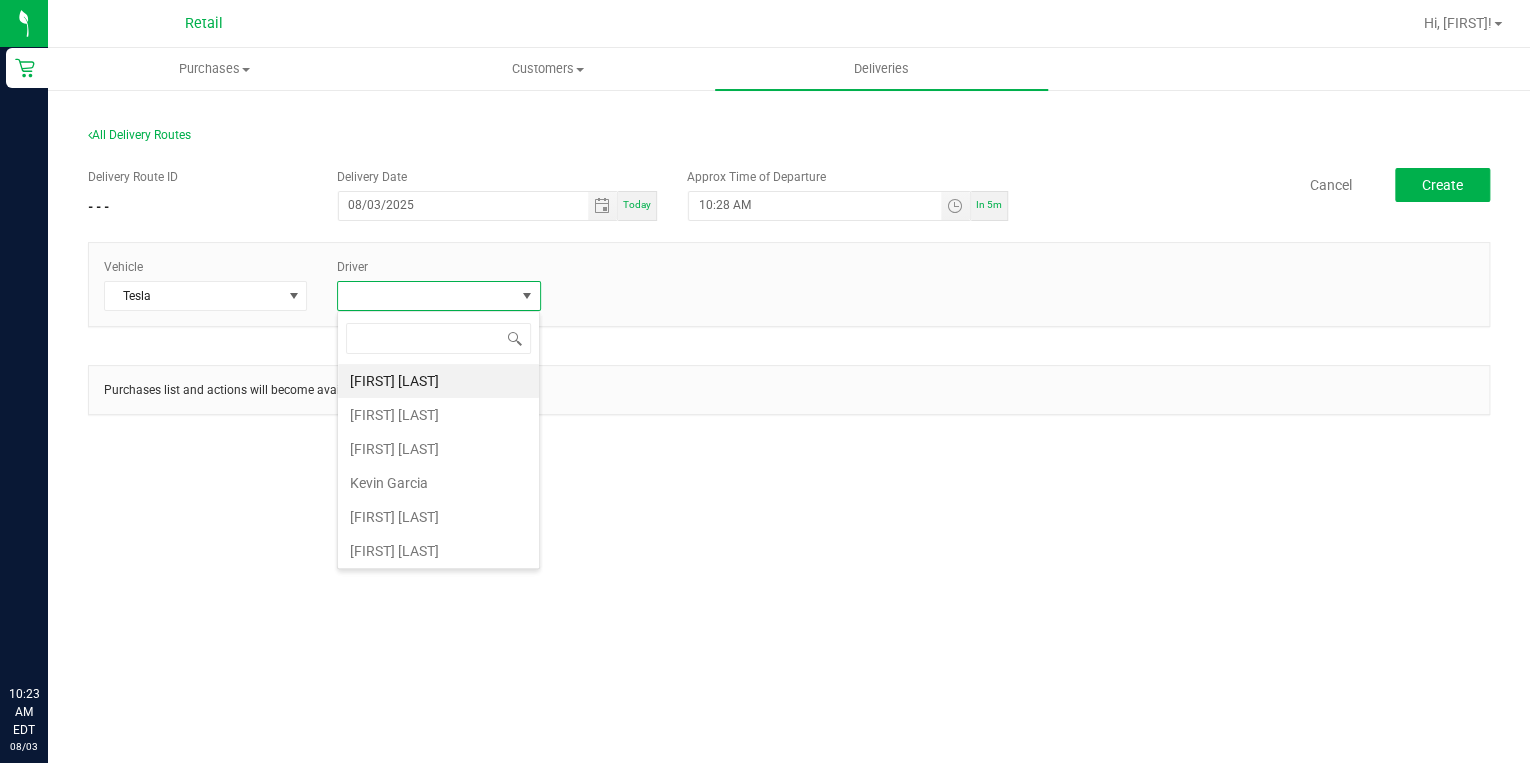 scroll, scrollTop: 99970, scrollLeft: 99796, axis: both 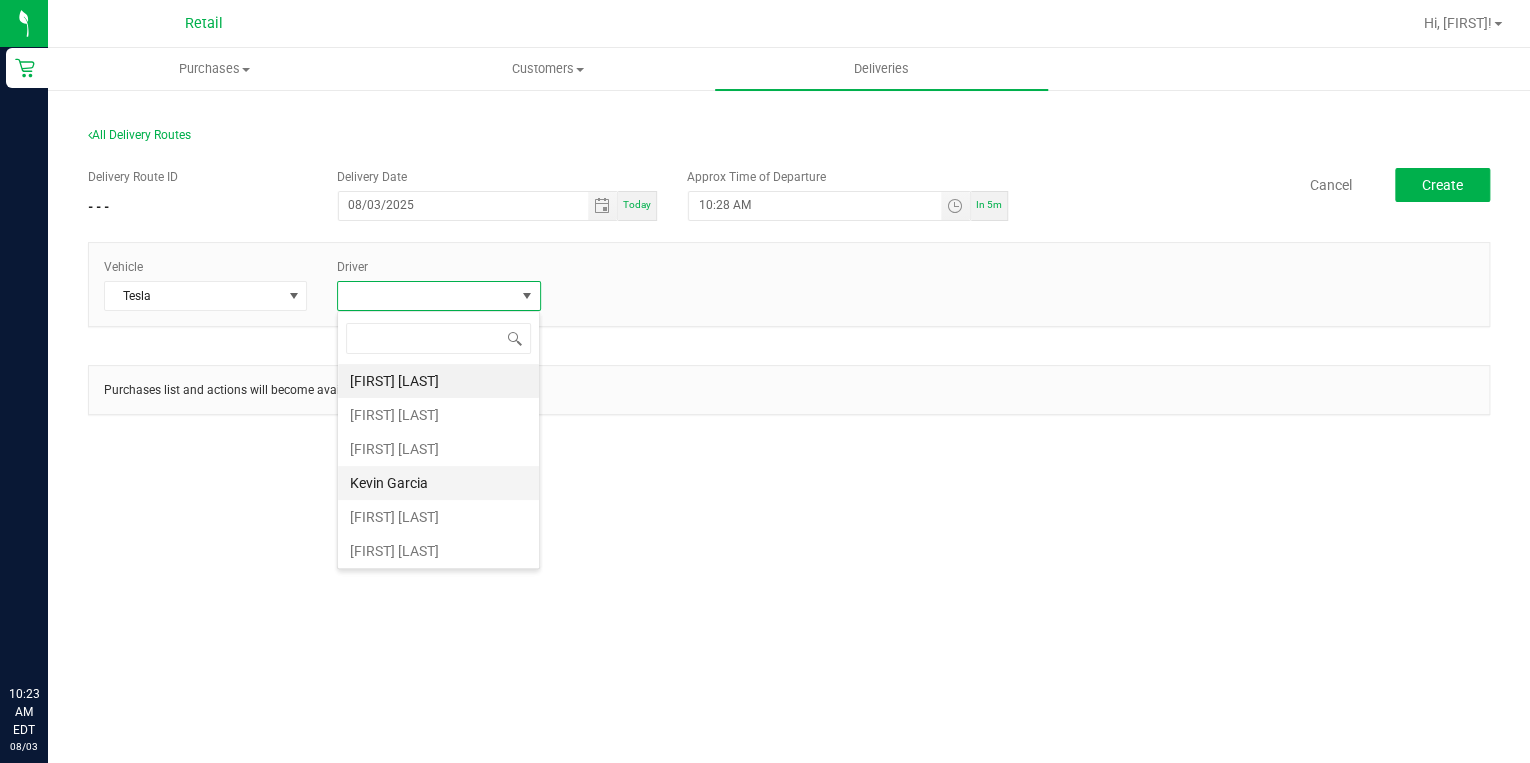 click on "Kevin Garcia" at bounding box center [438, 483] 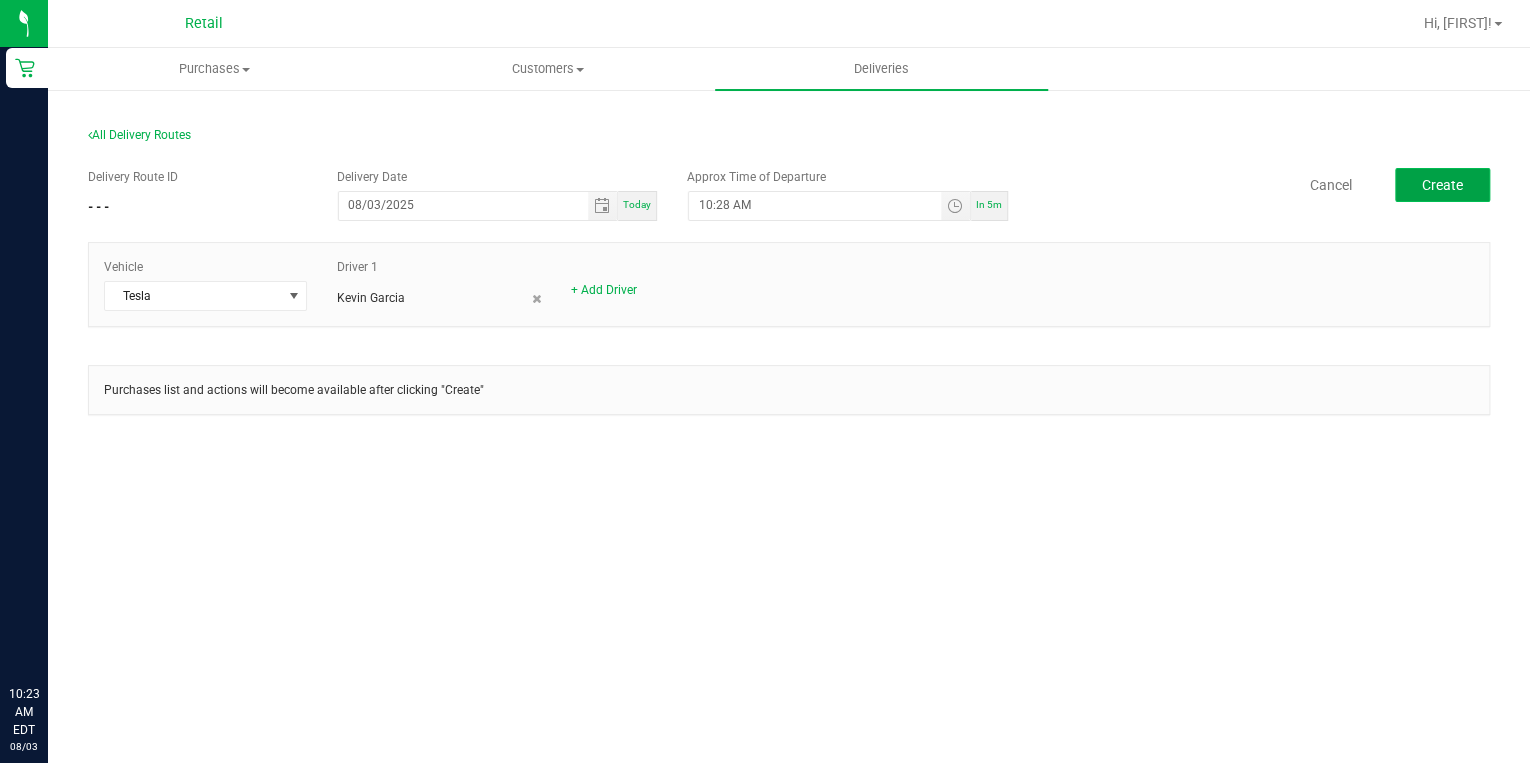 click on "Create" 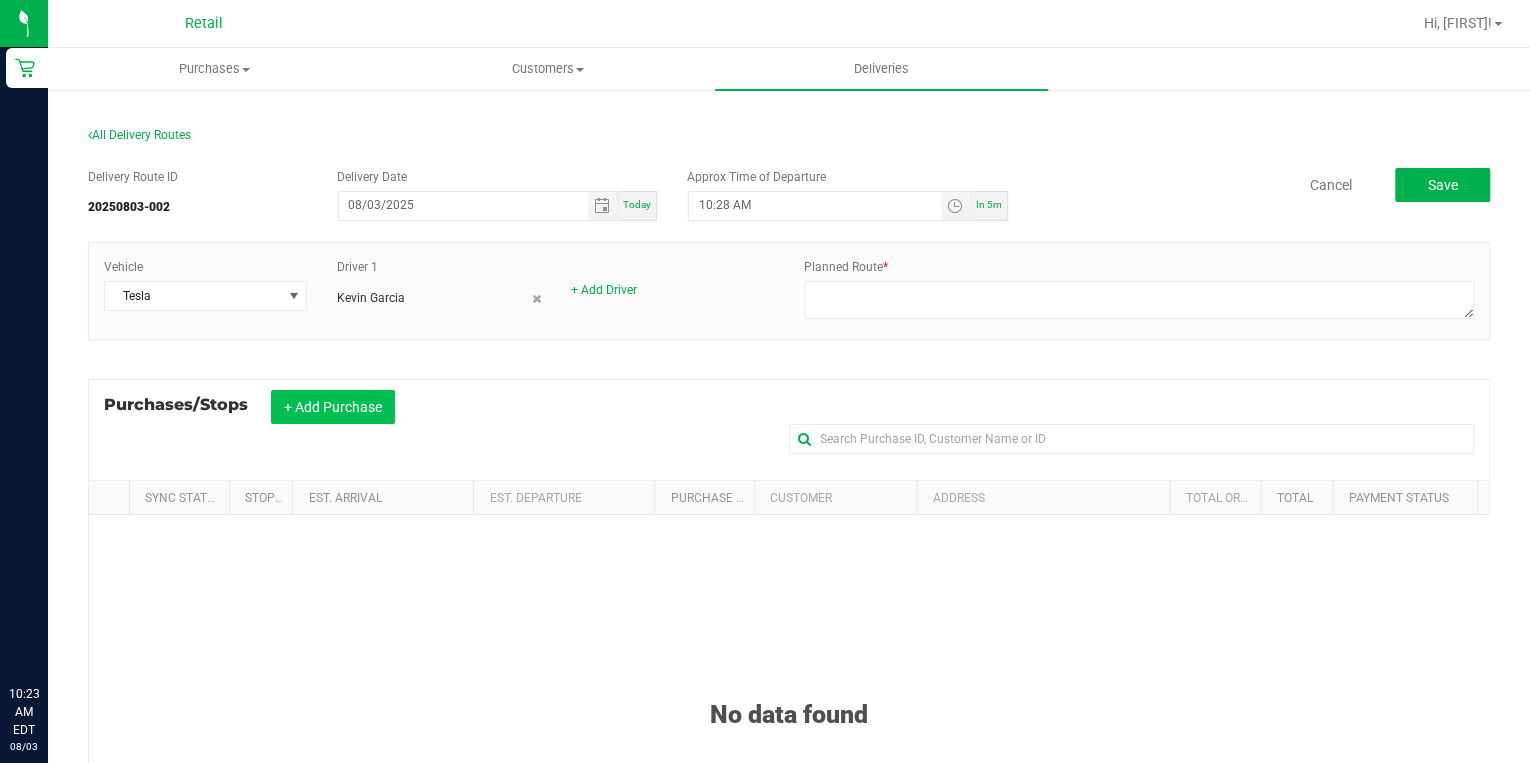 click on "+ Add Purchase" at bounding box center (333, 407) 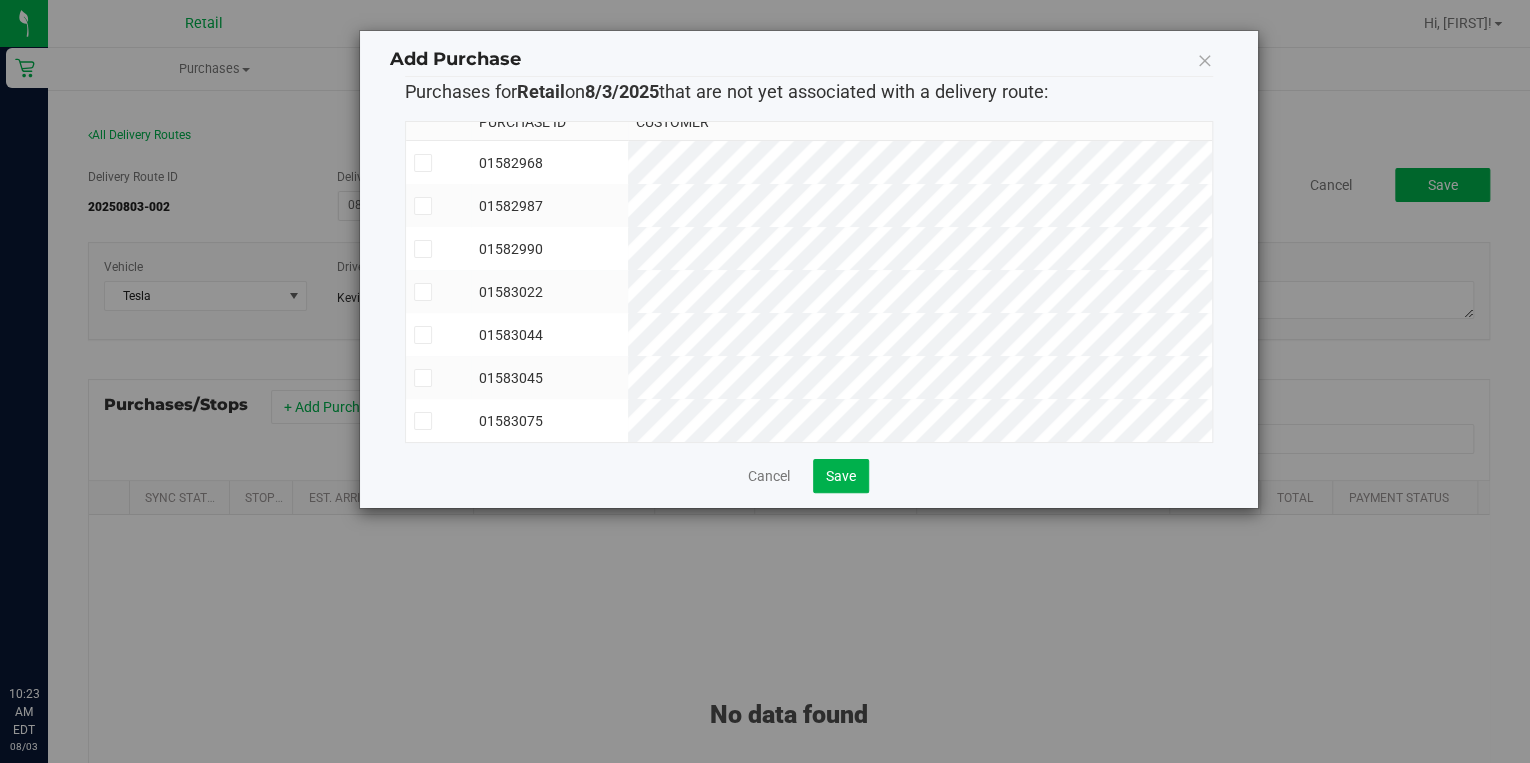 scroll, scrollTop: 0, scrollLeft: 0, axis: both 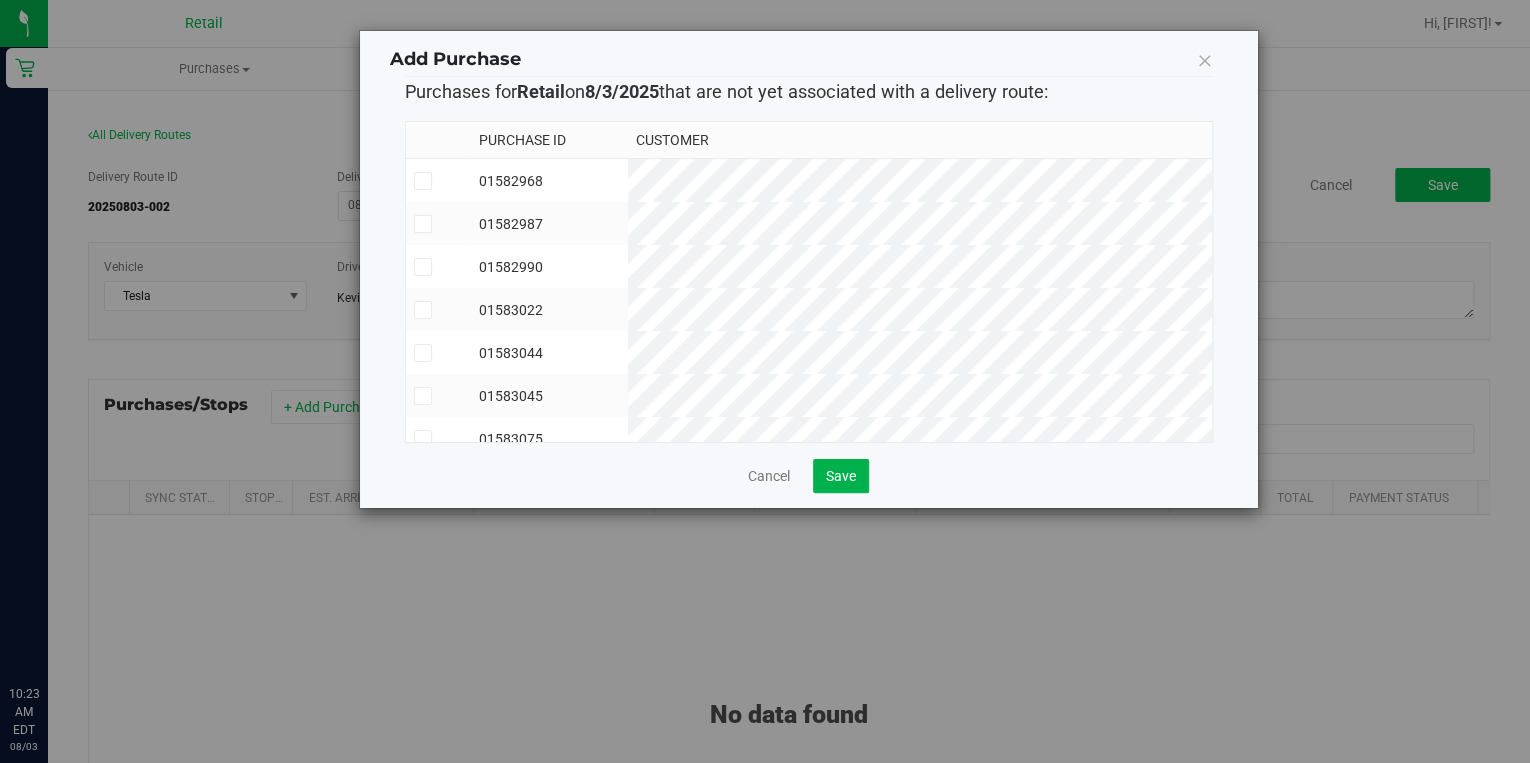 click at bounding box center (422, 224) 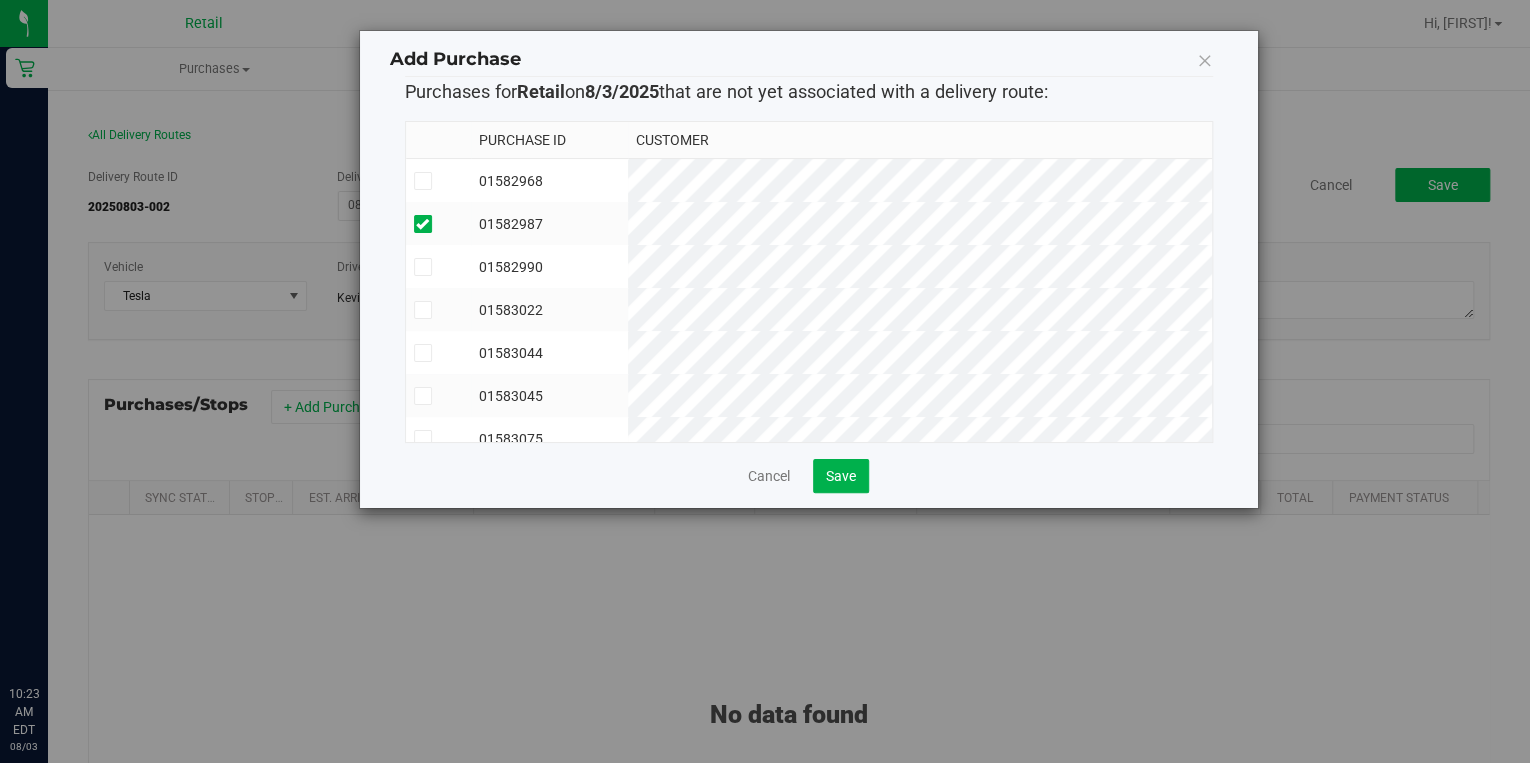 click at bounding box center (0, 0) 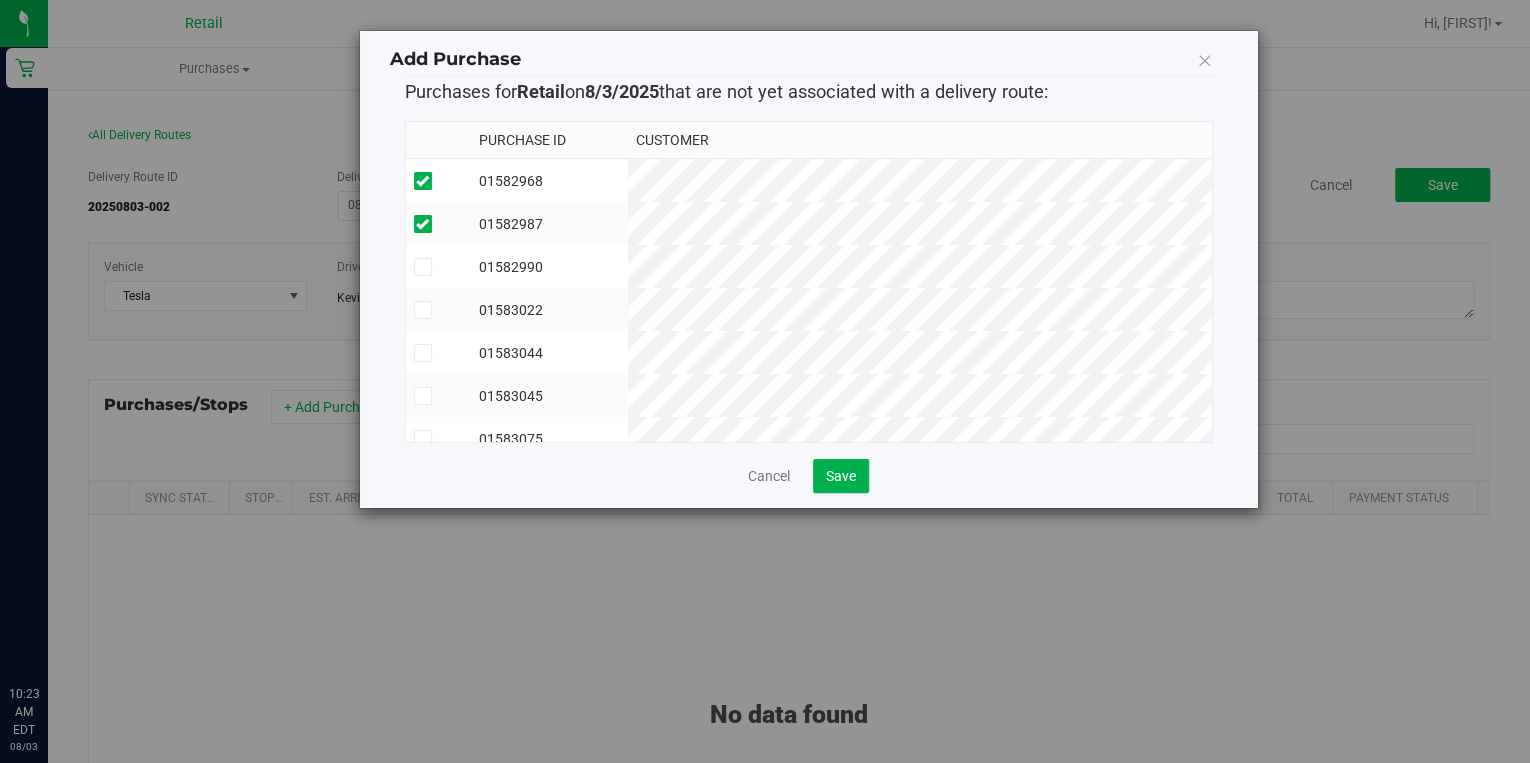 click at bounding box center [0, 0] 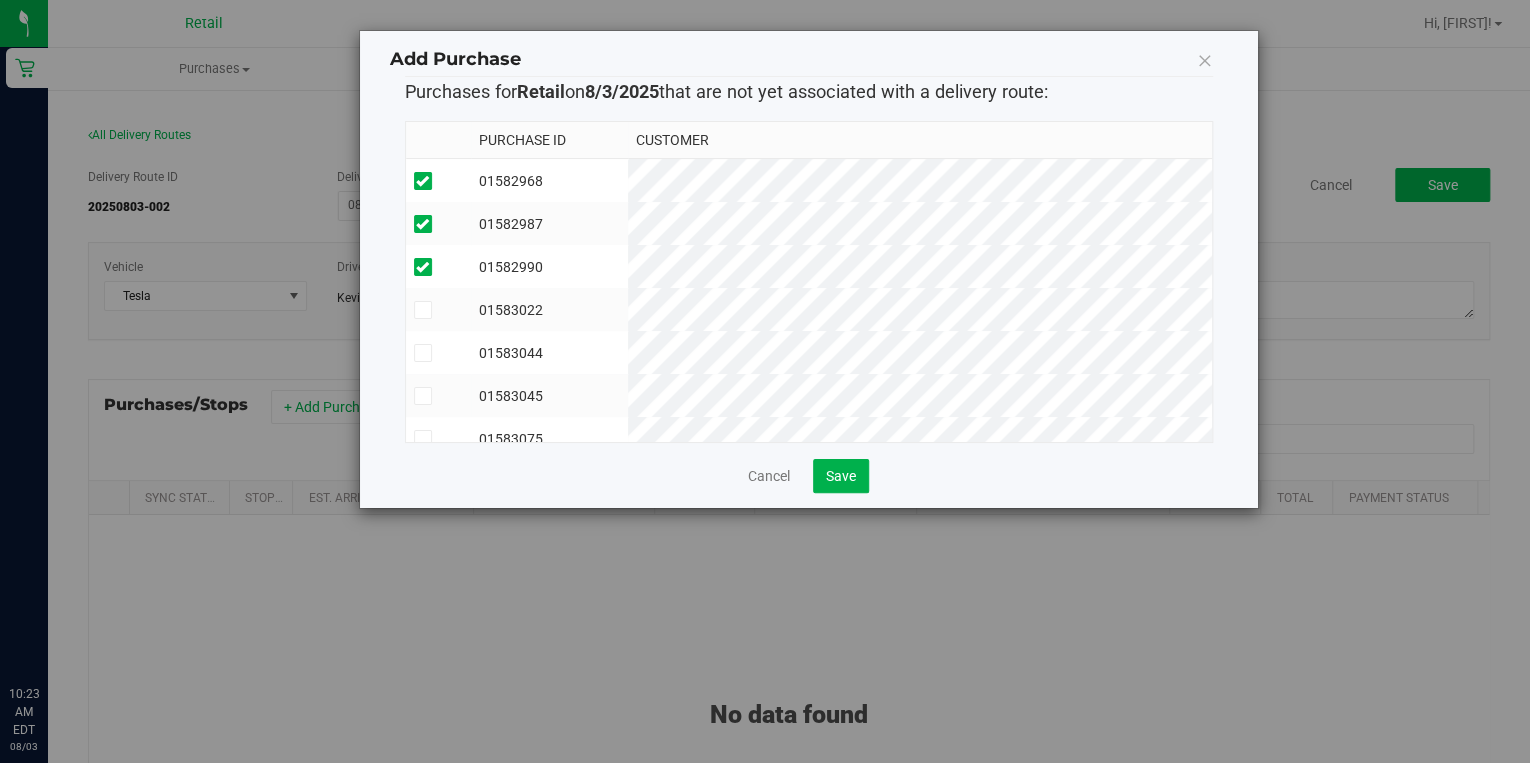 click at bounding box center (0, 0) 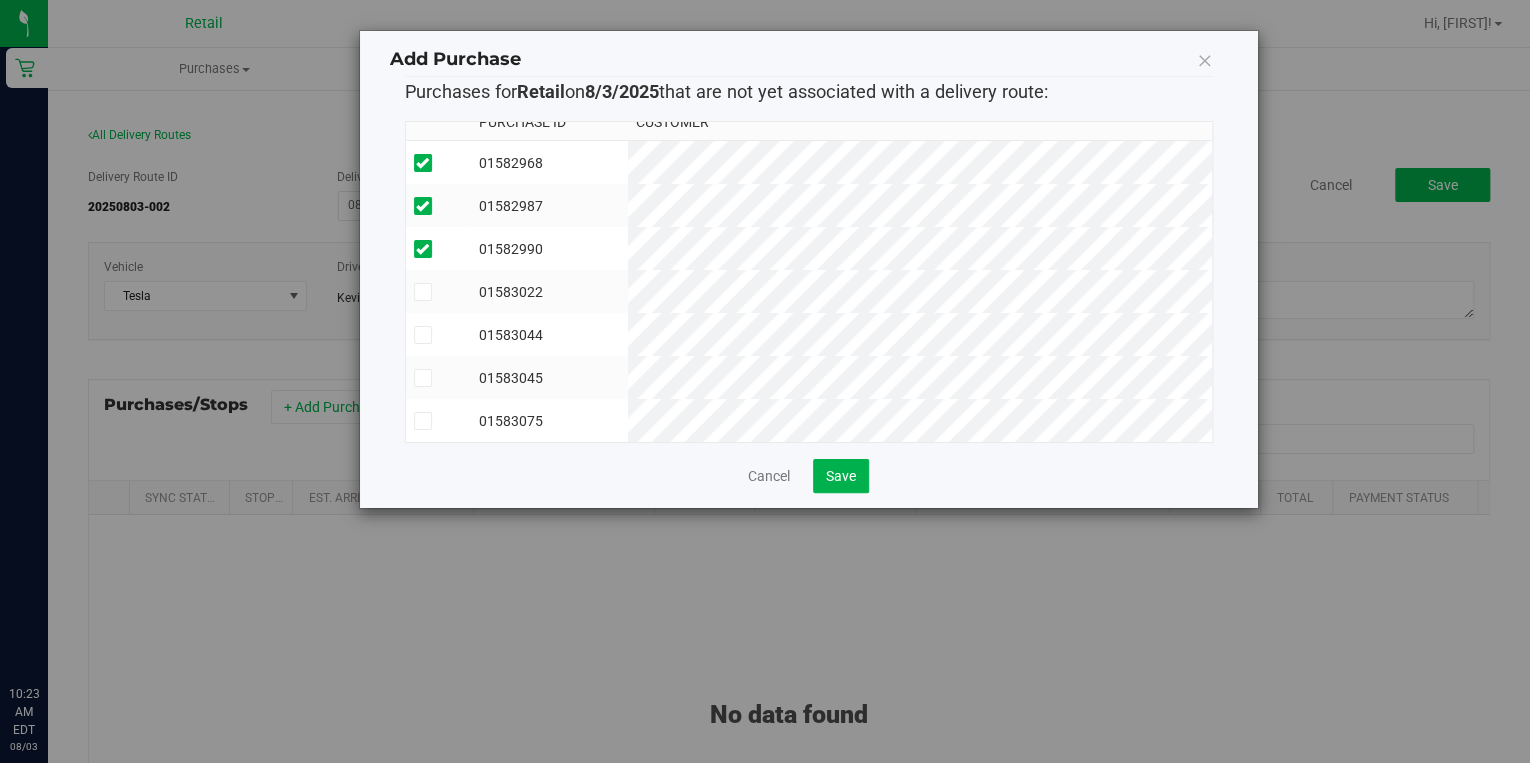 scroll, scrollTop: 29, scrollLeft: 0, axis: vertical 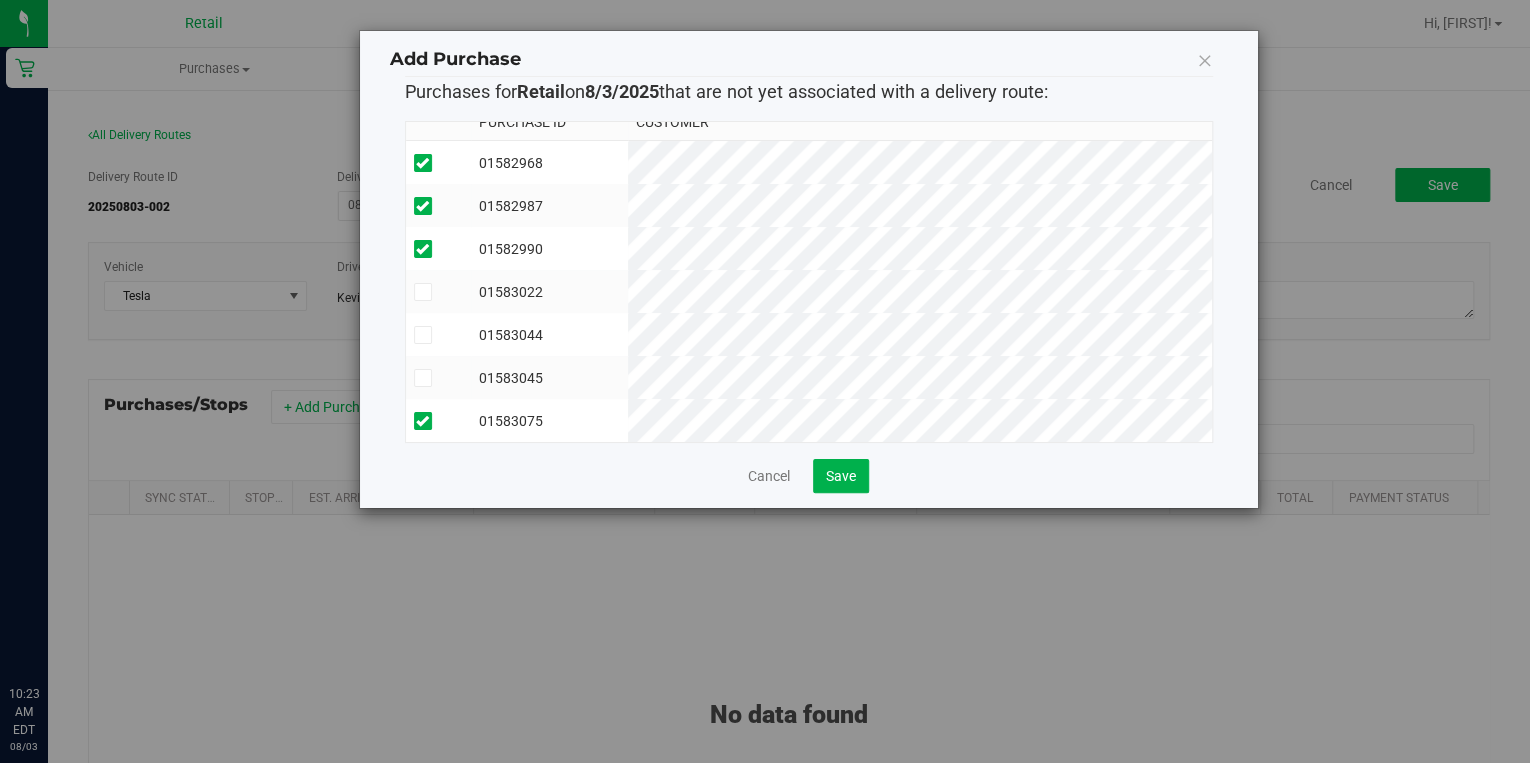 click at bounding box center [0, 0] 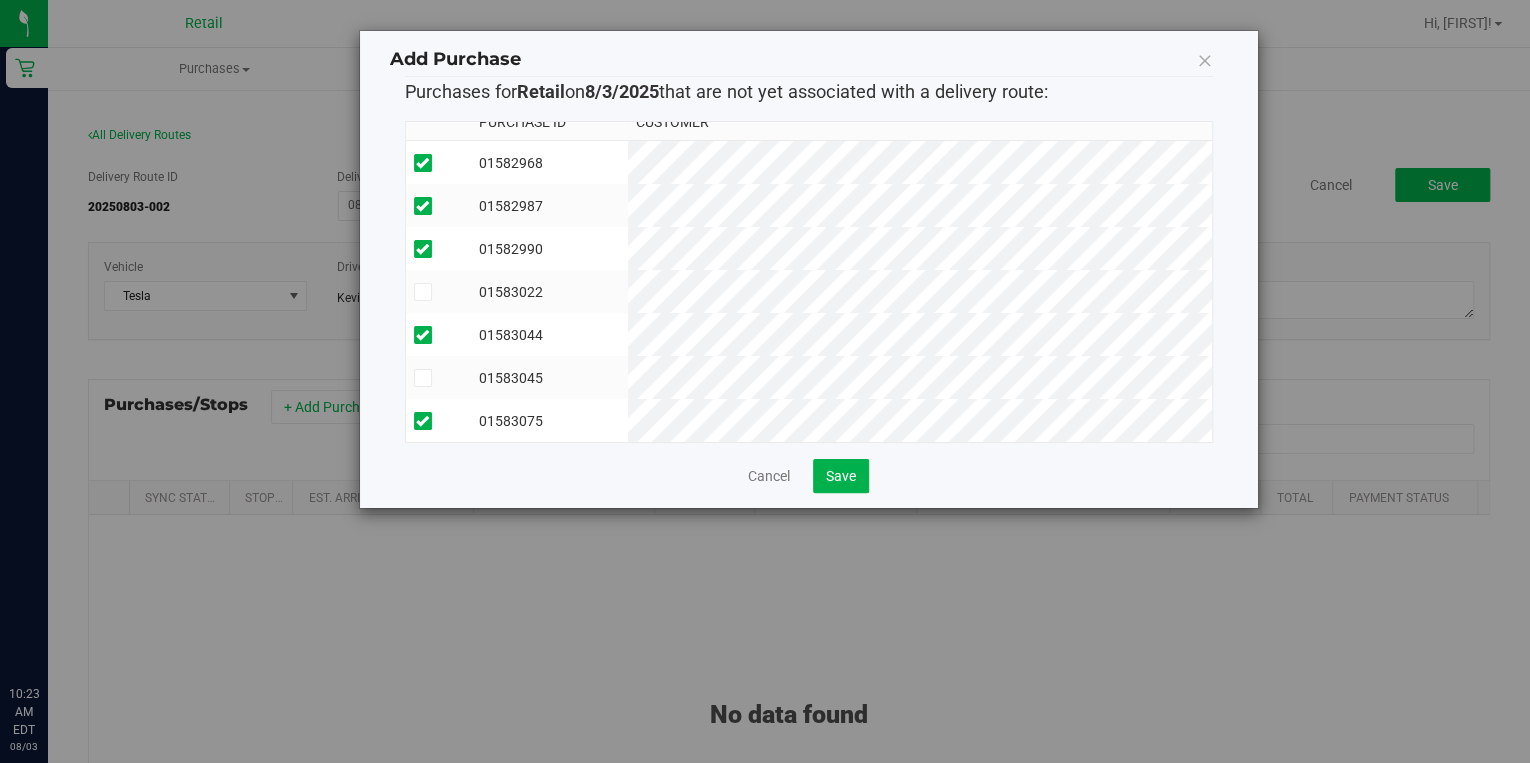 click at bounding box center [0, 0] 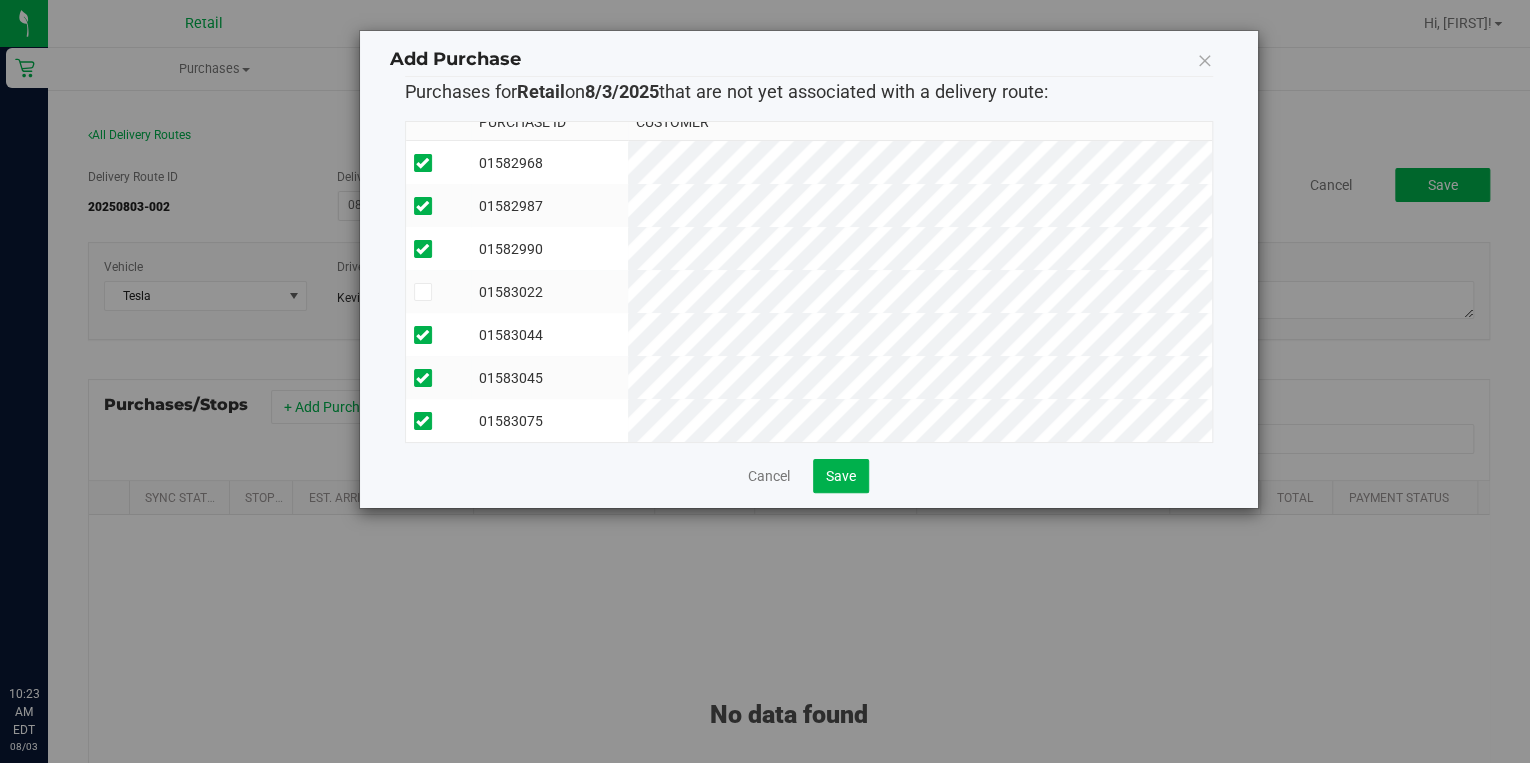 click at bounding box center [0, 0] 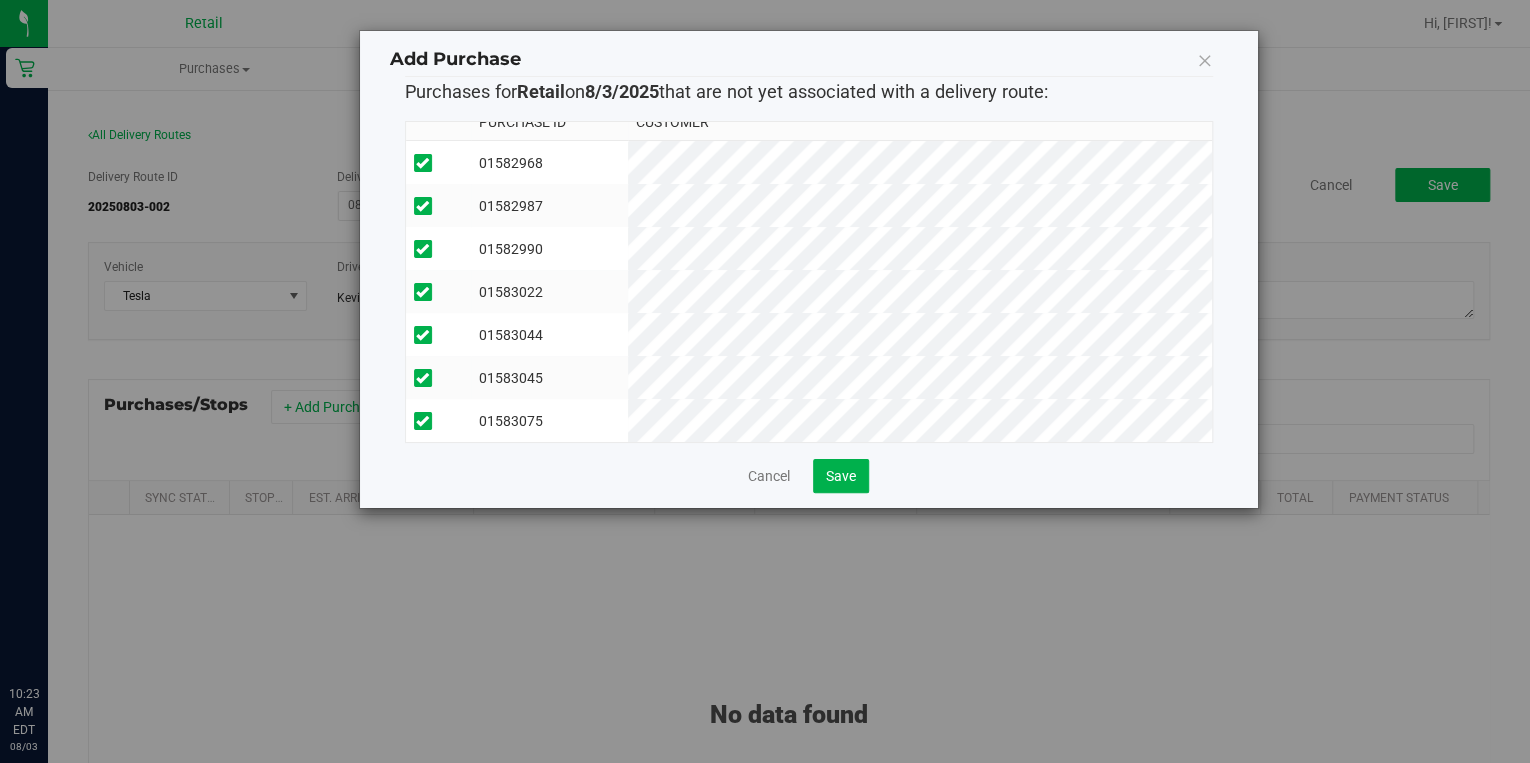 click at bounding box center [0, 0] 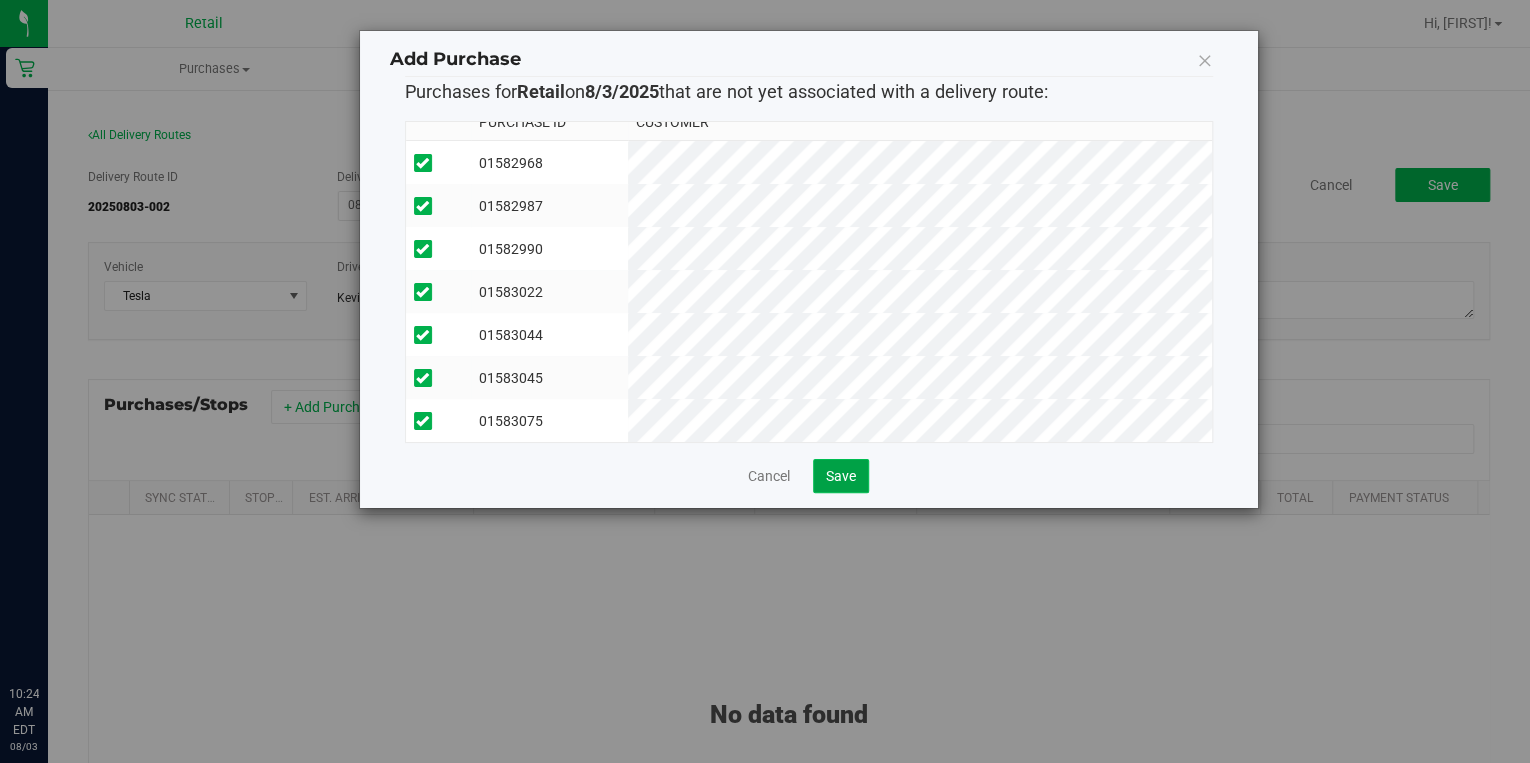 click on "Save" 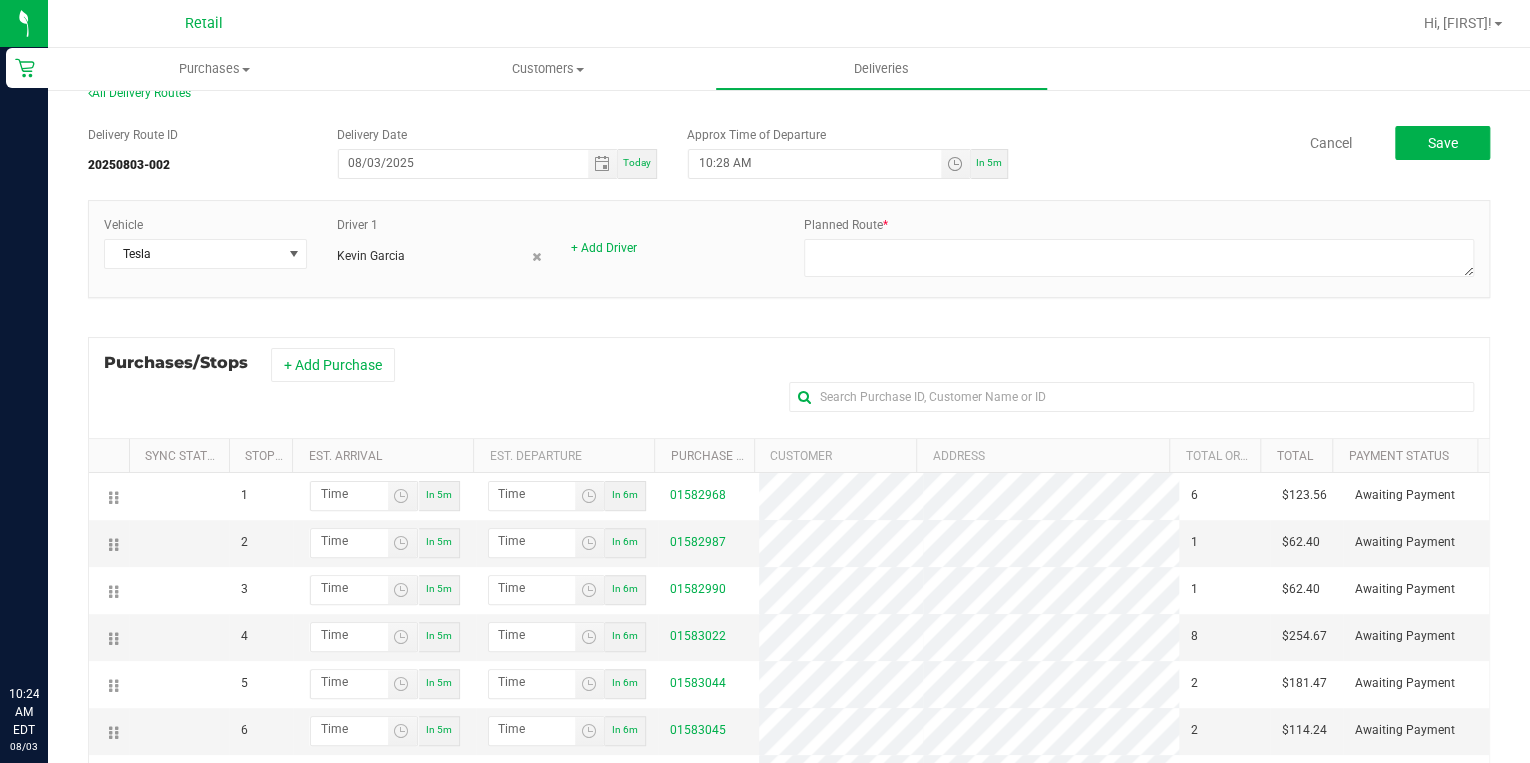 scroll, scrollTop: 13, scrollLeft: 0, axis: vertical 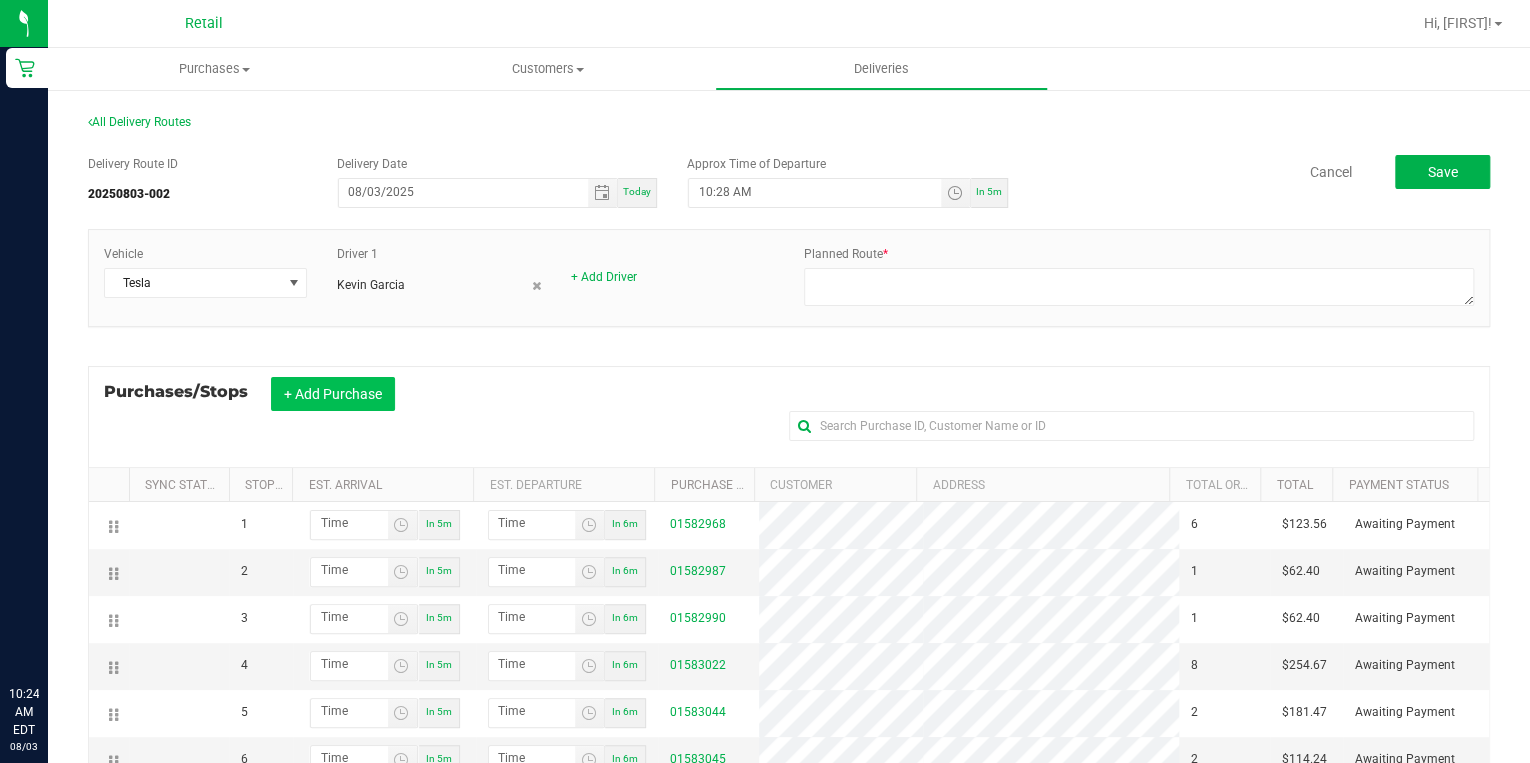 click on "+ Add Purchase" at bounding box center [333, 394] 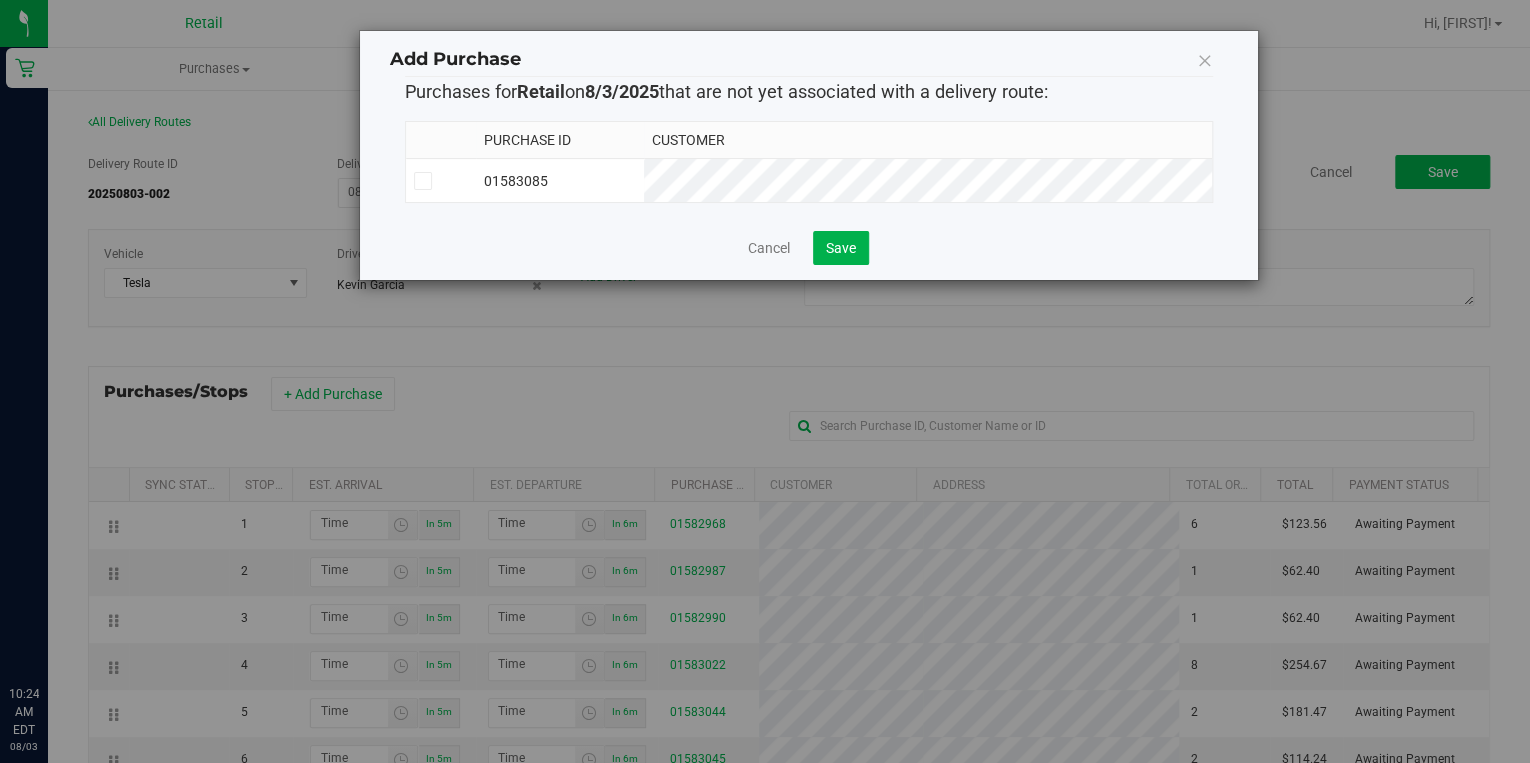 click at bounding box center [422, 181] 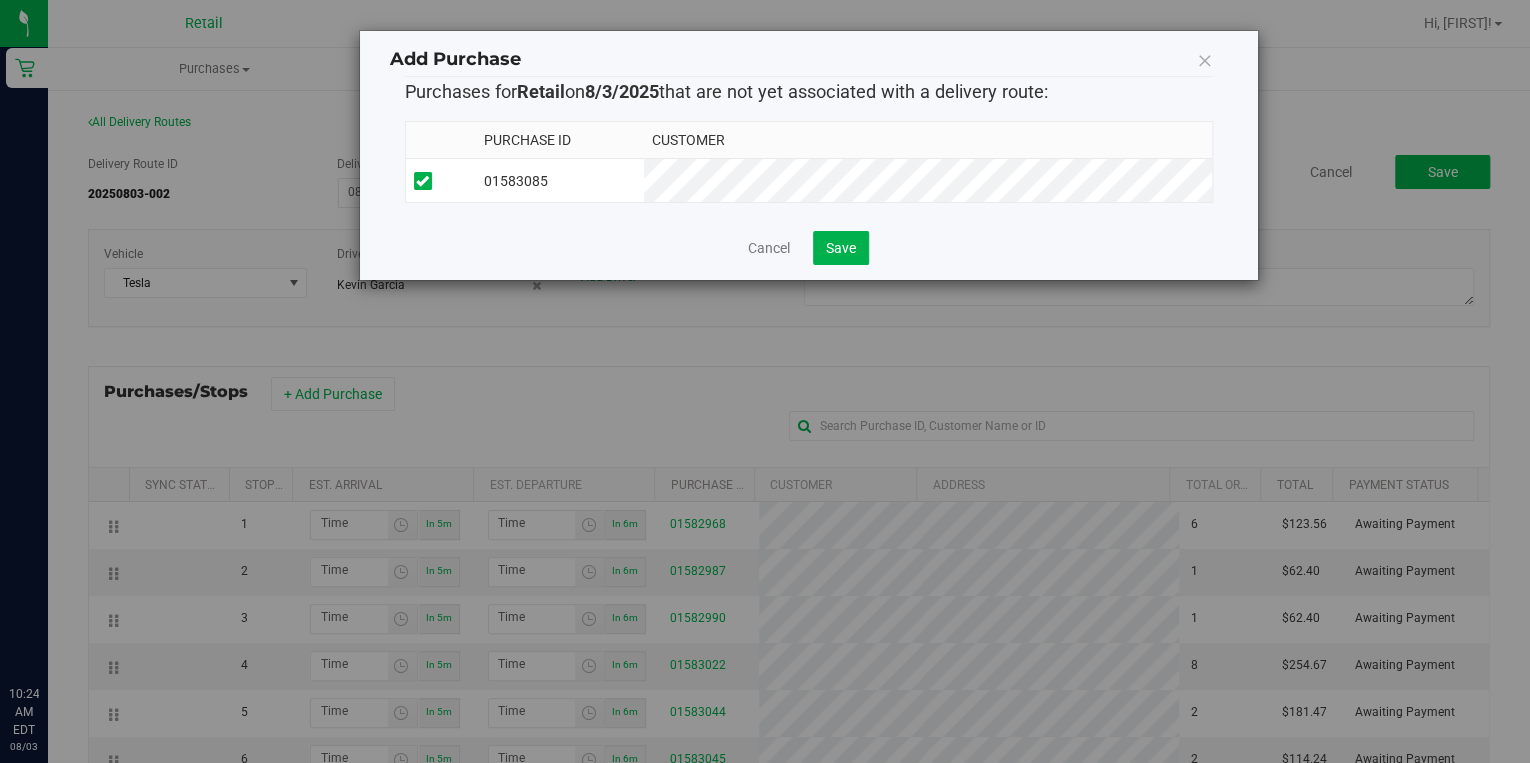 click at bounding box center (0, 0) 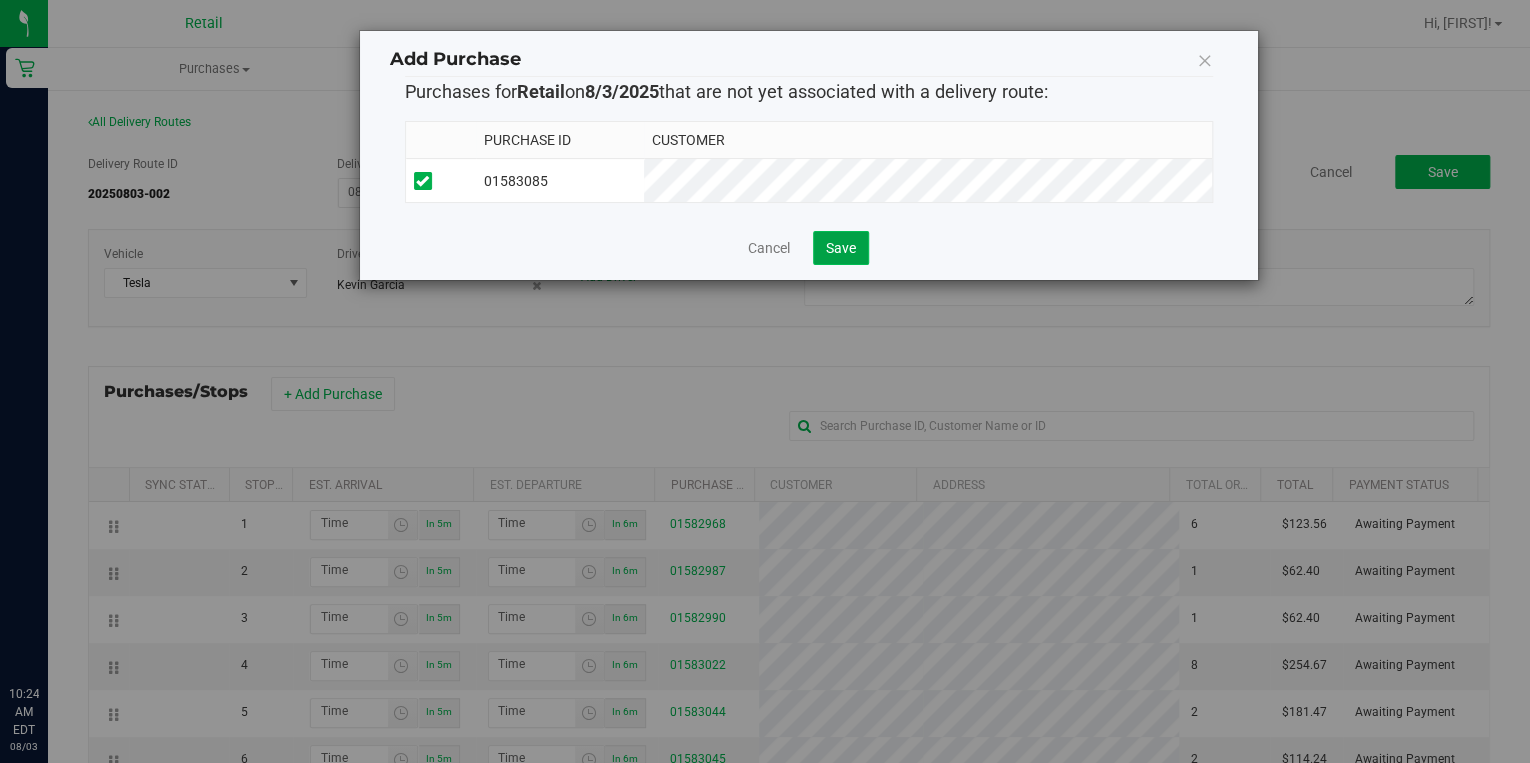 click on "Save" 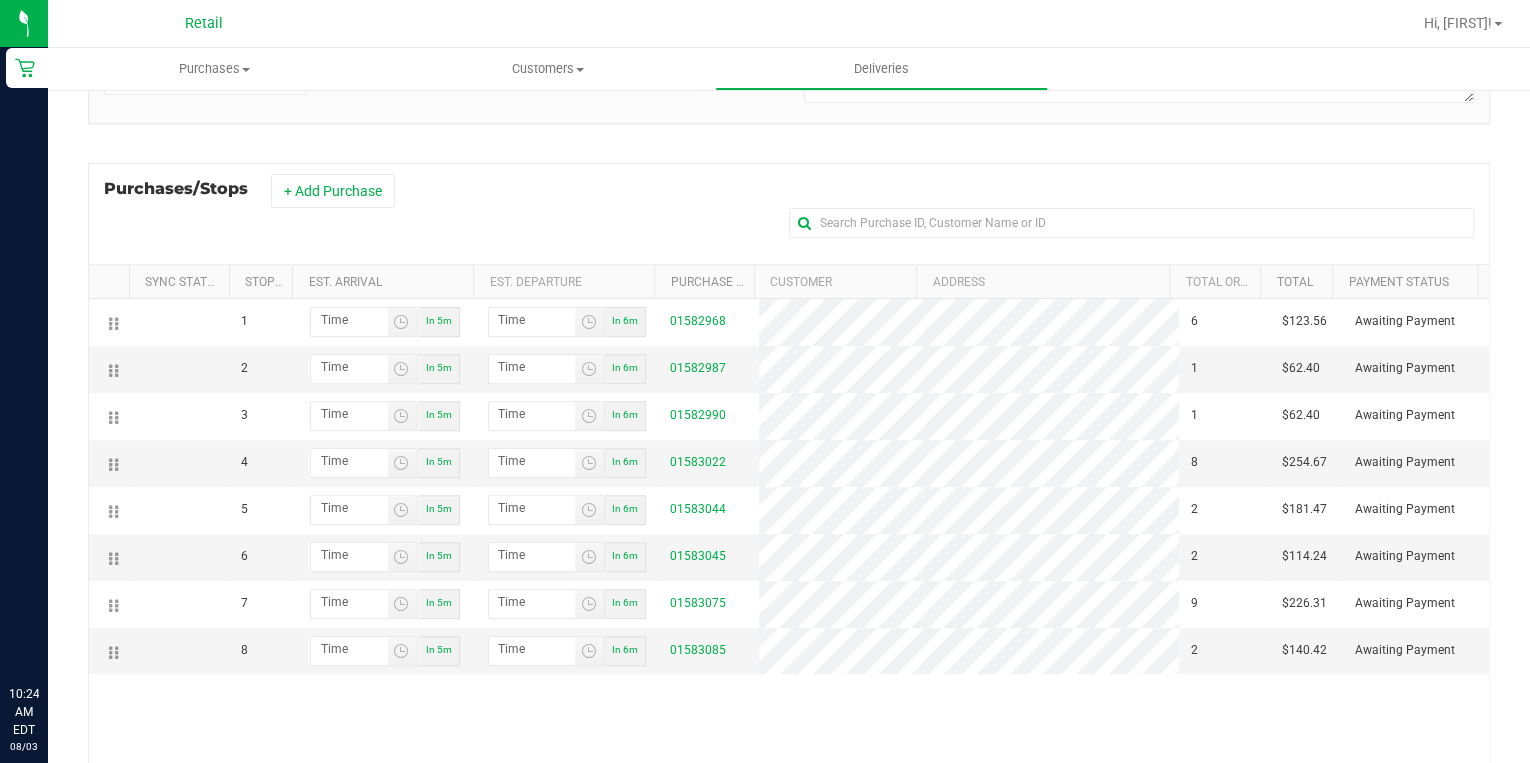 scroll, scrollTop: 240, scrollLeft: 0, axis: vertical 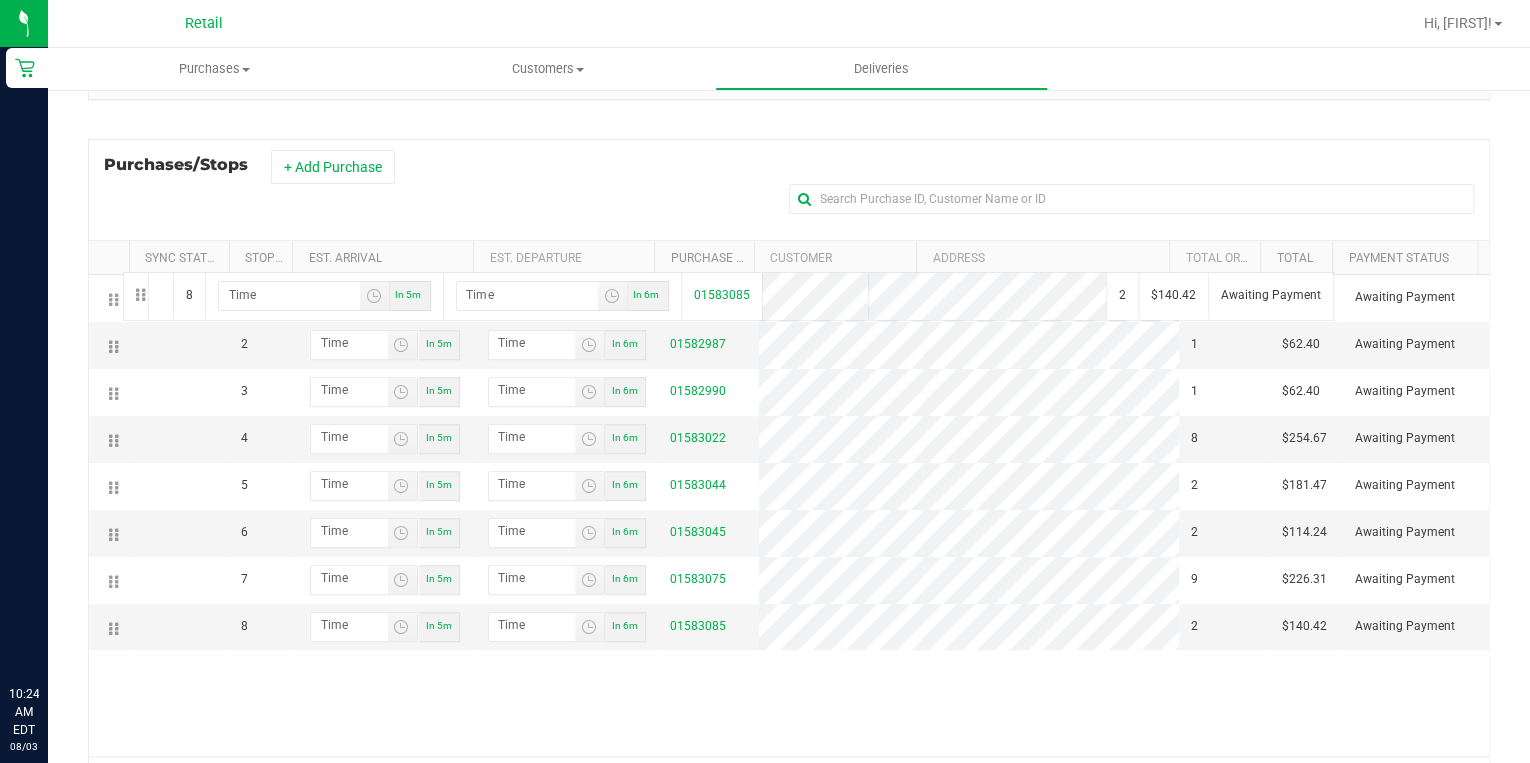 drag, startPoint x: 113, startPoint y: 630, endPoint x: 120, endPoint y: 270, distance: 360.06805 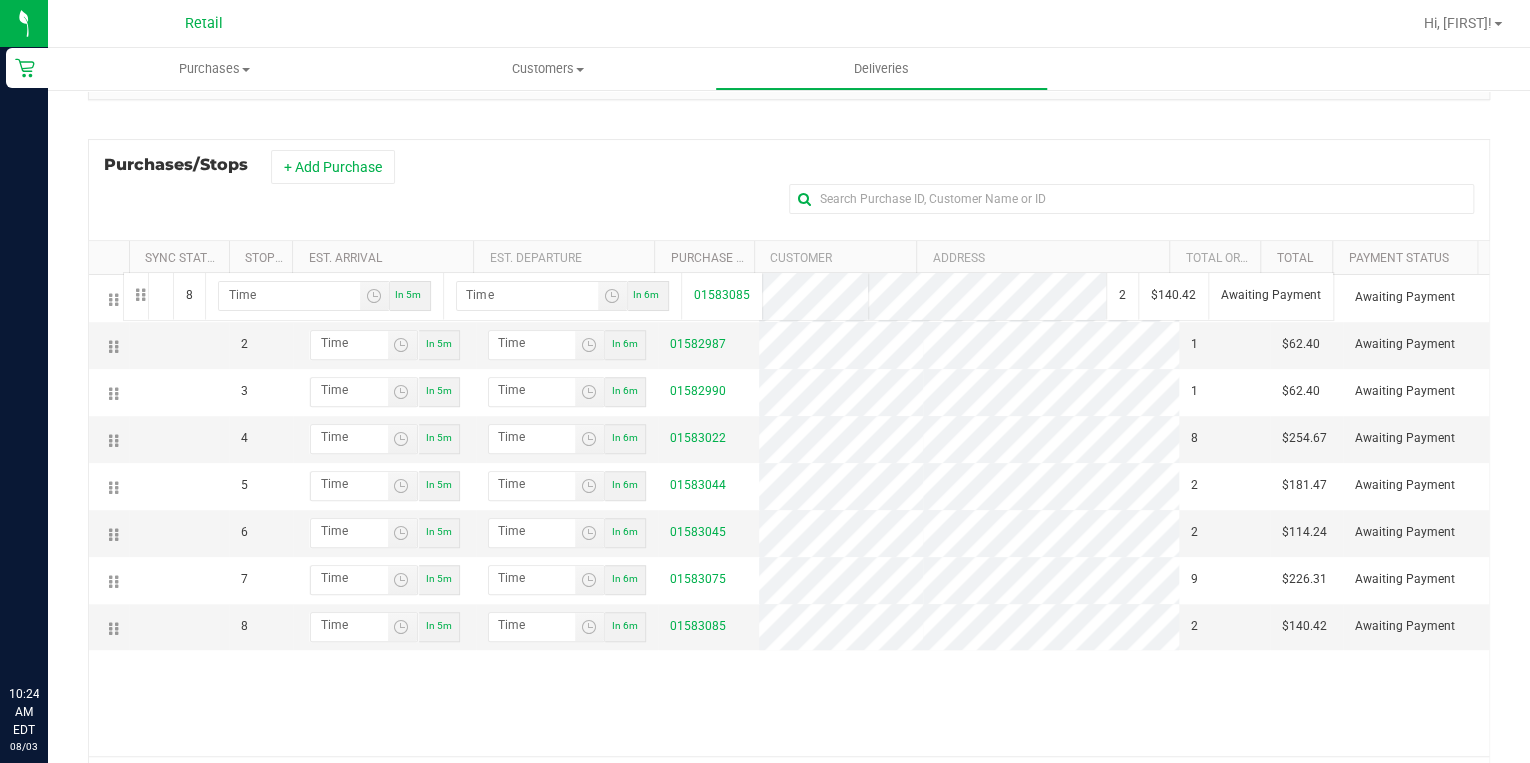 click on "Sync Status Stop # Est. Arrival Est. Departure Purchase ID Customer Address Total Order Lines Total Payment Status
1
In 5m
In 6m
01582968
6 $123.56 Awaiting Payment
2
In 5m
In 6m
01582987
1 $62.40 Awaiting Payment
3
In 5m In 6m 1 4" at bounding box center (789, 522) 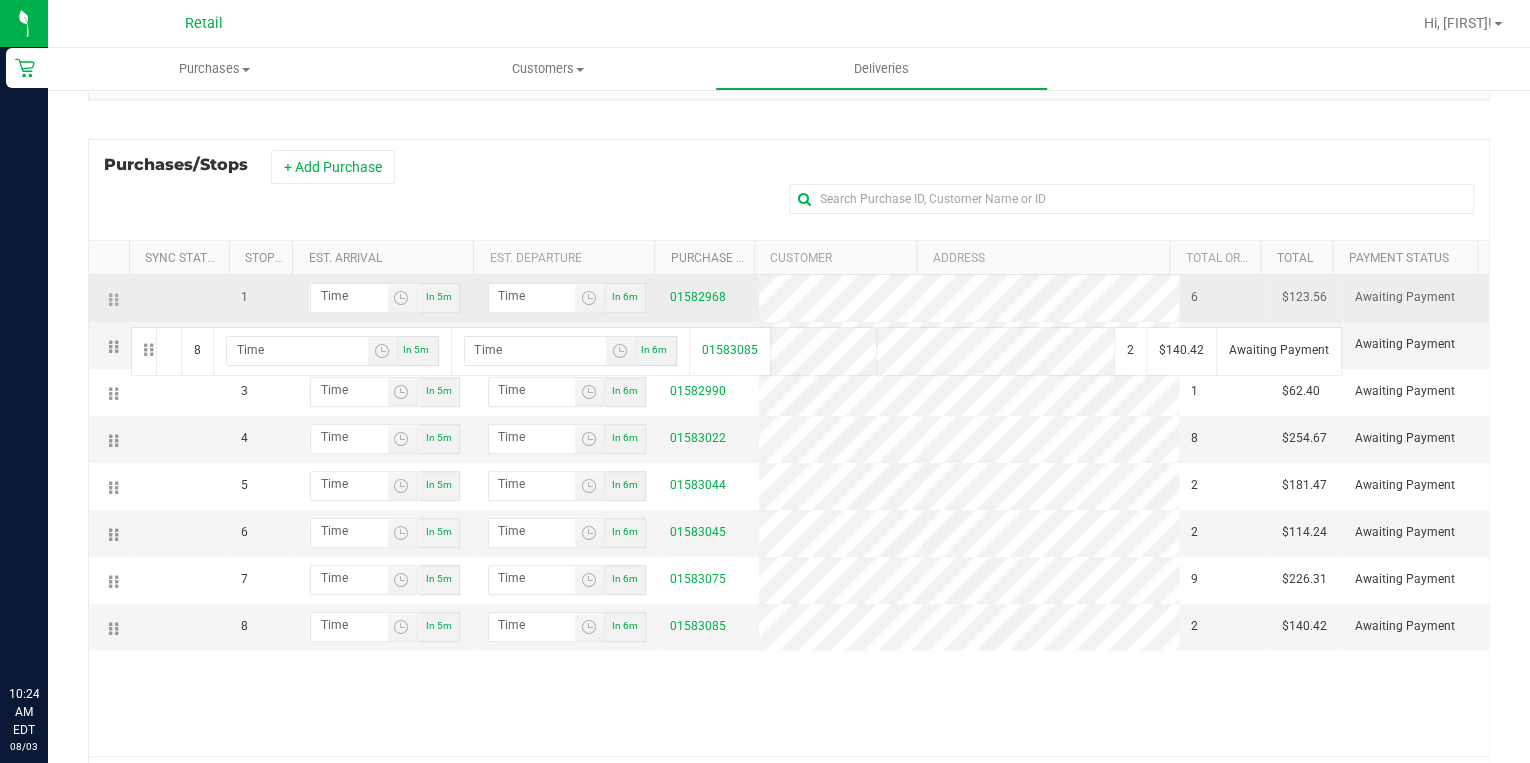 drag, startPoint x: 116, startPoint y: 632, endPoint x: 98, endPoint y: 314, distance: 318.50903 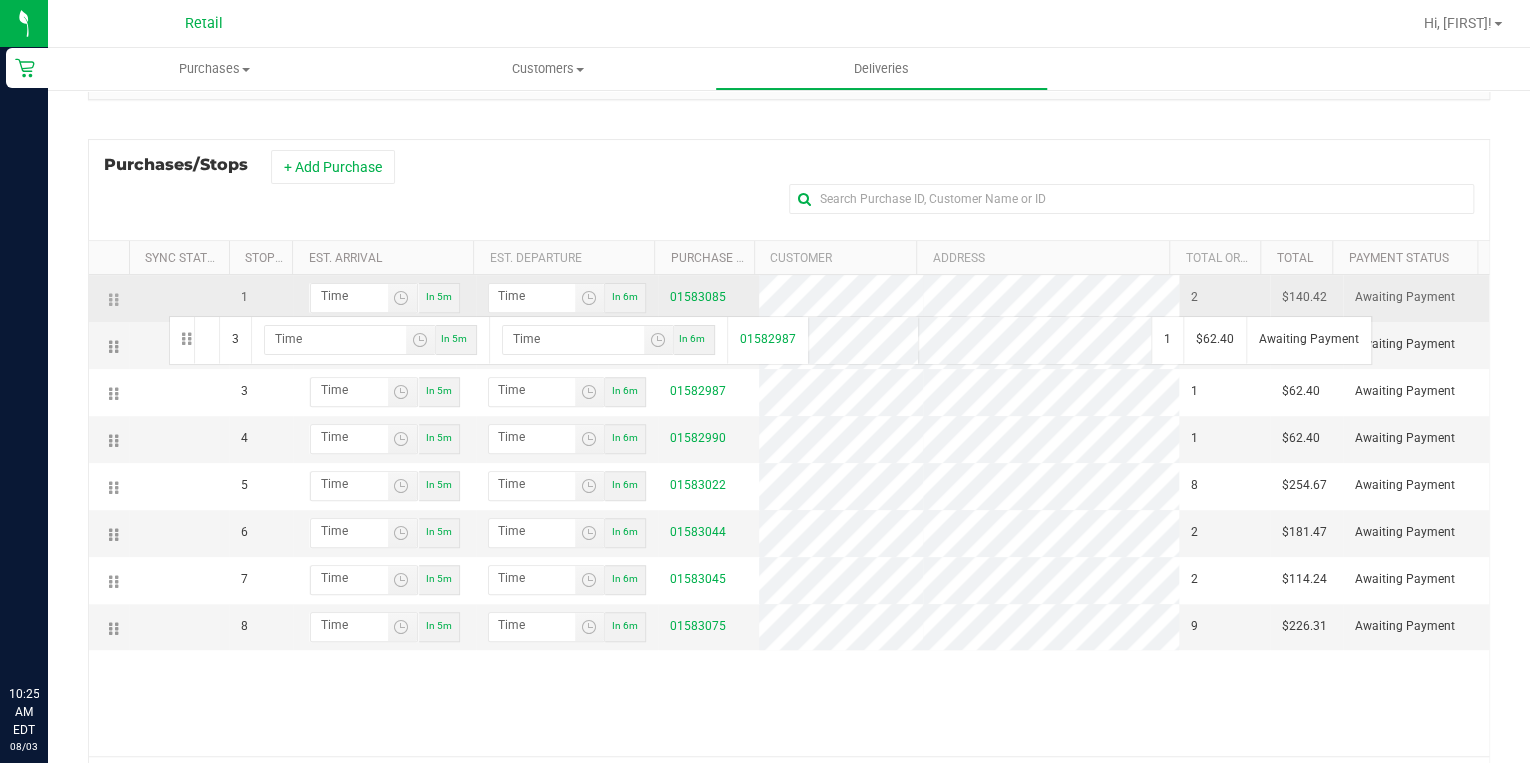 drag, startPoint x: 110, startPoint y: 391, endPoint x: 166, endPoint y: 314, distance: 95.2103 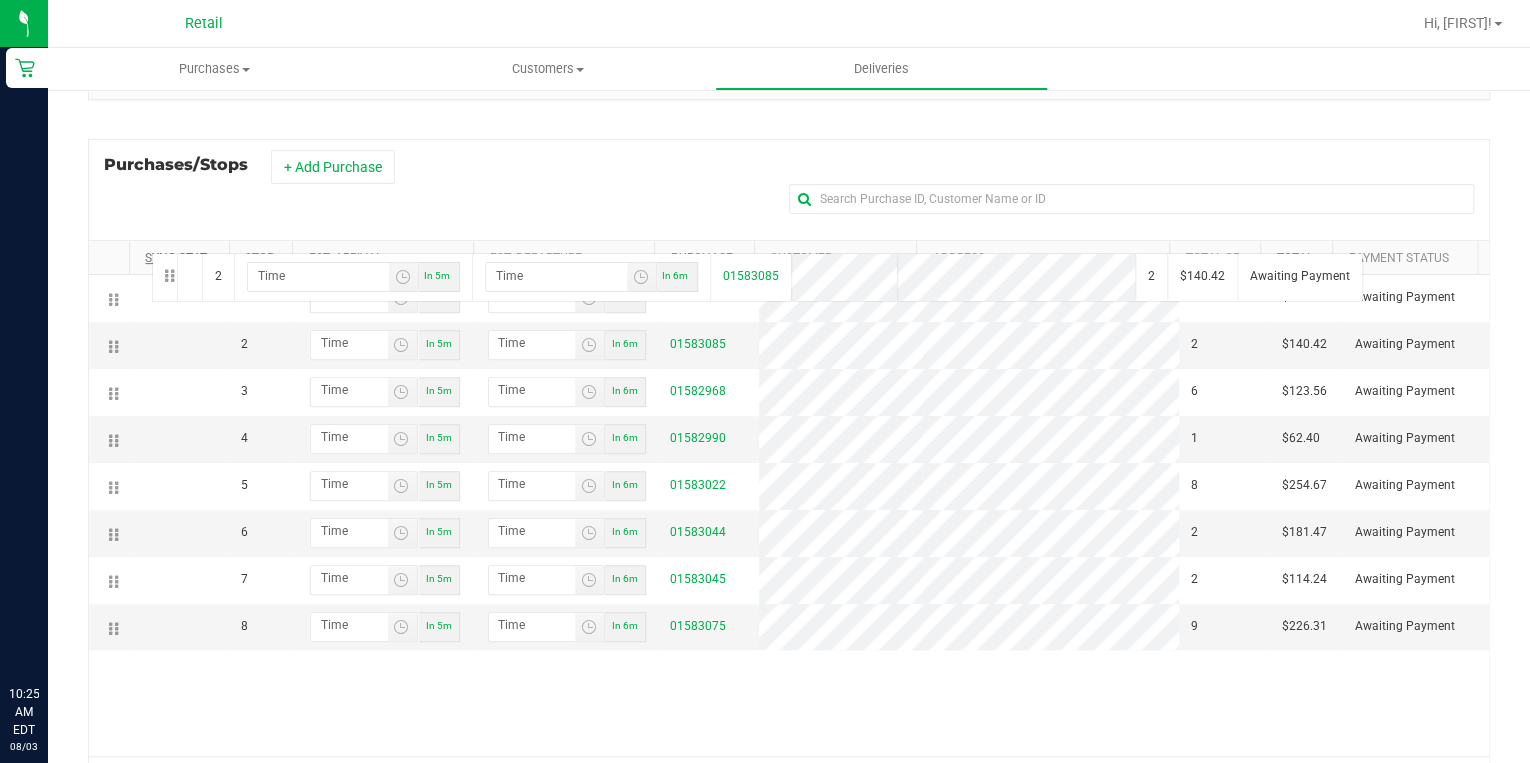 drag, startPoint x: 111, startPoint y: 344, endPoint x: 149, endPoint y: 251, distance: 100.46392 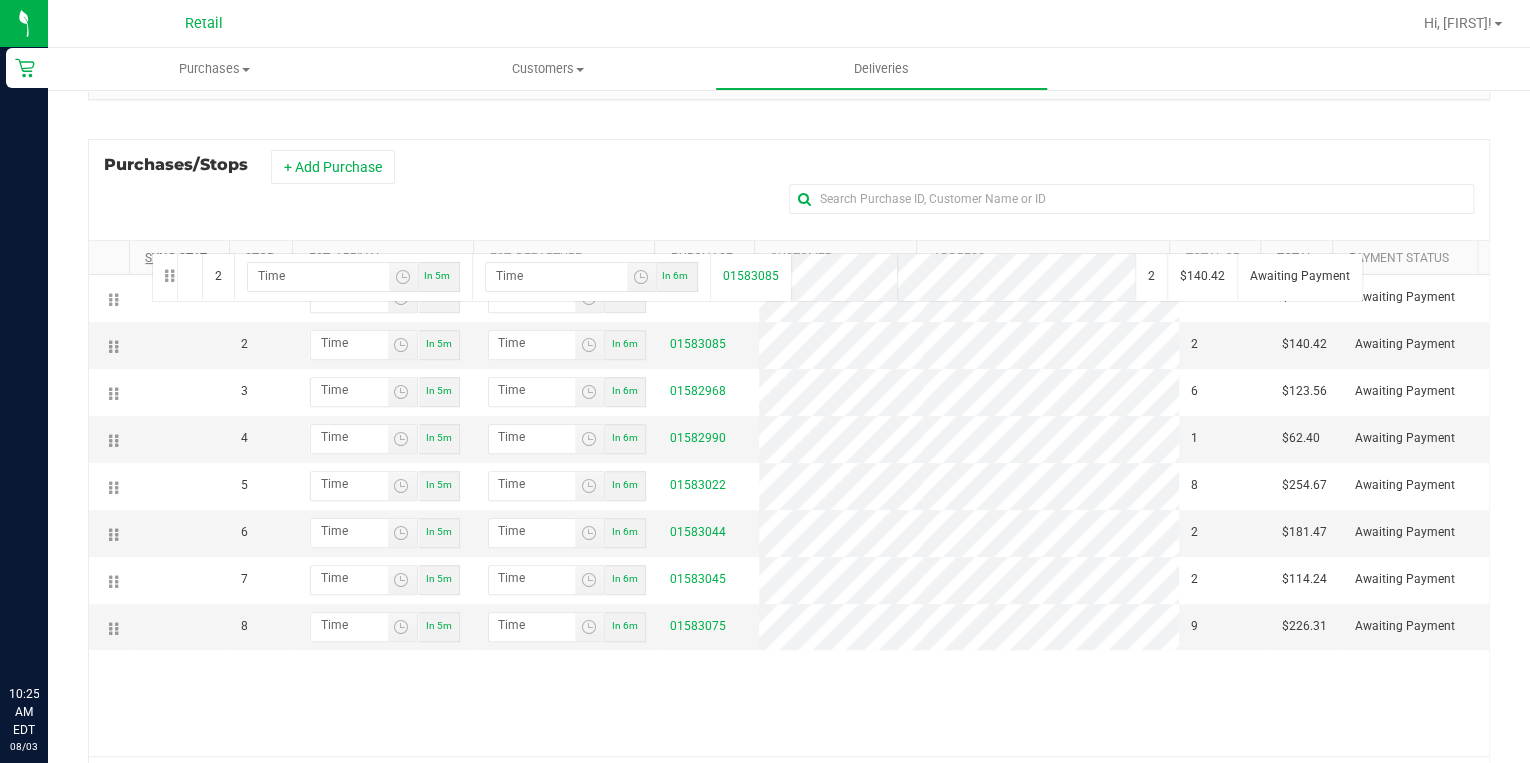 click on "Sync Status Stop # Est. Arrival Est. Departure Purchase ID Customer Address Total Order Lines Total Payment Status
1
In 5m
In 6m
01582987
1 $62.40 Awaiting Payment
2
In 5m
In 6m
01583085
2 $140.42 Awaiting Payment
3
In 5m In 6m 6 4" at bounding box center [789, 522] 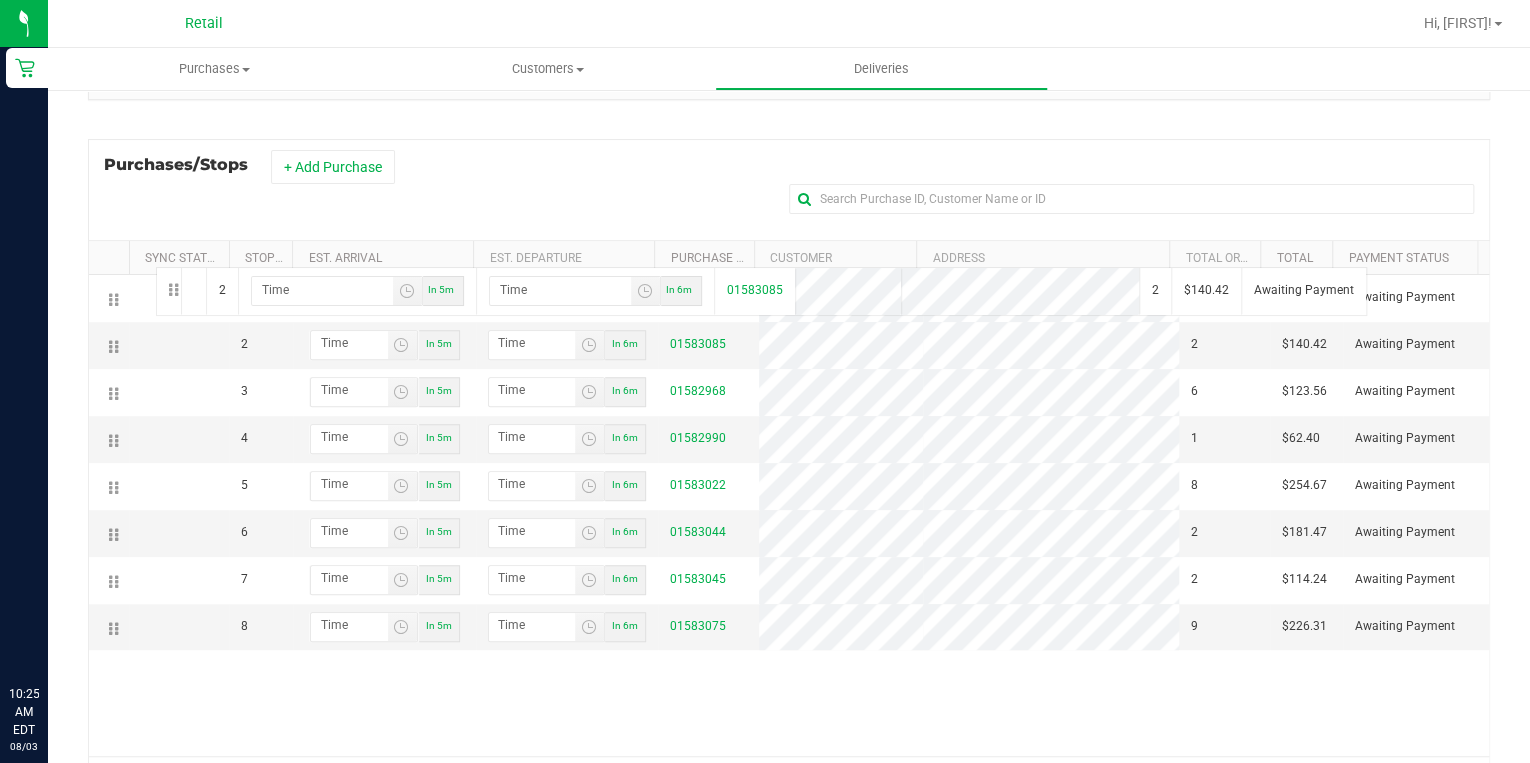 drag, startPoint x: 112, startPoint y: 341, endPoint x: 153, endPoint y: 265, distance: 86.35392 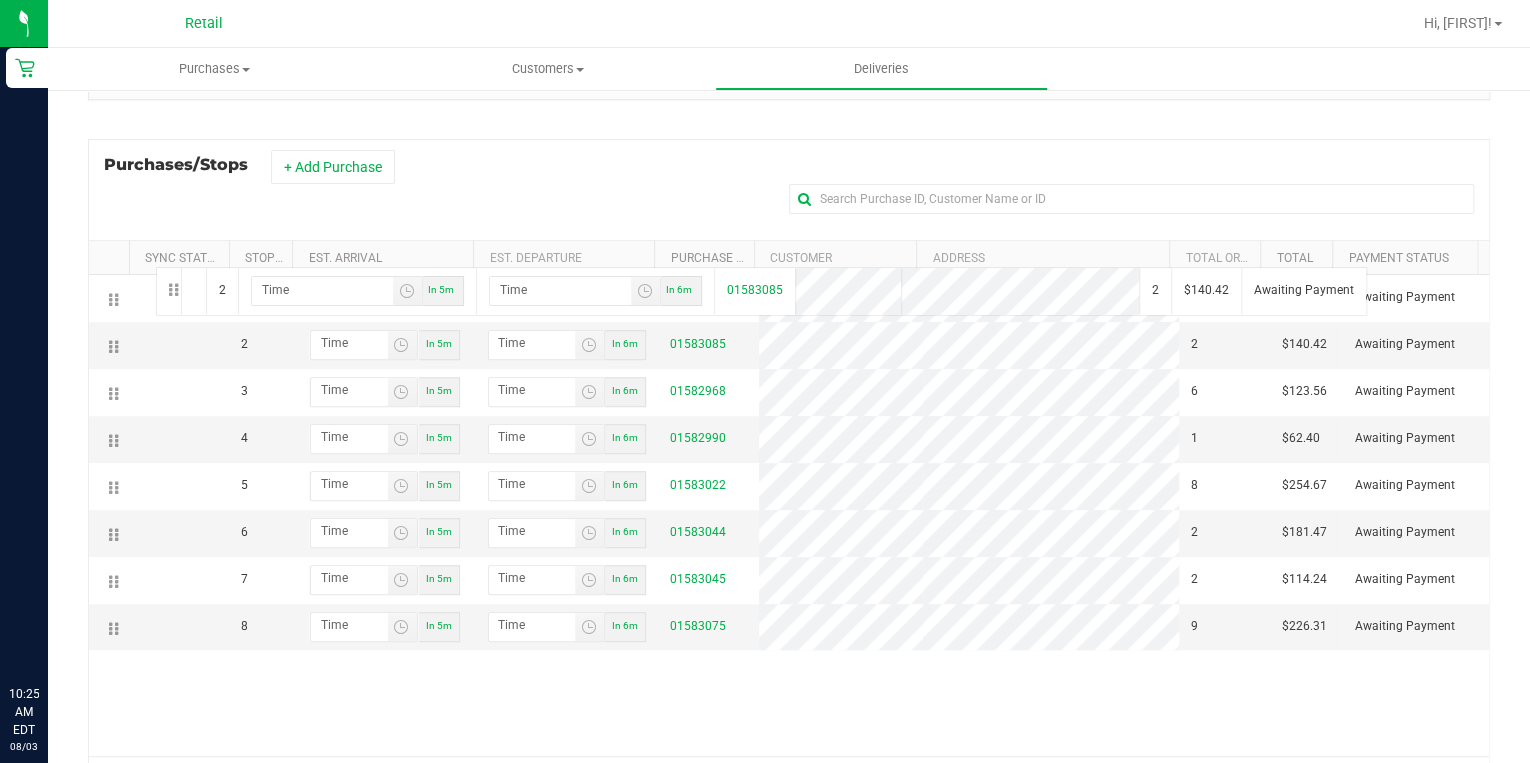 click on "Sync Status Stop # Est. Arrival Est. Departure Purchase ID Customer Address Total Order Lines Total Payment Status
1
In 5m
In 6m
01582987
1 $62.40 Awaiting Payment
2
In 5m
In 6m
01583085
2 $140.42 Awaiting Payment
3
In 5m In 6m 6 4" at bounding box center [789, 522] 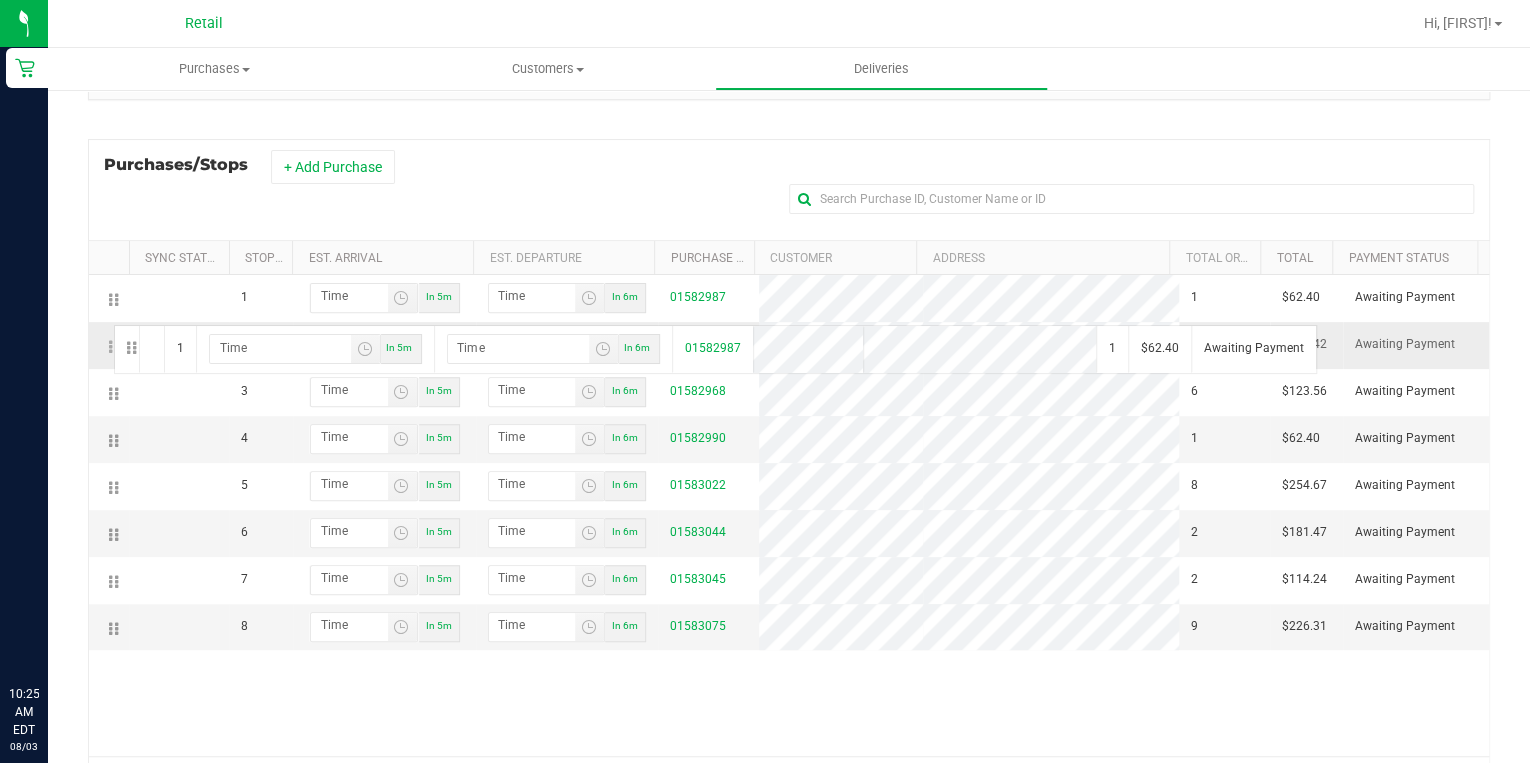 drag, startPoint x: 111, startPoint y: 297, endPoint x: 112, endPoint y: 330, distance: 33.01515 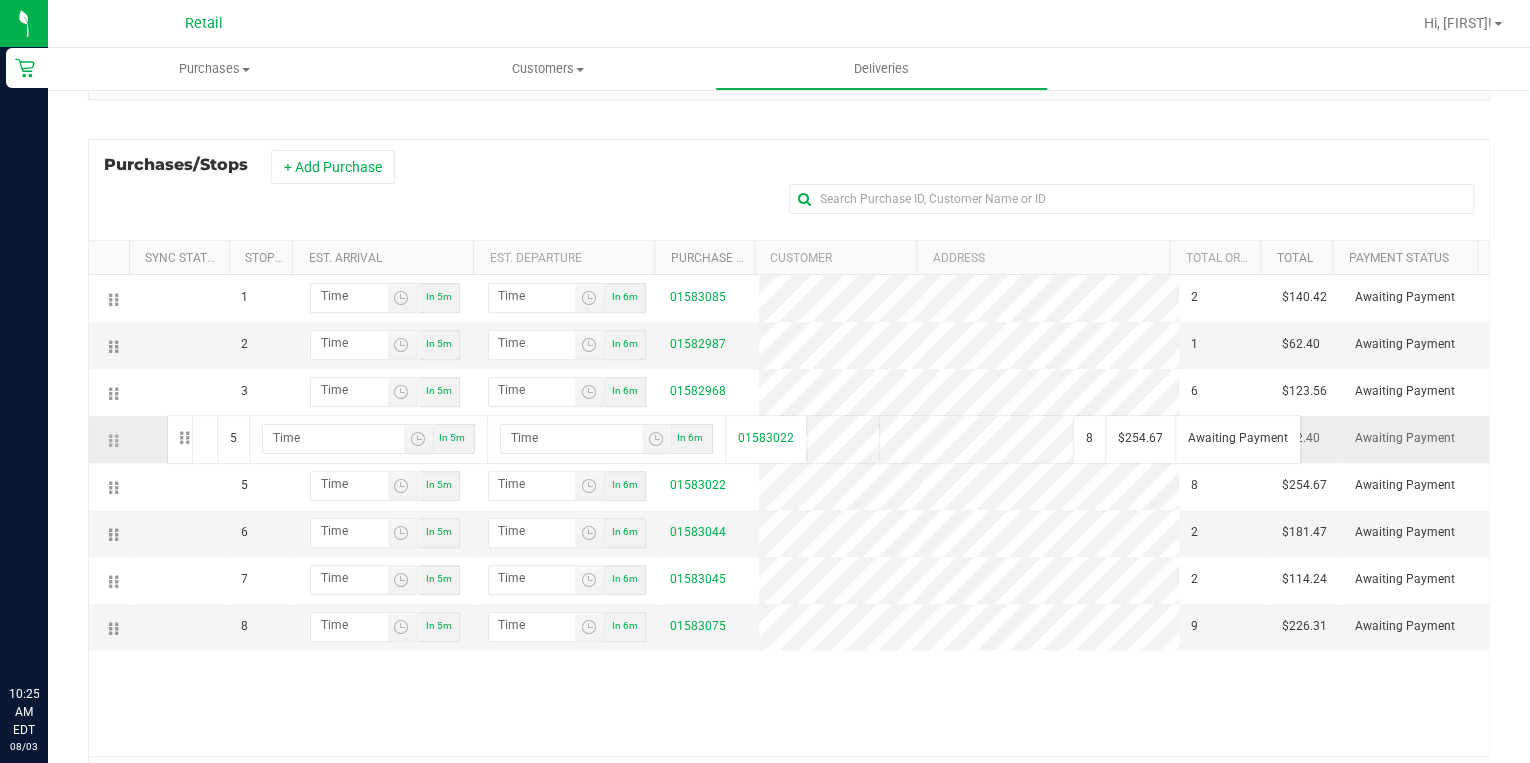 drag, startPoint x: 111, startPoint y: 485, endPoint x: 164, endPoint y: 413, distance: 89.40358 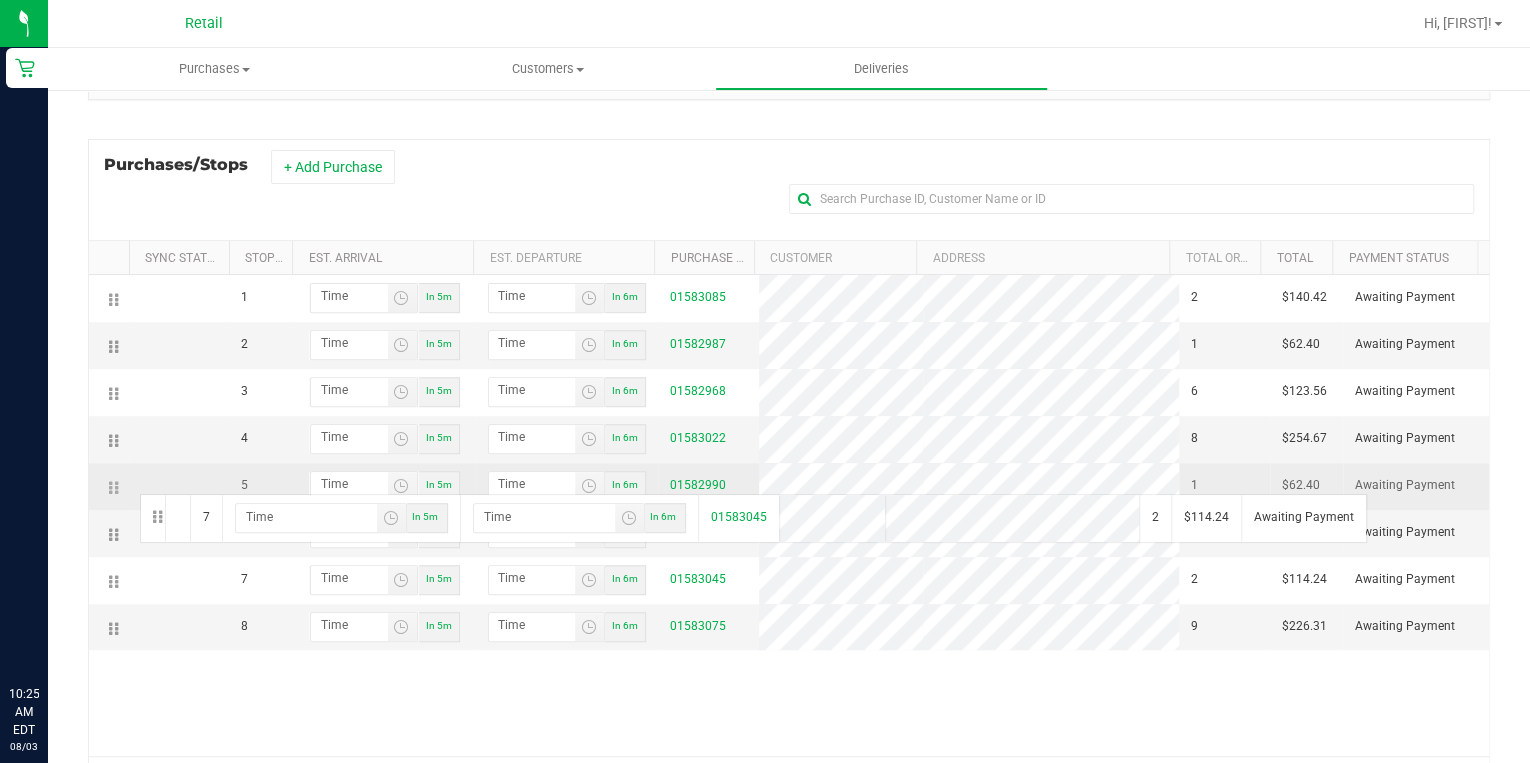 drag, startPoint x: 112, startPoint y: 584, endPoint x: 137, endPoint y: 492, distance: 95.33625 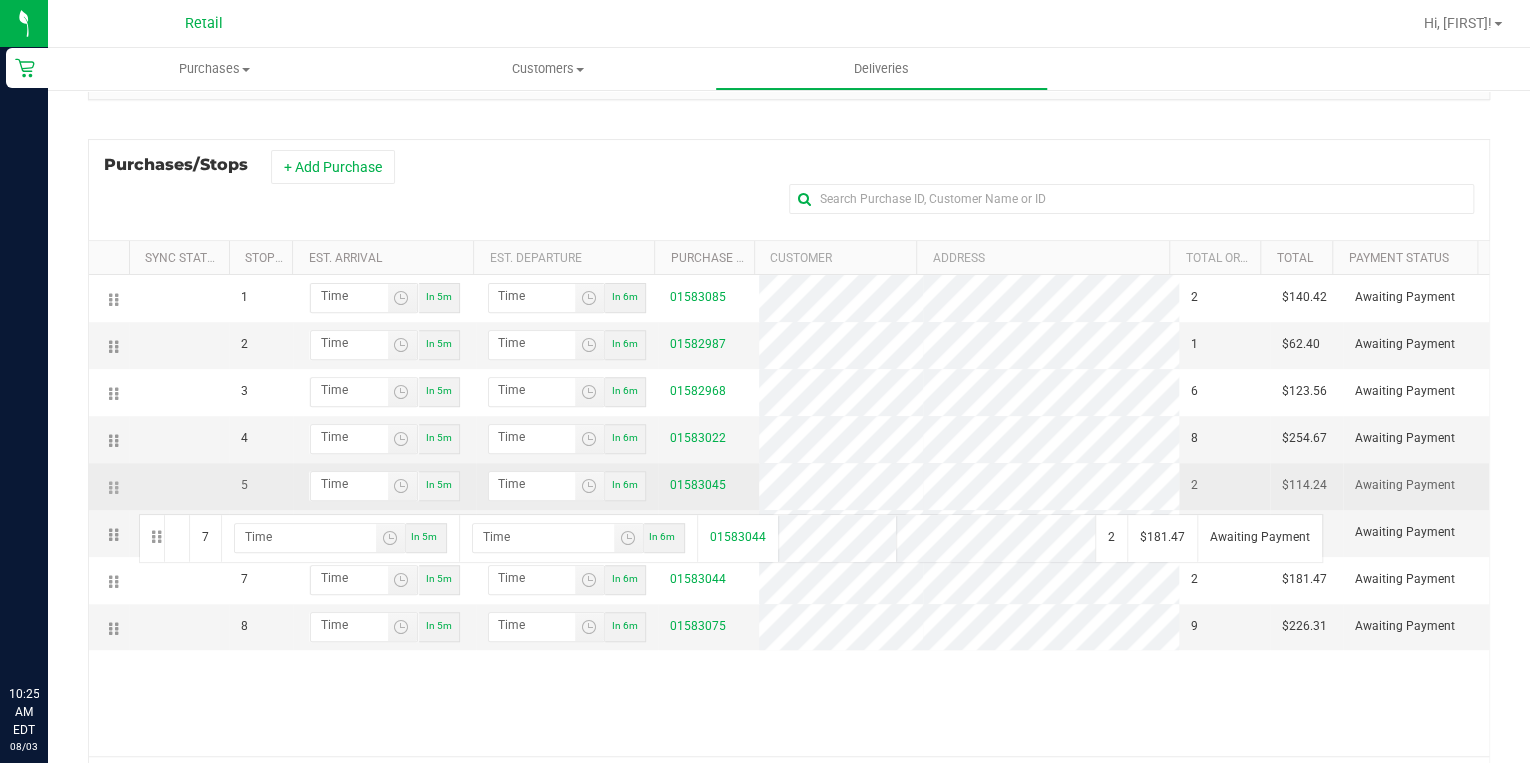 drag, startPoint x: 114, startPoint y: 590, endPoint x: 136, endPoint y: 512, distance: 81.0432 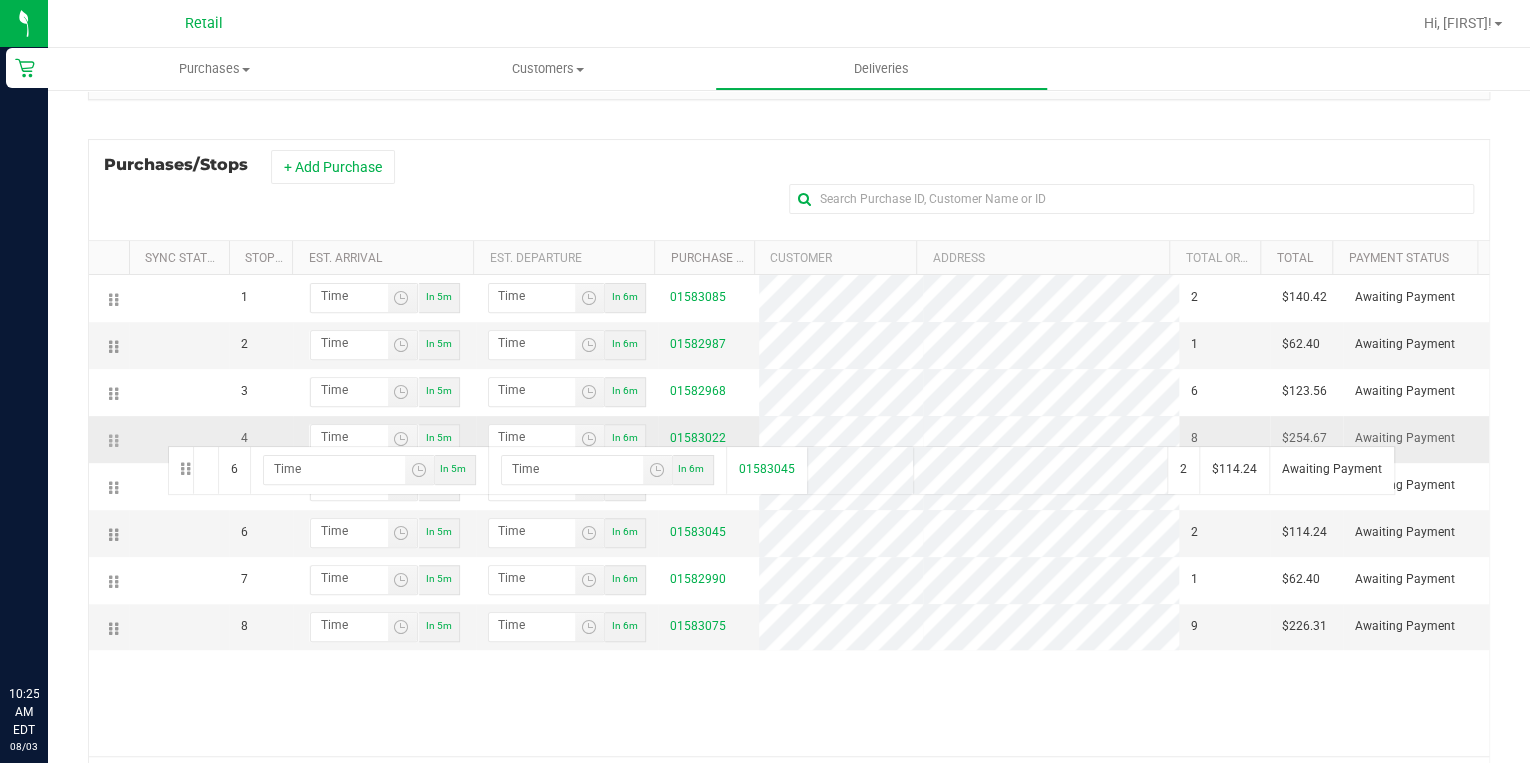 drag, startPoint x: 114, startPoint y: 539, endPoint x: 165, endPoint y: 444, distance: 107.82393 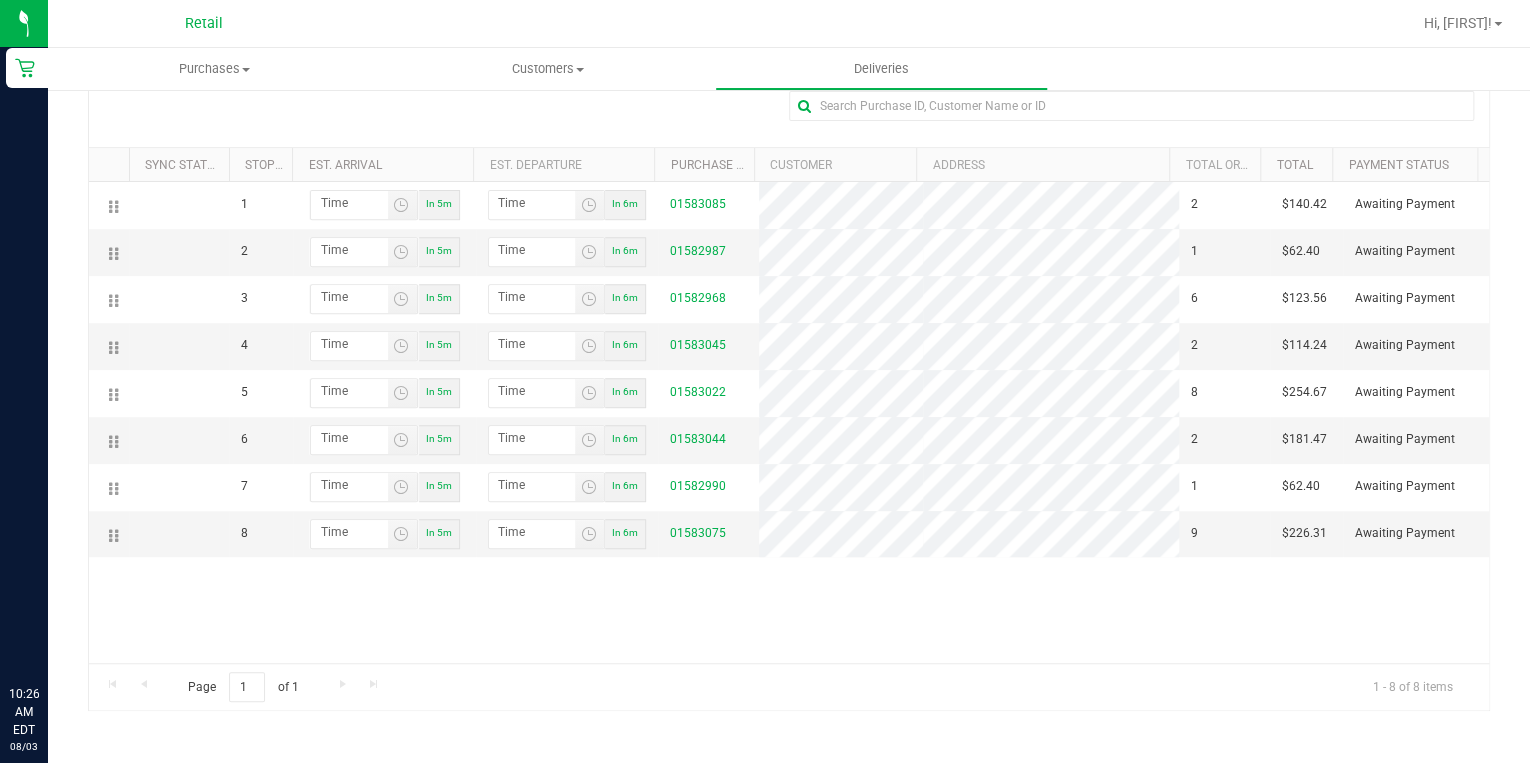 scroll, scrollTop: 13, scrollLeft: 0, axis: vertical 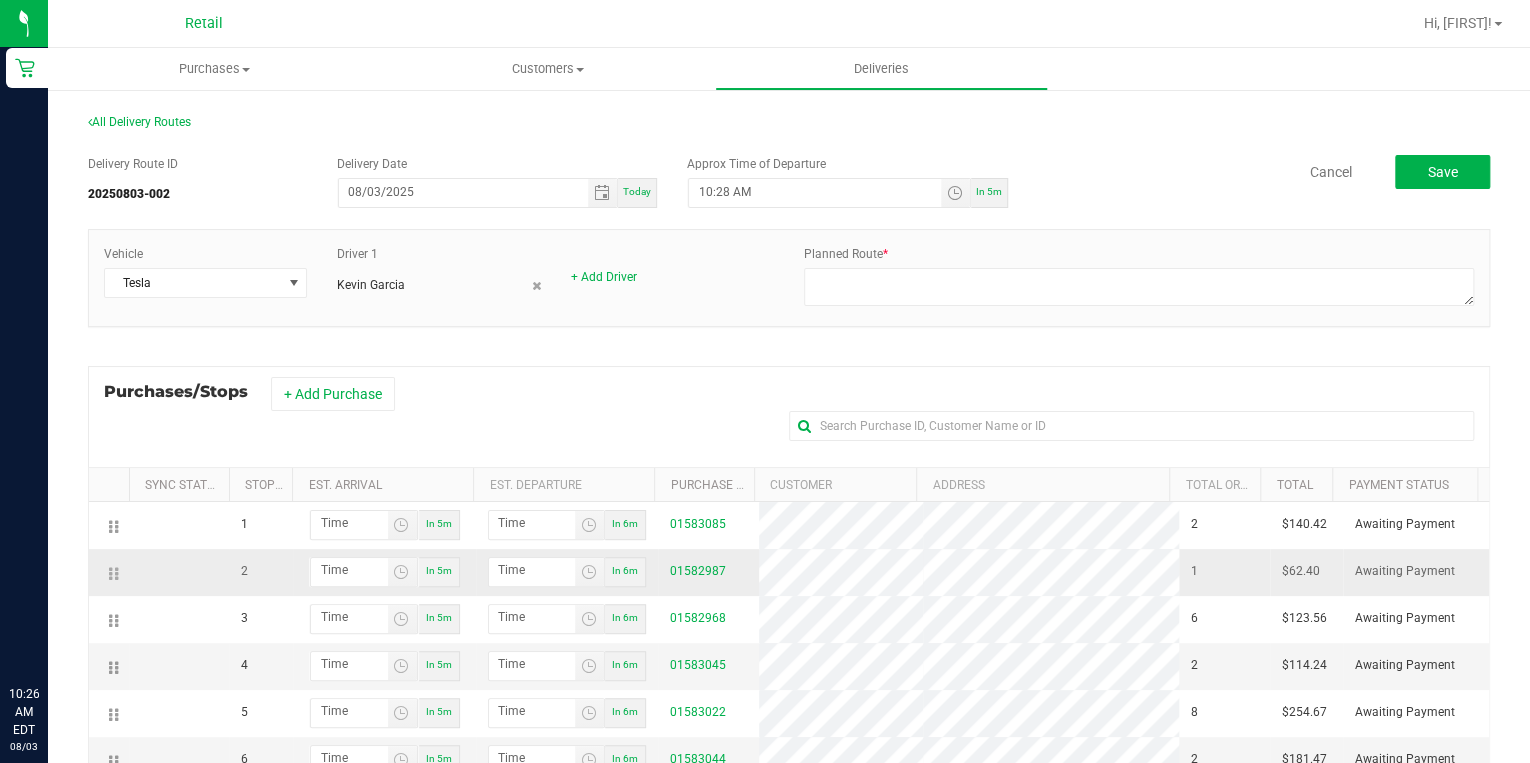 click on "2
In 5m
In 6m
01582987
1 $62.40 Awaiting Payment" at bounding box center [789, 572] 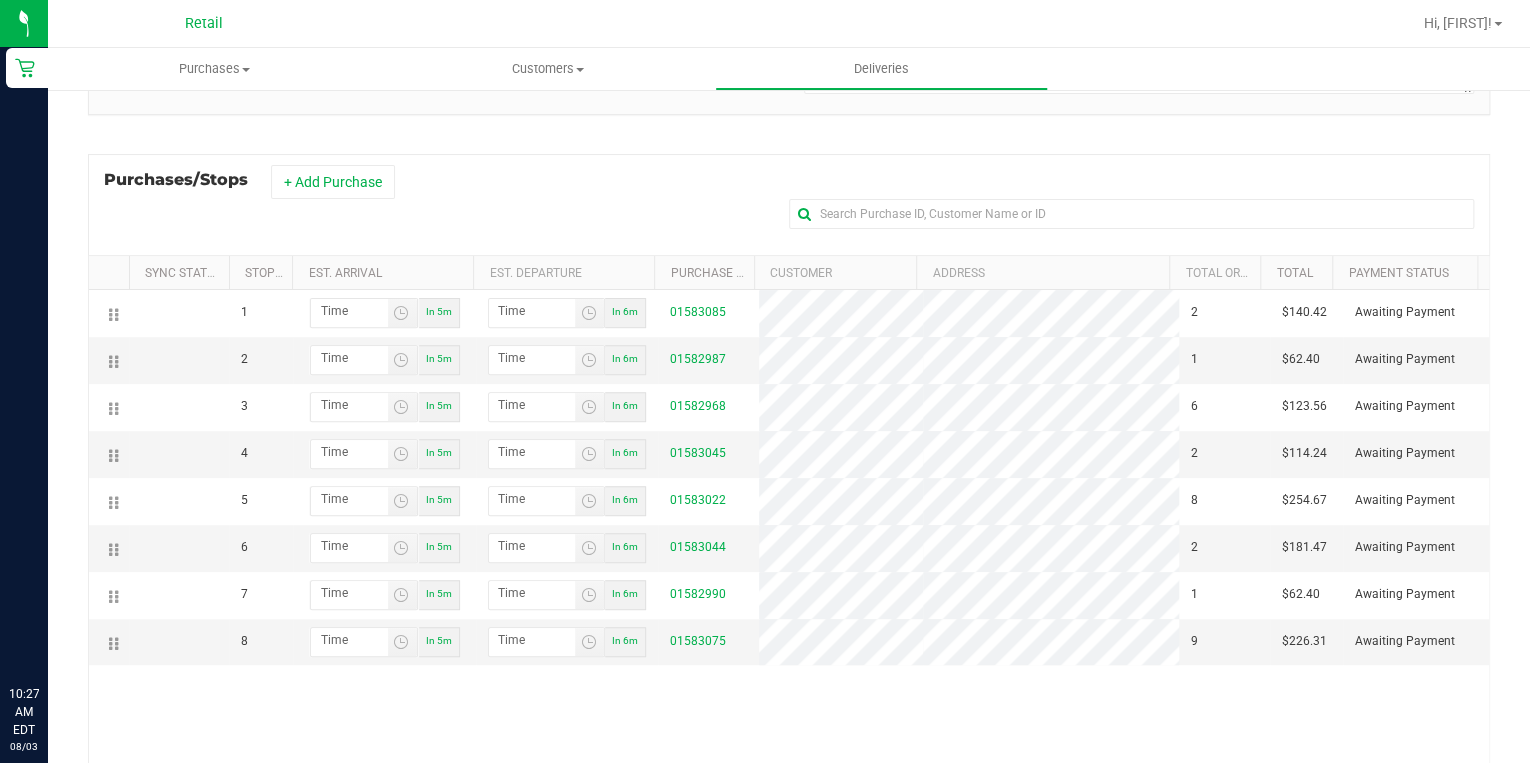 scroll, scrollTop: 253, scrollLeft: 0, axis: vertical 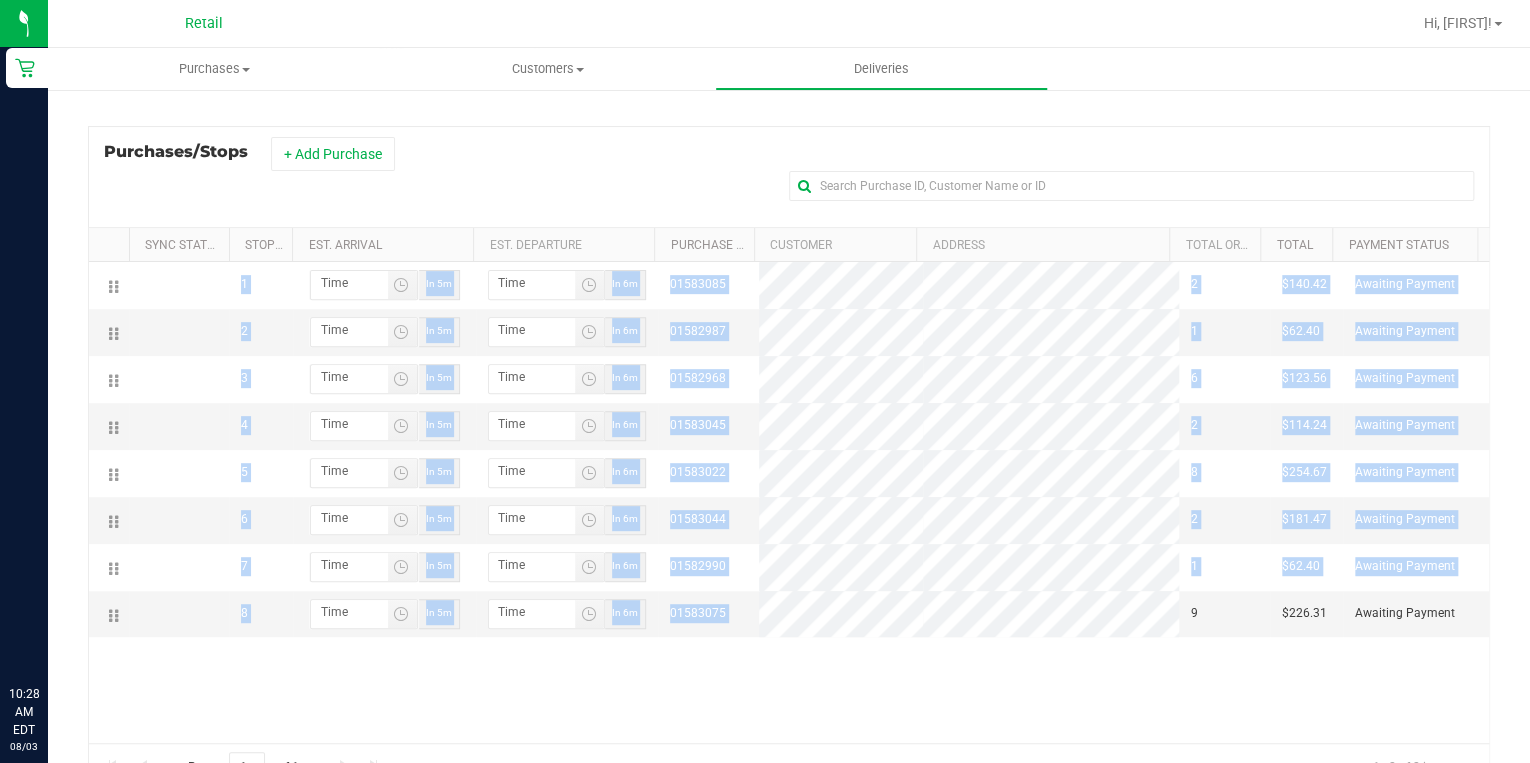 click on "1
In 5m
In 6m
01583085
2 $140.42 Awaiting Payment
2
In 5m
In 6m
01582987
1 $62.40 Awaiting Payment
3
In 5m
In 6m
6 4 2" at bounding box center (789, 502) 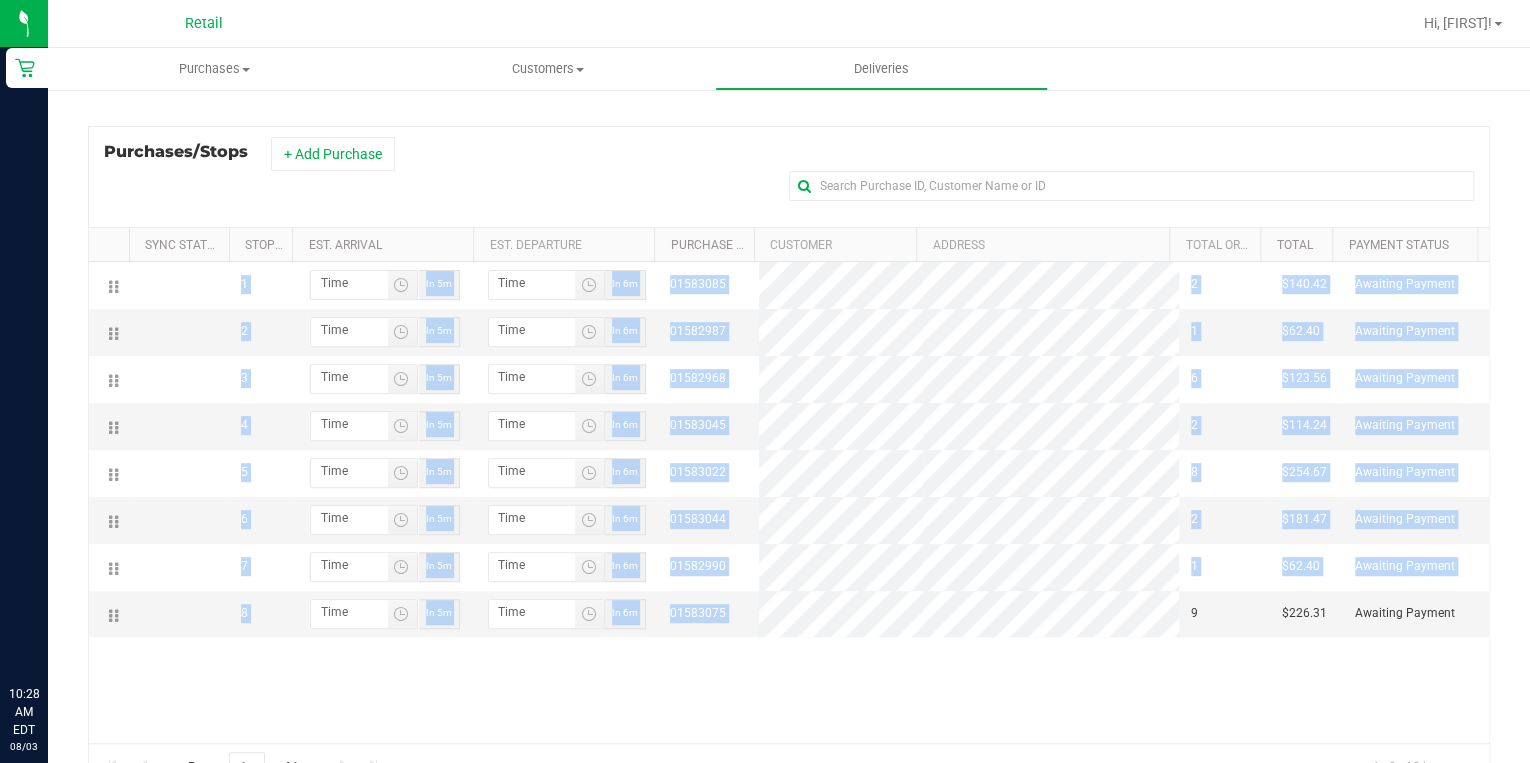 click on "1
In 5m
In 6m
01583085
2 $140.42 Awaiting Payment
2
In 5m
In 6m
01582987
1 $62.40 Awaiting Payment
3
In 5m
In 6m
6 4 2" at bounding box center [789, 502] 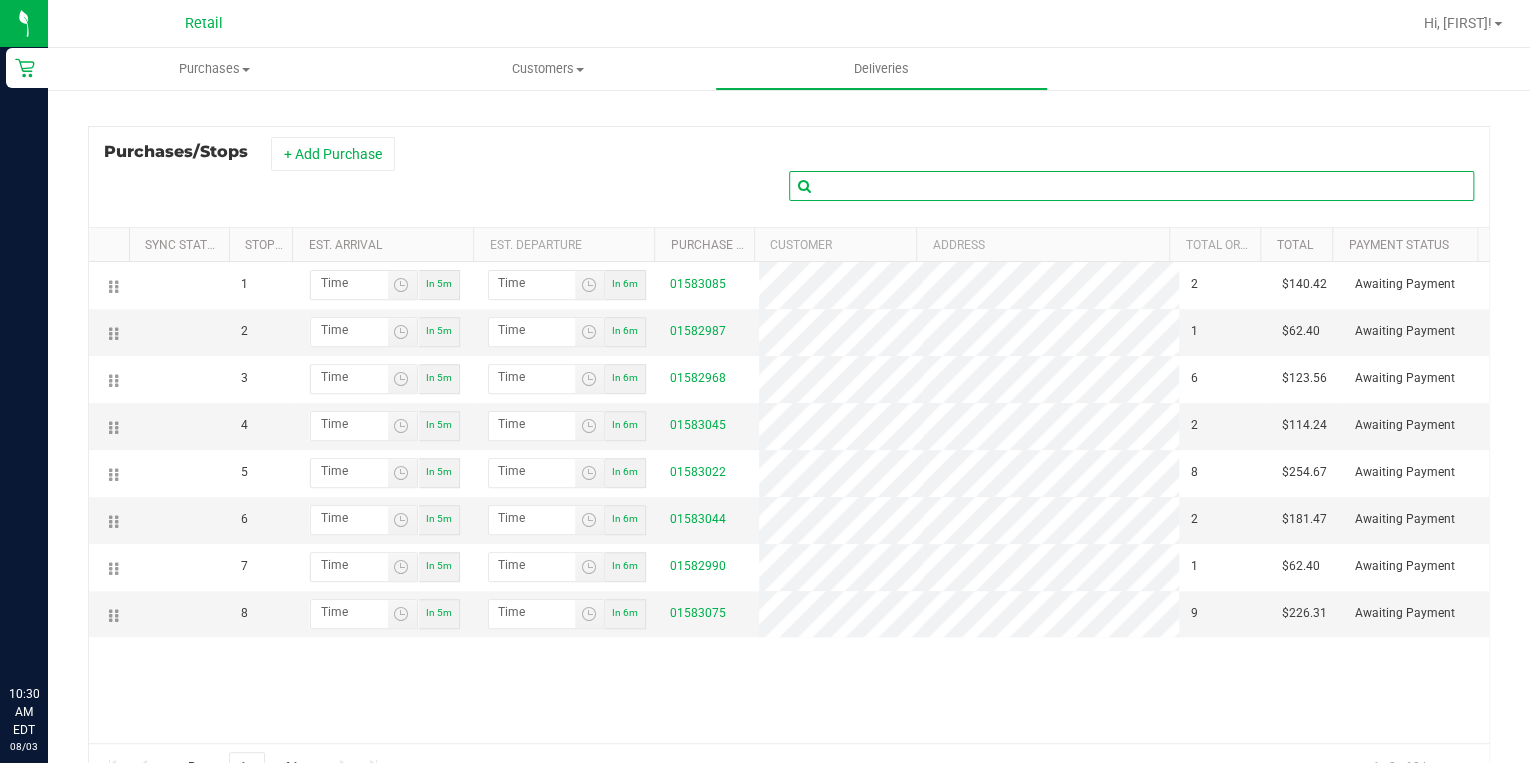 paste on "33 min(21.80 miles) to 87 George Allen Rd A Start 1 Corliss St Head northeast.  Go for 59 ft.  Turn left toward Corliss St.  Go for 72 ft.  Turn left onto Corliss St.  Go for 102 ft.  Turn right onto Charles St (RI-246 N).  Go for 0.1 mi.  Turn sharp left onto Ashburton St (RI-246 S).  Go for 0.2 mi.  Continue on Chalkstone Ave (RI-246 S).  Go for 499 ft.  Turn right onto Charles St.  Go for 328 ft.  Turn right onto Orms St (RI-7).  Go for 0.2 mi.  Keep right onto Douglas Ave (RI-7 N).  Go for 0.2 mi.  Turn slightly right and take ramp onto RI-146 S (Louisquisset Pike) toward I-95 S.  Go for 0.5 mi.  Continue on I-95 S.  Go for 0.4 mi.  Take exit 37D-C-B toward RI-10/Hartford Ct onto US-6 W (Huntington Expy).  Go for 1.4 mi.  Take the exit onto US-6 W.  Go for 4.2 mi.  Take the exit toward US-6 W onto US-6A W (Grand Army of the Republic Hwy).  Go for 4.3 mi.  Keep right onto Hartford Ave (US-6 W) toward US-6/Hartford Ct/RI-101.  Go for 2.0 mi.  Keep right onto Hartford Ave toward RI-101/Hartford Pike.  Go ..." 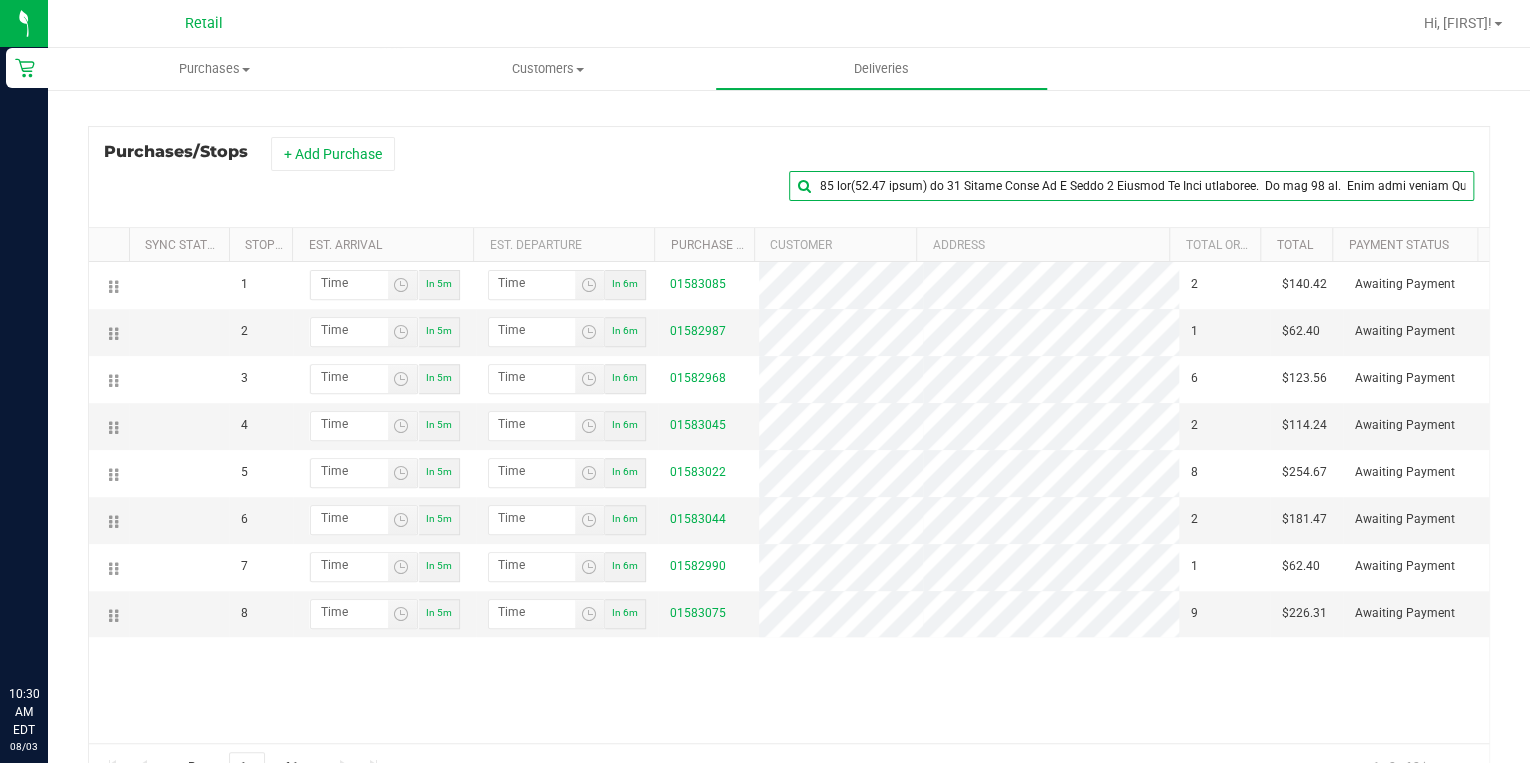 scroll, scrollTop: 0, scrollLeft: 34189, axis: horizontal 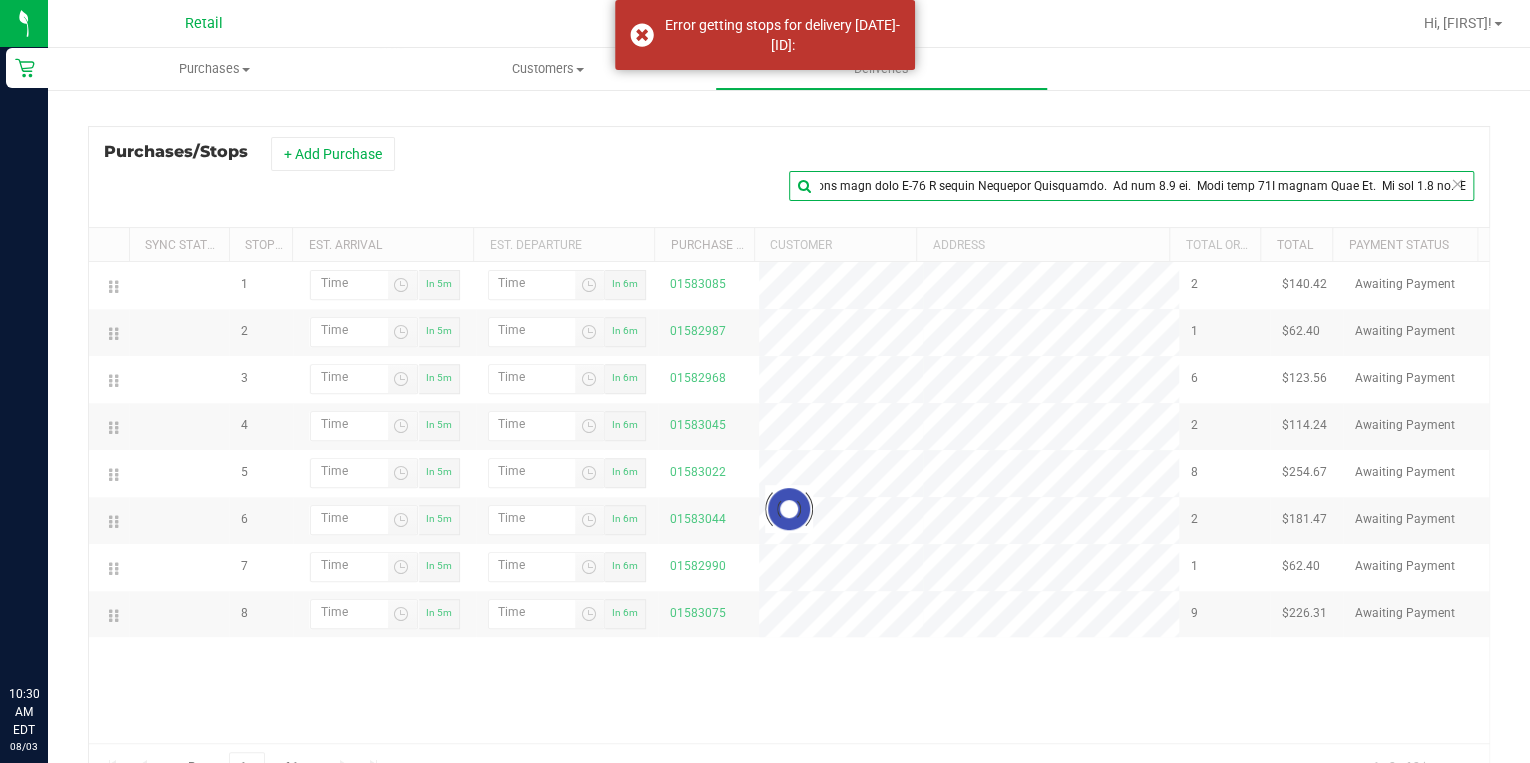 type on "33 min(21.80 miles) to 87 George Allen Rd A Start 1 Corliss St Head northeast.  Go for 59 ft.  Turn left toward Corliss St.  Go for 72 ft.  Turn left onto Corliss St.  Go for 102 ft.  Turn right onto Charles St (RI-246 N).  Go for 0.1 mi.  Turn sharp left onto Ashburton St (RI-246 S).  Go for 0.2 mi.  Continue on Chalkstone Ave (RI-246 S).  Go for 499 ft.  Turn right onto Charles St.  Go for 328 ft.  Turn right onto Orms St (RI-7).  Go for 0.2 mi.  Keep right onto Douglas Ave (RI-7 N).  Go for 0.2 mi.  Turn slightly right and take ramp onto RI-146 S (Louisquisset Pike) toward I-95 S.  Go for 0.5 mi.  Continue on I-95 S.  Go for 0.4 mi.  Take exit 37D-C-B toward RI-10/Hartford Ct onto US-6 W (Huntington Expy).  Go for 1.4 mi.  Take the exit onto US-6 W.  Go for 4.2 mi.  Take the exit toward US-6 W onto US-6A W (Grand Army of the Republic Hwy).  Go for 4.3 mi.  Keep right onto Hartford Ave (US-6 W) toward US-6/Hartford Ct/RI-101.  Go for 2.0 mi.  Keep right onto Hartford Ave toward RI-101/Hartford Pike.  Go ..." 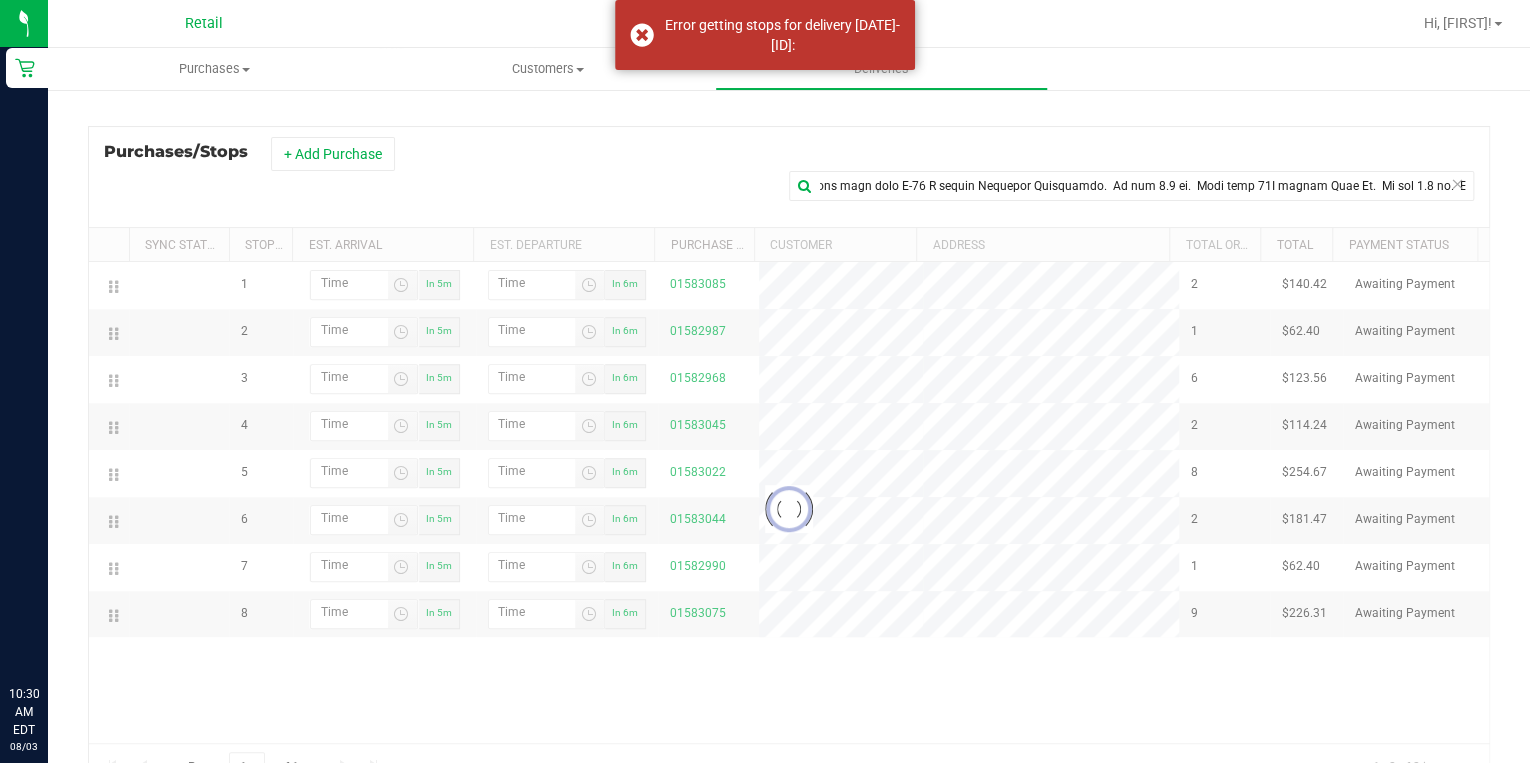 click at bounding box center [789, 509] 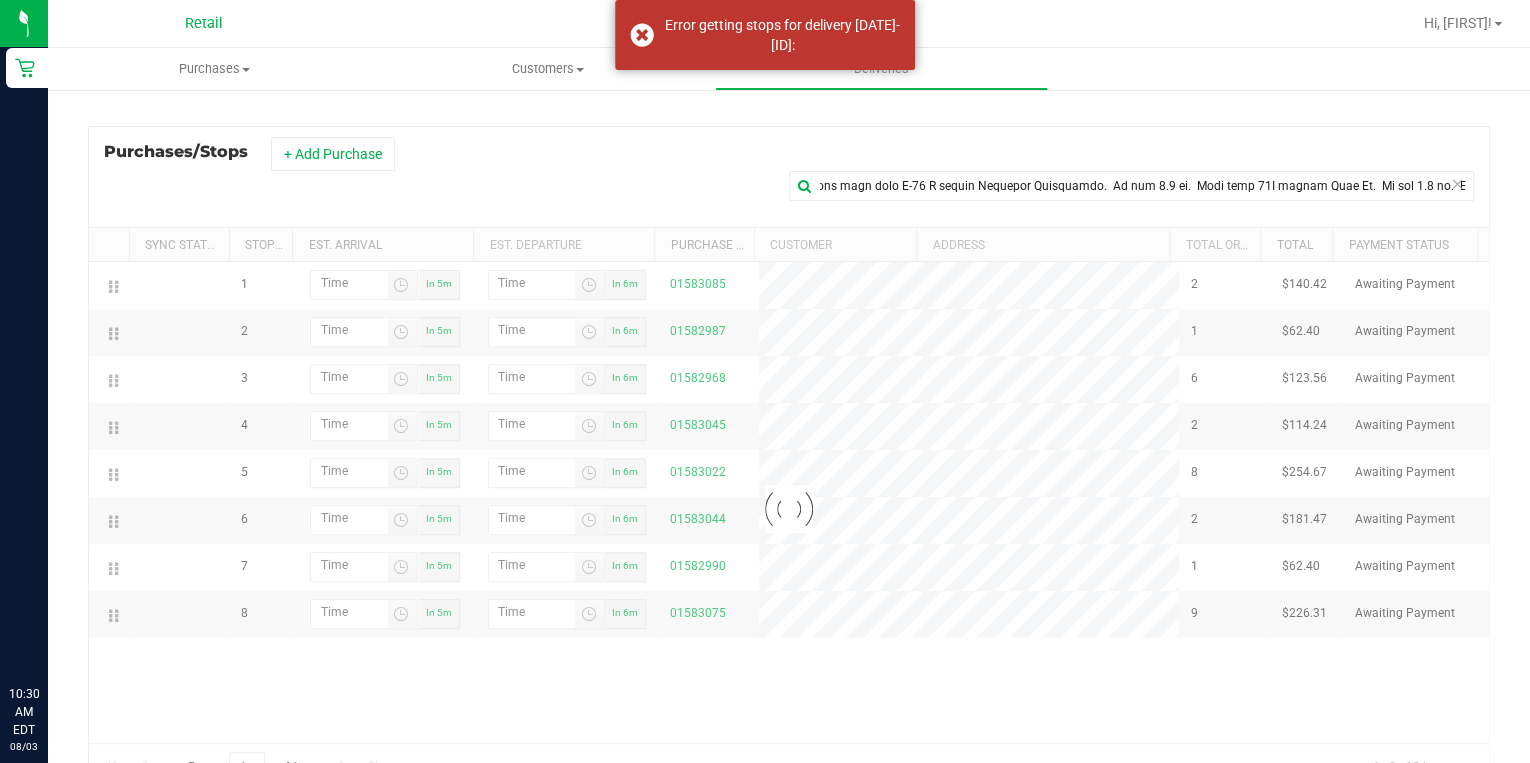 scroll, scrollTop: 0, scrollLeft: 0, axis: both 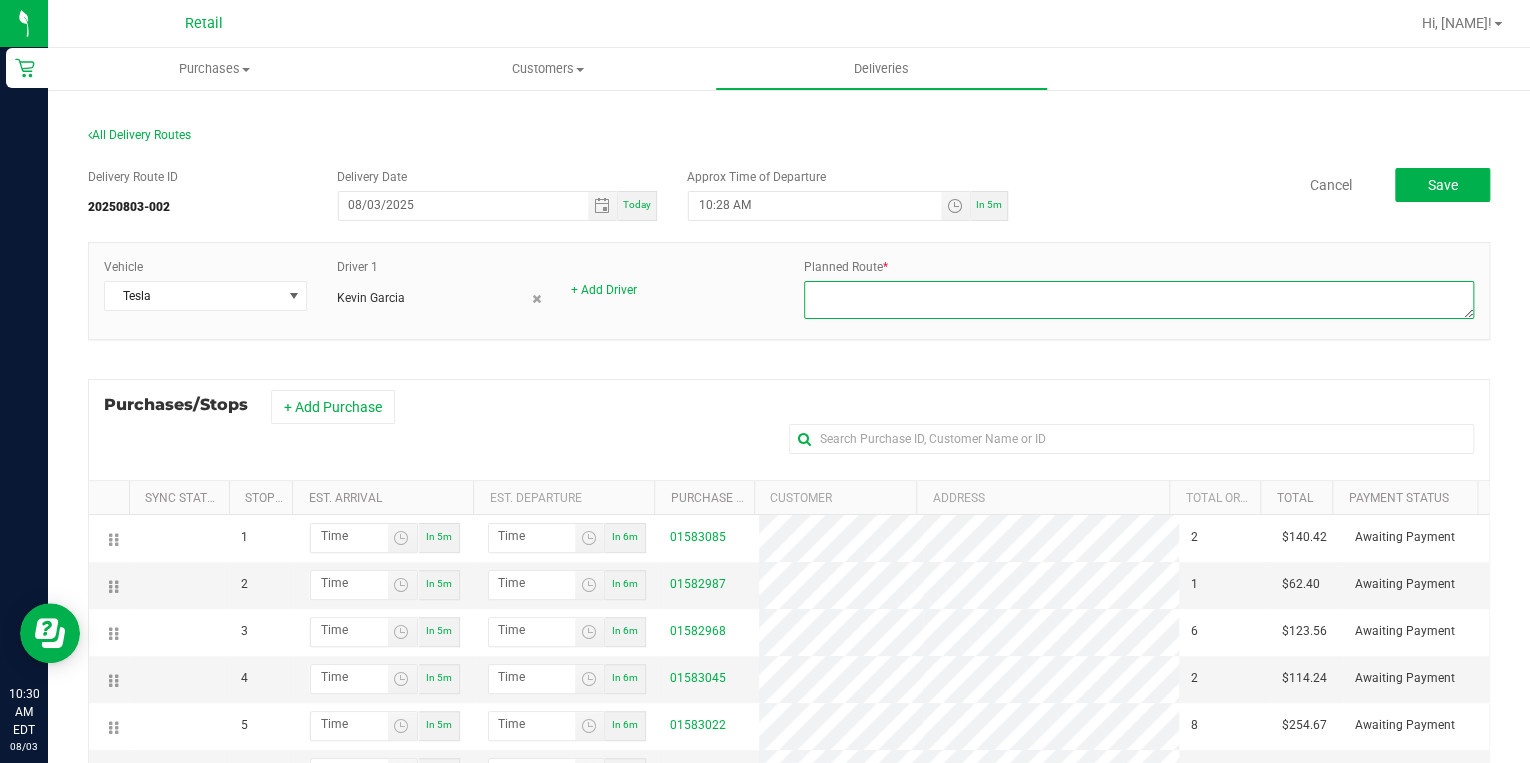 paste on "[NUMBER] min([NUMBER] miles)
to [NUMBER] [STREET]
A
Start
[NUMBER] [STREET]
Head northeast.
Go for [NUMBER] ft.
Turn left toward [STREET].
Go for [NUMBER] ft.
Turn left onto [STREET].
Go for [NUMBER] ft.
Turn right onto [STREET] ([ROUTE] [DIRECTION]).
Go for [NUMBER] mi.
Turn sharp left onto [STREET] ([ROUTE] [DIRECTION]).
Go for [NUMBER] mi.
Continue on [STREET] ([ROUTE] [DIRECTION]).
Go for [NUMBER] ft.
Turn right onto [STREET].
Go for [NUMBER] ft.
Turn right onto [STREET] ([ROUTE]).
Go for [NUMBER] mi.
Keep right onto [STREET] ([ROUTE] [DIRECTION]).
Go for [NUMBER] mi.
Turn slightly right and take ramp onto [ROUTE] [DIRECTION] ([STREET]) toward [ROUTE].
Go for [NUMBER] mi.
Continue on [ROUTE] [DIRECTION].
Go for [NUMBER] mi.
Take exit [NUMBER]-[DIRECTION]-[DIRECTION] toward [ROUTE]/[CITY] onto [ROUTE] [DIRECTION] ([STREET]).
Go for [NUMBER] mi.
Take the exit onto [ROUTE] [DIRECTION].
Go for [NUMBER] mi.
Take the exit toward [ROUTE] [DIRECTION] onto [ROUTE] [DIRECTION] ([STREET]).
Go for [NUMBER] mi.
Keep right onto [STREET] ([ROUTE]) toward [ROUTE]/[CITY]/[ROUTE].
Go for [NUMBER] mi.
Keep right onto [STREET] toward [ROUTE]/[CITY].
Go ..." 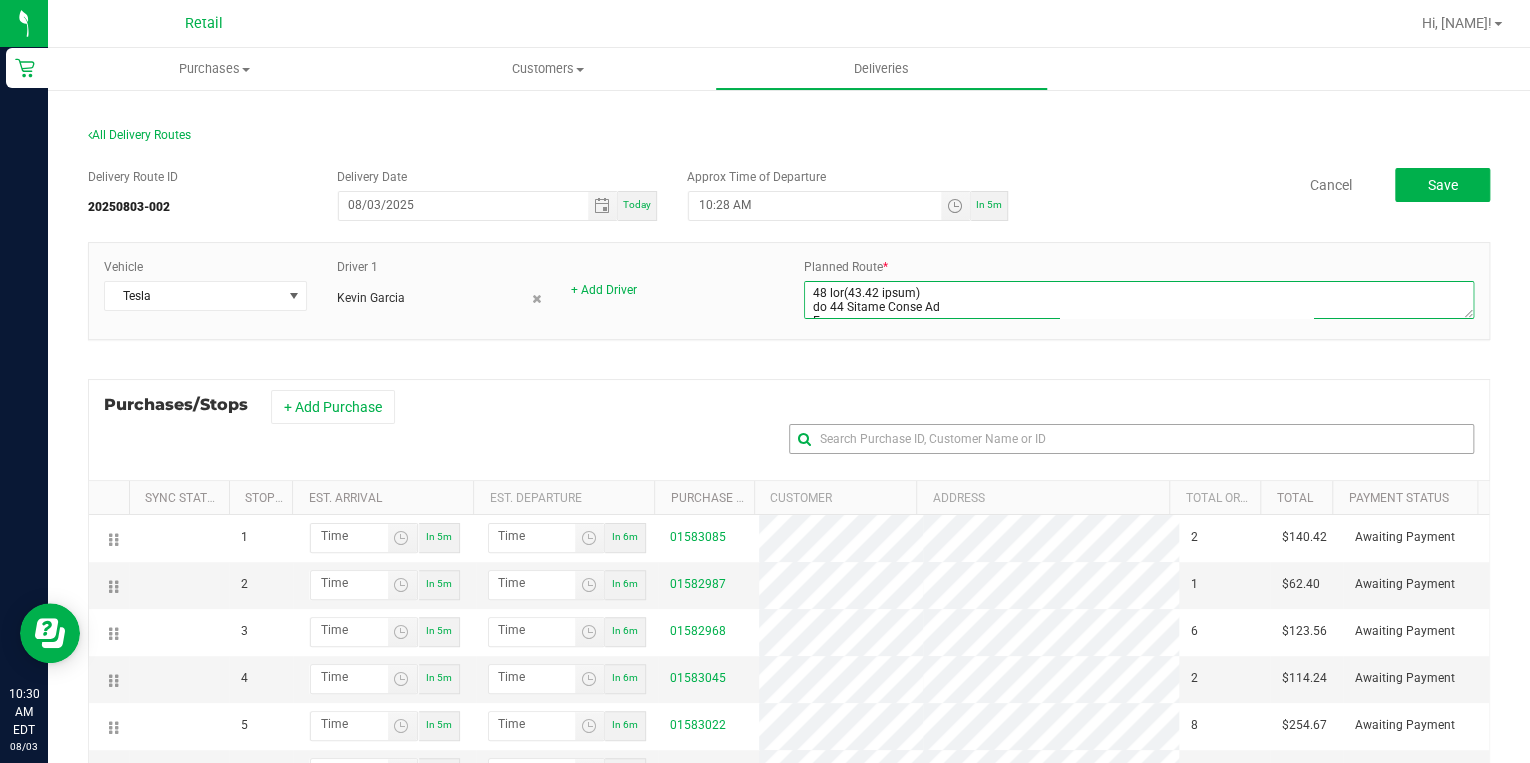 scroll, scrollTop: 7038, scrollLeft: 0, axis: vertical 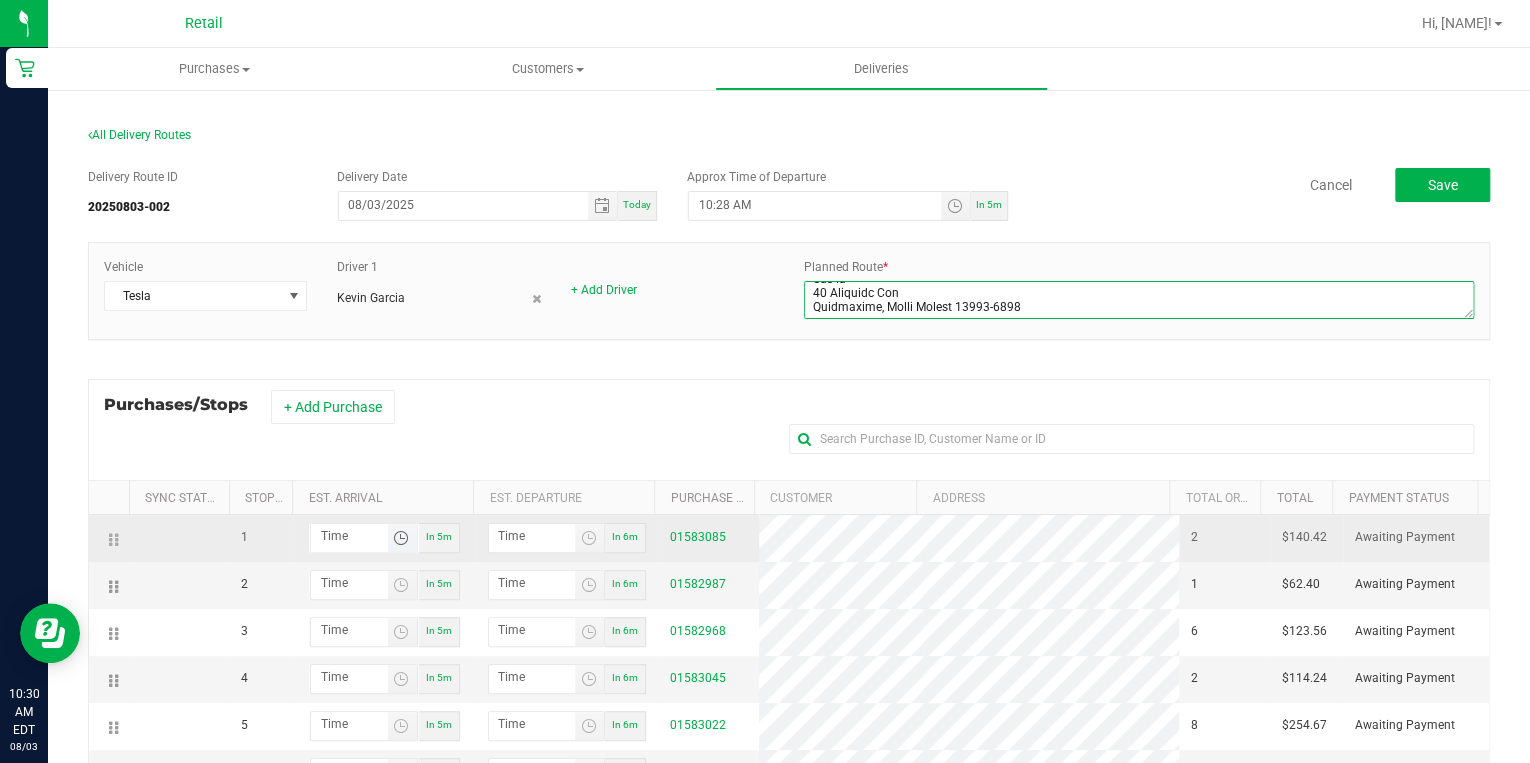click at bounding box center [401, 538] 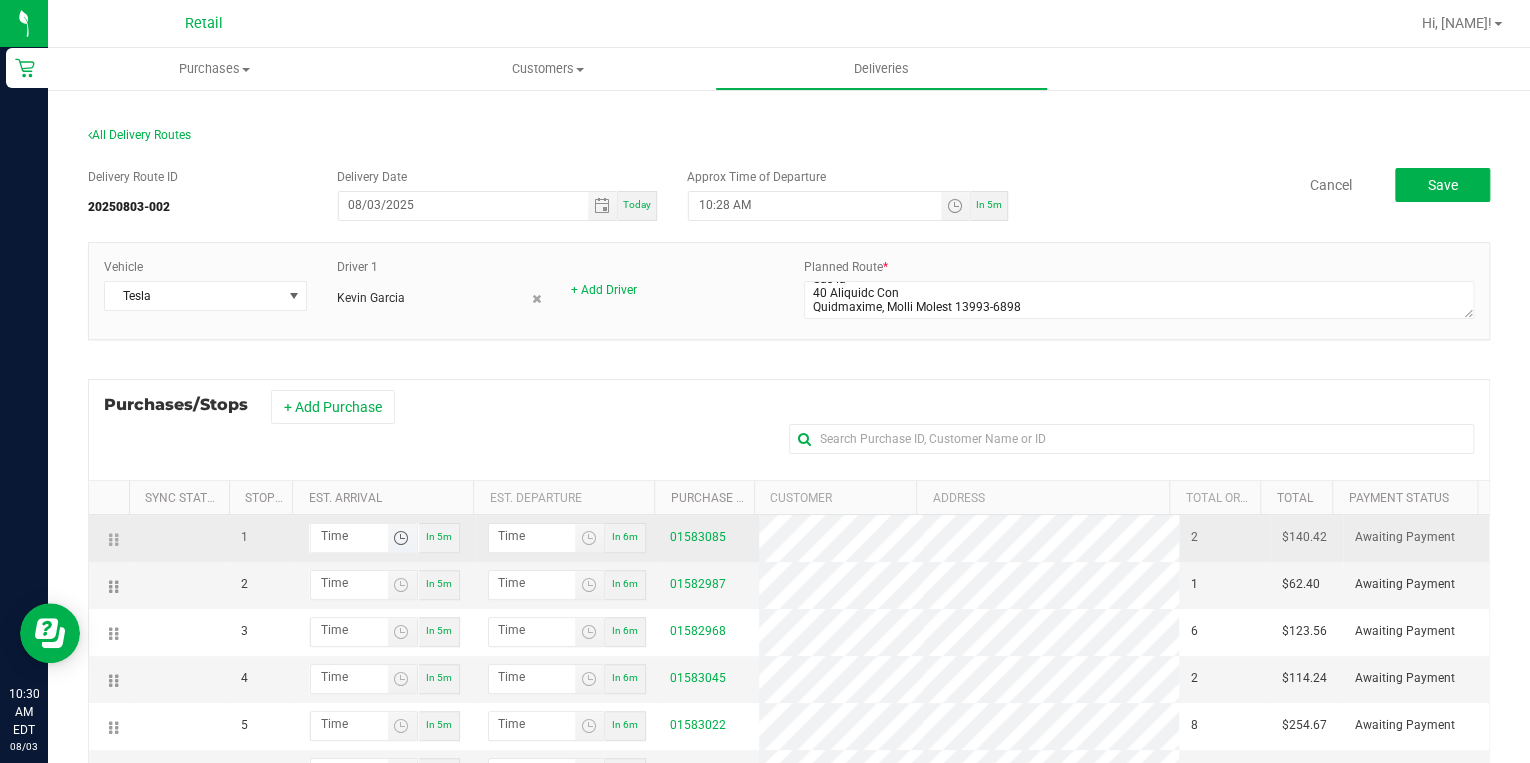 type 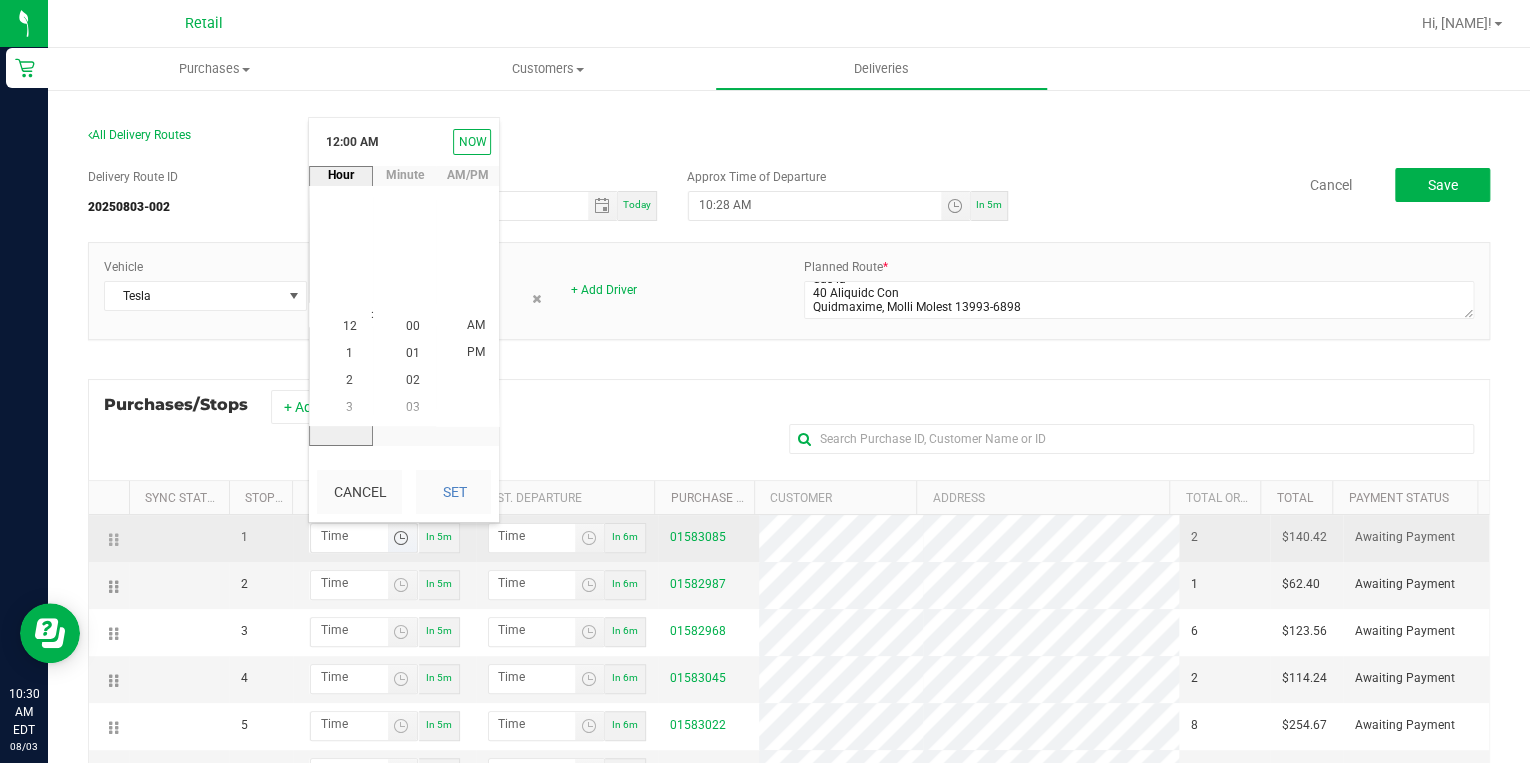 scroll, scrollTop: 0, scrollLeft: 0, axis: both 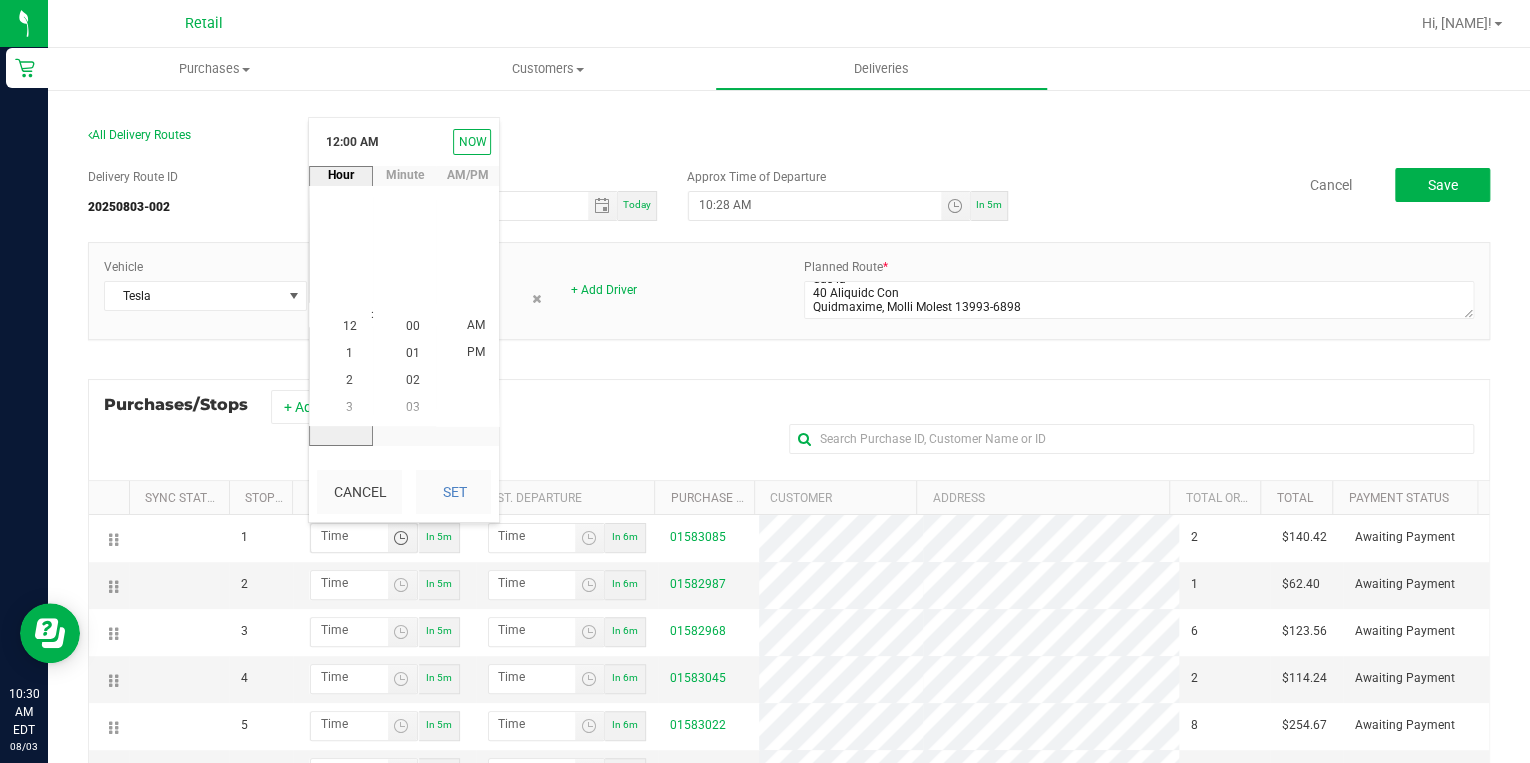 click on "Purchase ID" at bounding box center [703, 498] 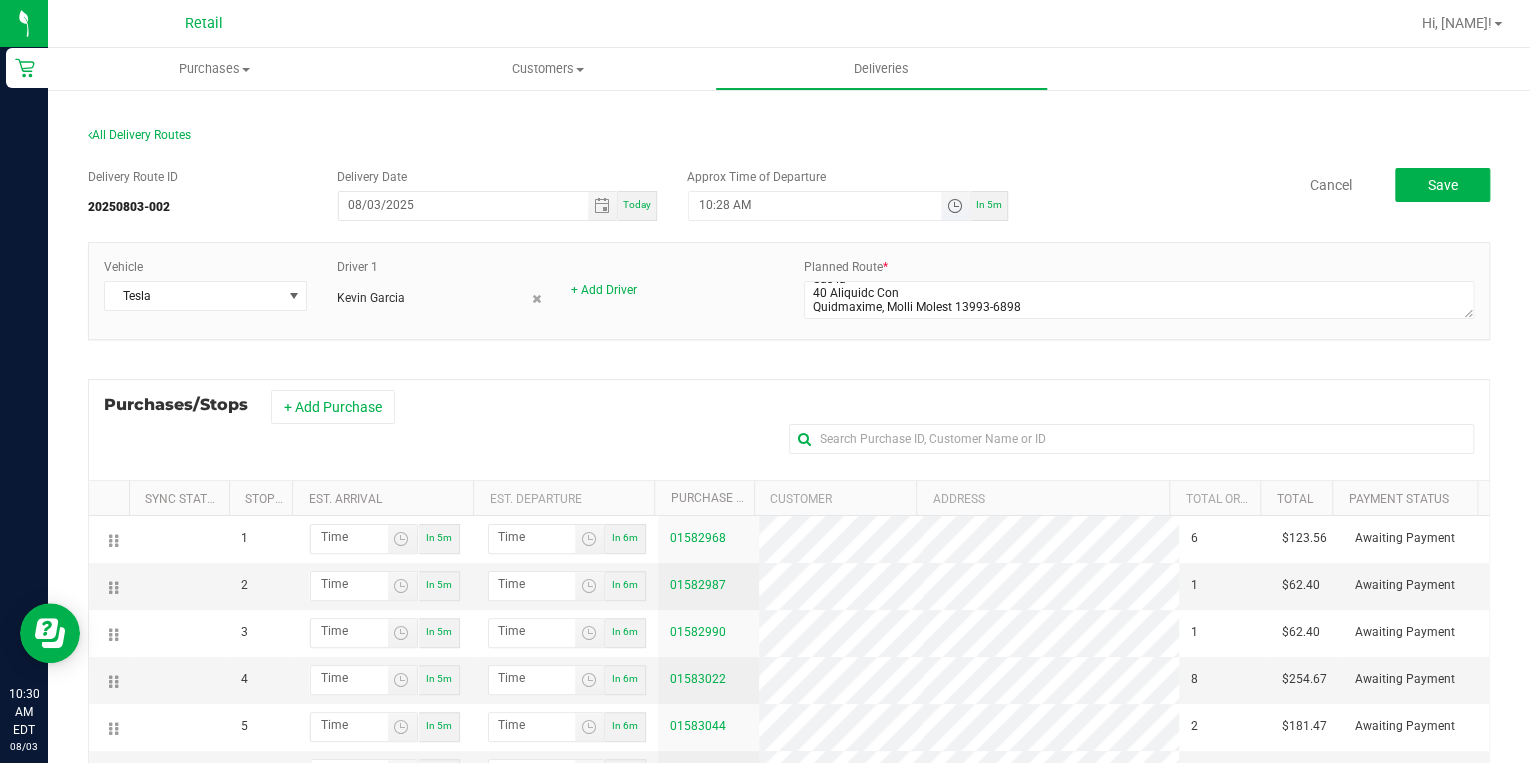 click at bounding box center [954, 206] 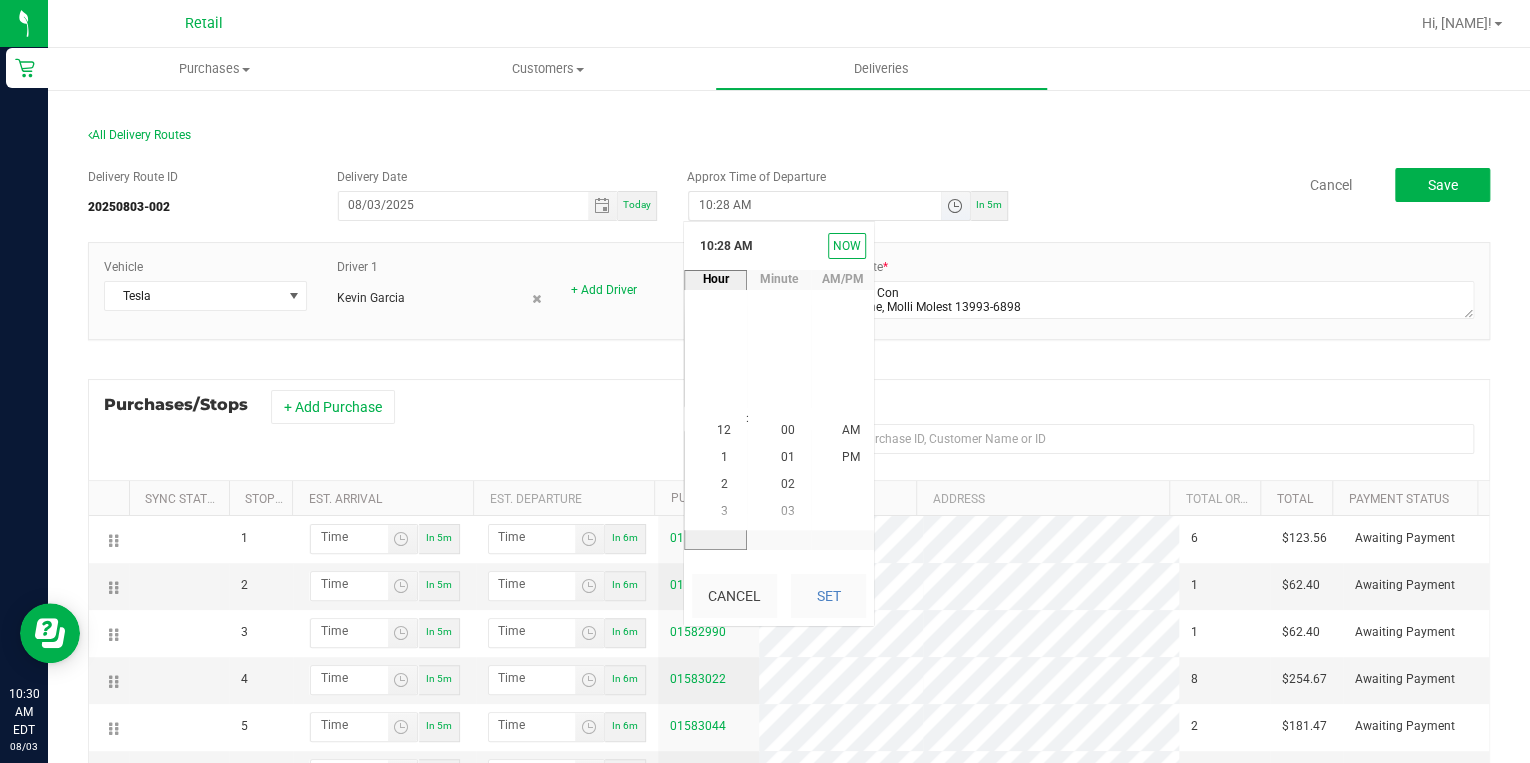 scroll, scrollTop: 272, scrollLeft: 0, axis: vertical 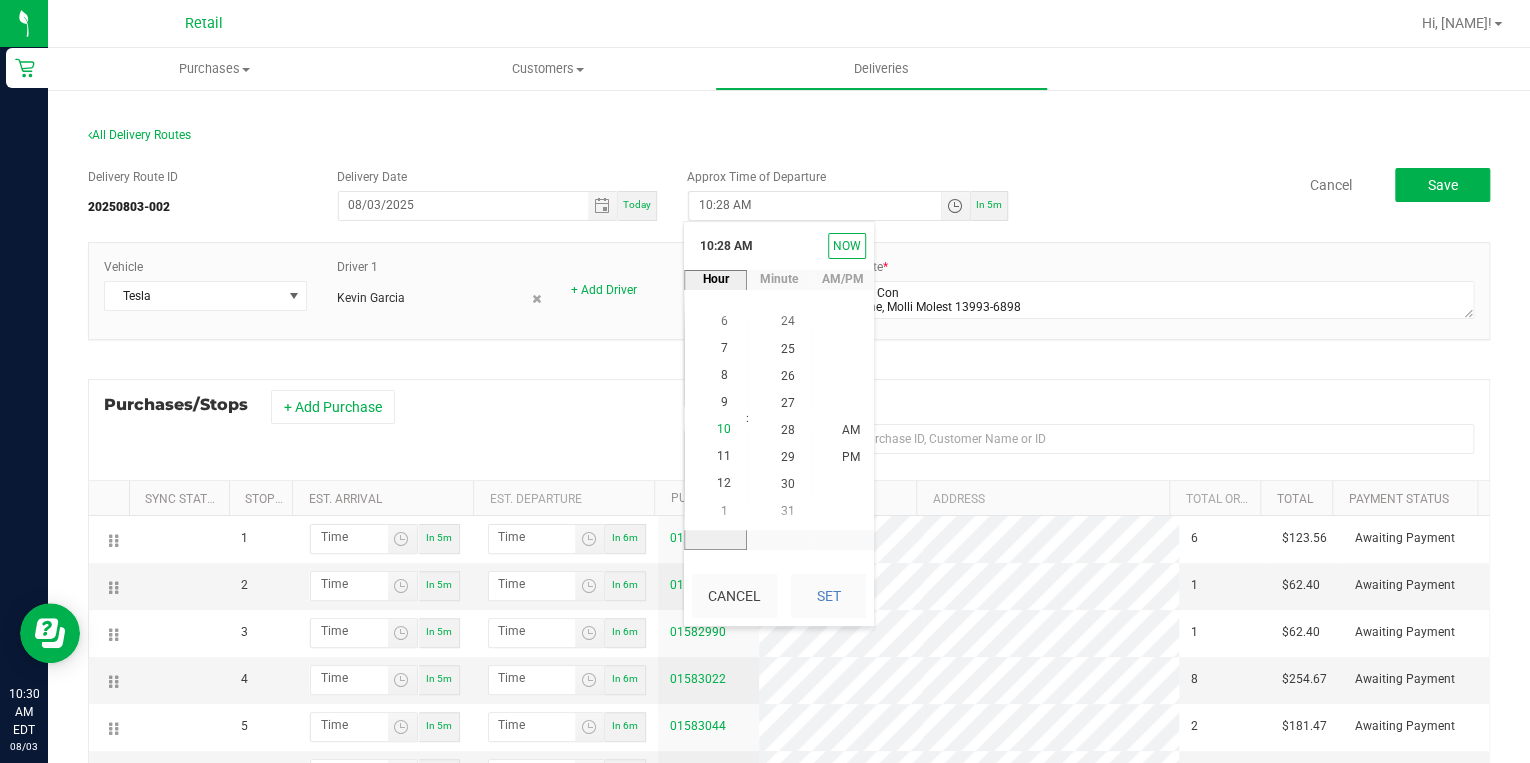 click on "10" at bounding box center [724, 429] 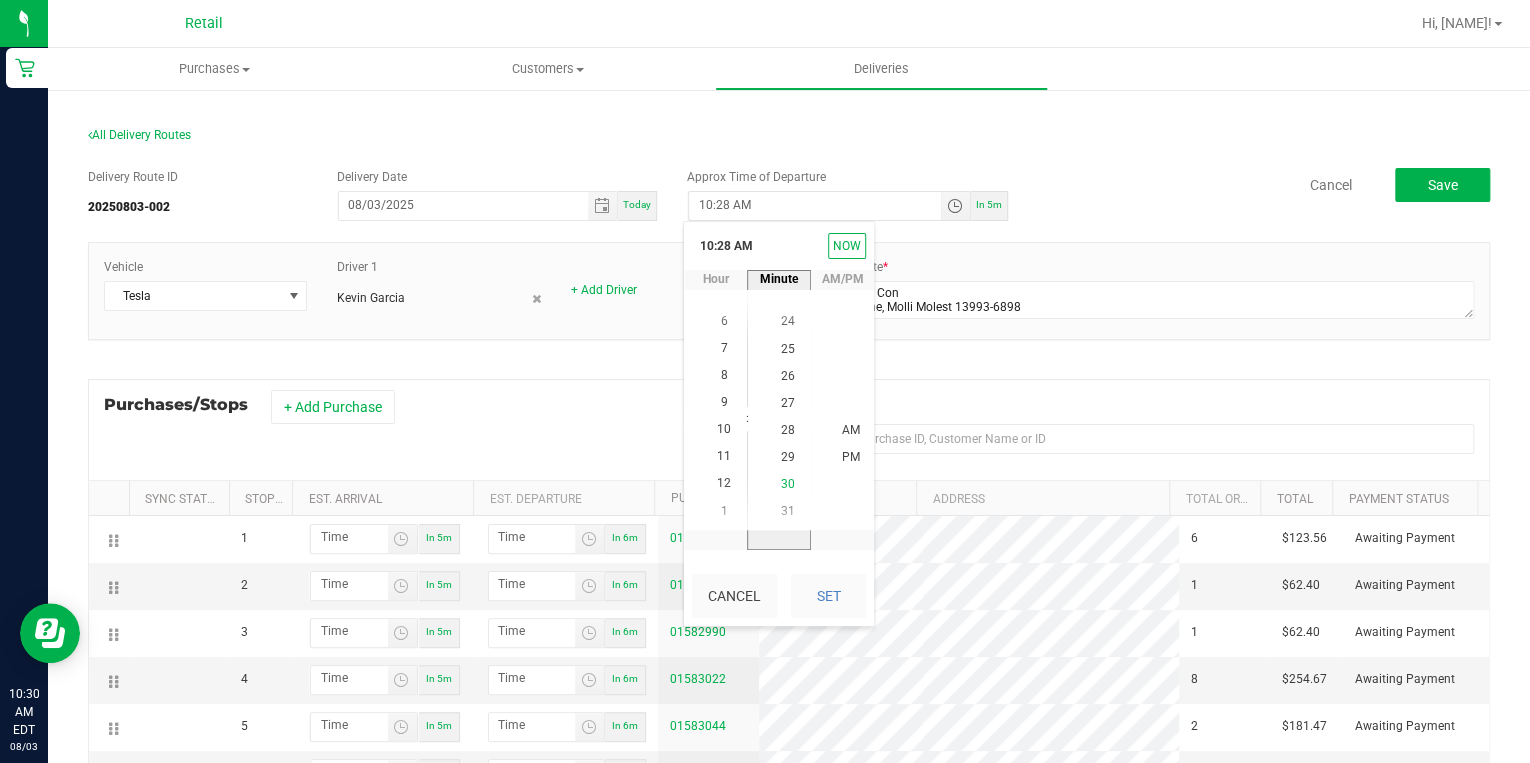 click on "30" at bounding box center [787, 484] 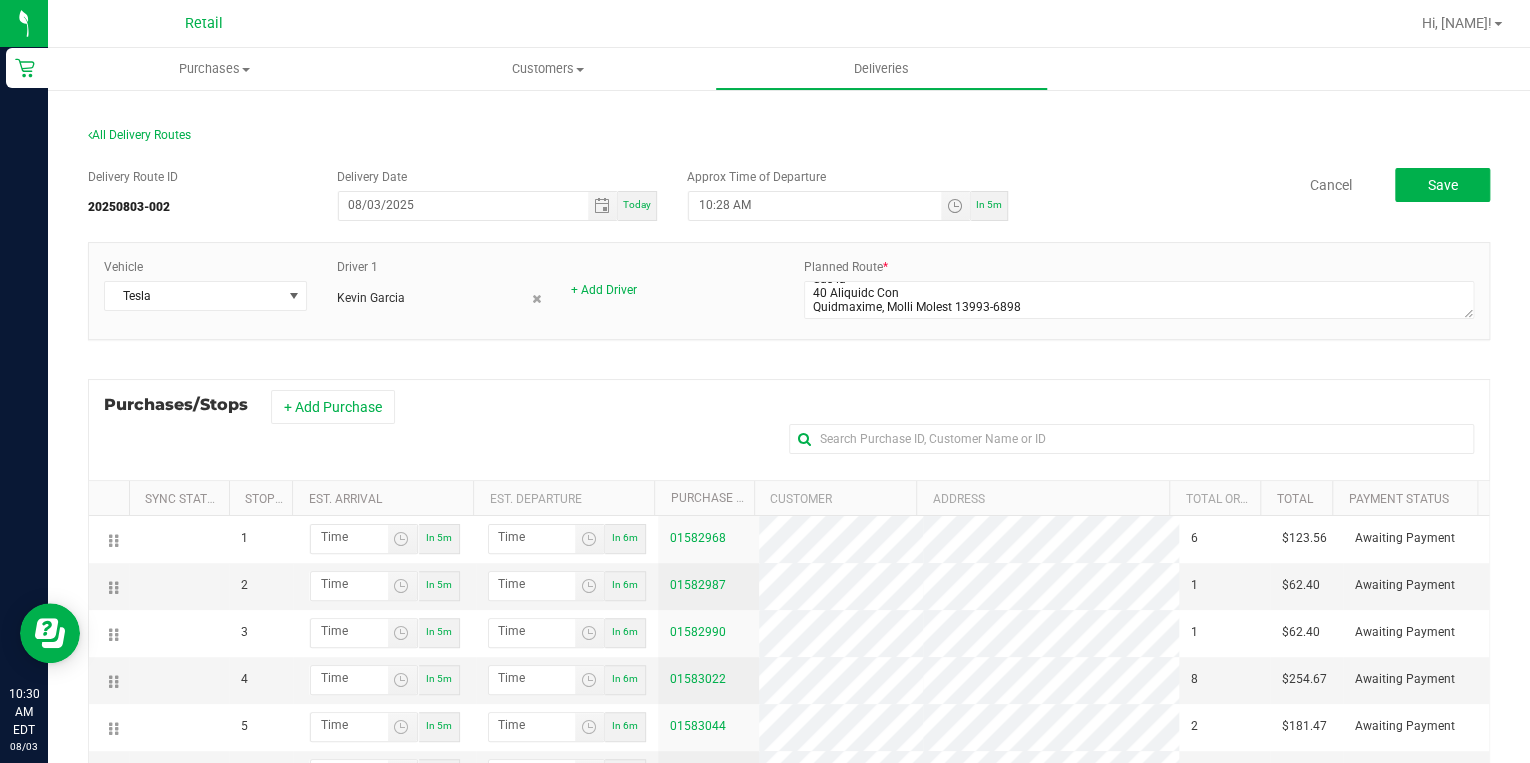 click on "Cancel
Save" at bounding box center [1256, 185] 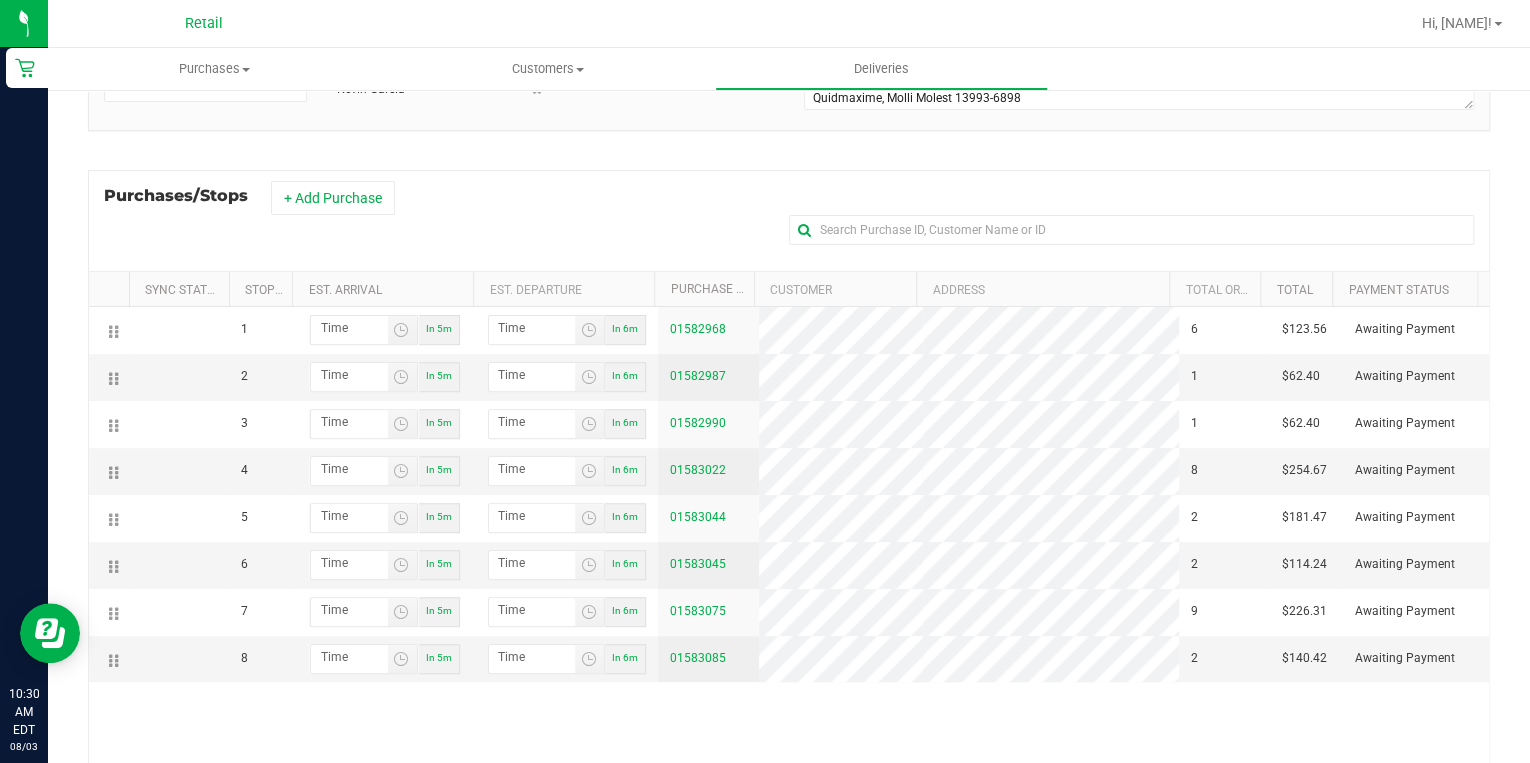 scroll, scrollTop: 240, scrollLeft: 0, axis: vertical 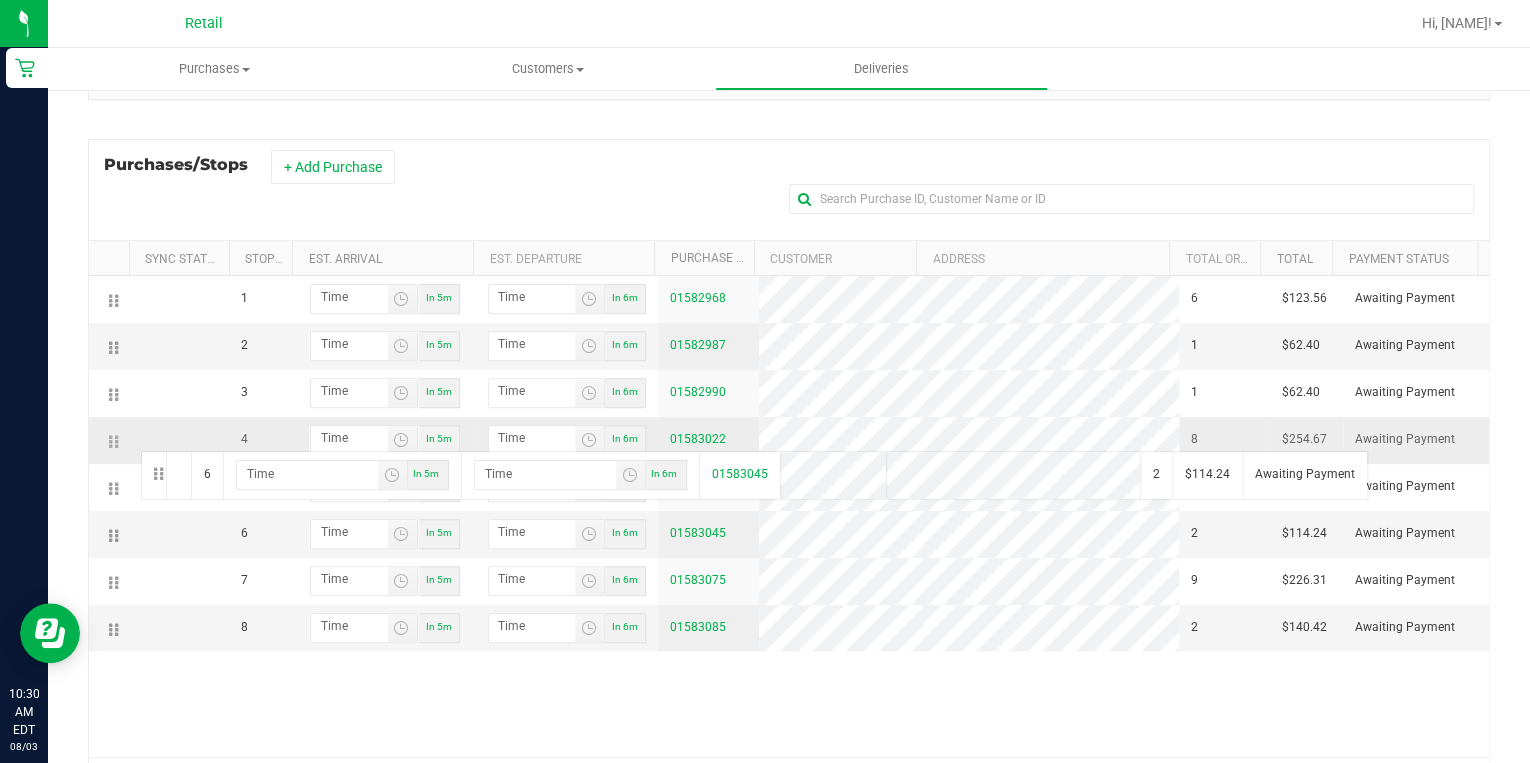 drag, startPoint x: 112, startPoint y: 534, endPoint x: 138, endPoint y: 449, distance: 88.88757 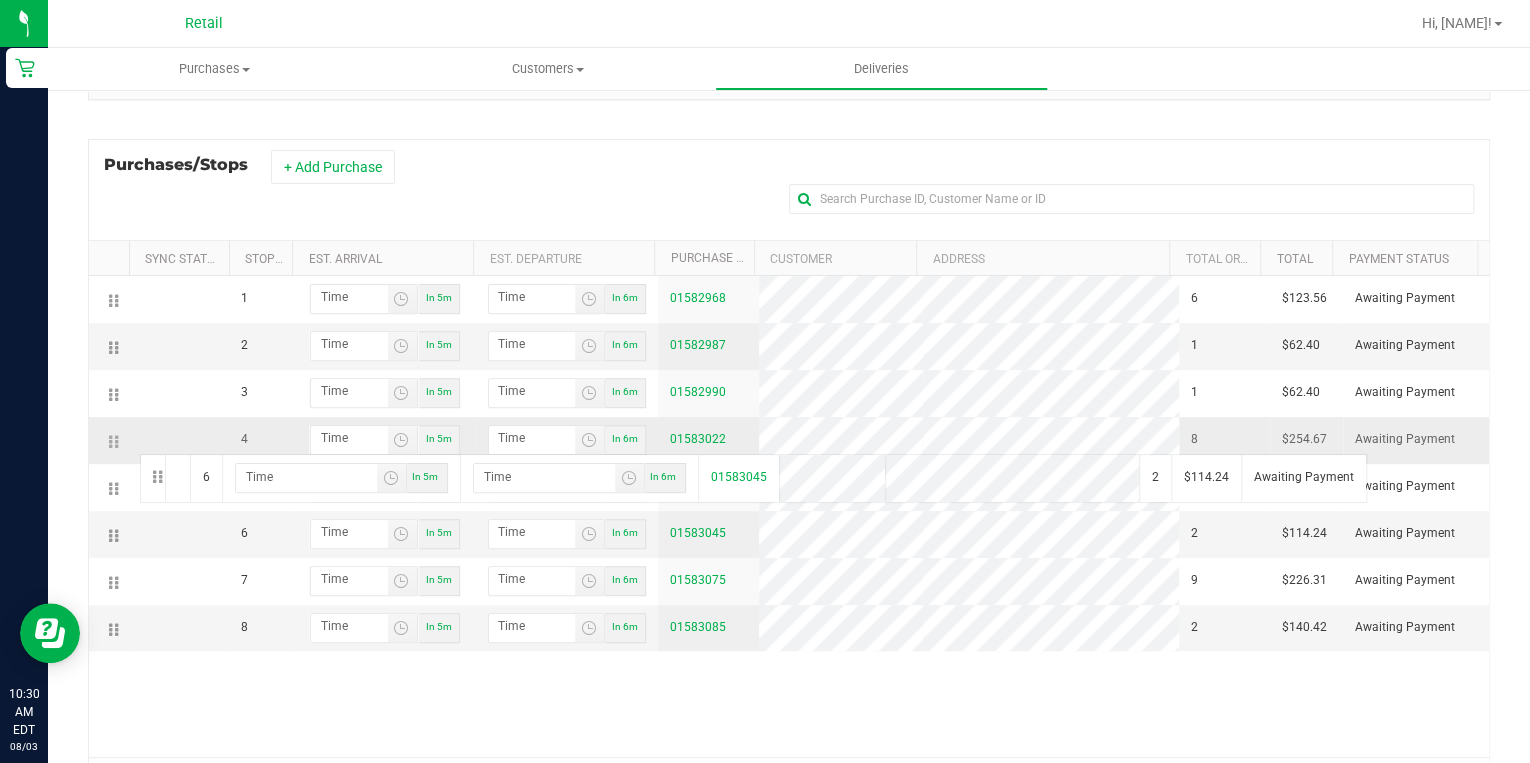 drag, startPoint x: 112, startPoint y: 537, endPoint x: 137, endPoint y: 452, distance: 88.60023 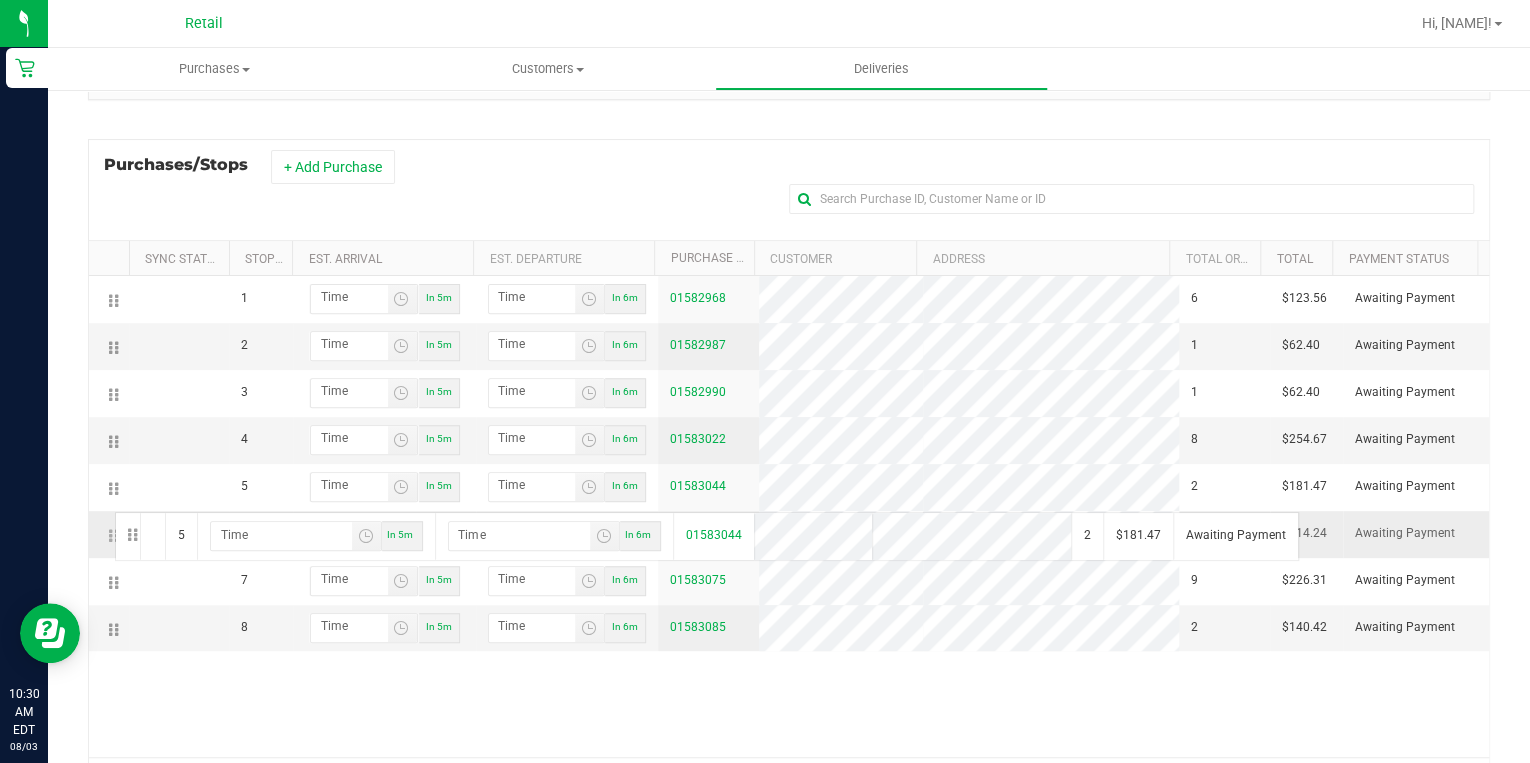 drag, startPoint x: 114, startPoint y: 487, endPoint x: 112, endPoint y: 528, distance: 41.04875 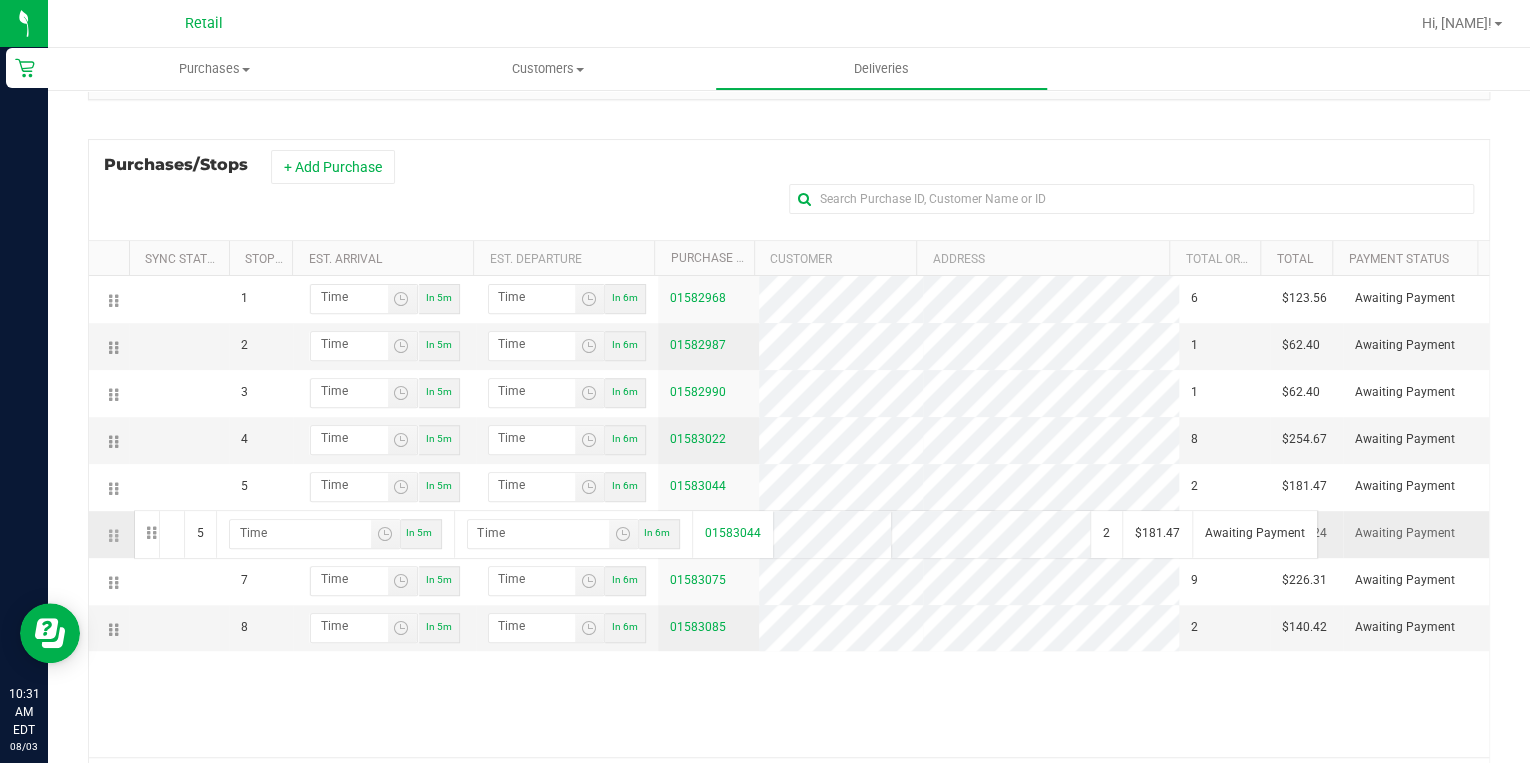 drag, startPoint x: 111, startPoint y: 488, endPoint x: 131, endPoint y: 508, distance: 28.284271 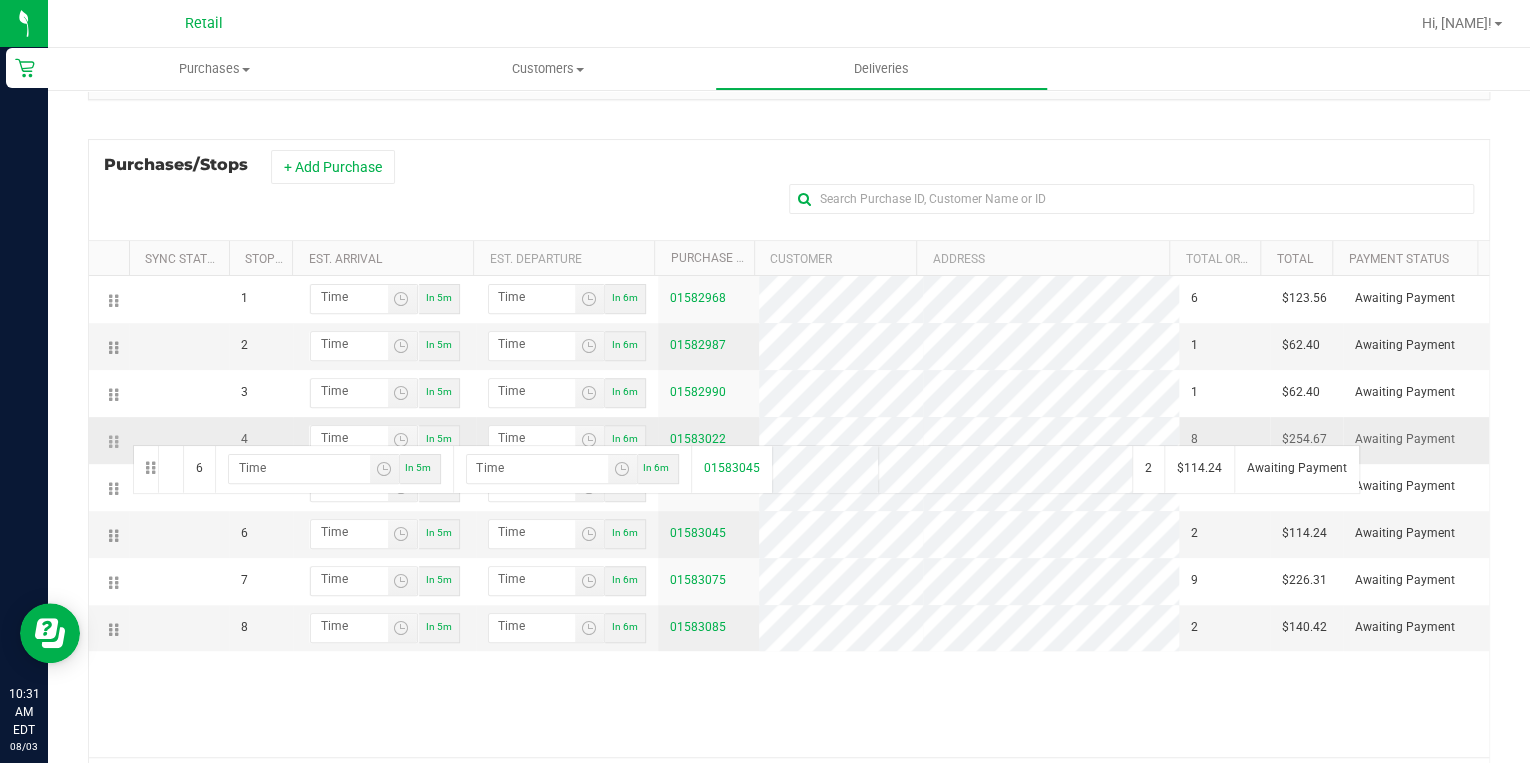 drag, startPoint x: 110, startPoint y: 534, endPoint x: 130, endPoint y: 443, distance: 93.17188 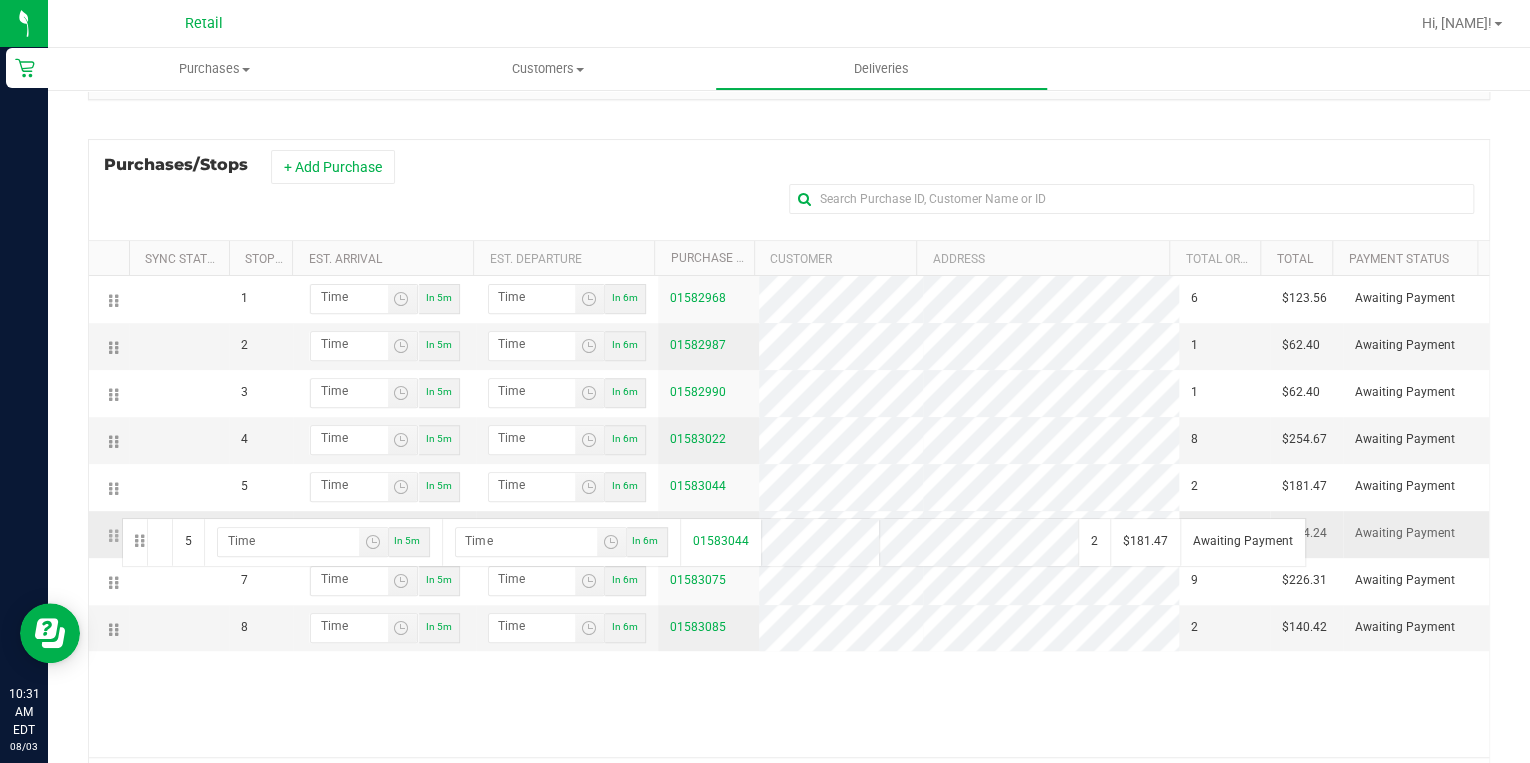 drag, startPoint x: 110, startPoint y: 487, endPoint x: 119, endPoint y: 516, distance: 30.364452 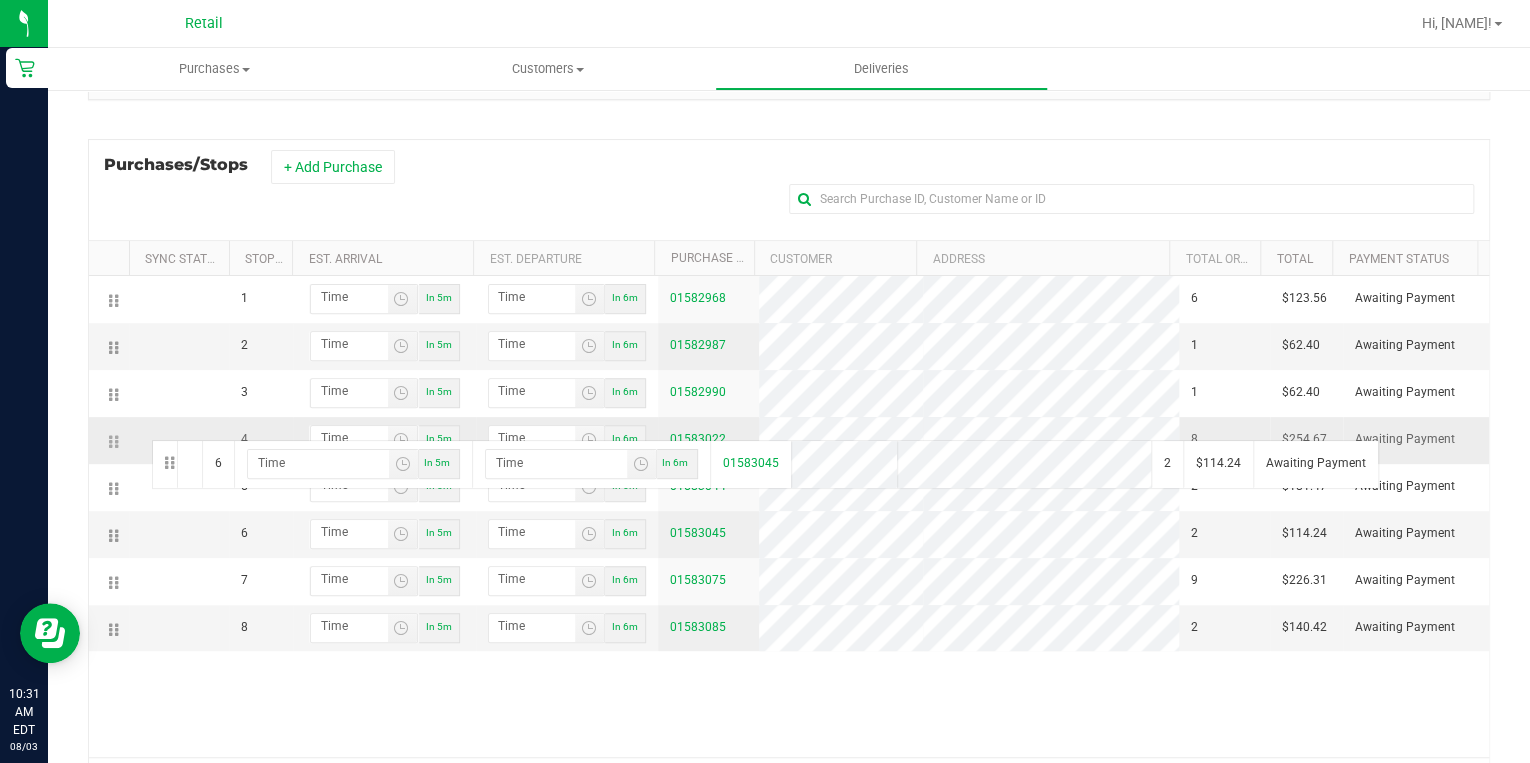 drag, startPoint x: 114, startPoint y: 539, endPoint x: 149, endPoint y: 438, distance: 106.89247 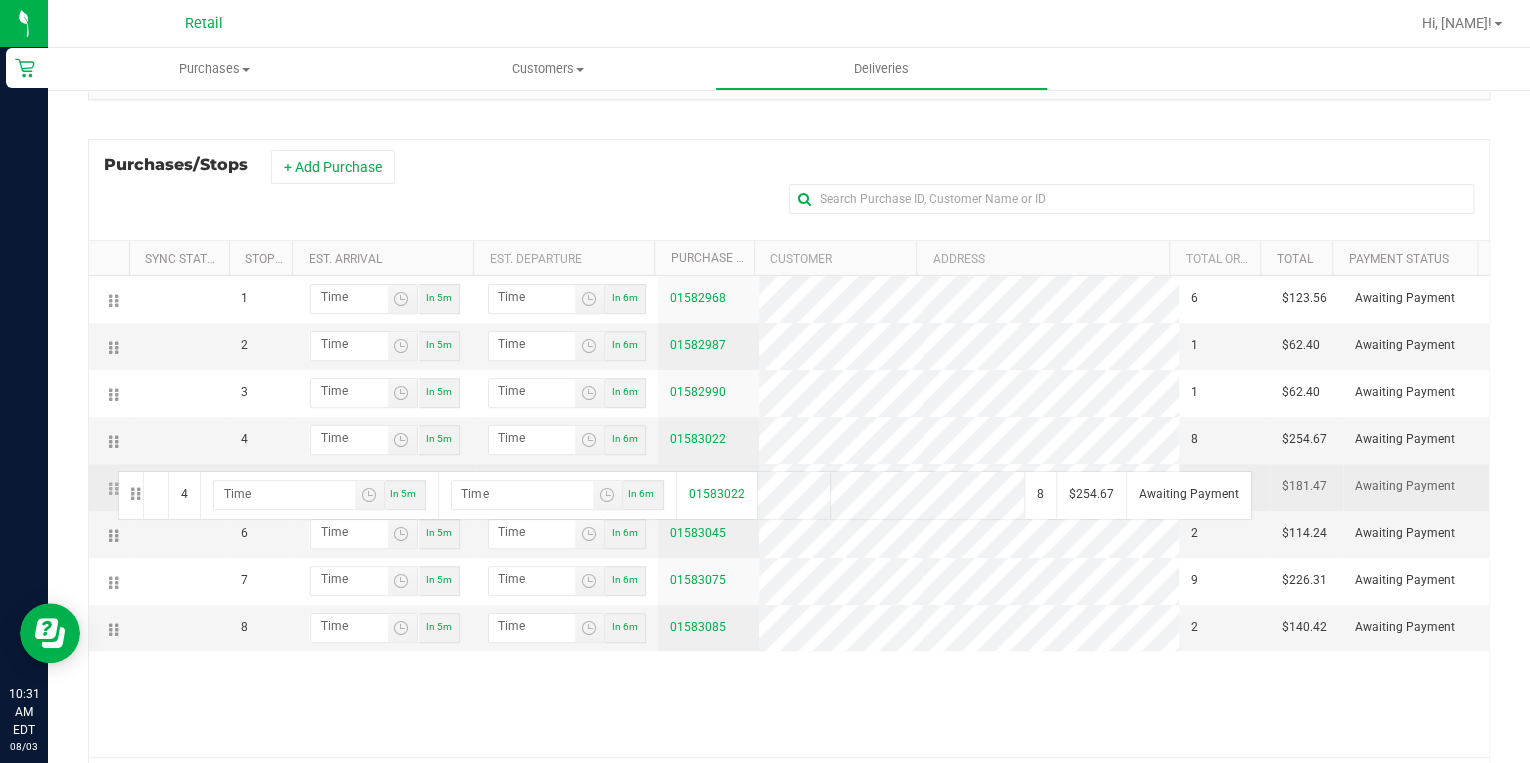 drag, startPoint x: 109, startPoint y: 437, endPoint x: 116, endPoint y: 476, distance: 39.623226 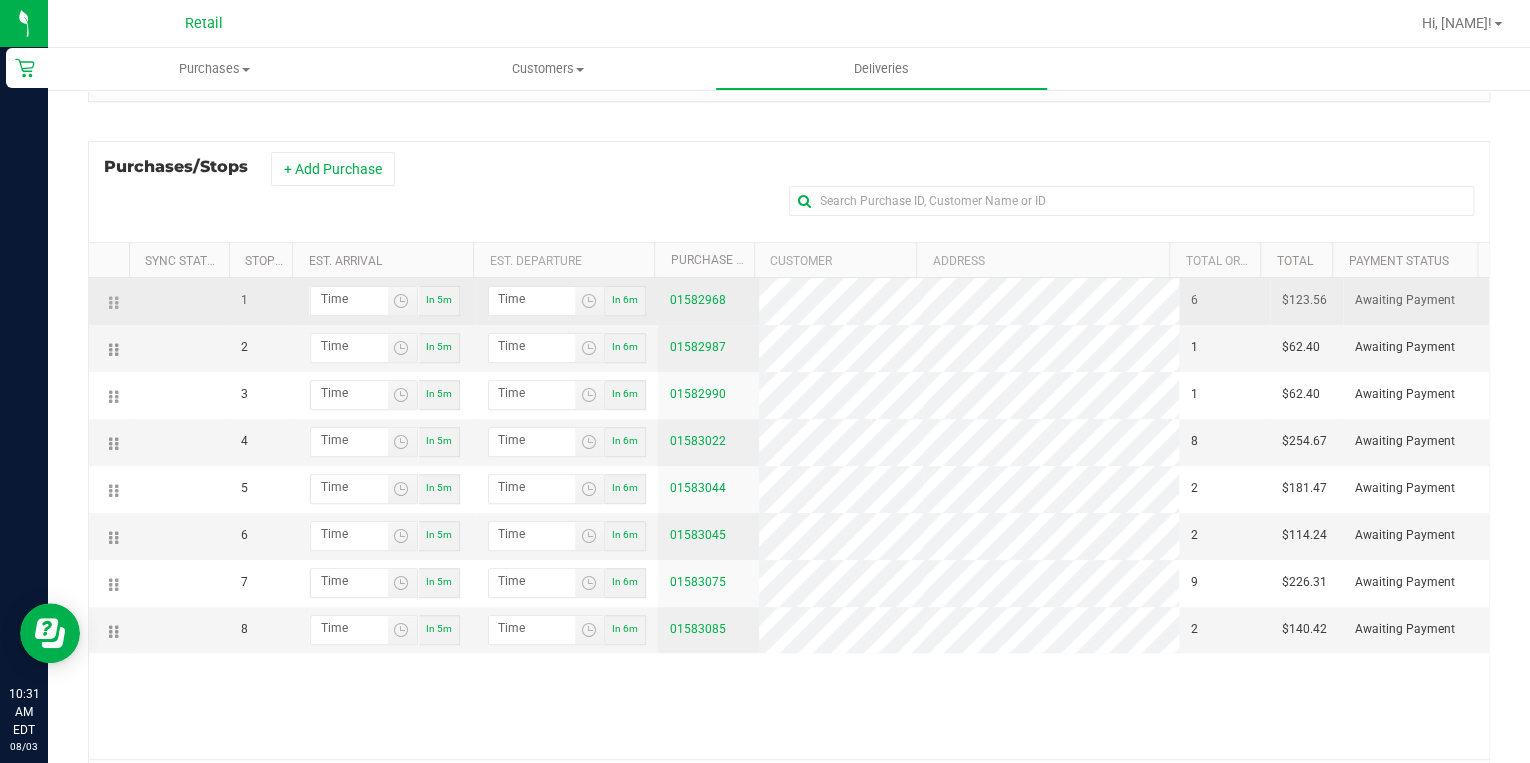 scroll, scrollTop: 240, scrollLeft: 0, axis: vertical 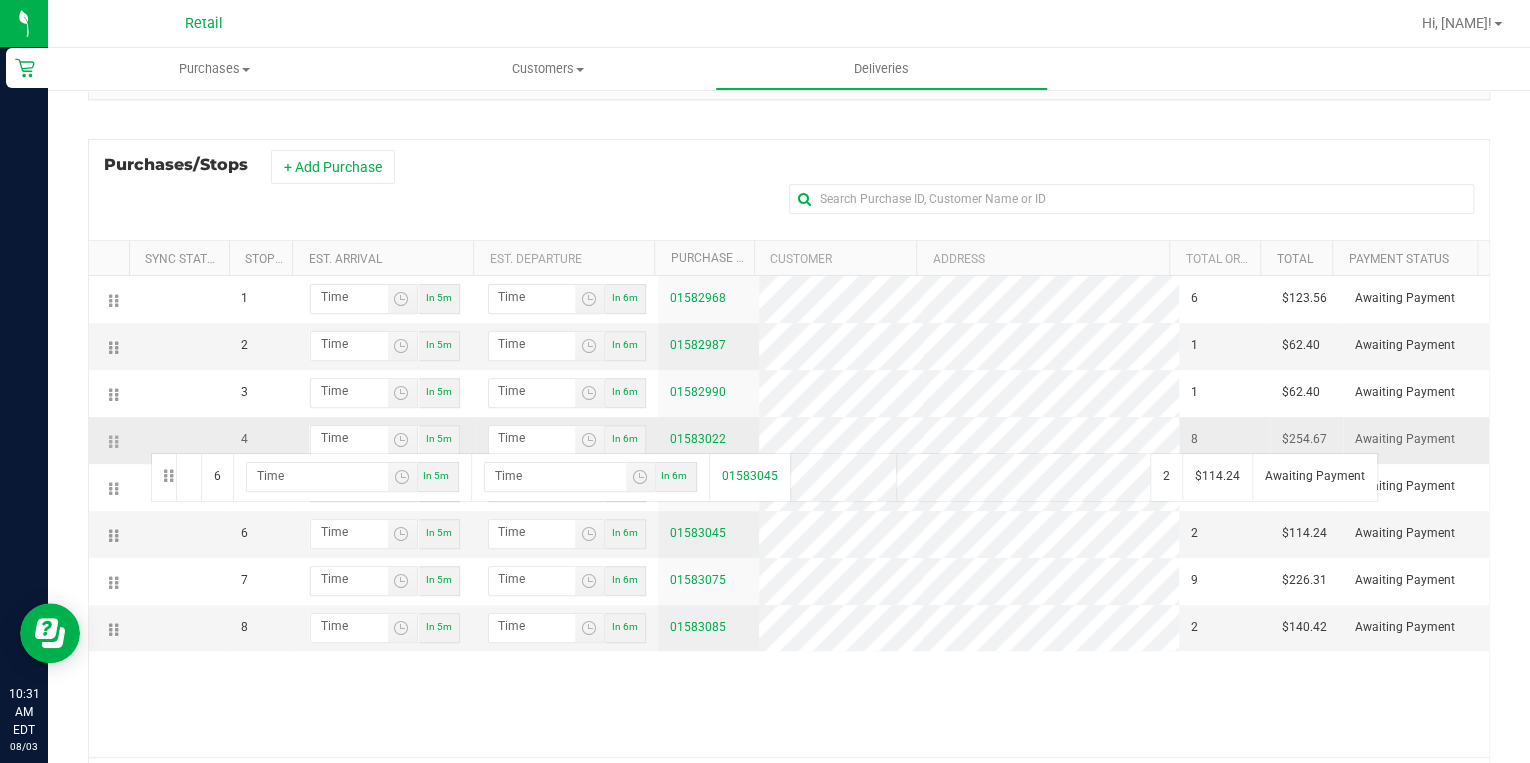 drag, startPoint x: 115, startPoint y: 537, endPoint x: 148, endPoint y: 451, distance: 92.11406 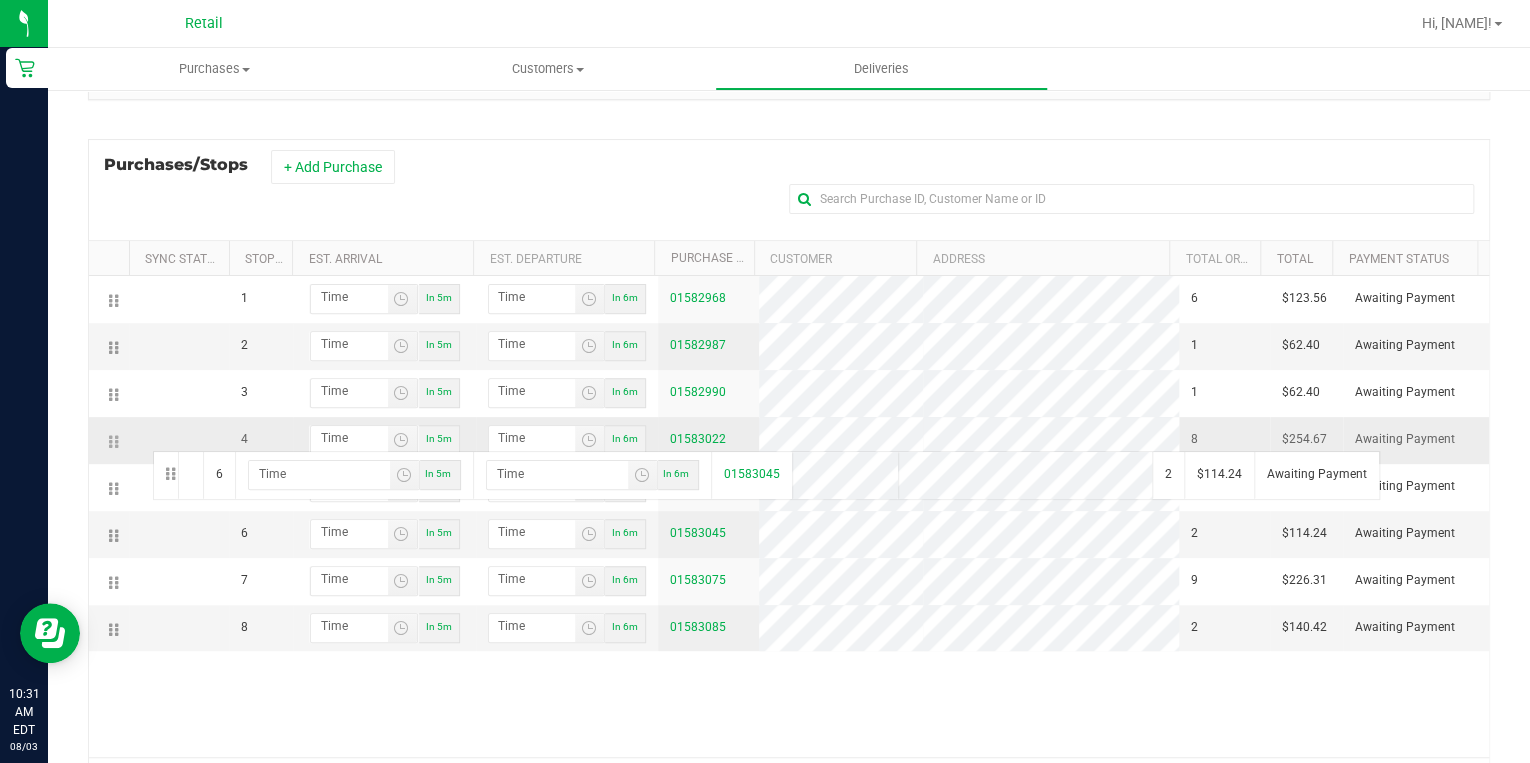 drag, startPoint x: 115, startPoint y: 536, endPoint x: 150, endPoint y: 449, distance: 93.77633 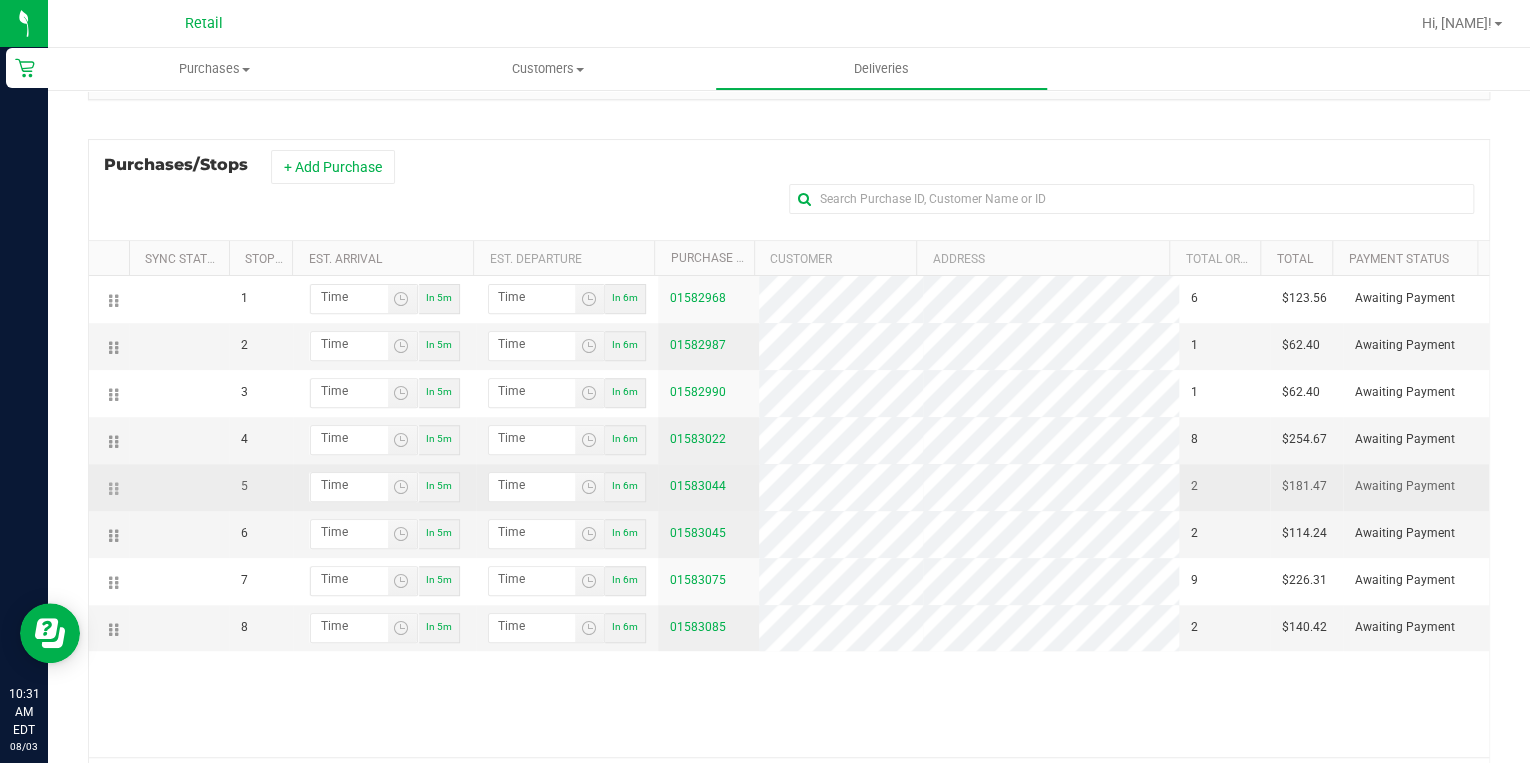 scroll, scrollTop: 160, scrollLeft: 0, axis: vertical 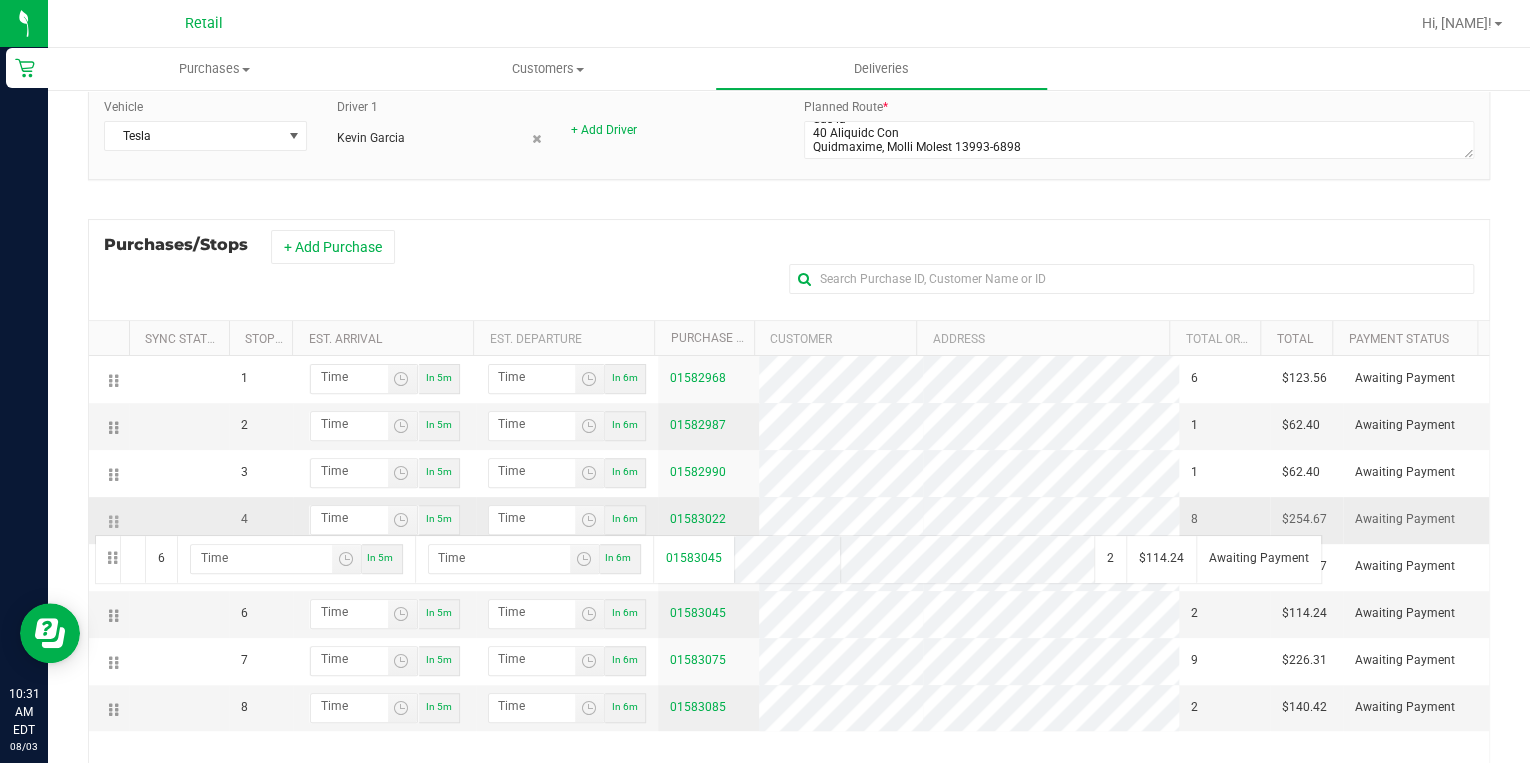 drag, startPoint x: 113, startPoint y: 617, endPoint x: 92, endPoint y: 533, distance: 86.58522 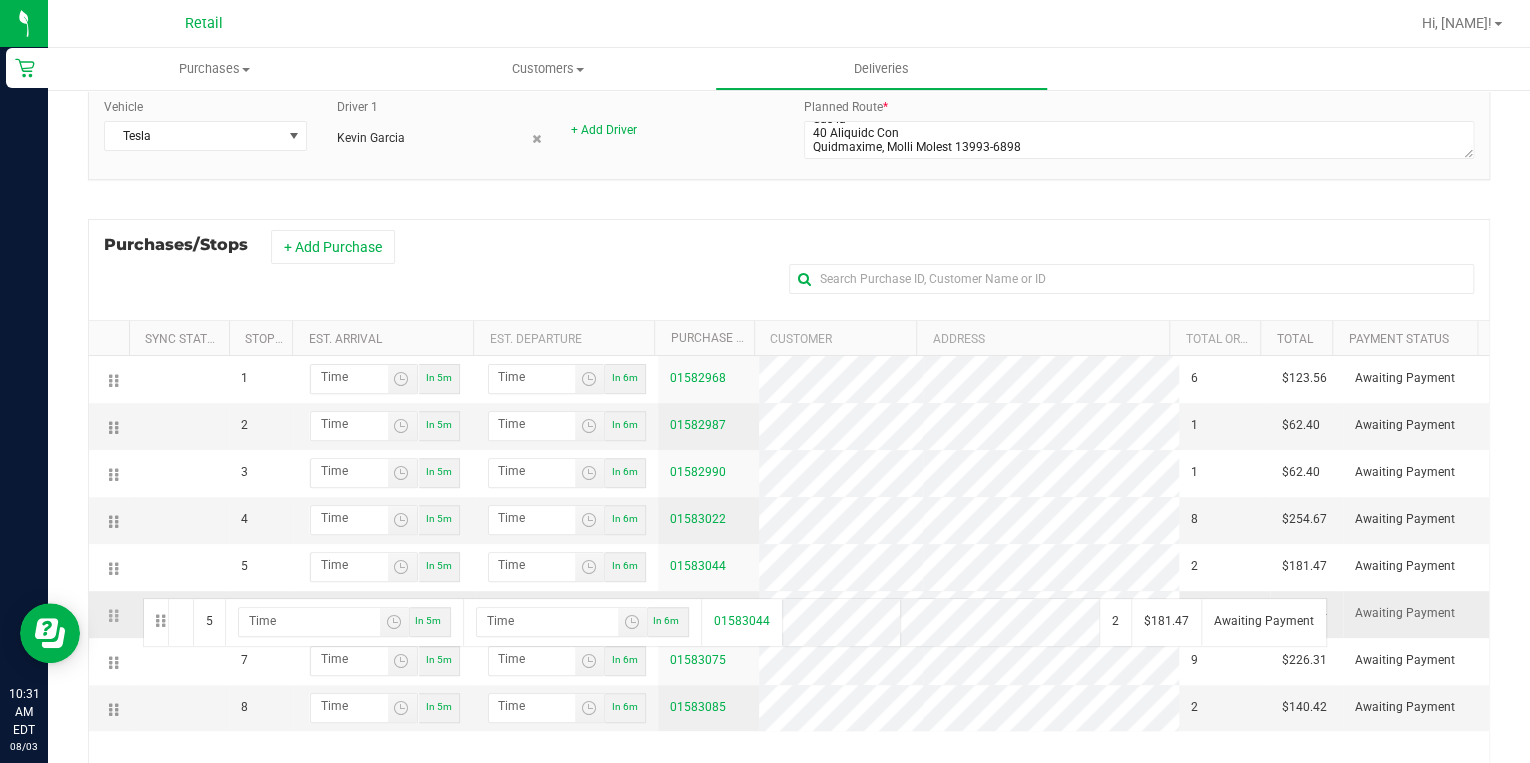 drag, startPoint x: 115, startPoint y: 564, endPoint x: 140, endPoint y: 596, distance: 40.60788 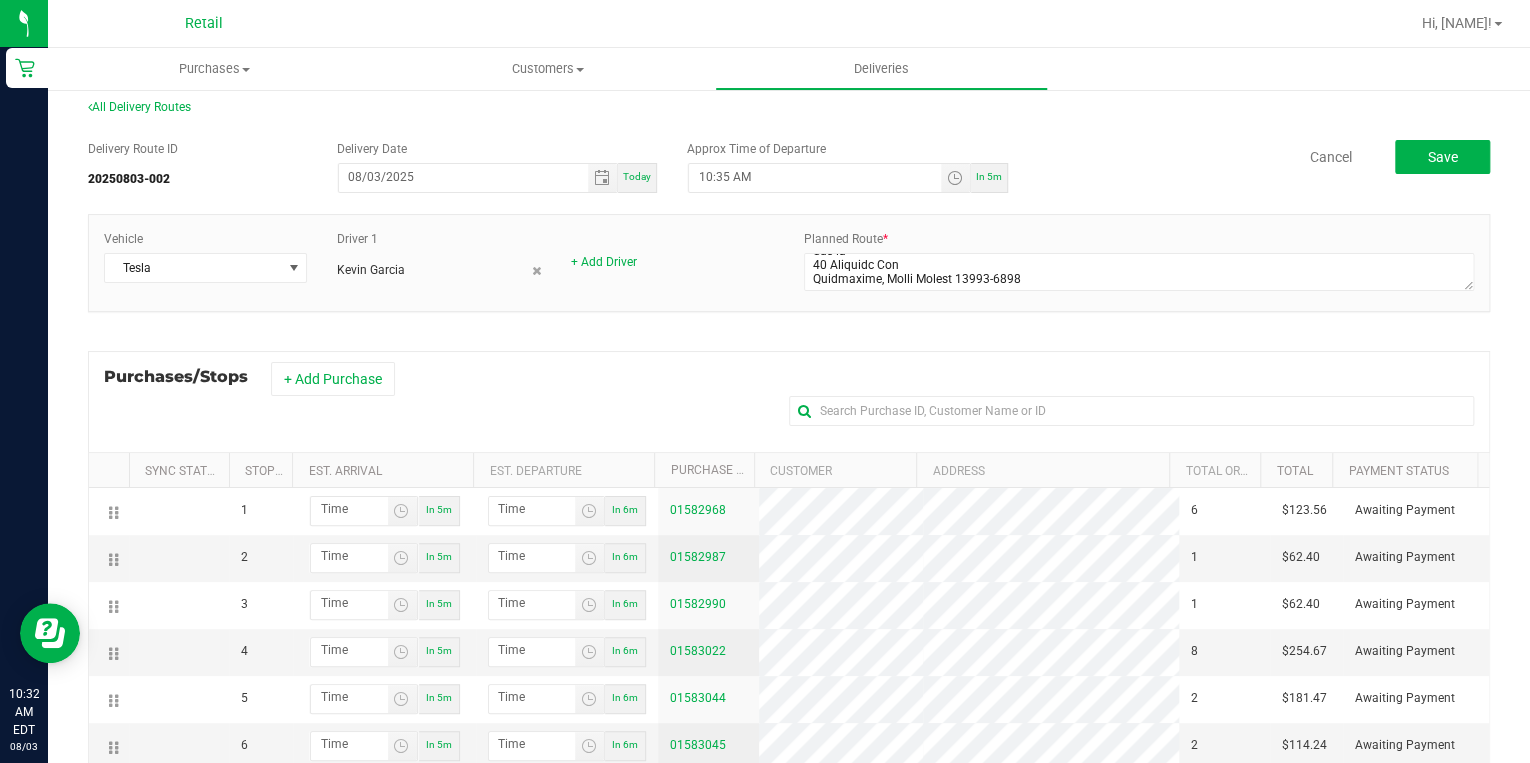 scroll, scrollTop: 0, scrollLeft: 0, axis: both 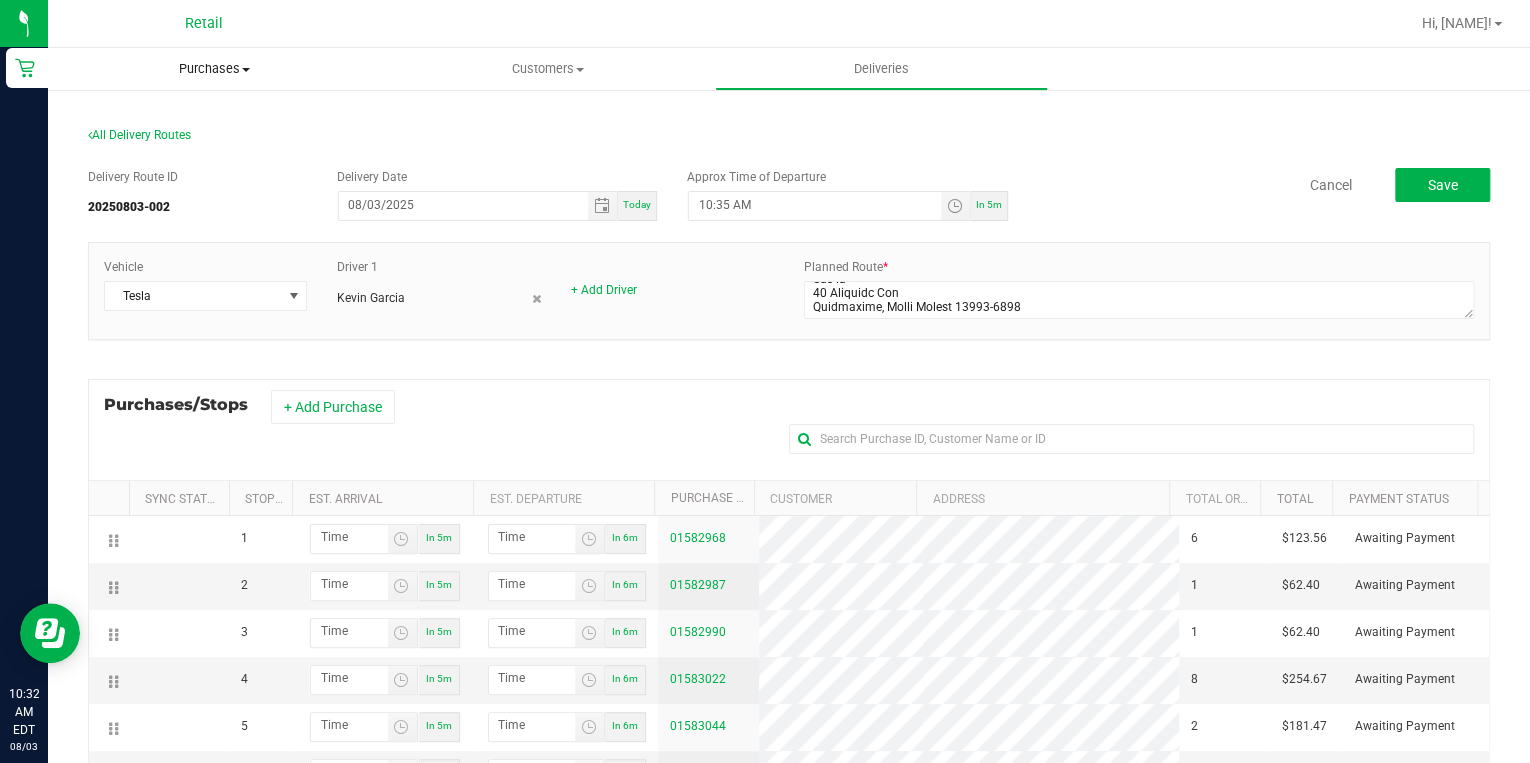 click on "Purchases" at bounding box center (214, 69) 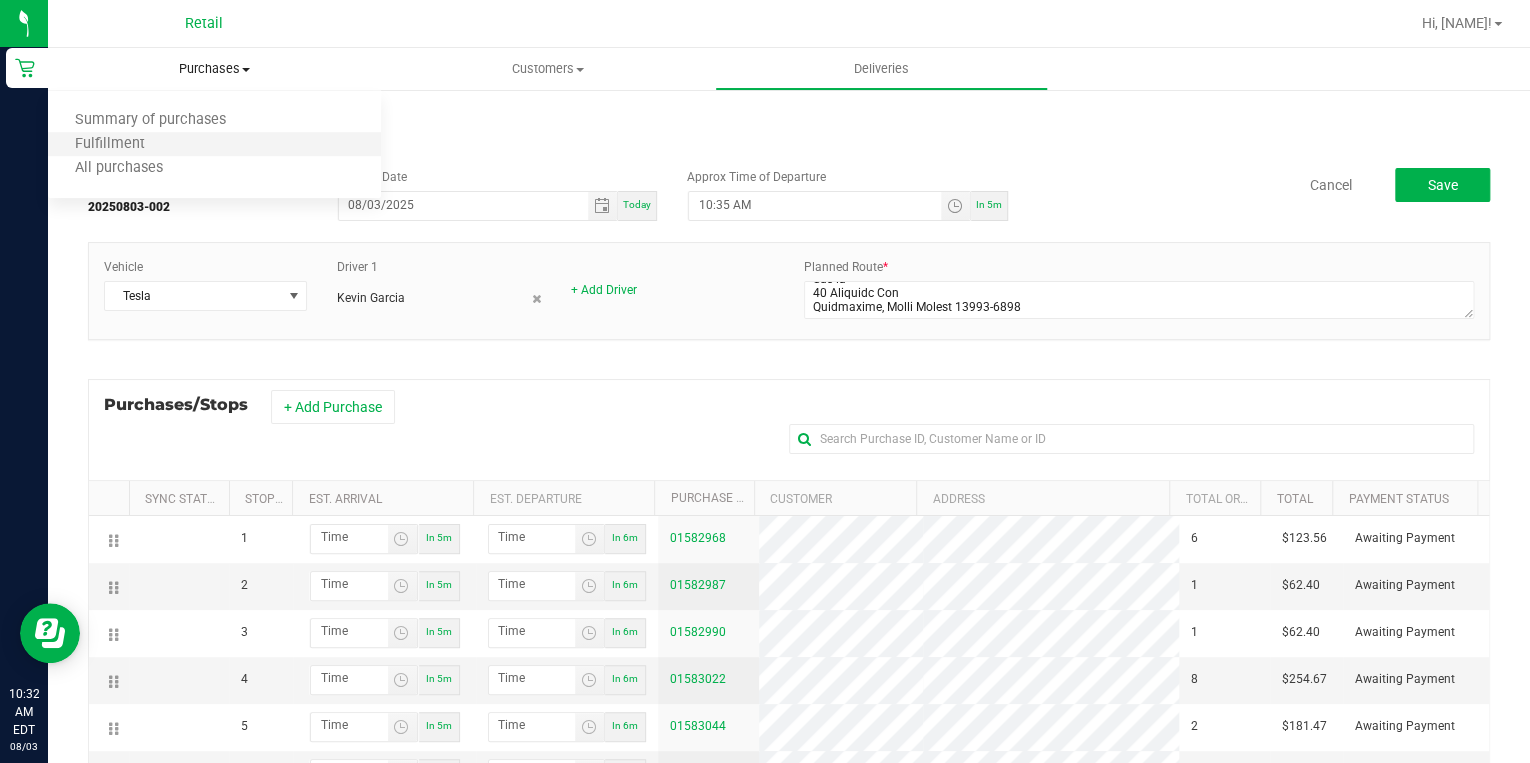 click on "Fulfillment" at bounding box center (214, 145) 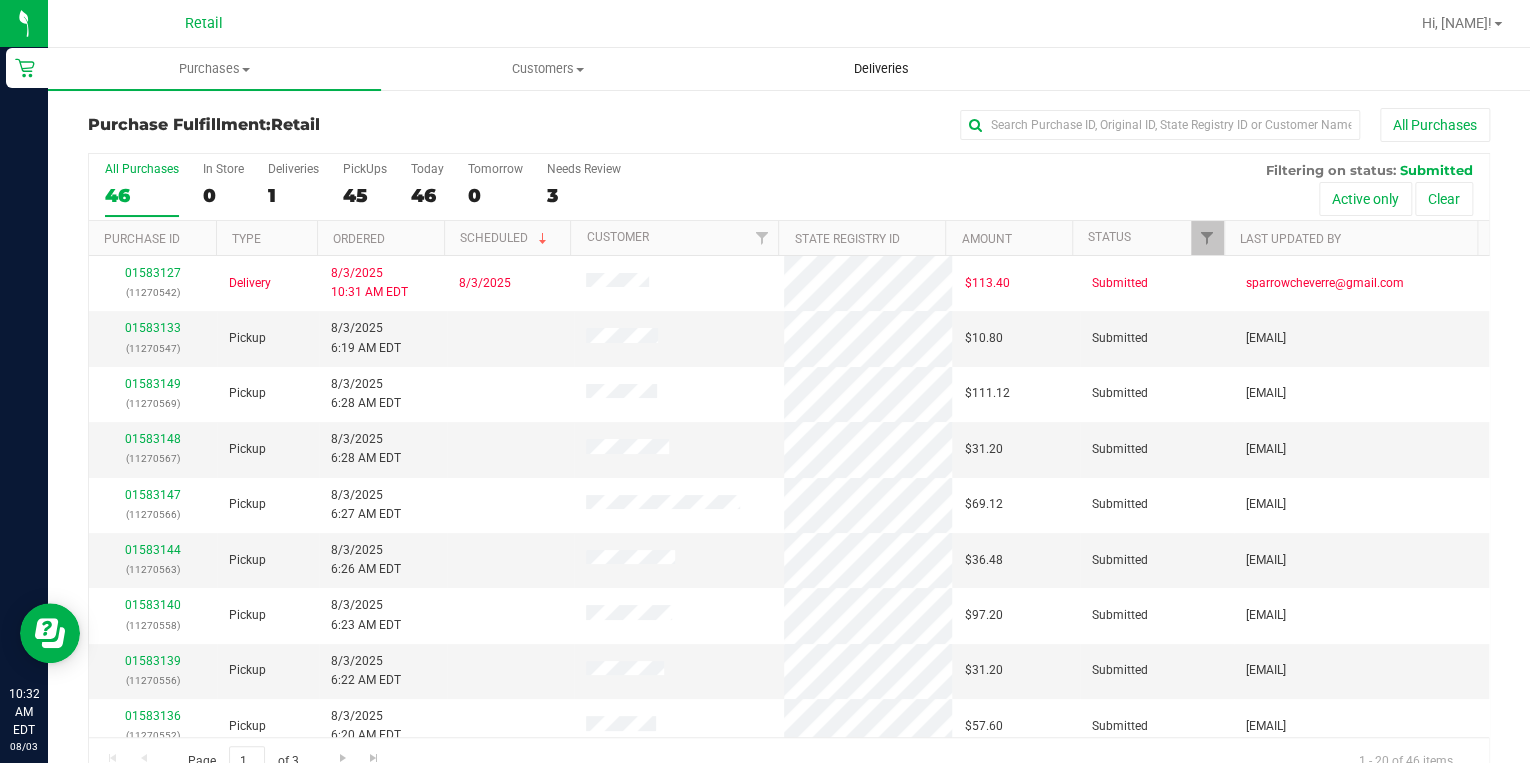 click on "Deliveries" at bounding box center (881, 69) 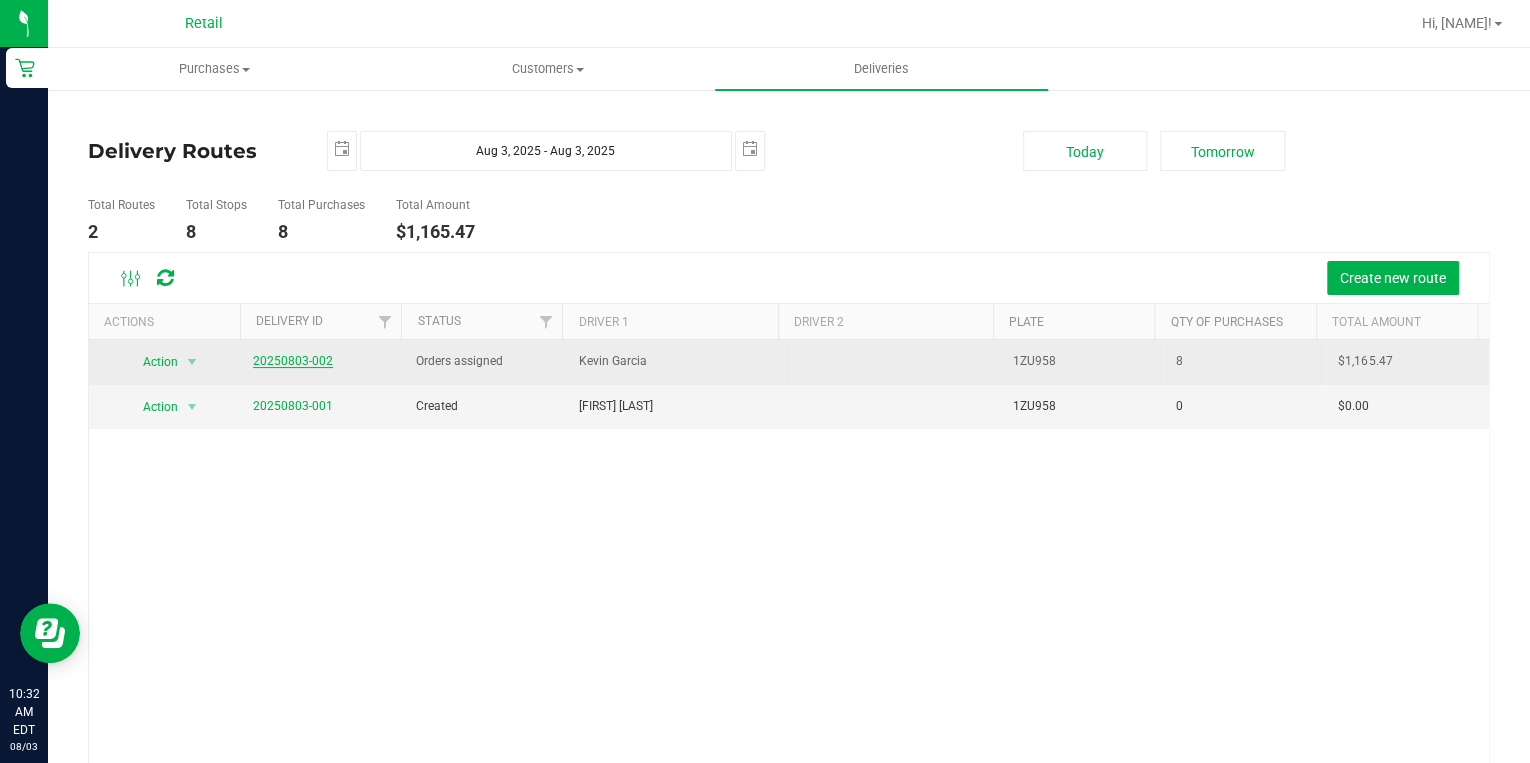 click on "20250803-002" at bounding box center (293, 361) 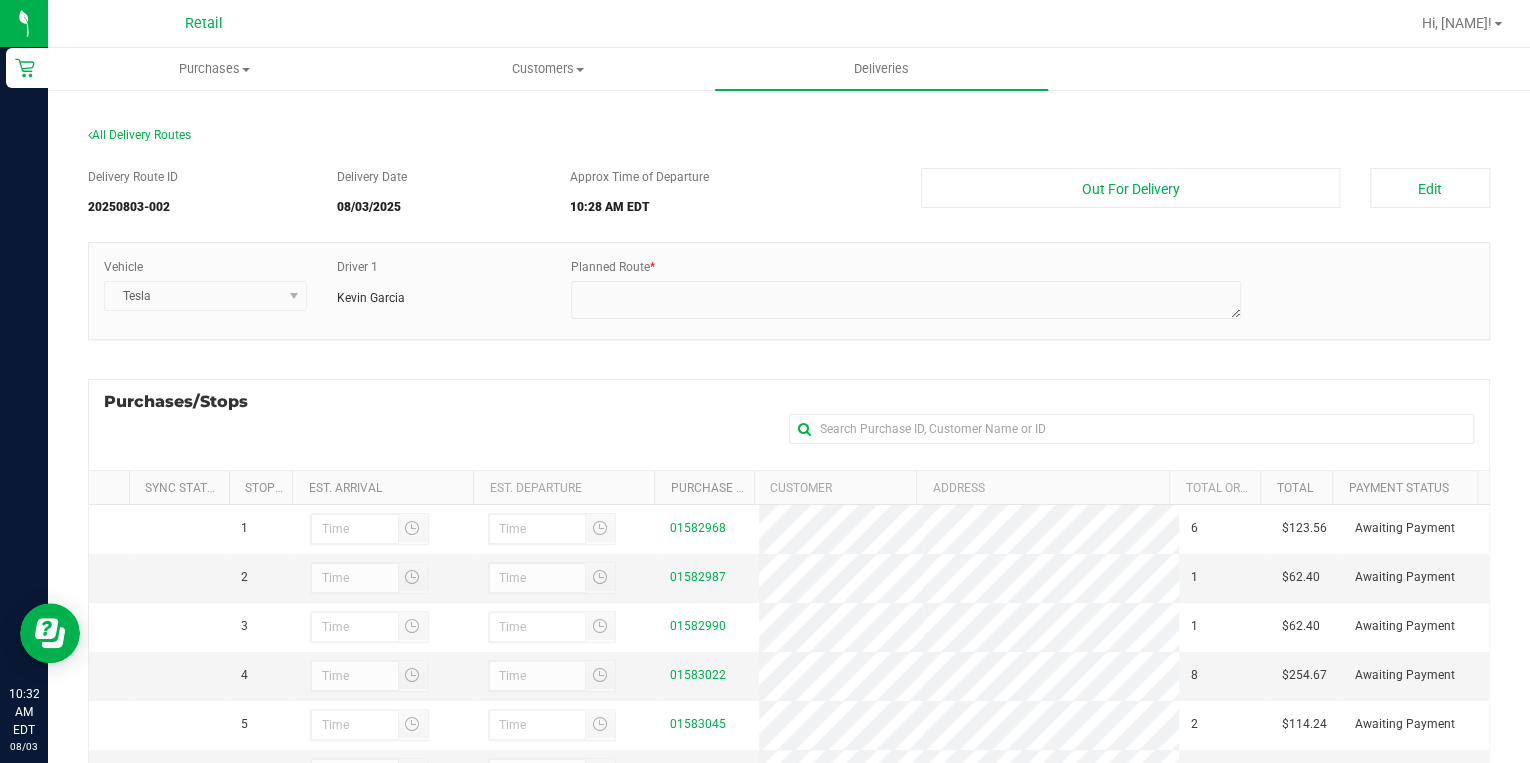 scroll, scrollTop: 0, scrollLeft: 0, axis: both 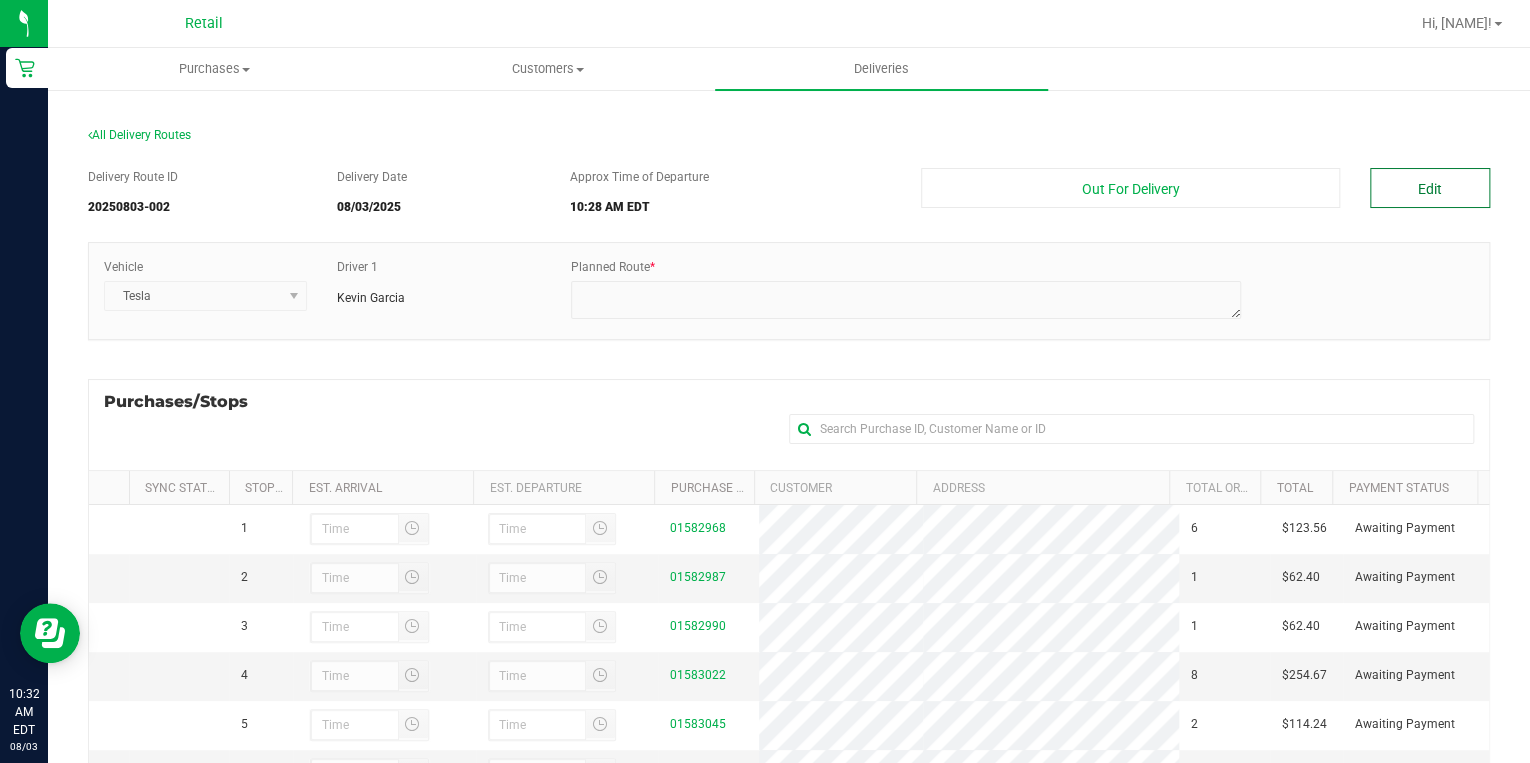 click on "Edit" at bounding box center (1430, 188) 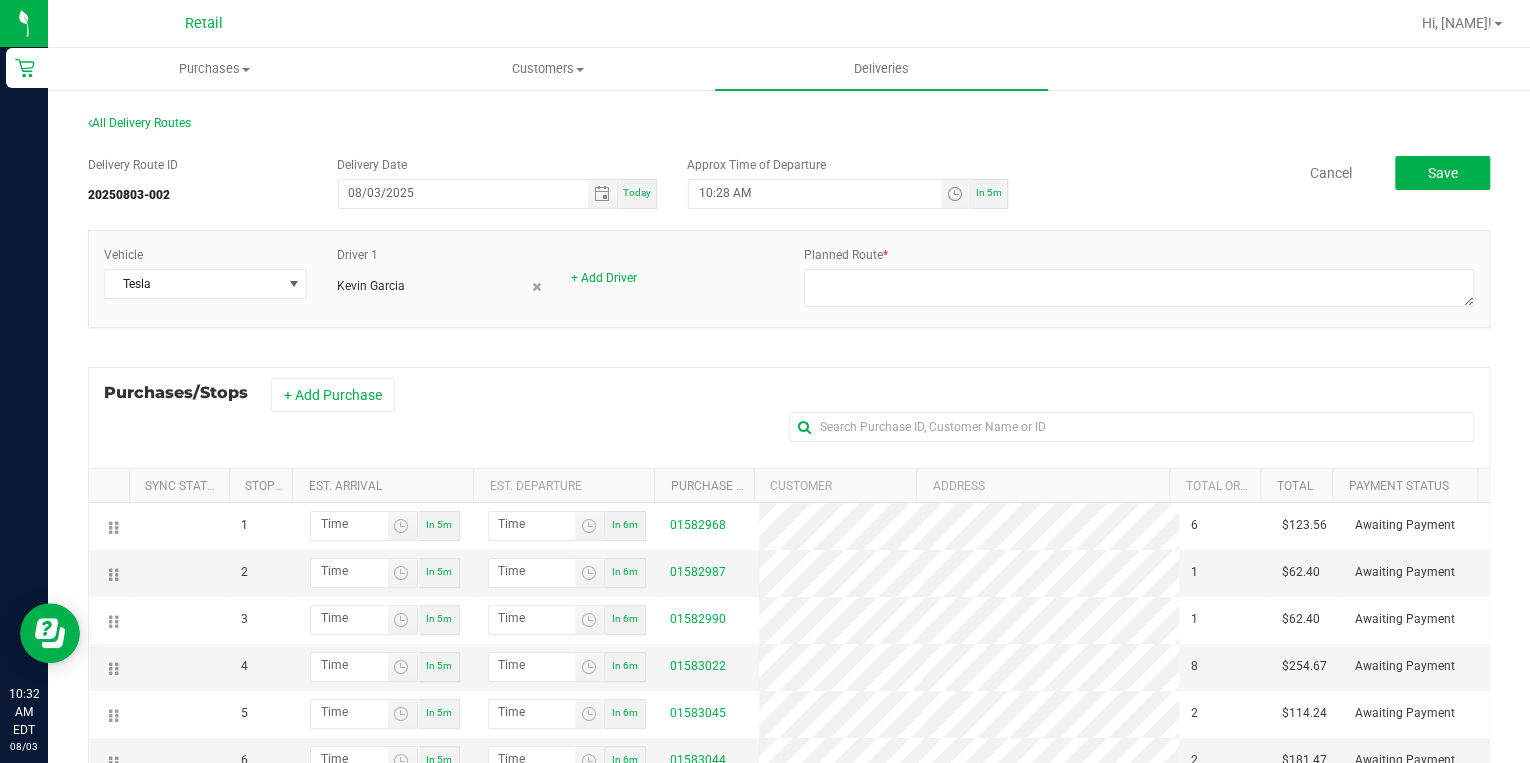 scroll, scrollTop: 0, scrollLeft: 0, axis: both 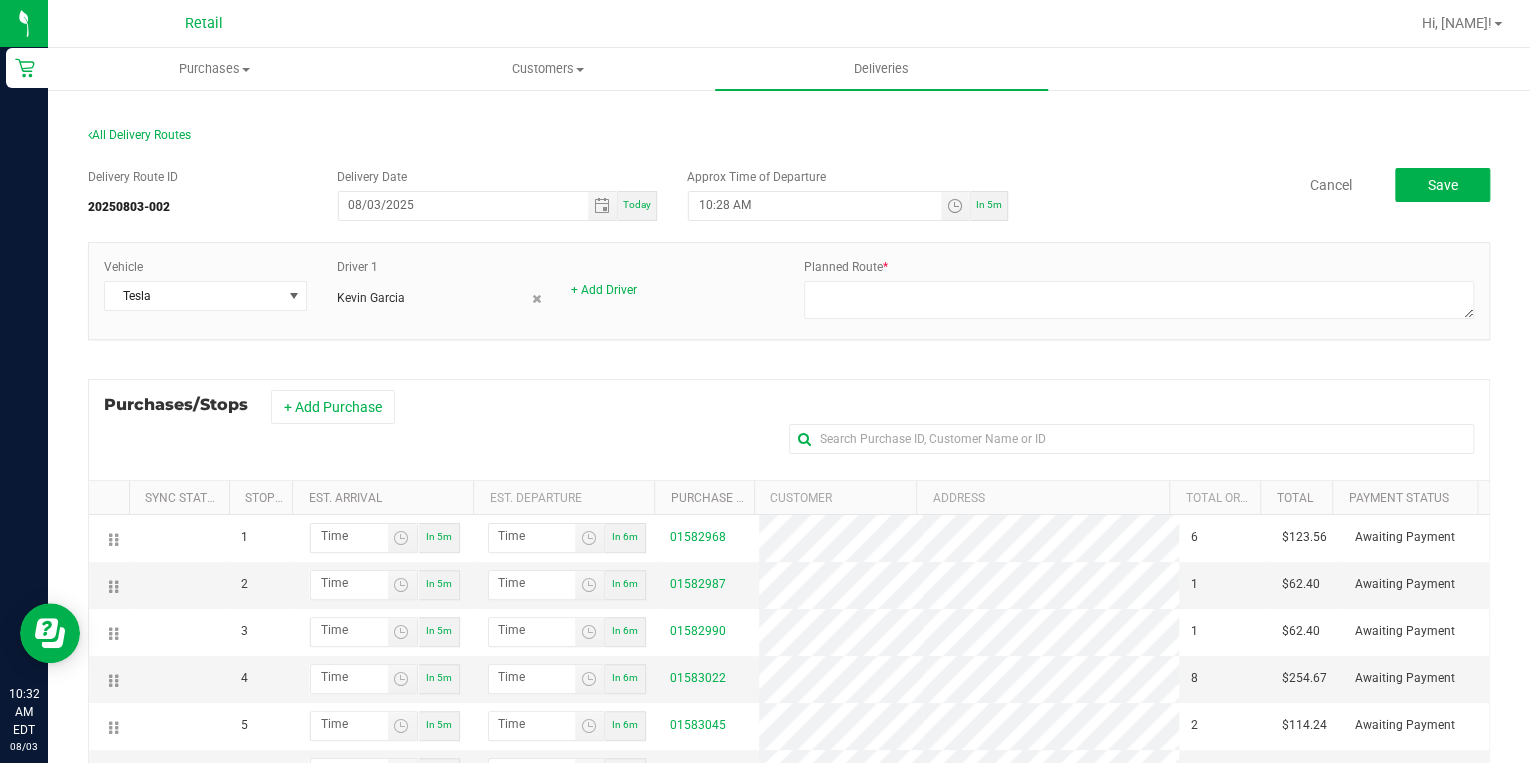 click on "In 5m" at bounding box center (989, 204) 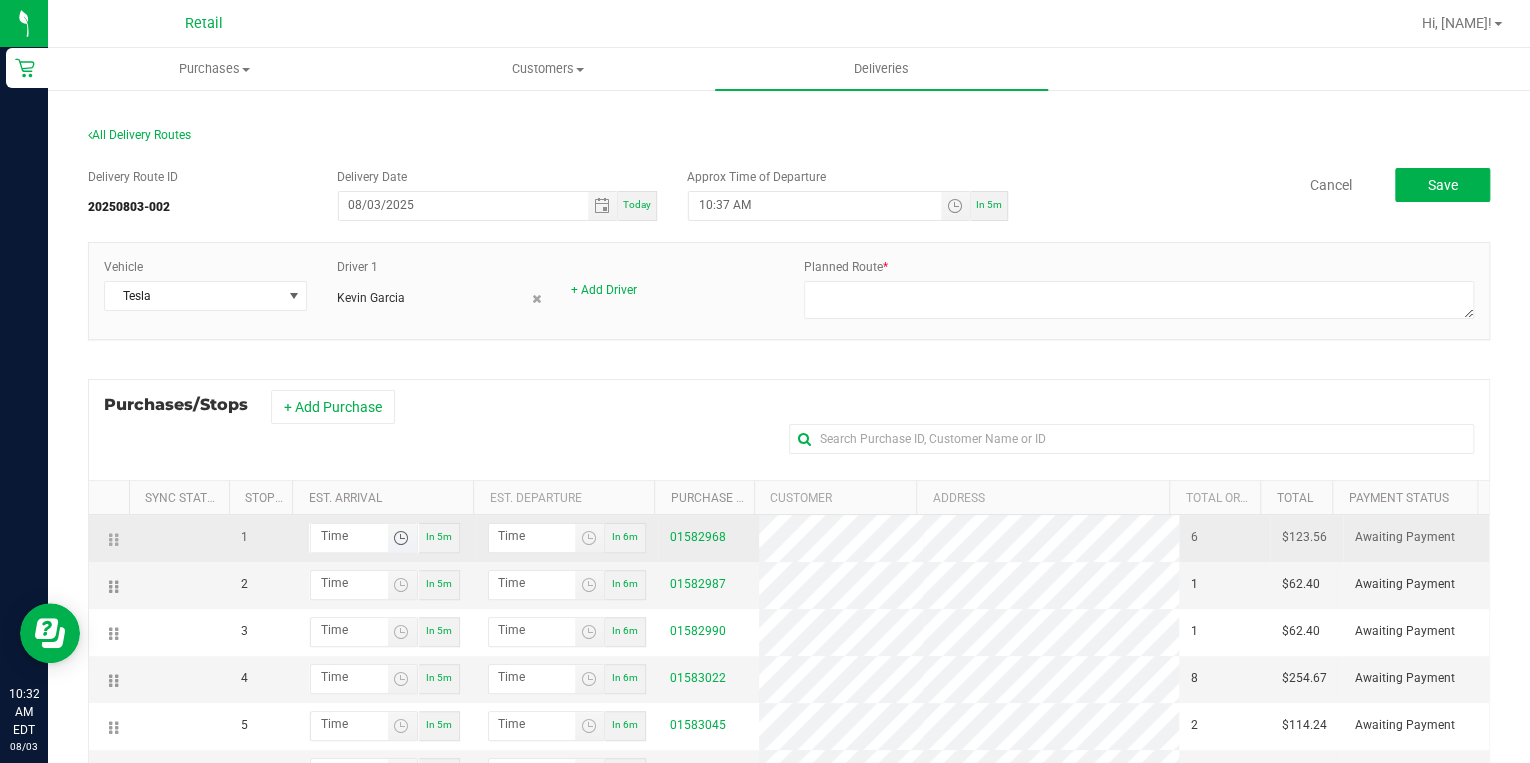 click at bounding box center (401, 538) 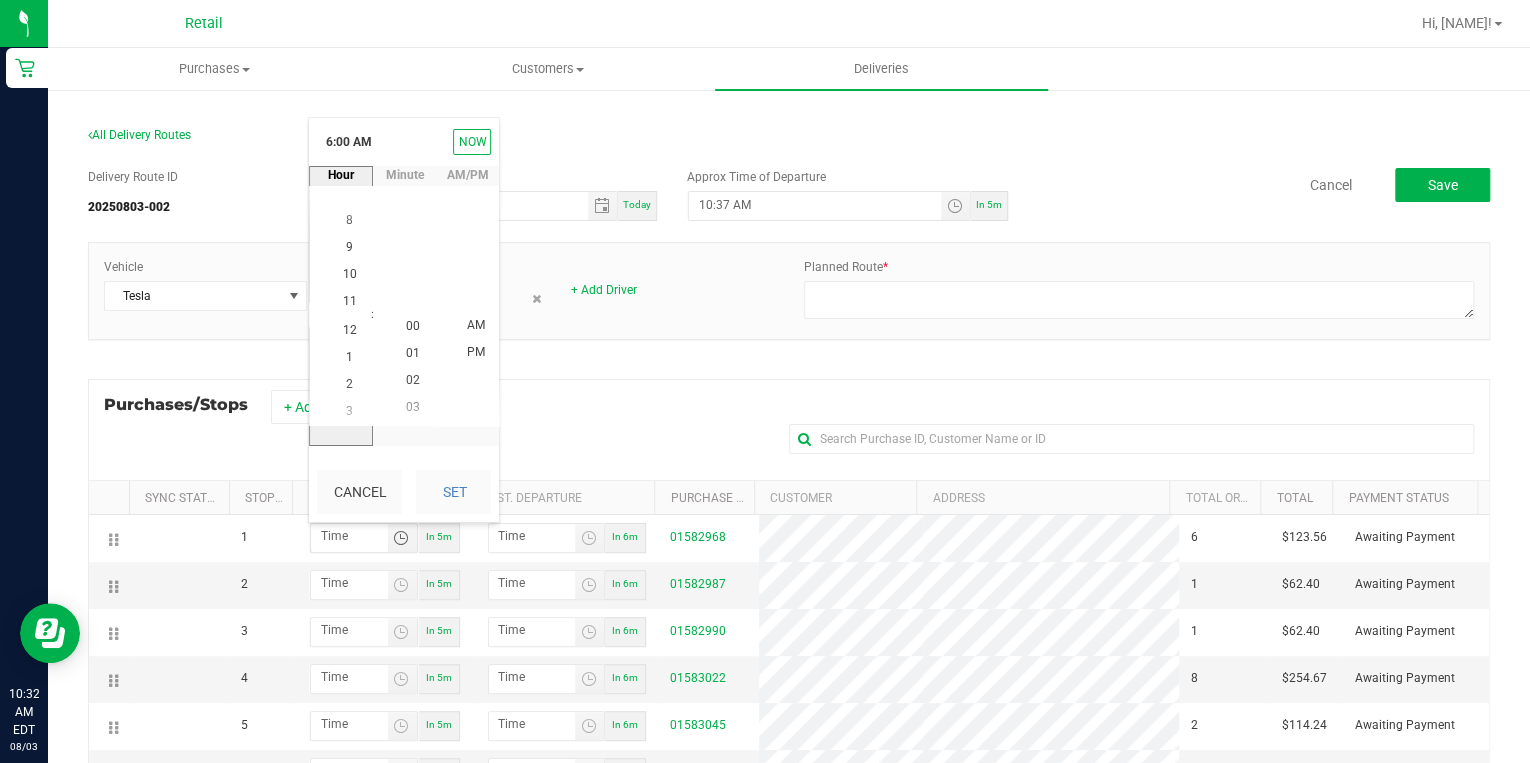 scroll, scrollTop: 325, scrollLeft: 0, axis: vertical 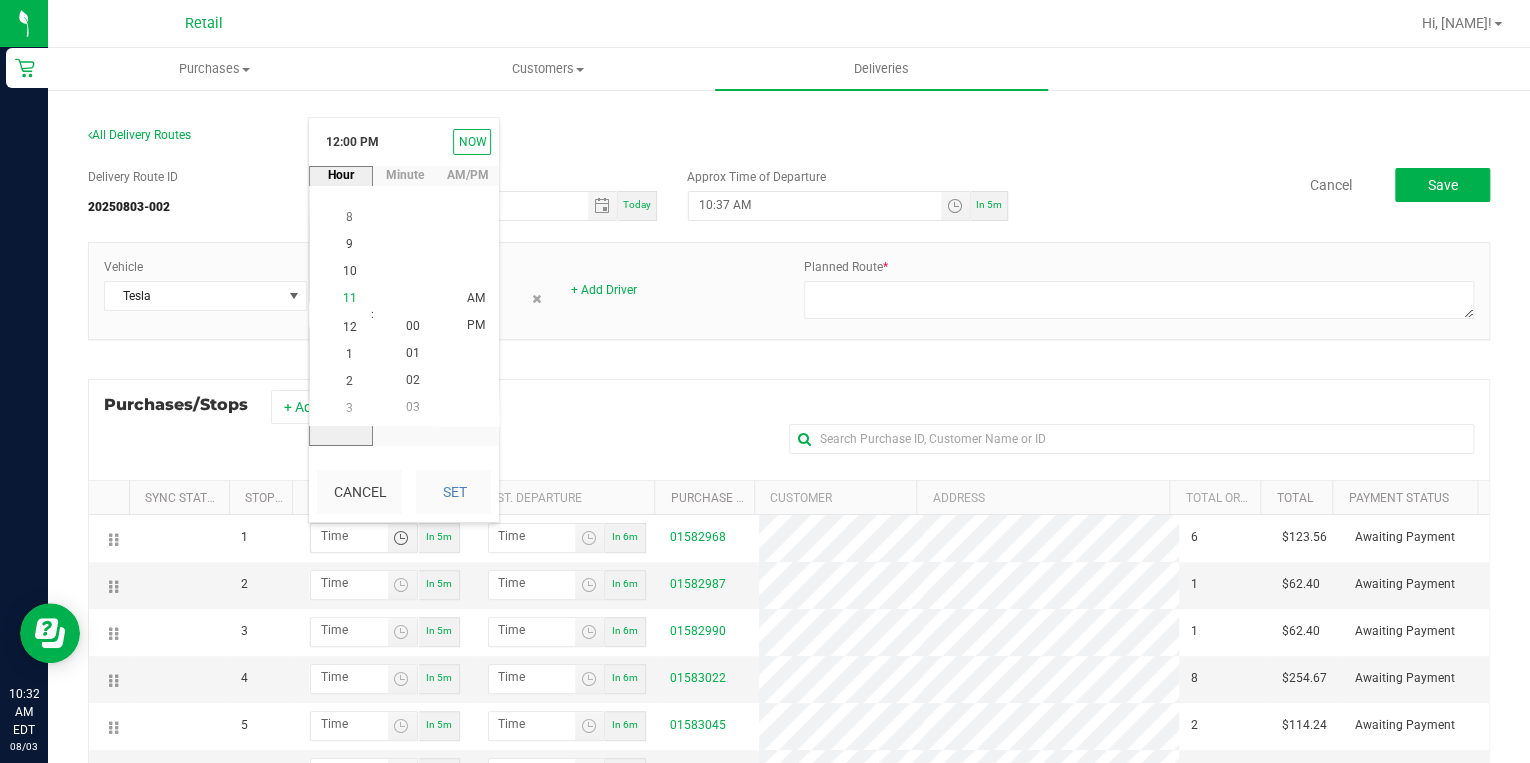 click on "11" at bounding box center [350, 299] 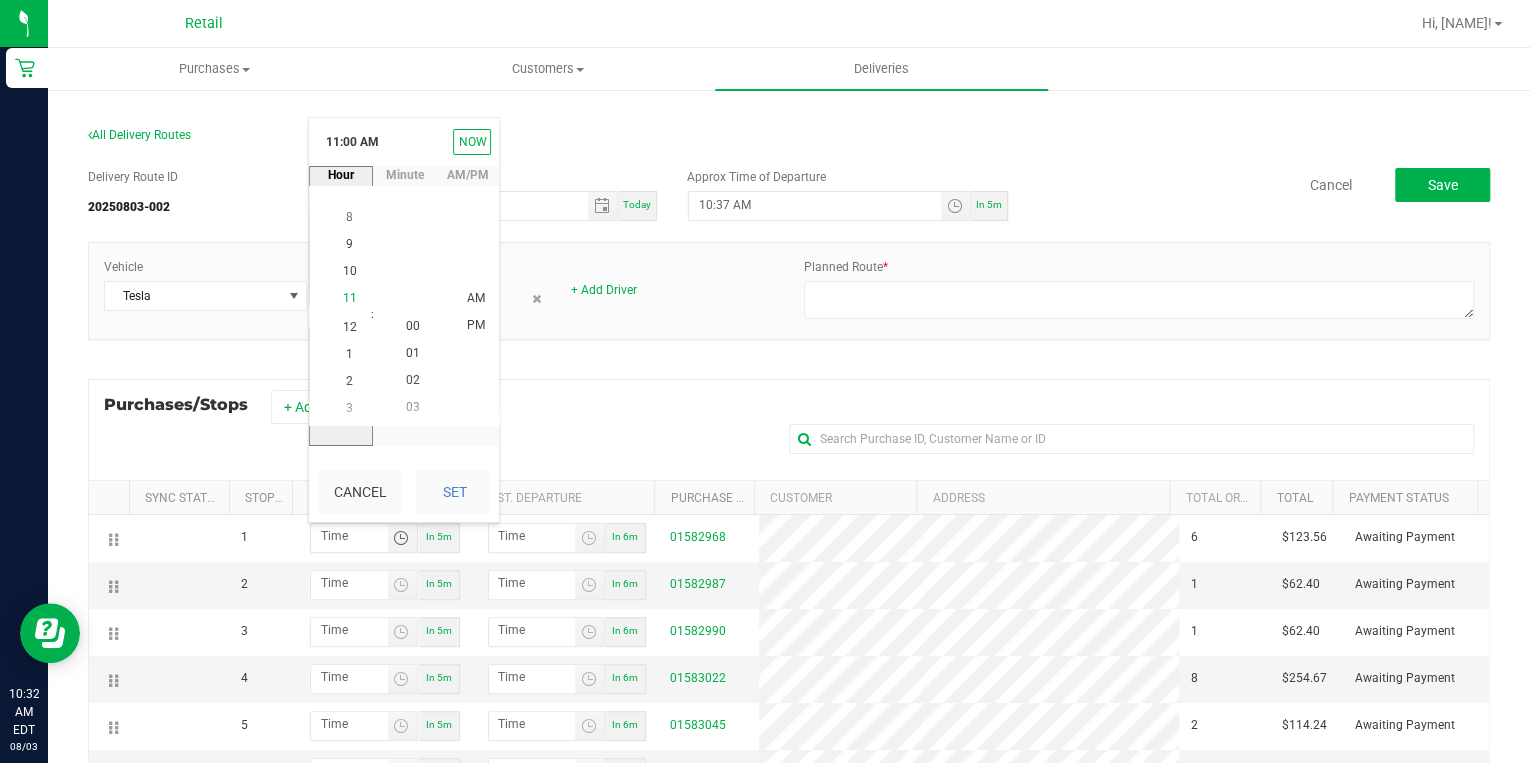 scroll, scrollTop: 298, scrollLeft: 0, axis: vertical 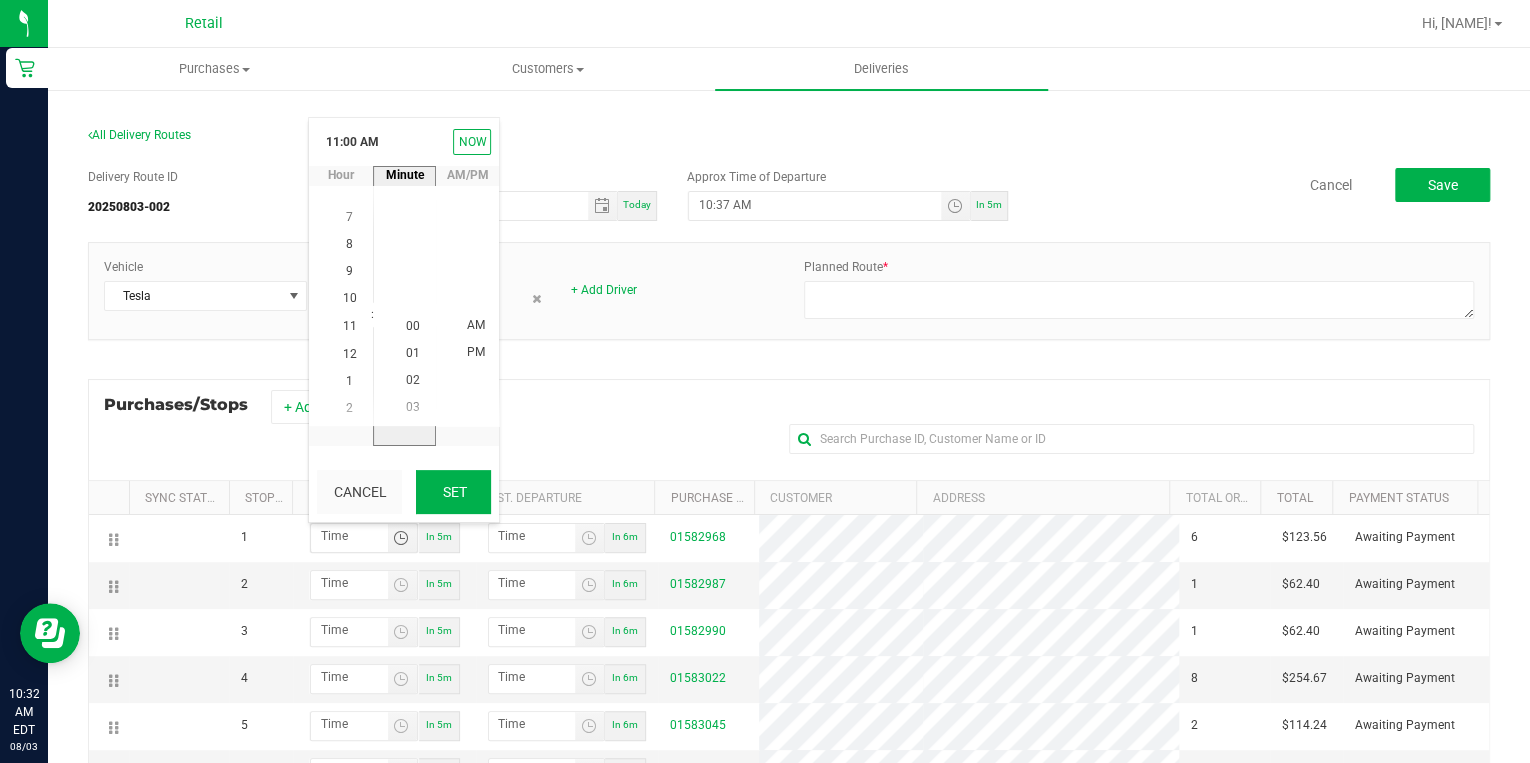 click on "Set" at bounding box center [453, 492] 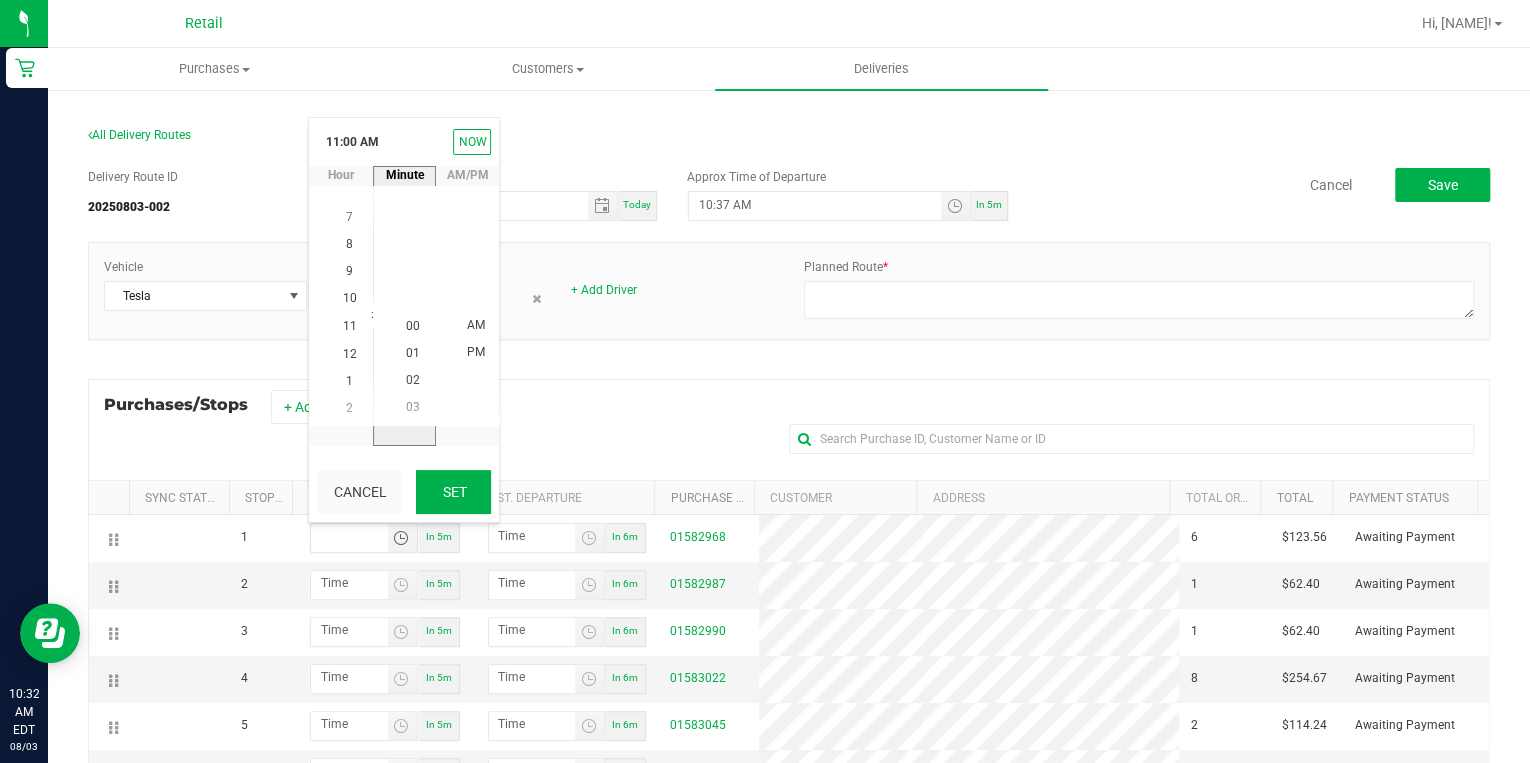 type on "11:00 AM" 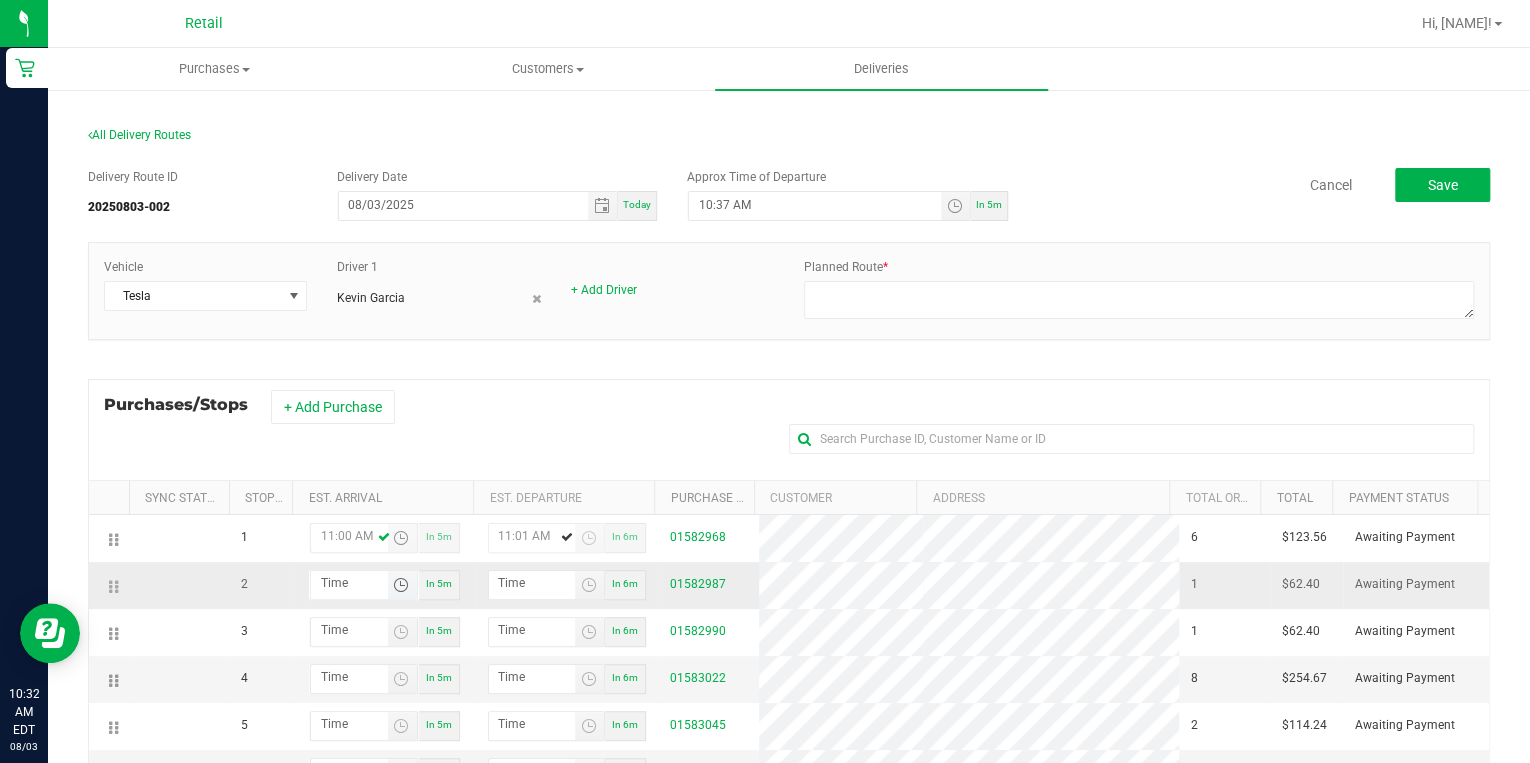 click at bounding box center (401, 585) 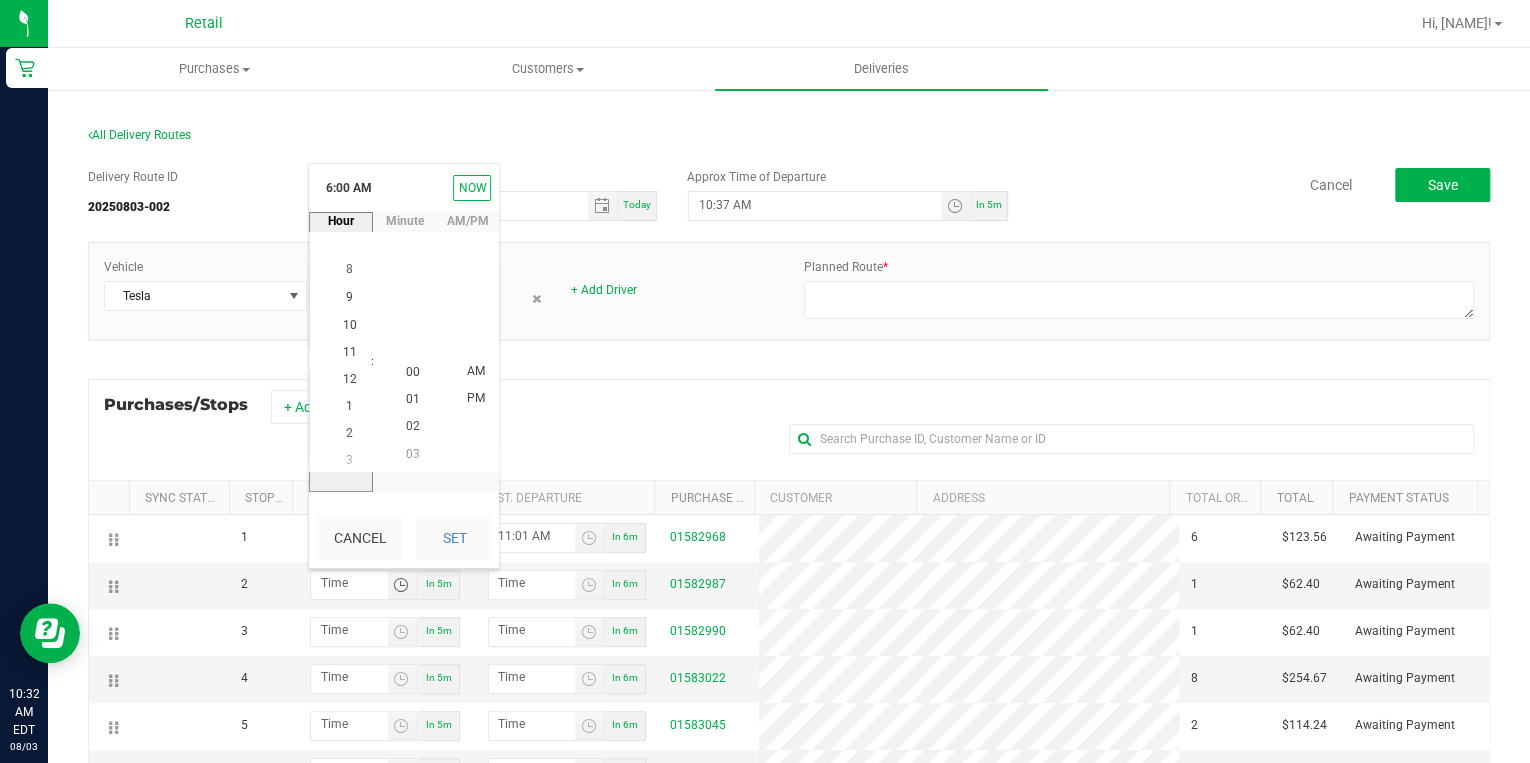scroll, scrollTop: 325, scrollLeft: 0, axis: vertical 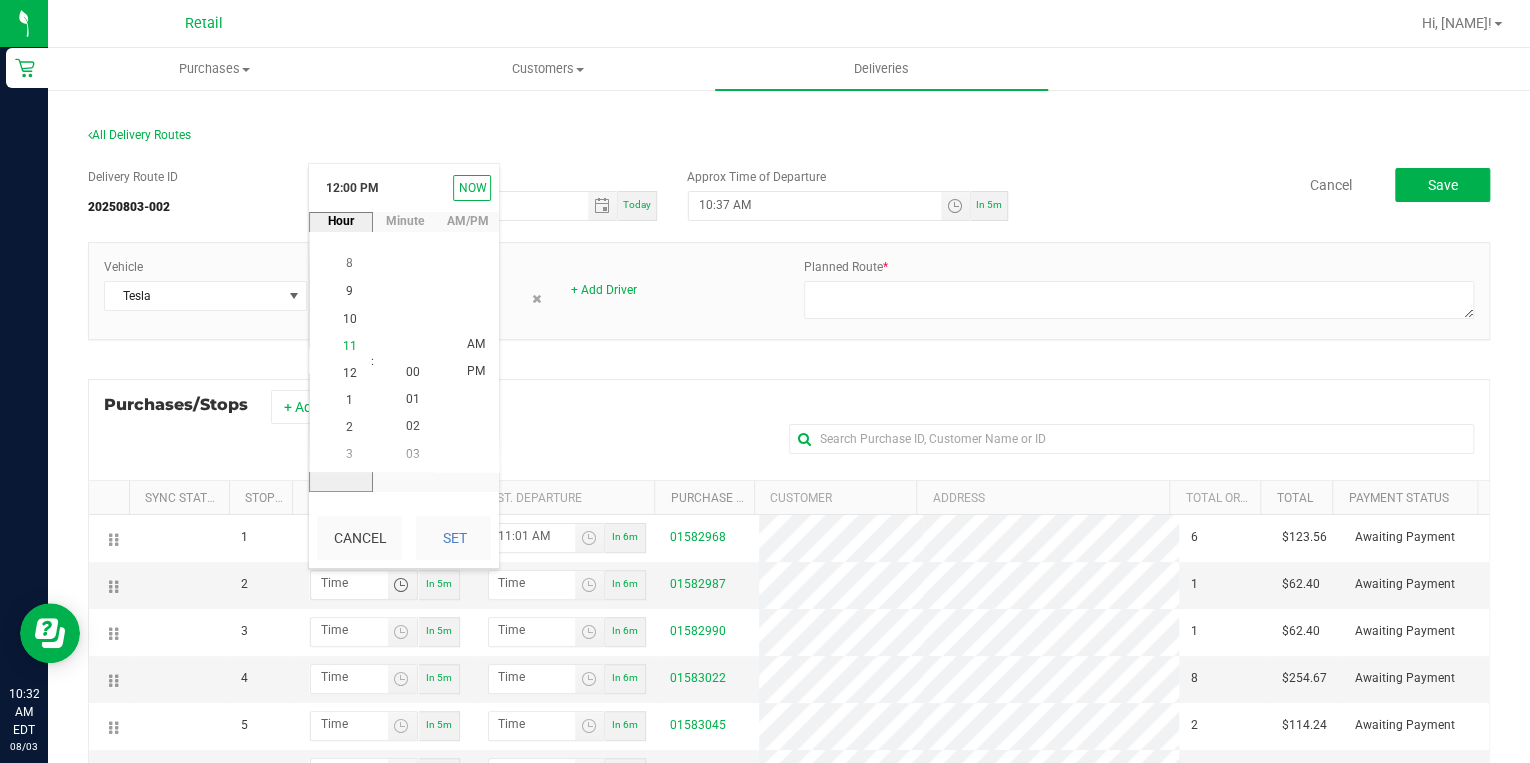 click on "11" at bounding box center (350, 345) 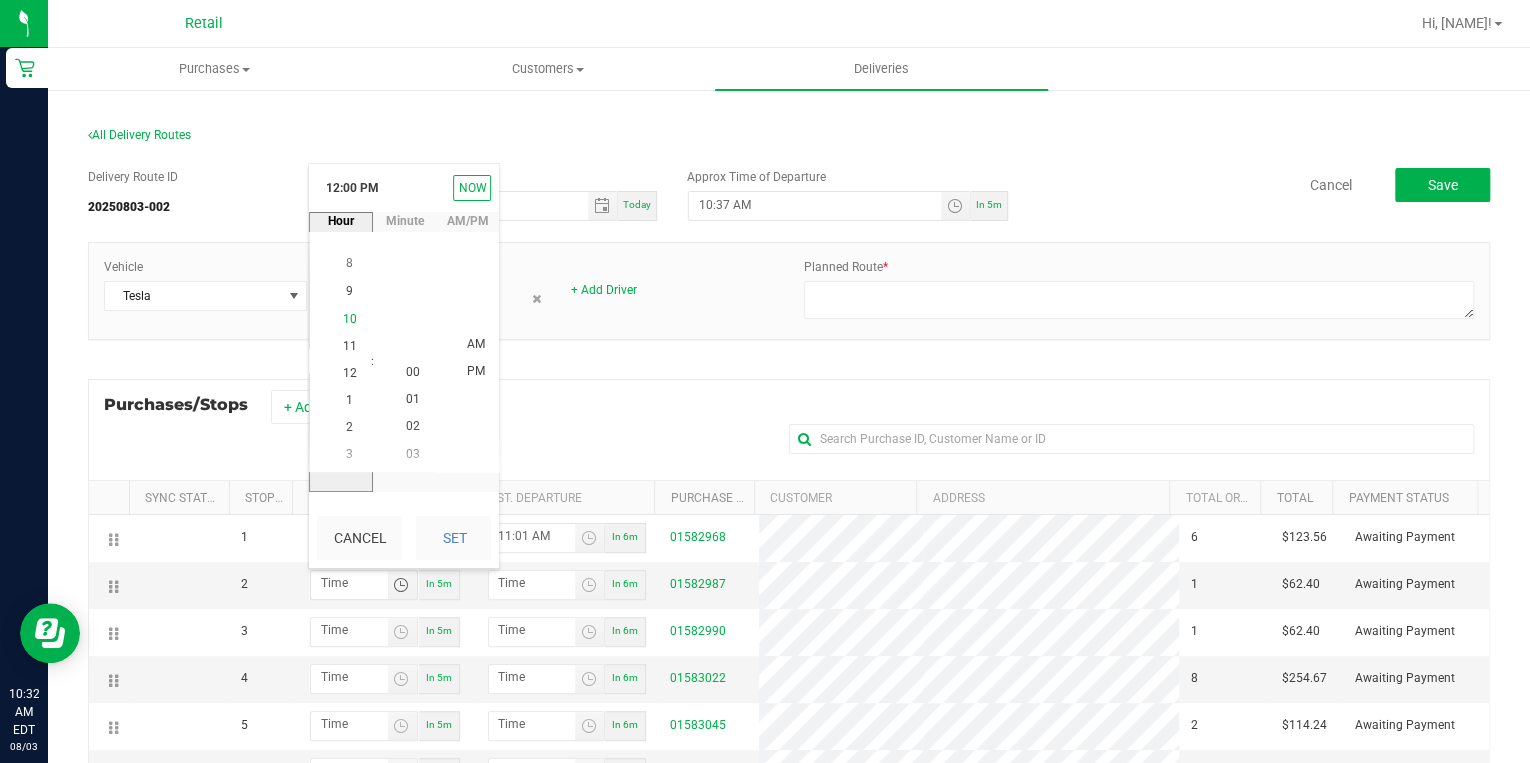 scroll, scrollTop: 298, scrollLeft: 0, axis: vertical 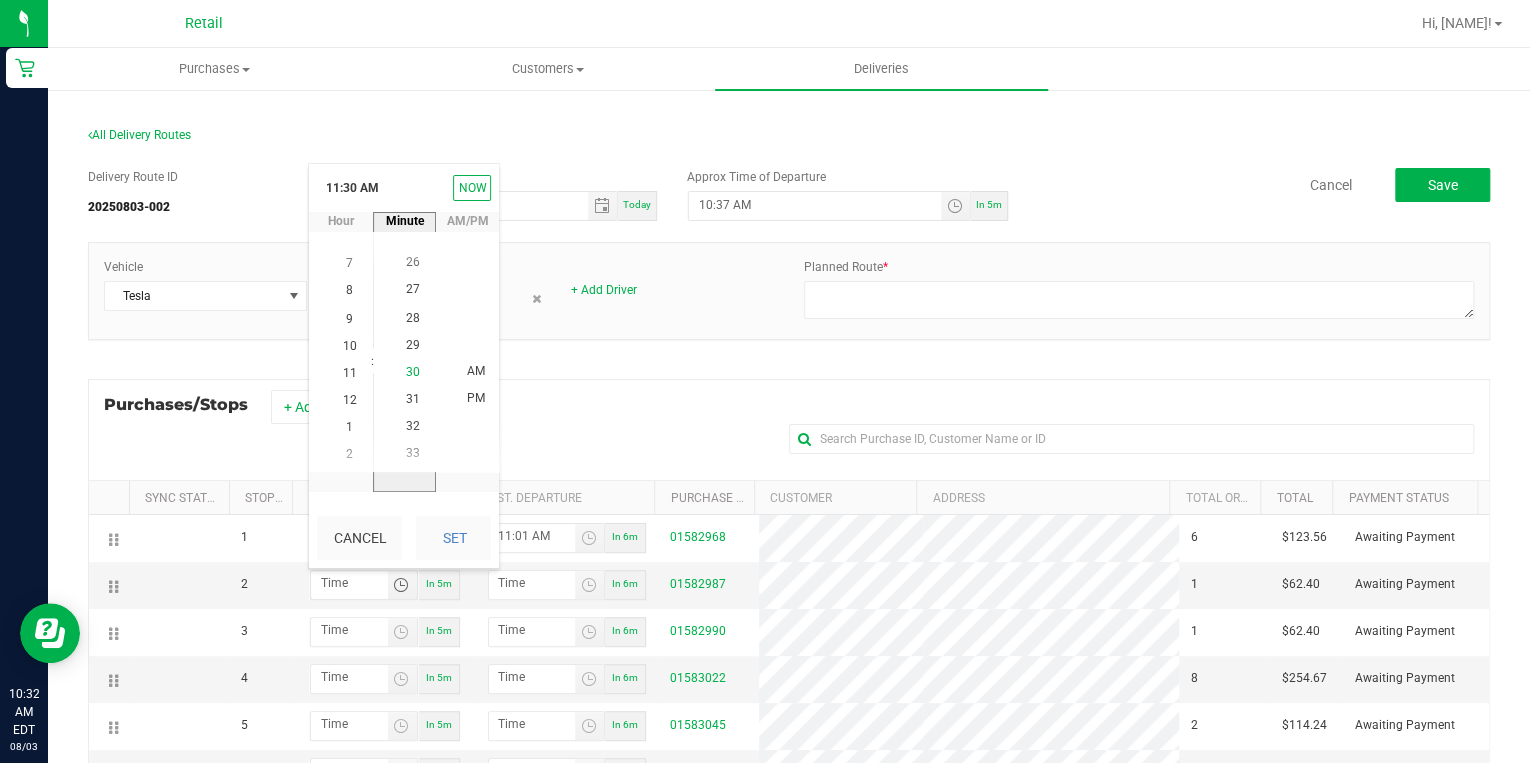 click on "30" at bounding box center [413, 371] 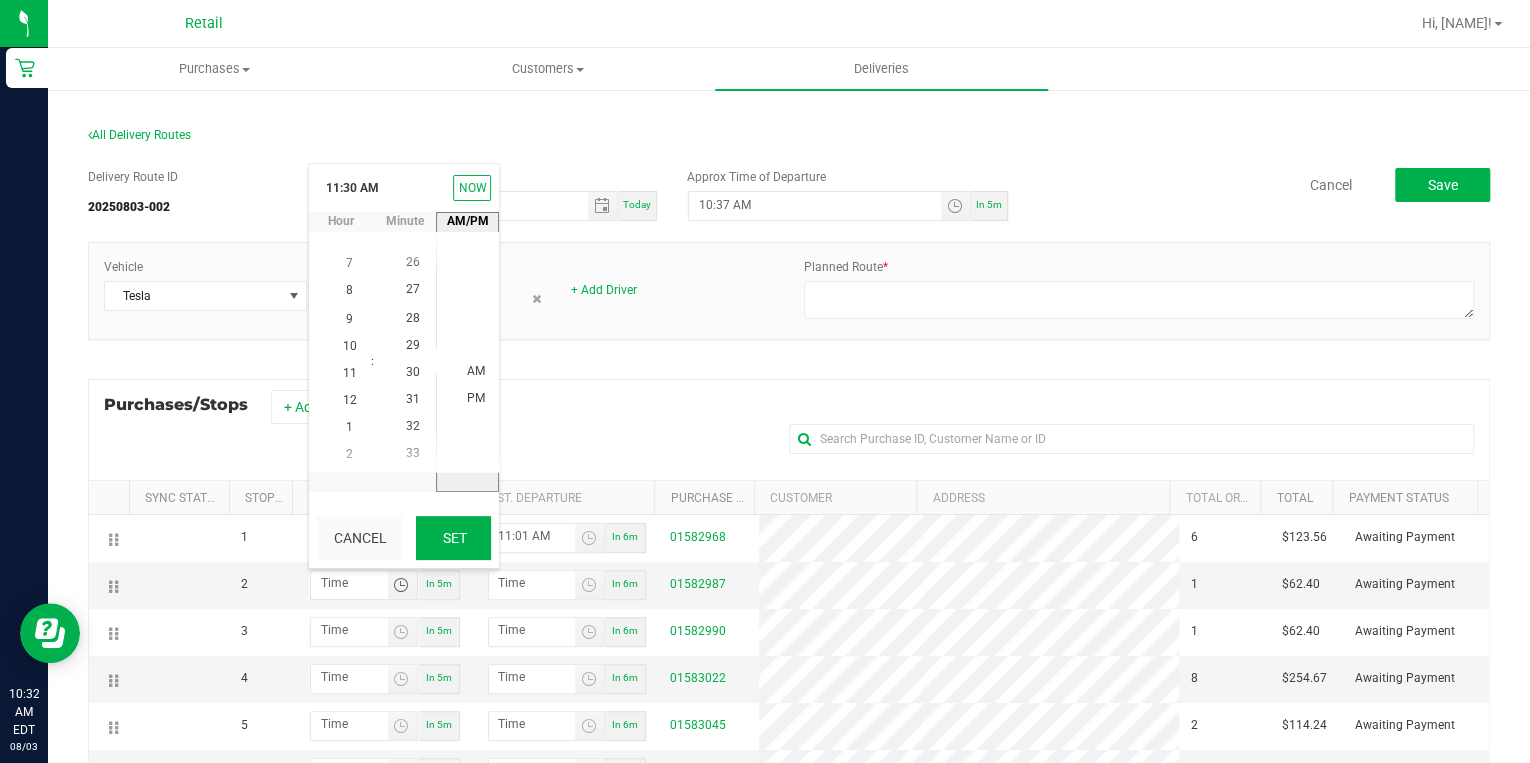 click on "Set" at bounding box center [453, 538] 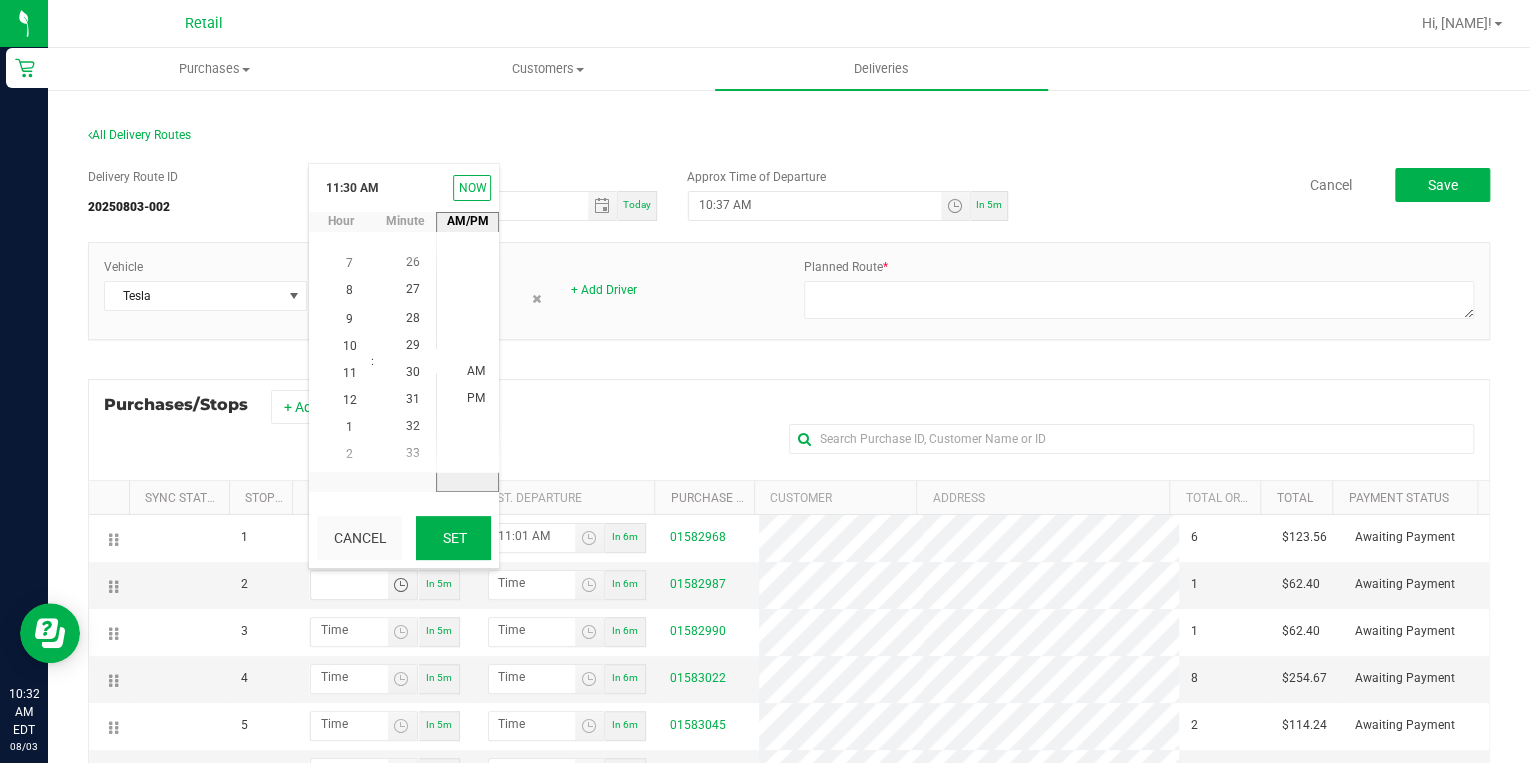 type on "11:30 AM" 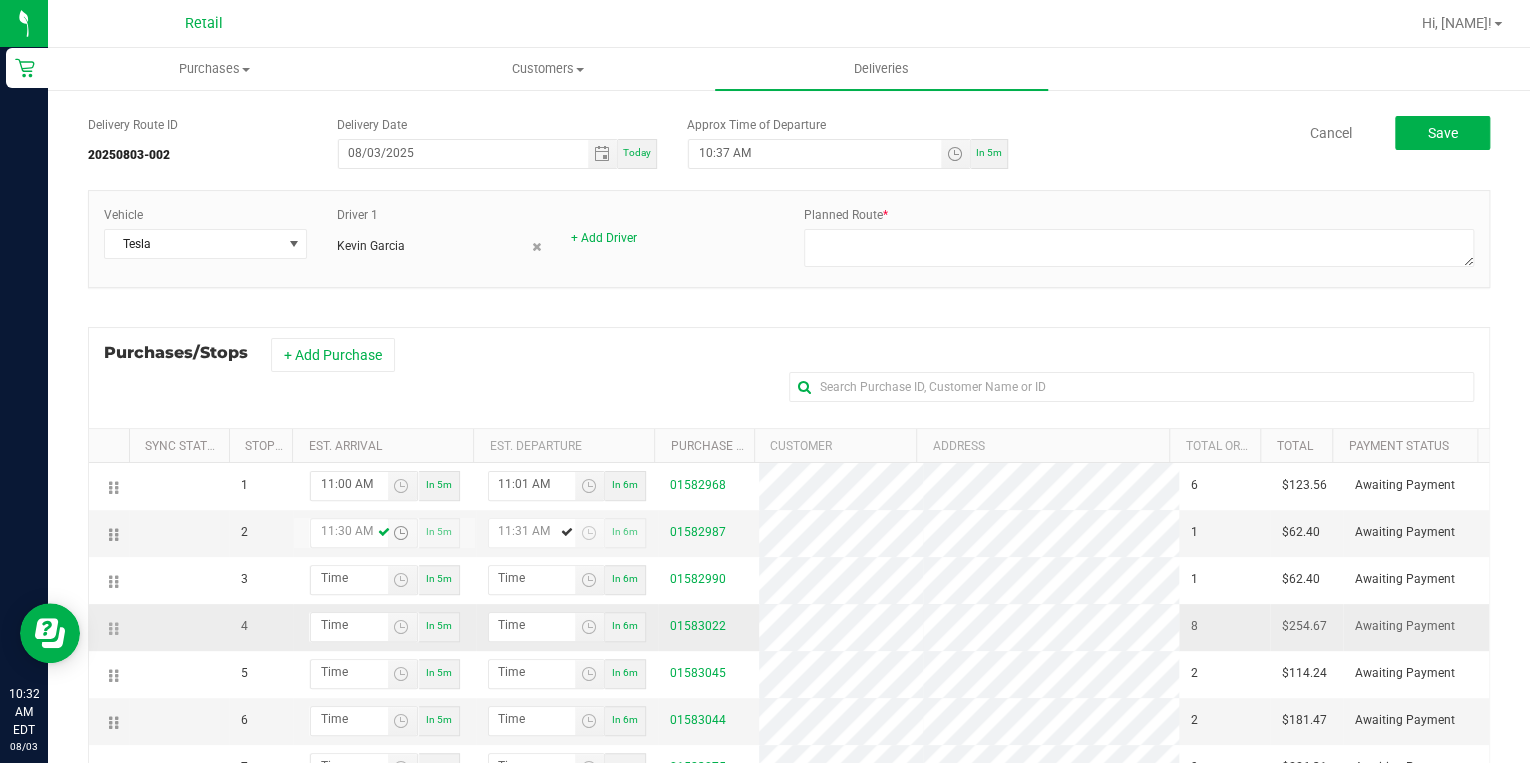 scroll, scrollTop: 80, scrollLeft: 0, axis: vertical 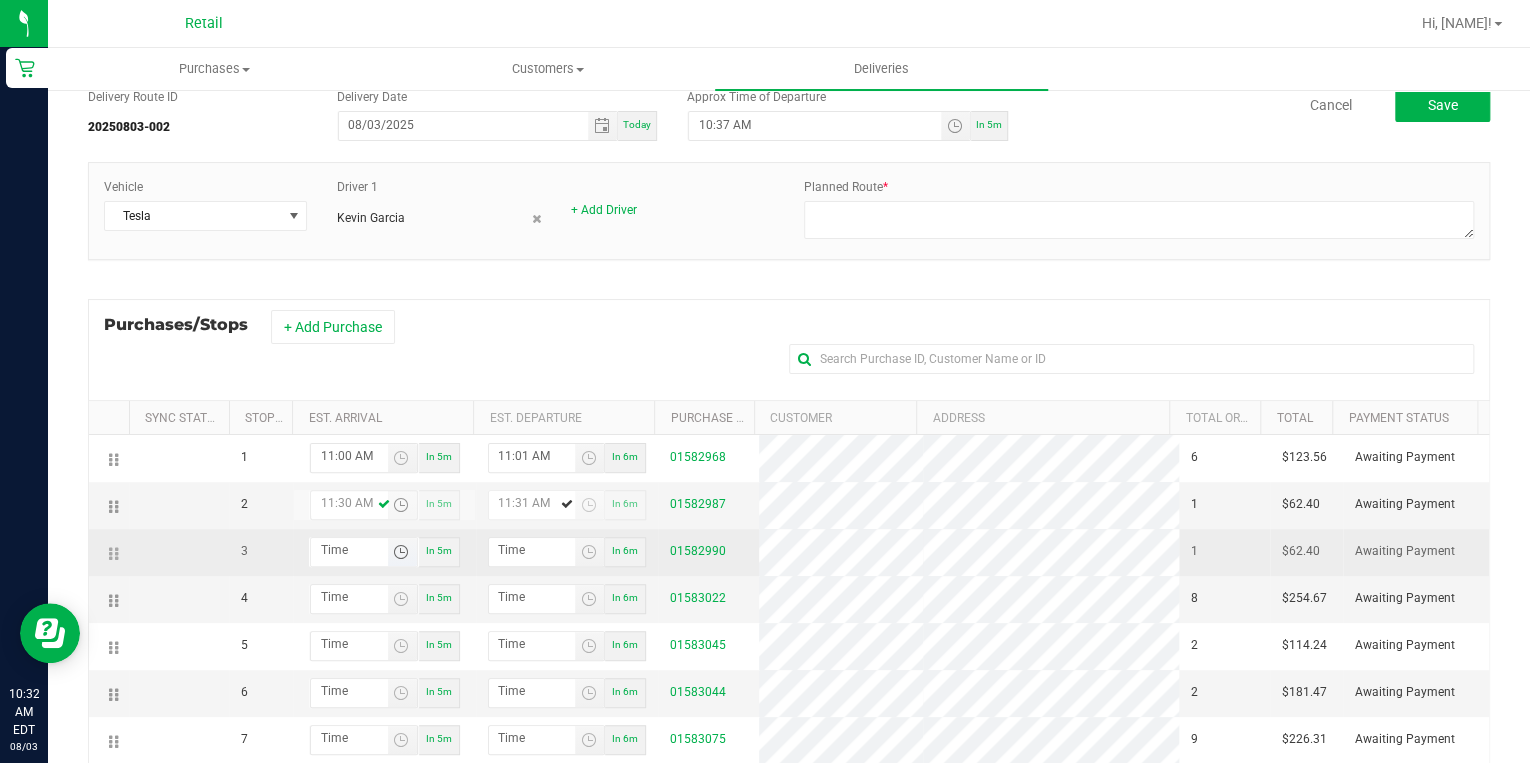 click at bounding box center (401, 552) 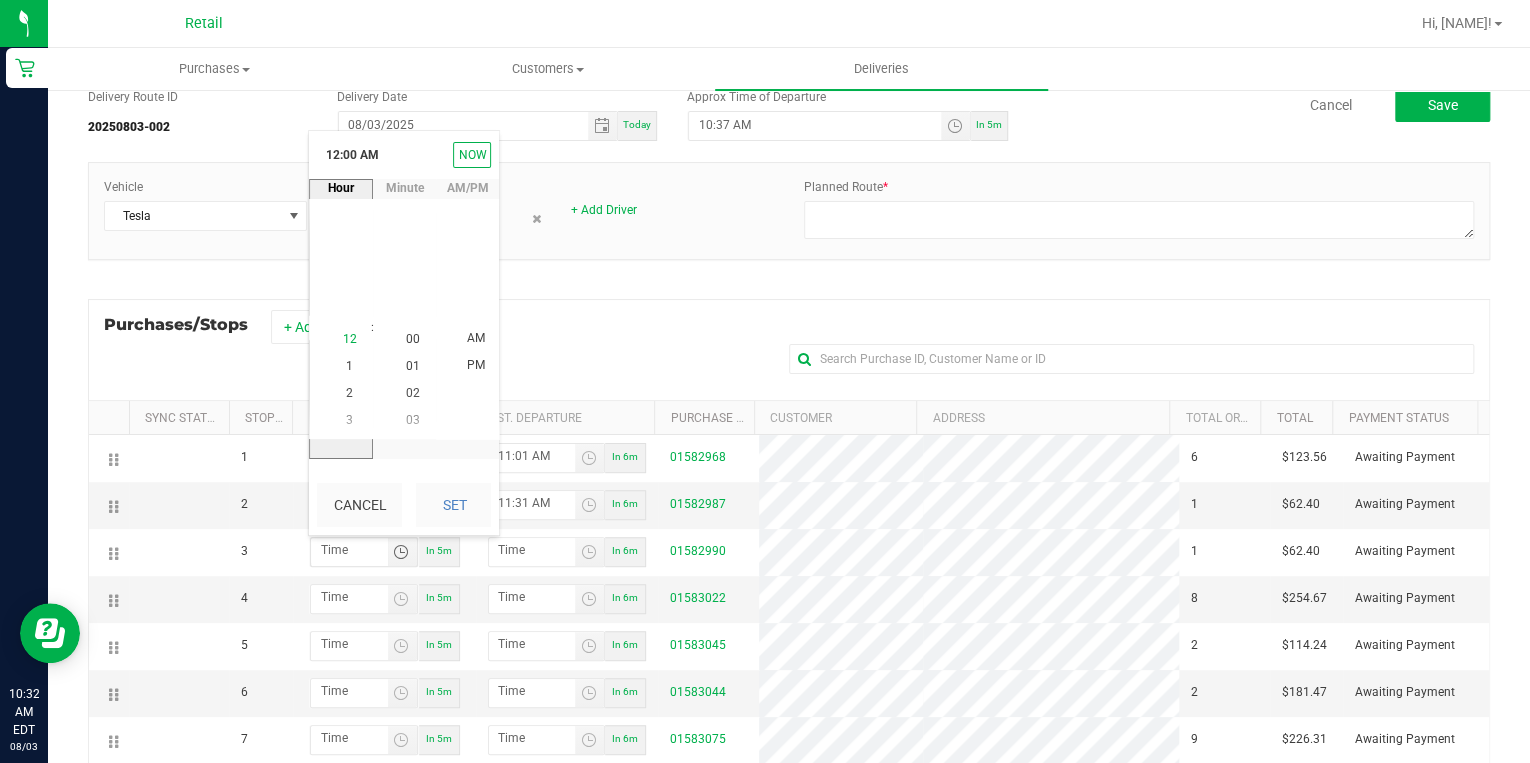 click on "12" at bounding box center [350, 338] 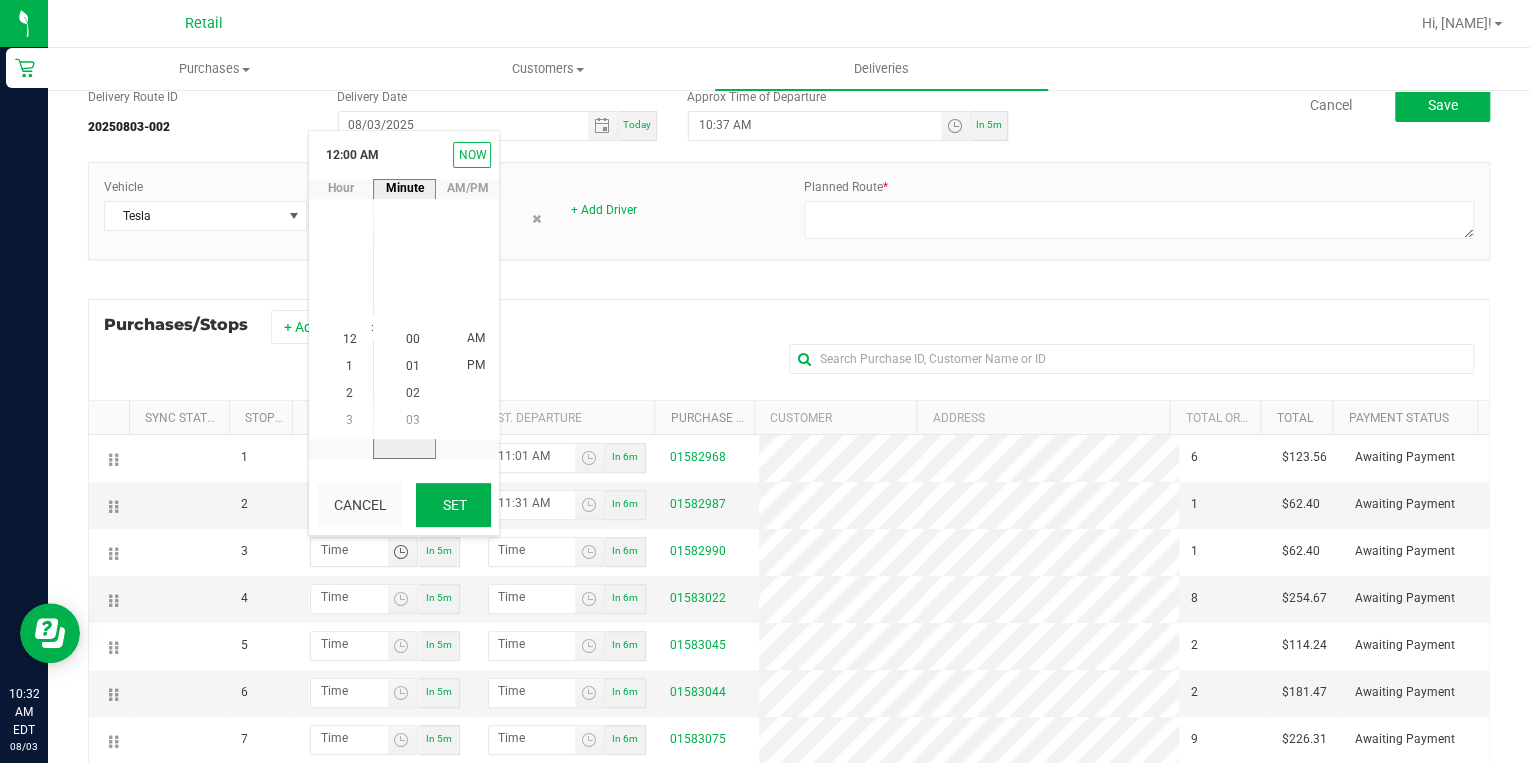 click on "Set" at bounding box center [453, 505] 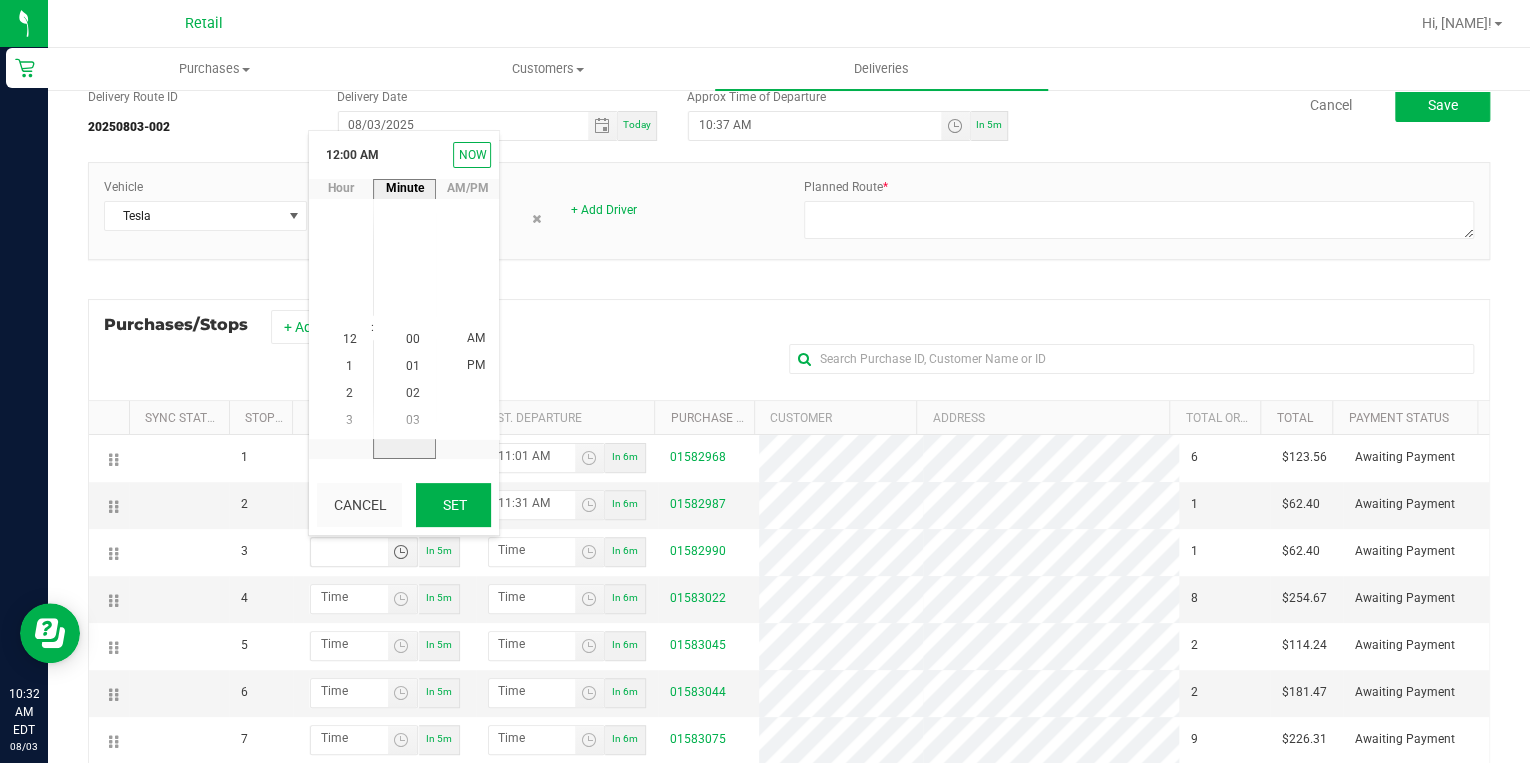 type on "12:00 AM" 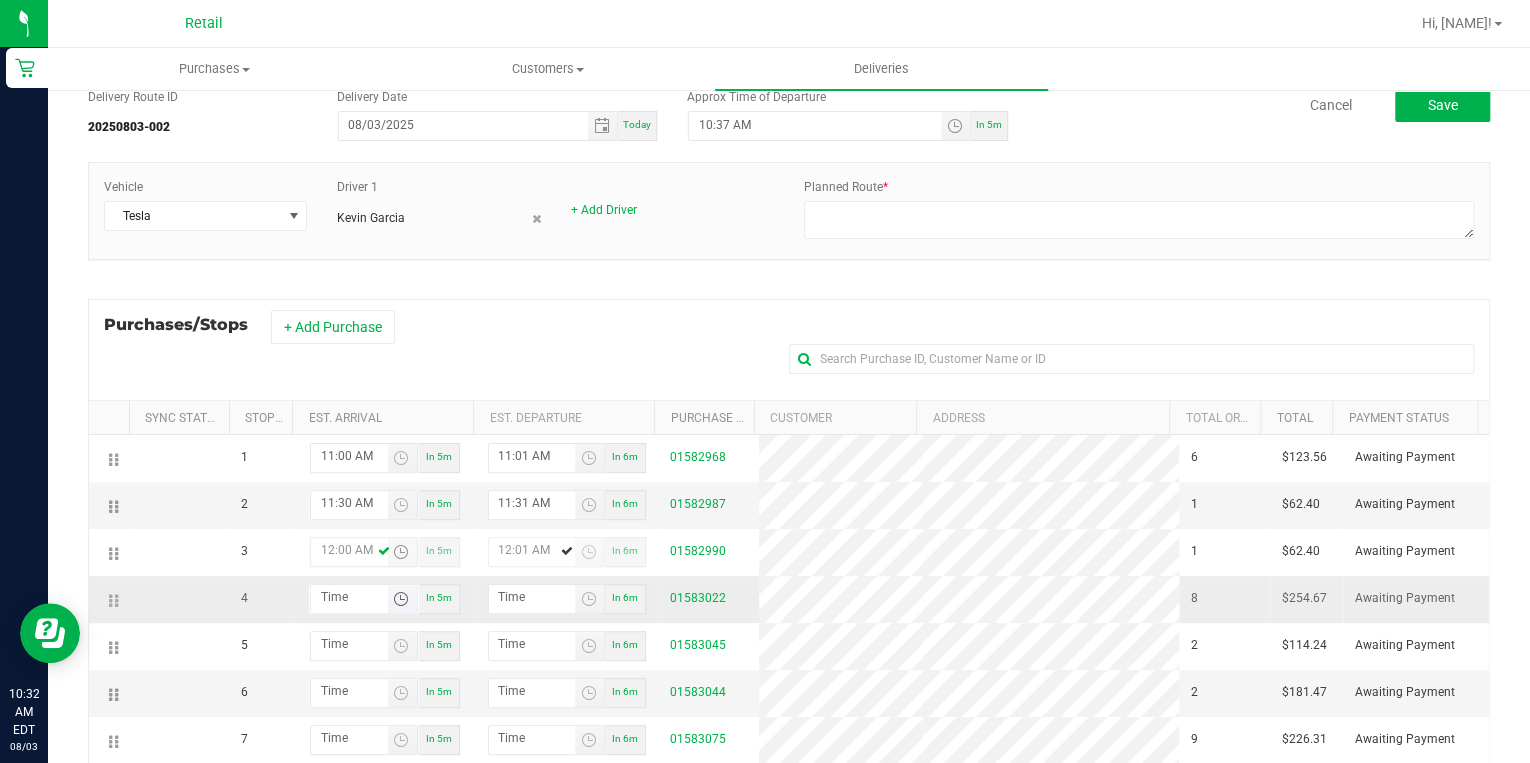 click at bounding box center [401, 599] 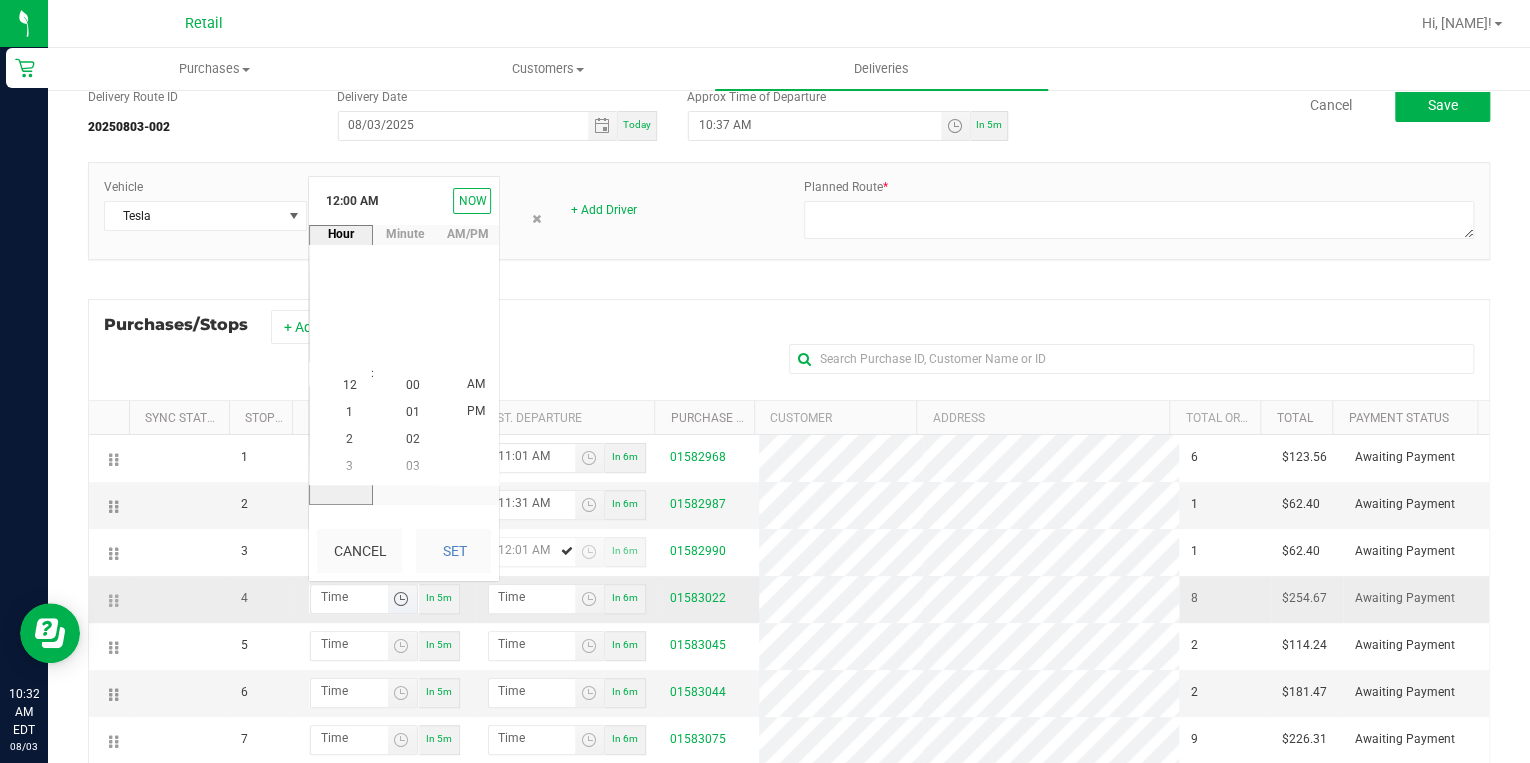 scroll, scrollTop: 0, scrollLeft: 0, axis: both 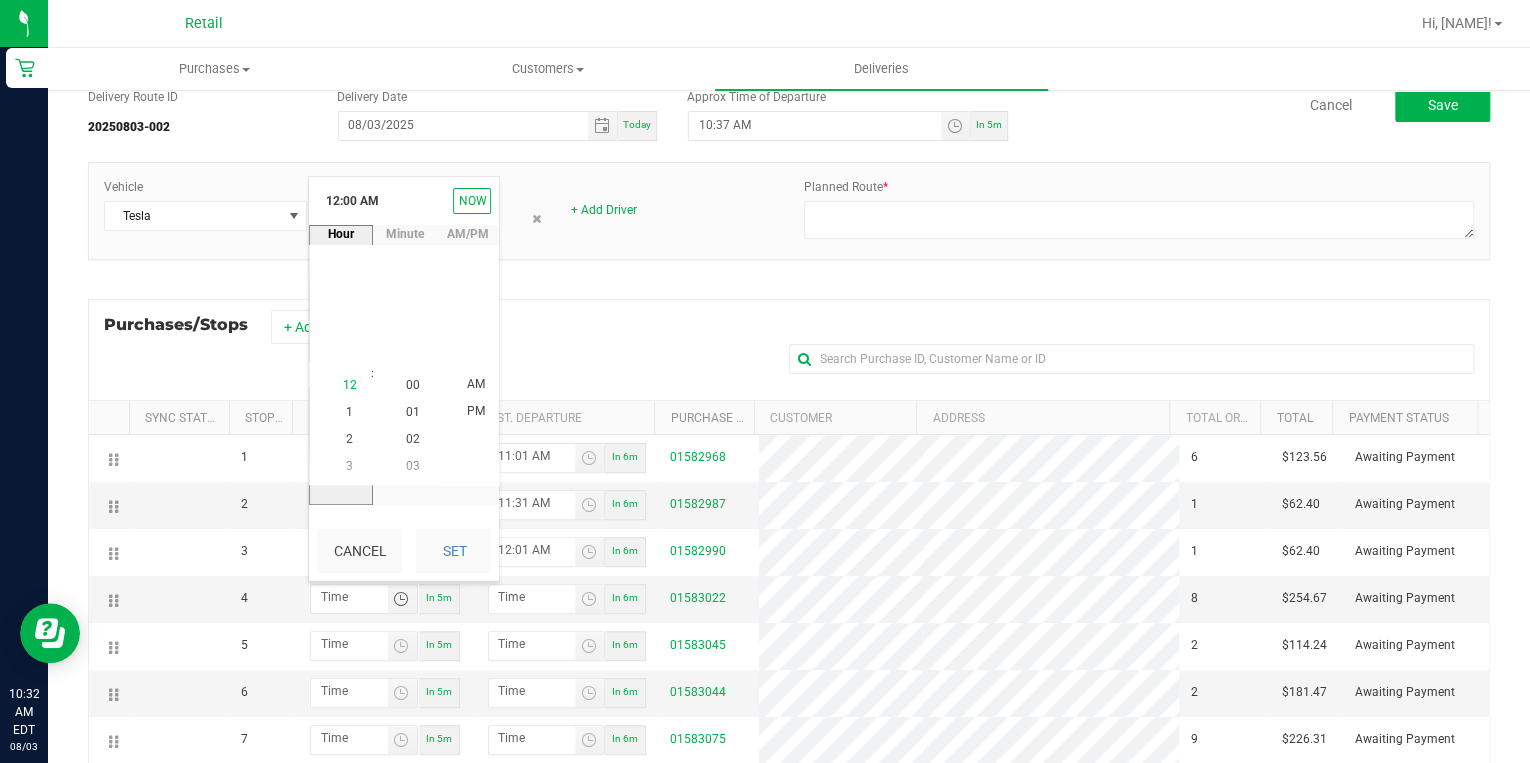 click on "12" at bounding box center [350, 384] 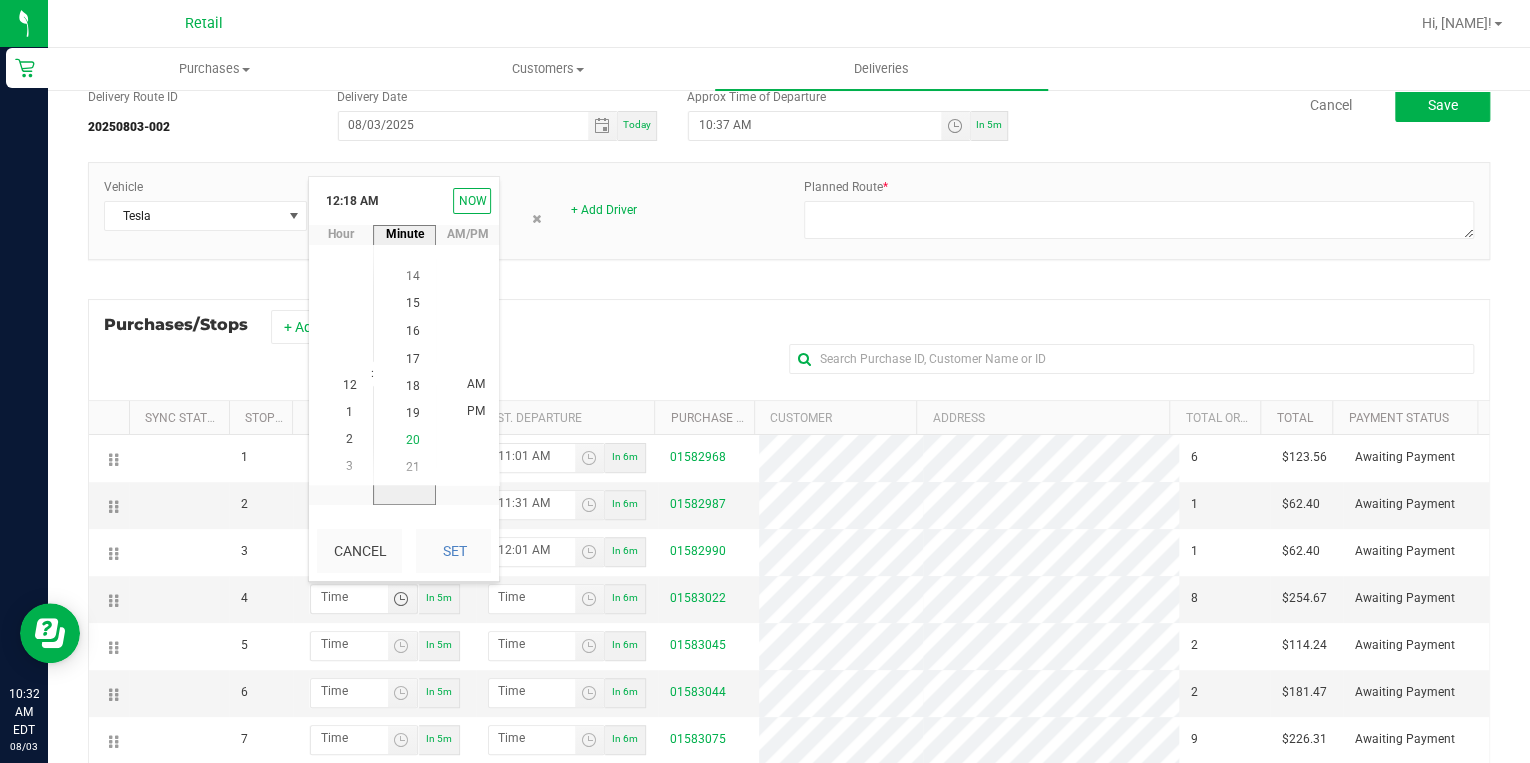 click on "20" at bounding box center (413, 439) 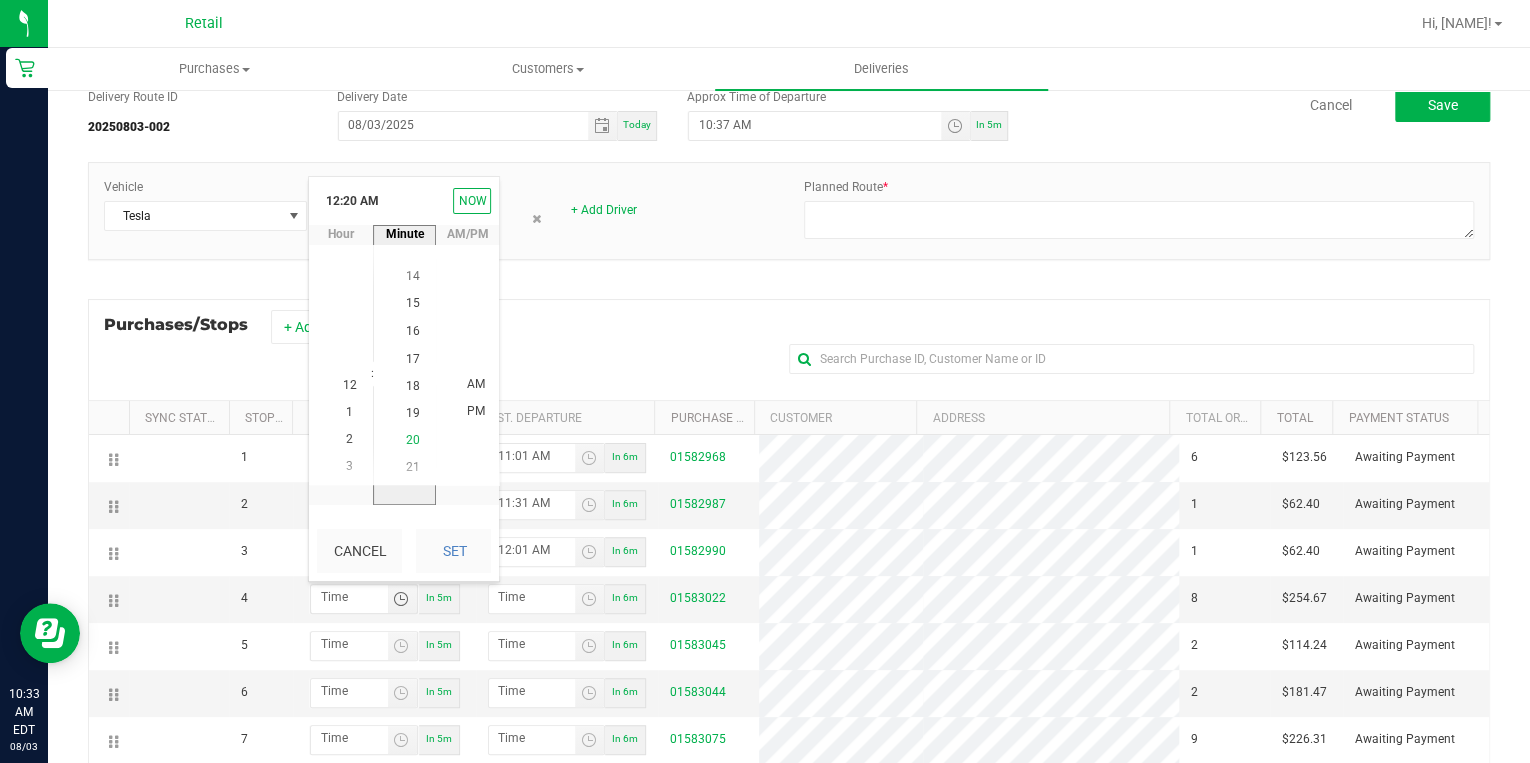 scroll, scrollTop: 543, scrollLeft: 0, axis: vertical 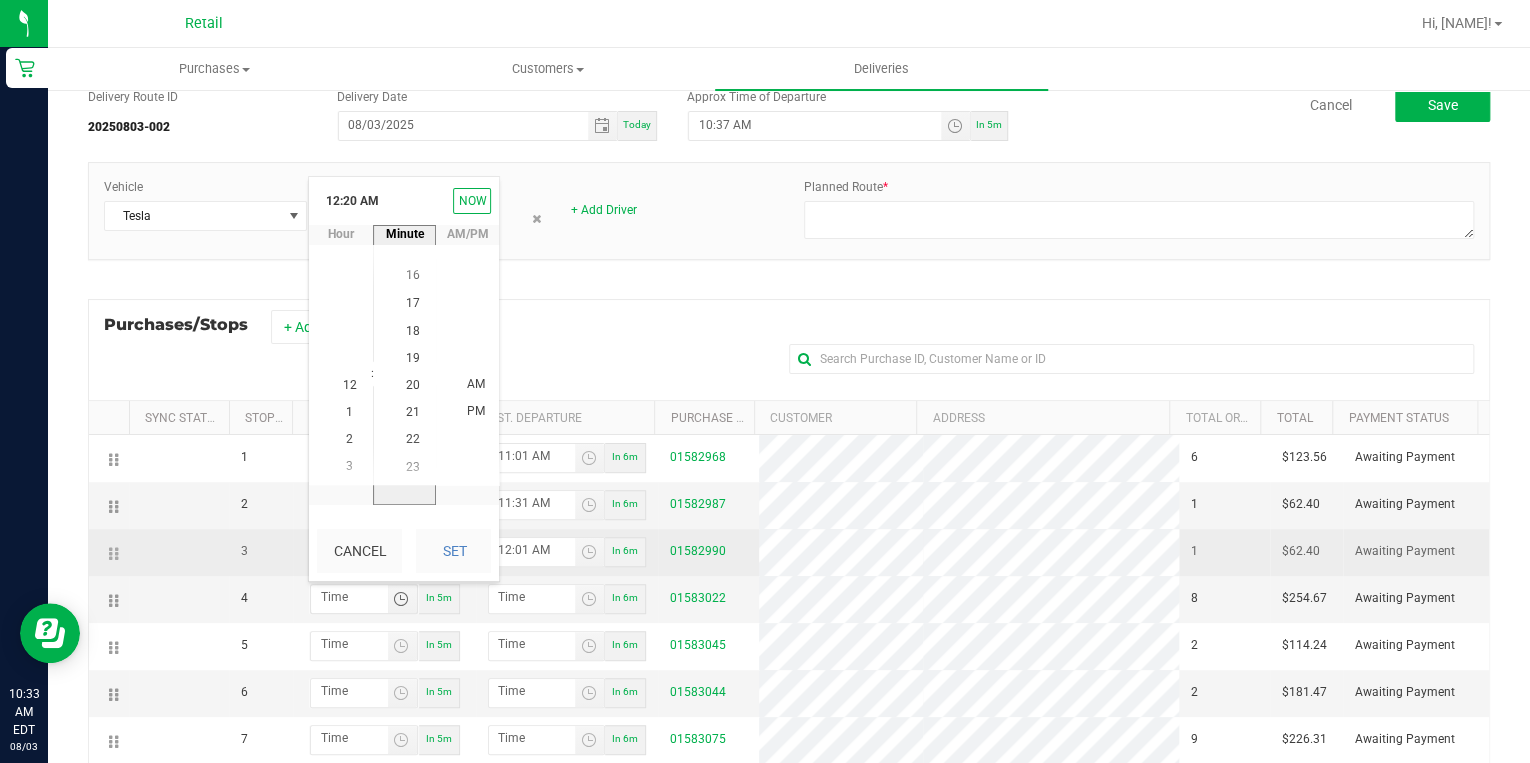 click on "Set" at bounding box center (453, 551) 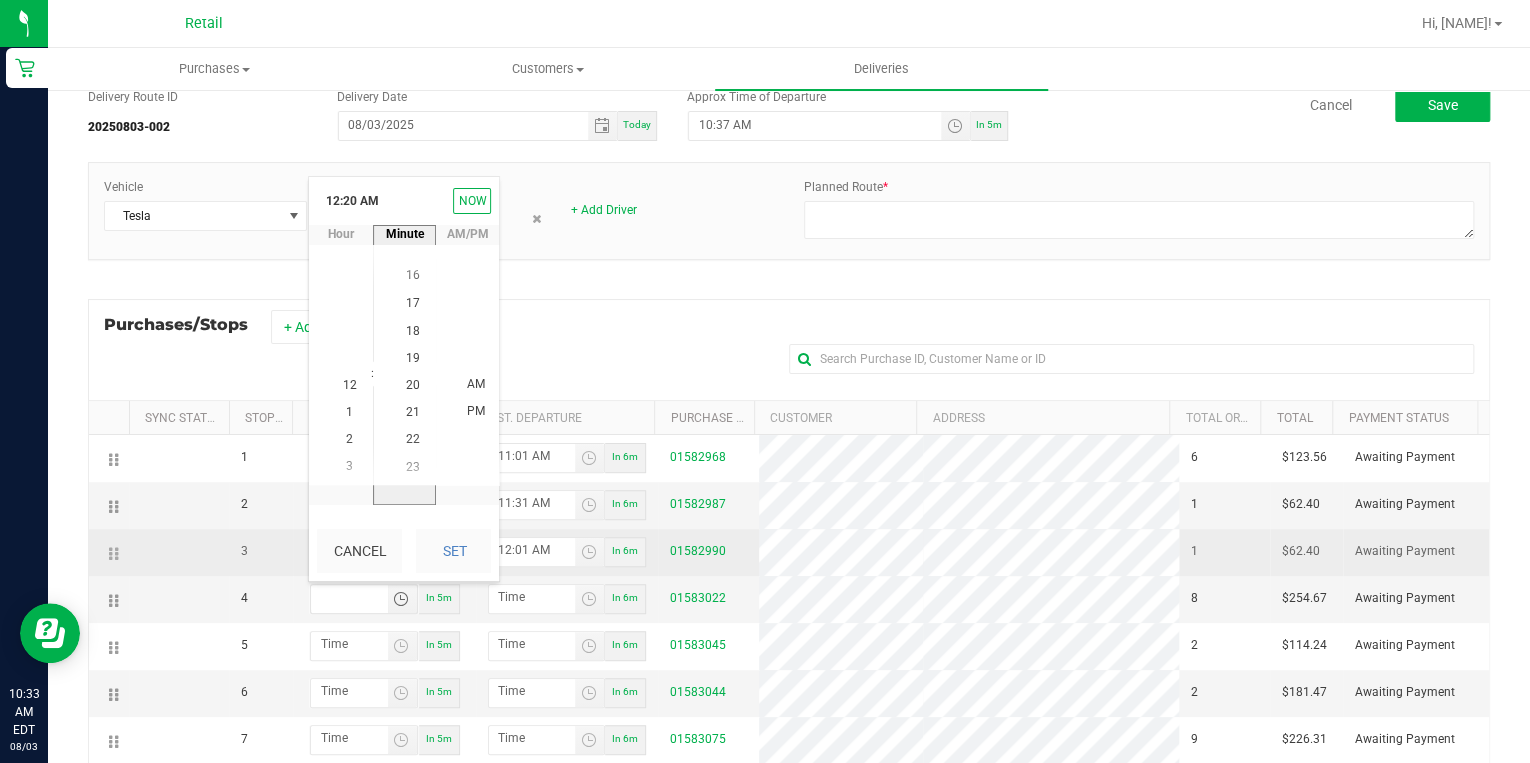 type on "12:20 AM" 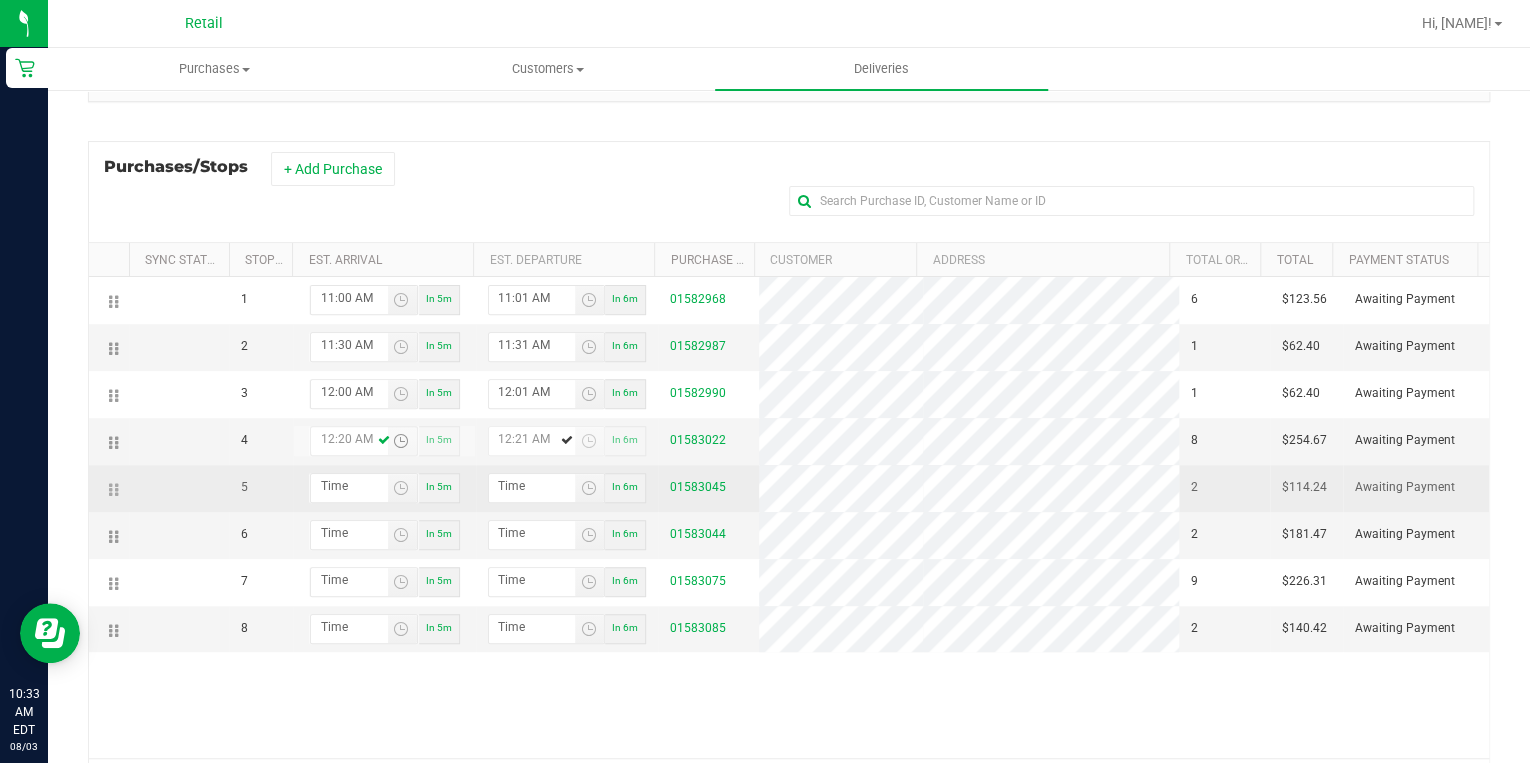 scroll, scrollTop: 240, scrollLeft: 0, axis: vertical 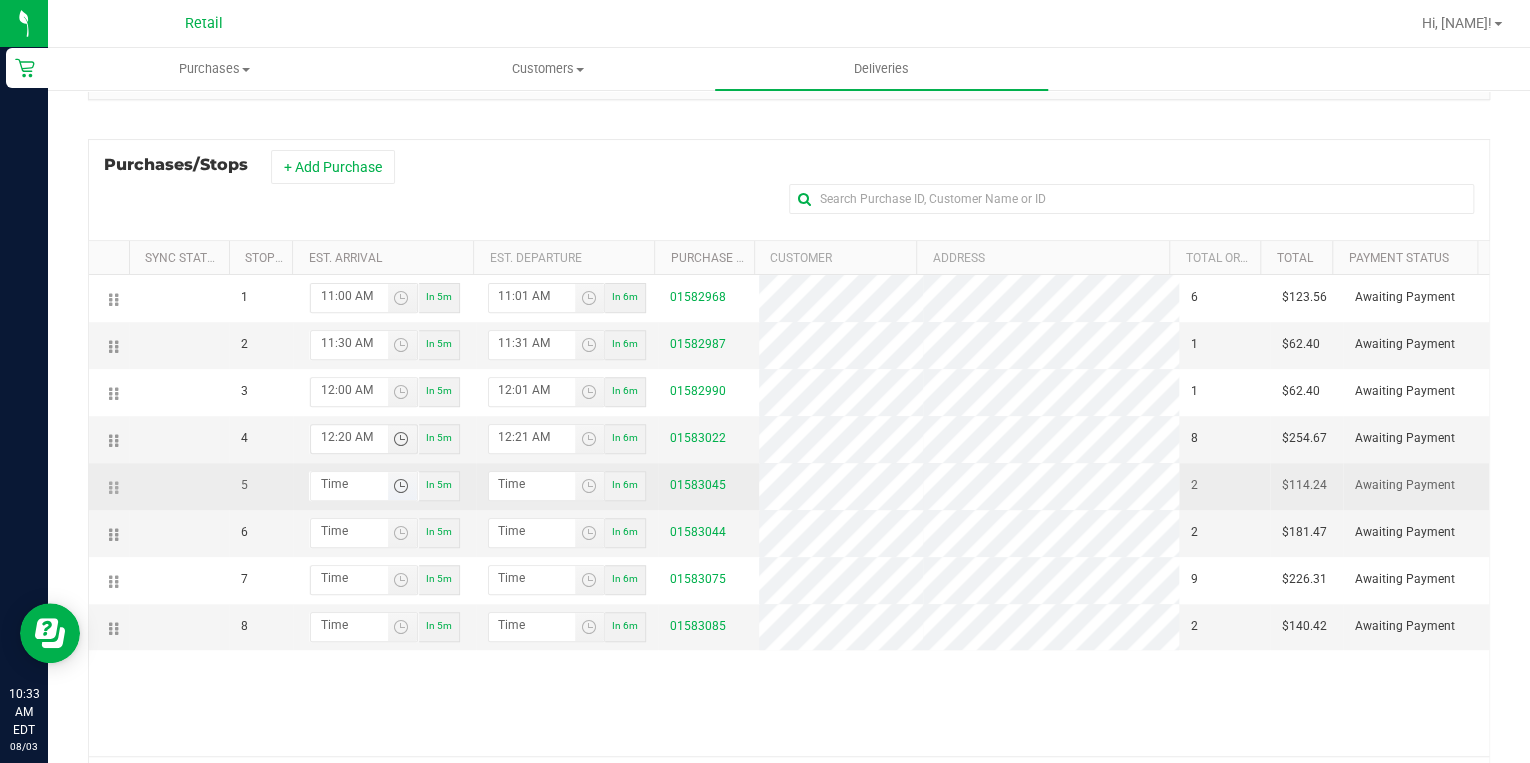 click at bounding box center [401, 486] 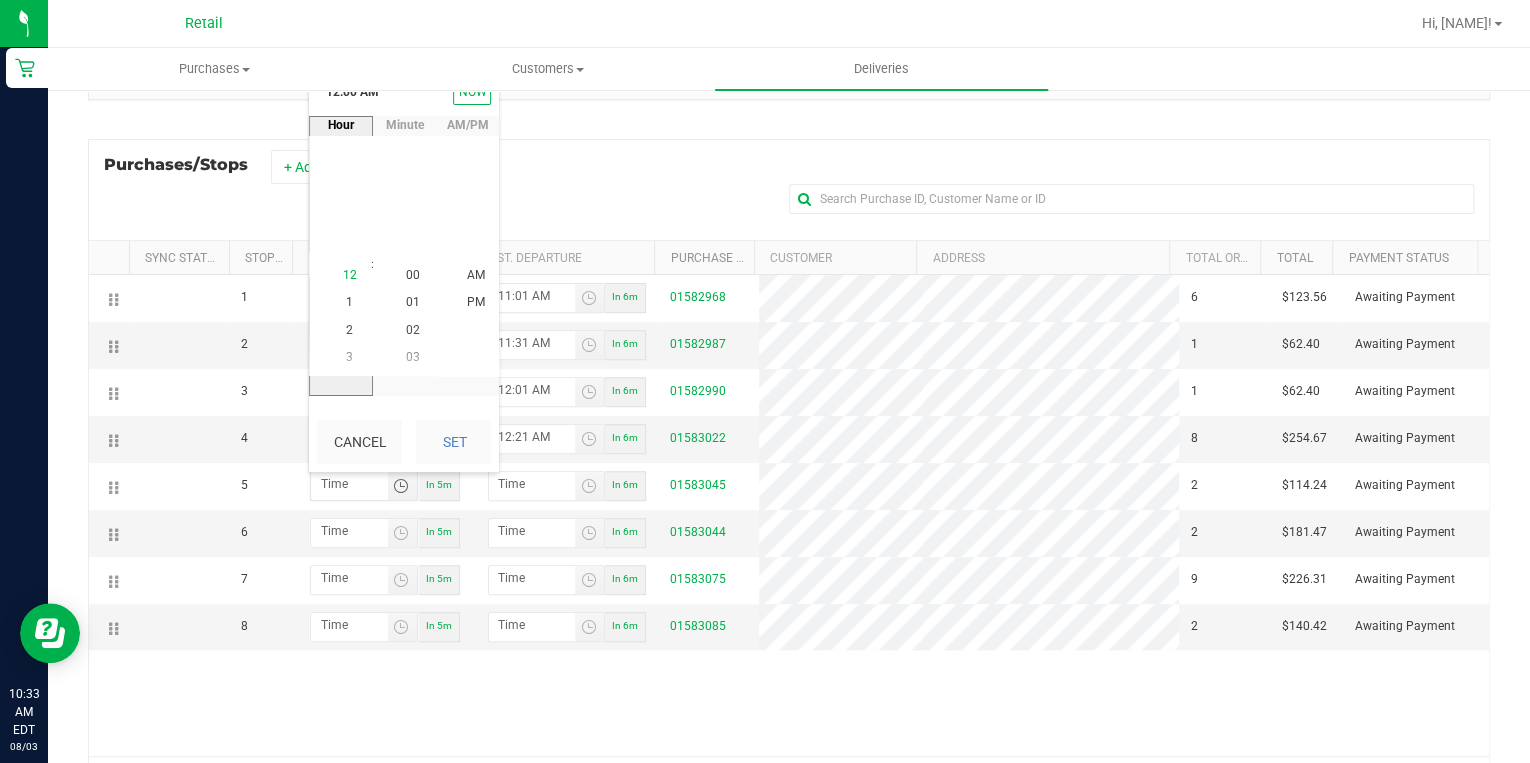 click on "12" at bounding box center (350, 275) 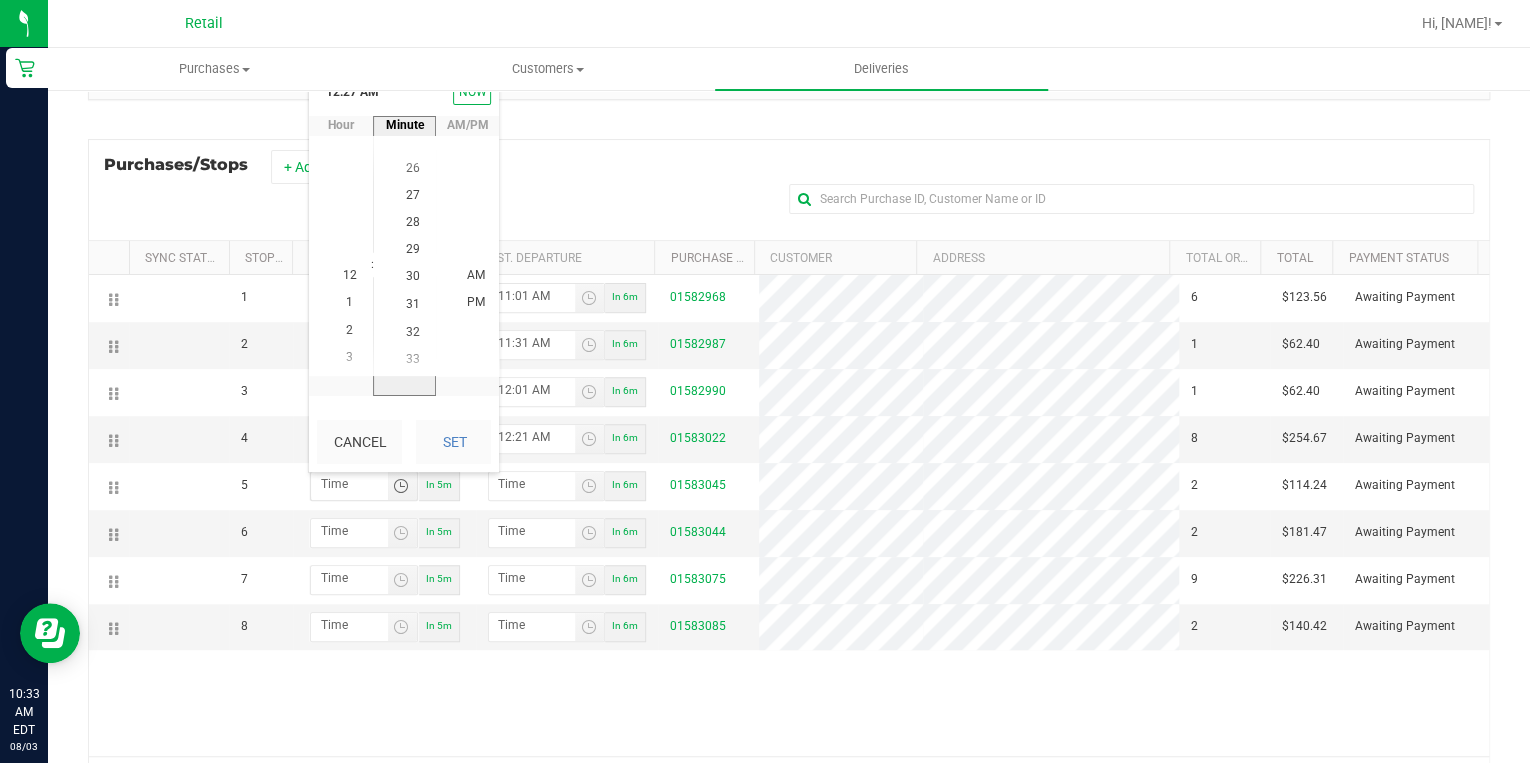 scroll, scrollTop: 815, scrollLeft: 0, axis: vertical 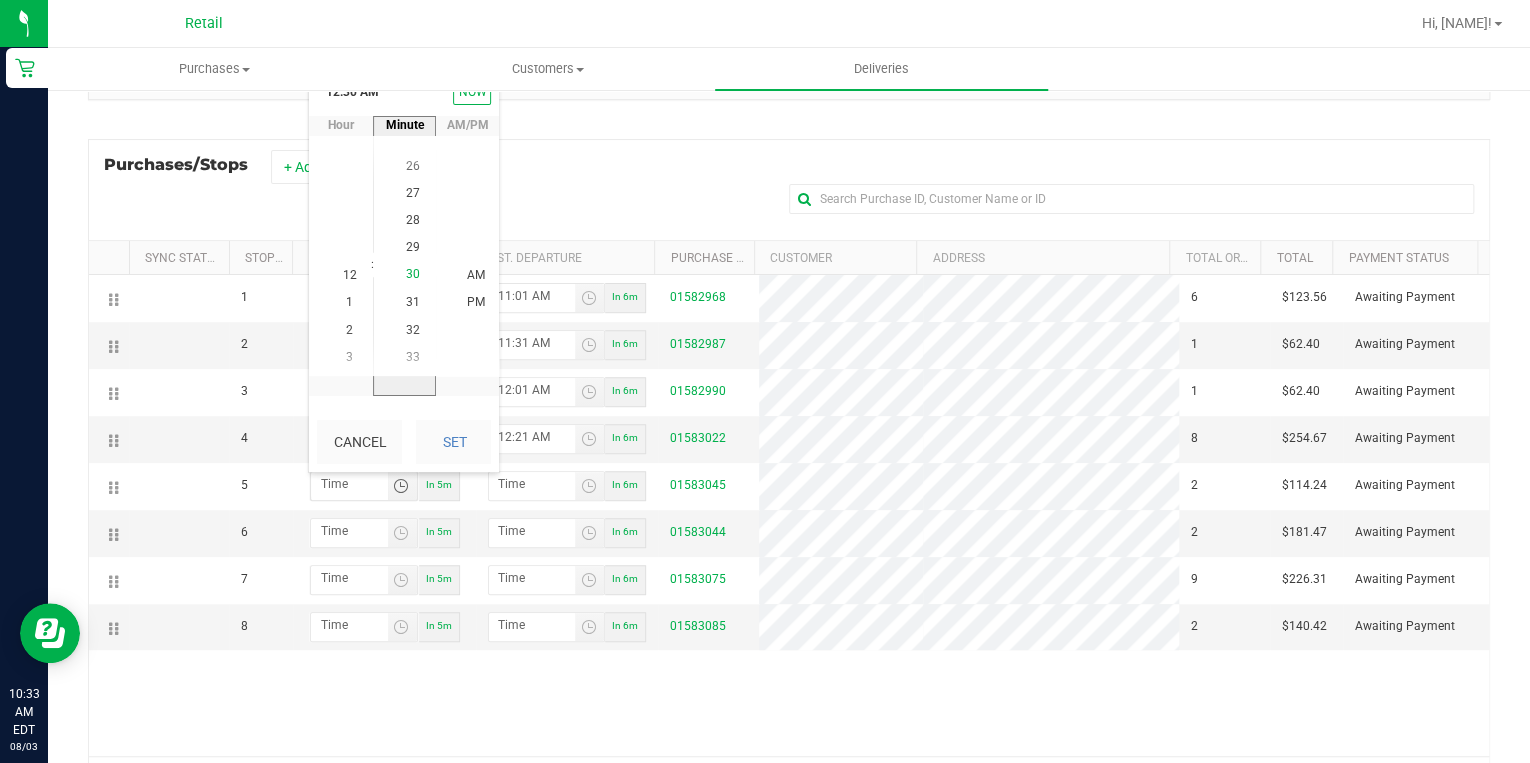 click on "30" at bounding box center (413, 275) 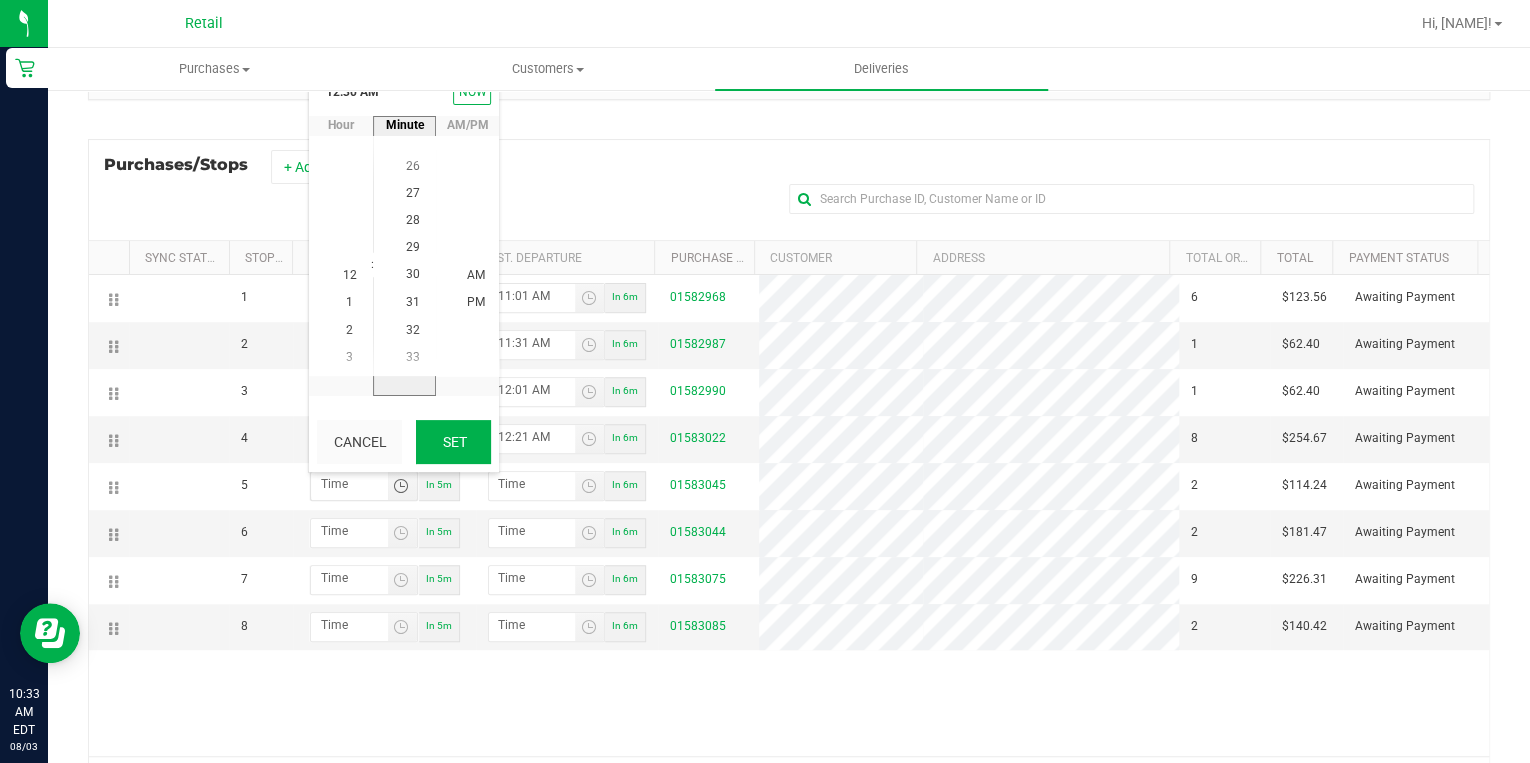 click on "Set" at bounding box center [453, 442] 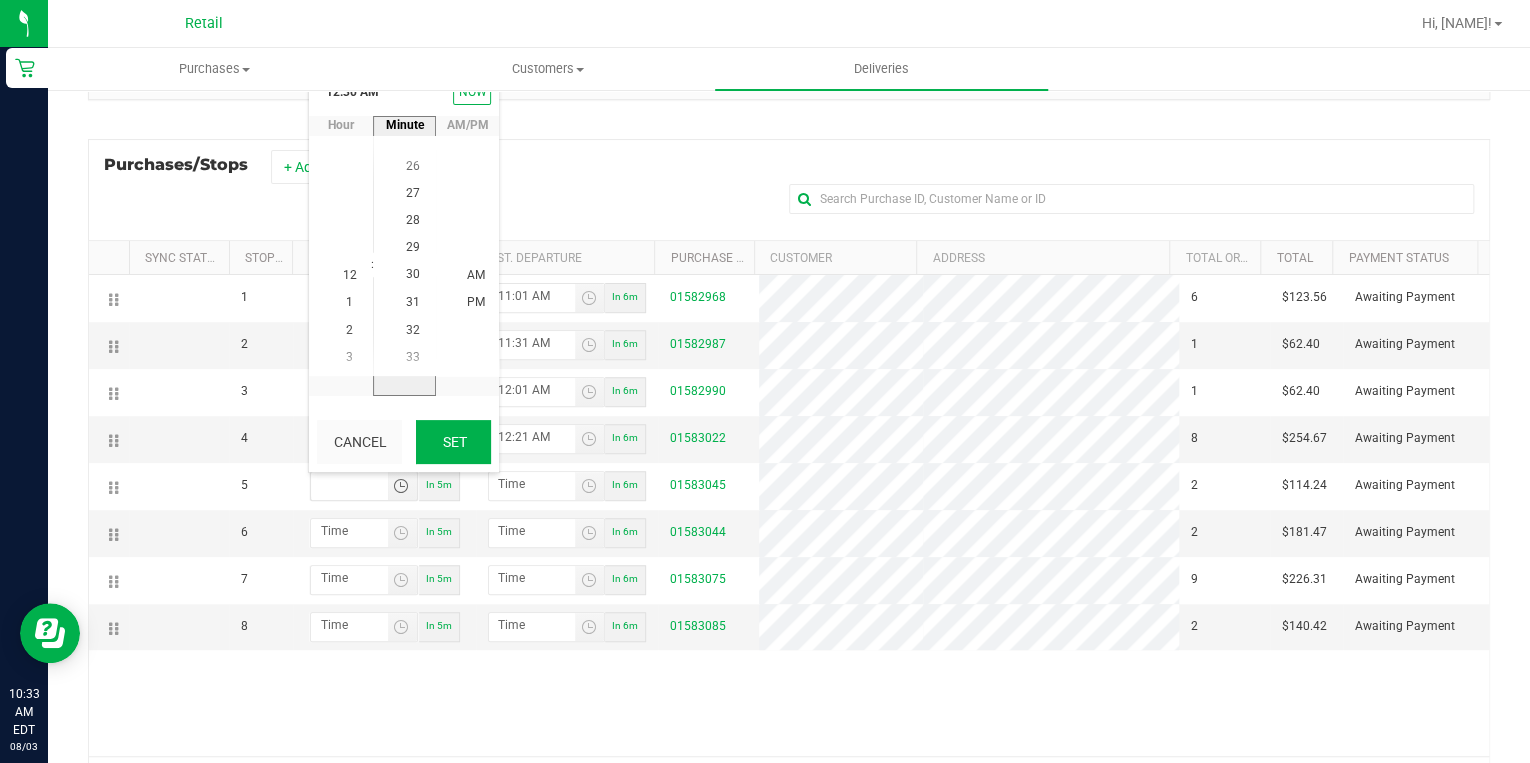 type on "12:30 AM" 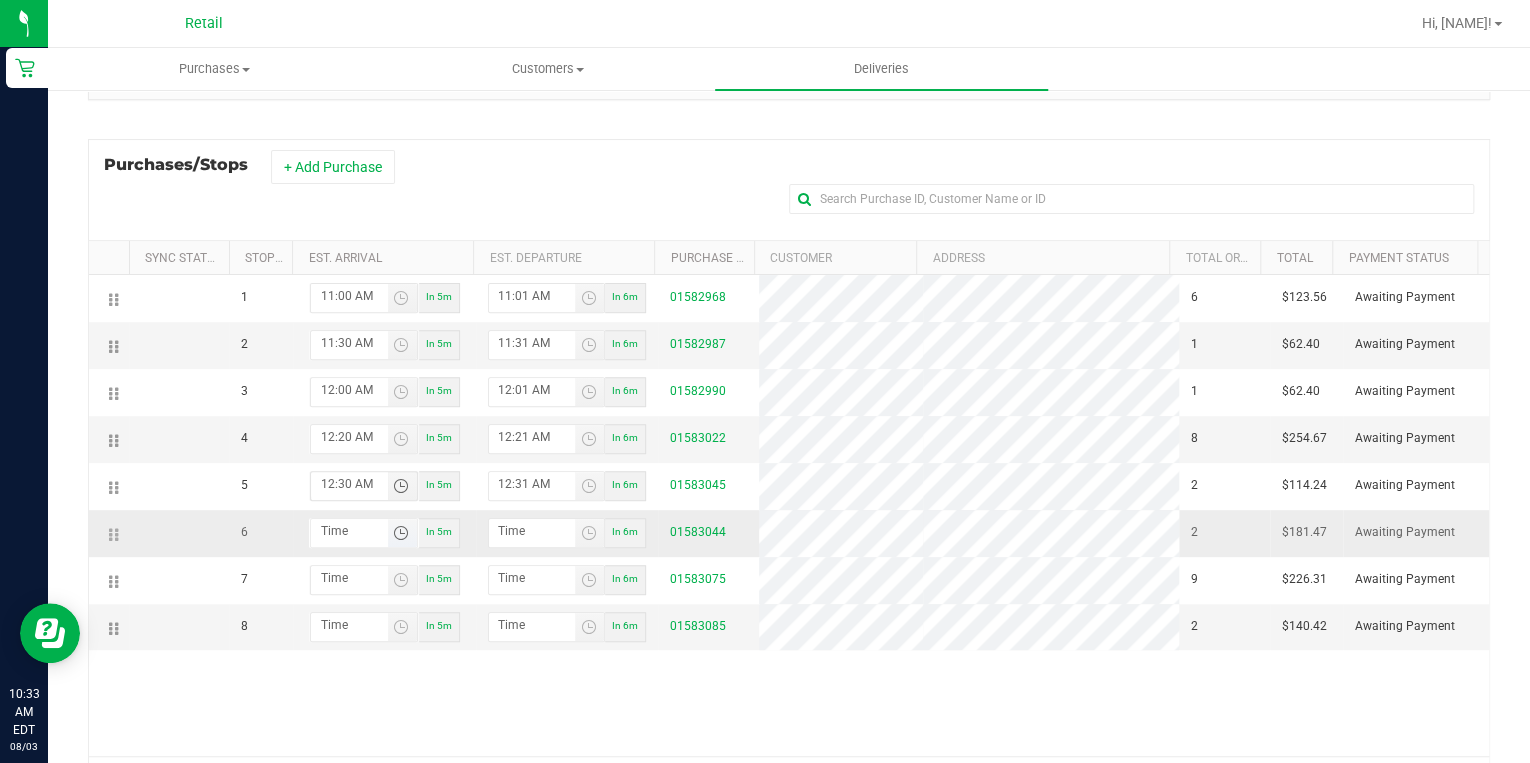 click at bounding box center (401, 533) 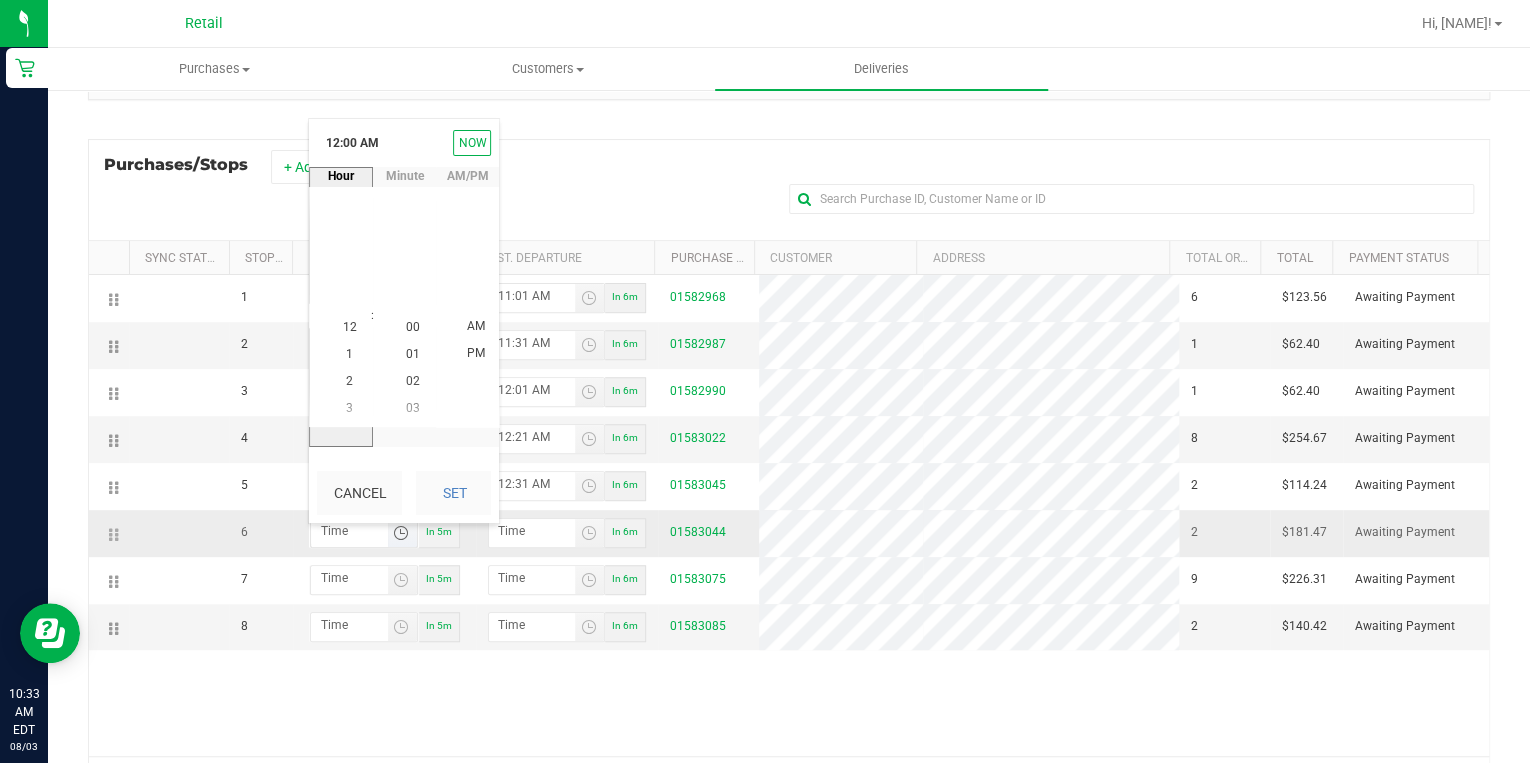 scroll, scrollTop: 0, scrollLeft: 0, axis: both 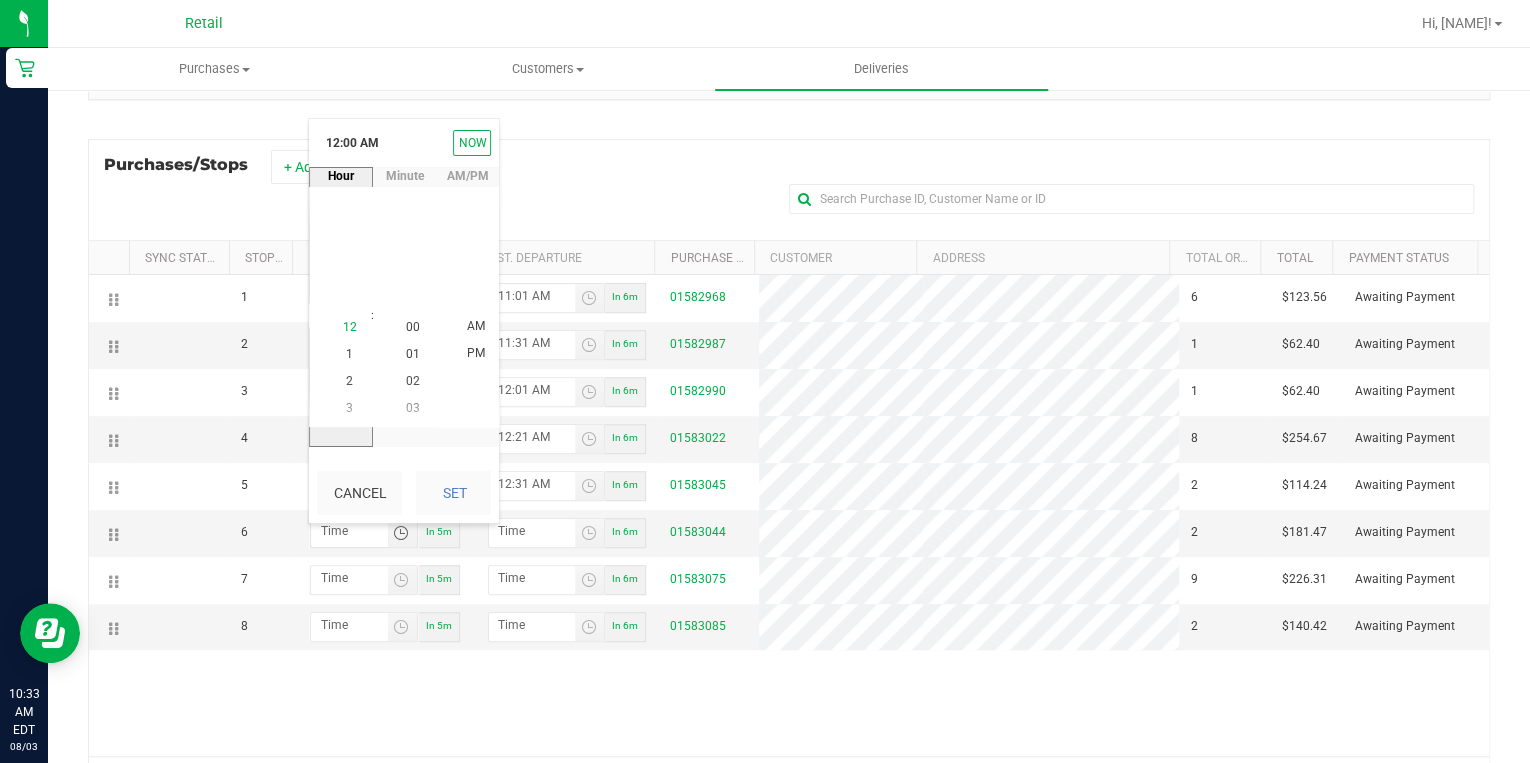 click on "12" at bounding box center (350, 326) 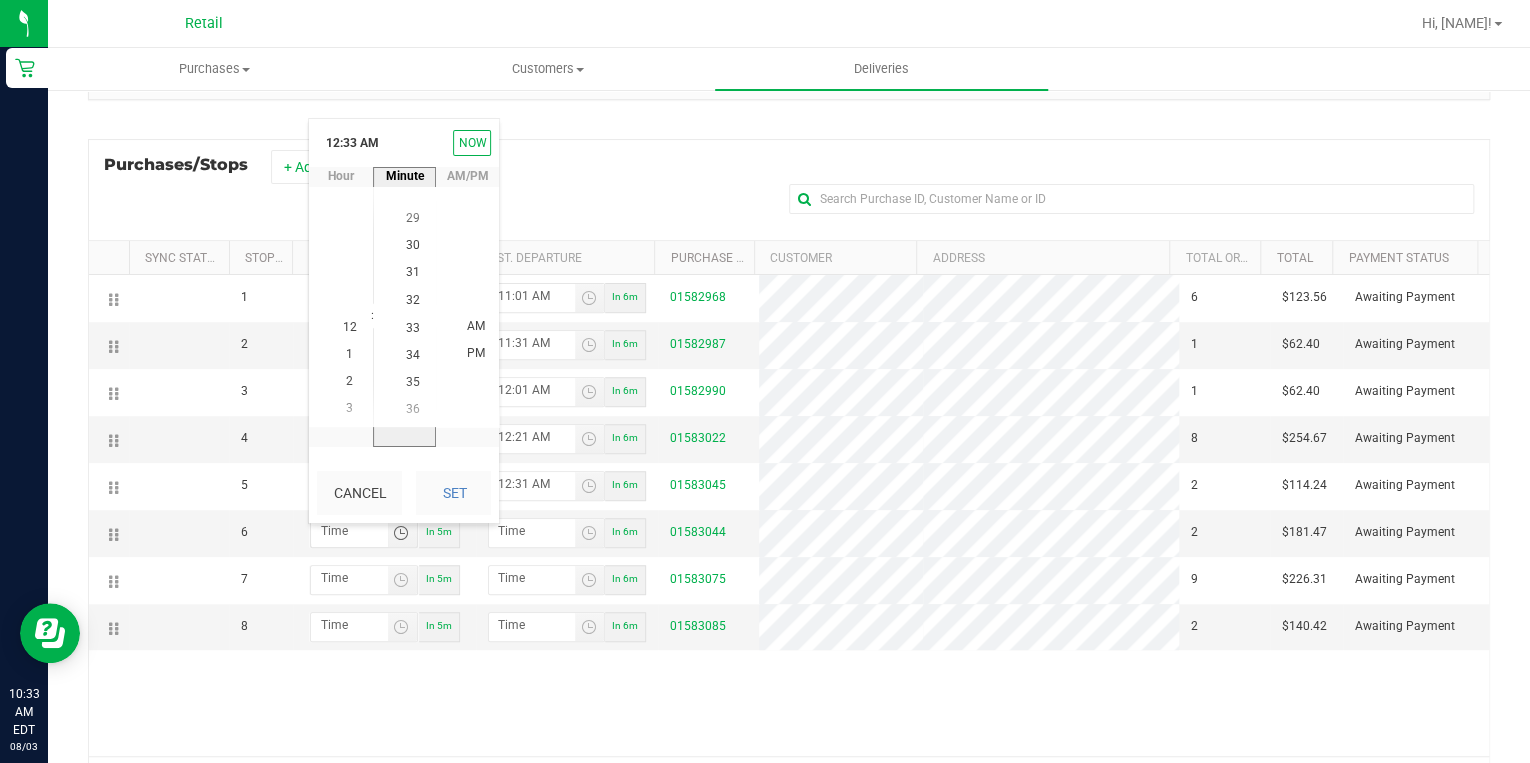 scroll, scrollTop: 896, scrollLeft: 0, axis: vertical 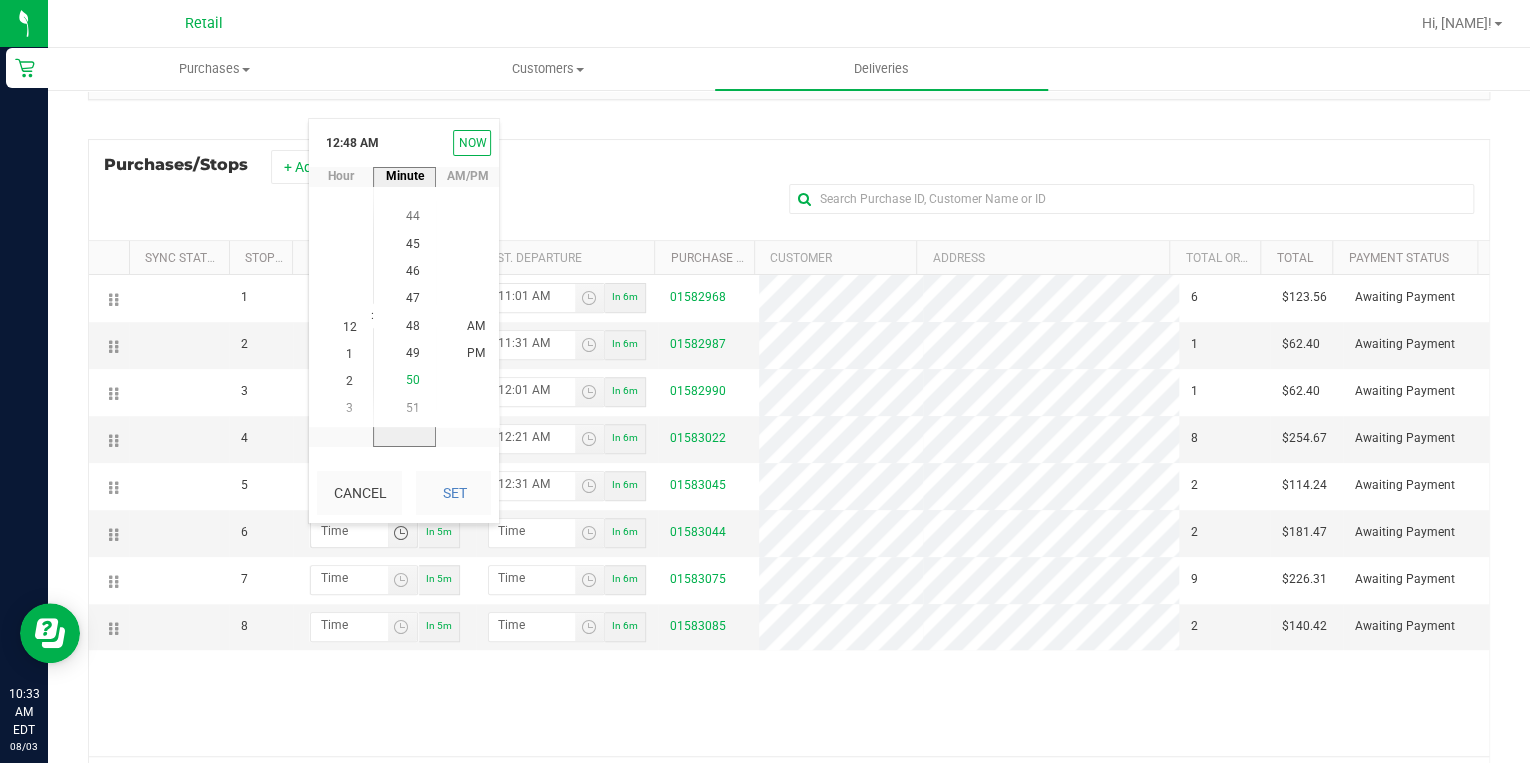 click on "50" at bounding box center (413, 380) 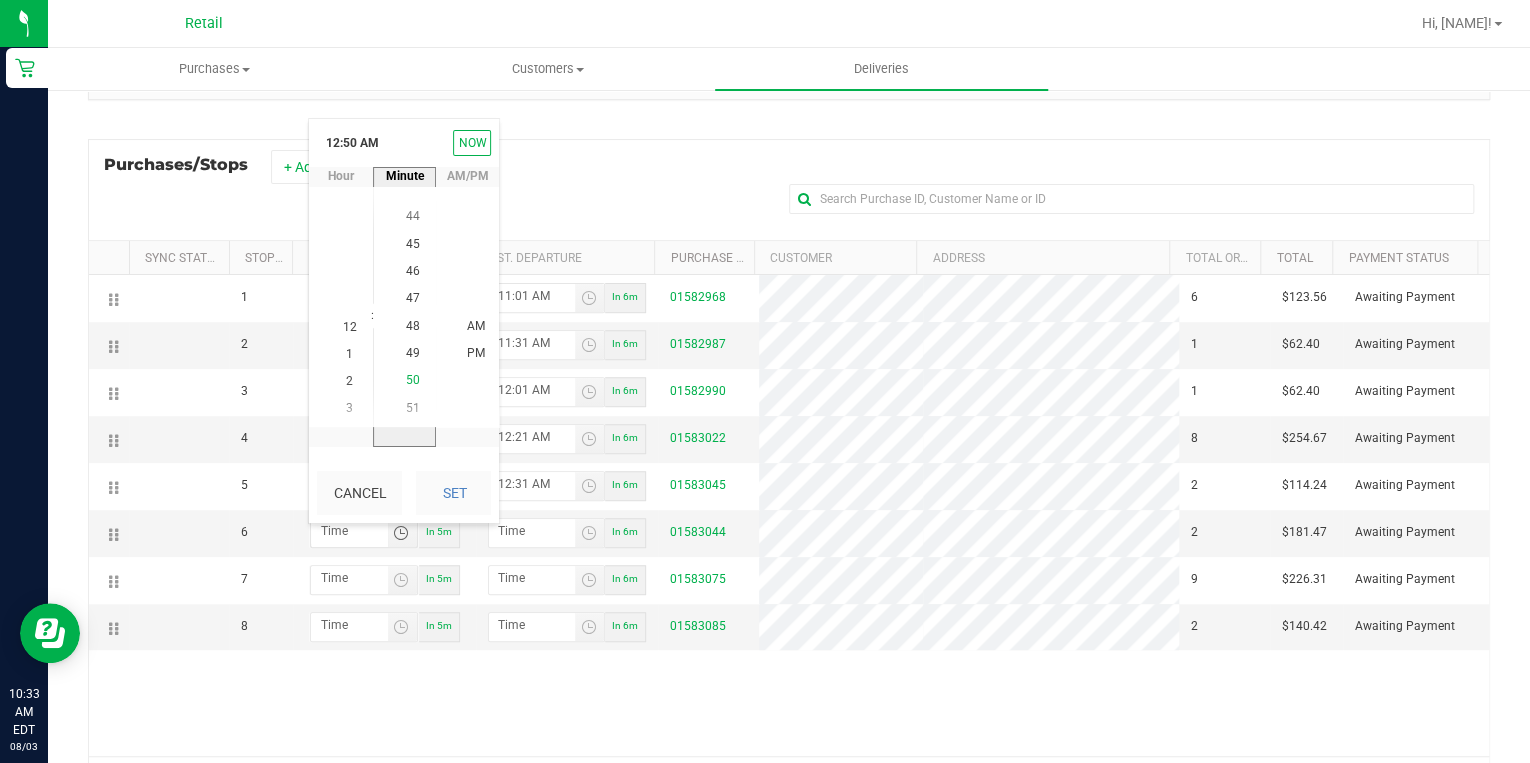 scroll, scrollTop: 1358, scrollLeft: 0, axis: vertical 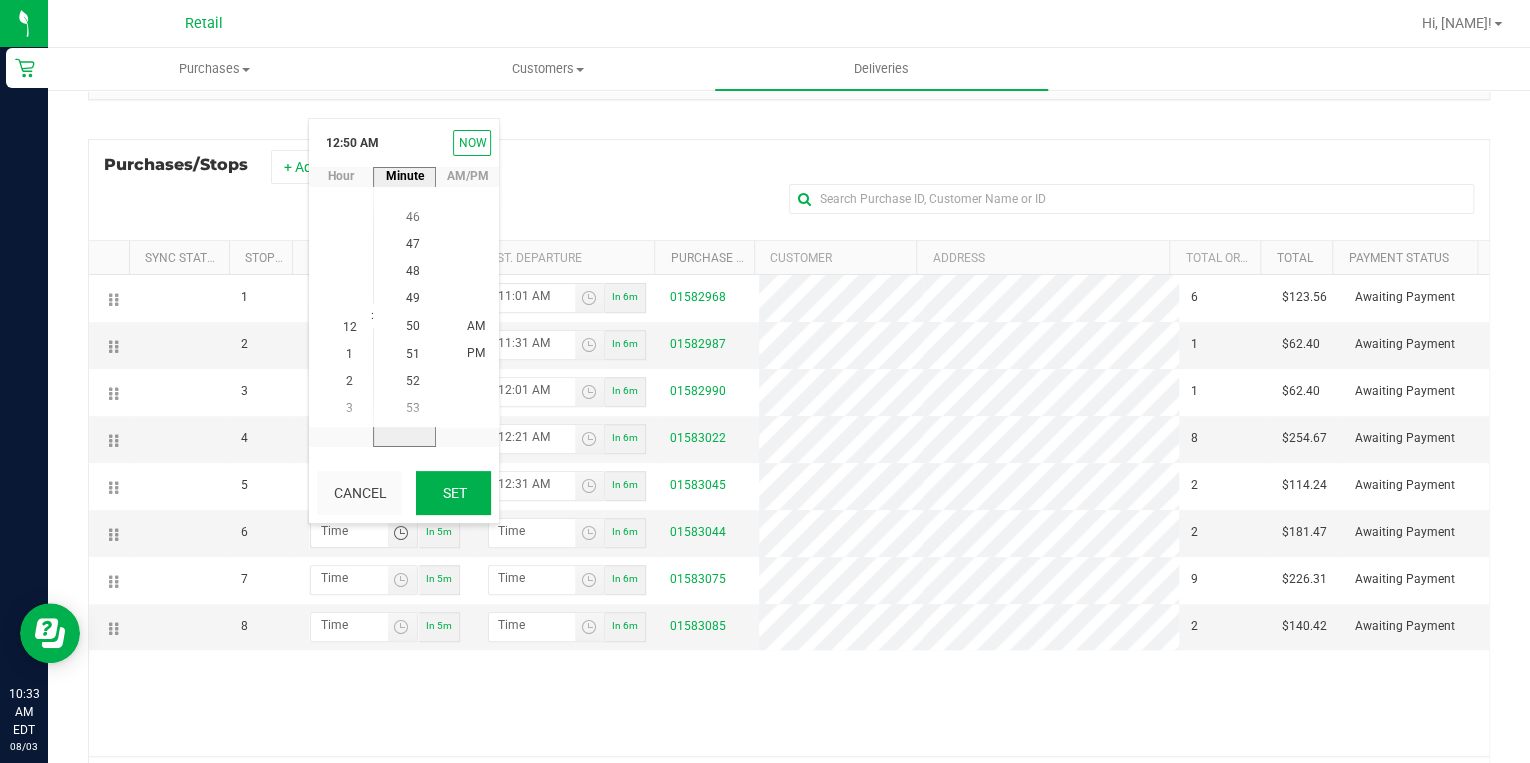 click on "Set" at bounding box center [453, 493] 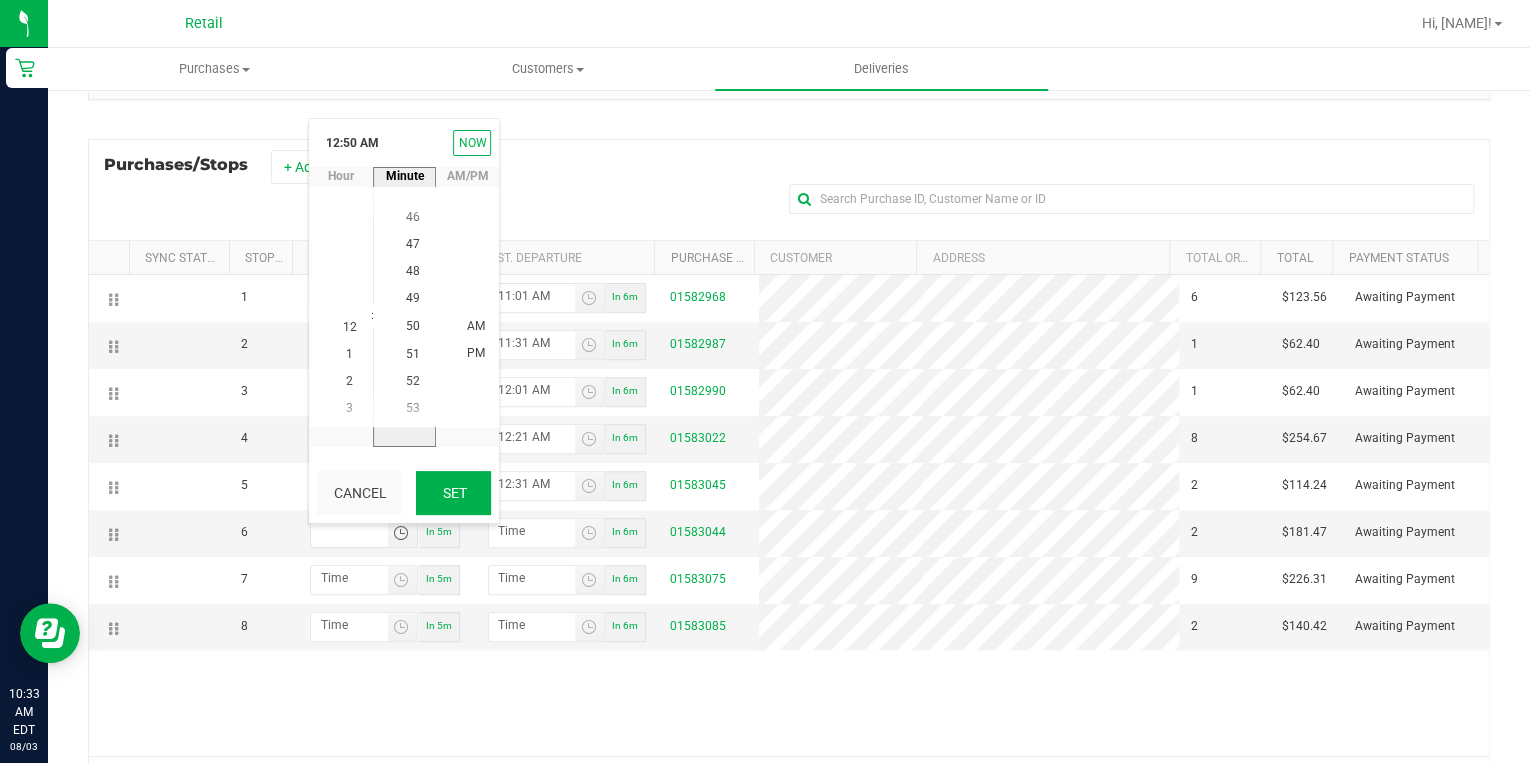 type on "12:50 AM" 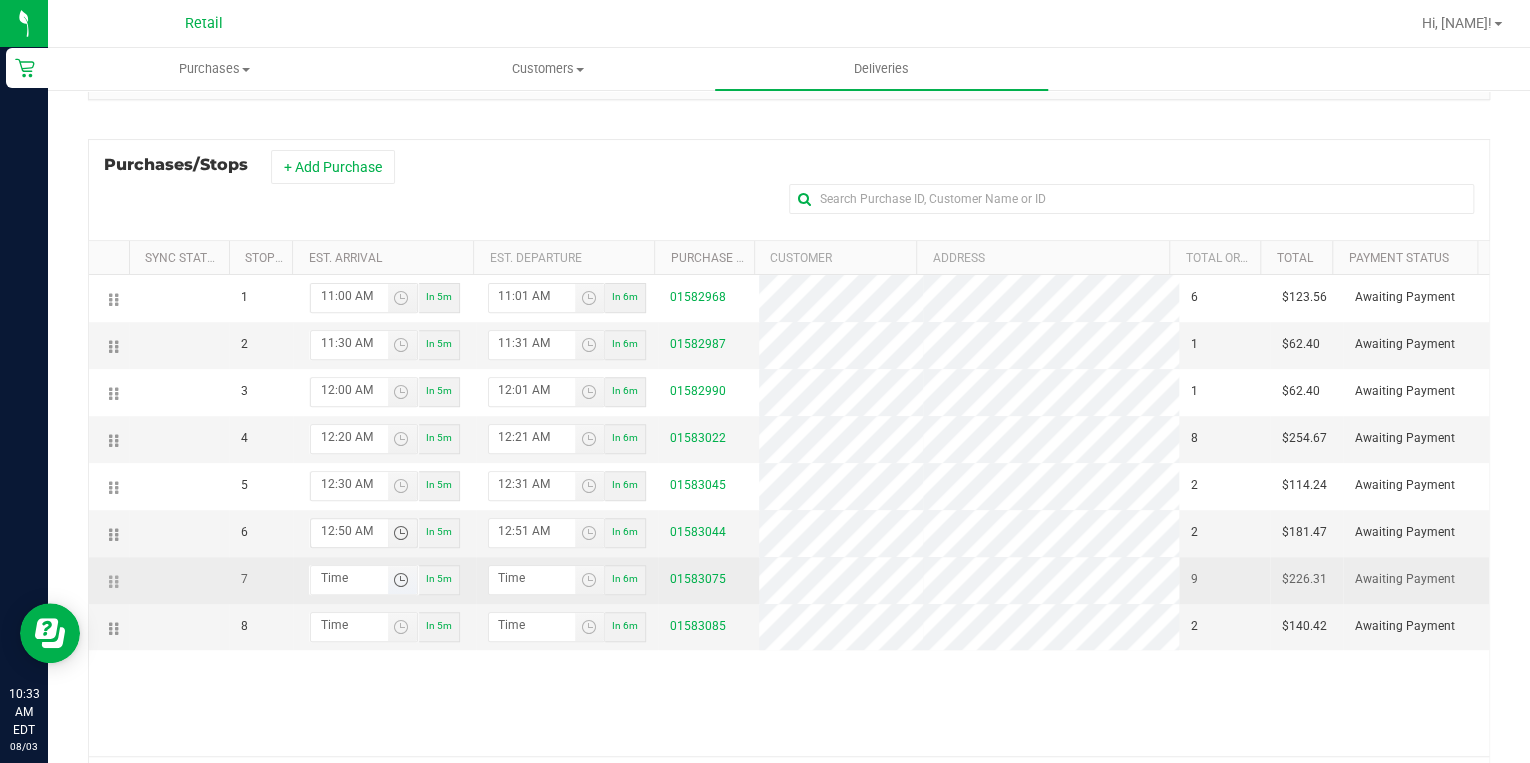 click at bounding box center [401, 580] 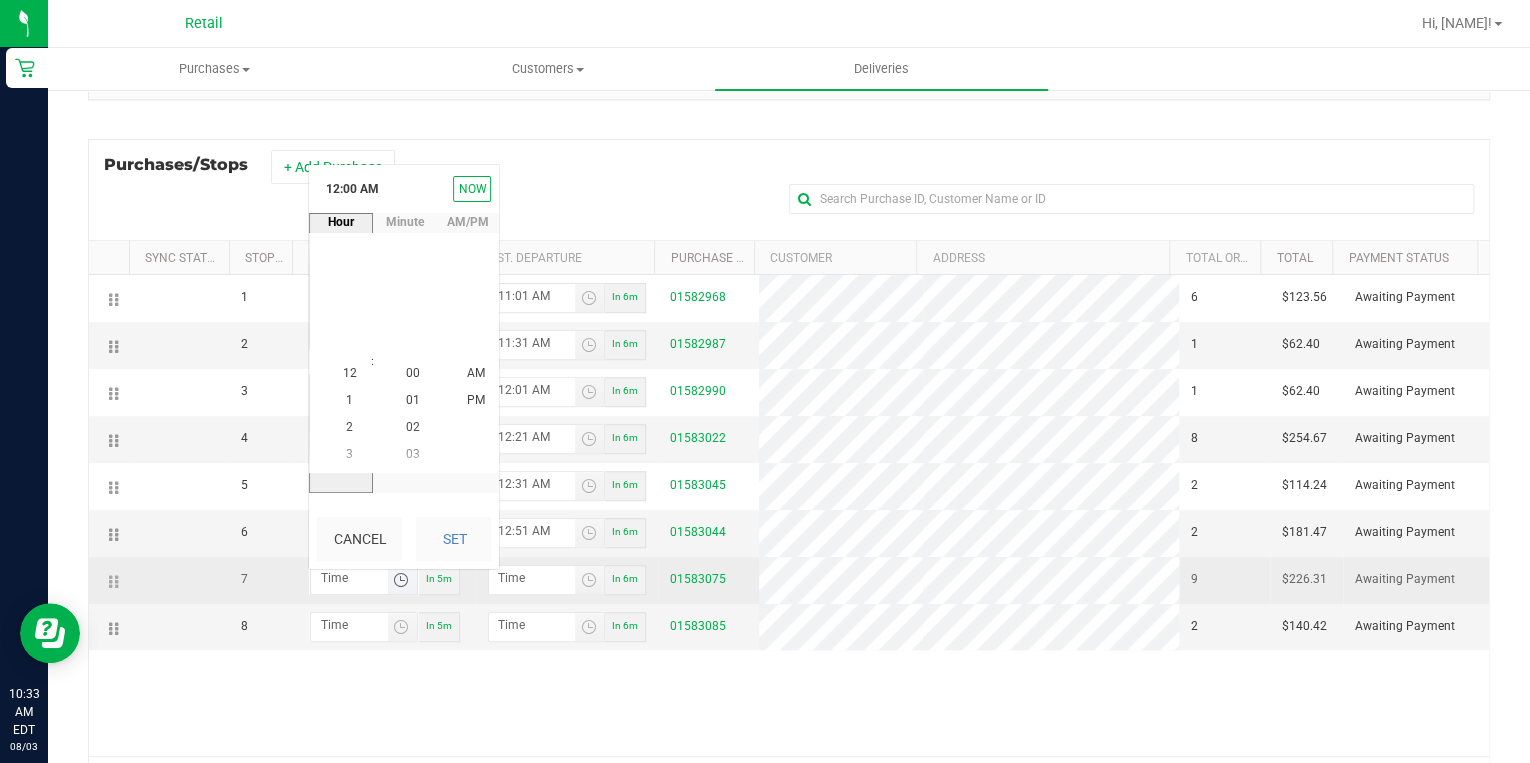 scroll, scrollTop: 0, scrollLeft: 0, axis: both 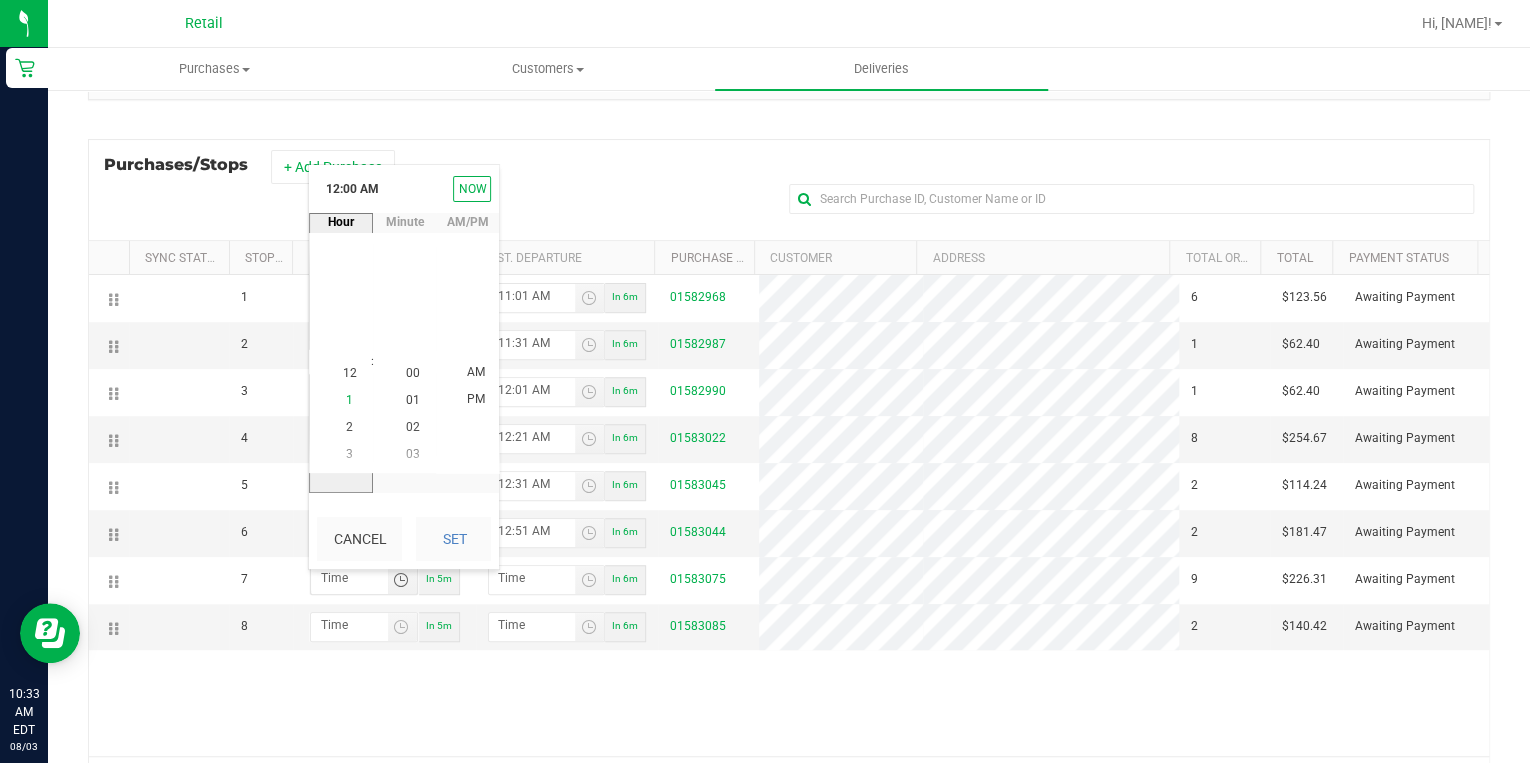 click on "1" at bounding box center (349, 400) 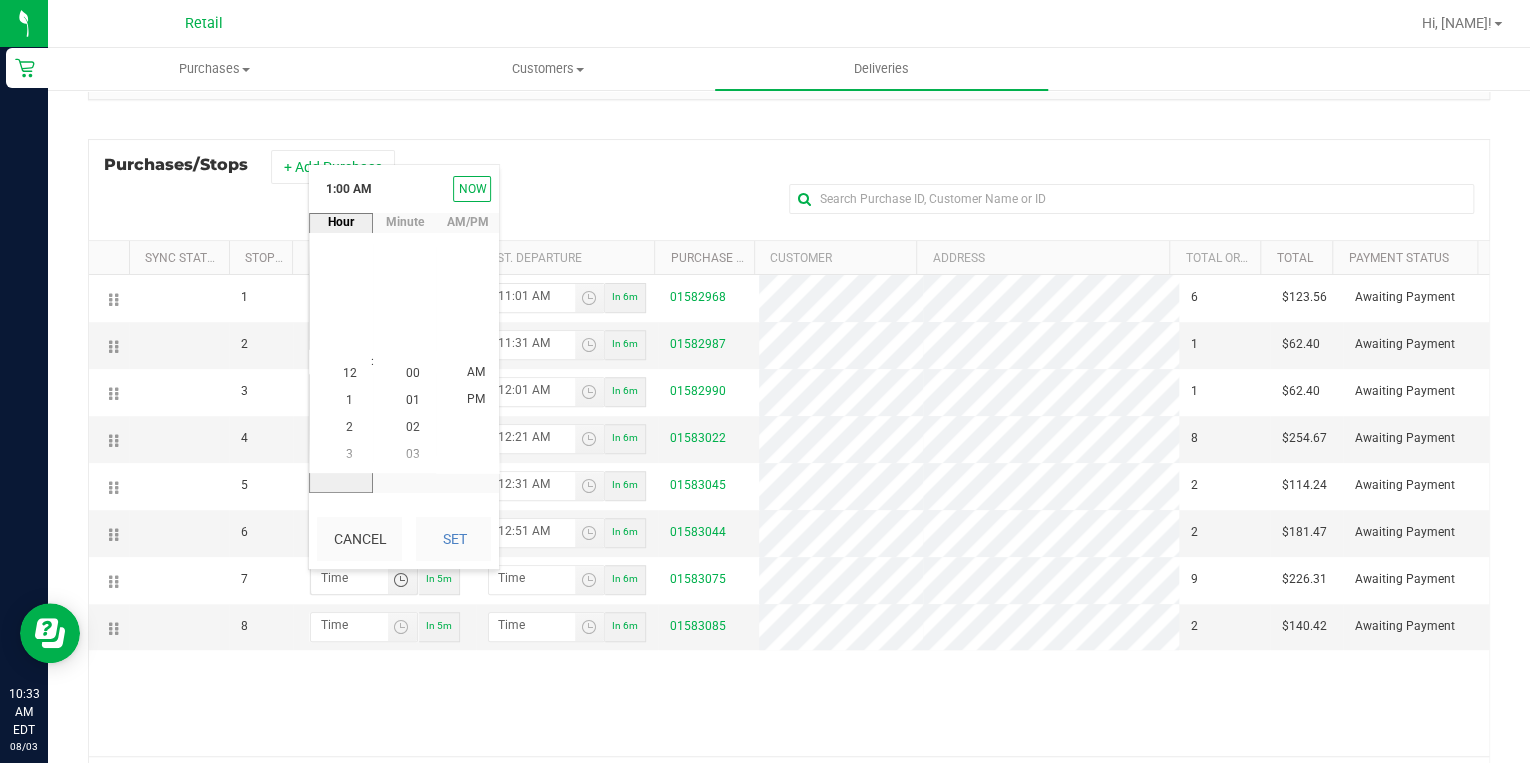 scroll, scrollTop: 27, scrollLeft: 0, axis: vertical 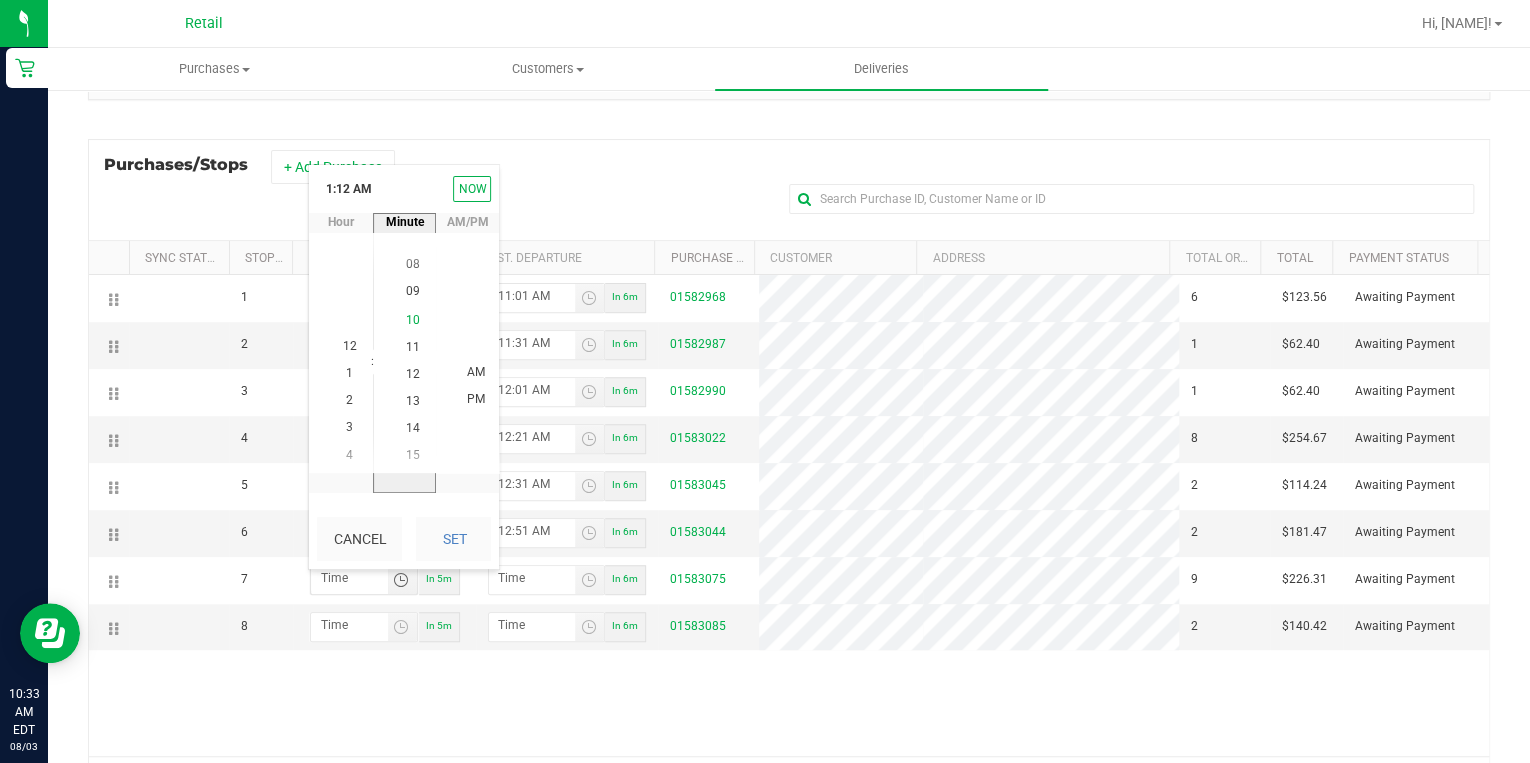 click on "10" at bounding box center (413, 319) 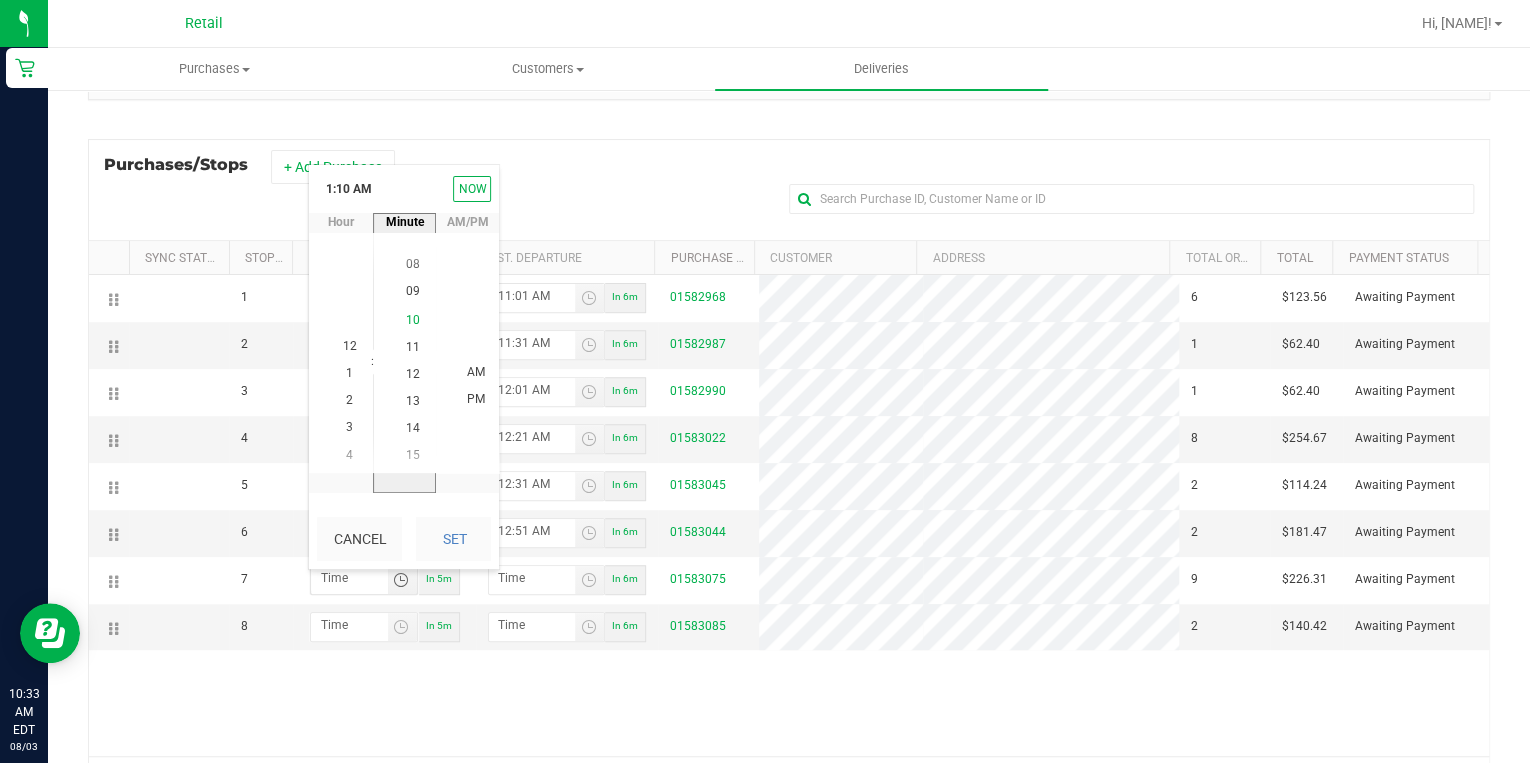scroll, scrollTop: 272, scrollLeft: 0, axis: vertical 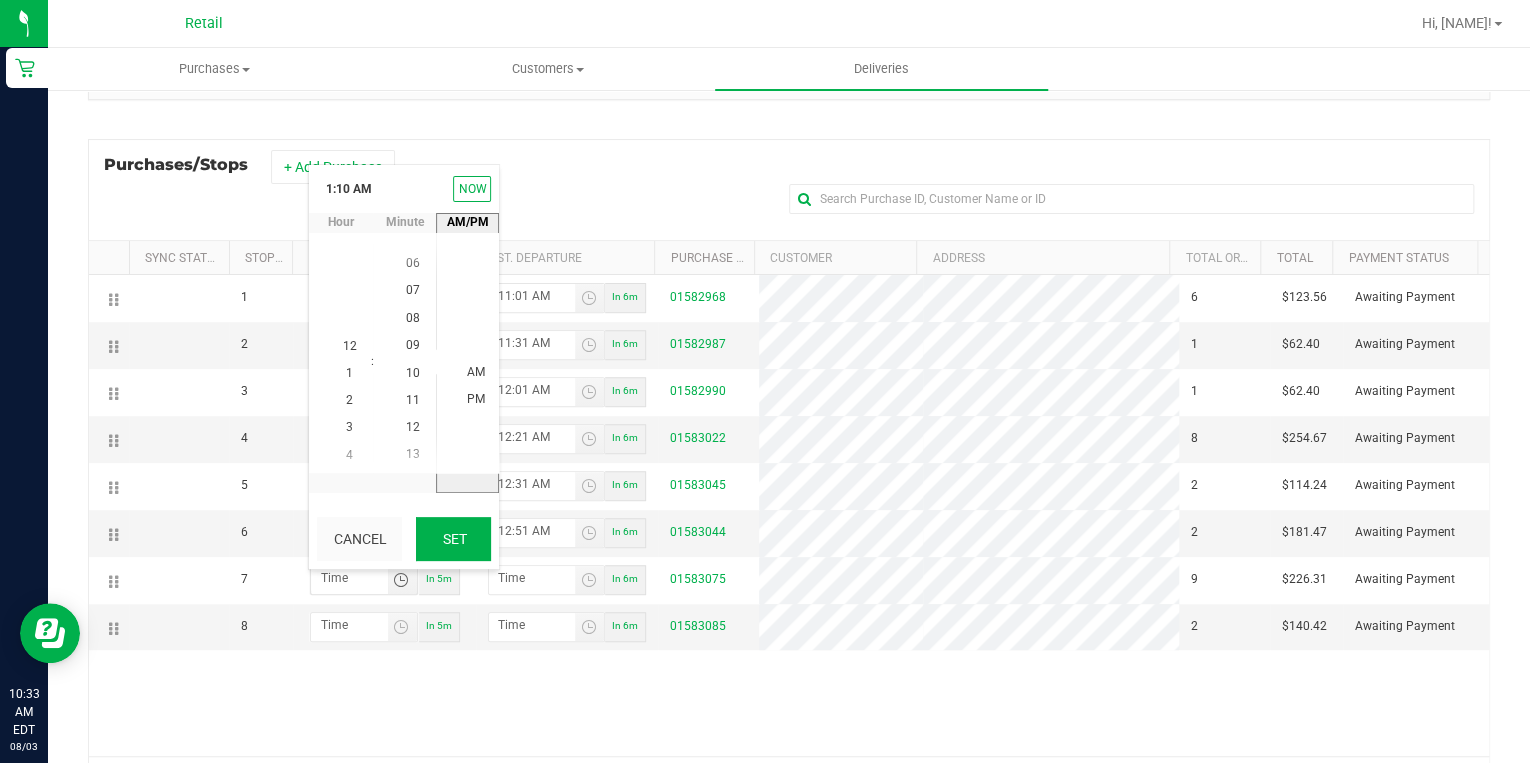 click on "Set" at bounding box center (453, 539) 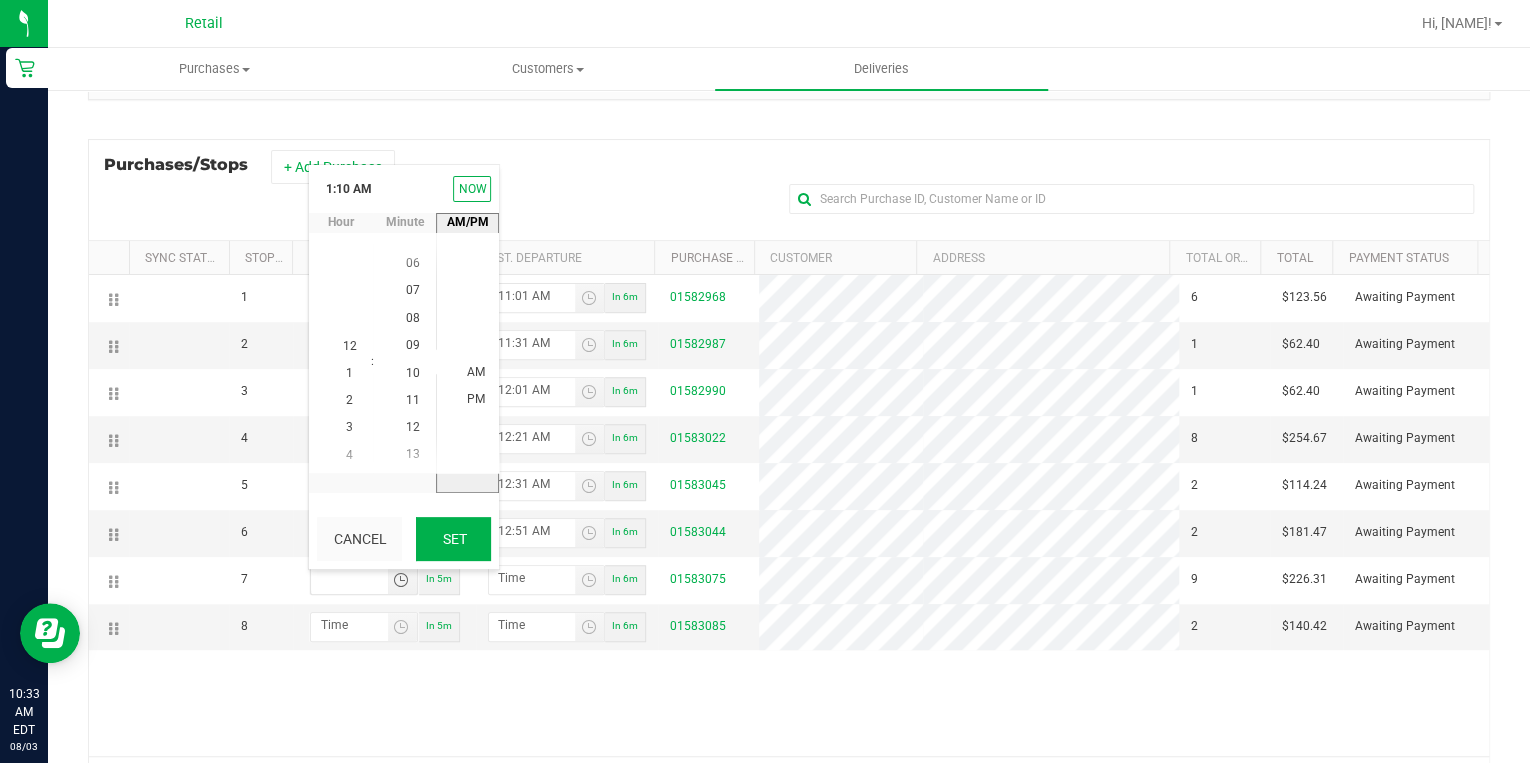 type on "1:10 AM" 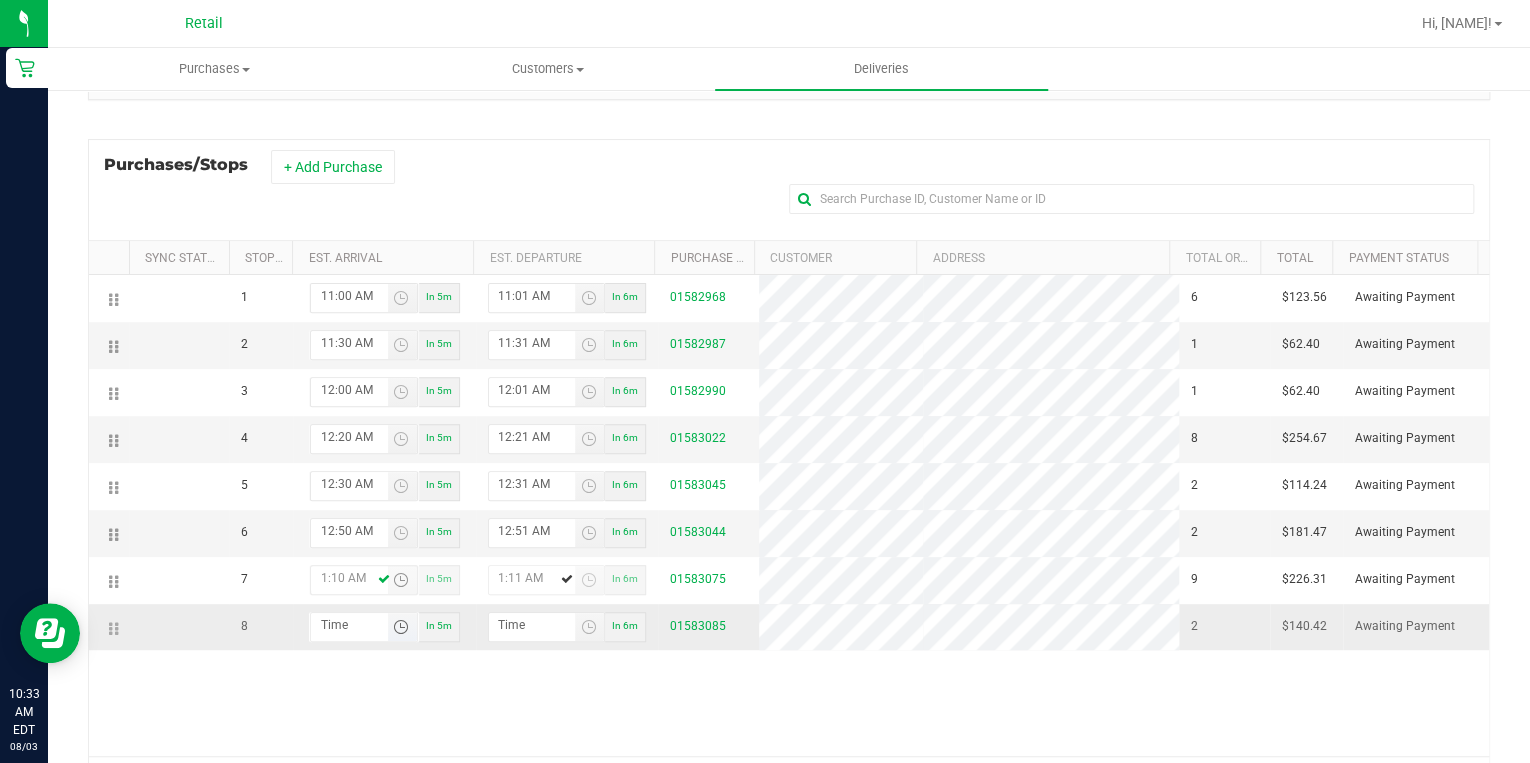 click at bounding box center (401, 627) 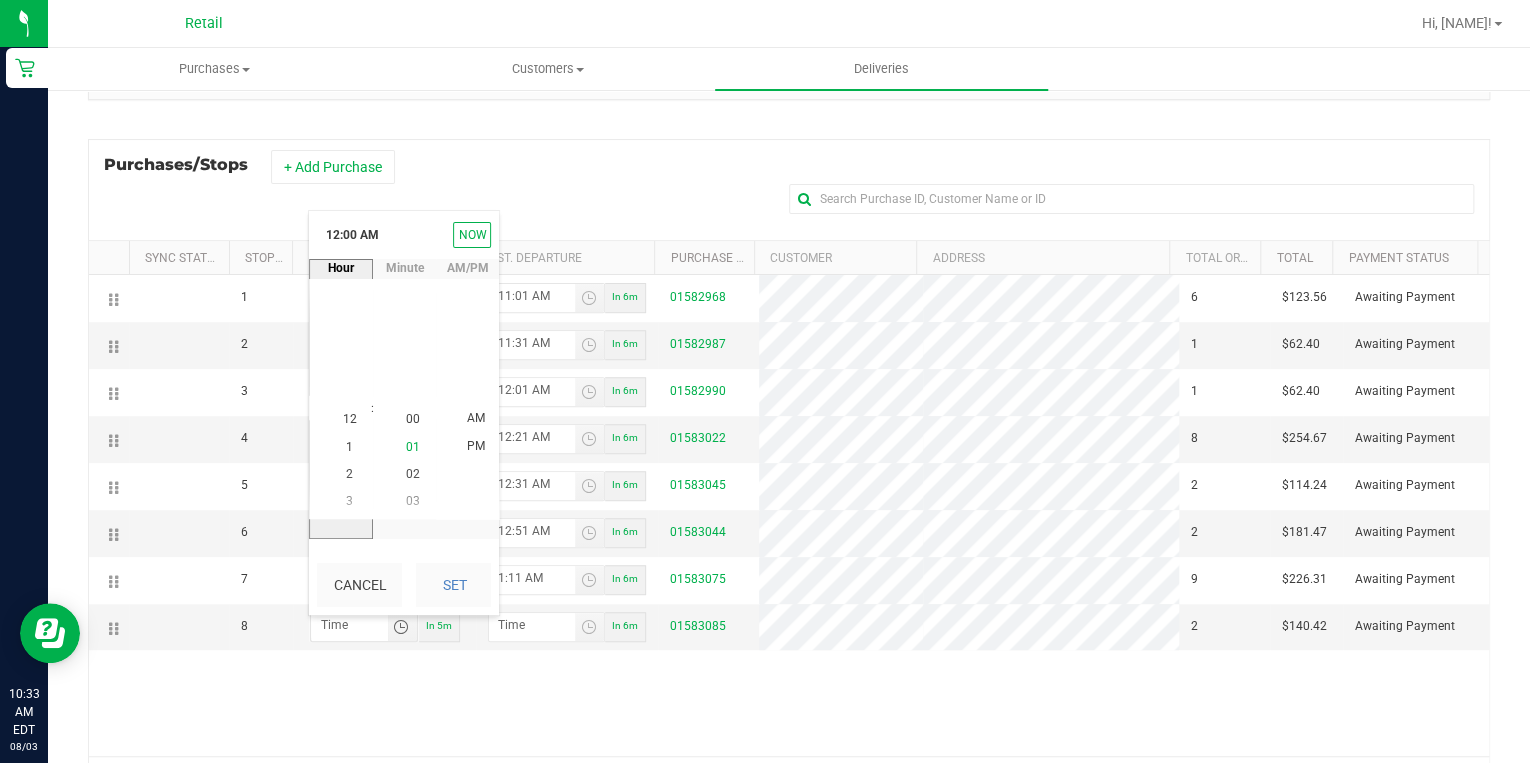 click on "1" at bounding box center [349, 446] 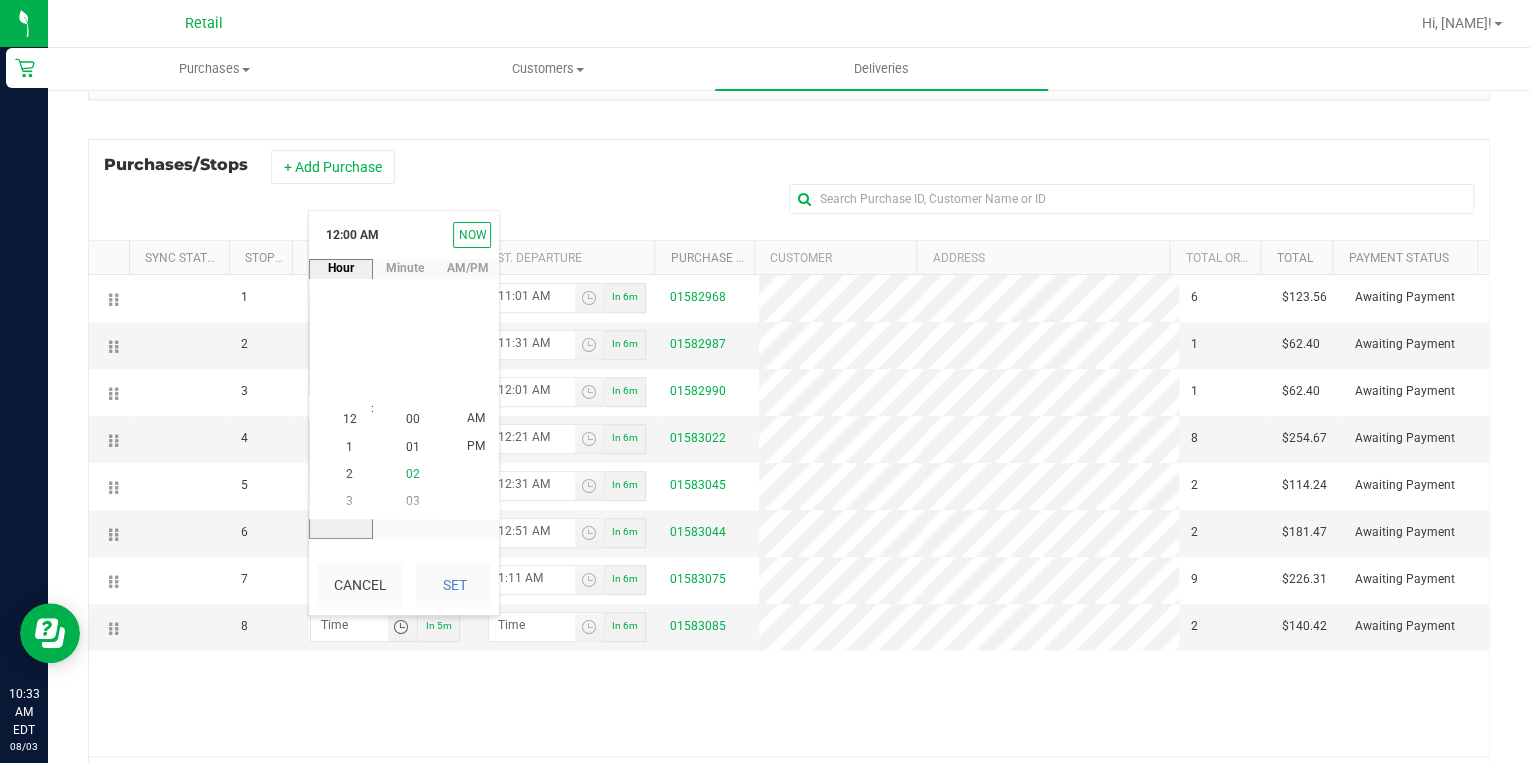 scroll, scrollTop: 27, scrollLeft: 0, axis: vertical 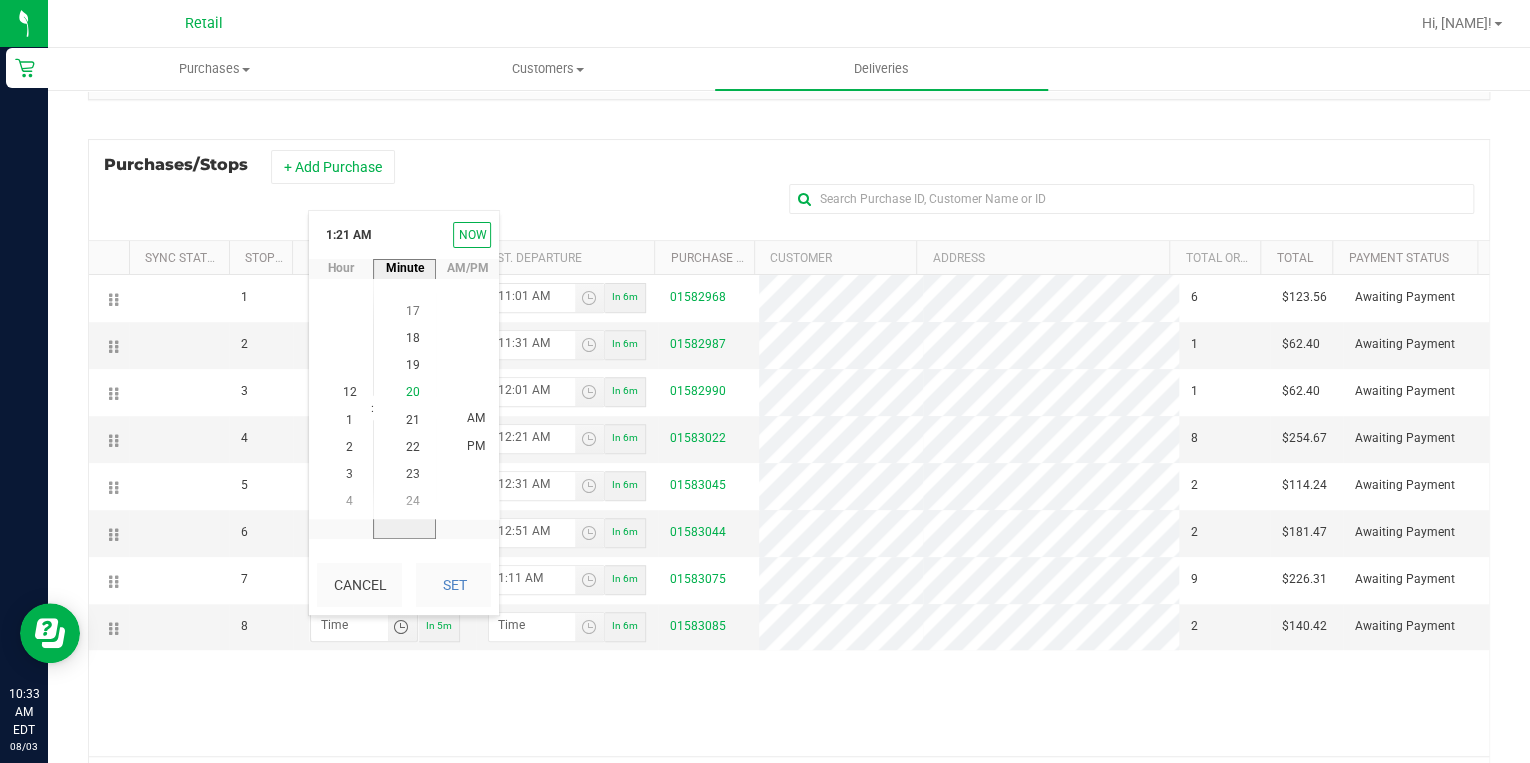 click on "20" at bounding box center (413, 392) 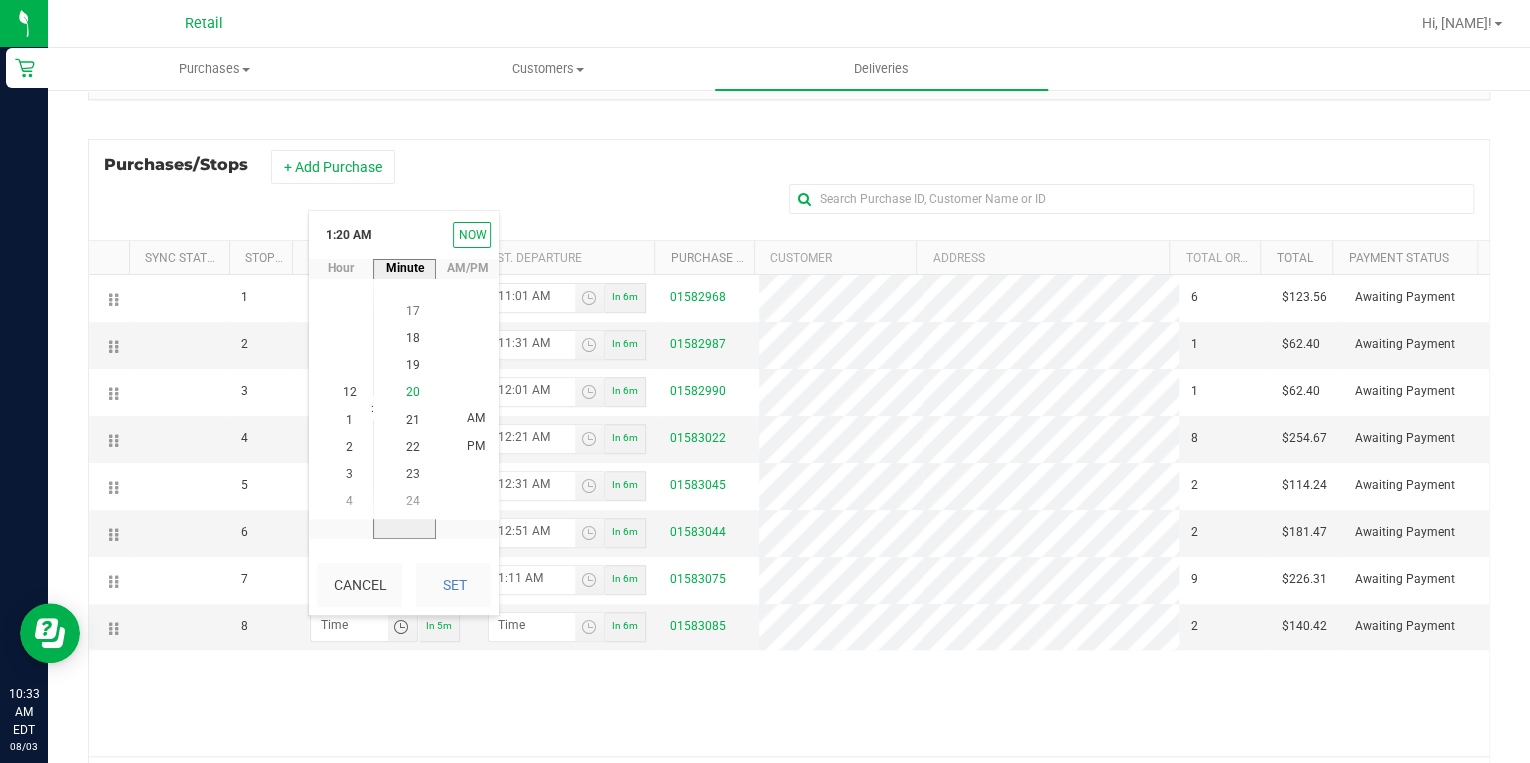 scroll, scrollTop: 543, scrollLeft: 0, axis: vertical 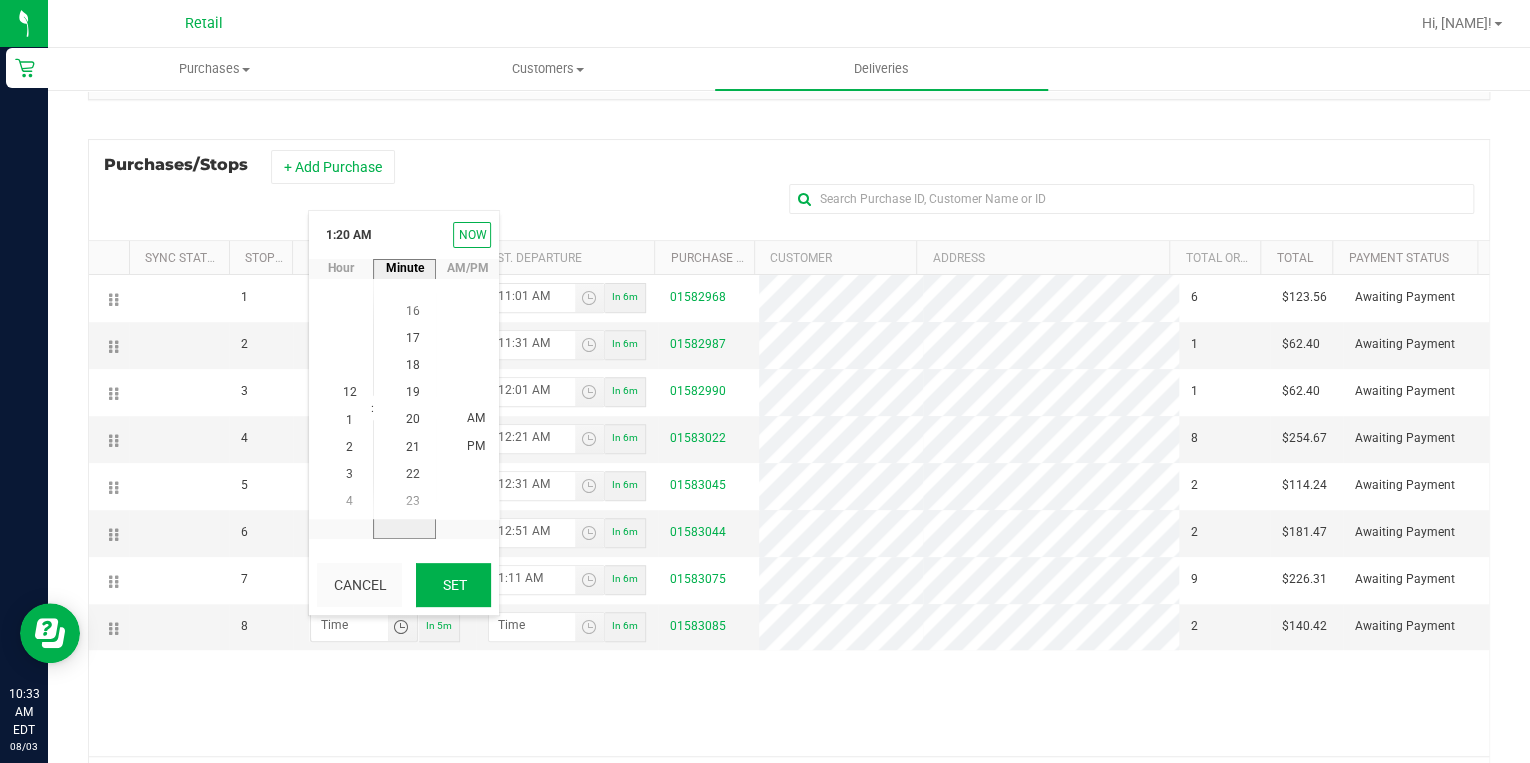 click on "Set" at bounding box center (453, 585) 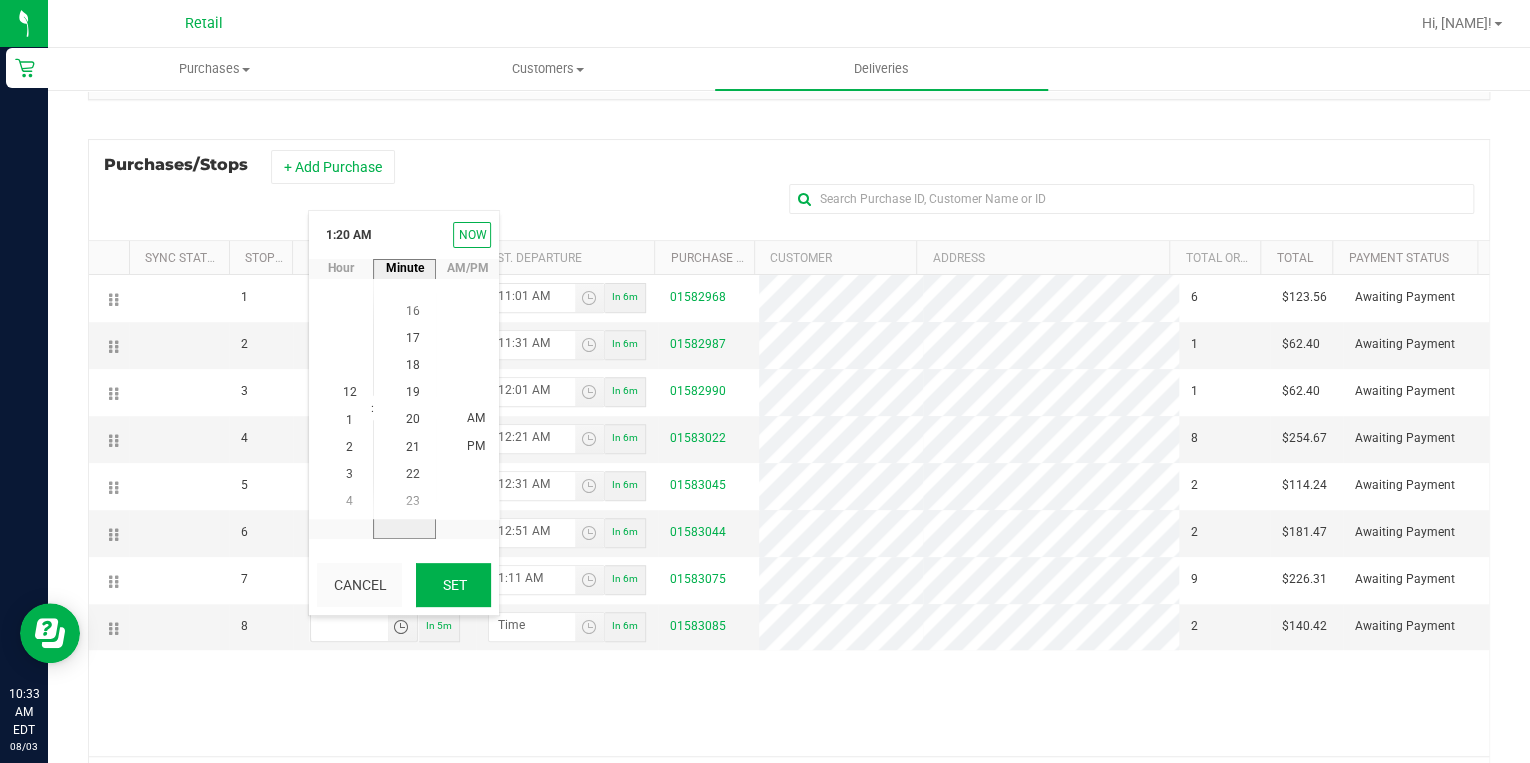 type on "1:20 AM" 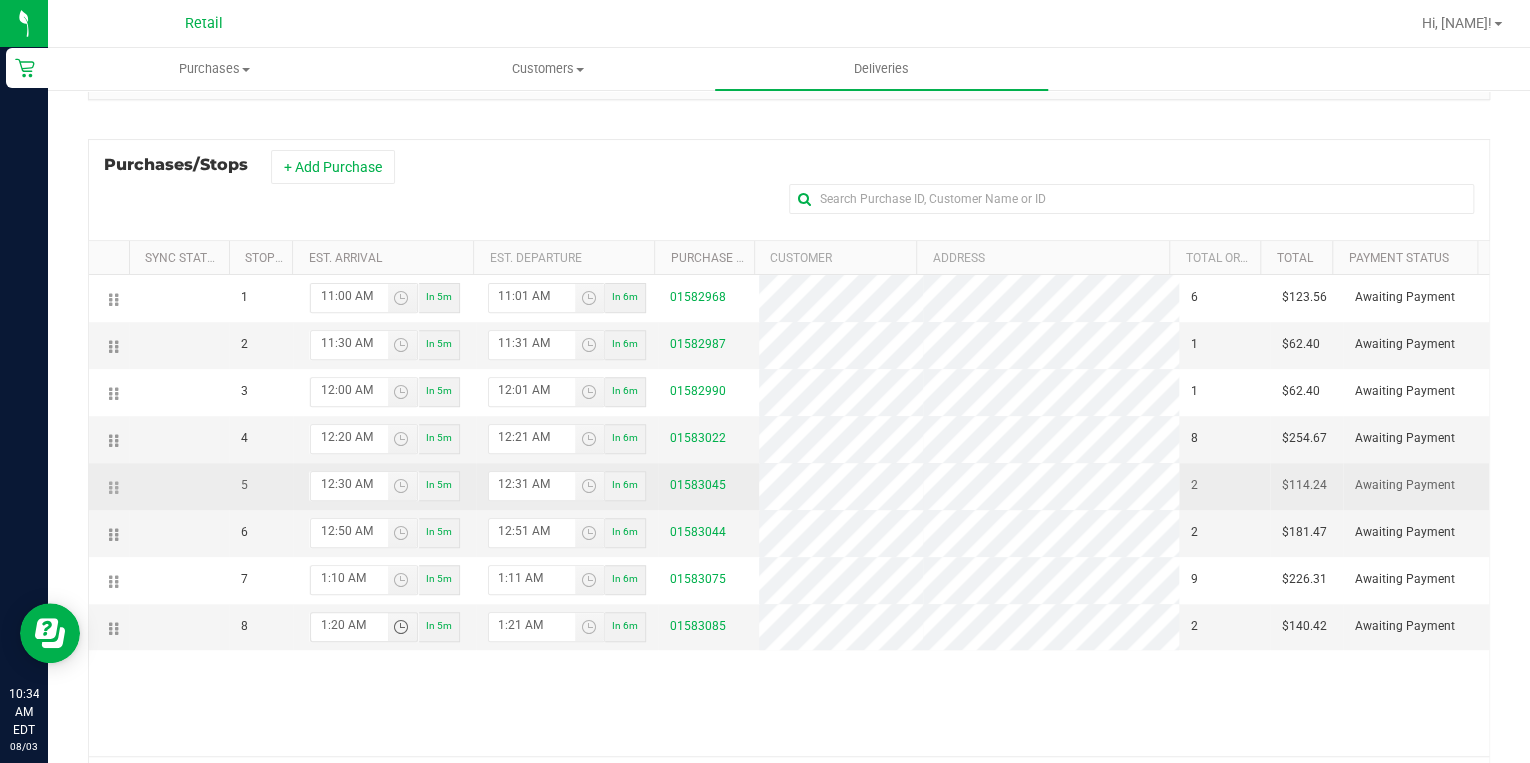 scroll, scrollTop: 253, scrollLeft: 0, axis: vertical 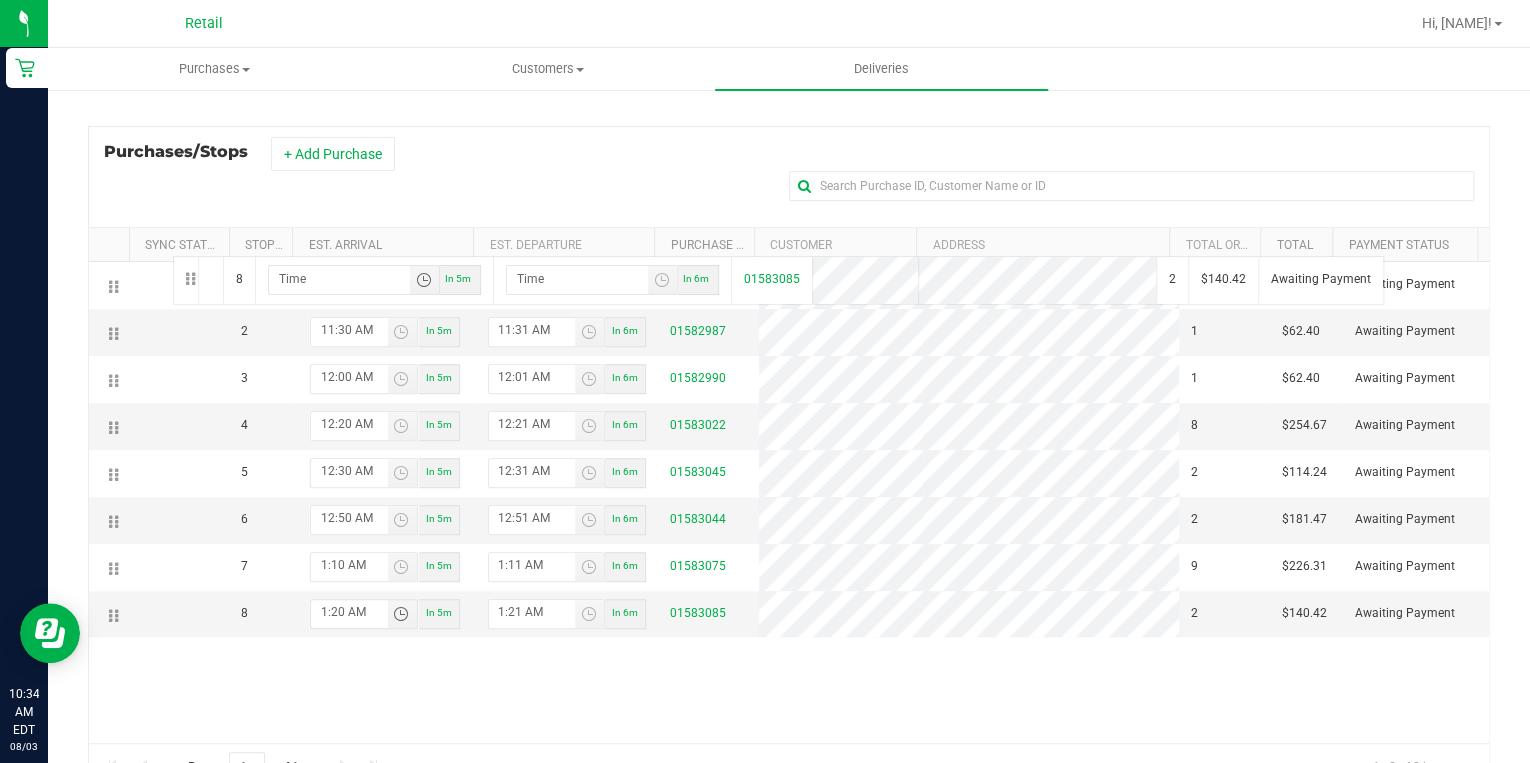 drag, startPoint x: 114, startPoint y: 621, endPoint x: 170, endPoint y: 254, distance: 371.2479 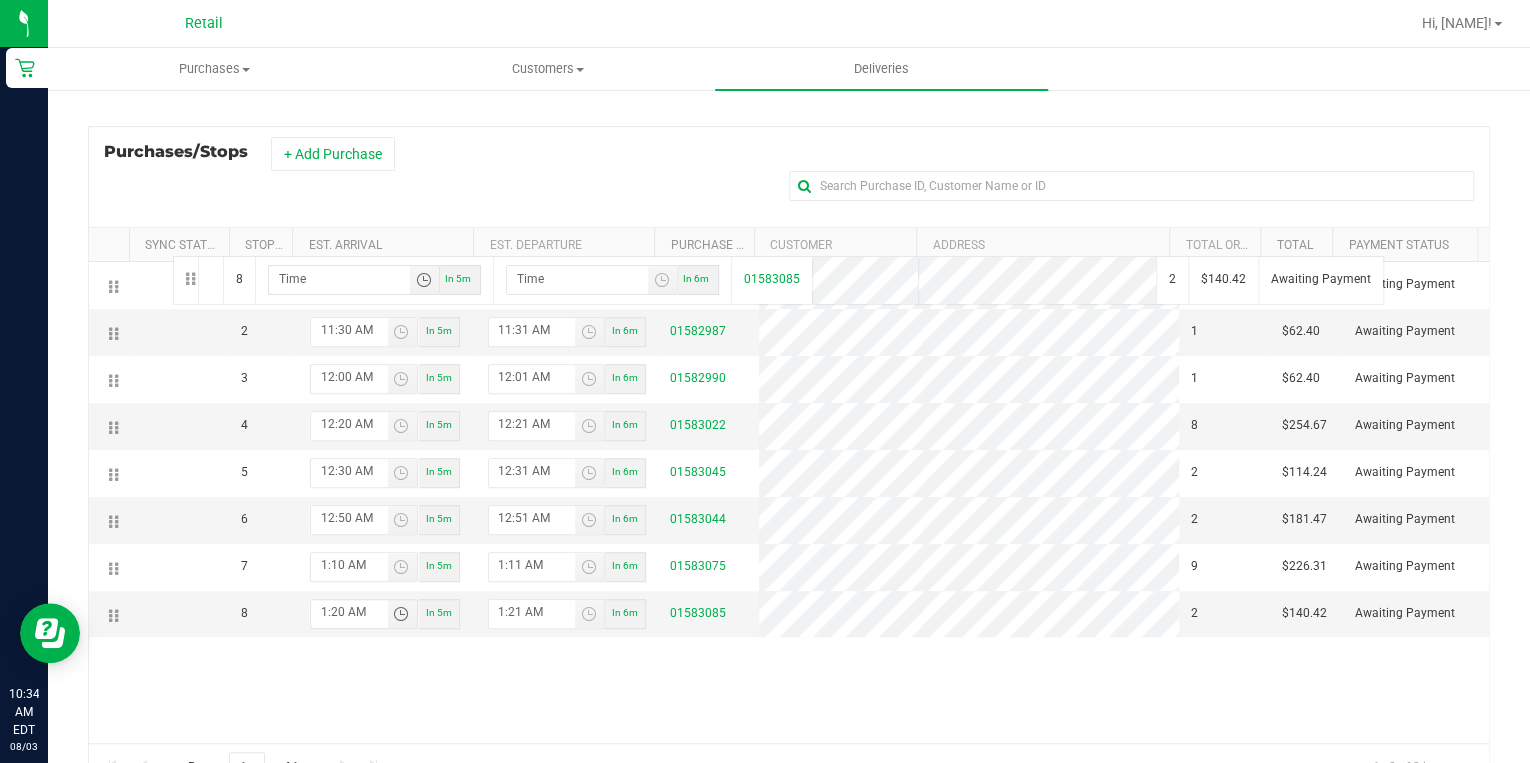 click on "Sync Status Stop # Est. Arrival Est. Departure Purchase ID Customer Address Total Order Lines Total Payment Status
1
11:00 AM In 5m
11:01 AM In 6m
01582968
6 $123.56 Awaiting Payment
2
11:30 AM In 5m
11:31 AM In 6m
01582987
1 $62.40 Awaiting Payment
3 1" at bounding box center (789, 509) 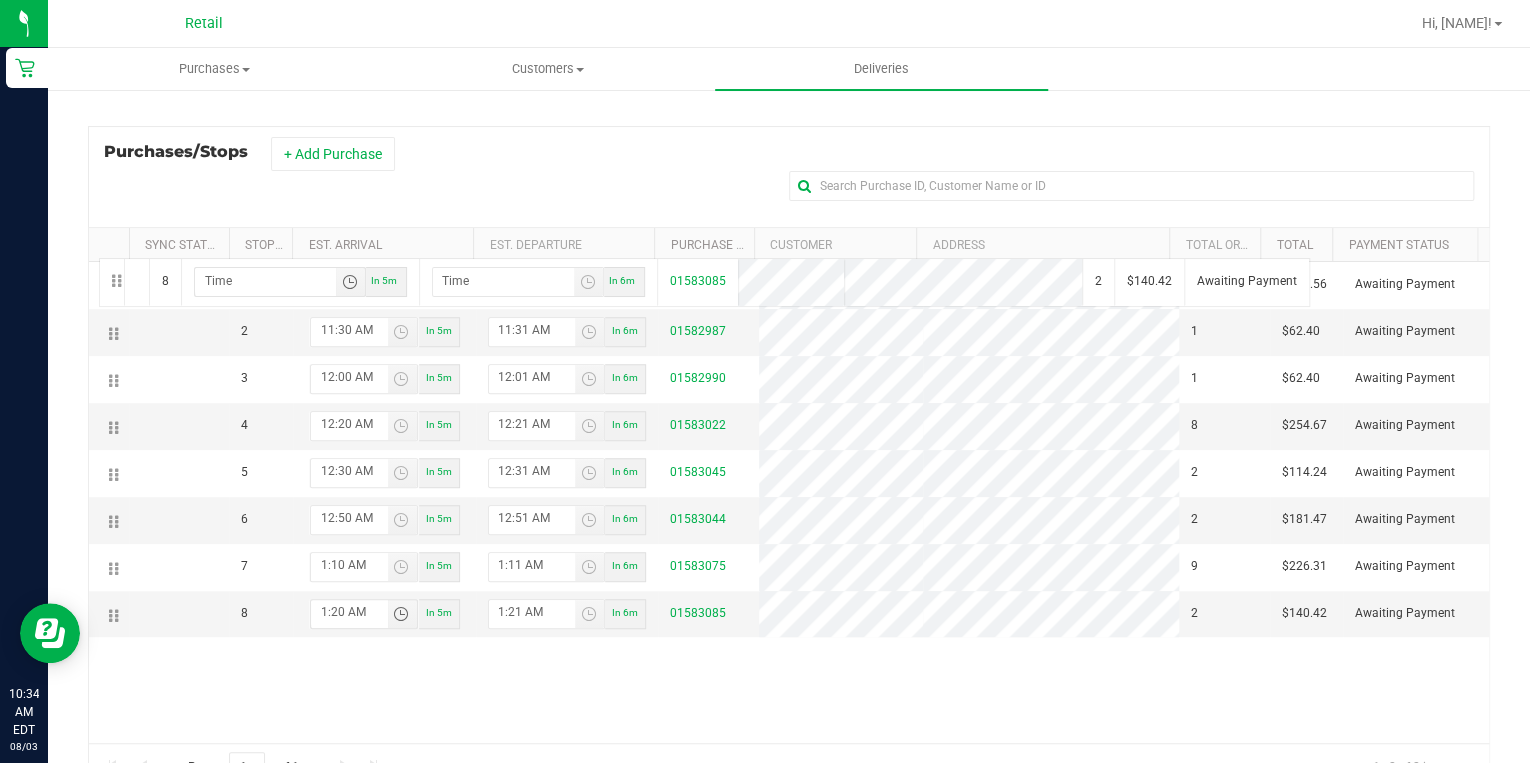 drag, startPoint x: 110, startPoint y: 603, endPoint x: 96, endPoint y: 256, distance: 347.28232 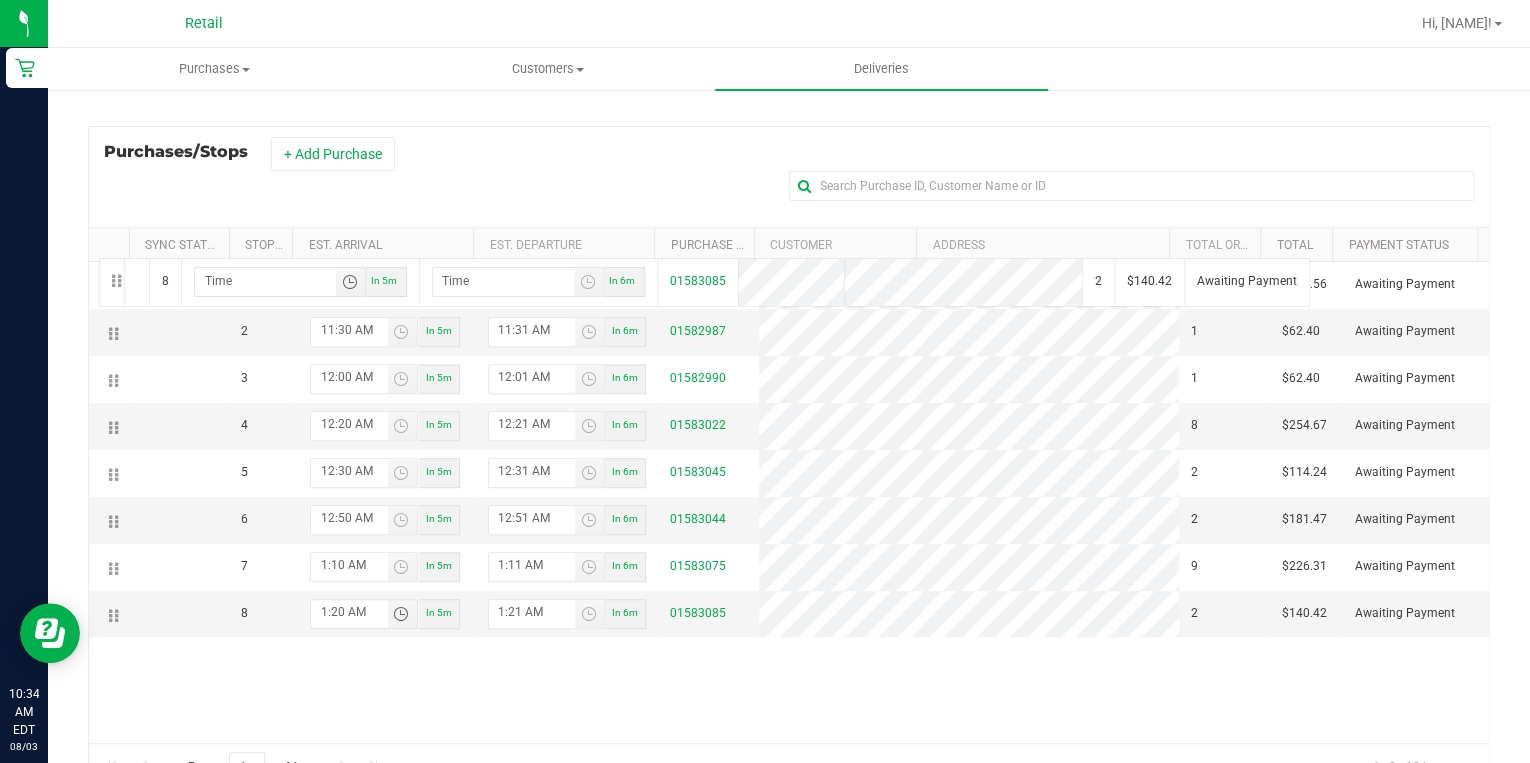 click on "Sync Status Stop # Est. Arrival Est. Departure Purchase ID Customer Address Total Order Lines Total Payment Status
1
11:00 AM In 5m
11:01 AM In 6m
01582968
6 $123.56 Awaiting Payment
2
11:30 AM In 5m
11:31 AM In 6m
01582987
1 $62.40 Awaiting Payment
3 1" at bounding box center (789, 509) 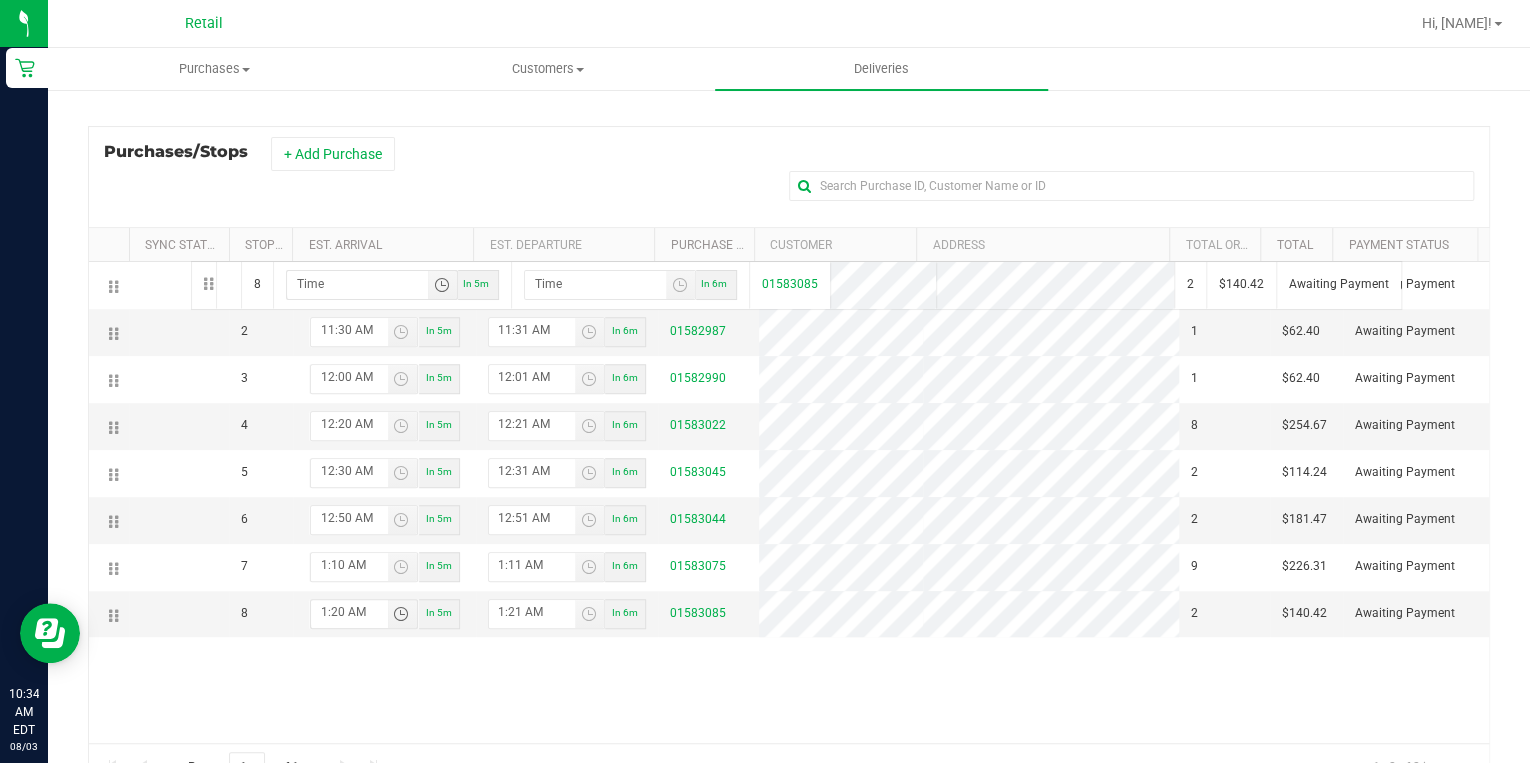 drag, startPoint x: 116, startPoint y: 620, endPoint x: 188, endPoint y: 258, distance: 369.0908 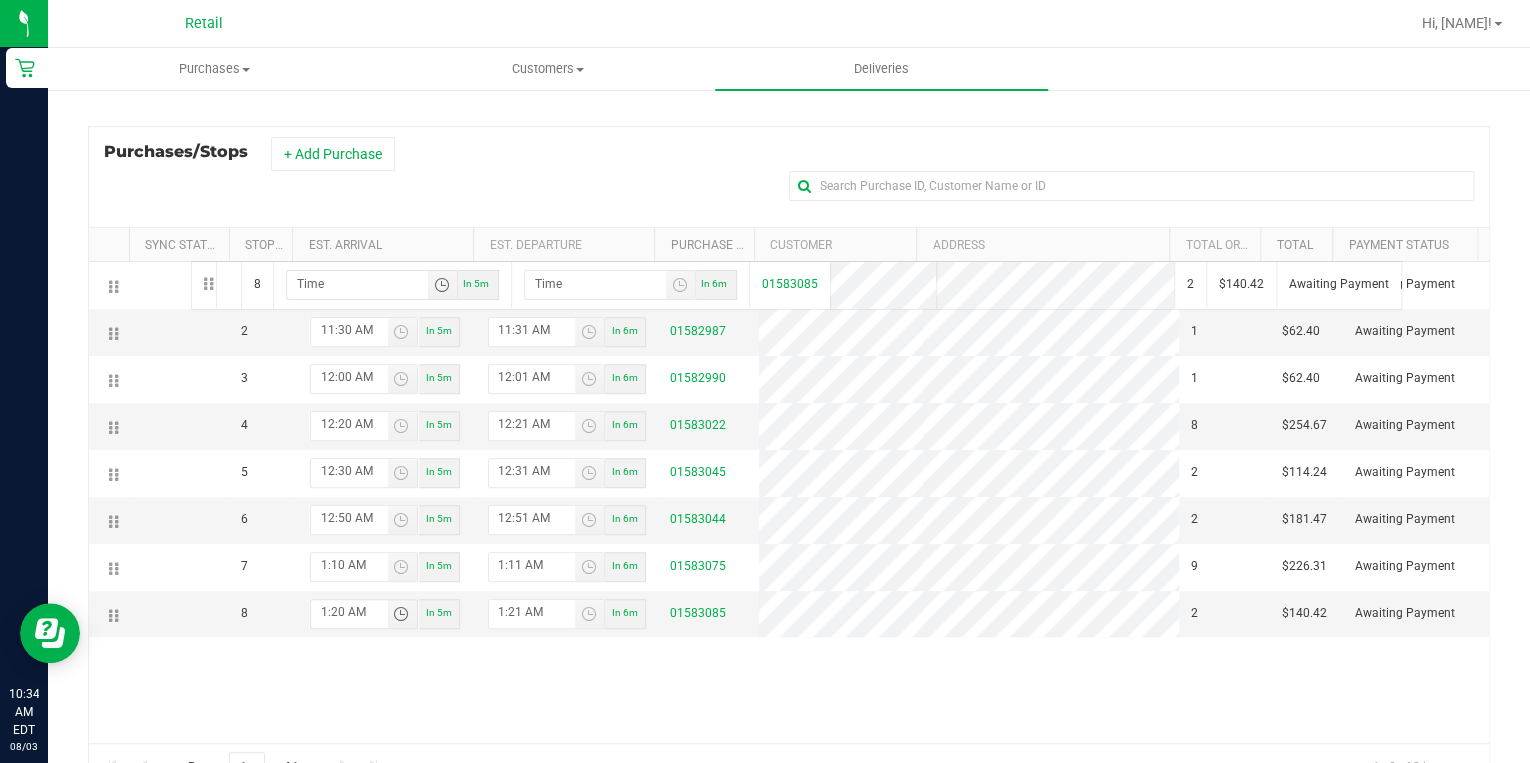click on "Sync Status Stop # Est. Arrival Est. Departure Purchase ID Customer Address Total Order Lines Total Payment Status
1
11:00 AM In 5m
11:01 AM In 6m
01582968
6 $123.56 Awaiting Payment
2
11:30 AM In 5m
11:31 AM In 6m
01582987
1 $62.40 Awaiting Payment
3 1" at bounding box center [789, 509] 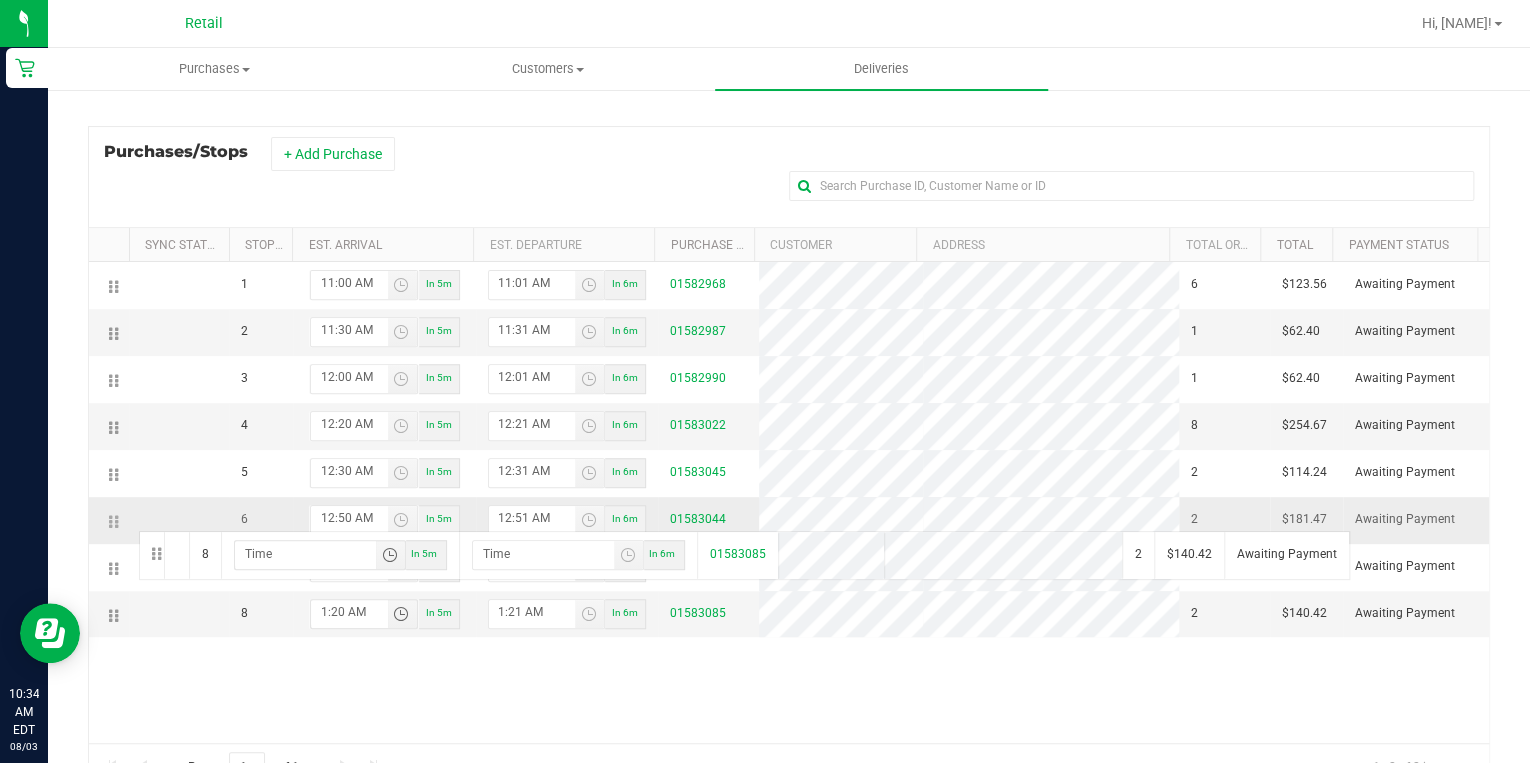 drag, startPoint x: 117, startPoint y: 624, endPoint x: 136, endPoint y: 529, distance: 96.88137 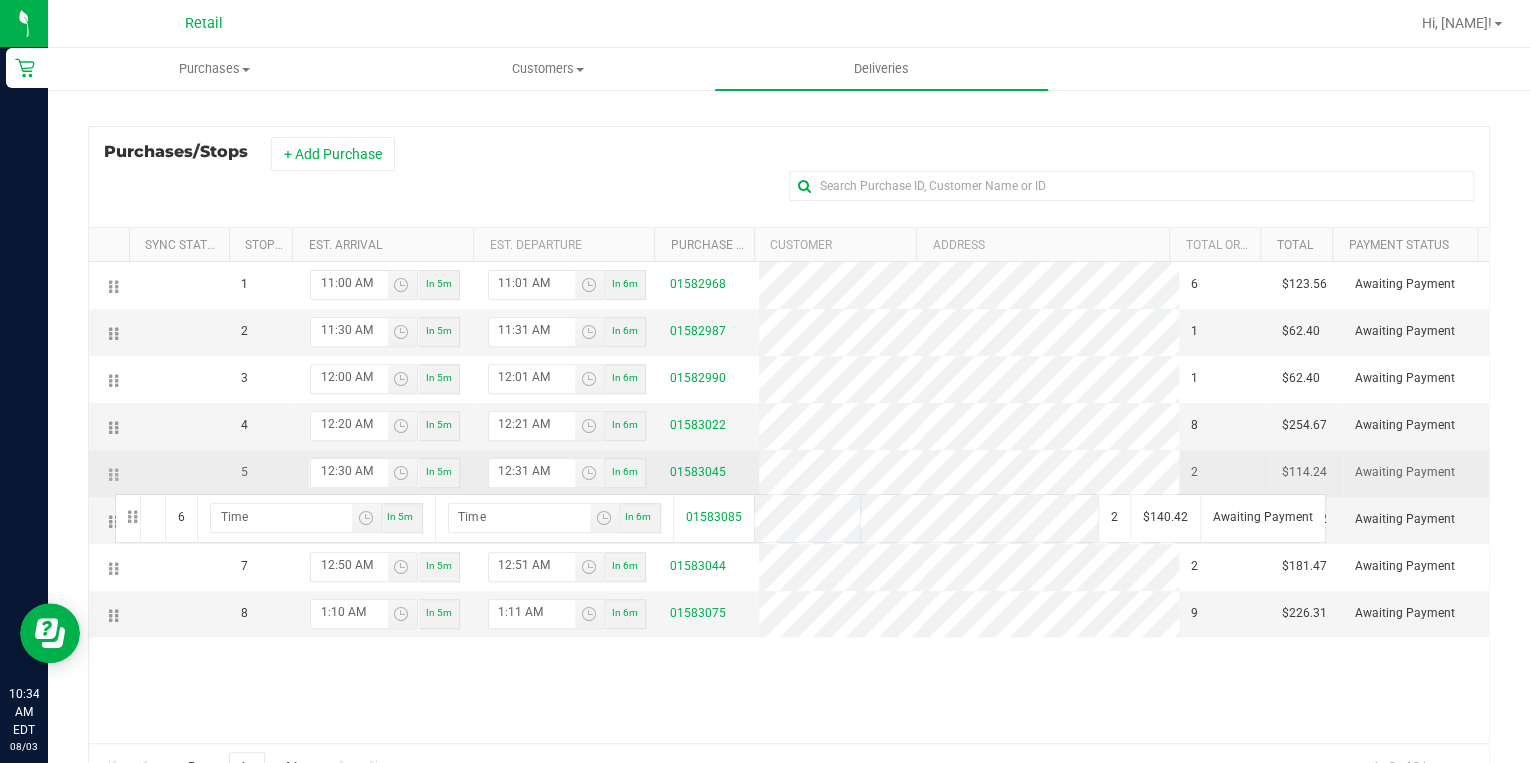 drag, startPoint x: 109, startPoint y: 522, endPoint x: 119, endPoint y: 451, distance: 71.70077 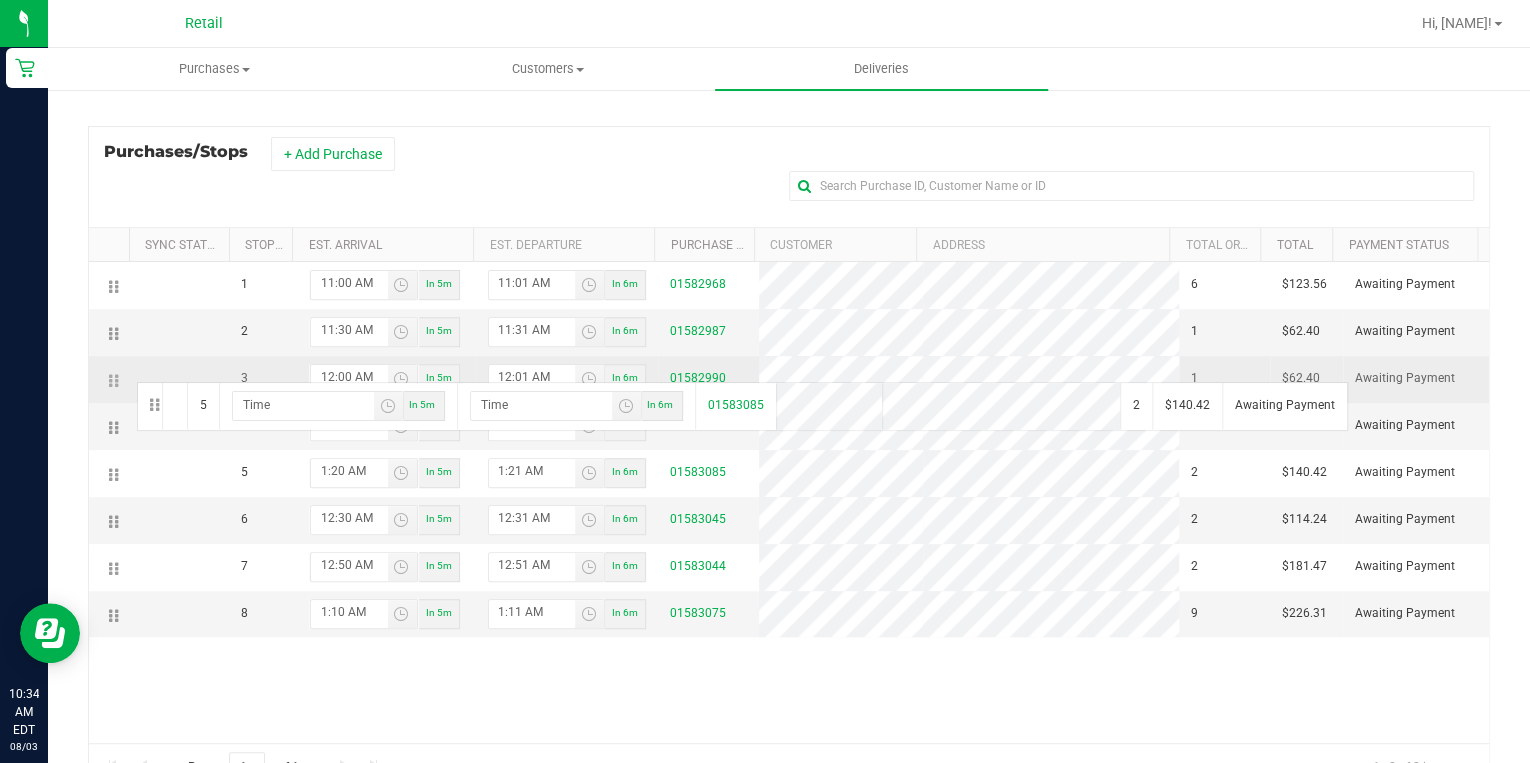 drag, startPoint x: 110, startPoint y: 469, endPoint x: 131, endPoint y: 393, distance: 78.84795 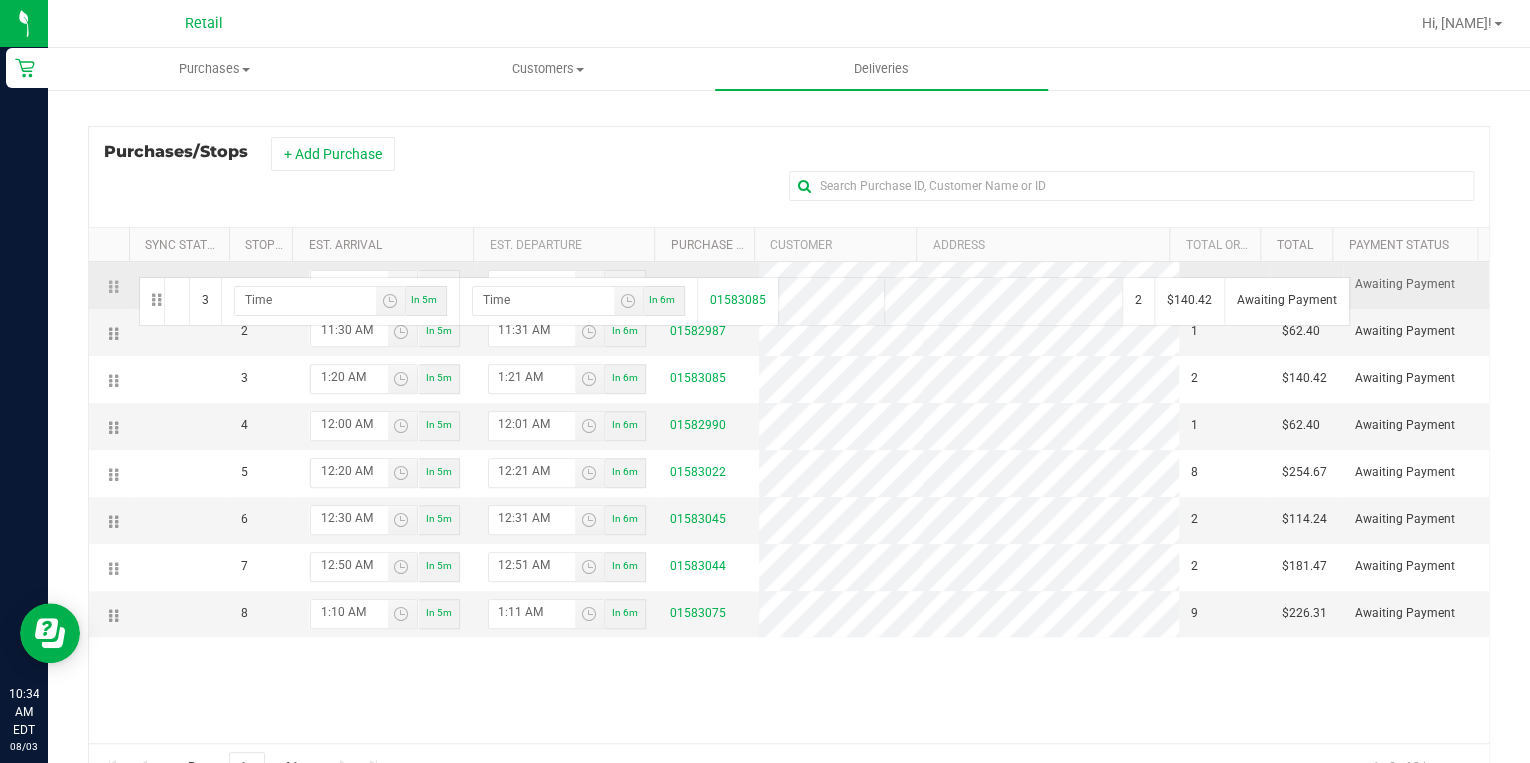 drag, startPoint x: 114, startPoint y: 379, endPoint x: 136, endPoint y: 275, distance: 106.30146 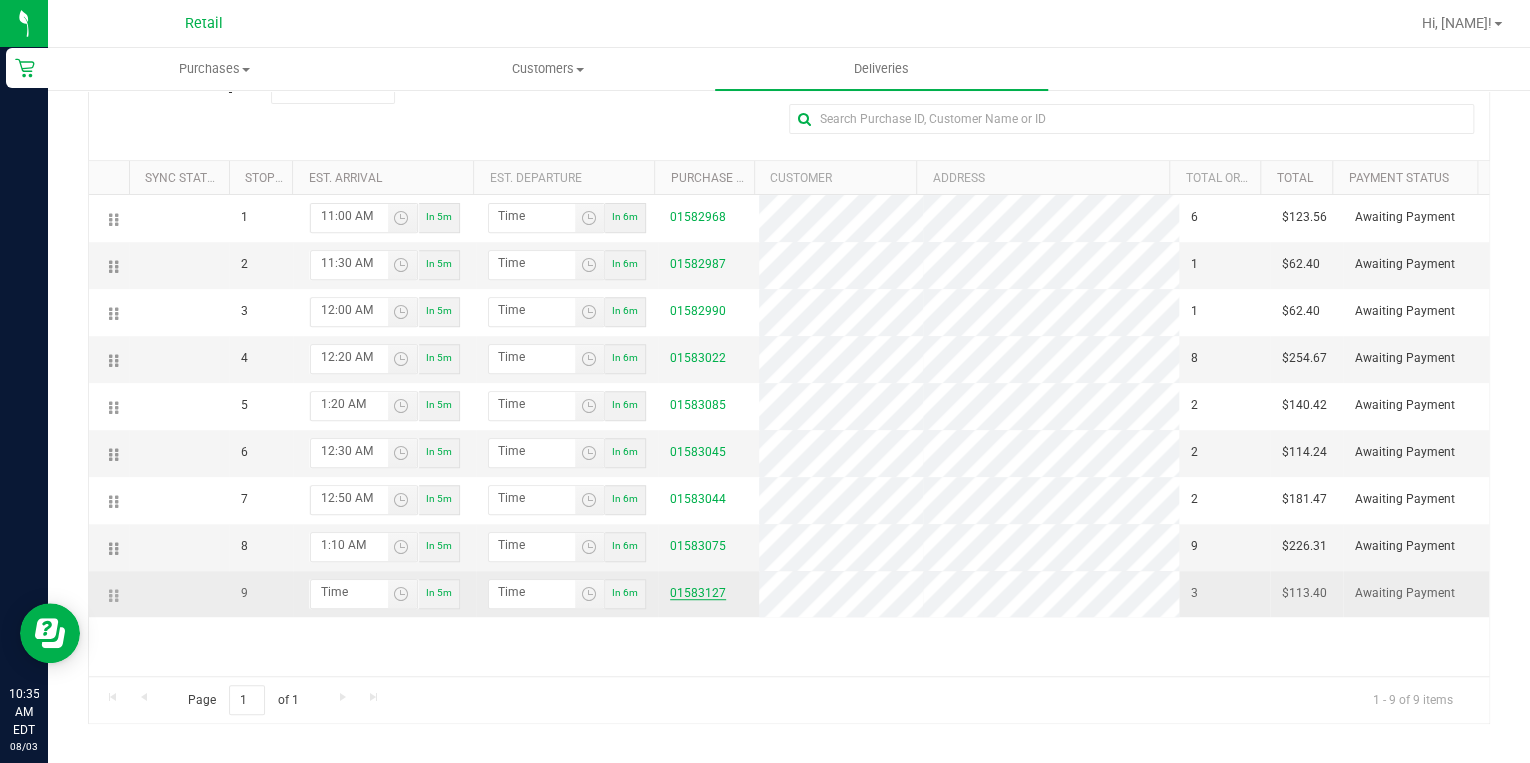 scroll, scrollTop: 333, scrollLeft: 0, axis: vertical 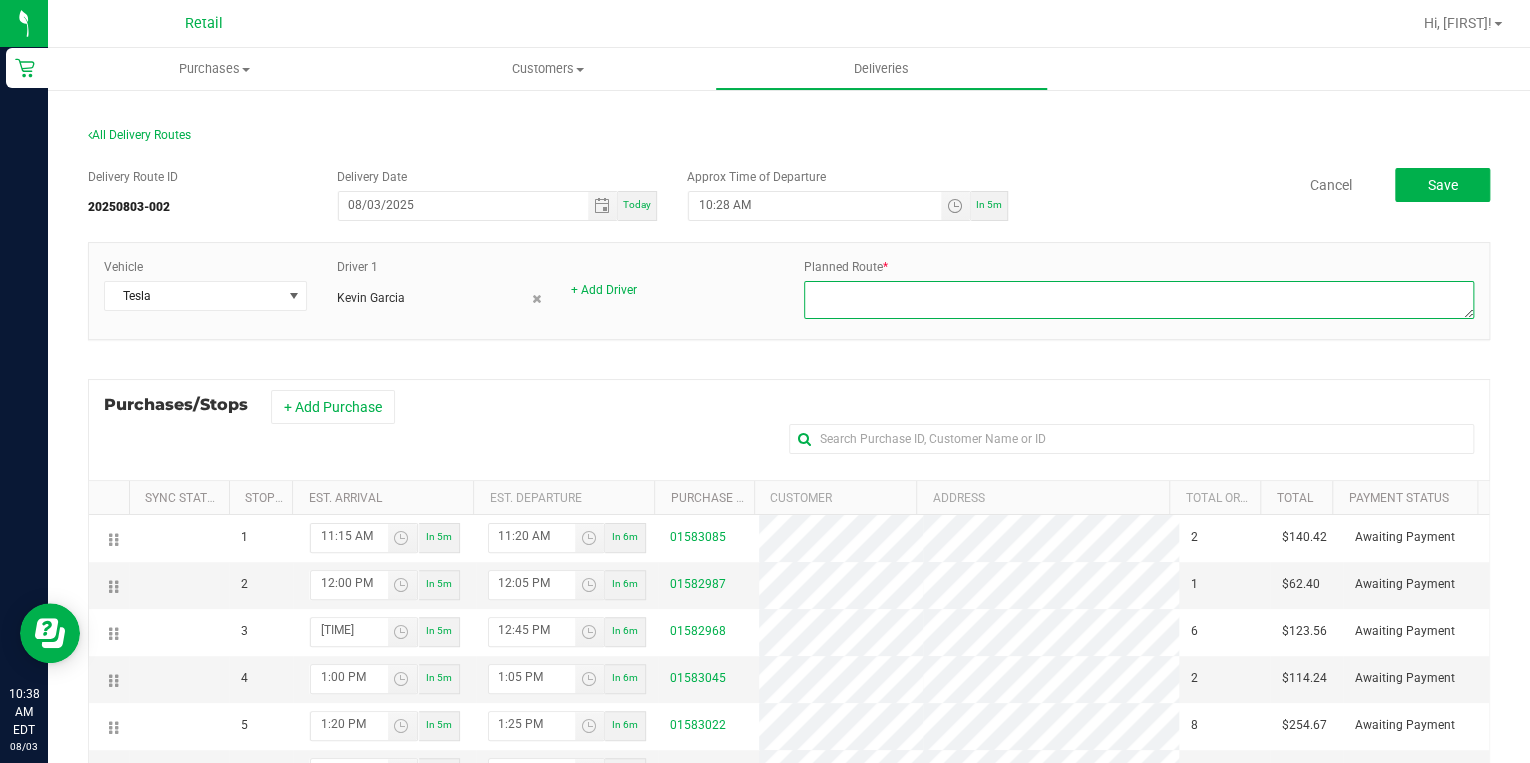 paste on "[NUMBER] min([NUMBER] miles)
to [NUMBER] [LAST NAME] [STREET_NAME] [STREET_NAME]
A
Start
[NUMBER] [STREET_NAME]
Head northeast.
Go for [NUMBER] ft.
Turn left toward [STREET_NAME].
Go for [NUMBER] ft.
Turn left onto [STREET_NAME].
Go for [NUMBER] ft.
Turn right onto [STREET_NAME] ([ROUTE_NUMBER] [ROUTE_NAME]).
Go for [NUMBER] mi.
Turn left onto [STREET_NAME].
Go for [NUMBER] ft.
Turn left onto [STREET_NAME].
Go for [NUMBER] mi.
Turn left onto [STREET_NAME] ([ROUTE_NUMBER]).
Go for [NUMBER] ft.
Turn left and take ramp onto [ROUTE_NUMBER] [ROUTE_NAME] toward [ROUTE_NUMBER].
Go for [NUMBER] mi.
Continue on [ROUTE_NUMBER].
Go for [NUMBER] mi.
Take exit [NUMBER]-[NUMBER]-[NUMBER] toward [ROUTE_NUMBER]/[ROUTE_NAME] onto [ROUTE_NUMBER] [ROUTE_NAME] ([EXPY_NAME]).
Go for [NUMBER] mi.
Take the exit toward [ROUTE_NUMBER] onto [ROUTE_NUMBER] ([ROUTE_NAME]).
Go for [NUMBER] mi.
Take the exit toward [ROUTE_NUMBER] onto [ROUTE_NUMBER] ([ROUTE_NAME]).
Go for [NUMBER] mi.
Keep right onto [STREET_NAME] ([ROUTE_NUMBER]) toward [ROUTE_NAME]/[ROUTE_NAME].
Go for [NUMBER] mi.
Keep right onto [STREET_NAME] toward [ROUTE_NAME]/[ROUTE_NAME].
Go for [NUMBER] mi.
Turn right onto [STREET_NAME].
Go for [NUMBER] mi.
Turn left onto [STREET_NAME].
Go for [NUMBER] mi.
B
Stop at
[NUMBER] [LAST NAME] [STREET_NAME]
..." 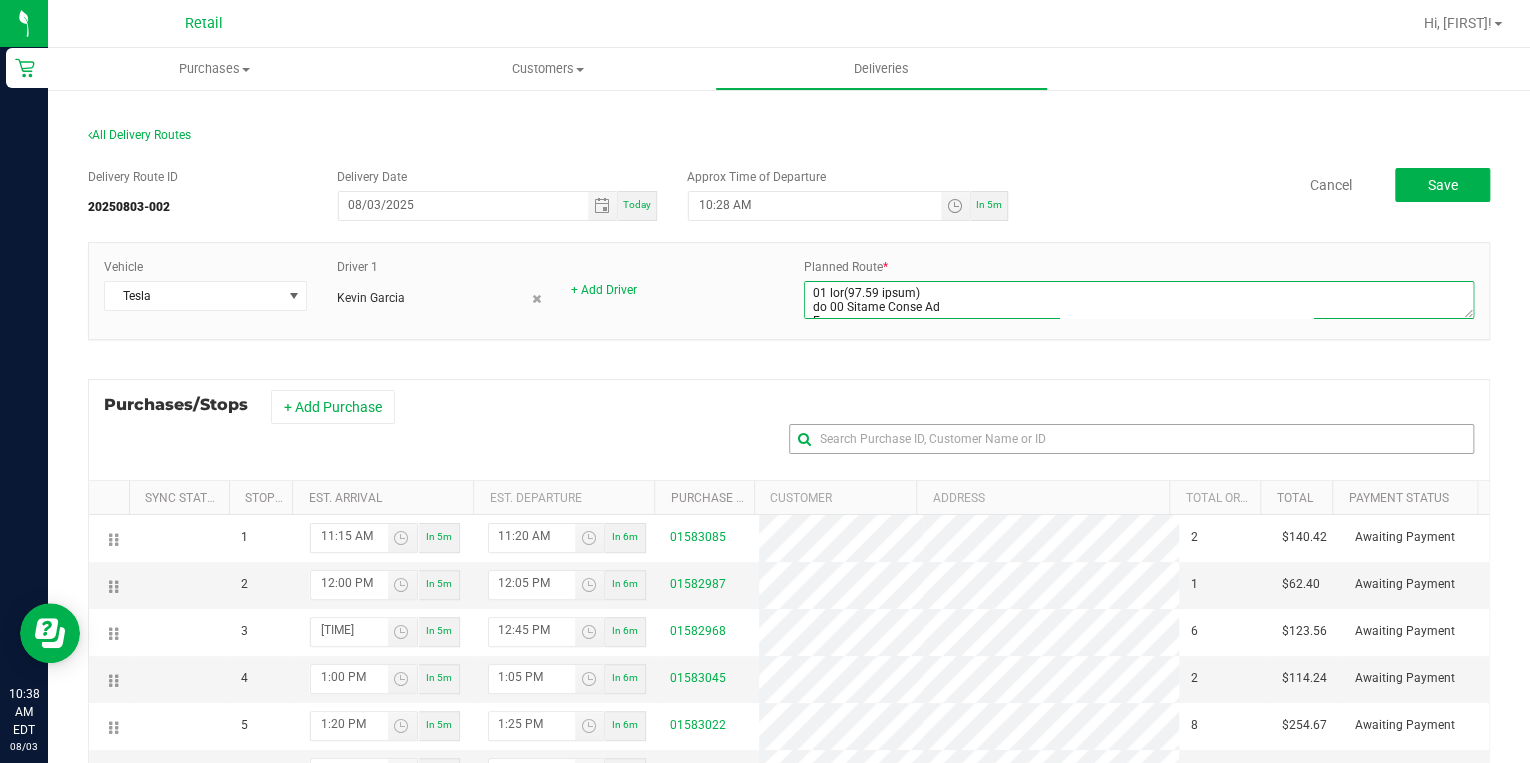 scroll, scrollTop: 7700, scrollLeft: 0, axis: vertical 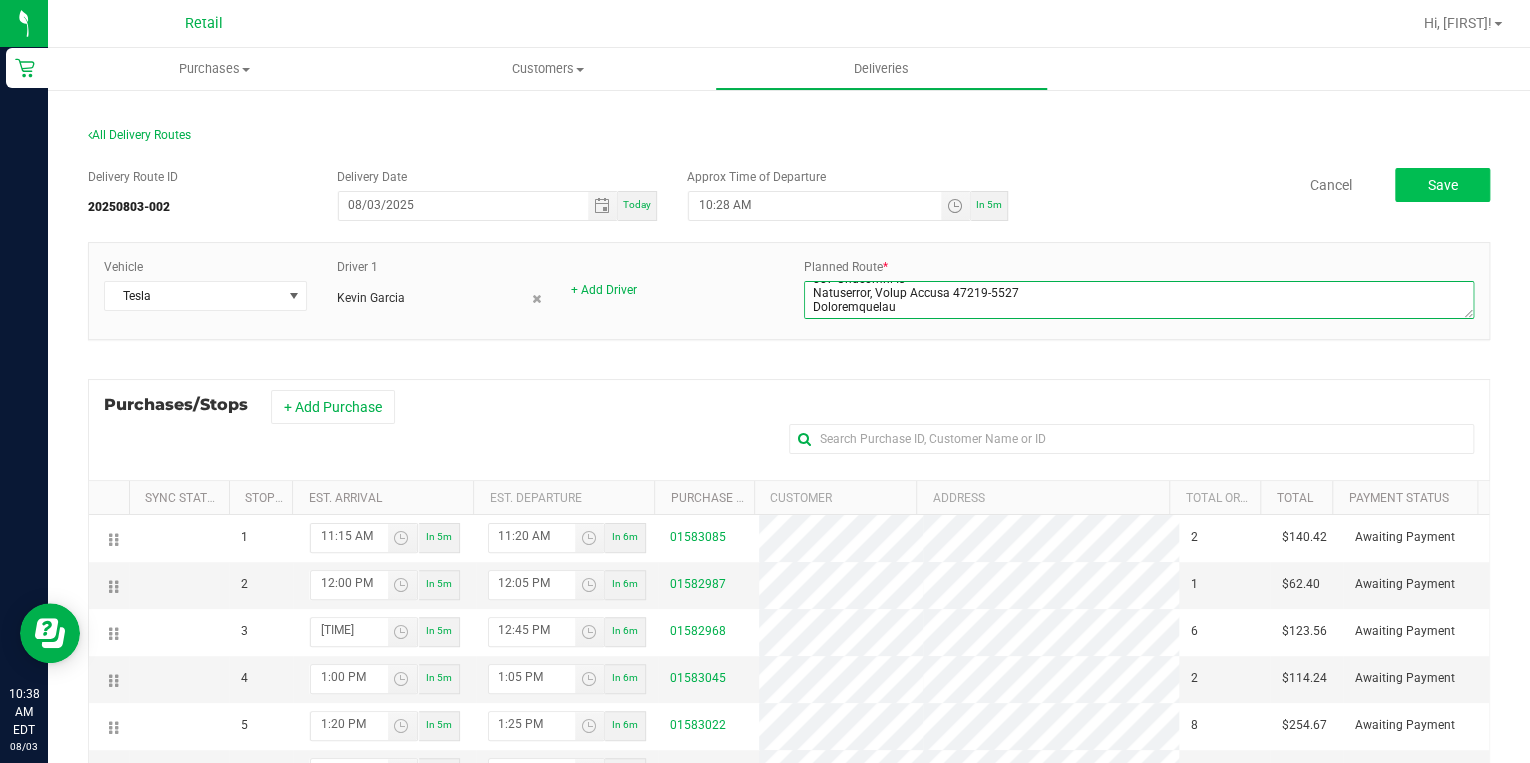 type on "[NUMBER] min([NUMBER] miles)
to [NUMBER] [LAST NAME] [STREET_NAME] [STREET_NAME]
A
Start
[NUMBER] [STREET_NAME]
Head northeast.
Go for [NUMBER] ft.
Turn left toward [STREET_NAME].
Go for [NUMBER] ft.
Turn left onto [STREET_NAME].
Go for [NUMBER] ft.
Turn right onto [STREET_NAME] ([ROUTE_NUMBER] [ROUTE_NAME]).
Go for [NUMBER] mi.
Turn left onto [STREET_NAME].
Go for [NUMBER] ft.
Turn left onto [STREET_NAME].
Go for [NUMBER] mi.
Turn left onto [STREET_NAME] ([ROUTE_NUMBER]).
Go for [NUMBER] ft.
Turn left and take ramp onto [ROUTE_NUMBER] [ROUTE_NAME] toward [ROUTE_NUMBER].
Go for [NUMBER] mi.
Continue on [ROUTE_NUMBER].
Go for [NUMBER] mi.
Take exit [NUMBER]-[NUMBER]-[NUMBER] toward [ROUTE_NUMBER]/[ROUTE_NAME] onto [ROUTE_NUMBER] [ROUTE_NAME] ([EXPY_NAME]).
Go for [NUMBER] mi.
Take the exit toward [ROUTE_NUMBER] onto [ROUTE_NUMBER] ([ROUTE_NAME]).
Go for [NUMBER] mi.
Take the exit toward [ROUTE_NUMBER] onto [ROUTE_NUMBER] ([ROUTE_NAME]).
Go for [NUMBER] mi.
Keep right onto [STREET_NAME] ([ROUTE_NUMBER]) toward [ROUTE_NAME]/[ROUTE_NAME].
Go for [NUMBER] mi.
Keep right onto [STREET_NAME] toward [ROUTE_NAME]/[ROUTE_NAME].
Go for [NUMBER] mi.
Turn right onto [STREET_NAME].
Go for [NUMBER] mi.
Turn left onto [STREET_NAME].
Go for [NUMBER] mi.
B
Stop at
[NUMBER] [LAST NAME] [STREET_NAME]
..." 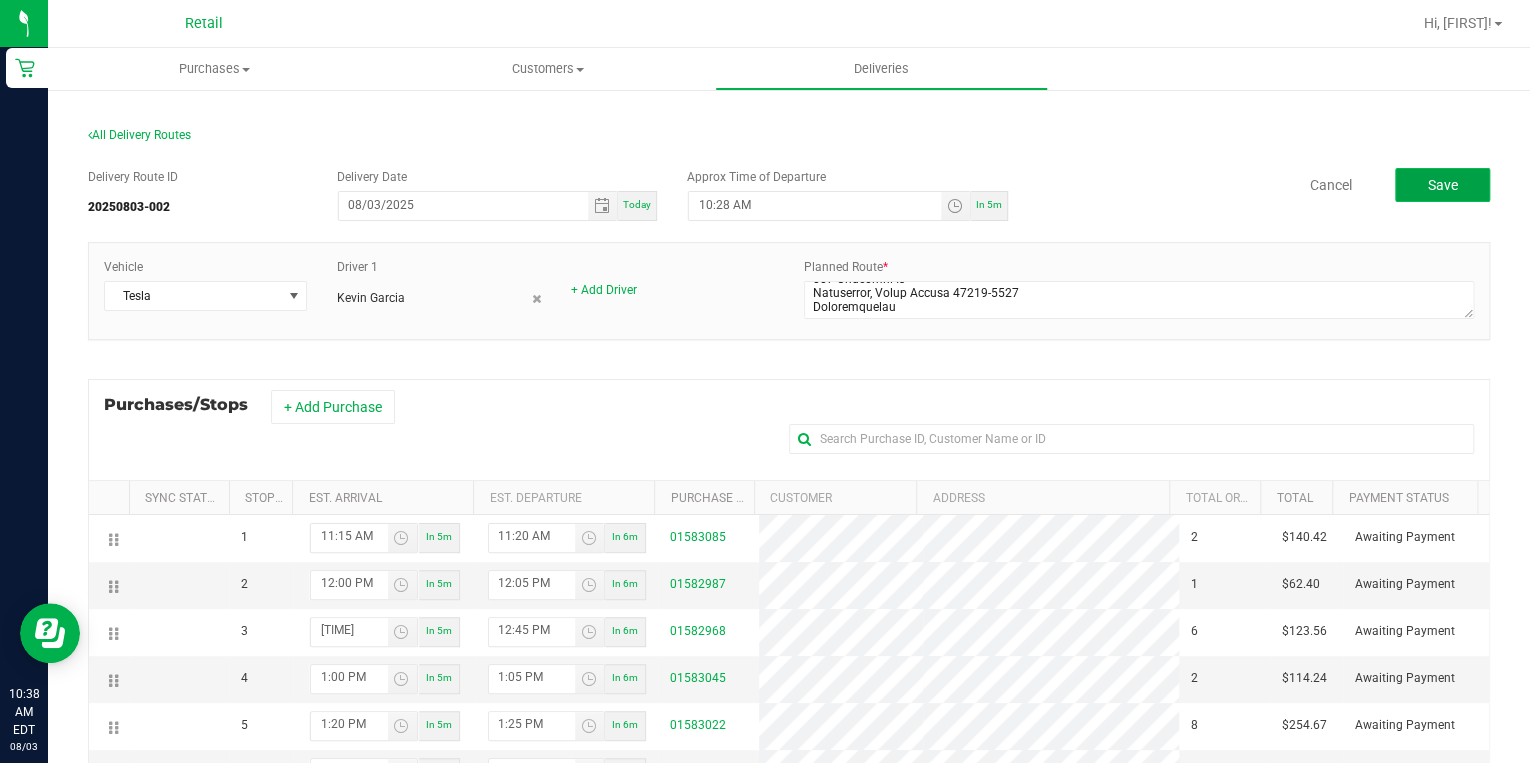 click on "Save" 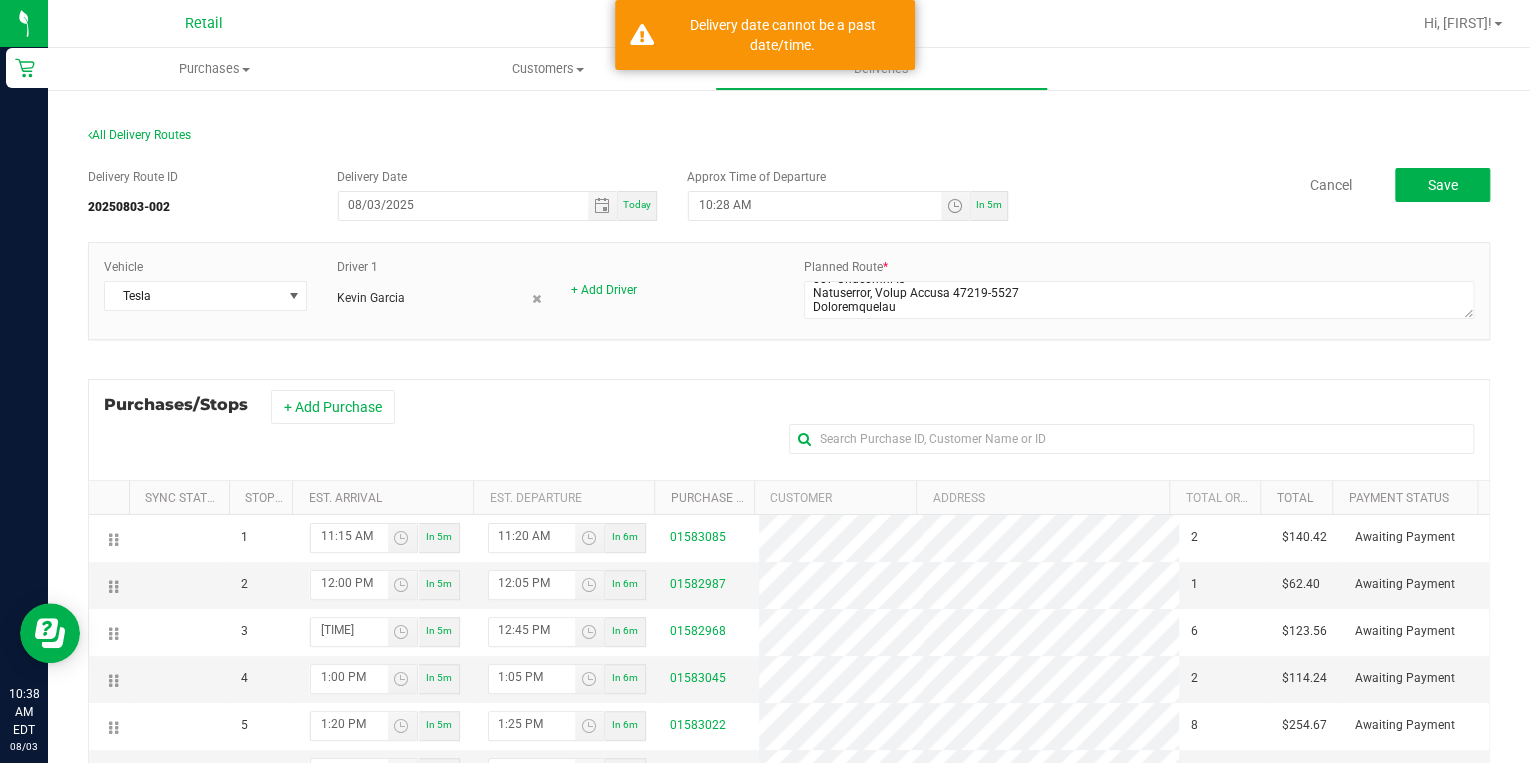 click on "In 5m" at bounding box center (989, 204) 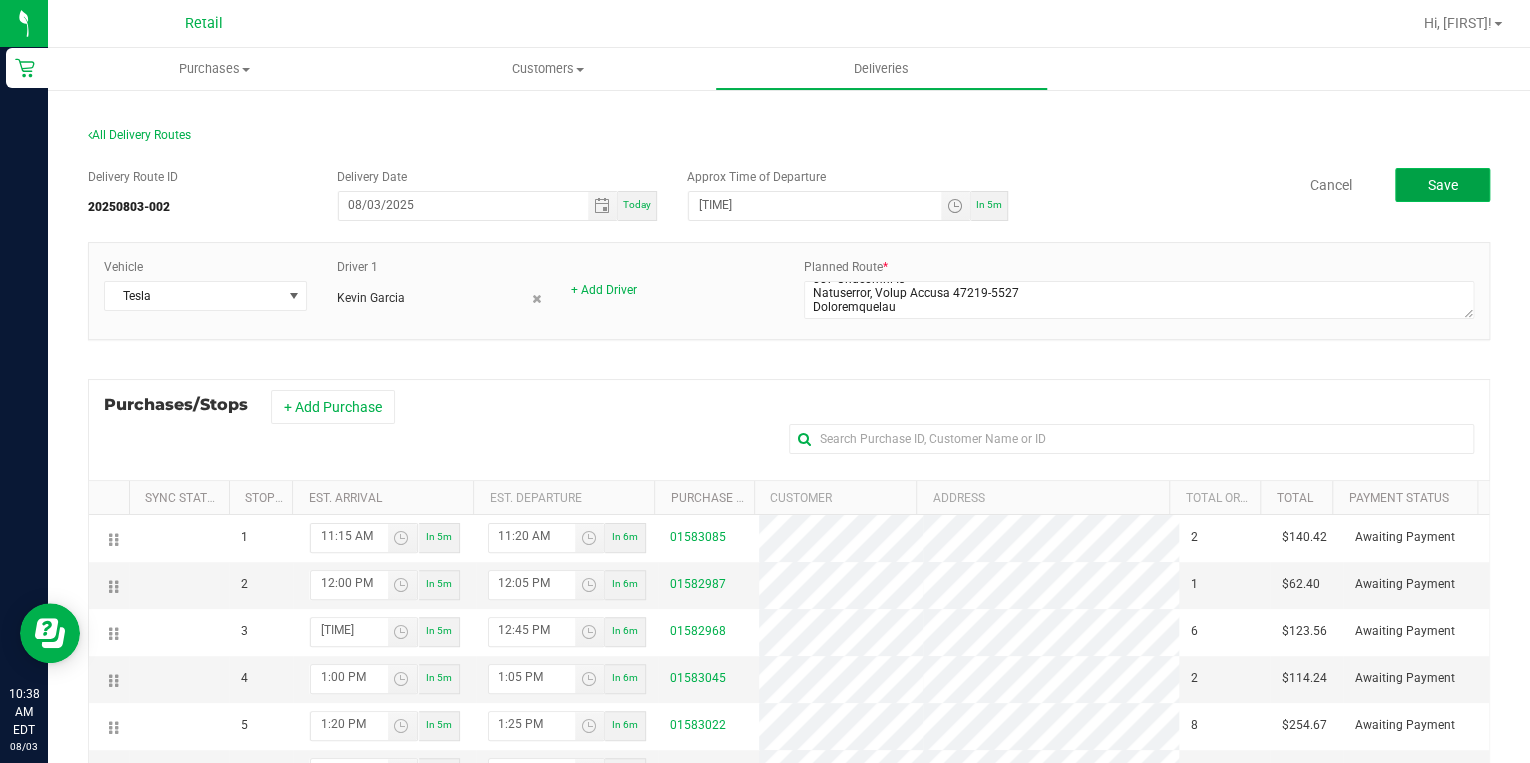 click on "Save" 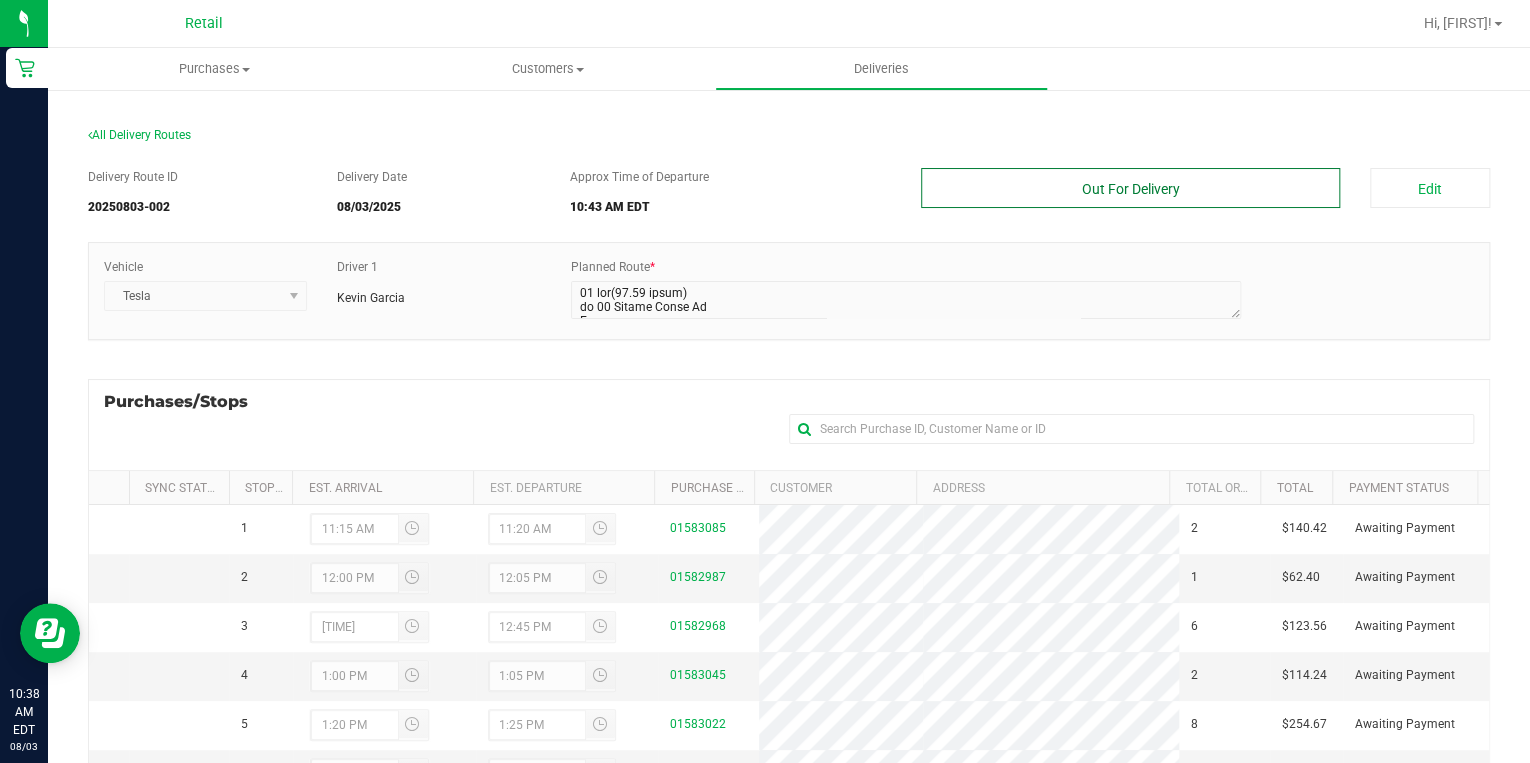 click on "Out For Delivery" at bounding box center [1130, 188] 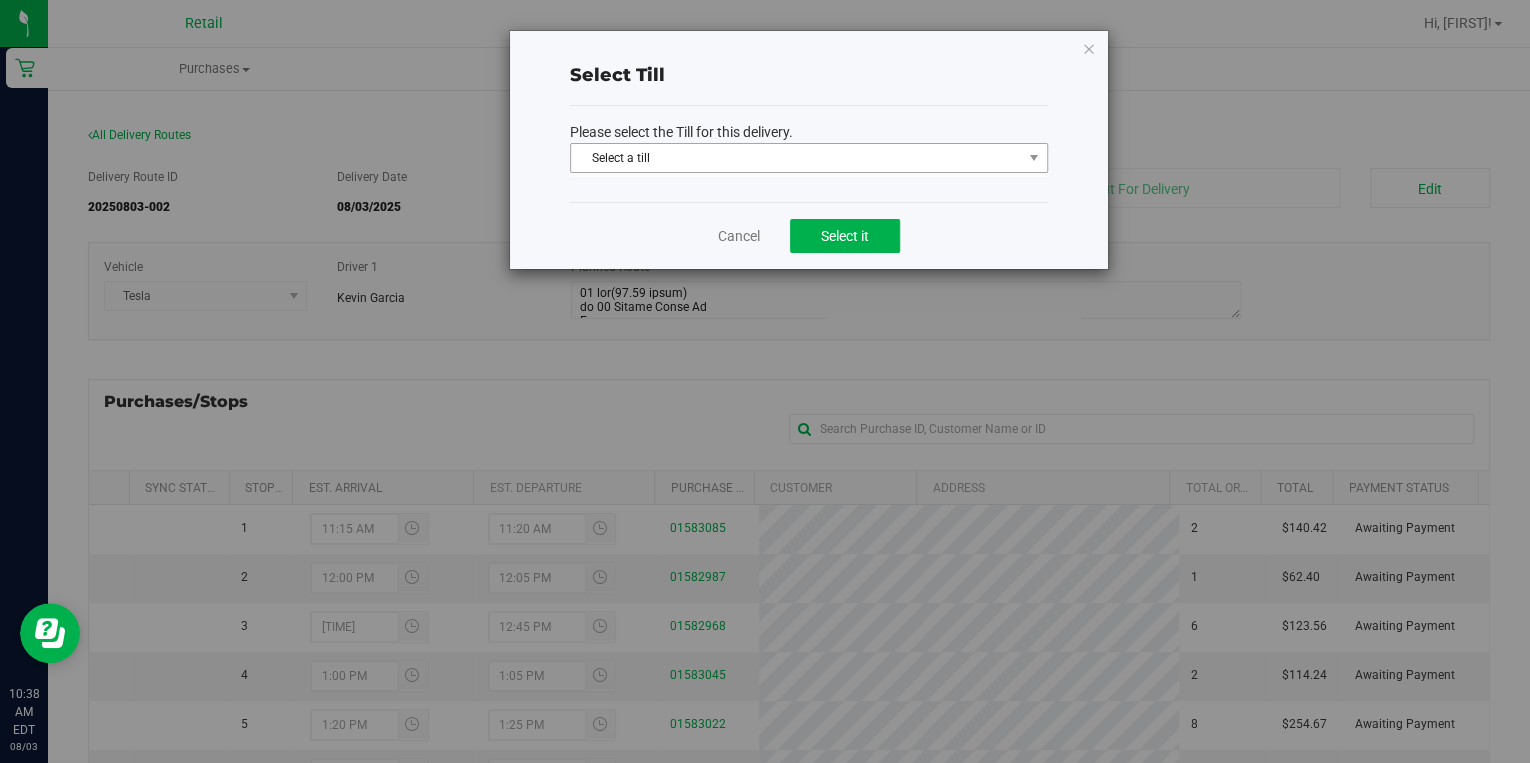 click on "Select a till" at bounding box center [796, 158] 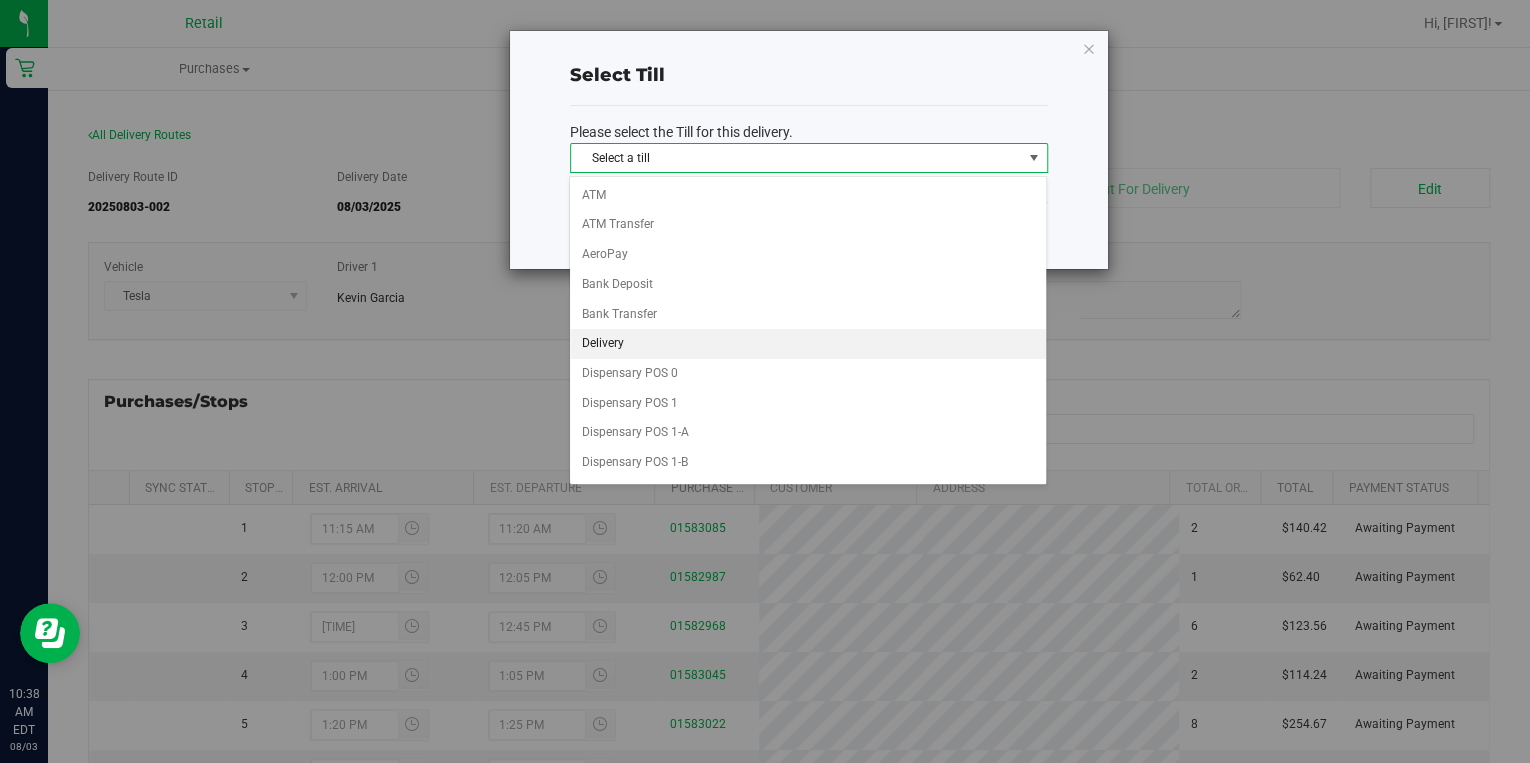 click on "Delivery" at bounding box center (808, 344) 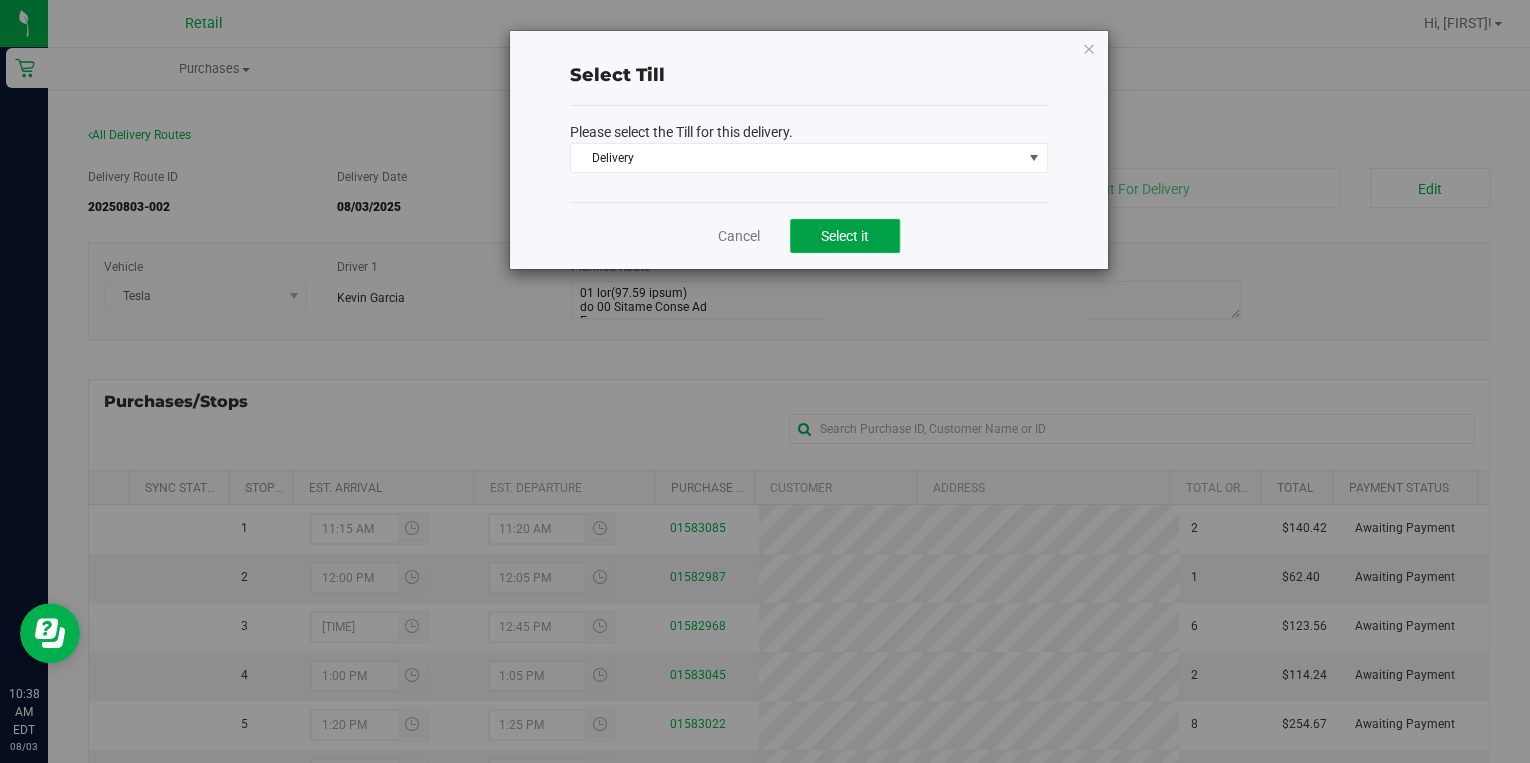 click on "Select it" at bounding box center (845, 236) 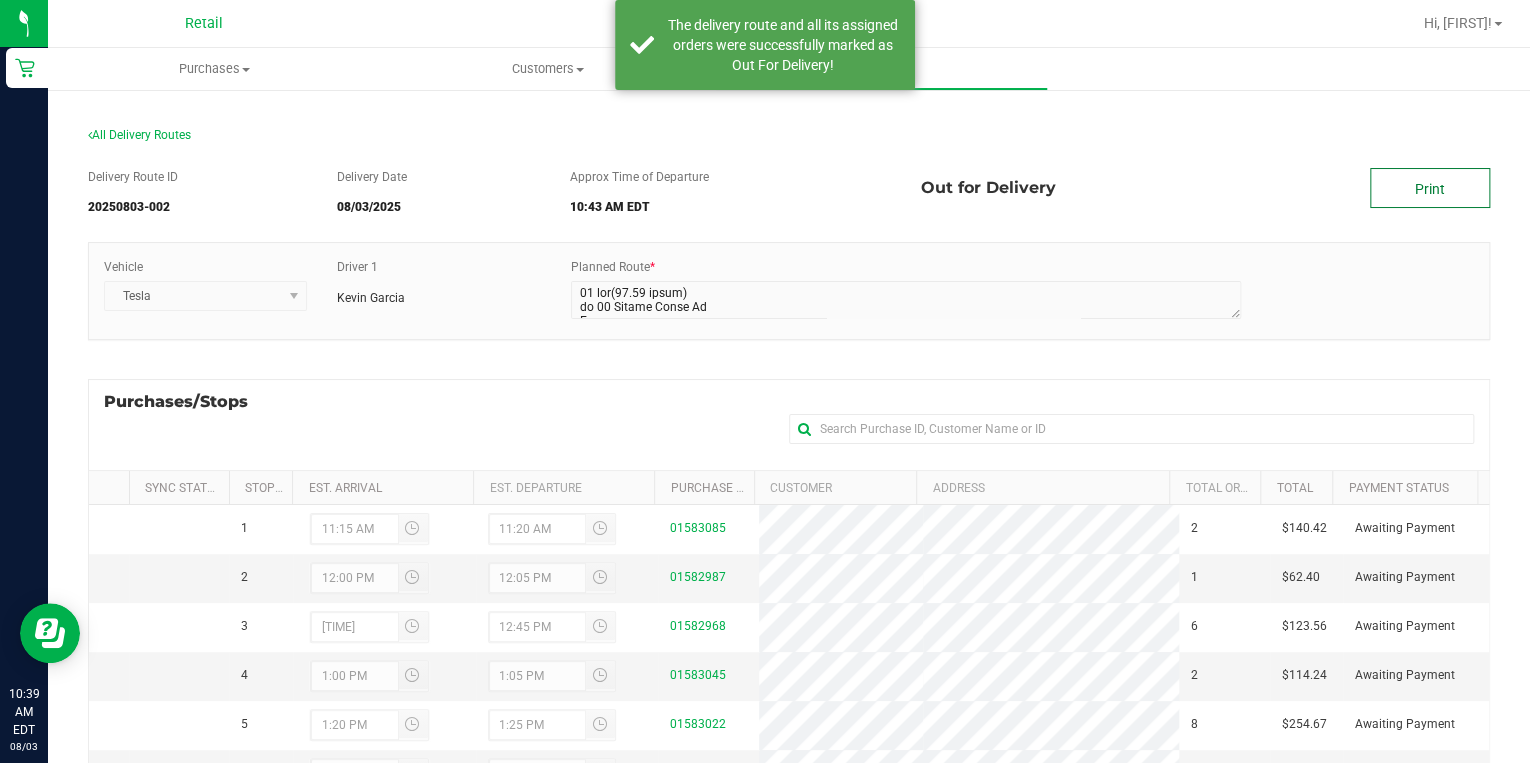 click on "Print" at bounding box center [1430, 188] 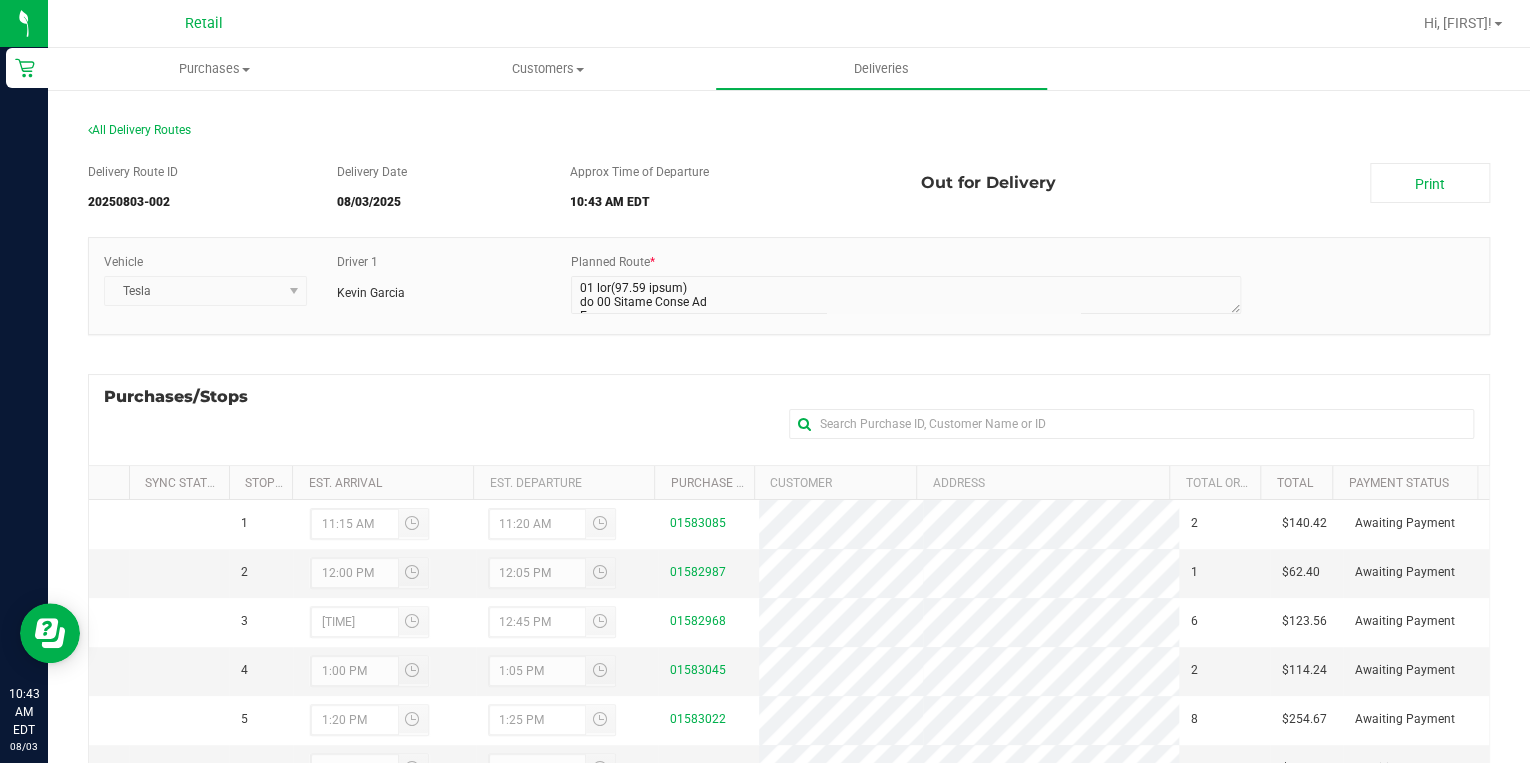 scroll, scrollTop: 0, scrollLeft: 0, axis: both 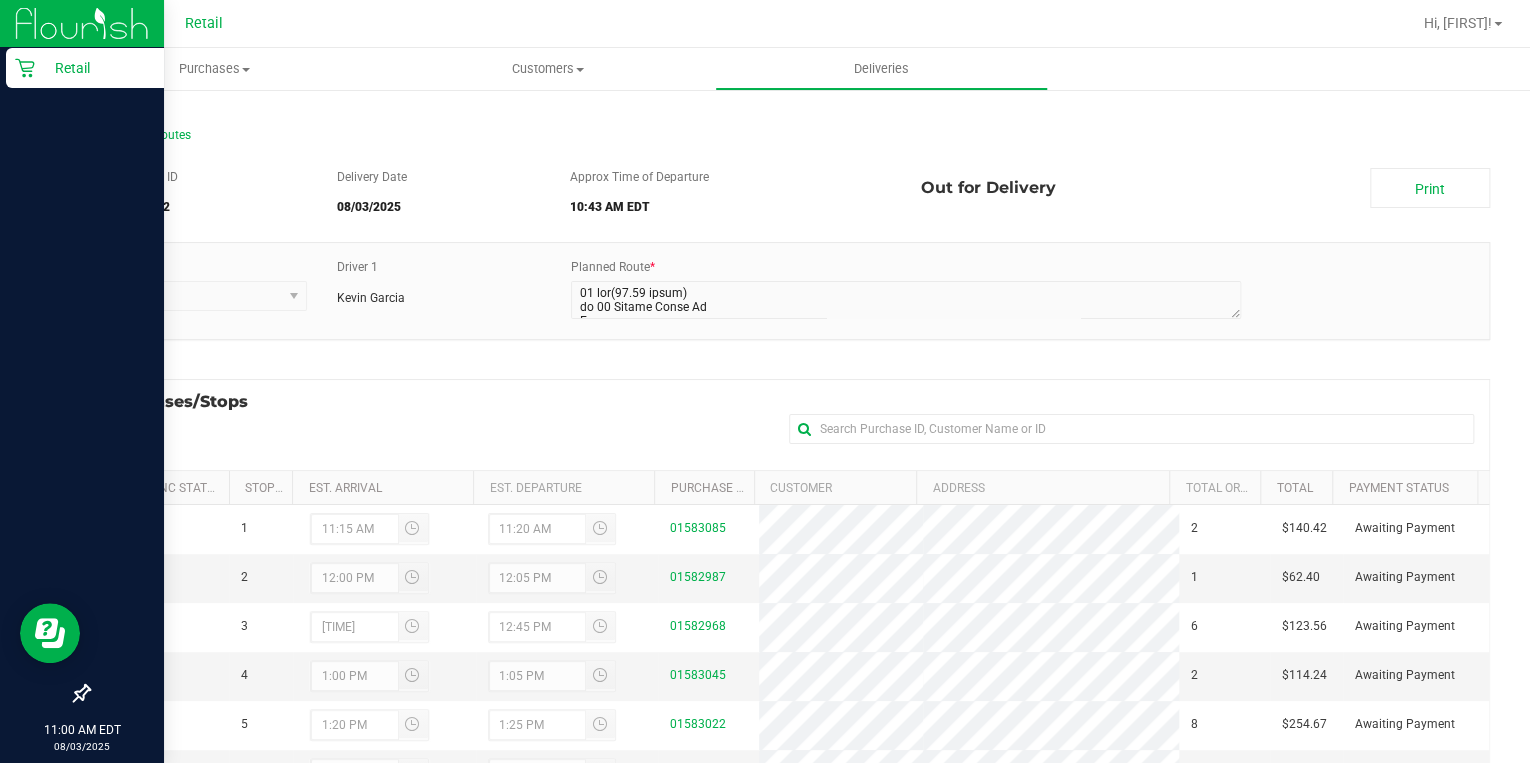 click 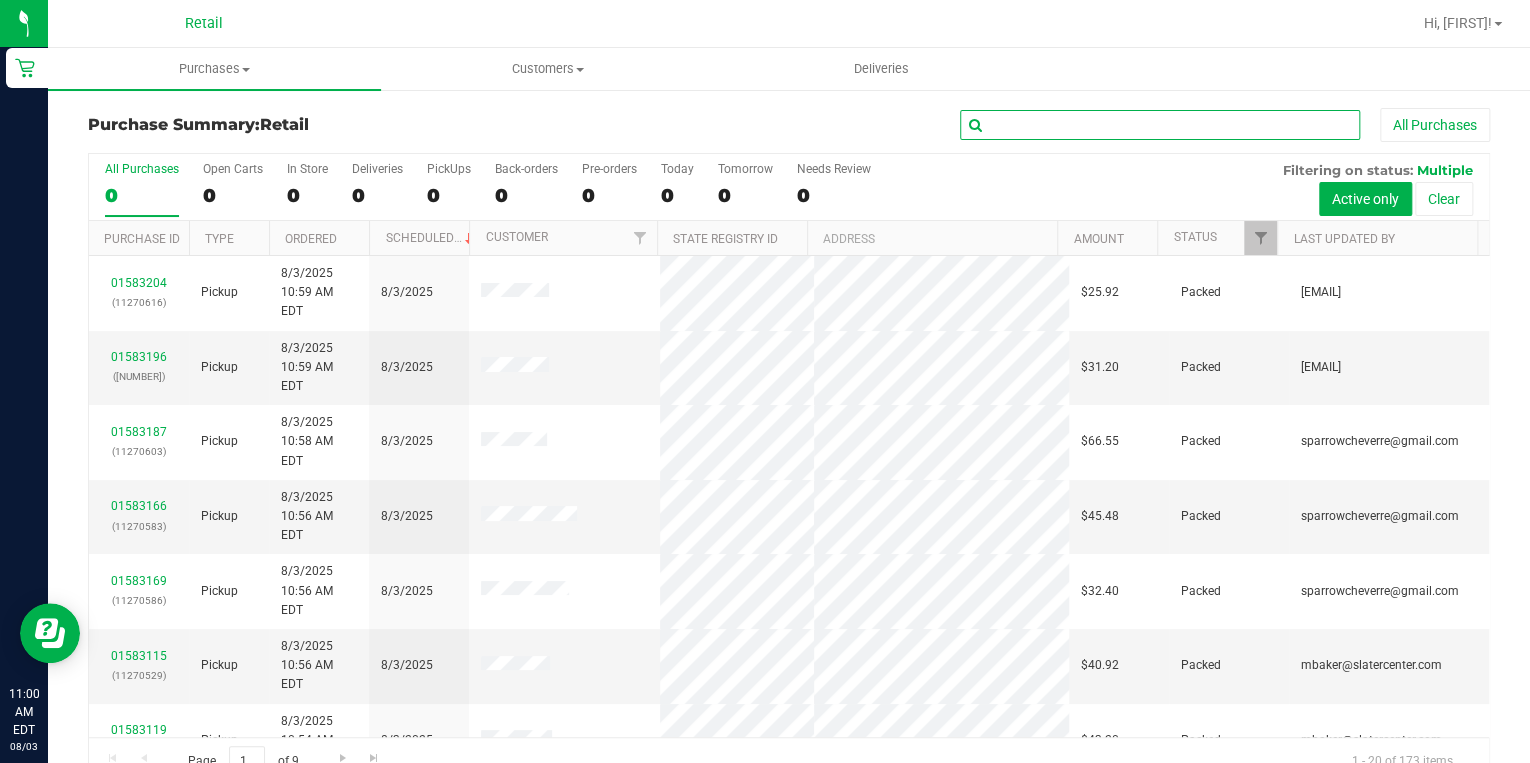 click at bounding box center (1160, 125) 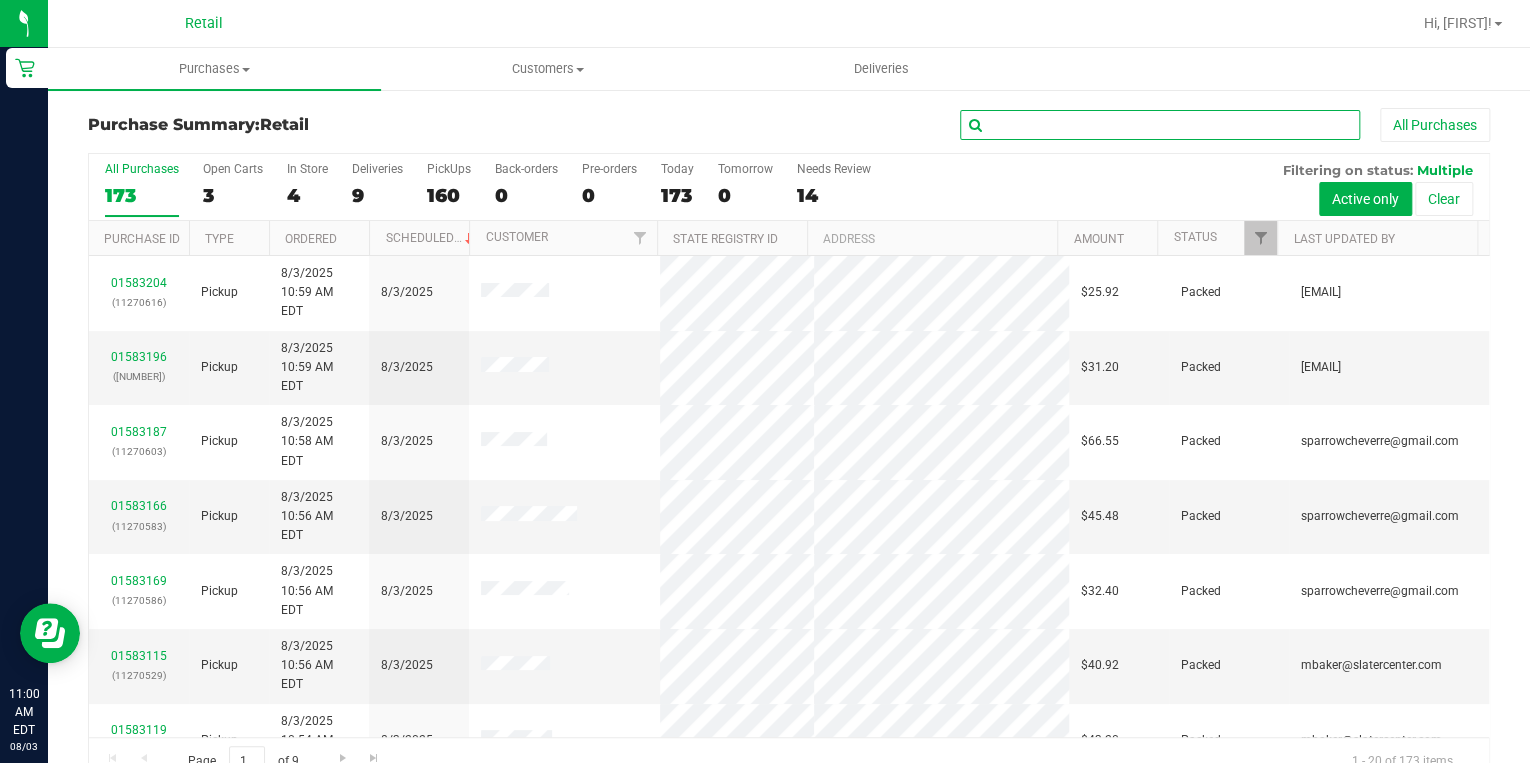 click at bounding box center [1160, 125] 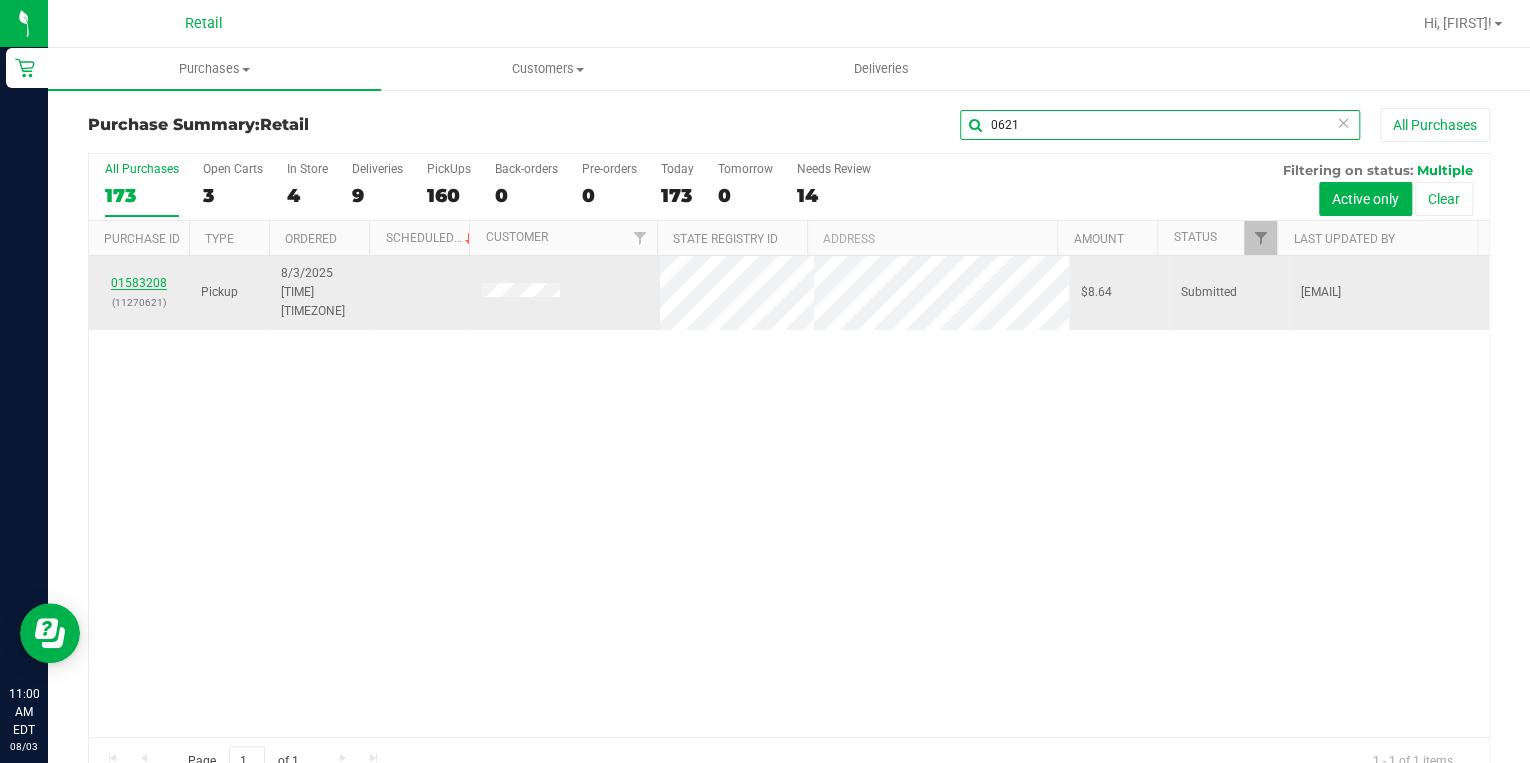 type on "0621" 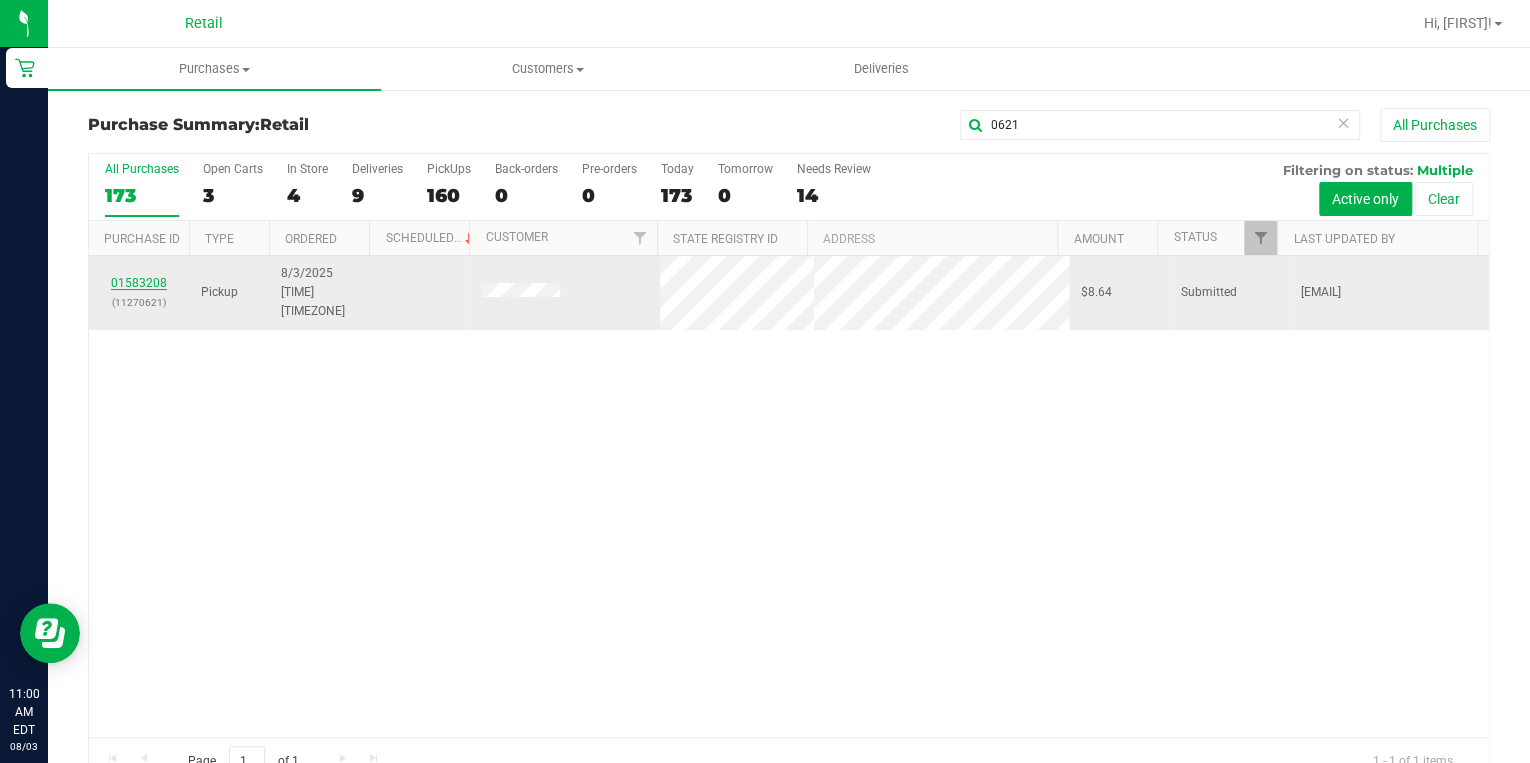 click on "01583208" at bounding box center [139, 283] 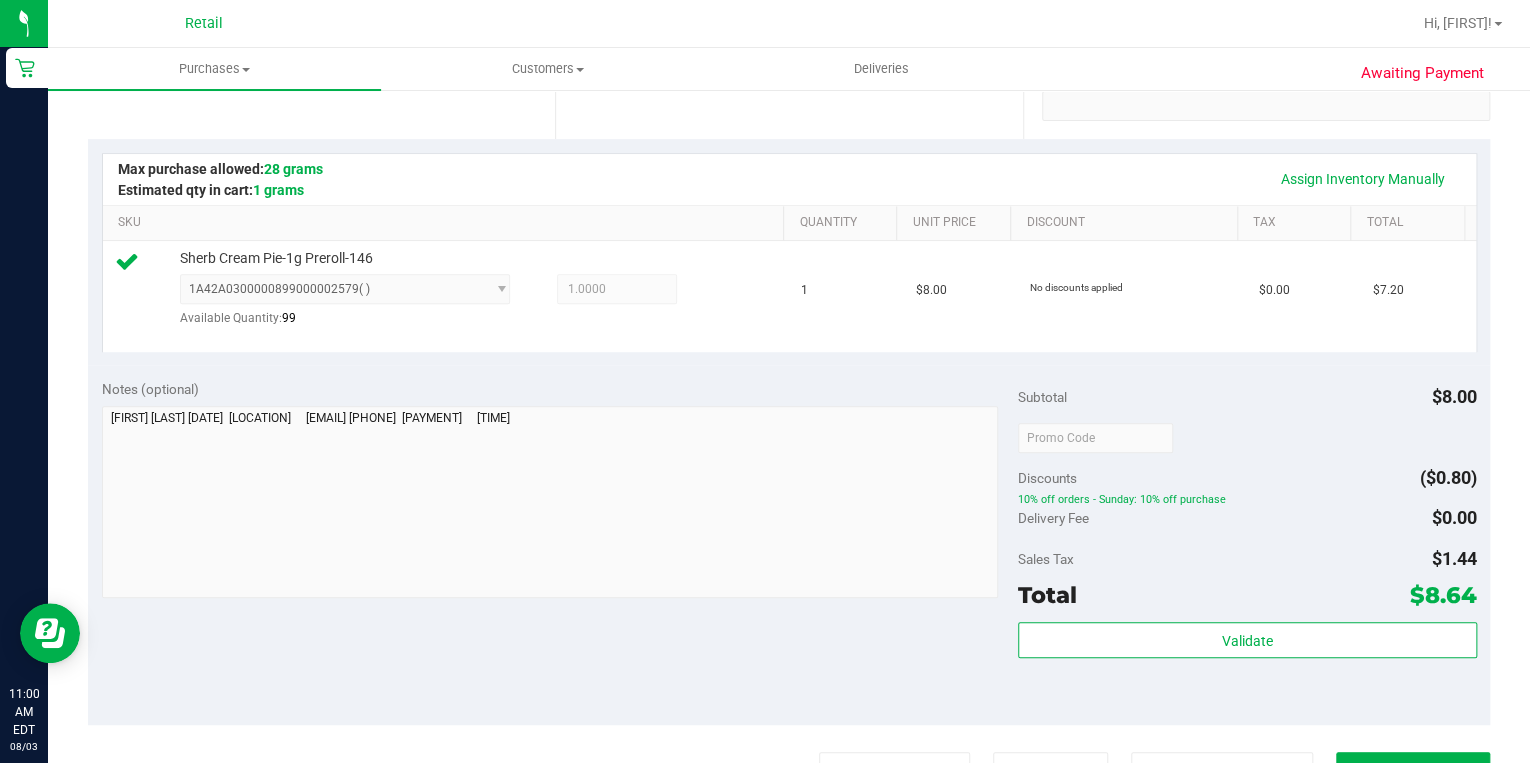 scroll, scrollTop: 480, scrollLeft: 0, axis: vertical 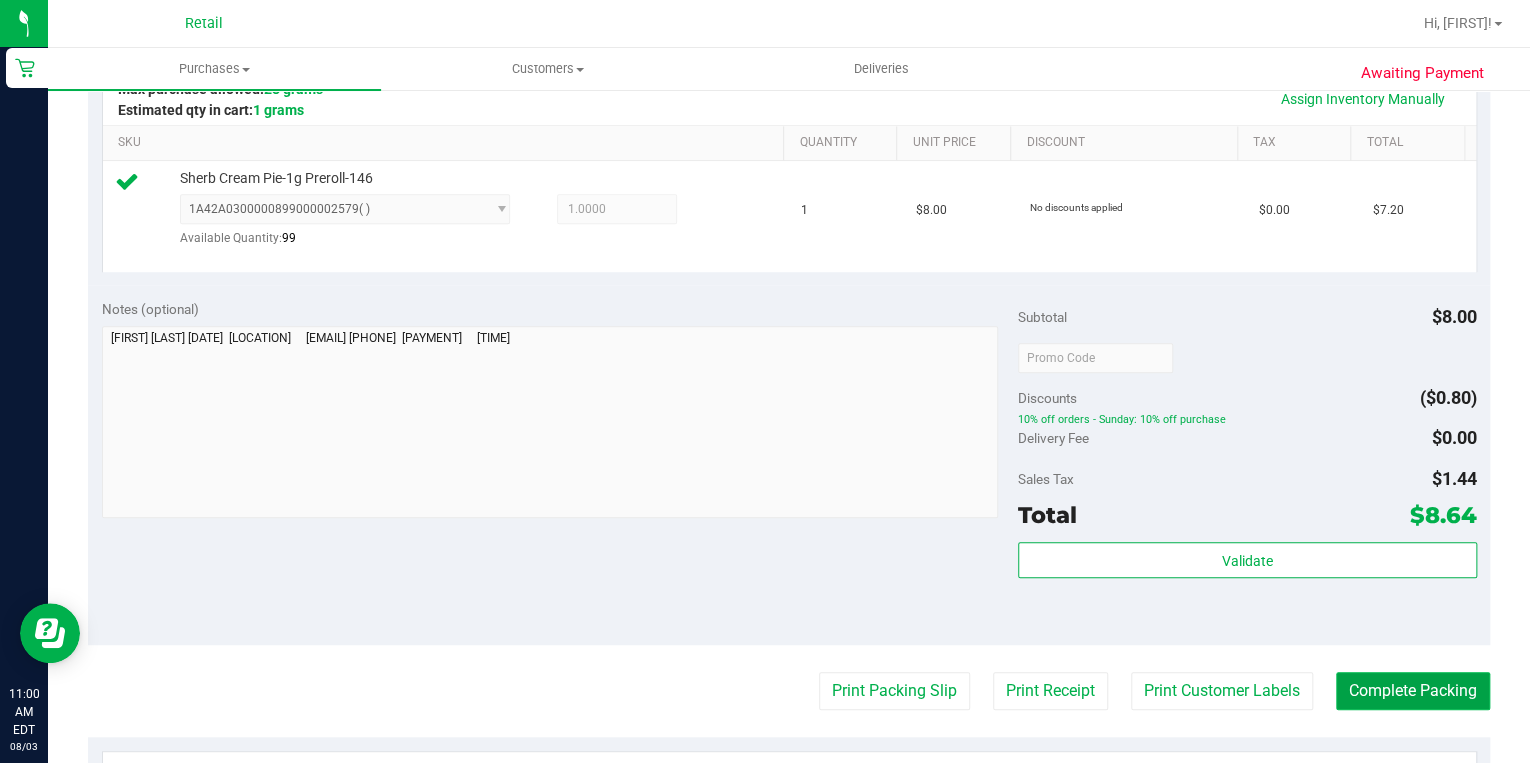 click on "Complete Packing" at bounding box center [1413, 691] 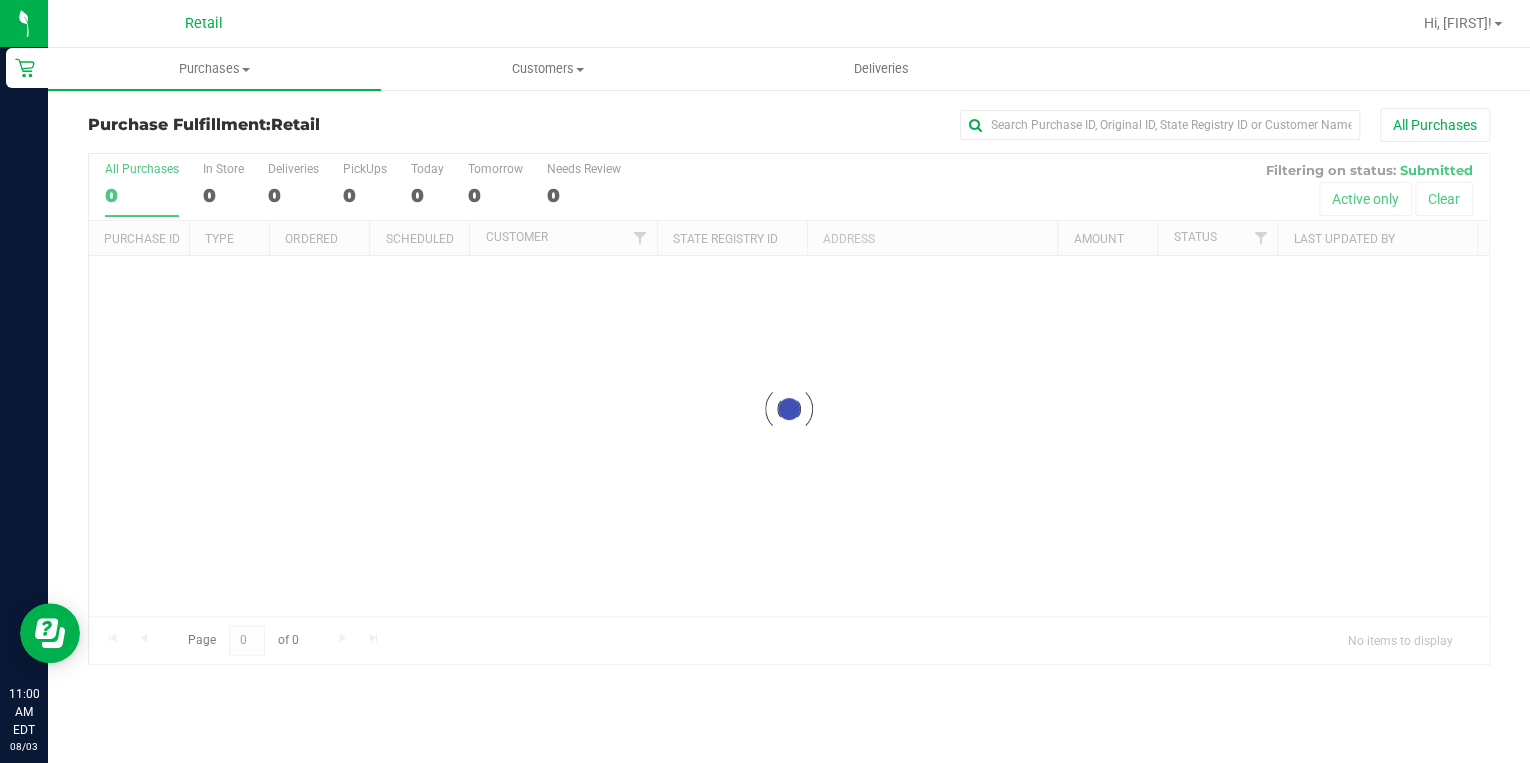 scroll, scrollTop: 0, scrollLeft: 0, axis: both 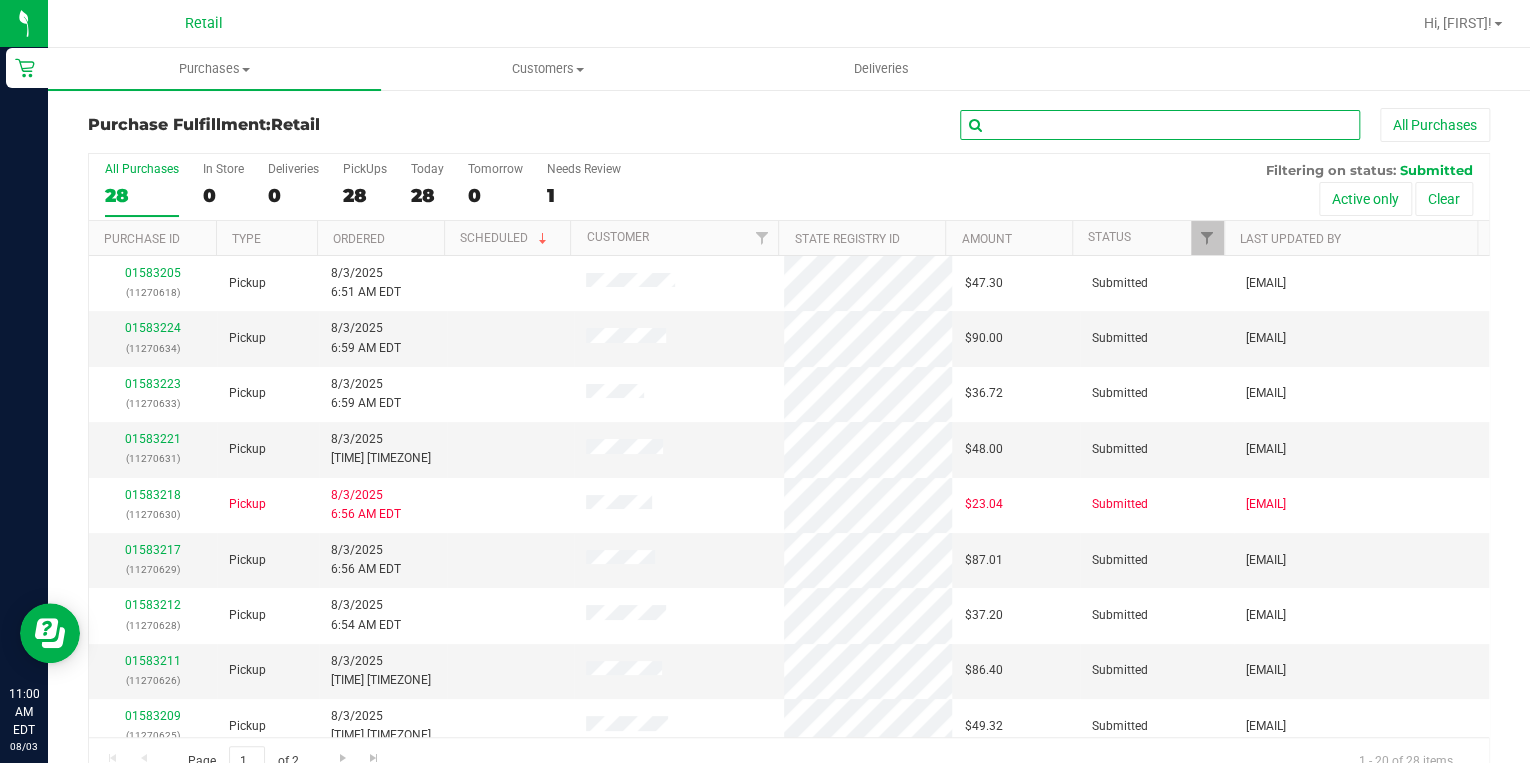 click at bounding box center (1160, 125) 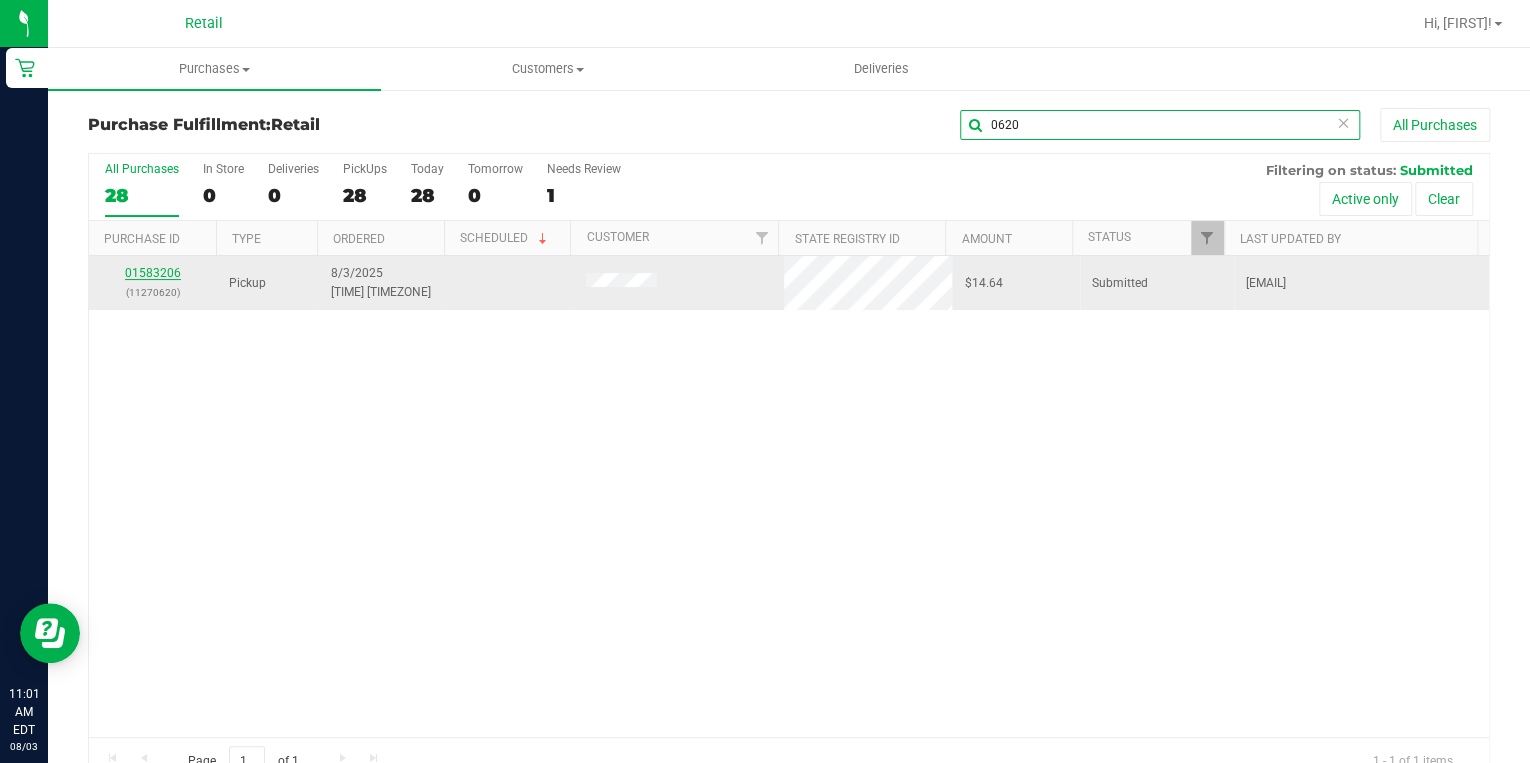 type on "0620" 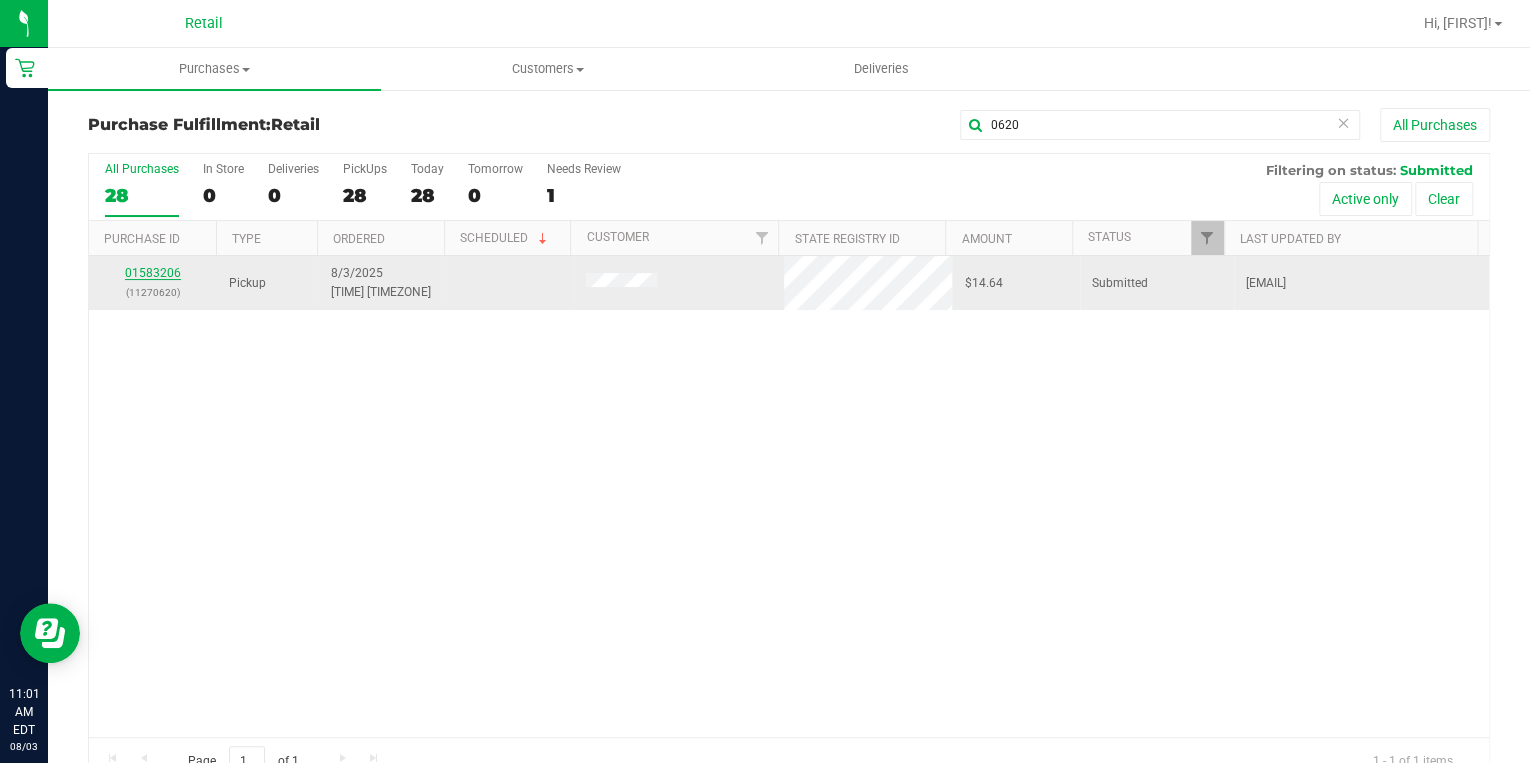 click on "01583206" at bounding box center (153, 273) 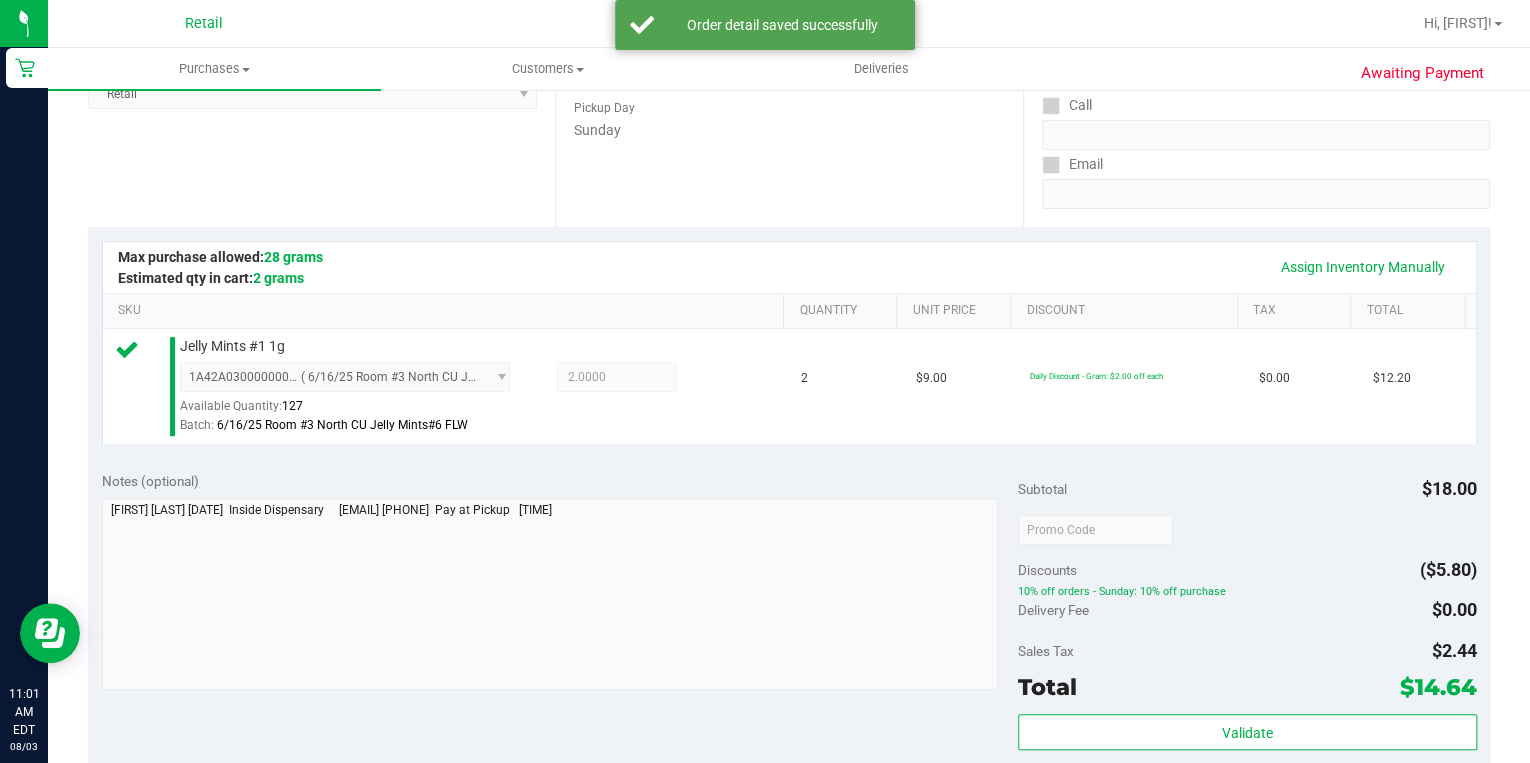 scroll, scrollTop: 560, scrollLeft: 0, axis: vertical 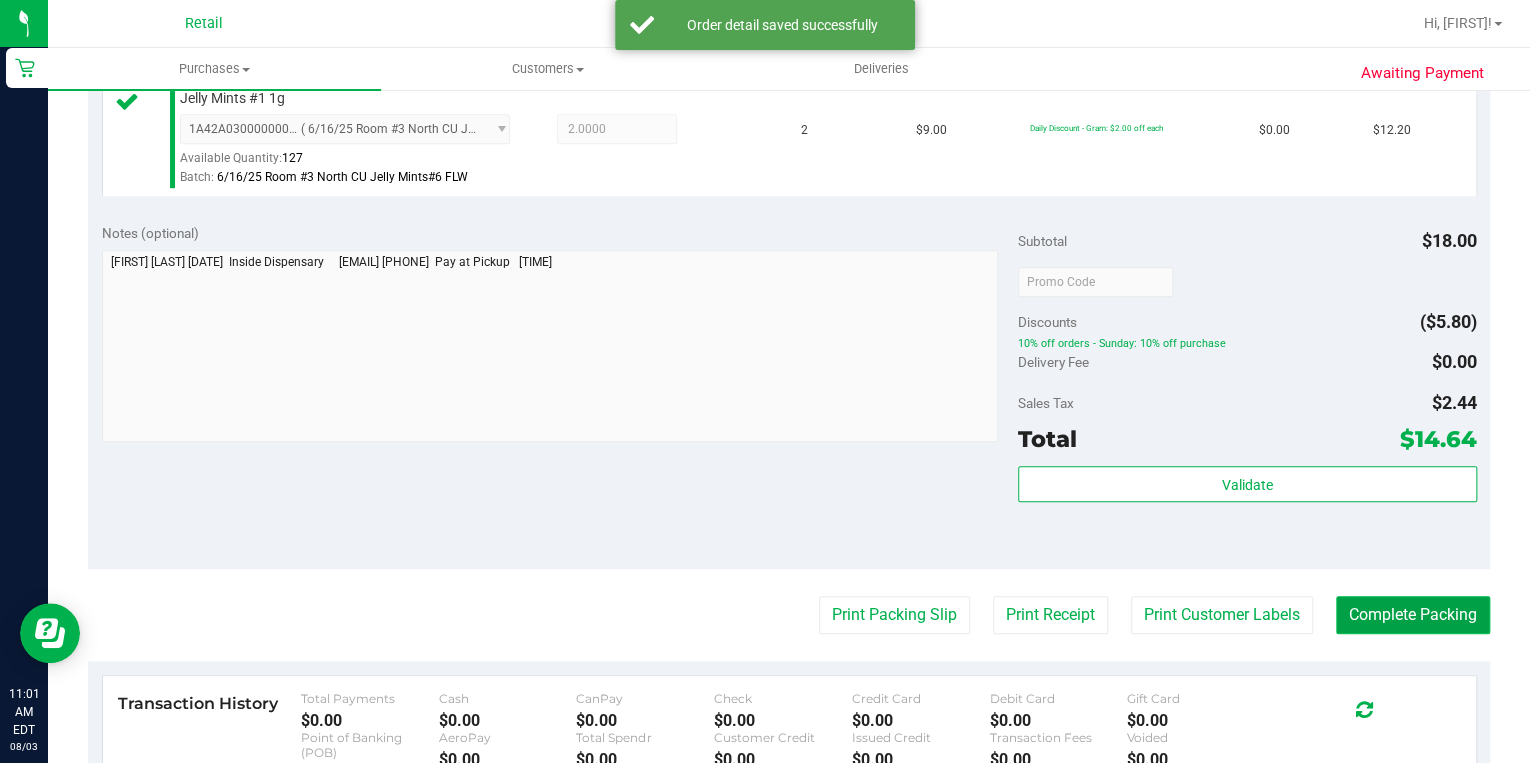 click on "Complete Packing" at bounding box center (1413, 615) 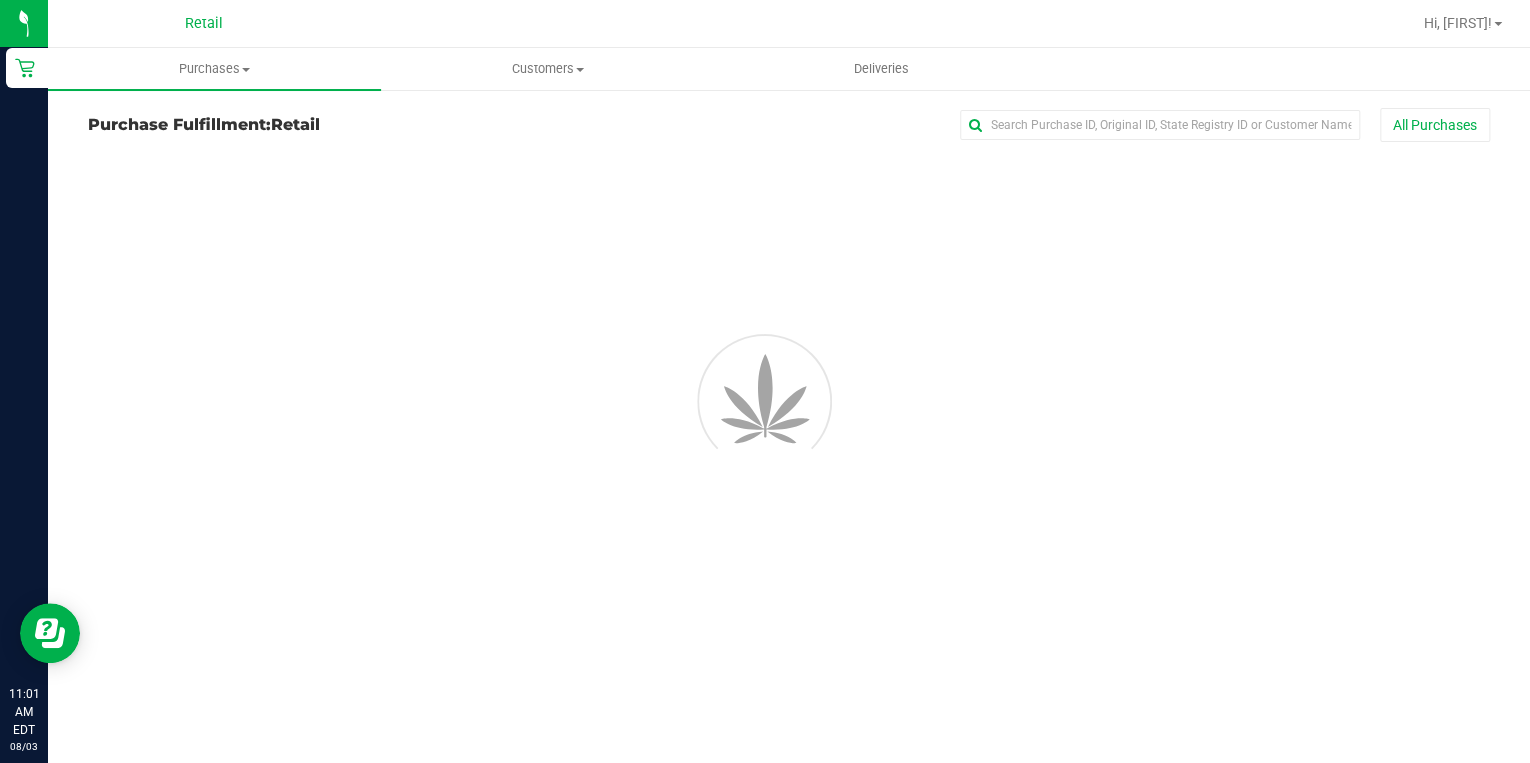 scroll, scrollTop: 0, scrollLeft: 0, axis: both 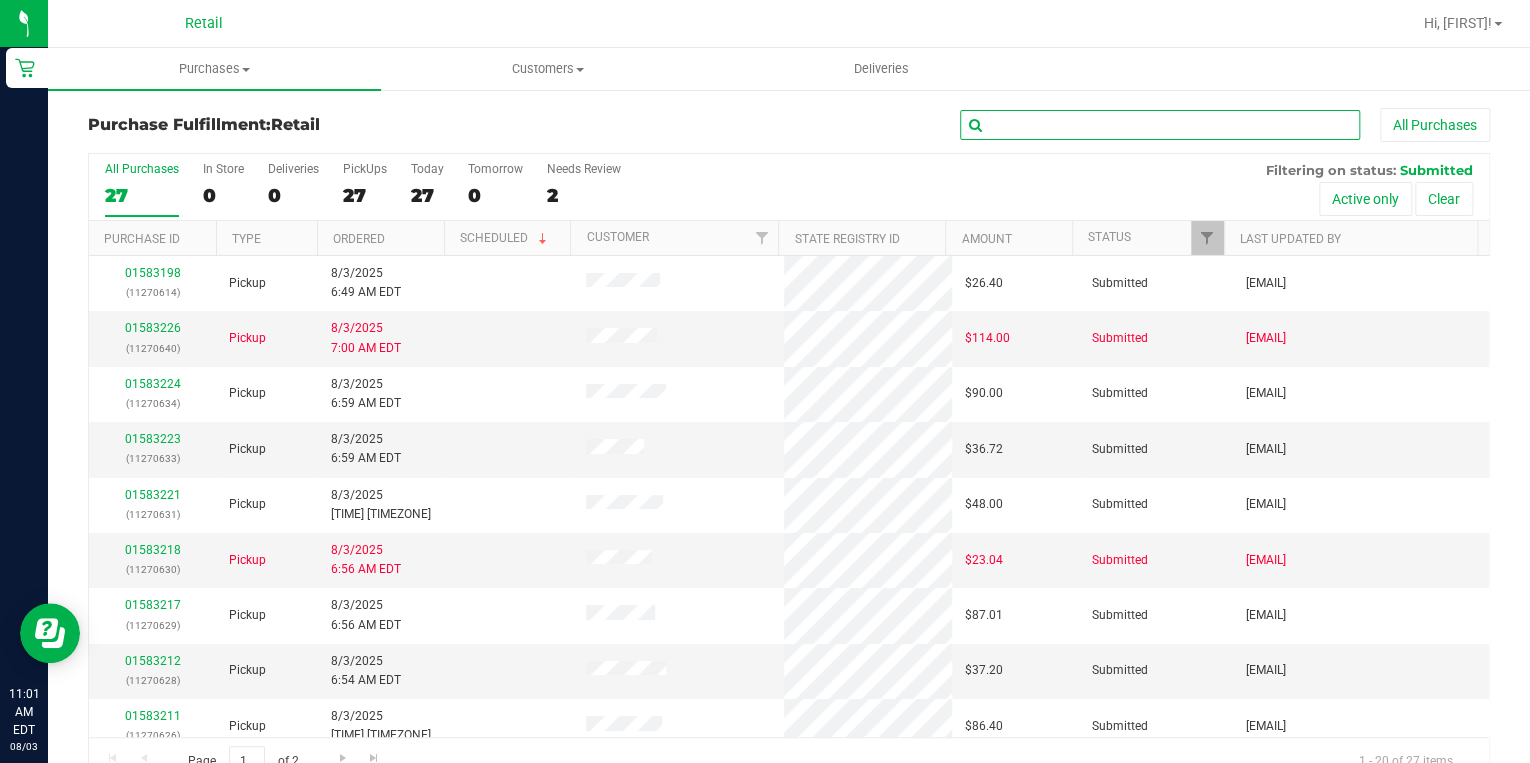 click at bounding box center (1160, 125) 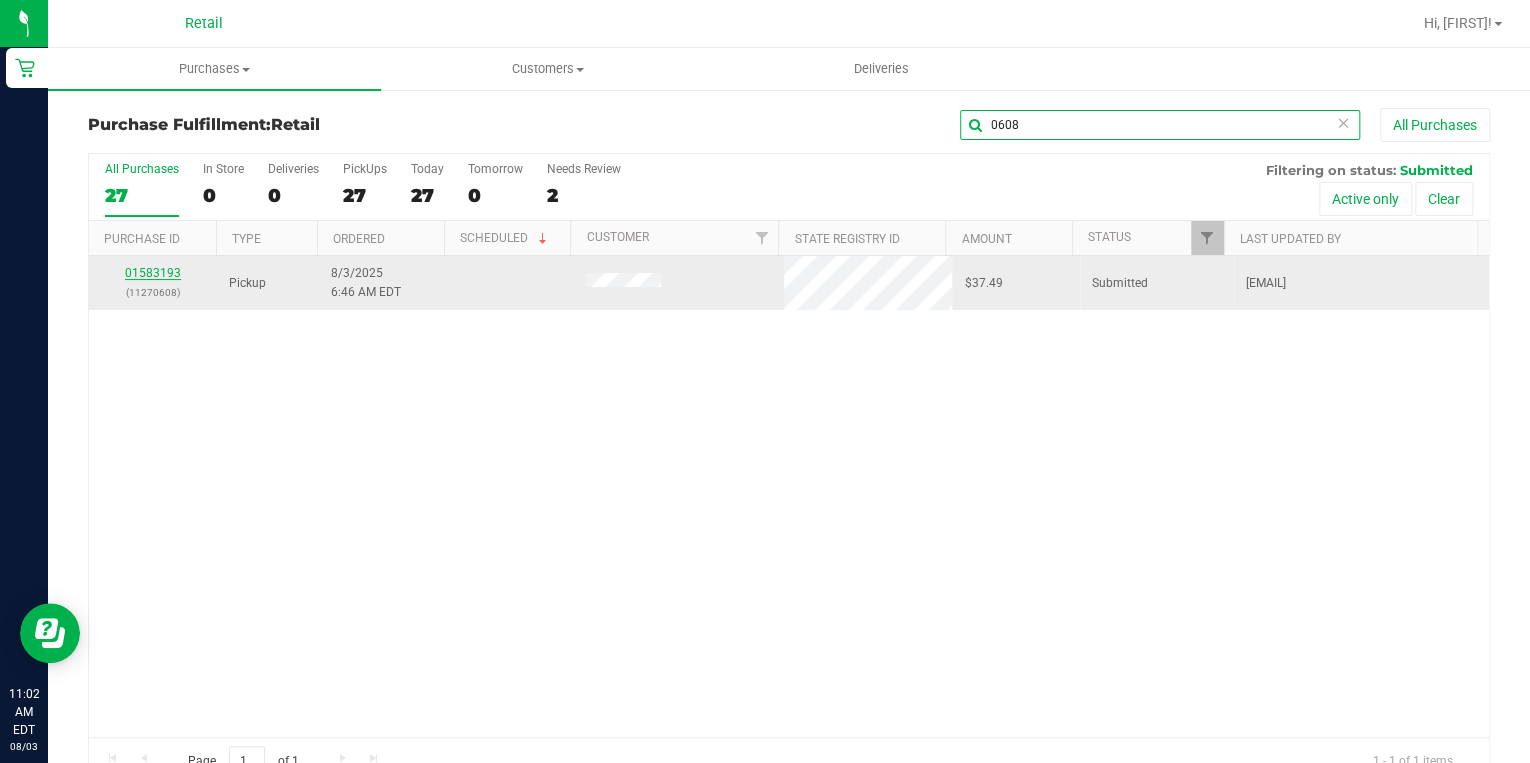 type on "0608" 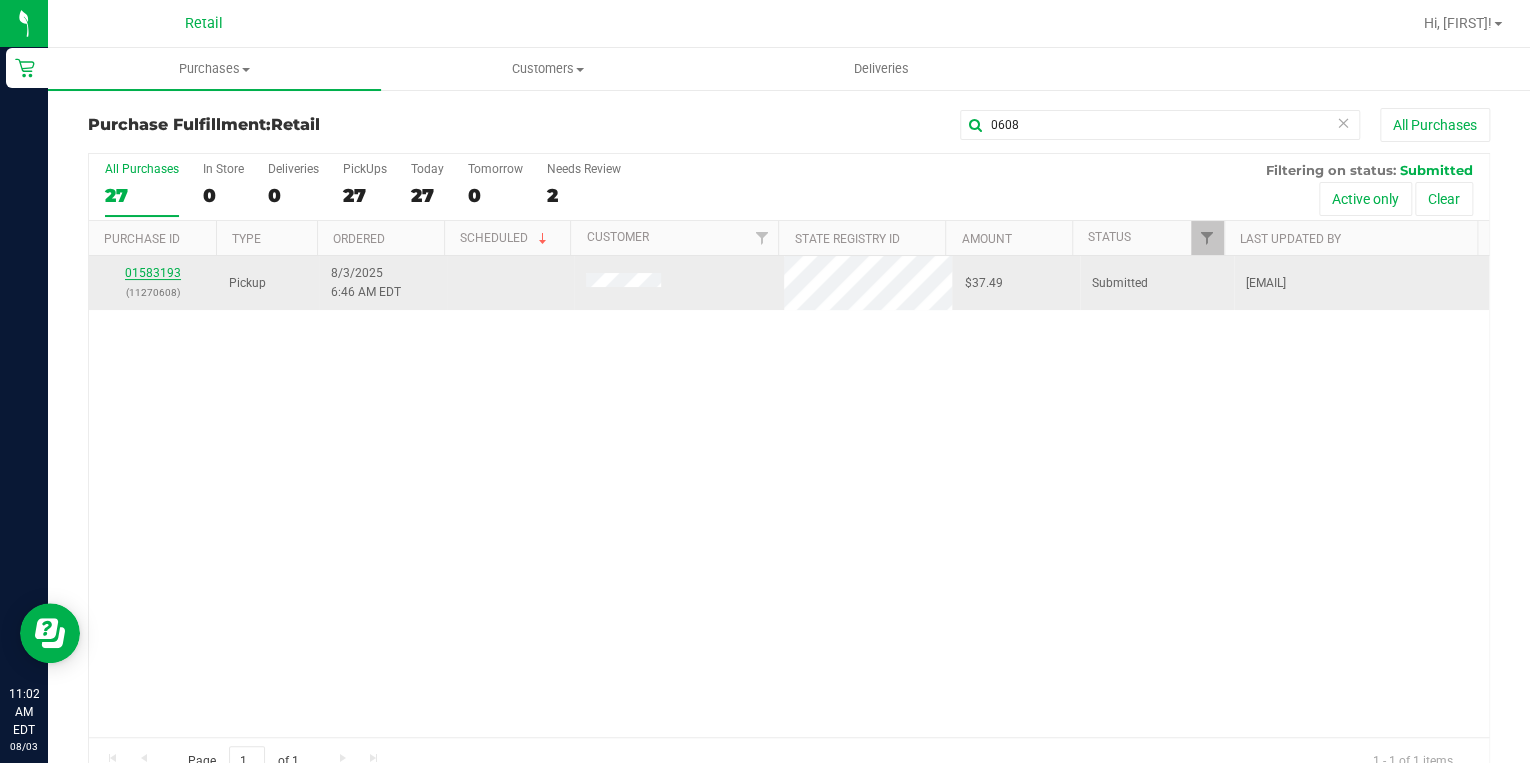 click on "01583193" at bounding box center (153, 273) 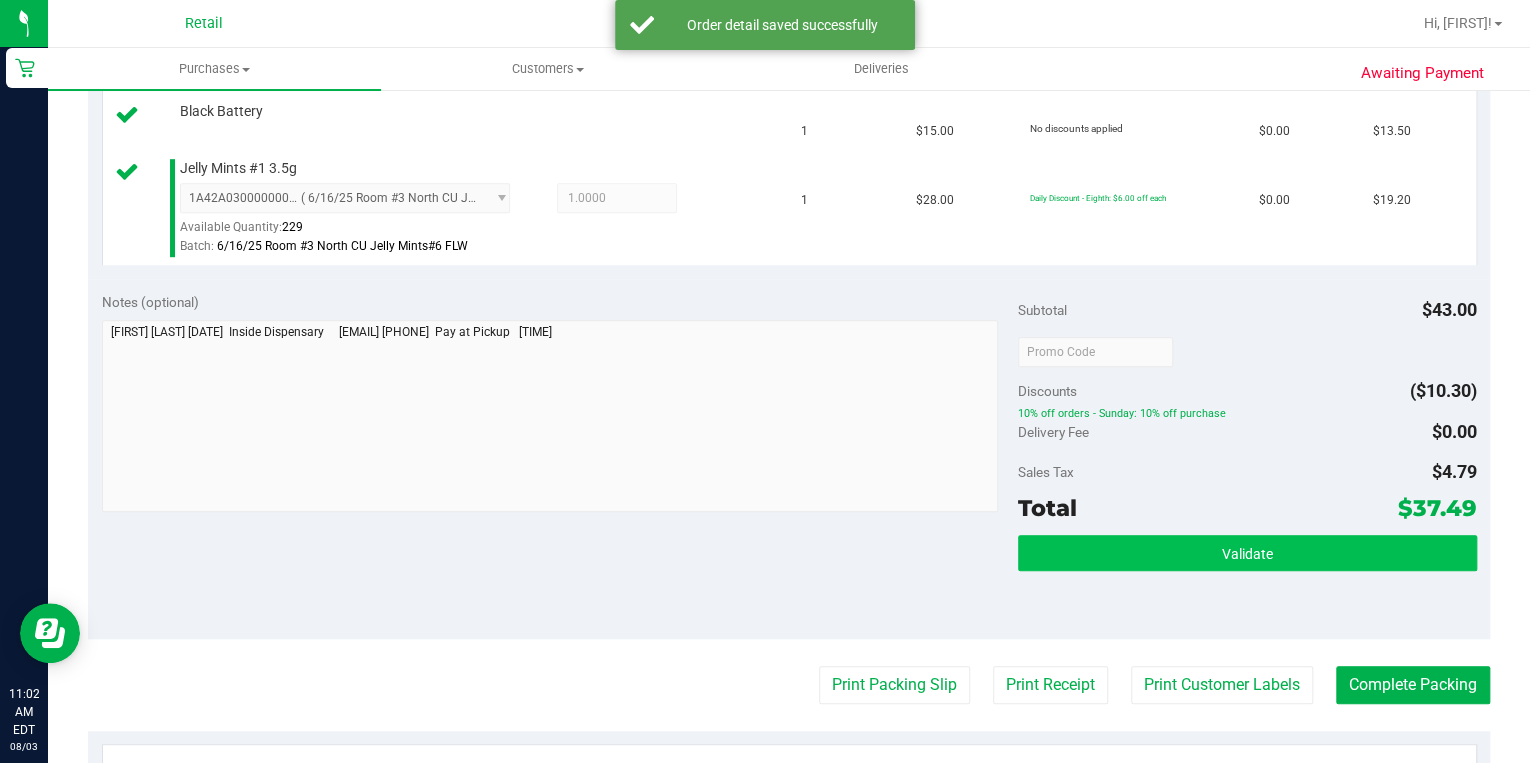 scroll, scrollTop: 560, scrollLeft: 0, axis: vertical 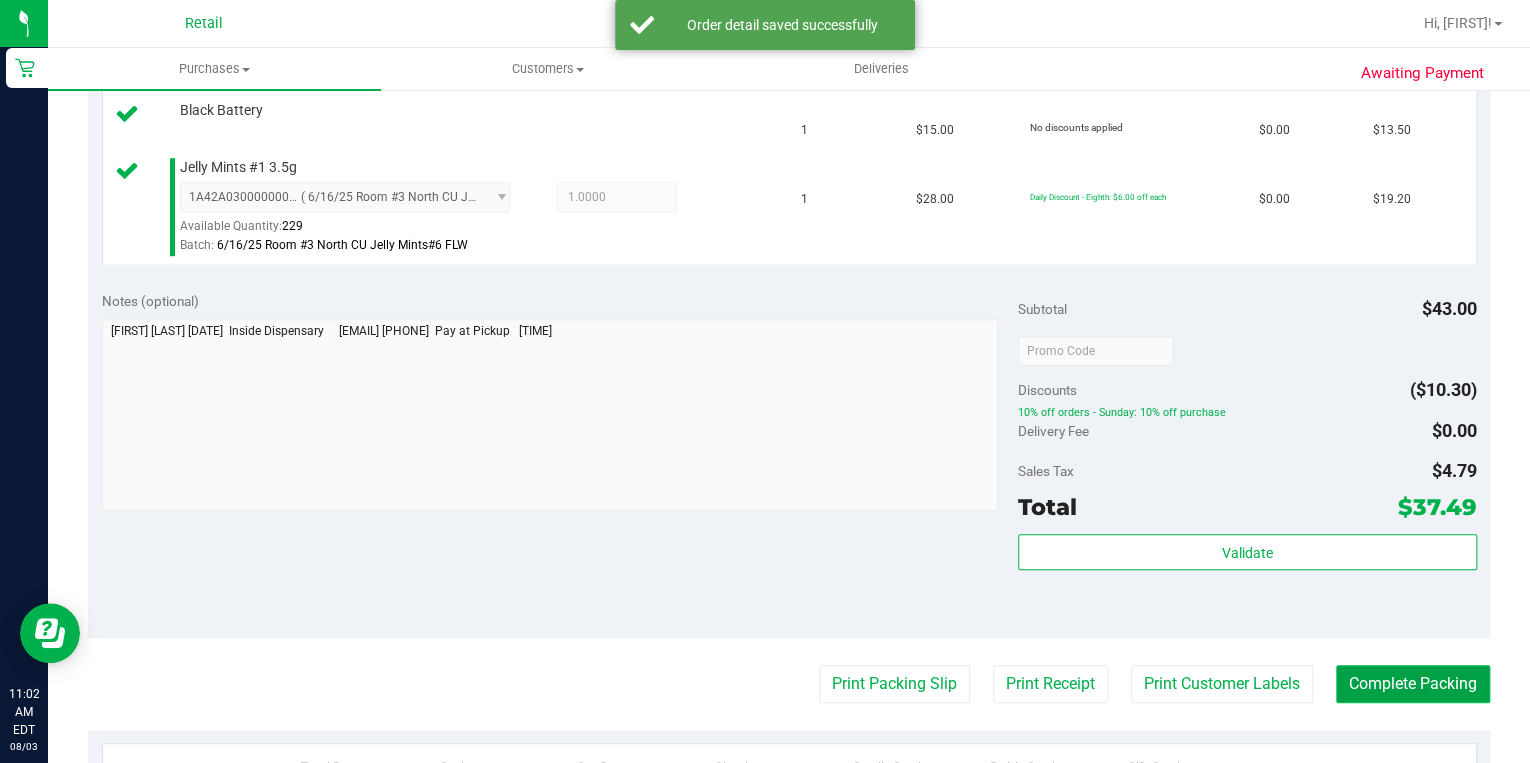 click on "Complete Packing" at bounding box center (1413, 684) 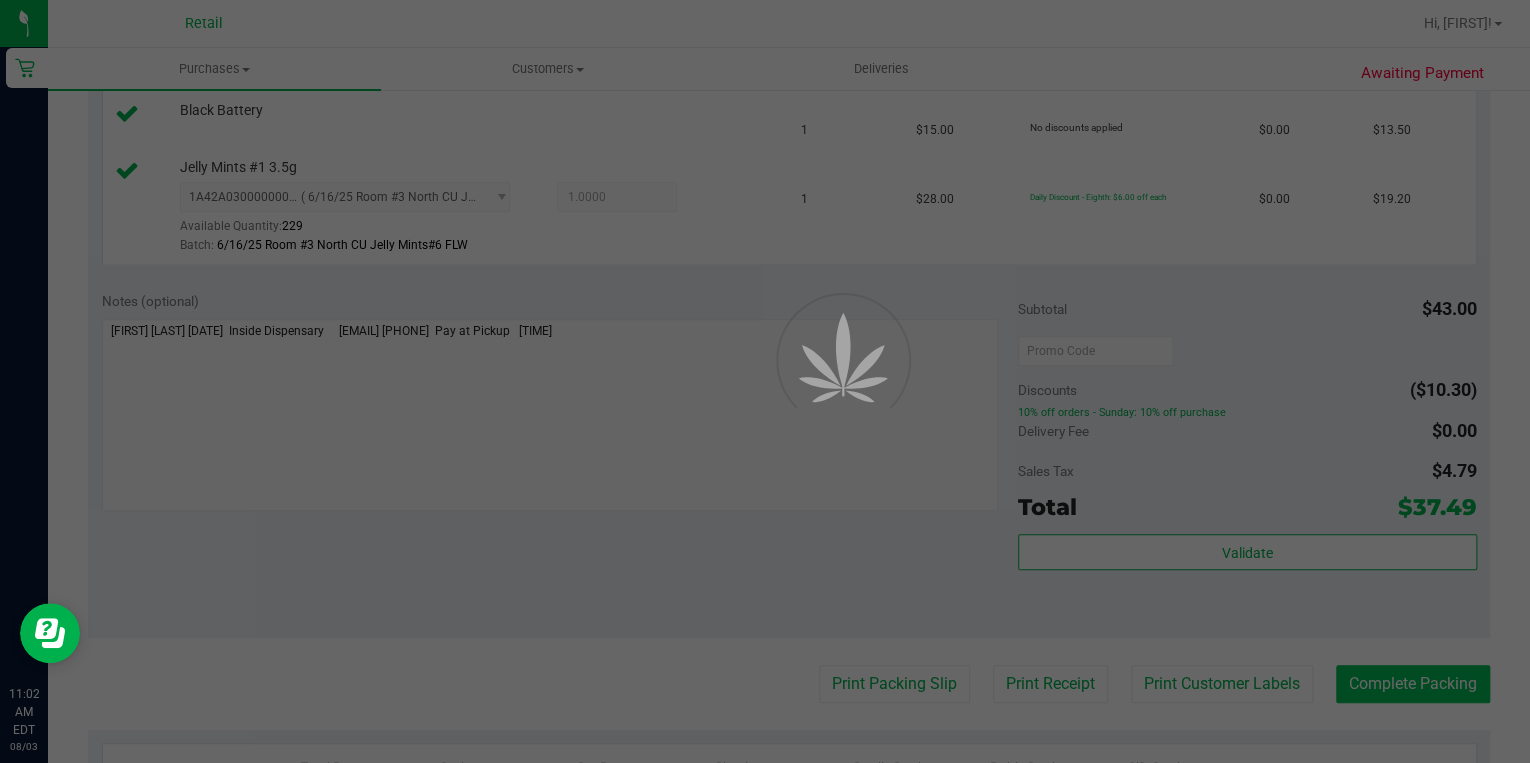 scroll, scrollTop: 0, scrollLeft: 0, axis: both 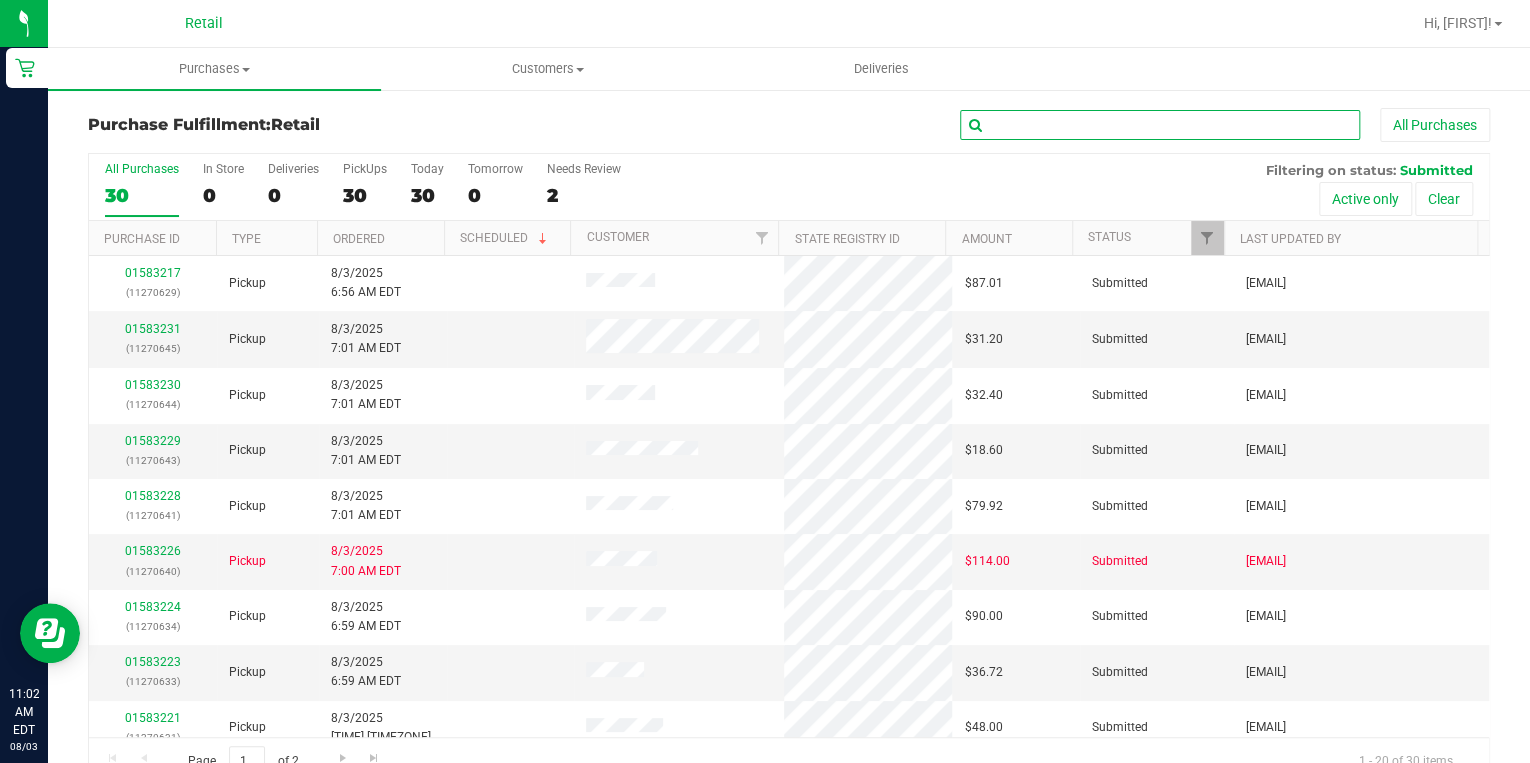 click at bounding box center [1160, 125] 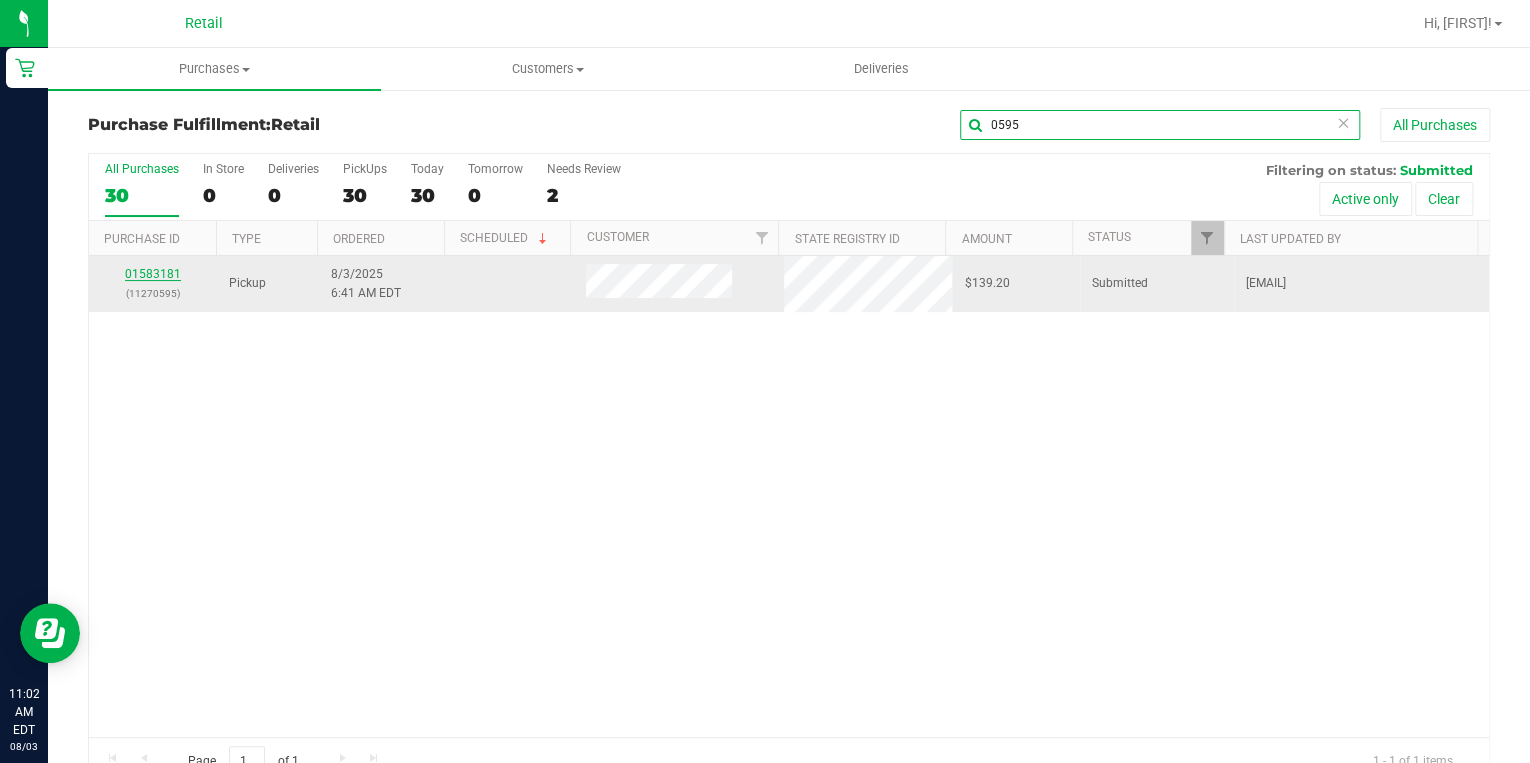 type on "0595" 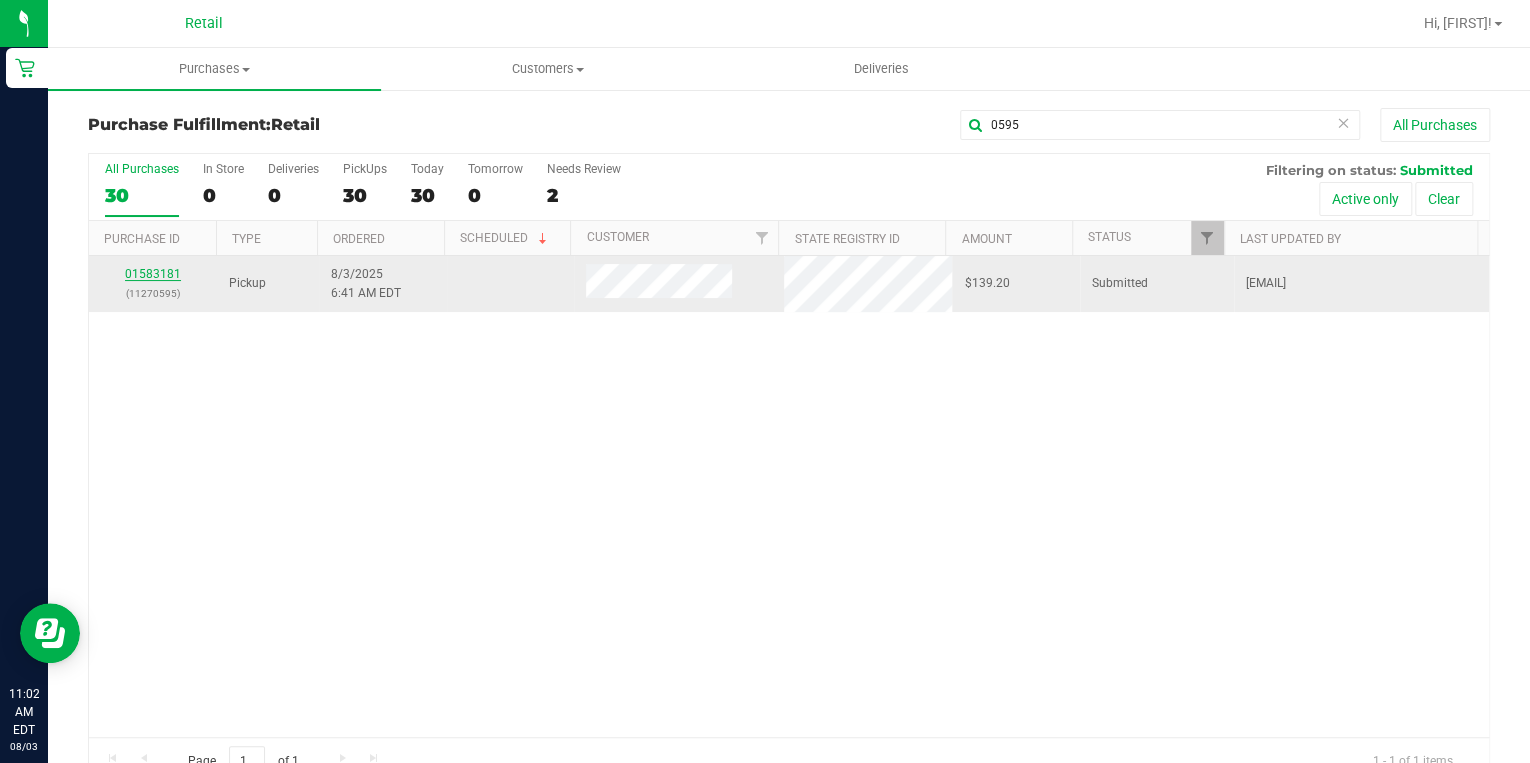 click on "01583181" at bounding box center [153, 274] 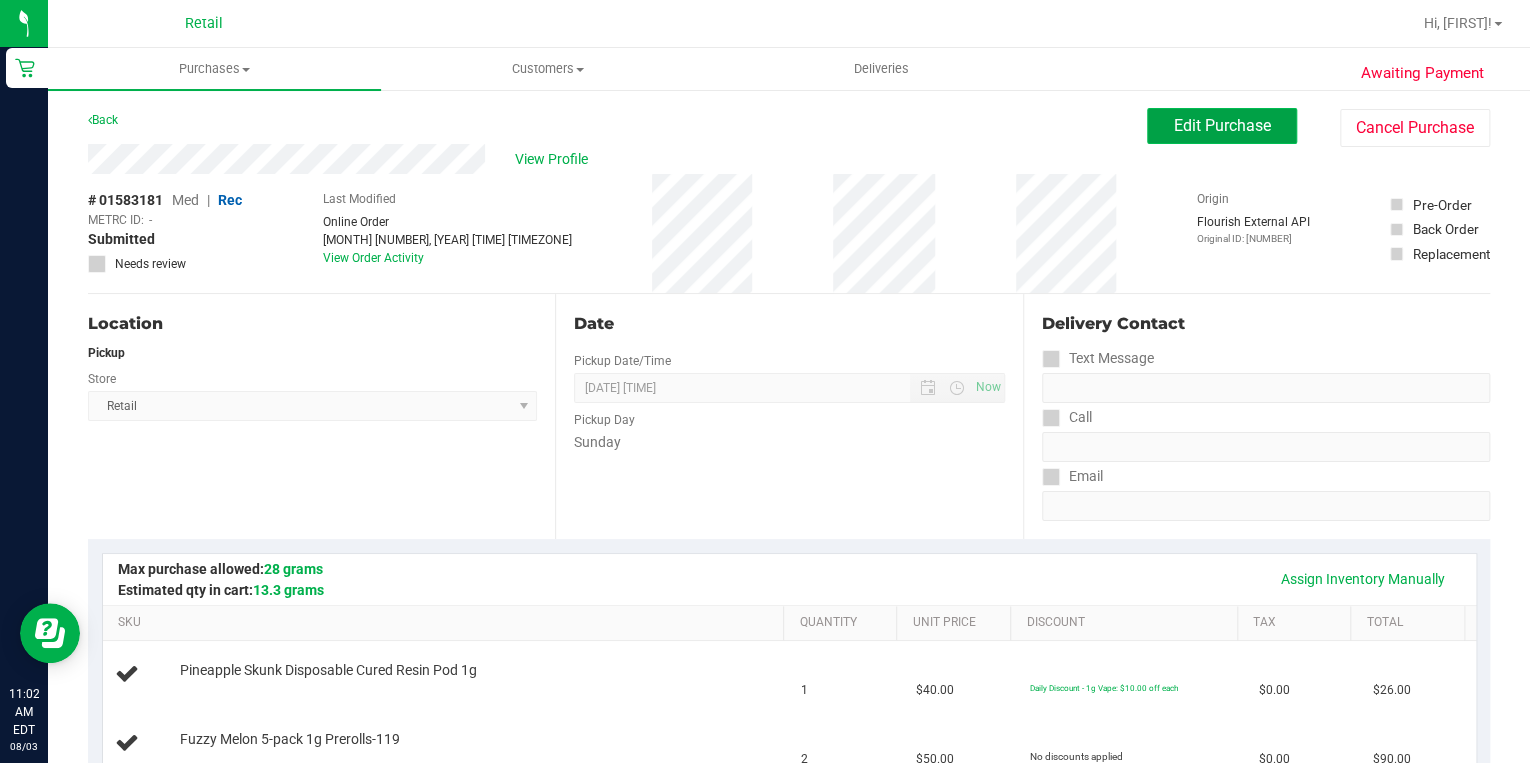 click on "Edit Purchase" at bounding box center [1222, 126] 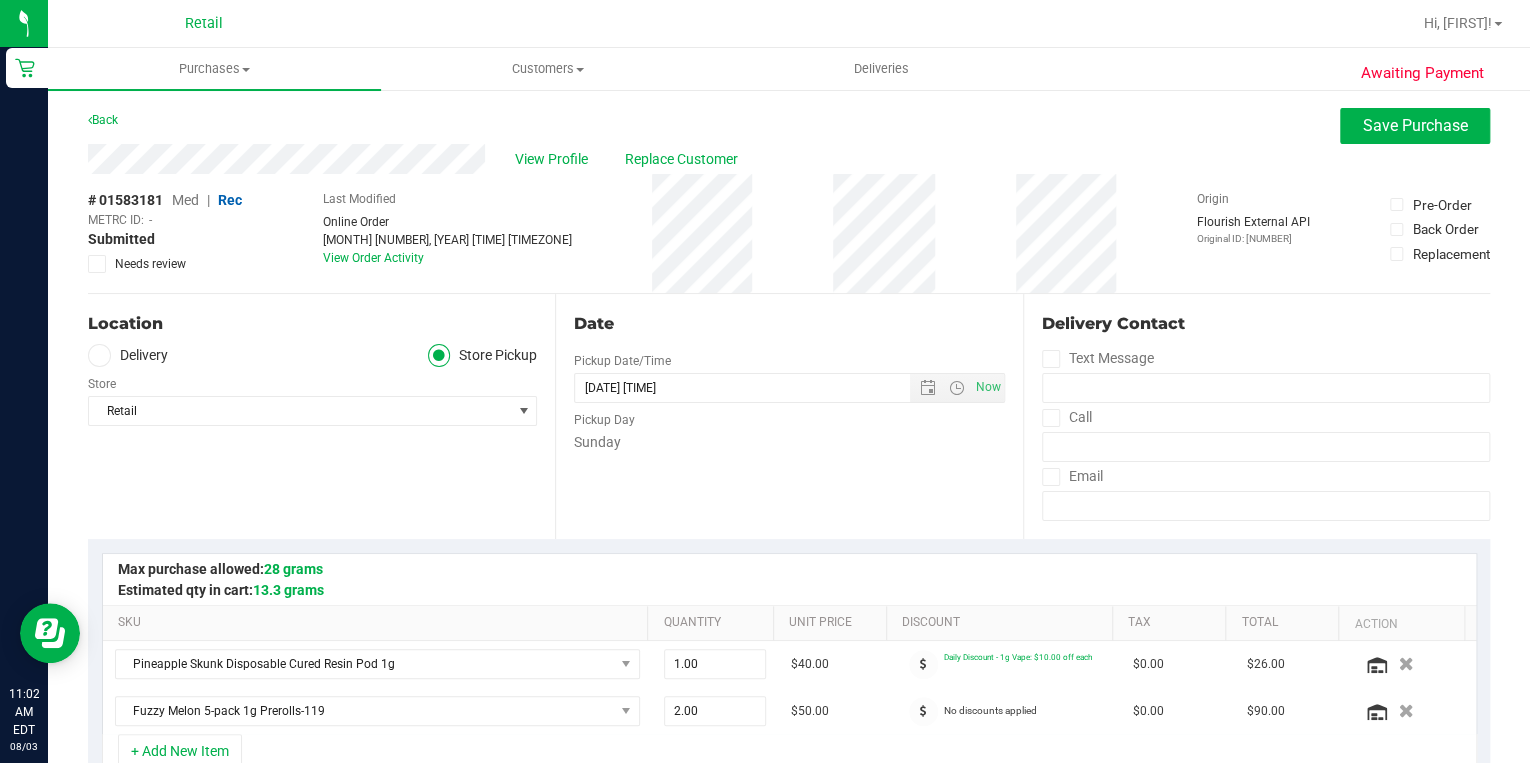 click on "Med" at bounding box center [185, 200] 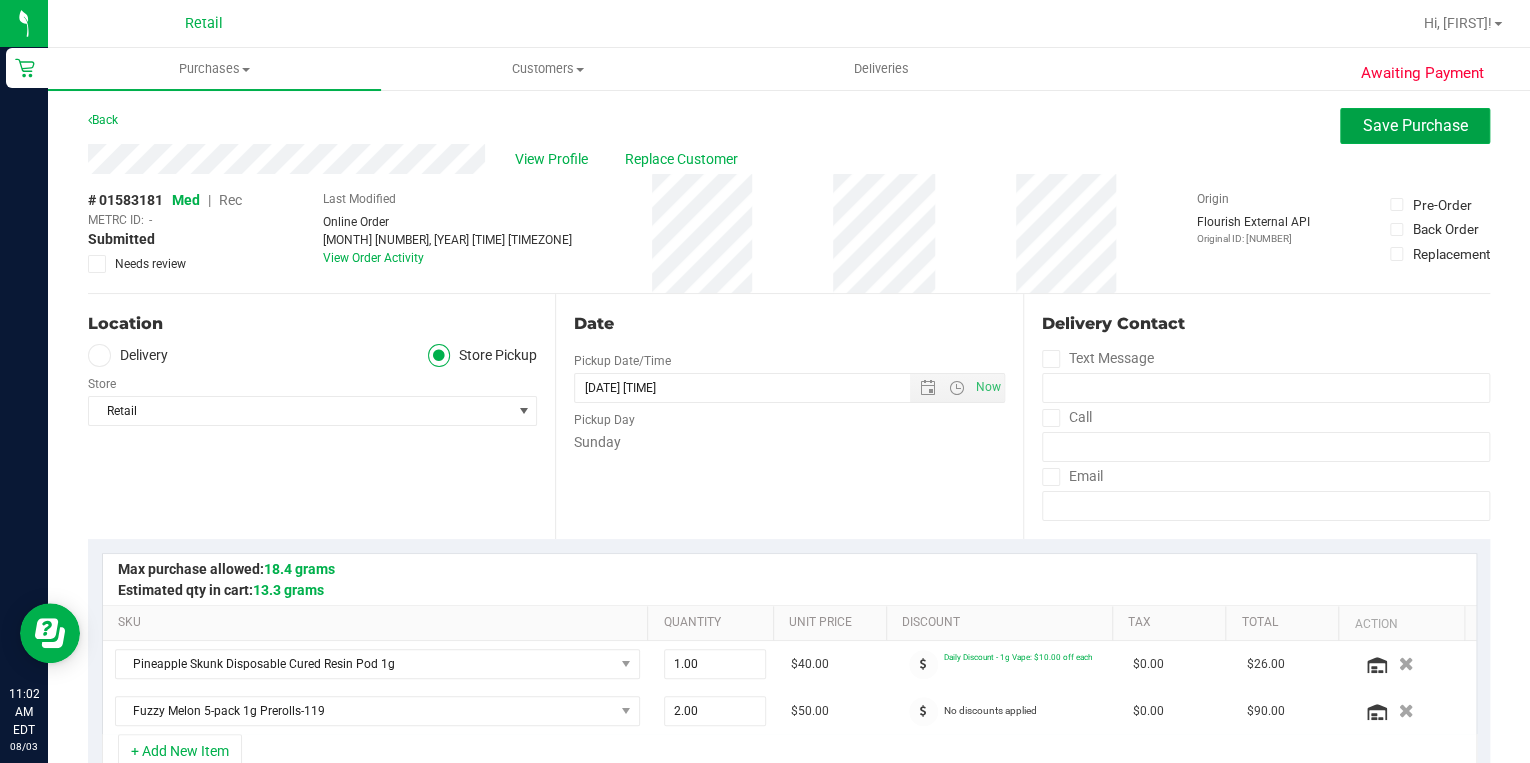 click on "Save Purchase" at bounding box center (1415, 125) 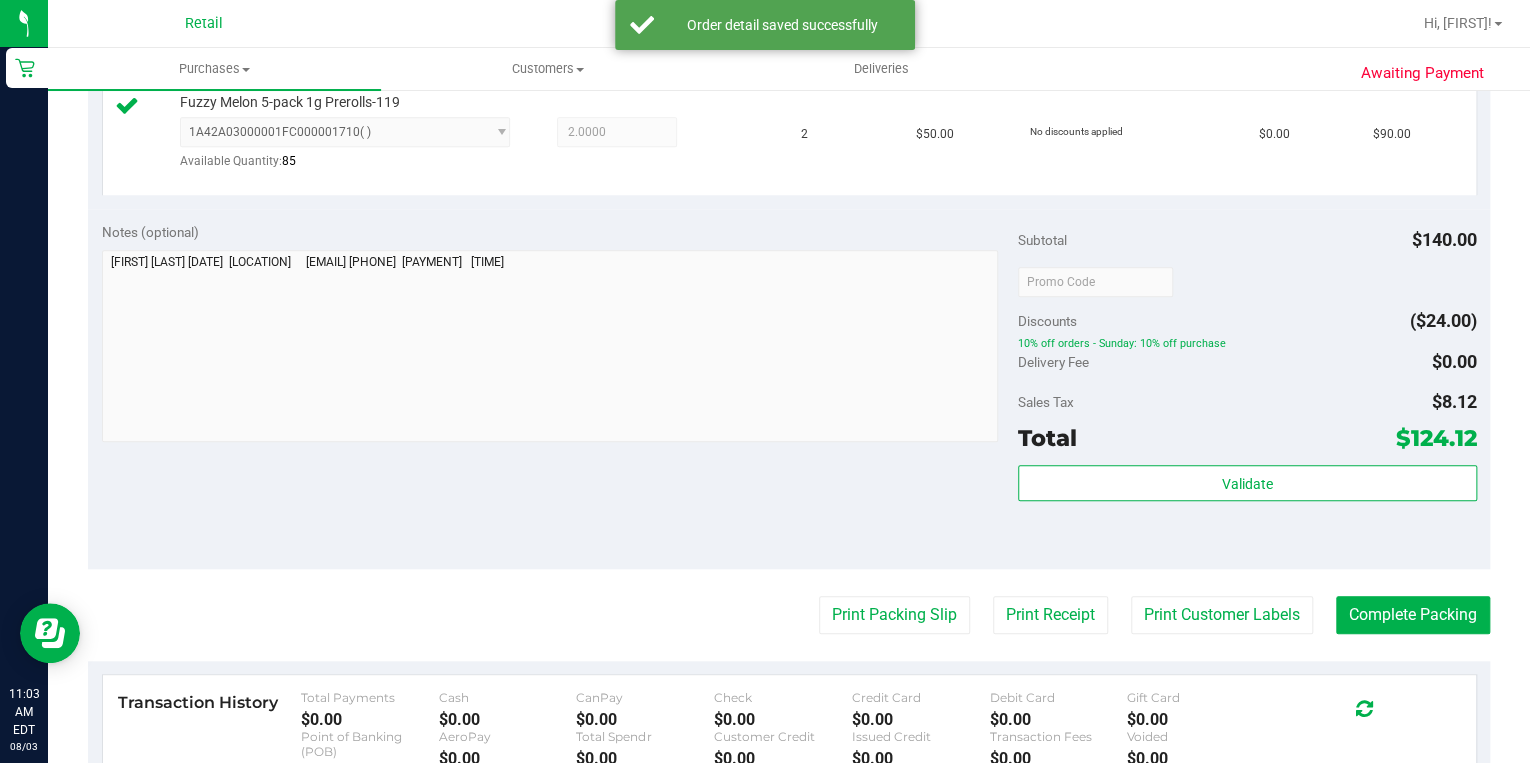 scroll, scrollTop: 720, scrollLeft: 0, axis: vertical 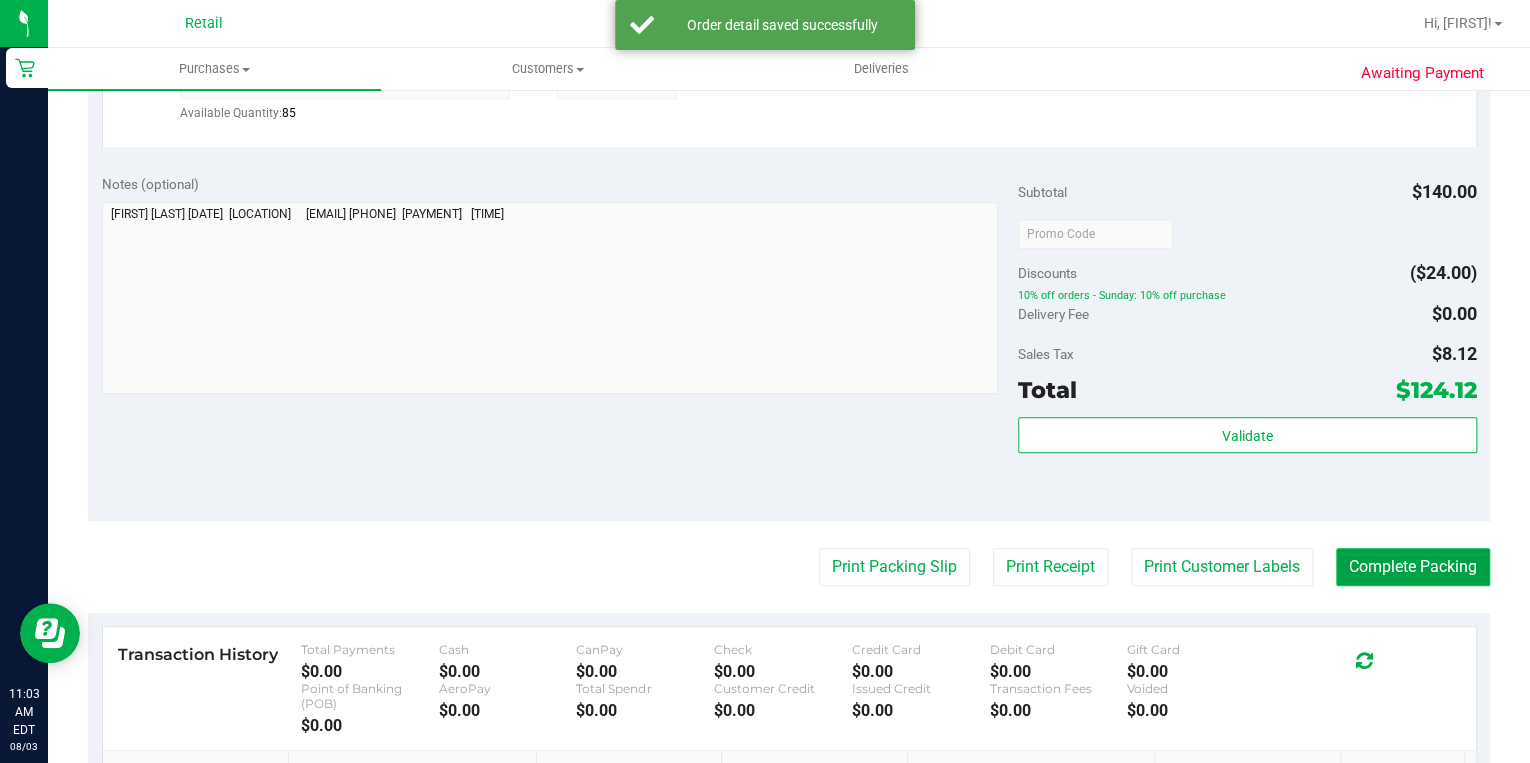 click on "Complete Packing" at bounding box center (1413, 567) 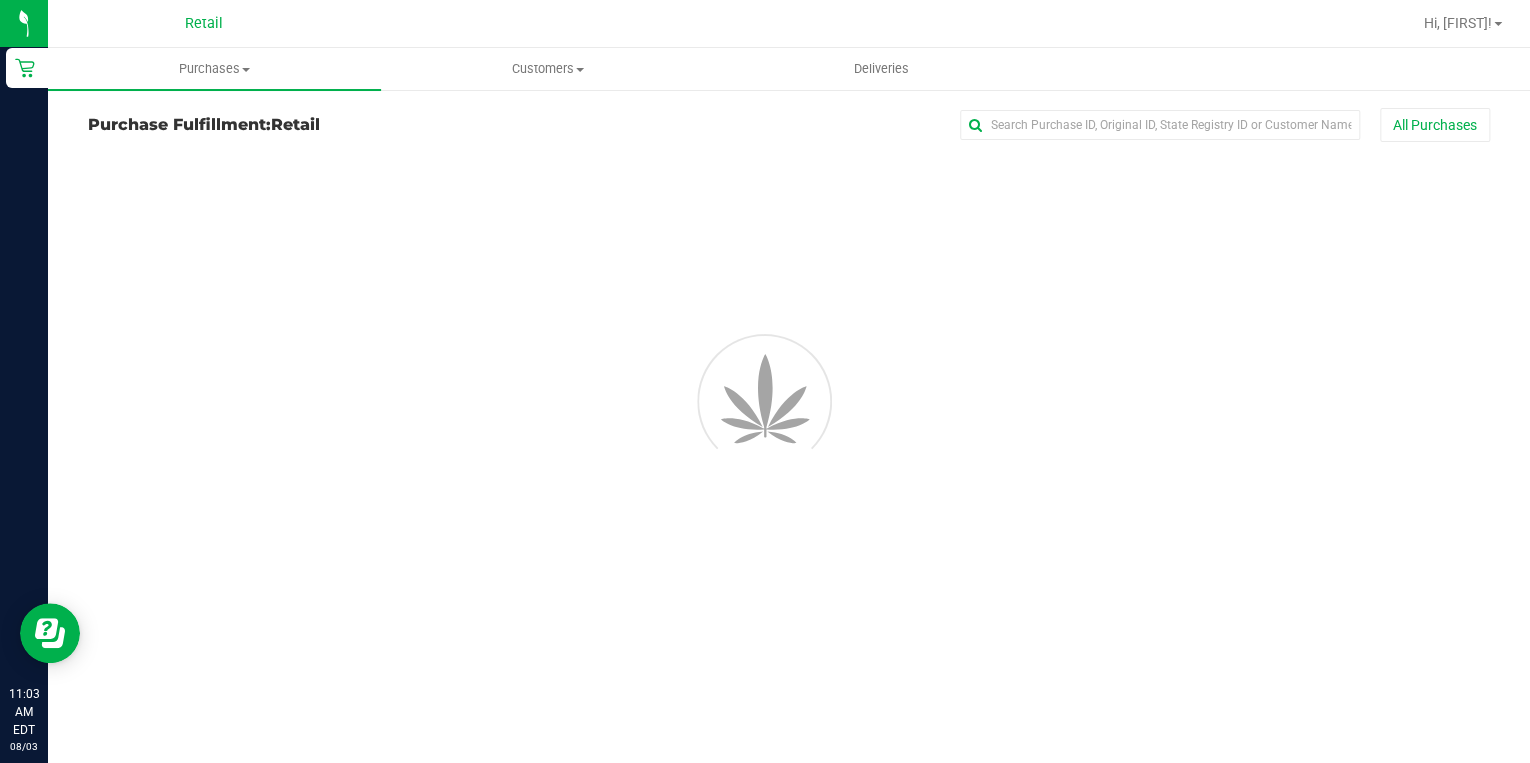 scroll, scrollTop: 0, scrollLeft: 0, axis: both 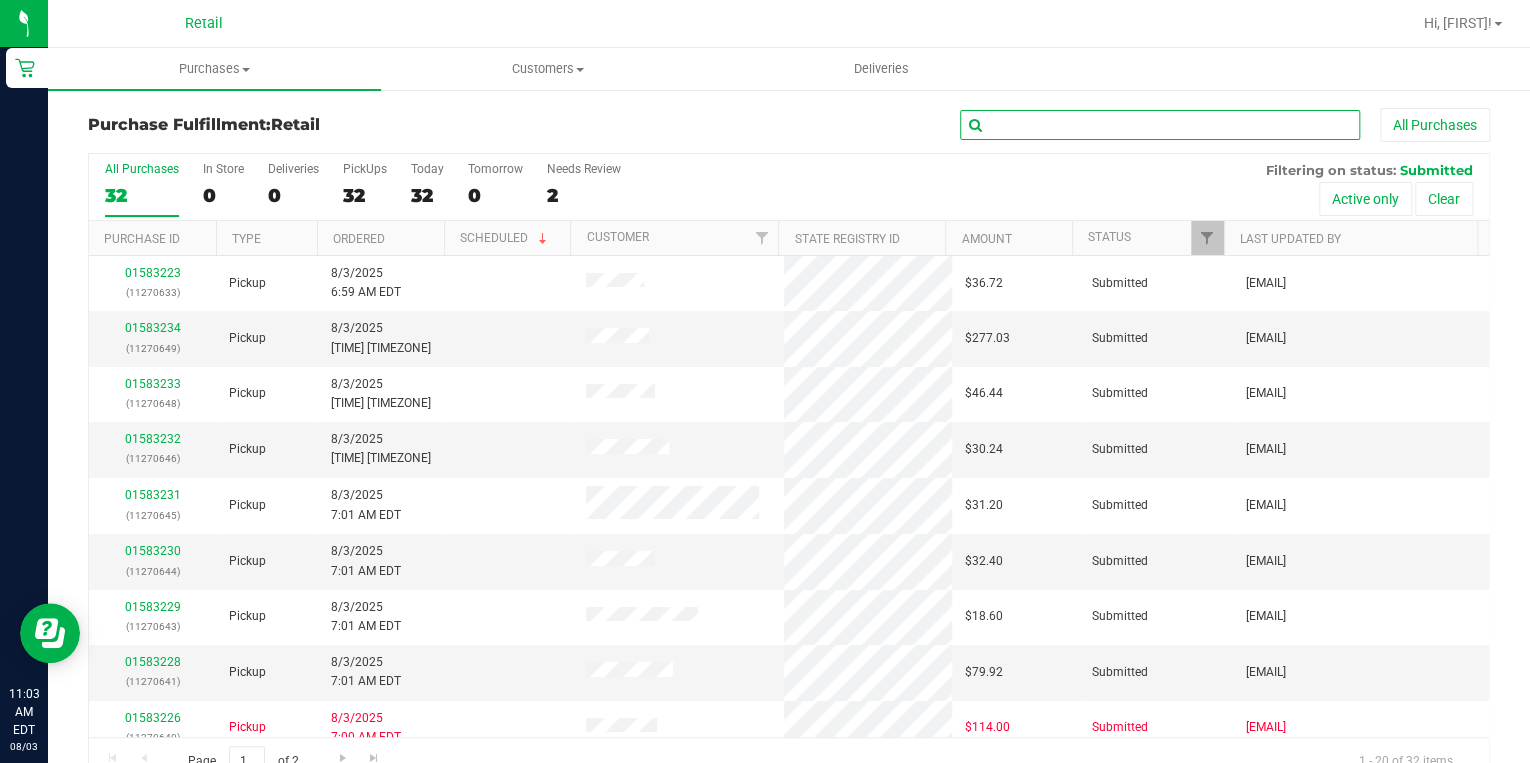 click at bounding box center (1160, 125) 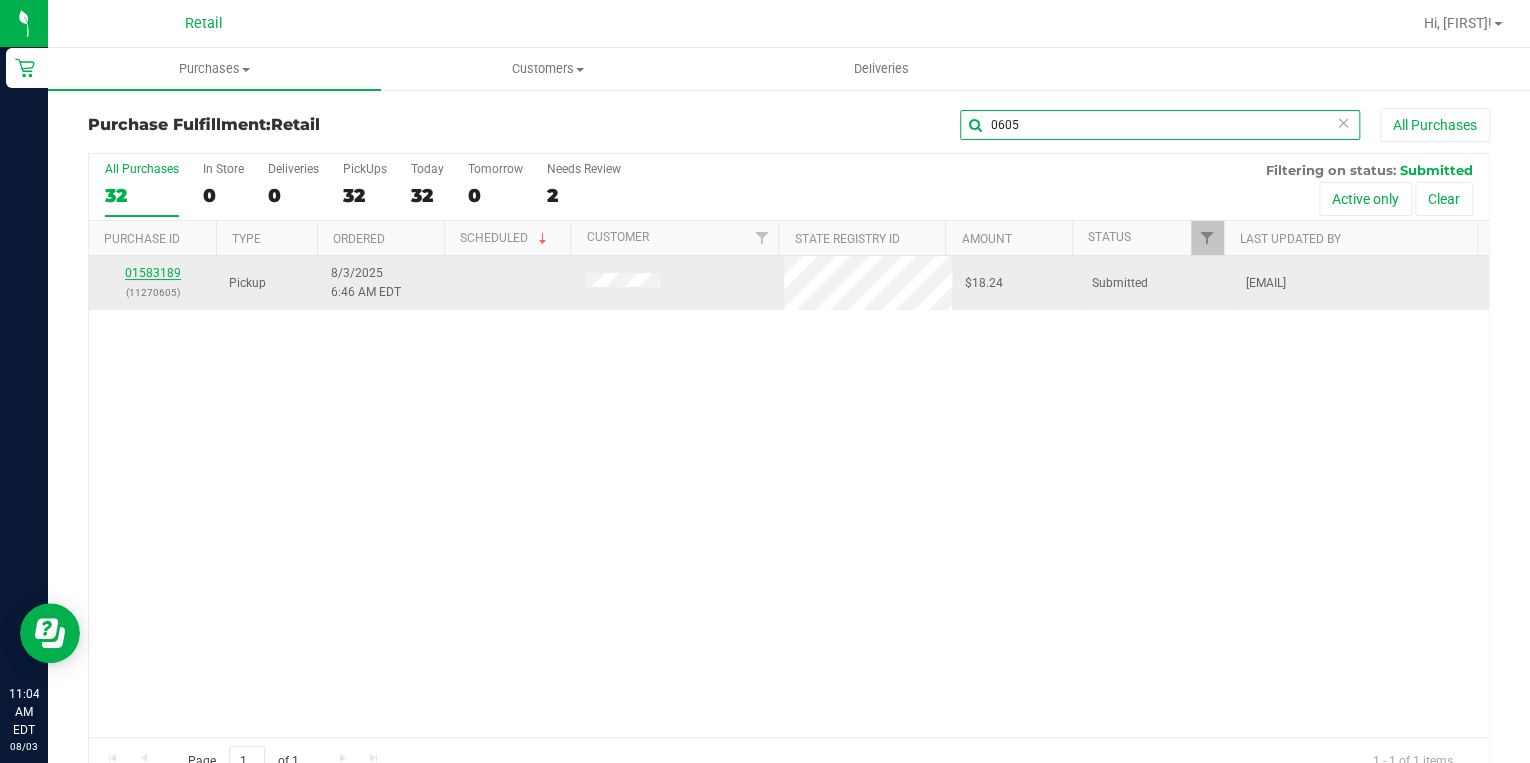 type on "0605" 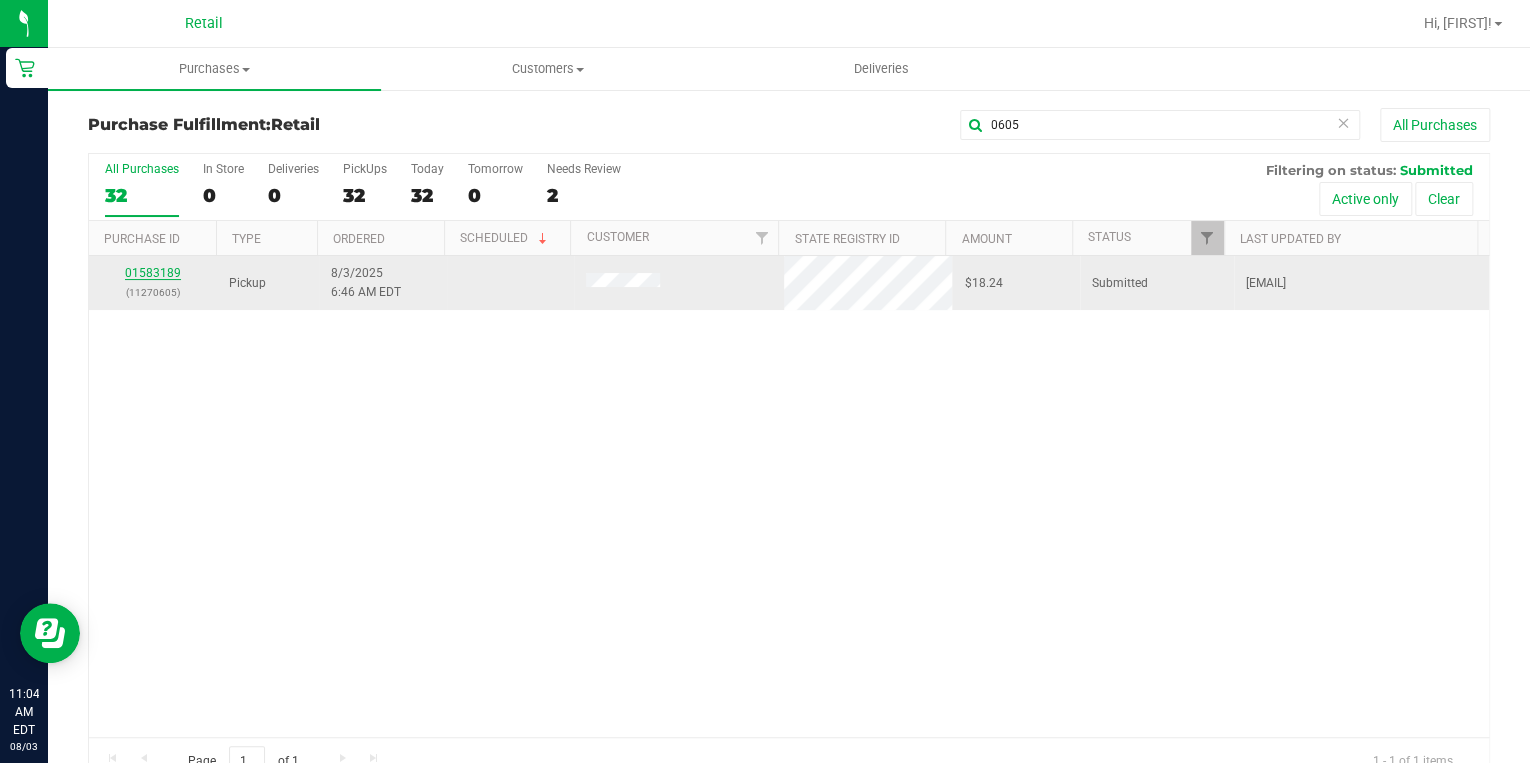 click on "01583189" at bounding box center (153, 273) 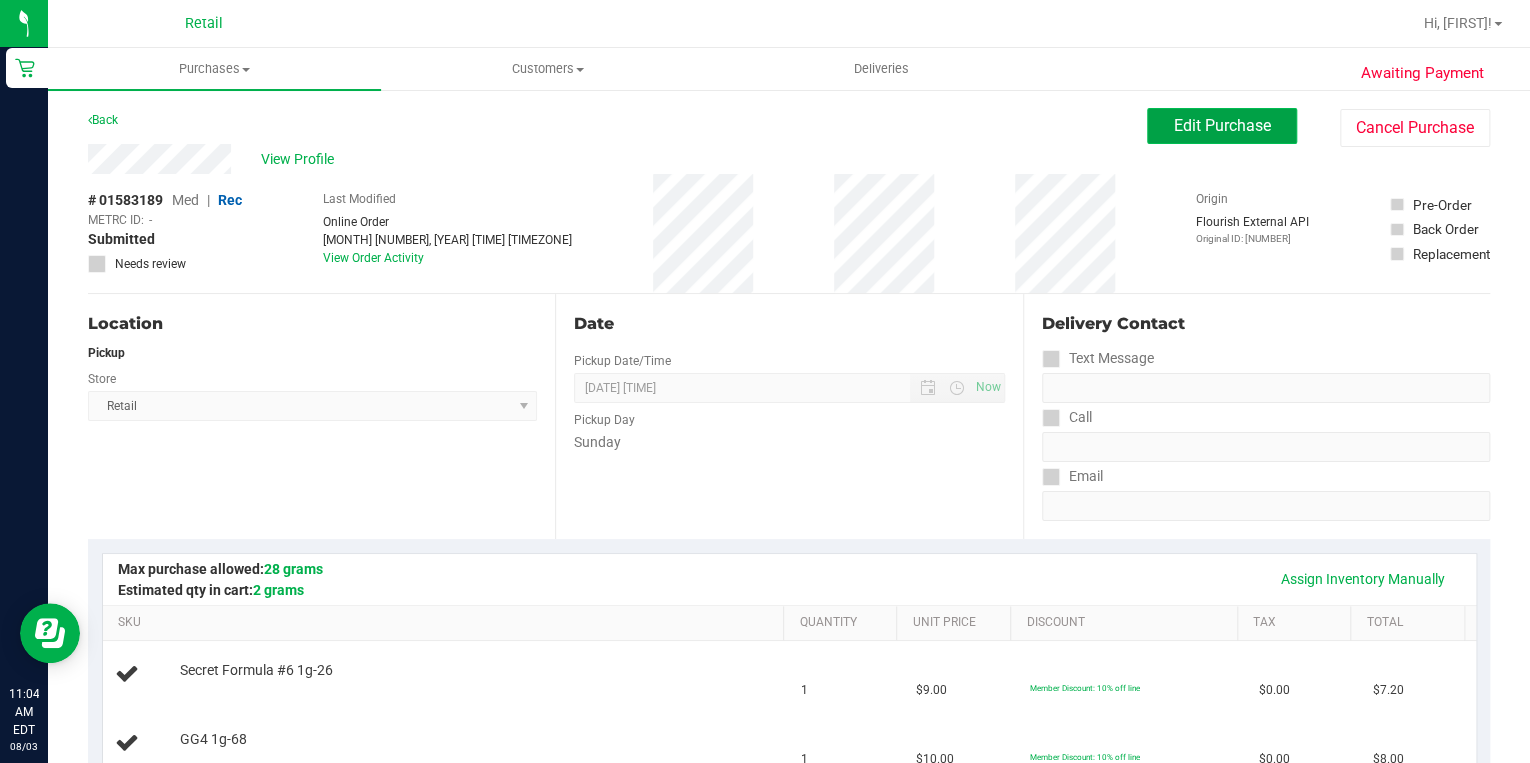click on "Edit Purchase" at bounding box center [1222, 126] 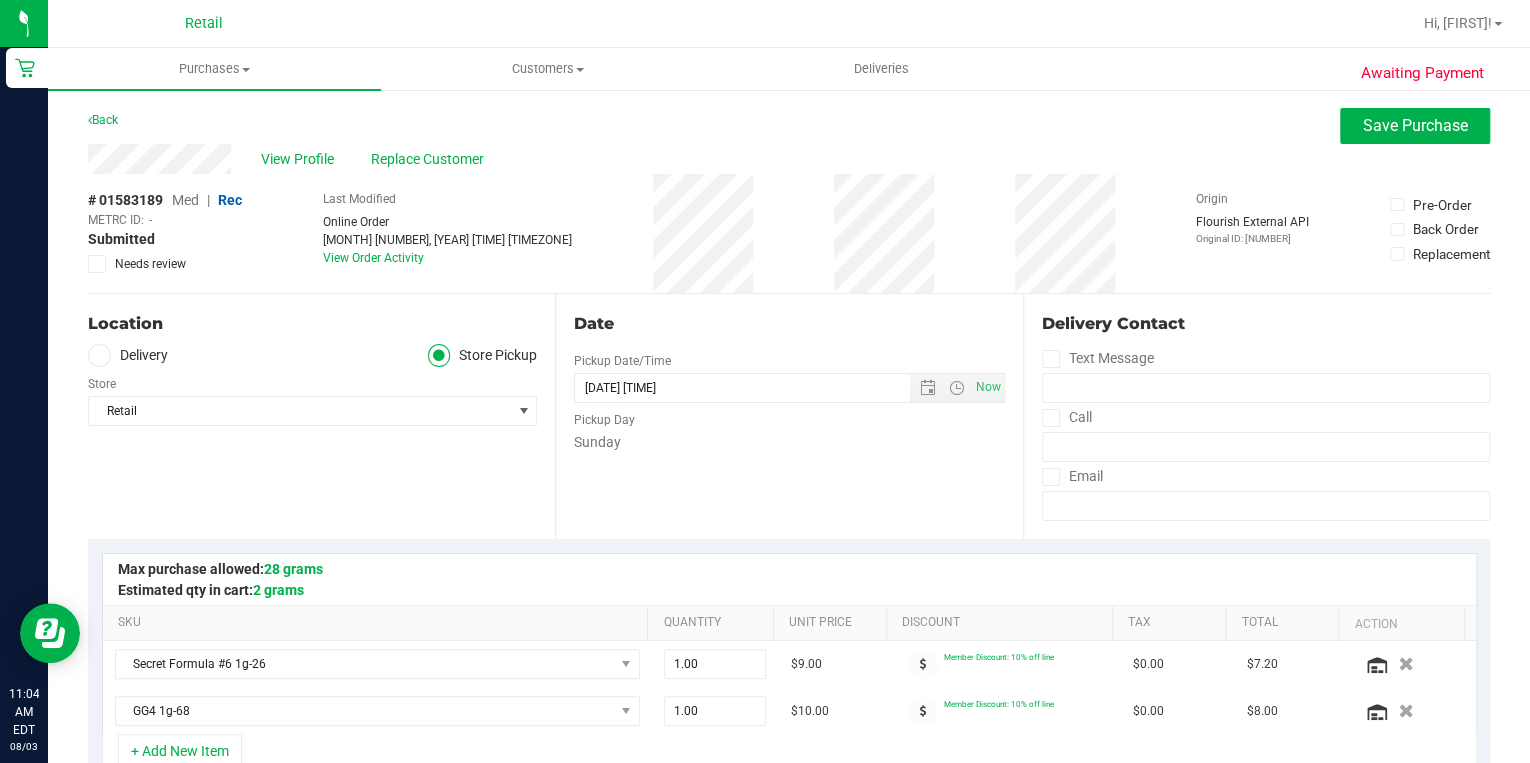 click on "Med" at bounding box center (185, 200) 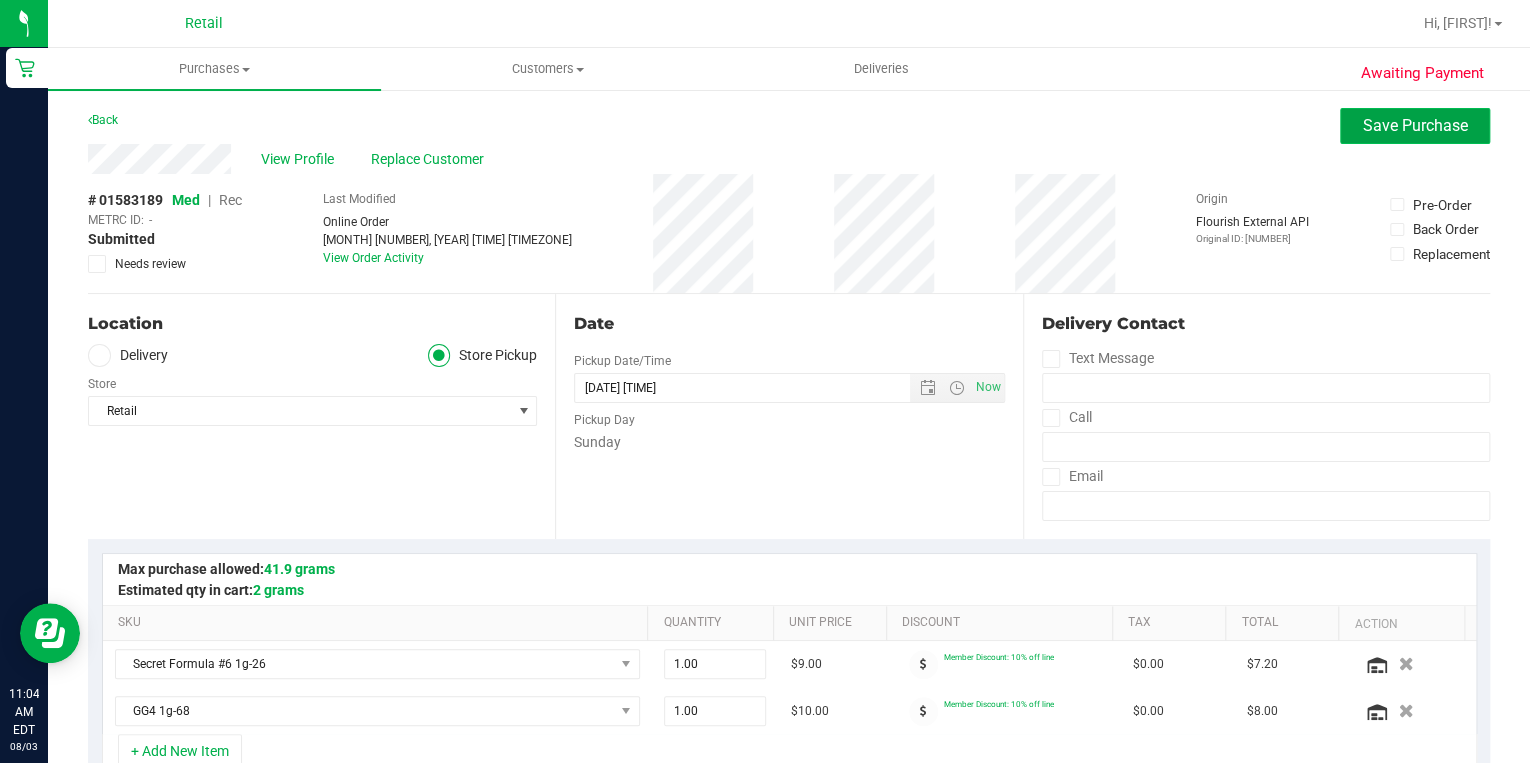 click on "Save Purchase" at bounding box center (1415, 125) 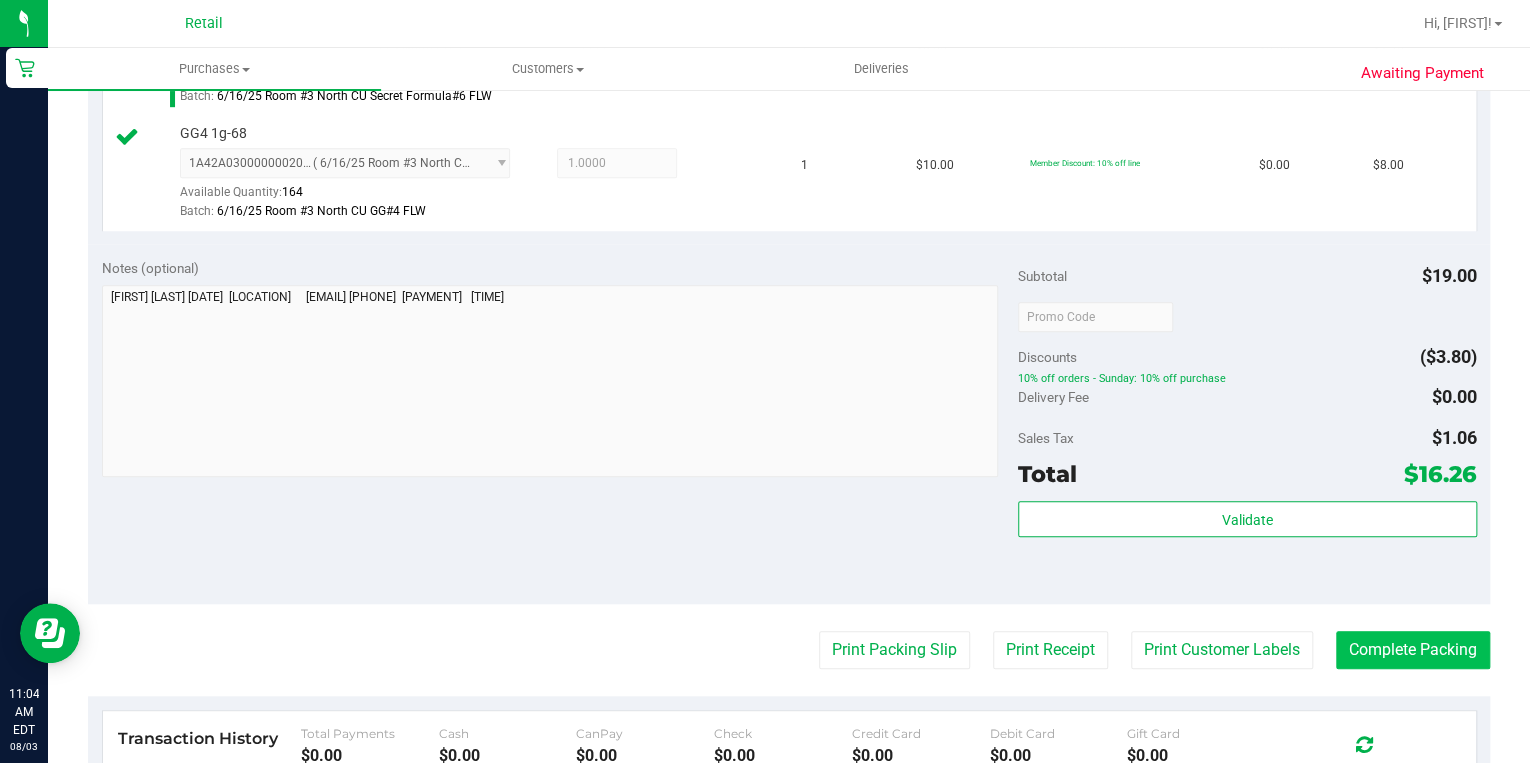 scroll, scrollTop: 720, scrollLeft: 0, axis: vertical 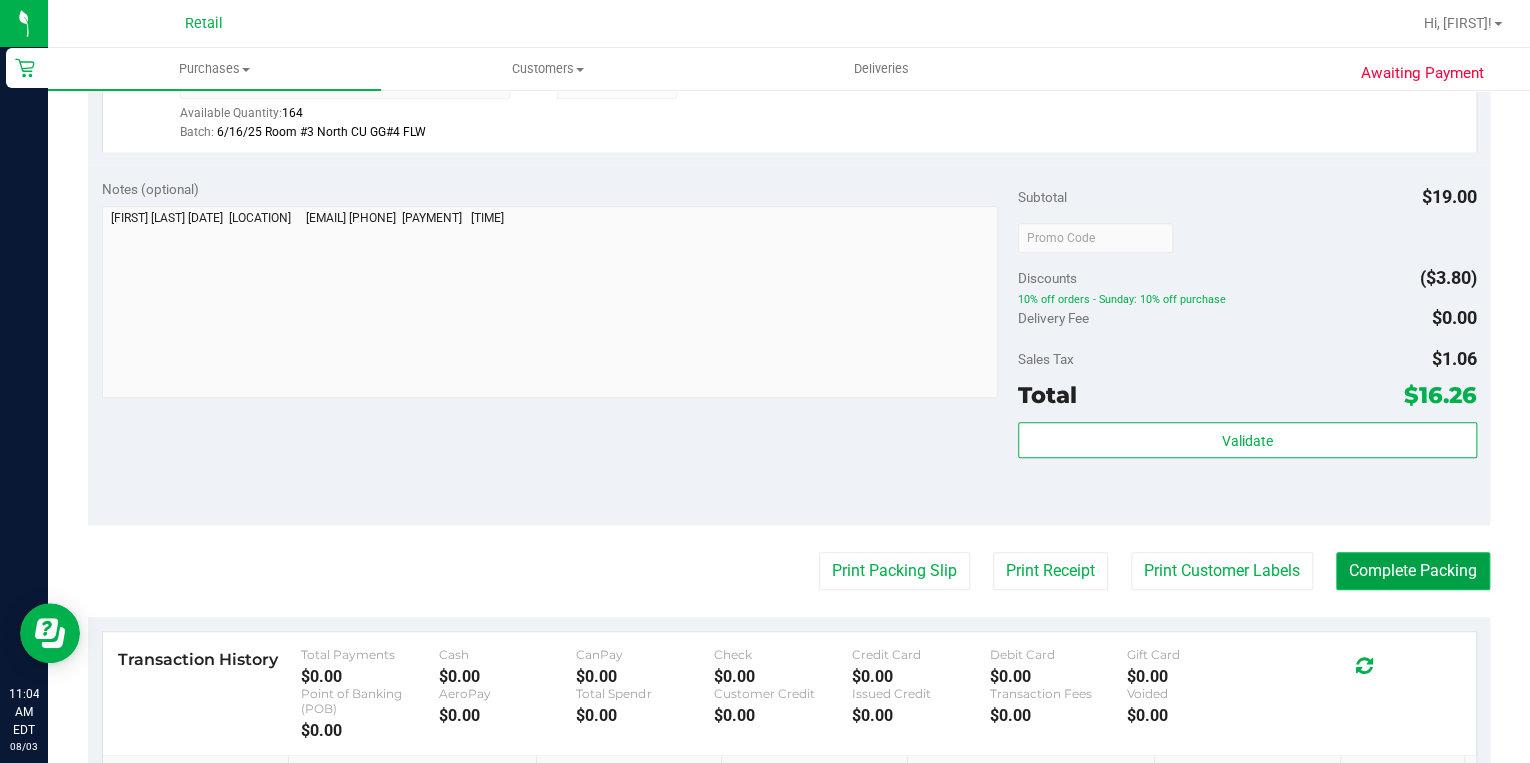 click on "Complete Packing" at bounding box center [1413, 571] 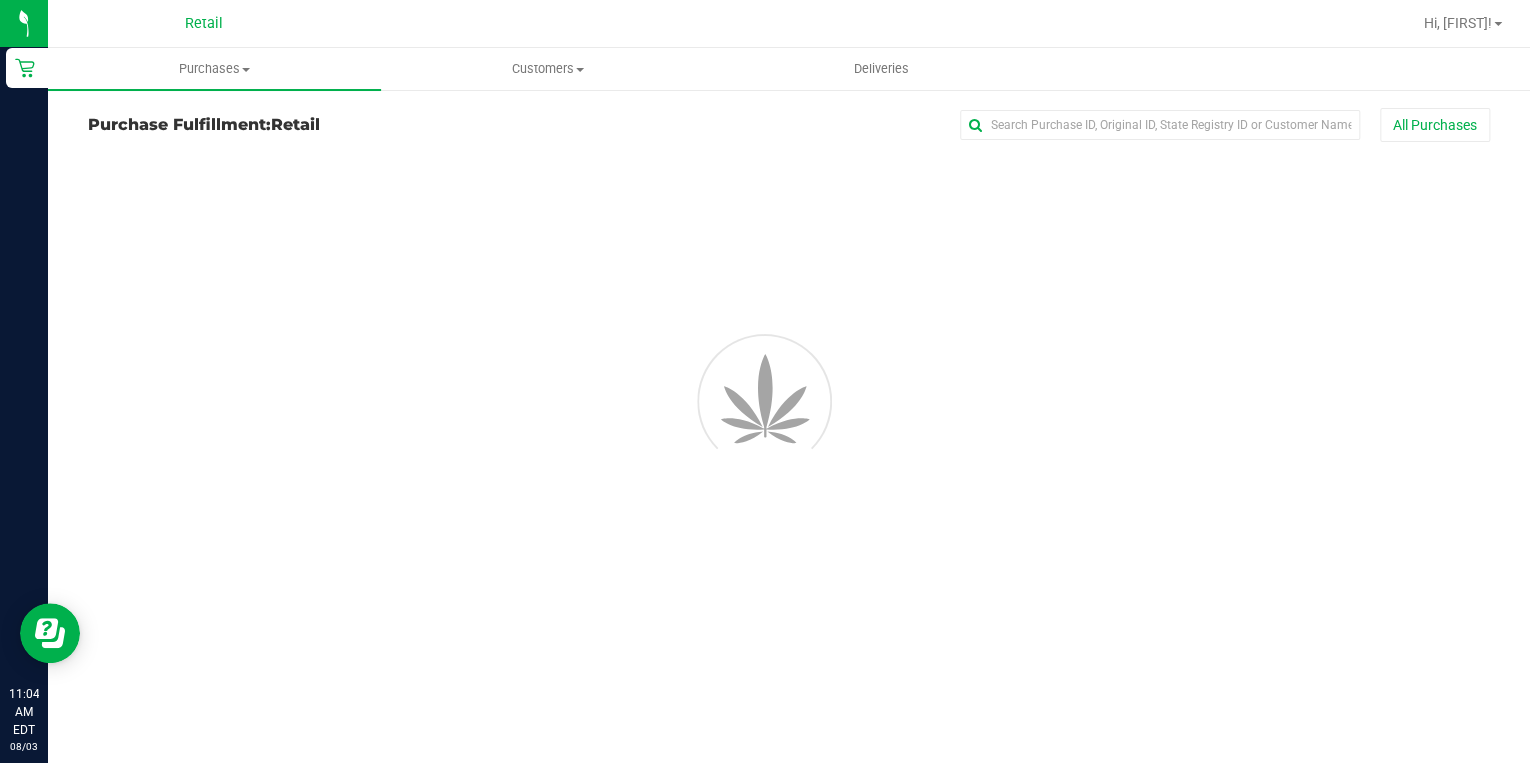 scroll, scrollTop: 0, scrollLeft: 0, axis: both 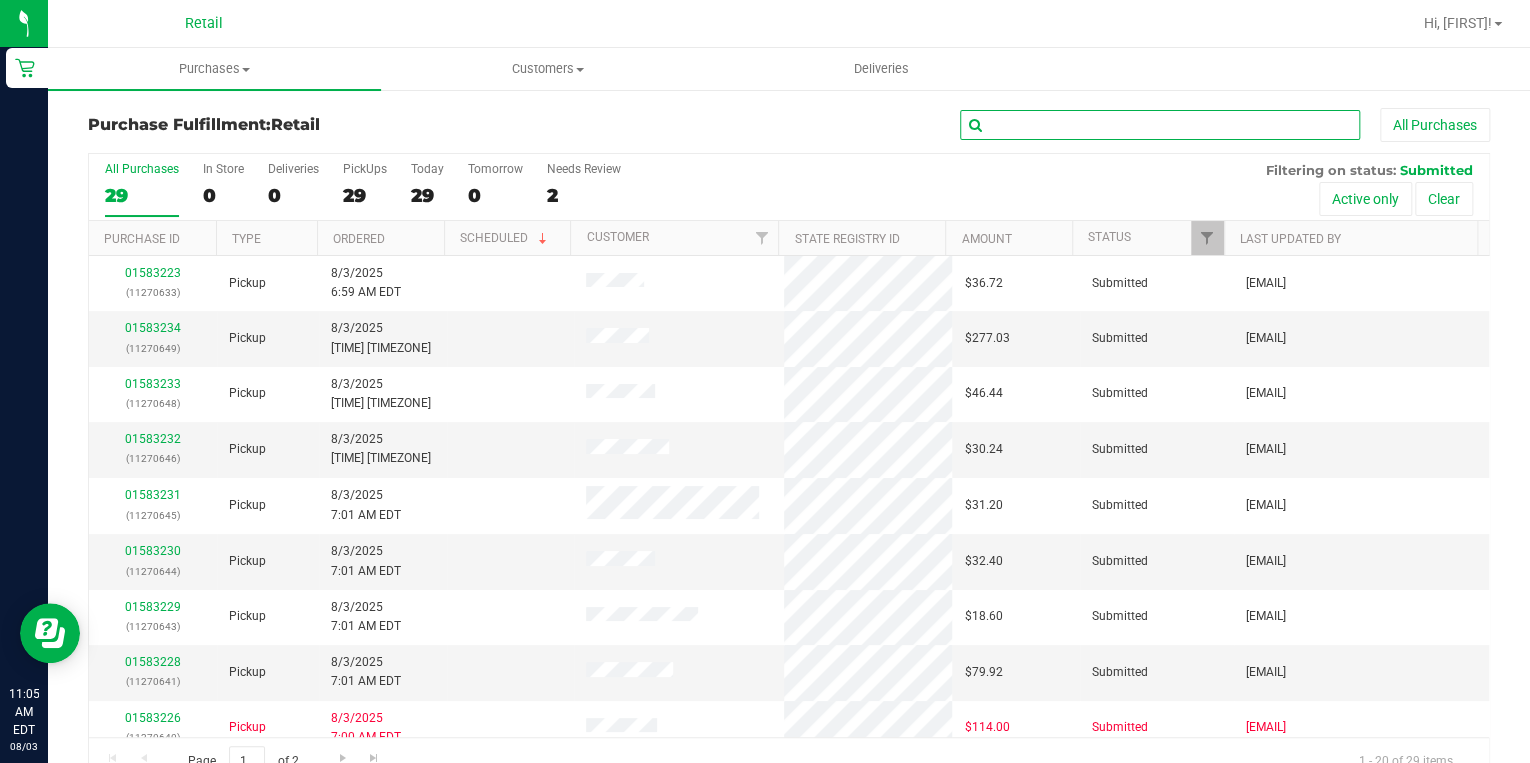 click at bounding box center [1160, 125] 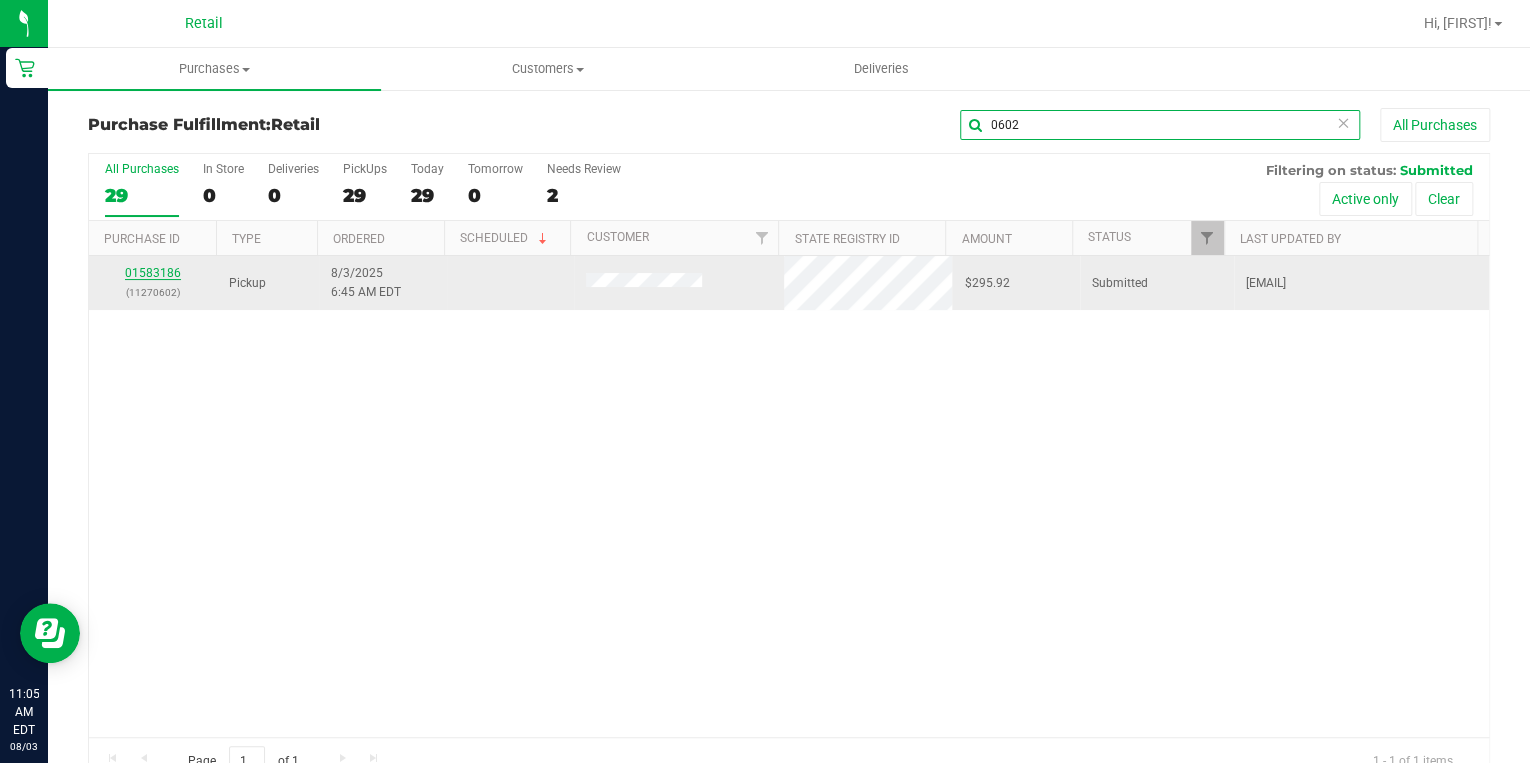 type on "0602" 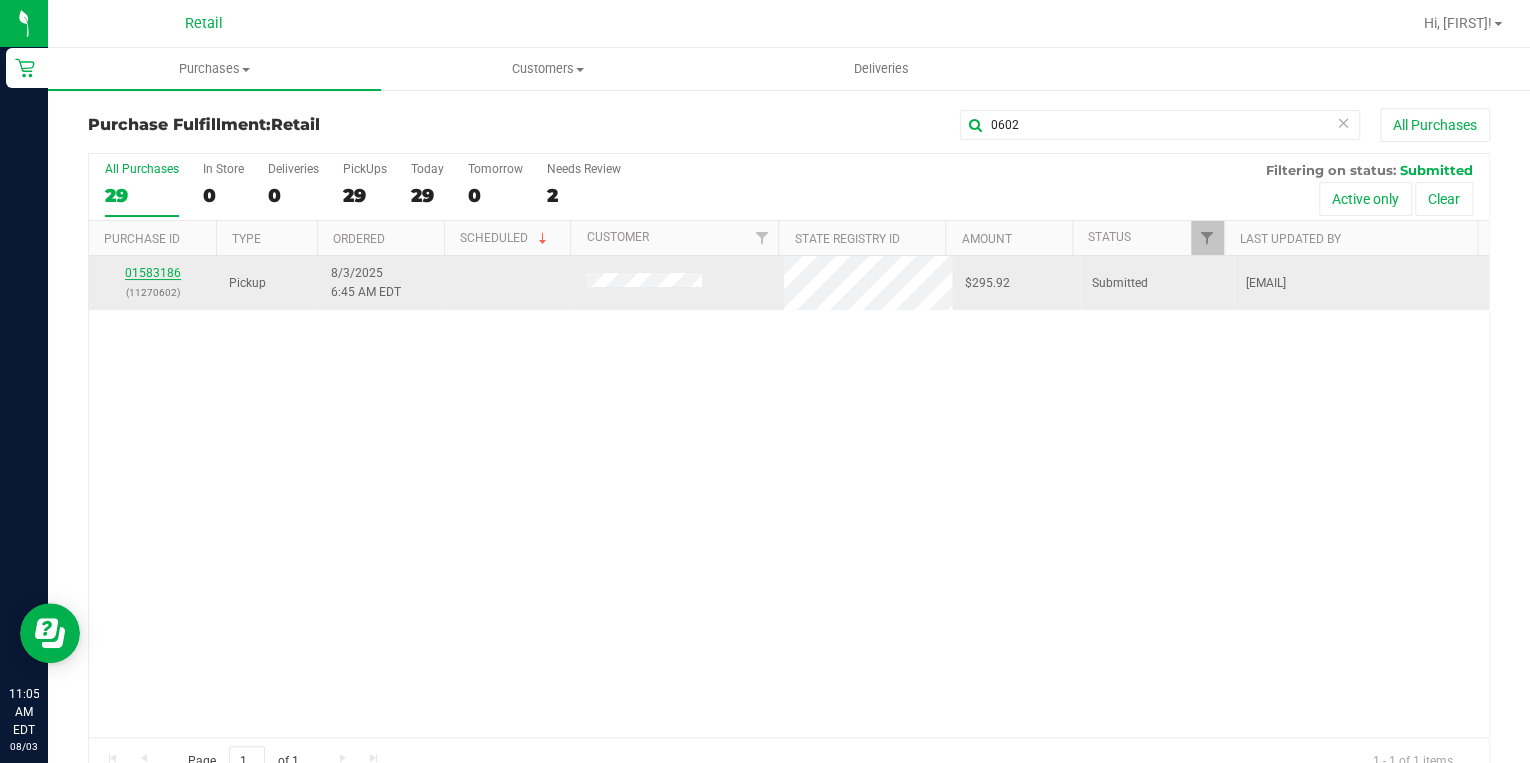 click on "01583186" at bounding box center (153, 273) 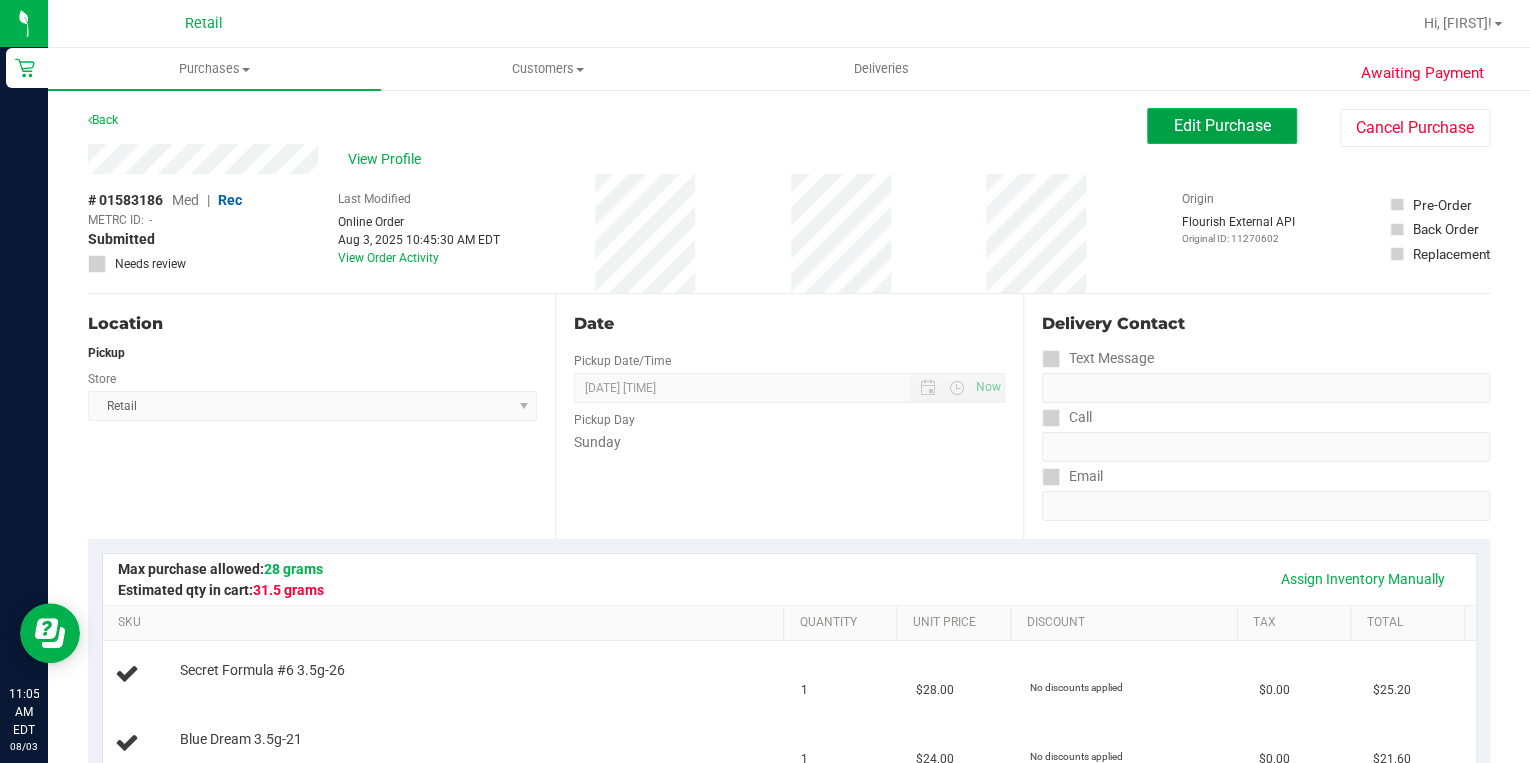 click on "Edit Purchase" at bounding box center (1222, 126) 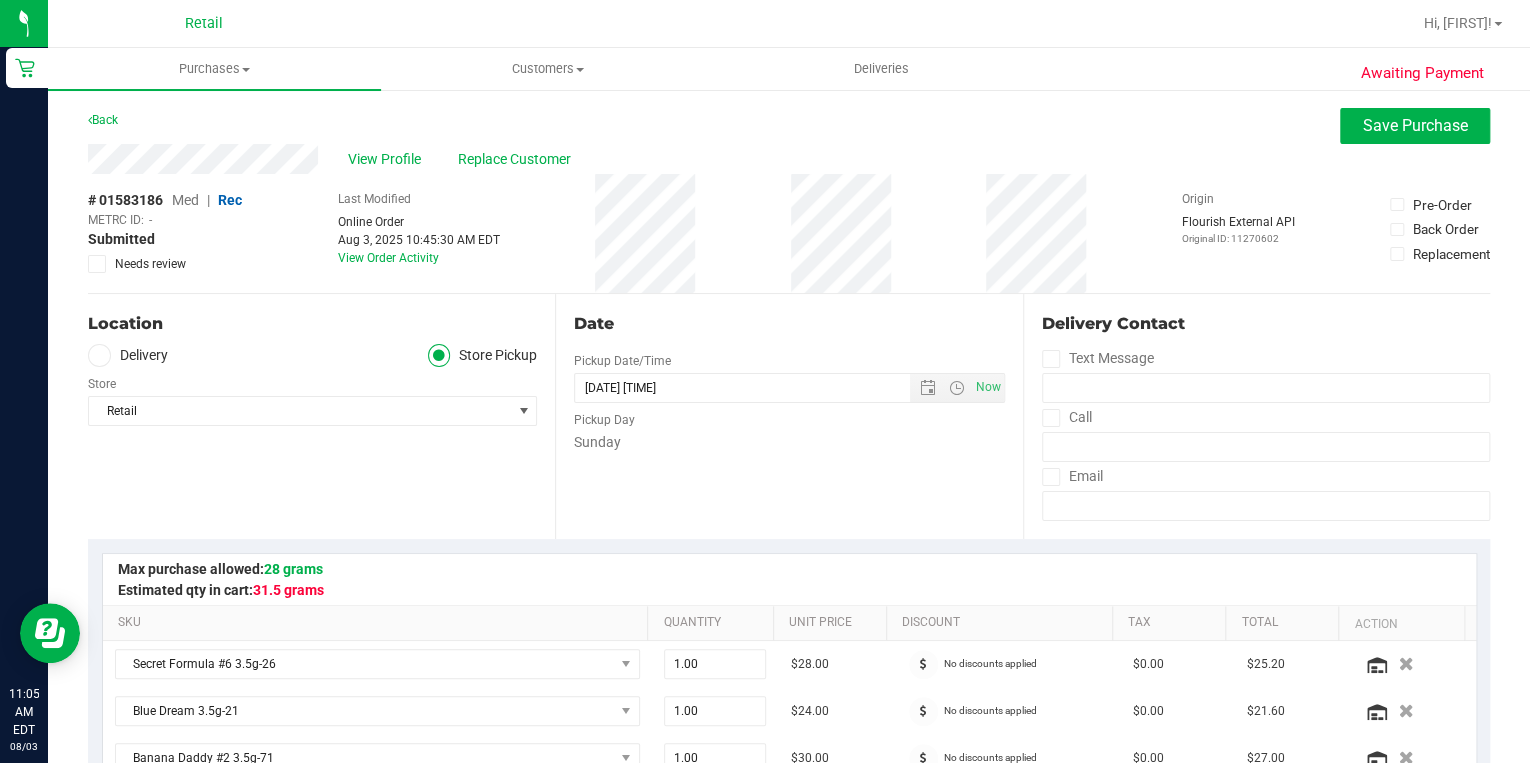 click on "Med" at bounding box center (185, 200) 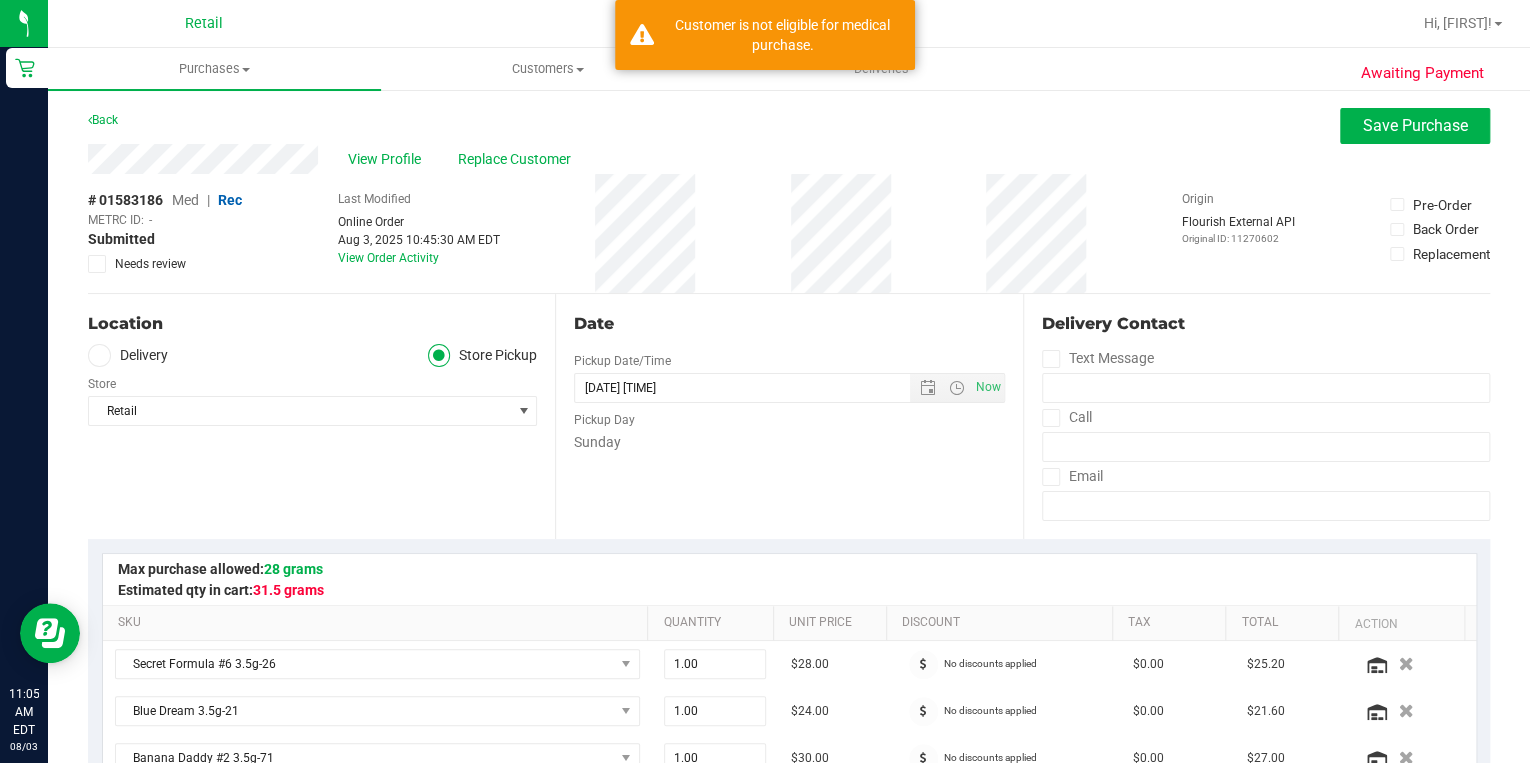 click on "Med" at bounding box center (185, 200) 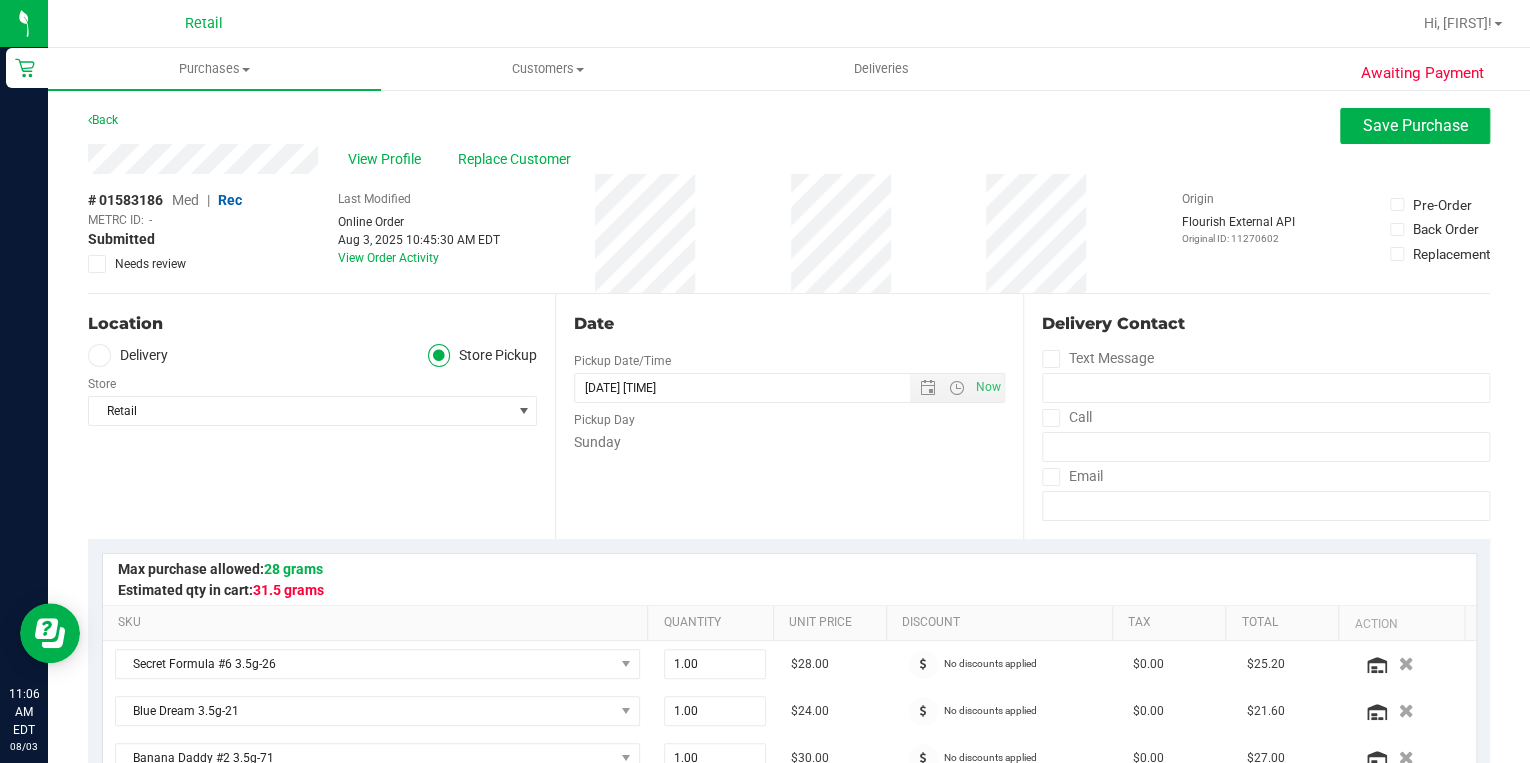 drag, startPoint x: 185, startPoint y: 200, endPoint x: 325, endPoint y: 135, distance: 154.35349 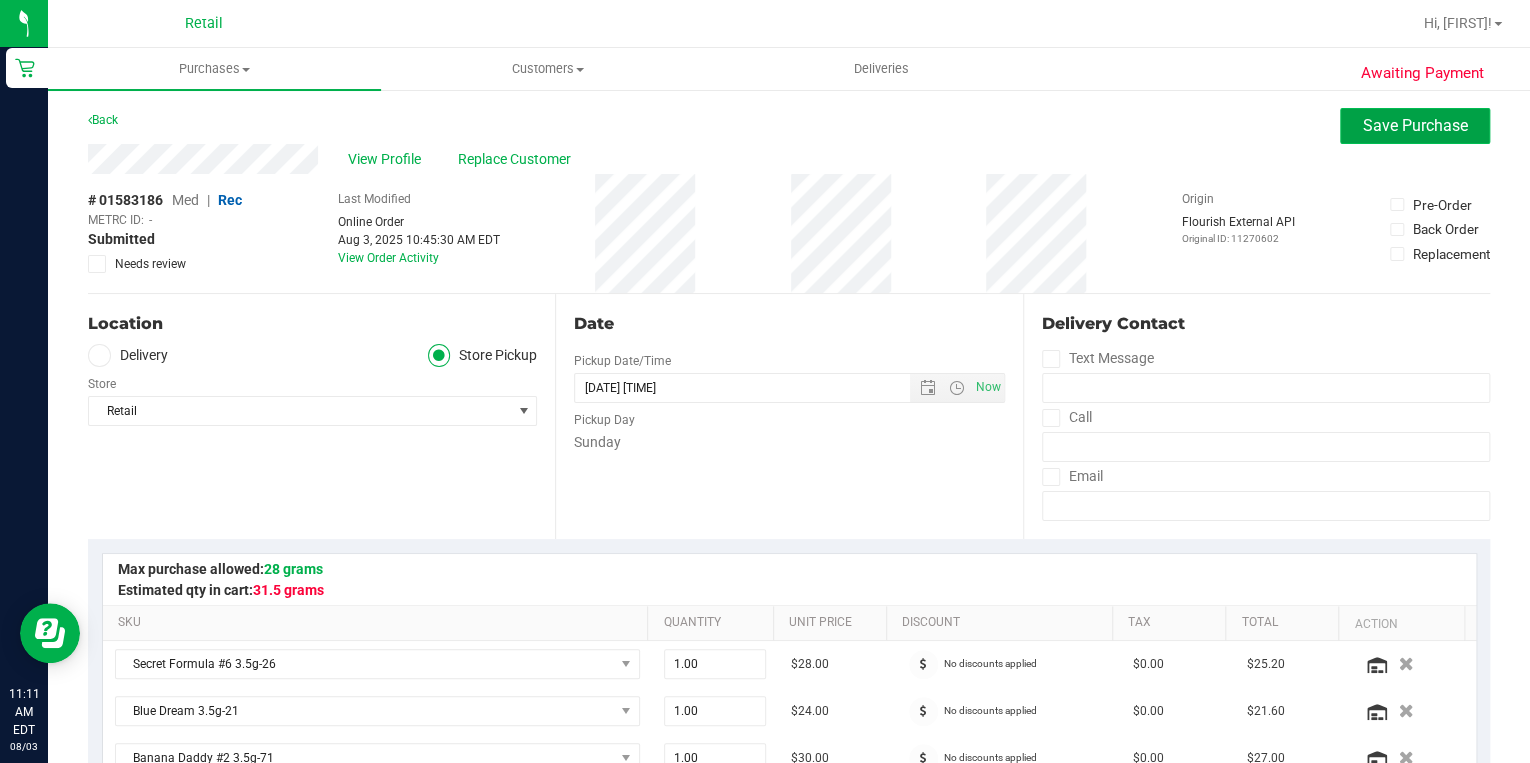 click on "Save Purchase" at bounding box center (1415, 125) 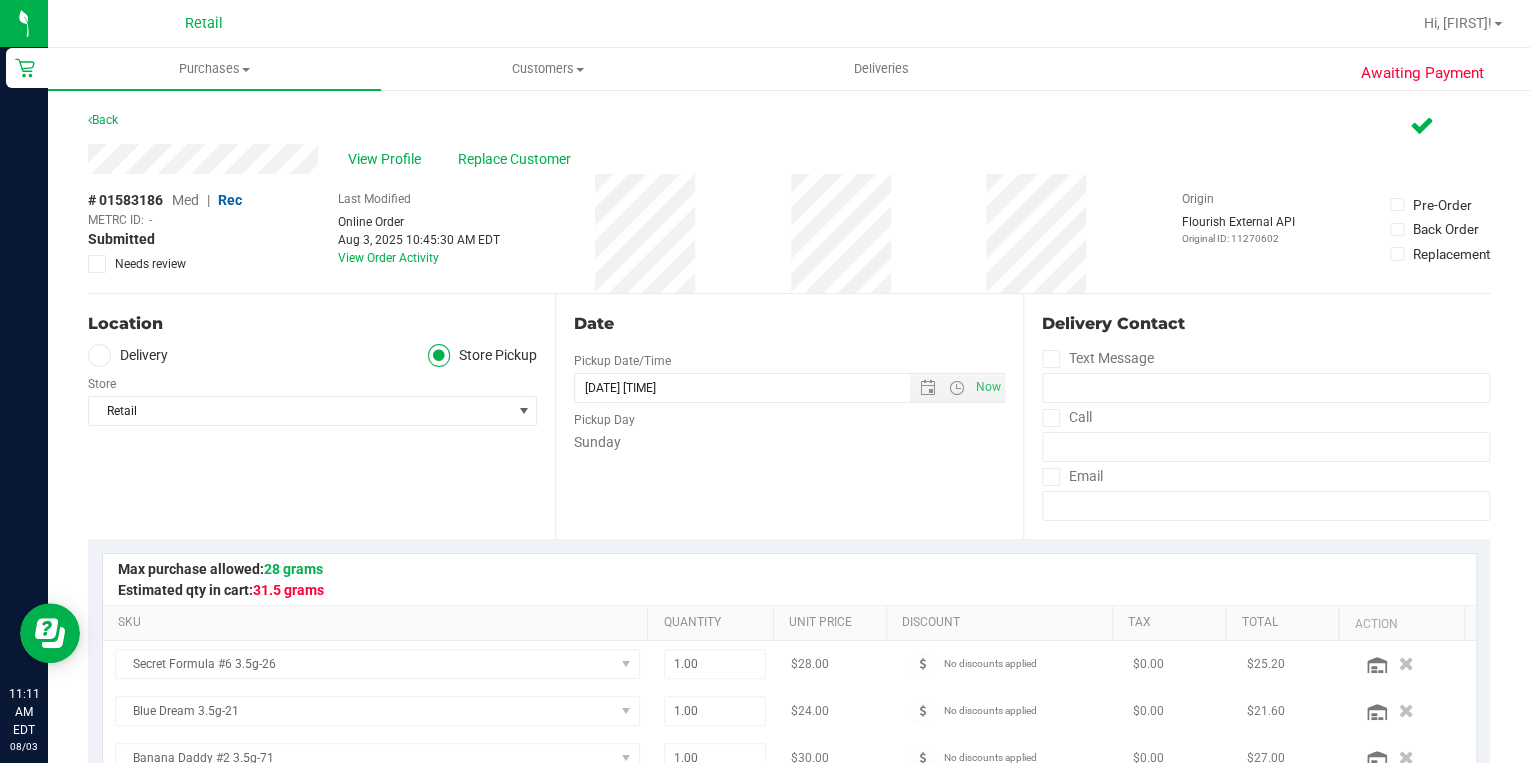 click on "Back" at bounding box center (789, 126) 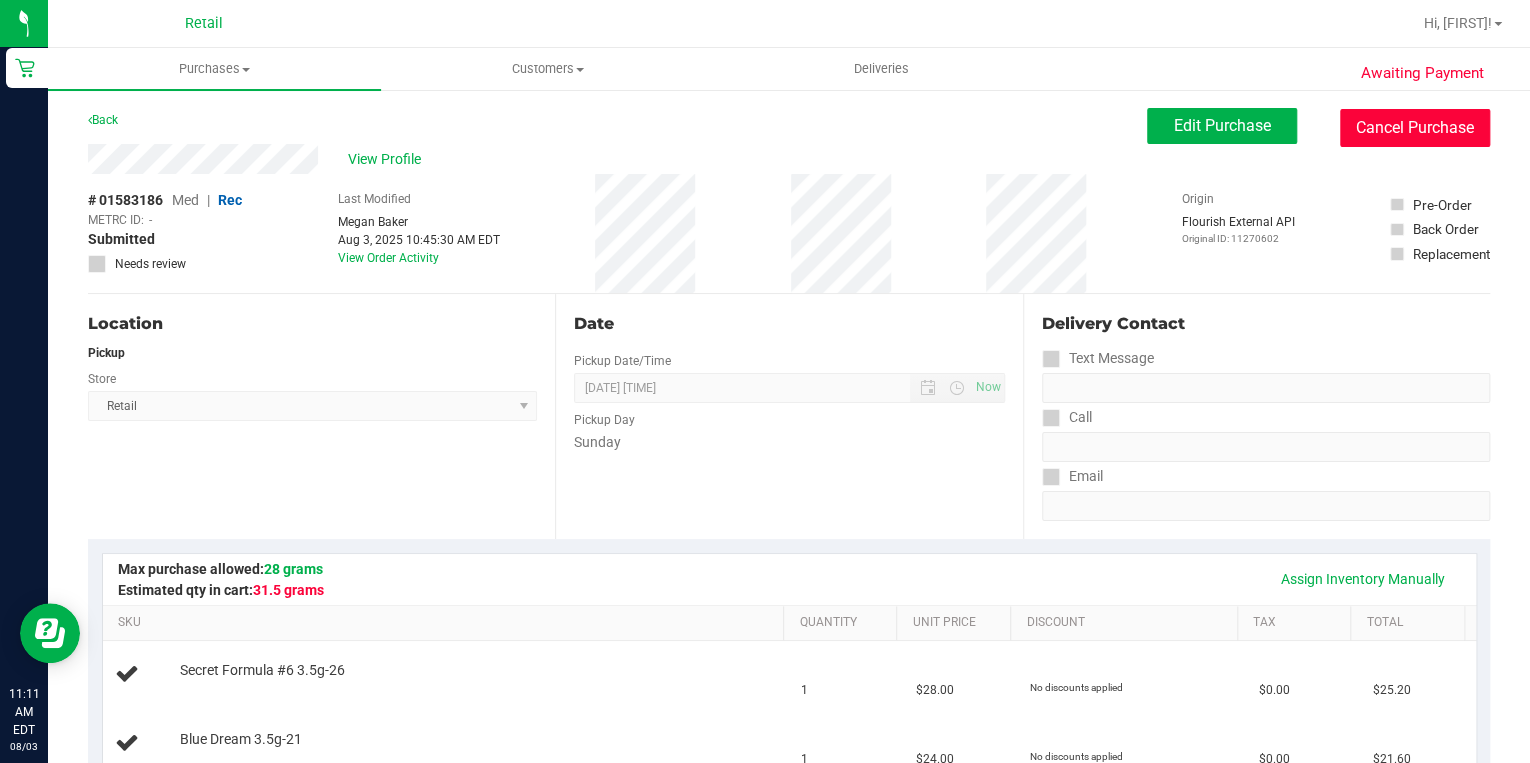 click on "Cancel Purchase" at bounding box center [1415, 128] 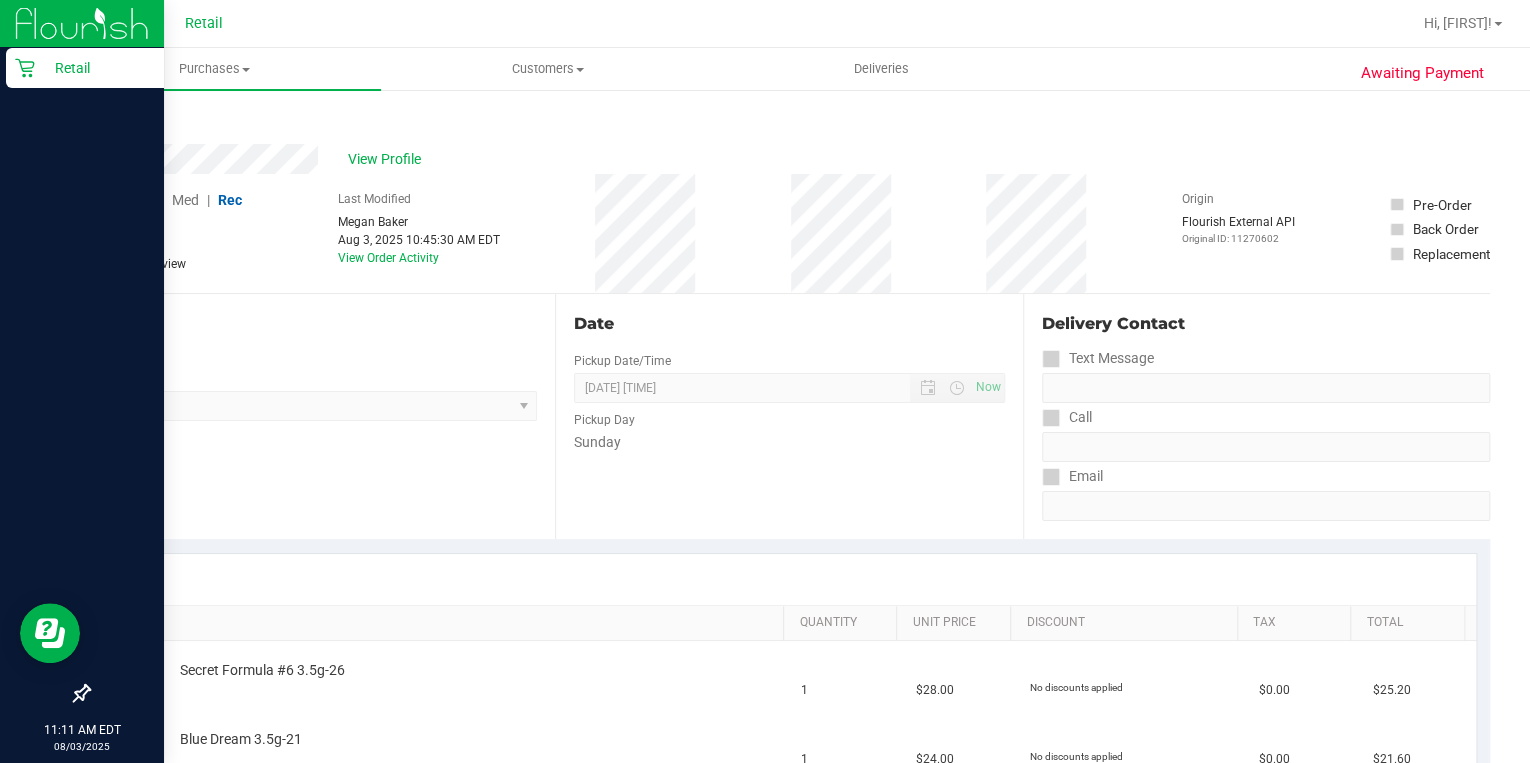 click on "Retail" at bounding box center (95, 68) 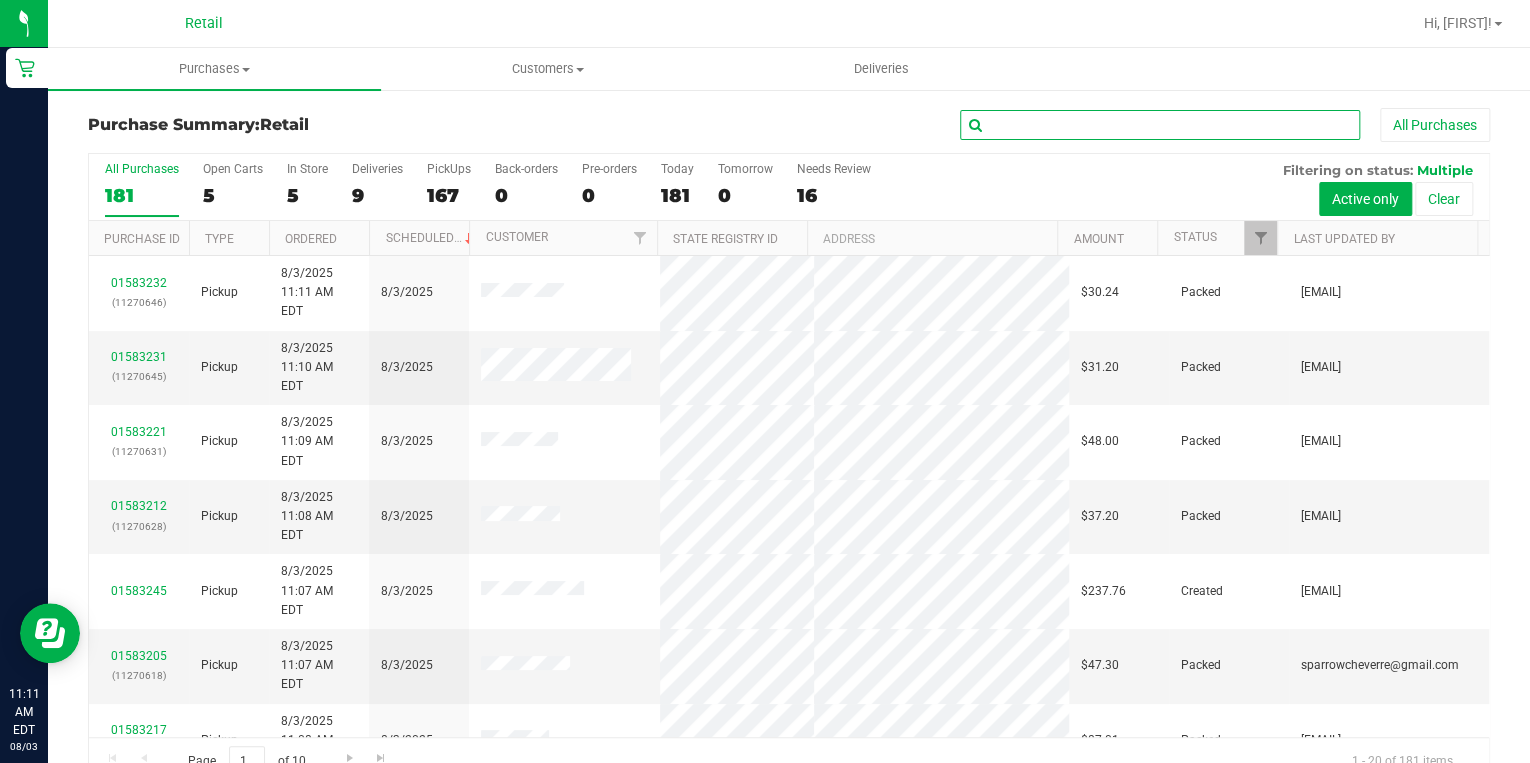 click at bounding box center (1160, 125) 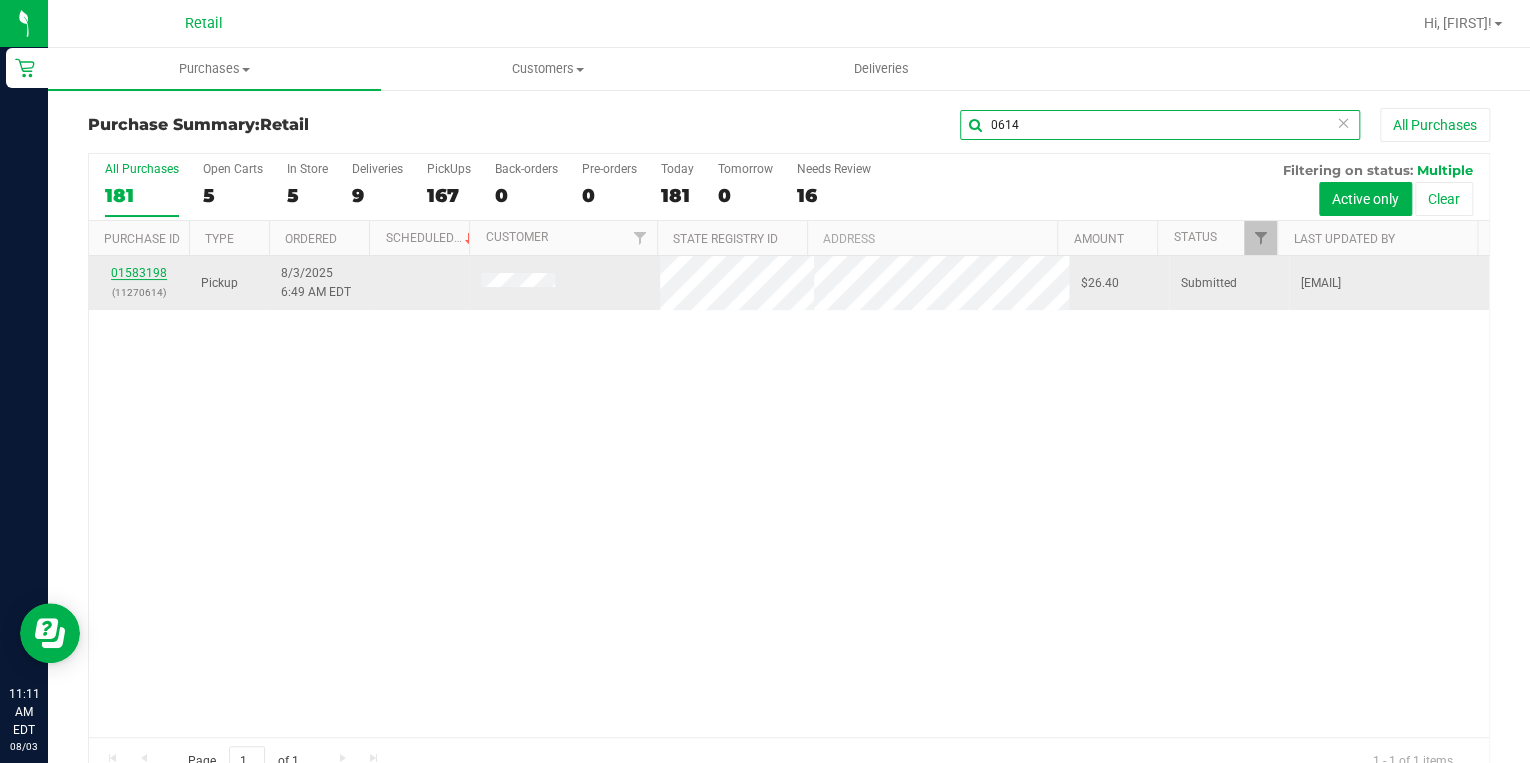 type on "0614" 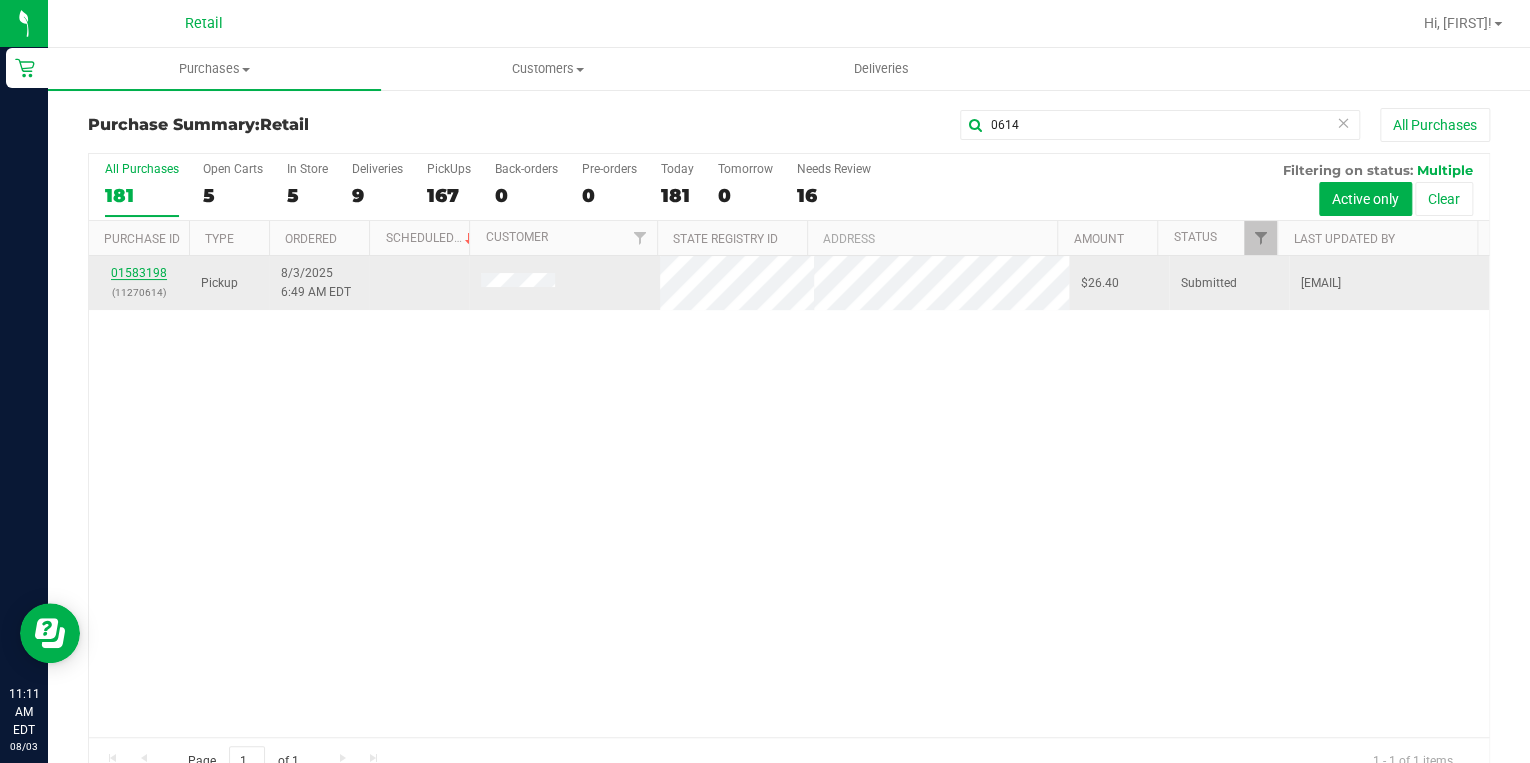 click on "01583198" at bounding box center (139, 273) 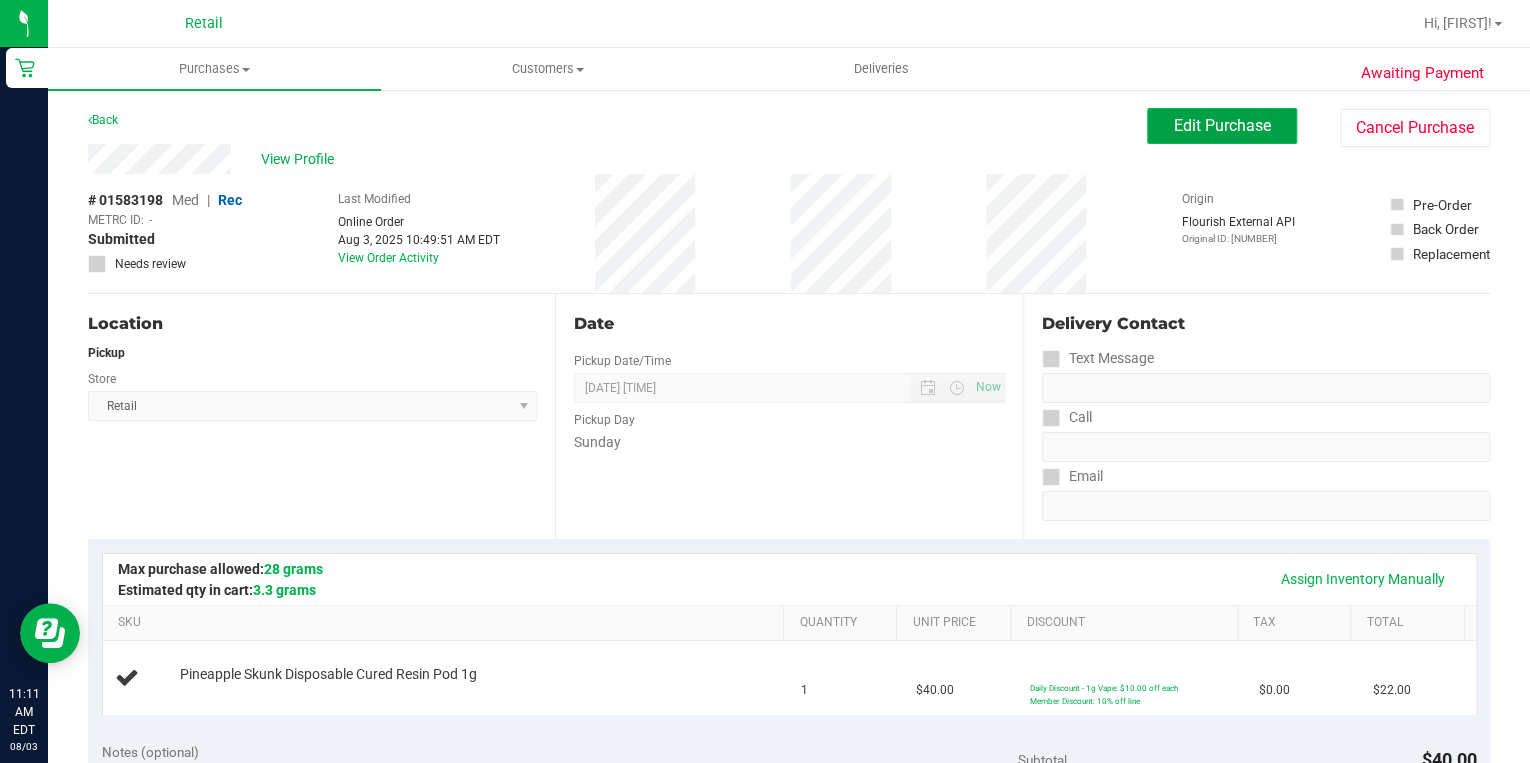 click on "Edit Purchase" at bounding box center [1222, 126] 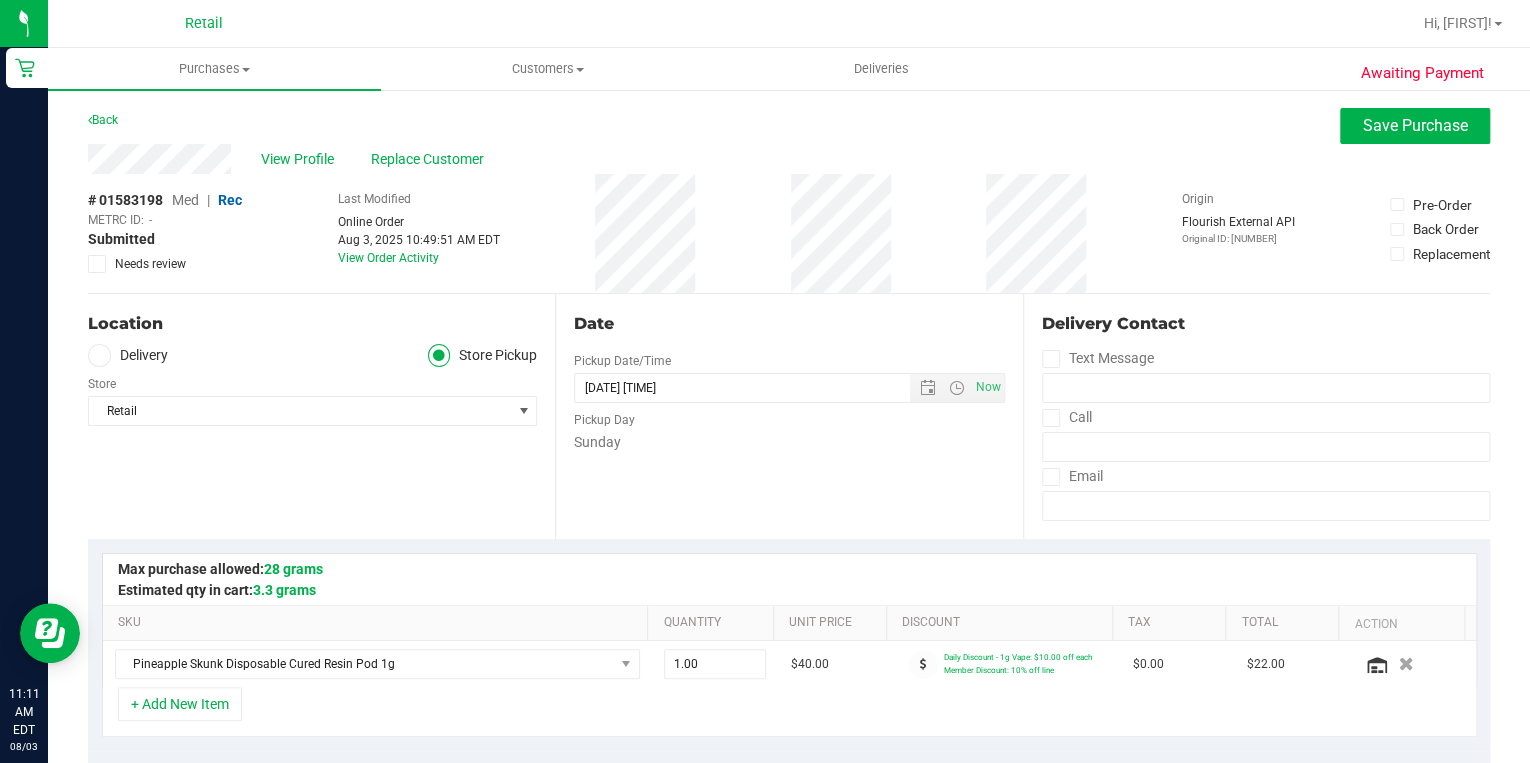 click on "Med" at bounding box center [185, 200] 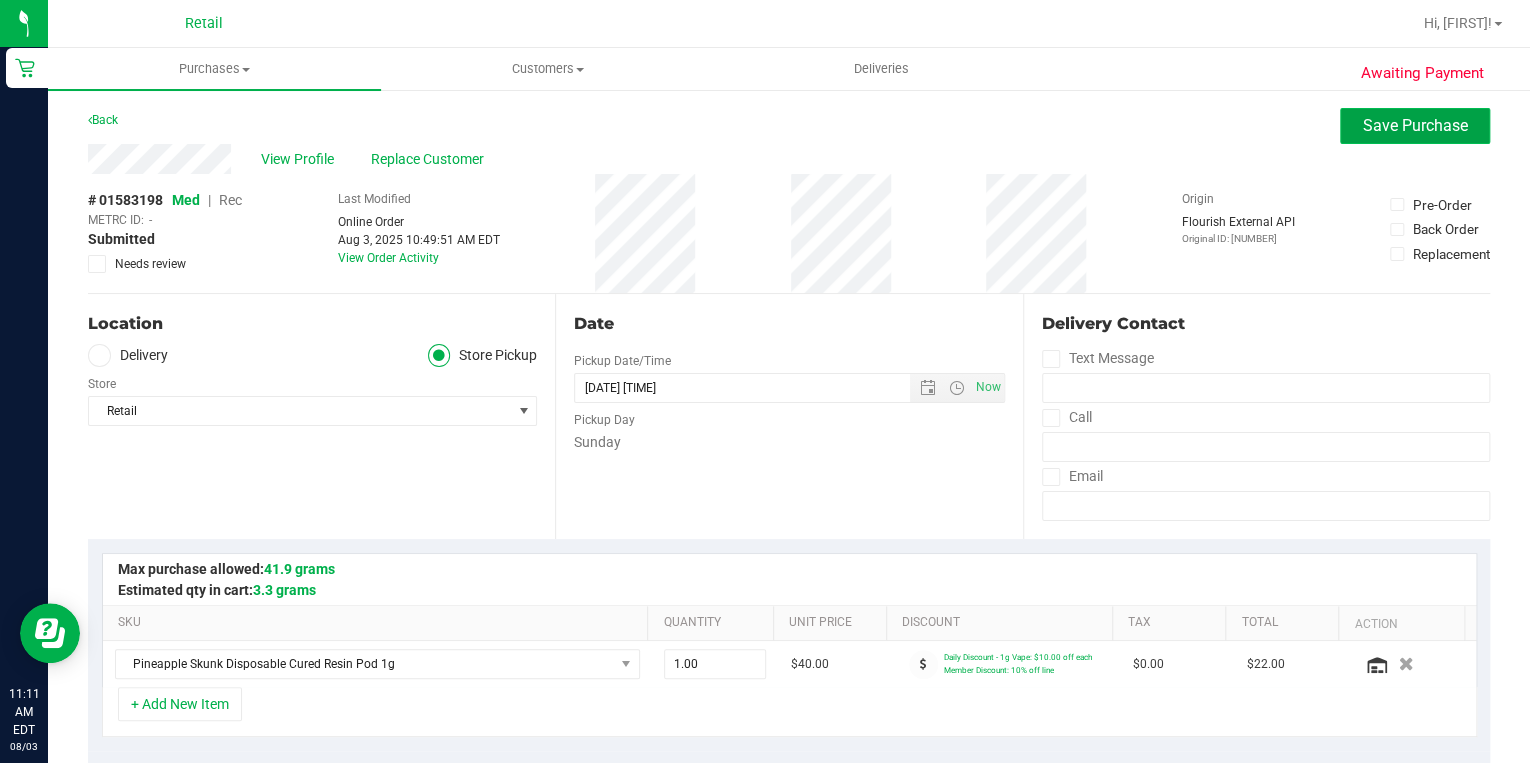 click on "Save Purchase" at bounding box center [1415, 126] 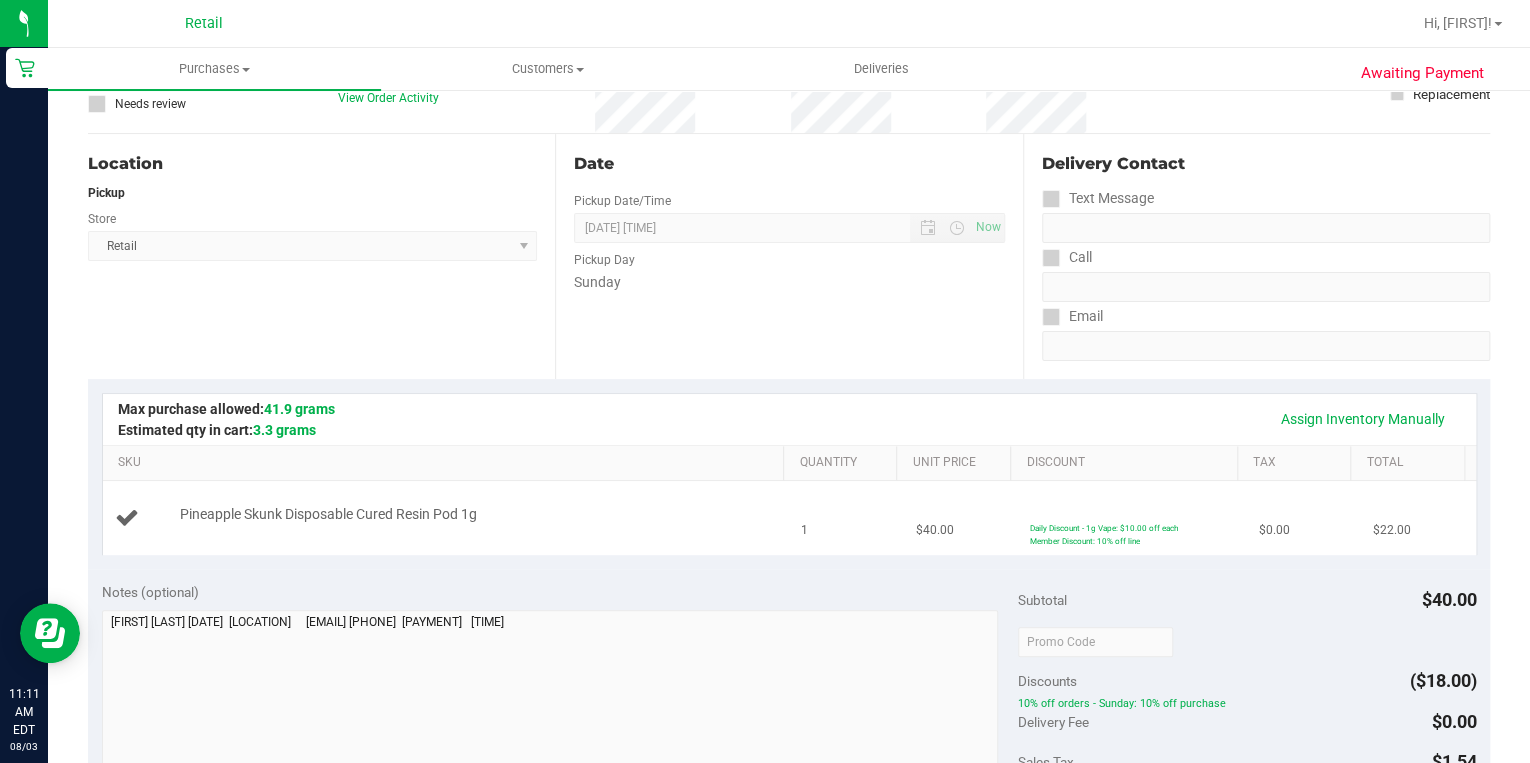 scroll, scrollTop: 80, scrollLeft: 0, axis: vertical 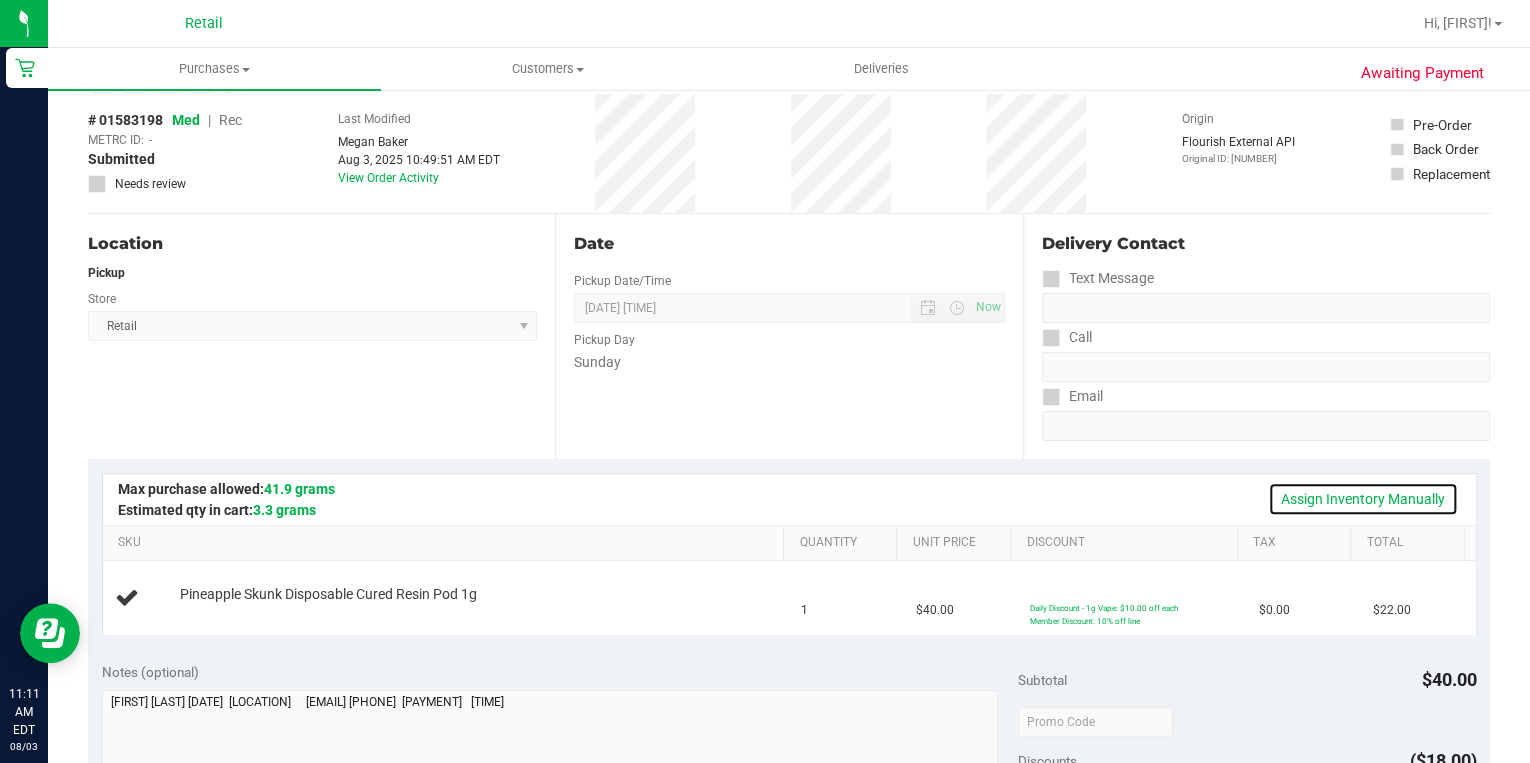 click on "Assign Inventory Manually" at bounding box center (1363, 499) 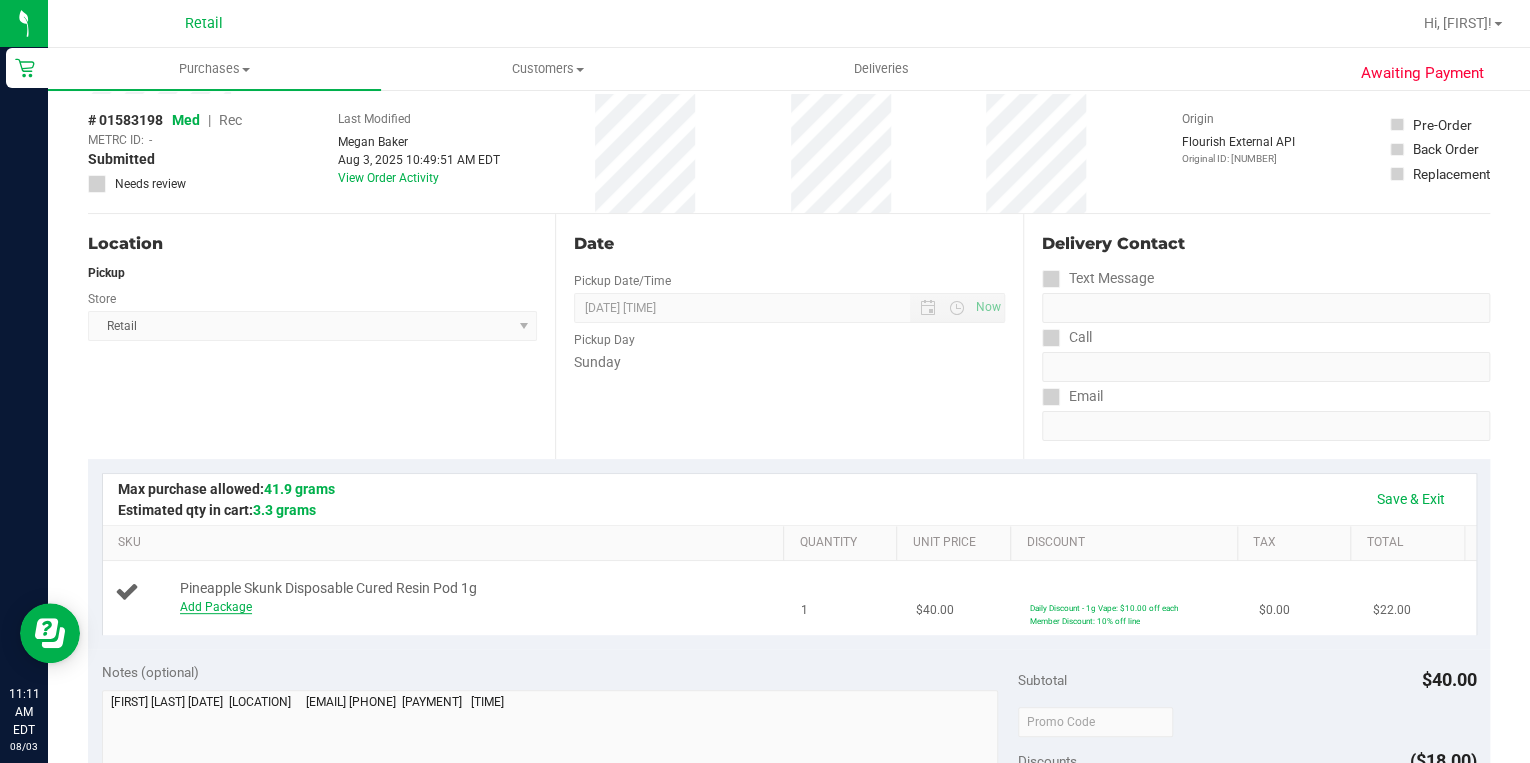 click on "Add Package" at bounding box center (216, 607) 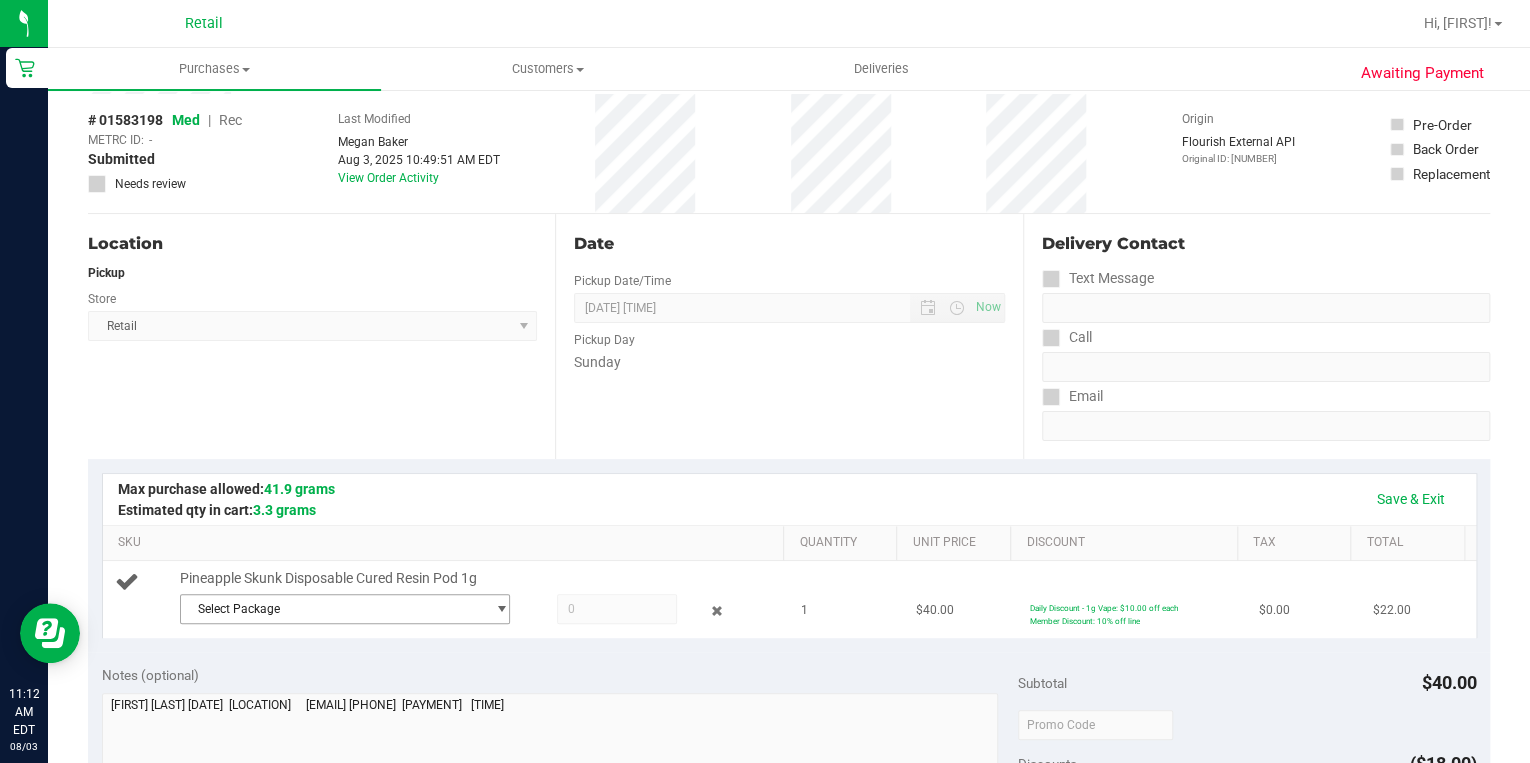 click on "Select Package" at bounding box center (332, 609) 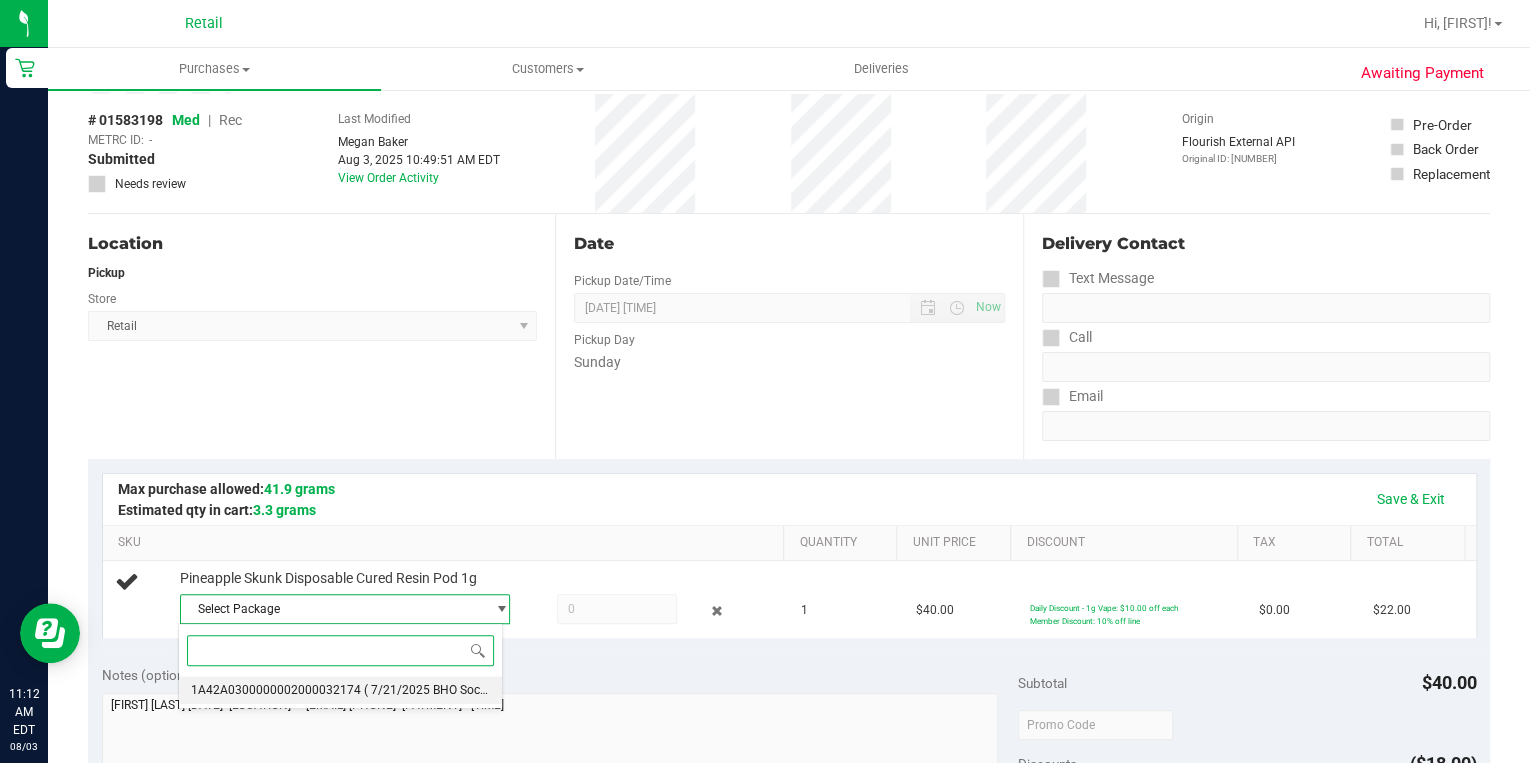 click on "1A42A0300000002000032174" at bounding box center [276, 690] 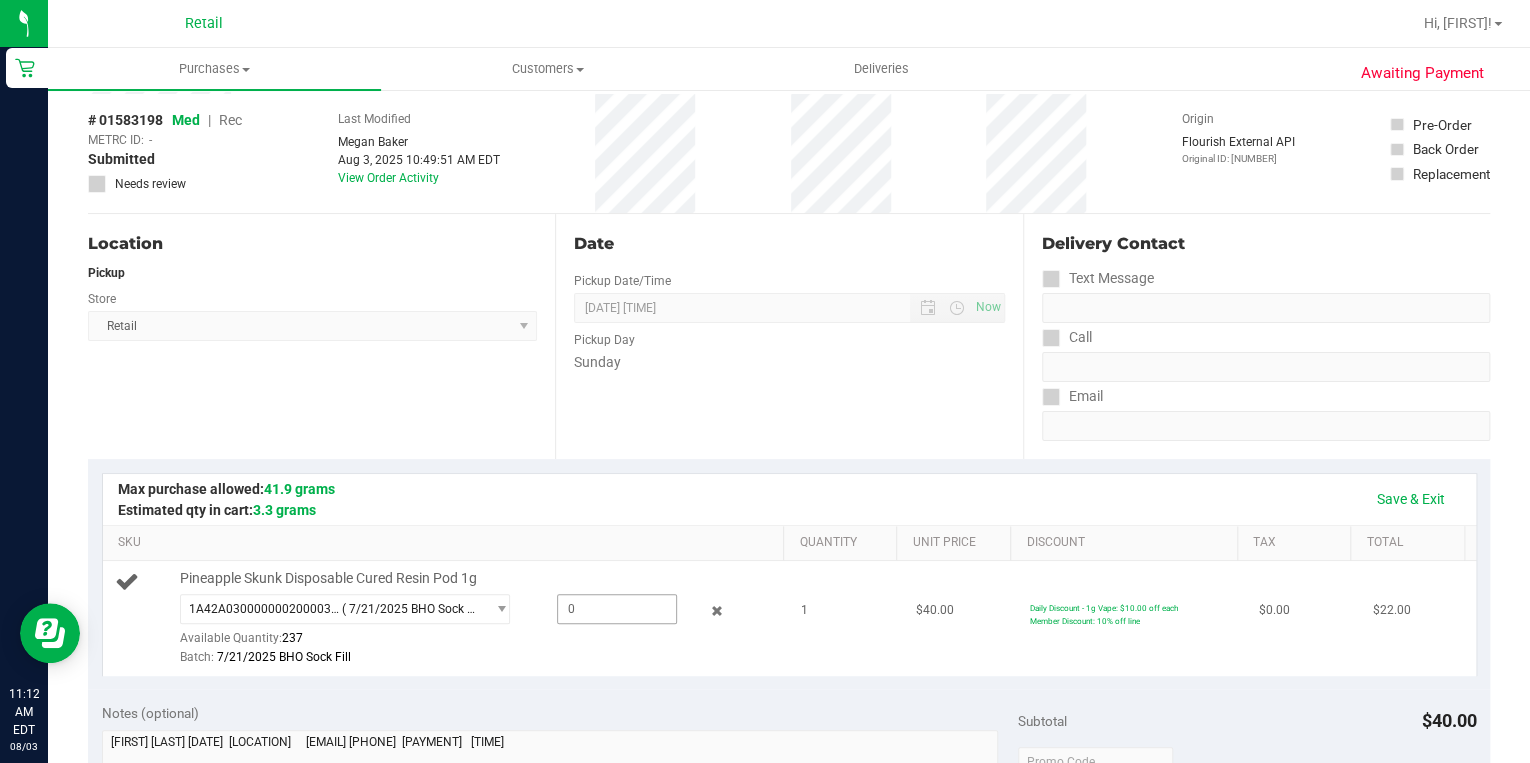 click at bounding box center (616, 609) 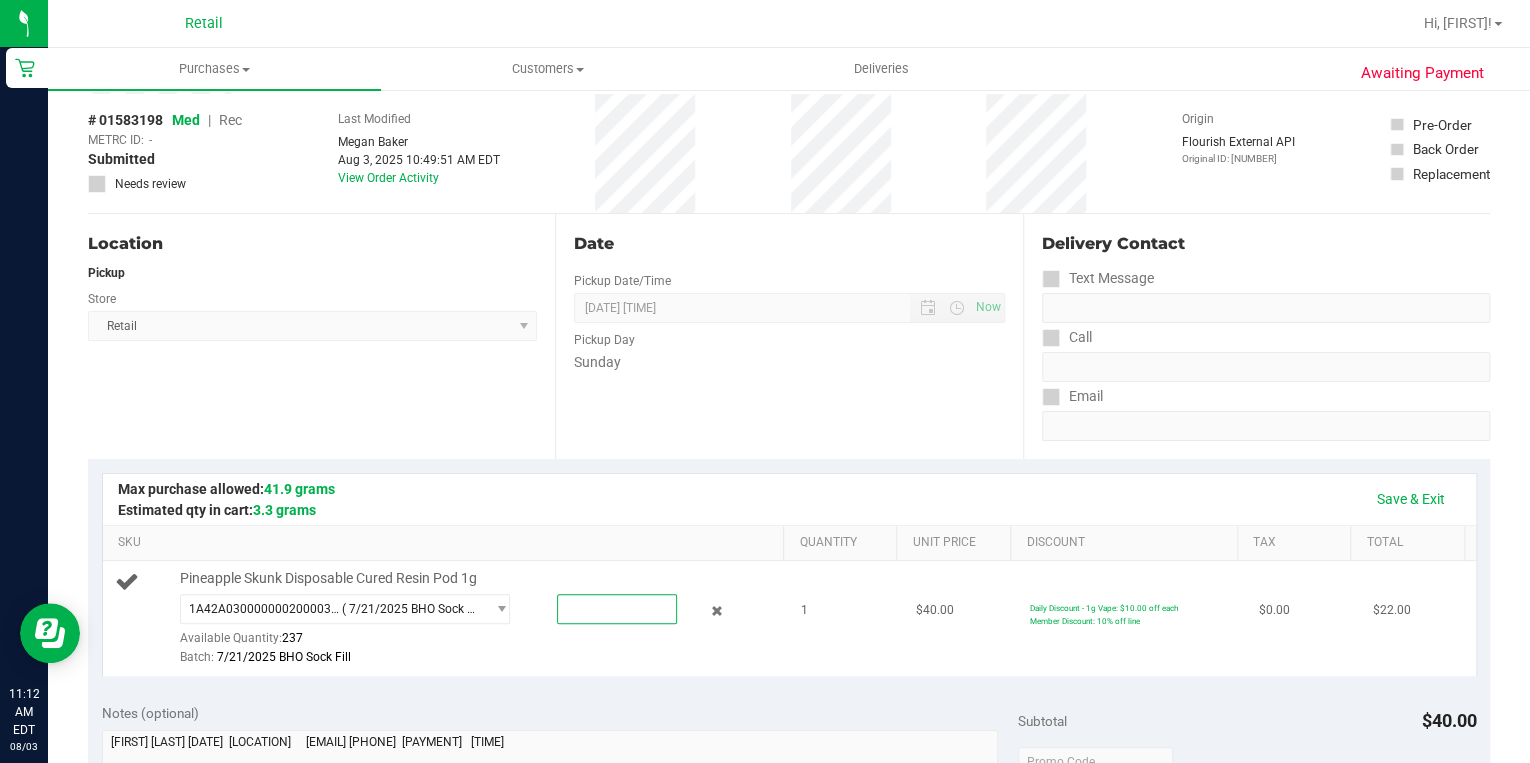 type on "1" 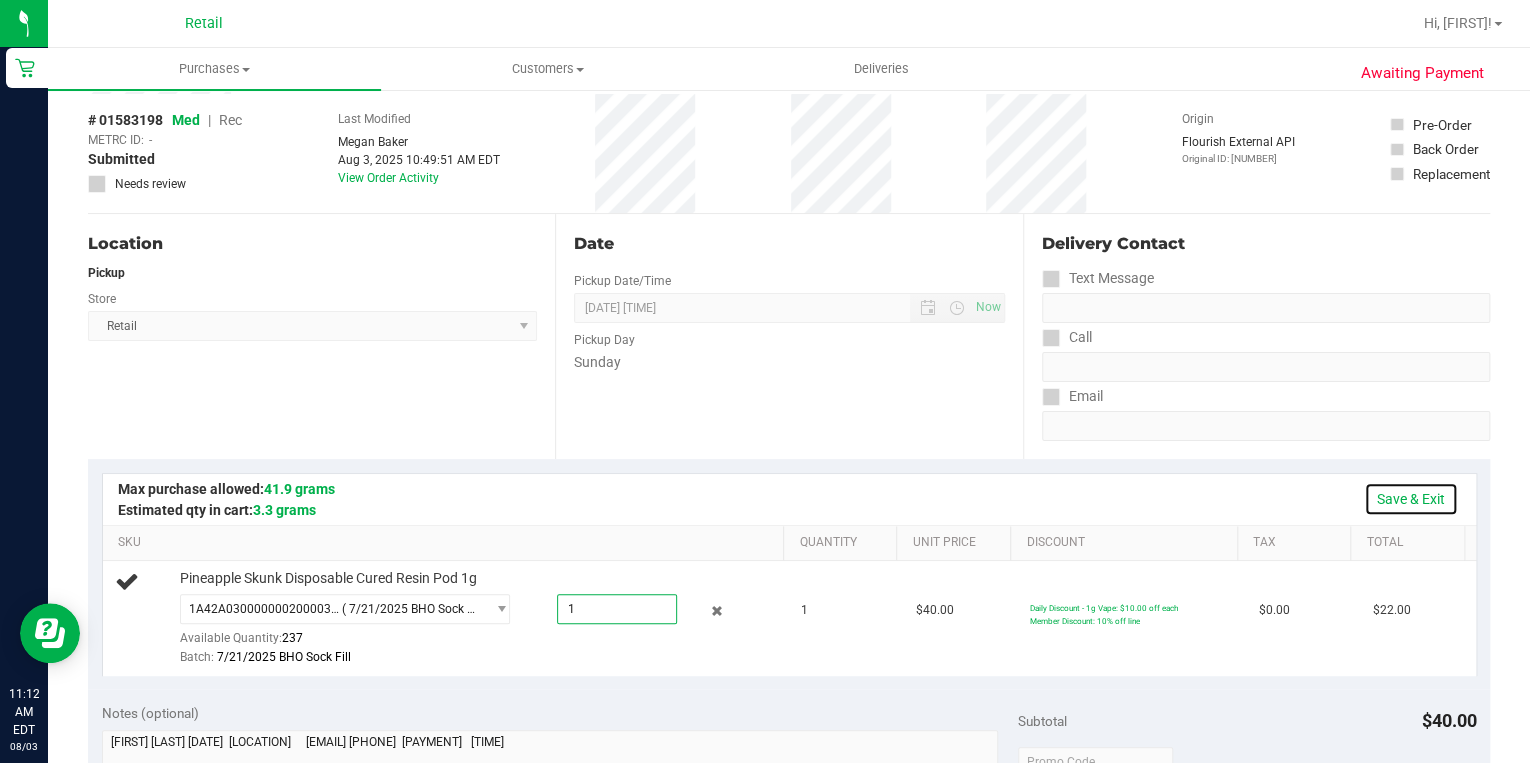 type on "1.0000" 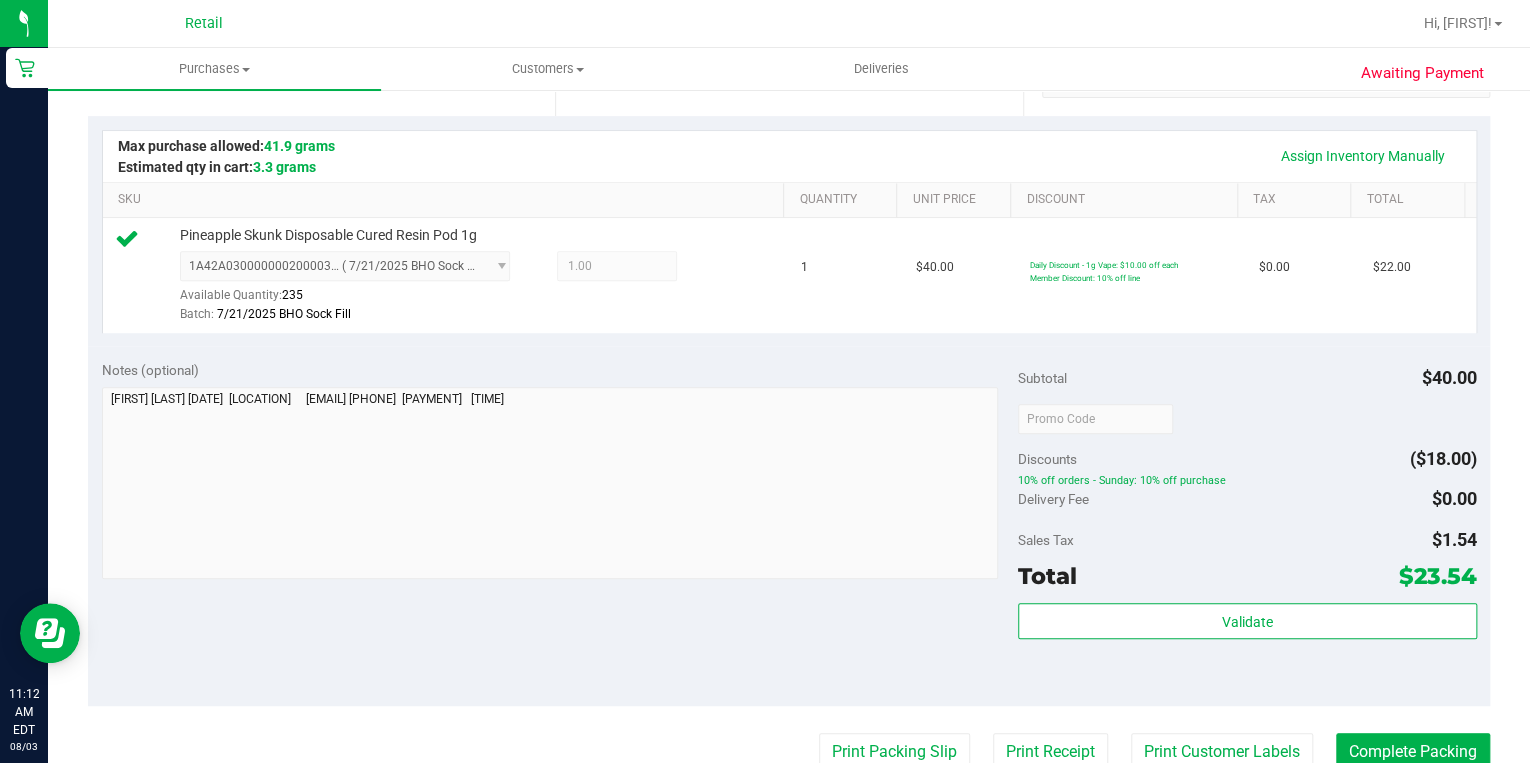 scroll, scrollTop: 640, scrollLeft: 0, axis: vertical 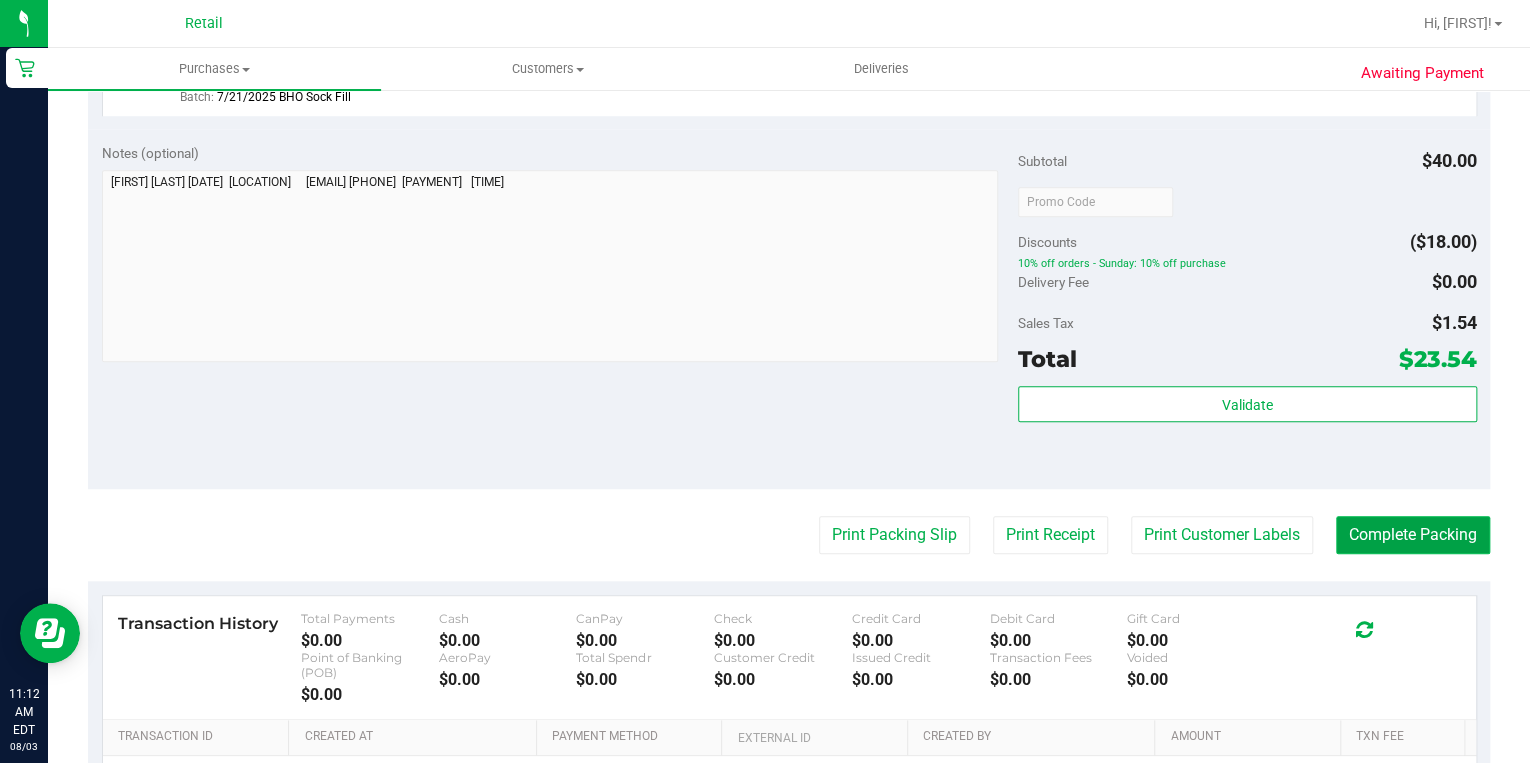 click on "Complete Packing" at bounding box center [1413, 535] 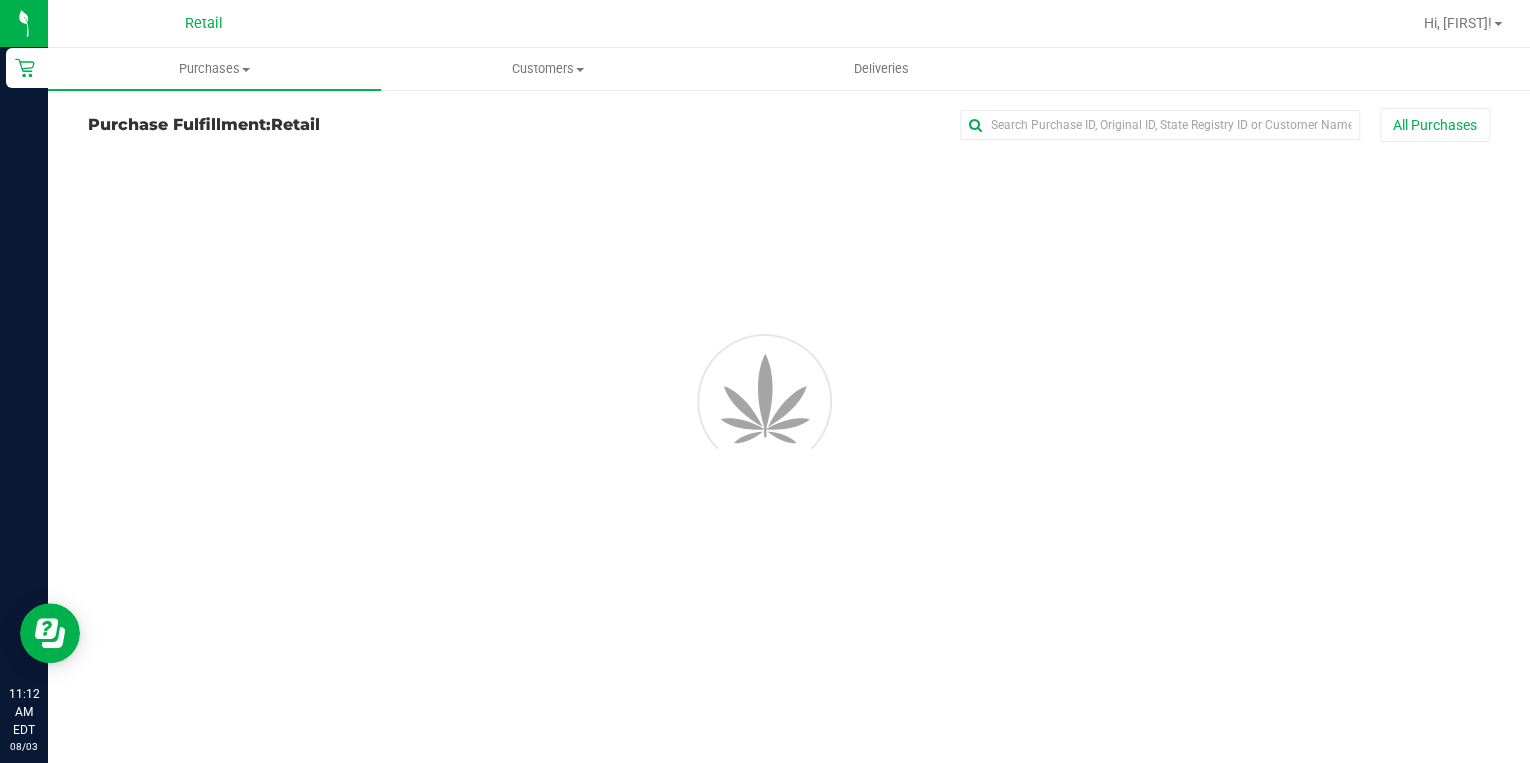 scroll, scrollTop: 0, scrollLeft: 0, axis: both 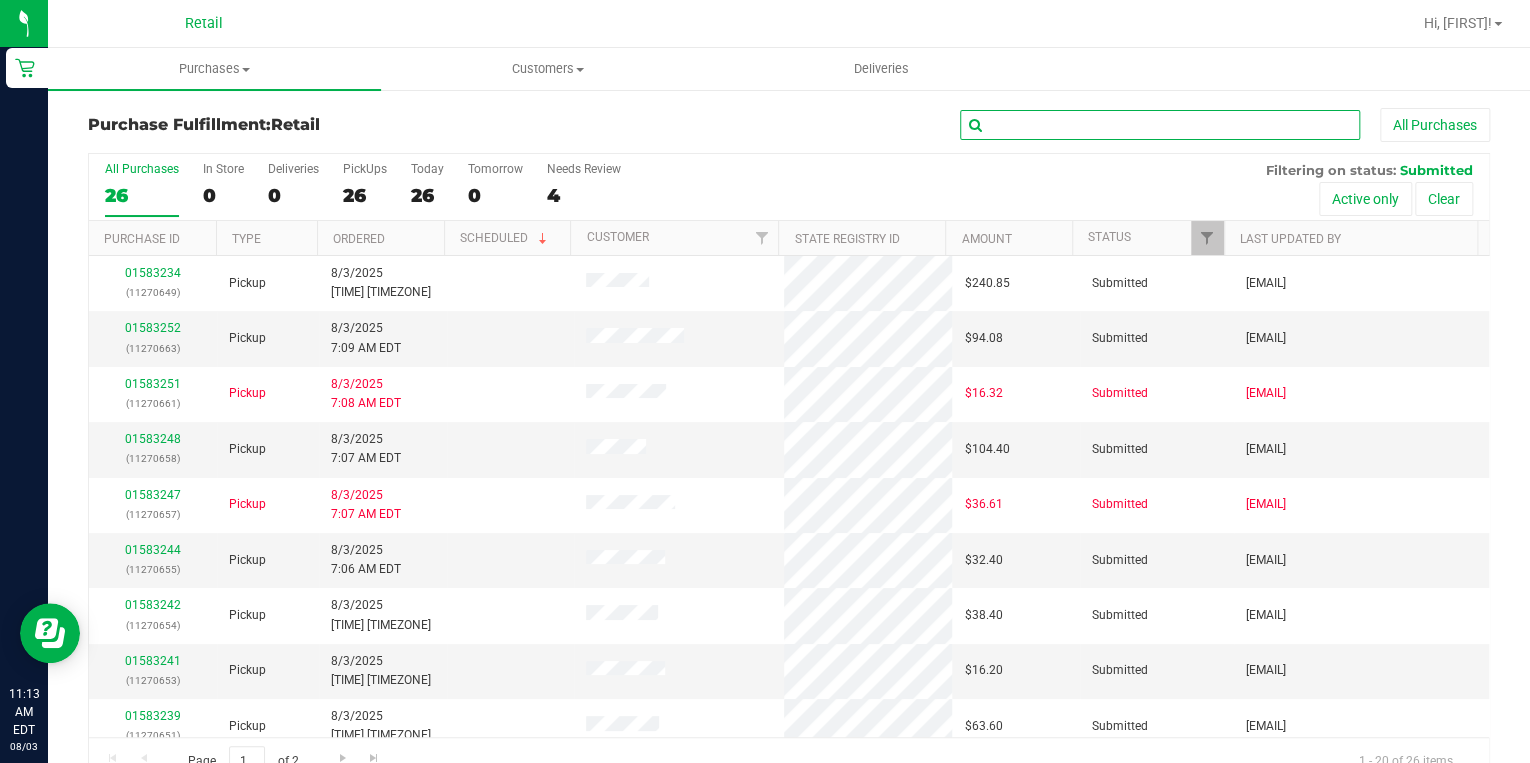 click at bounding box center [1160, 125] 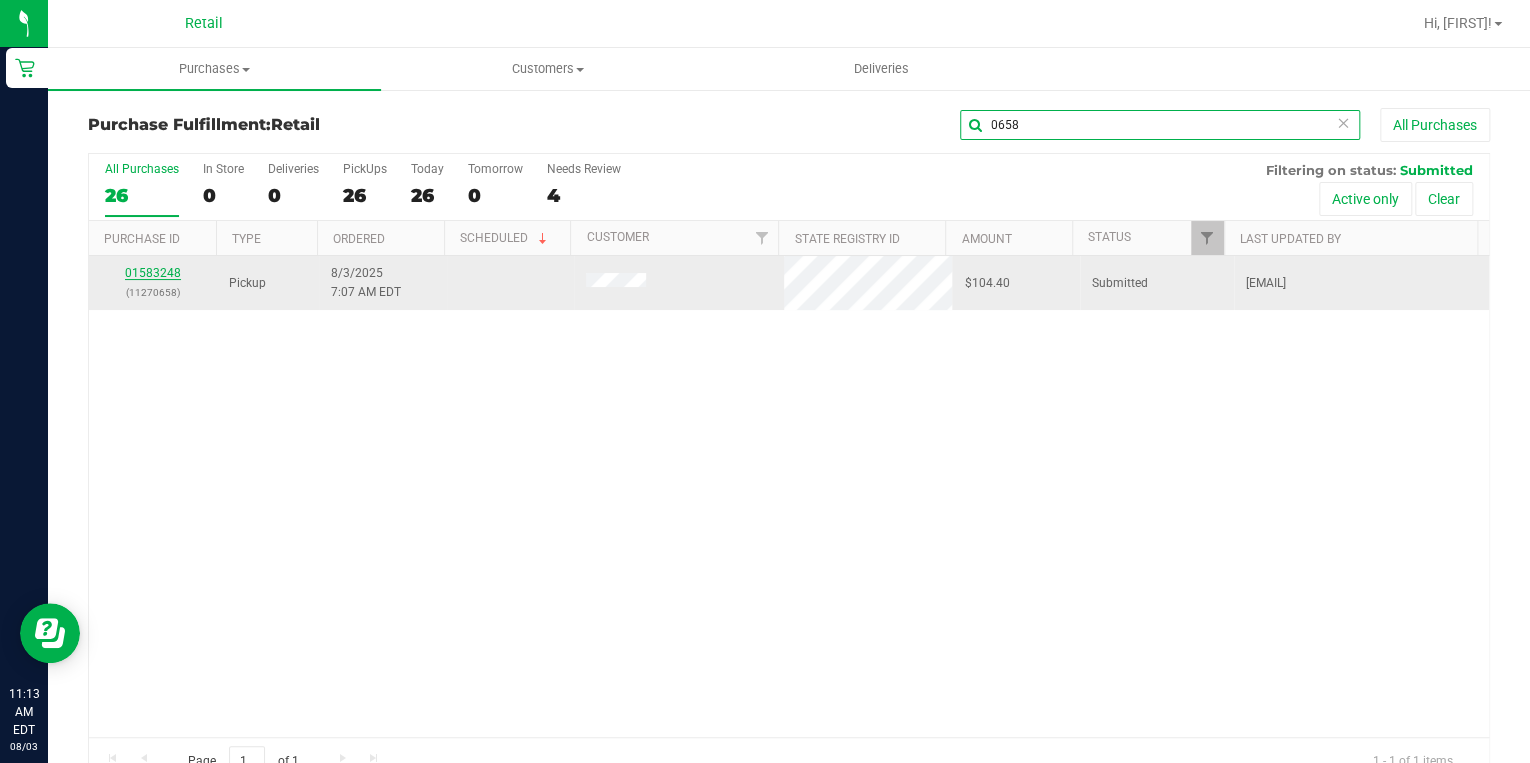 type on "0658" 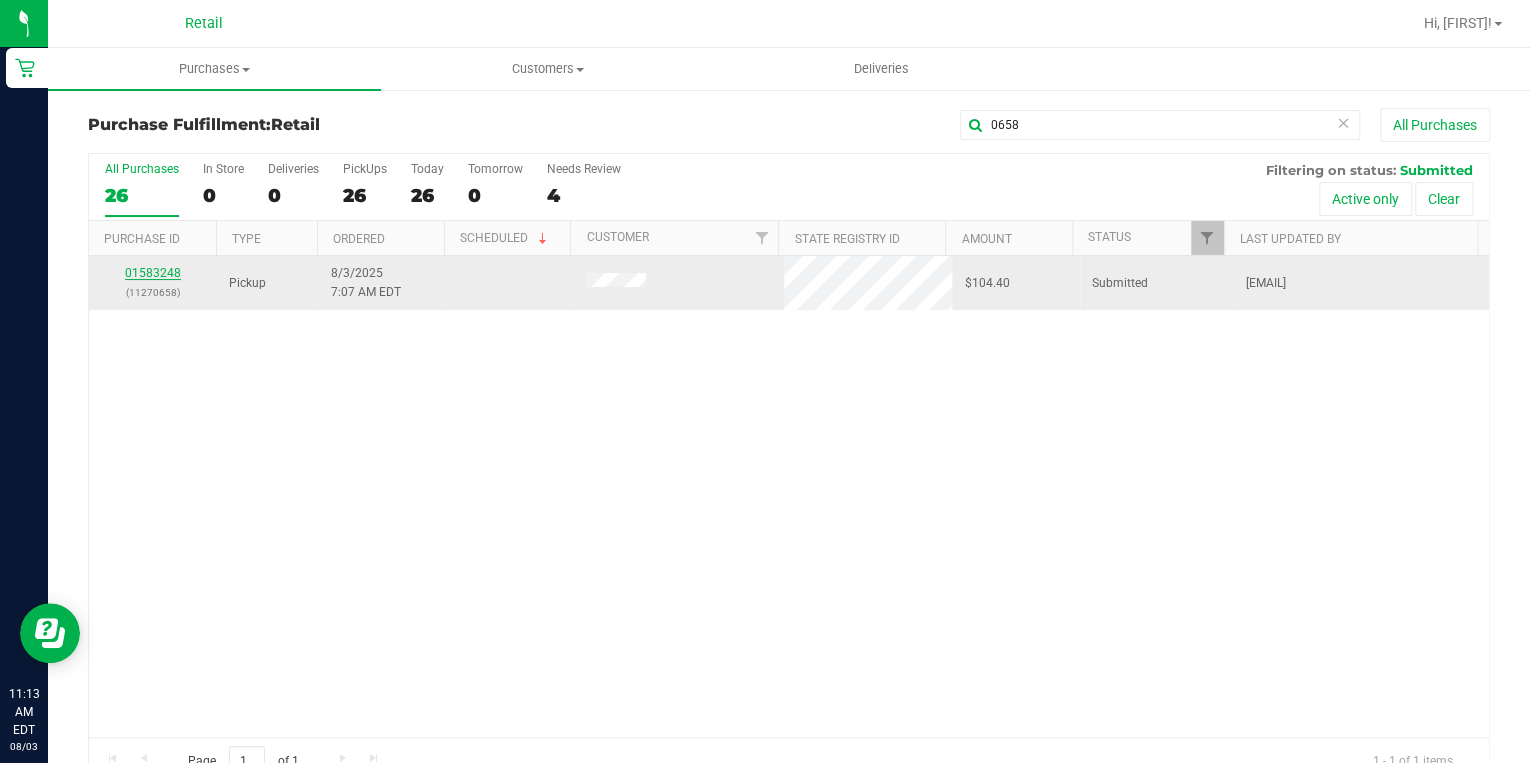 click on "01583248" at bounding box center (153, 273) 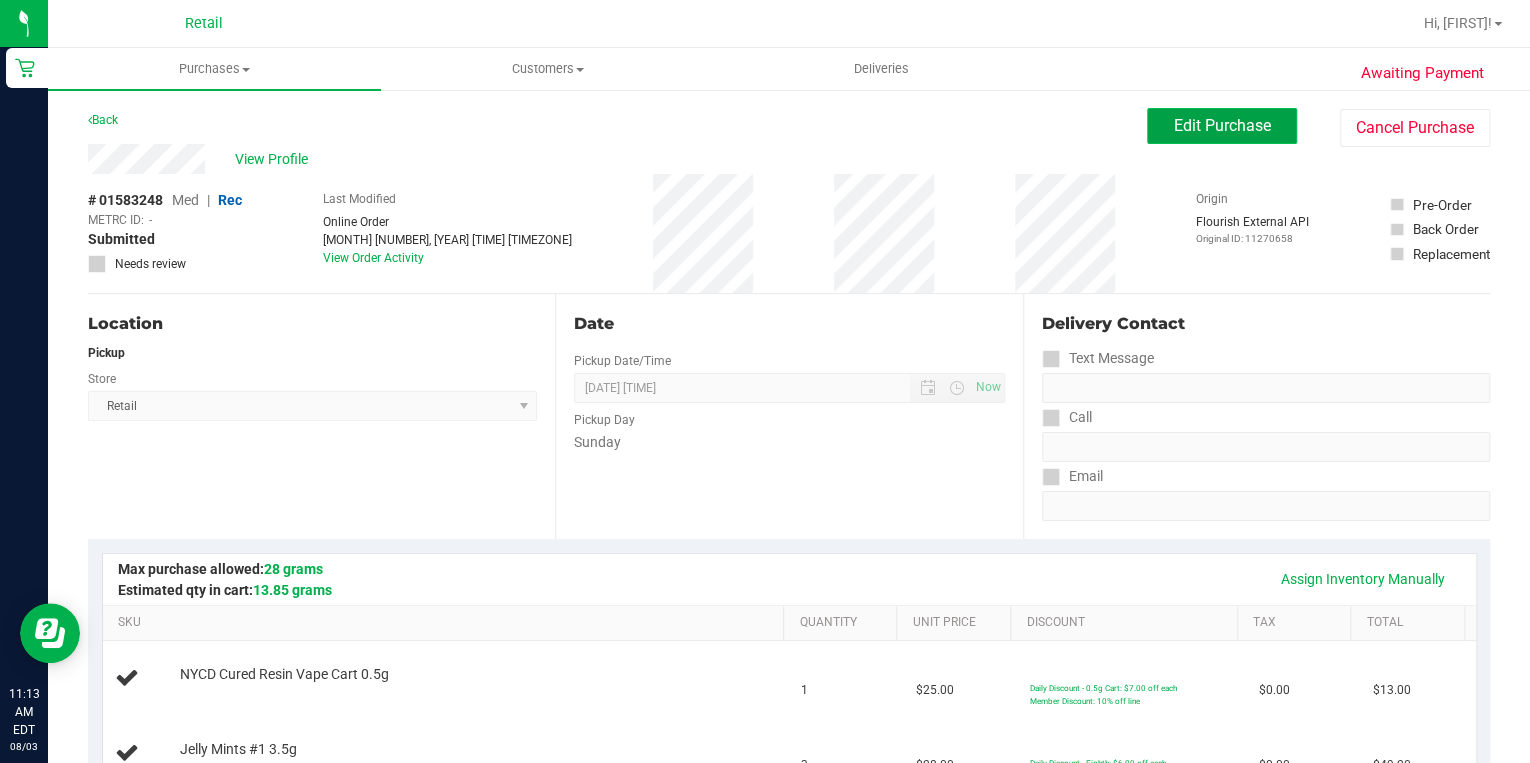 click on "Edit Purchase" at bounding box center (1222, 126) 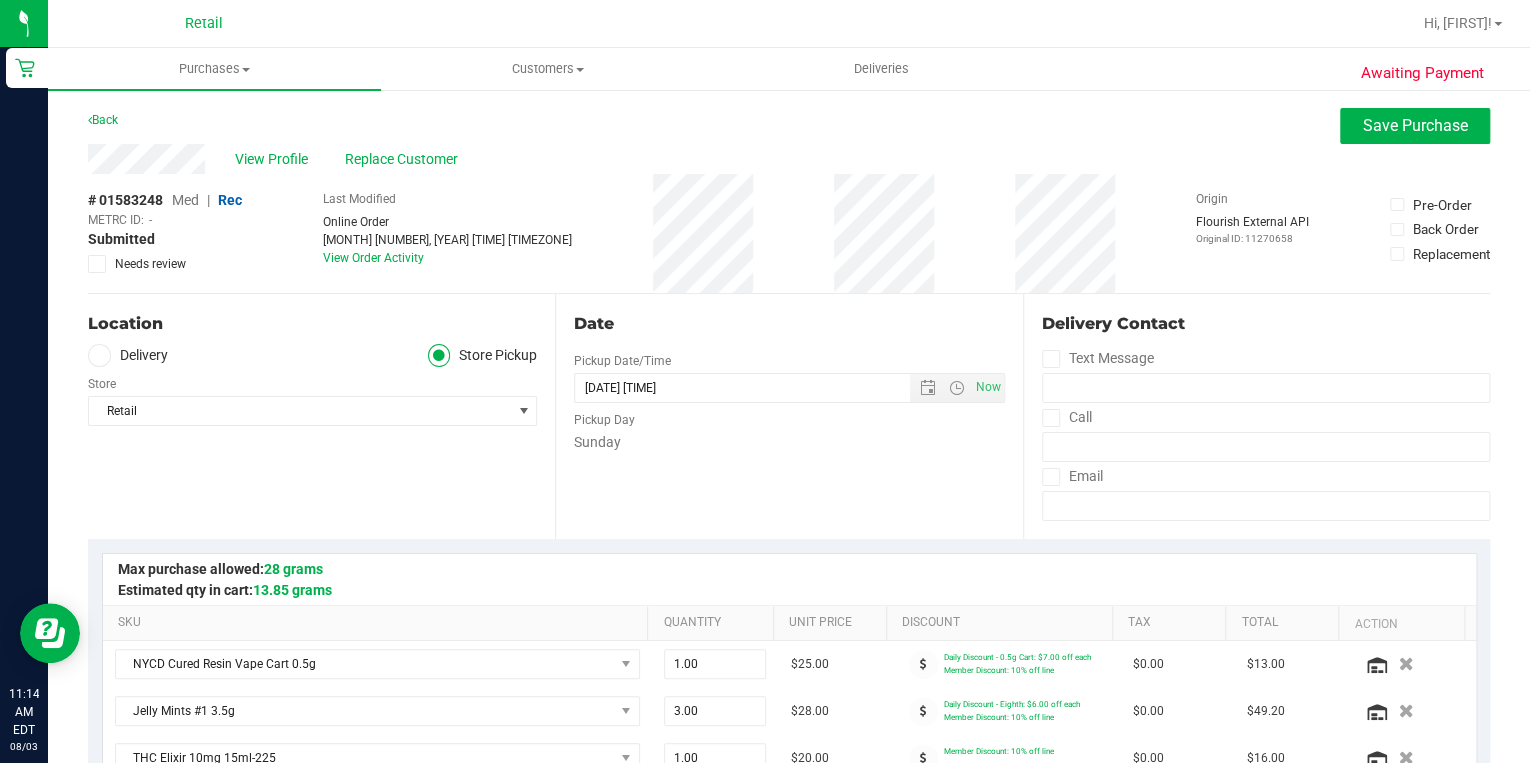click on "Med" at bounding box center [185, 200] 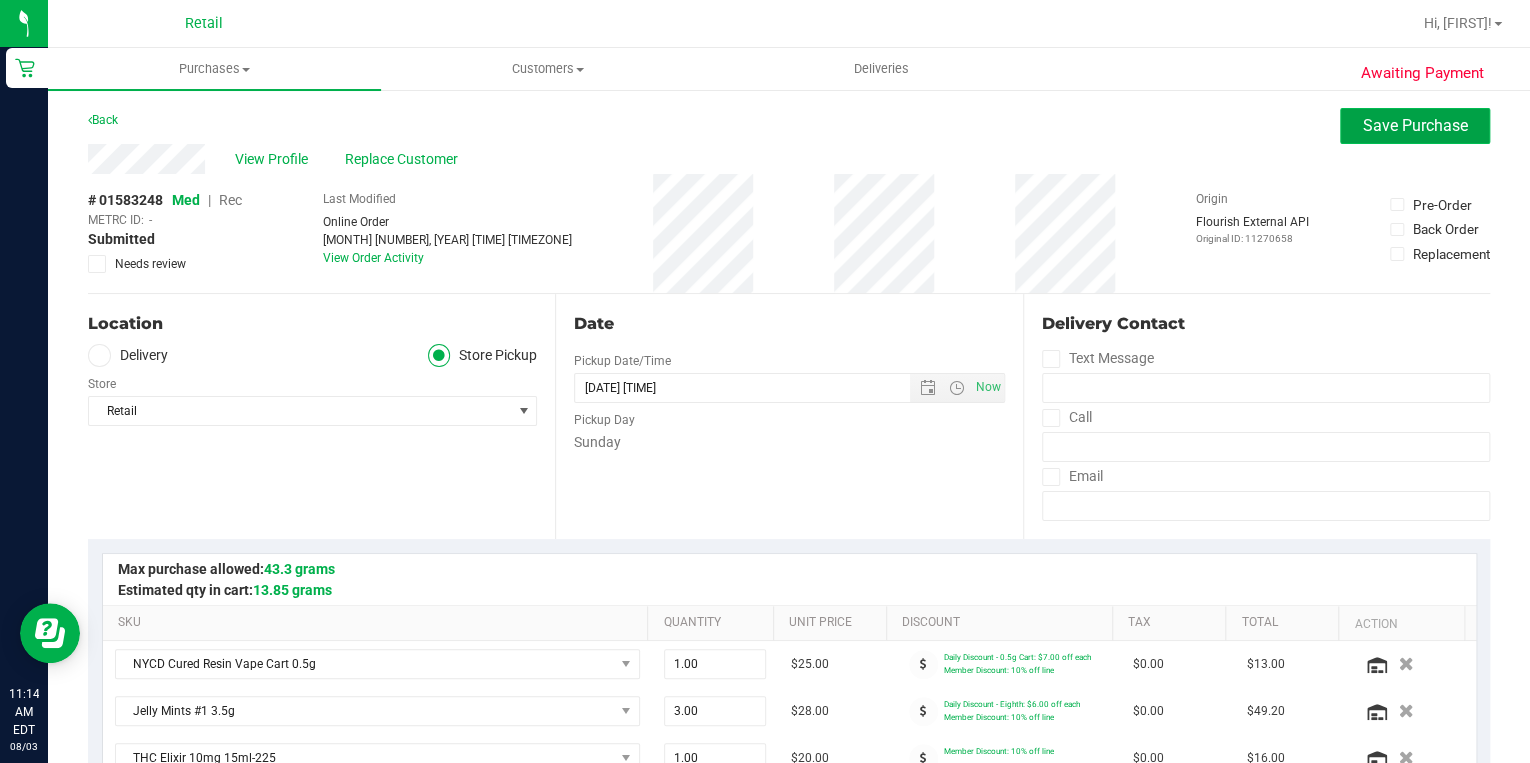 click on "Save Purchase" at bounding box center (1415, 125) 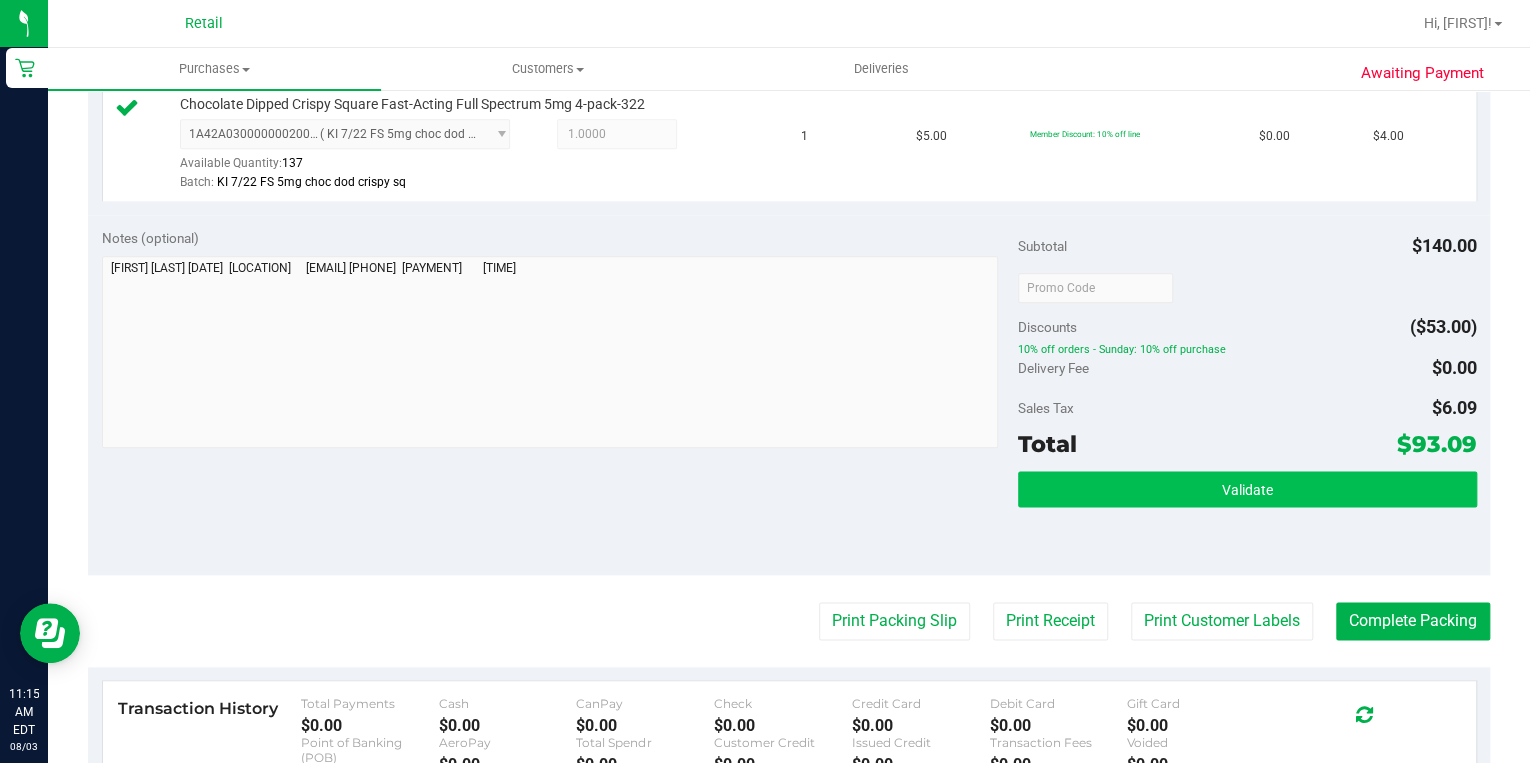 scroll, scrollTop: 1040, scrollLeft: 0, axis: vertical 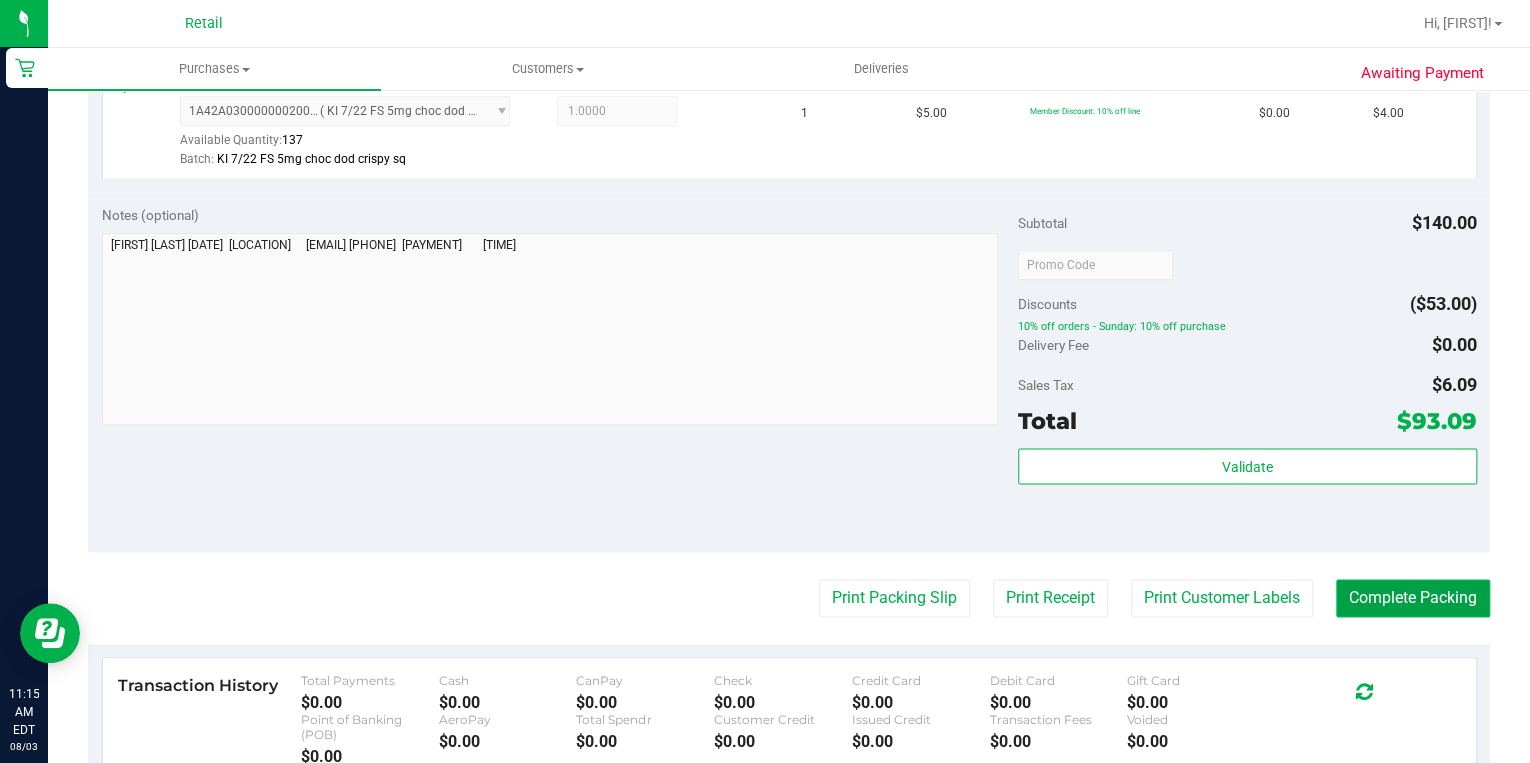 click on "Complete Packing" at bounding box center [1413, 598] 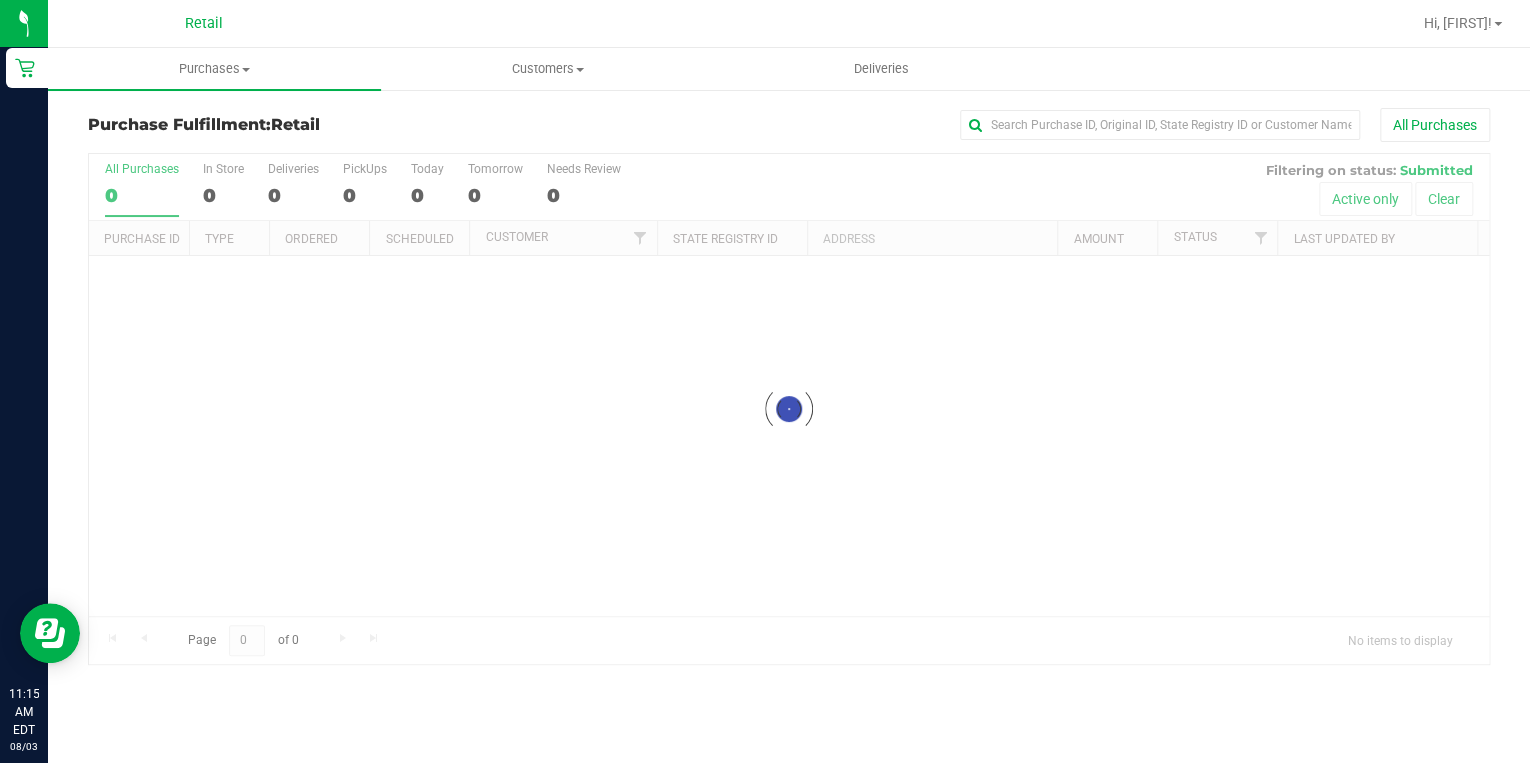 scroll, scrollTop: 0, scrollLeft: 0, axis: both 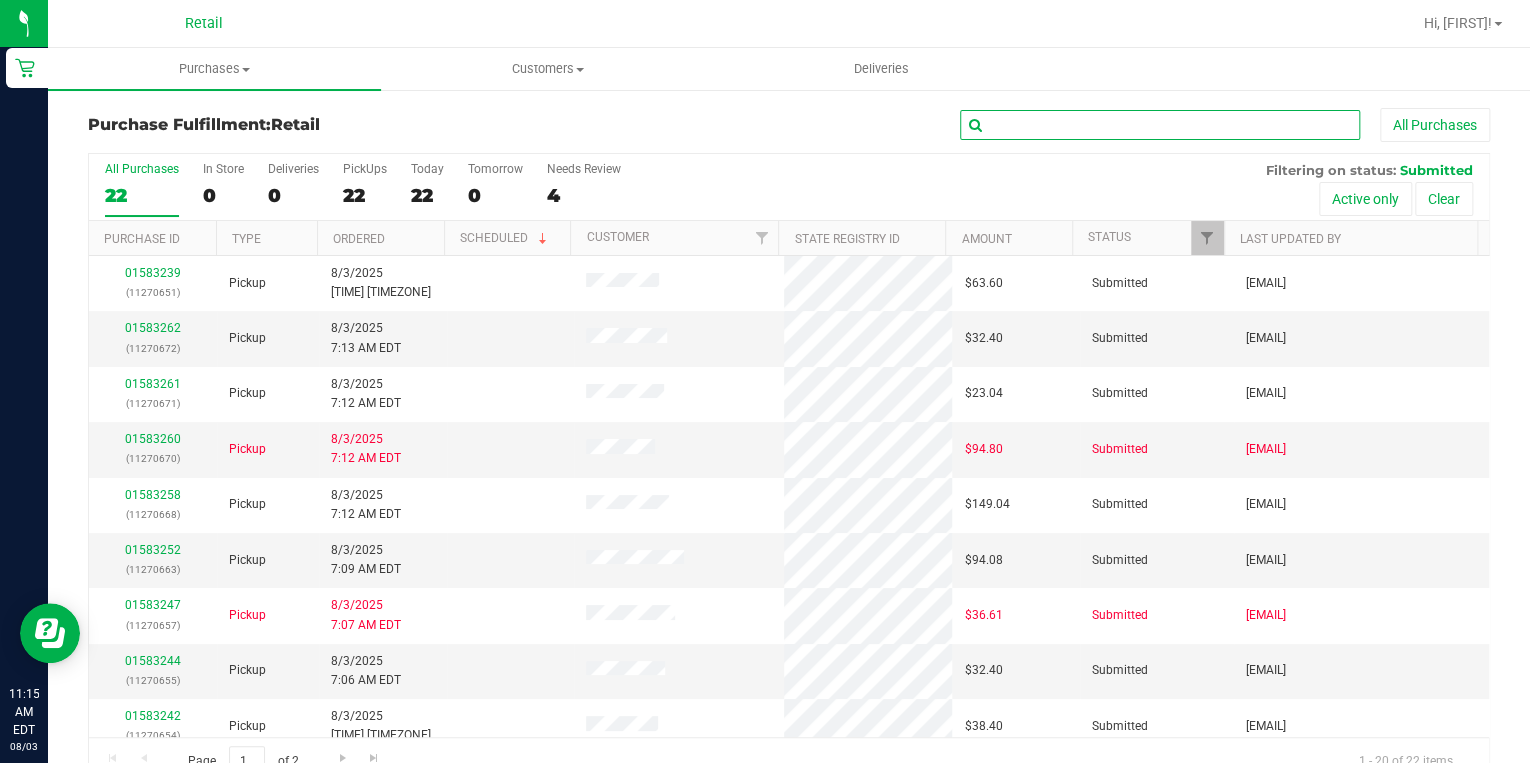 click at bounding box center [1160, 125] 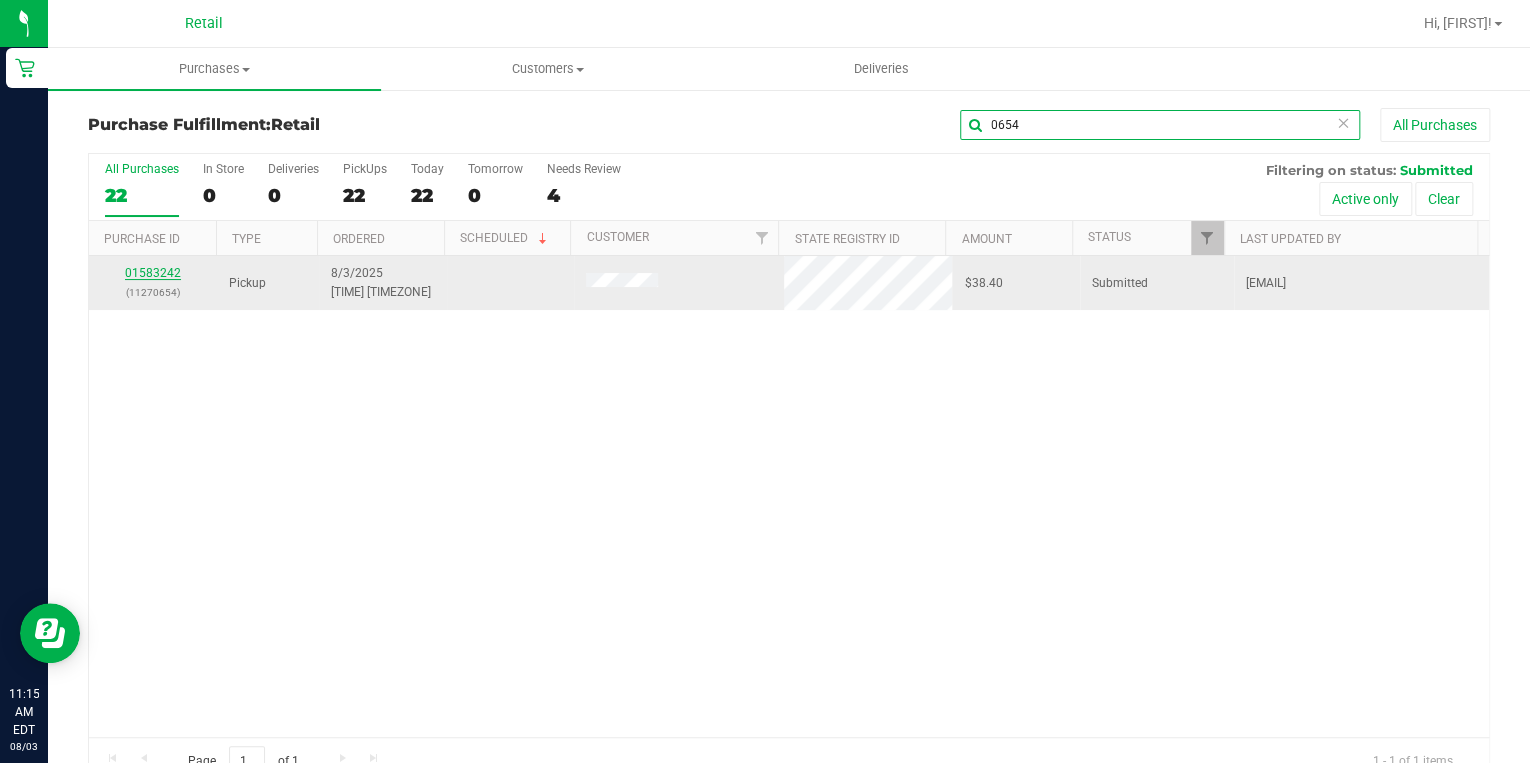type on "0654" 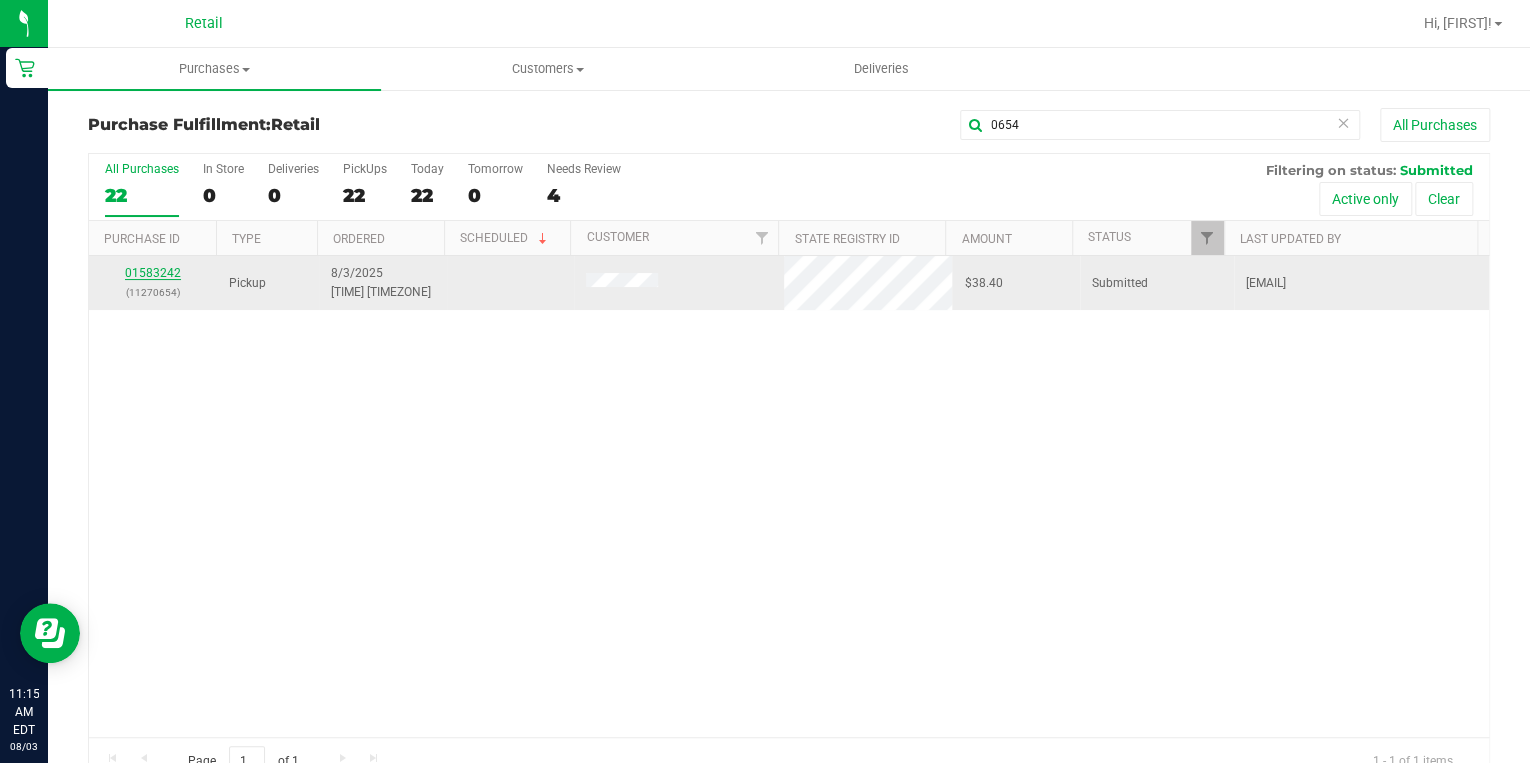 click on "01583242" at bounding box center [153, 273] 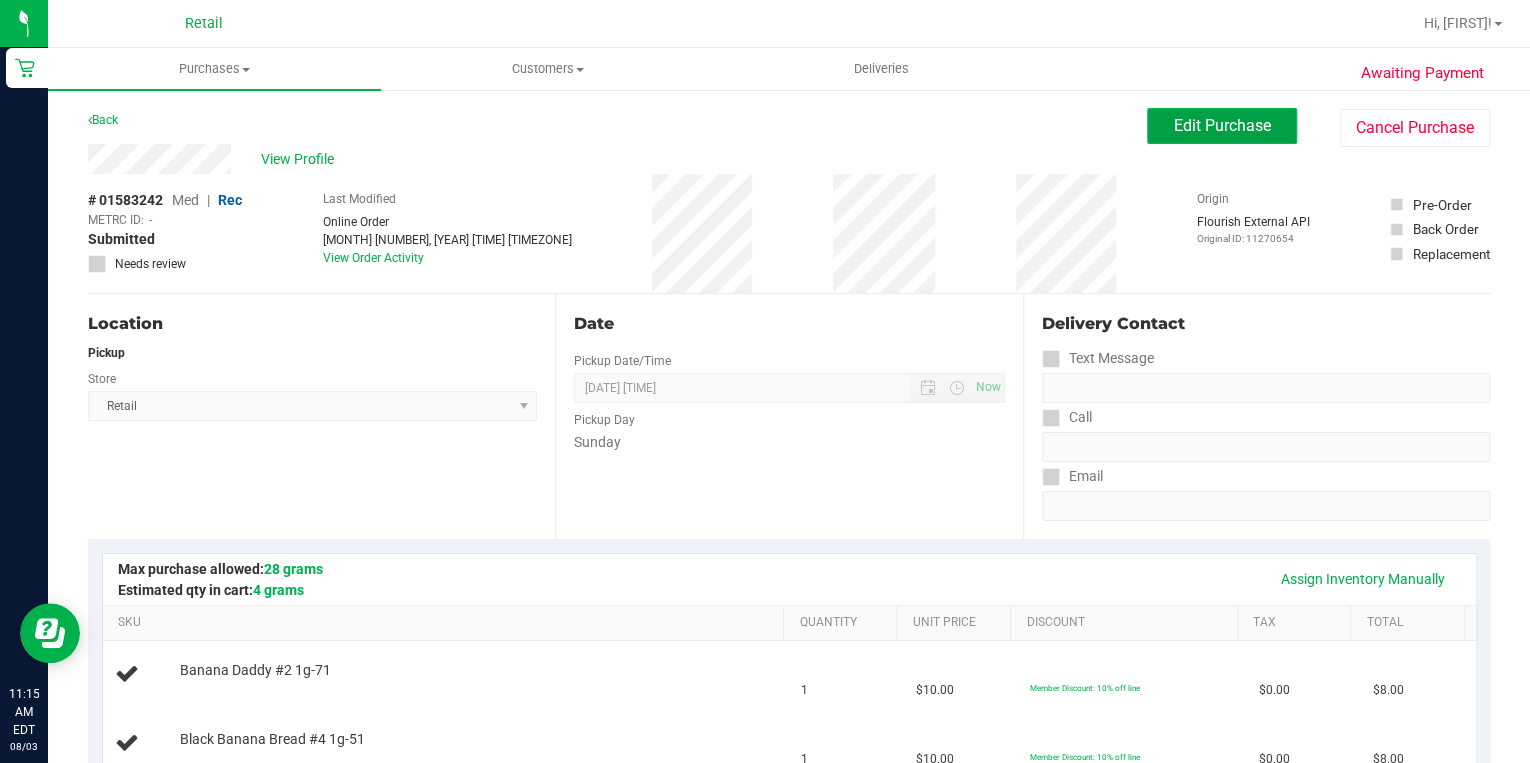 click on "Edit Purchase" at bounding box center [1222, 125] 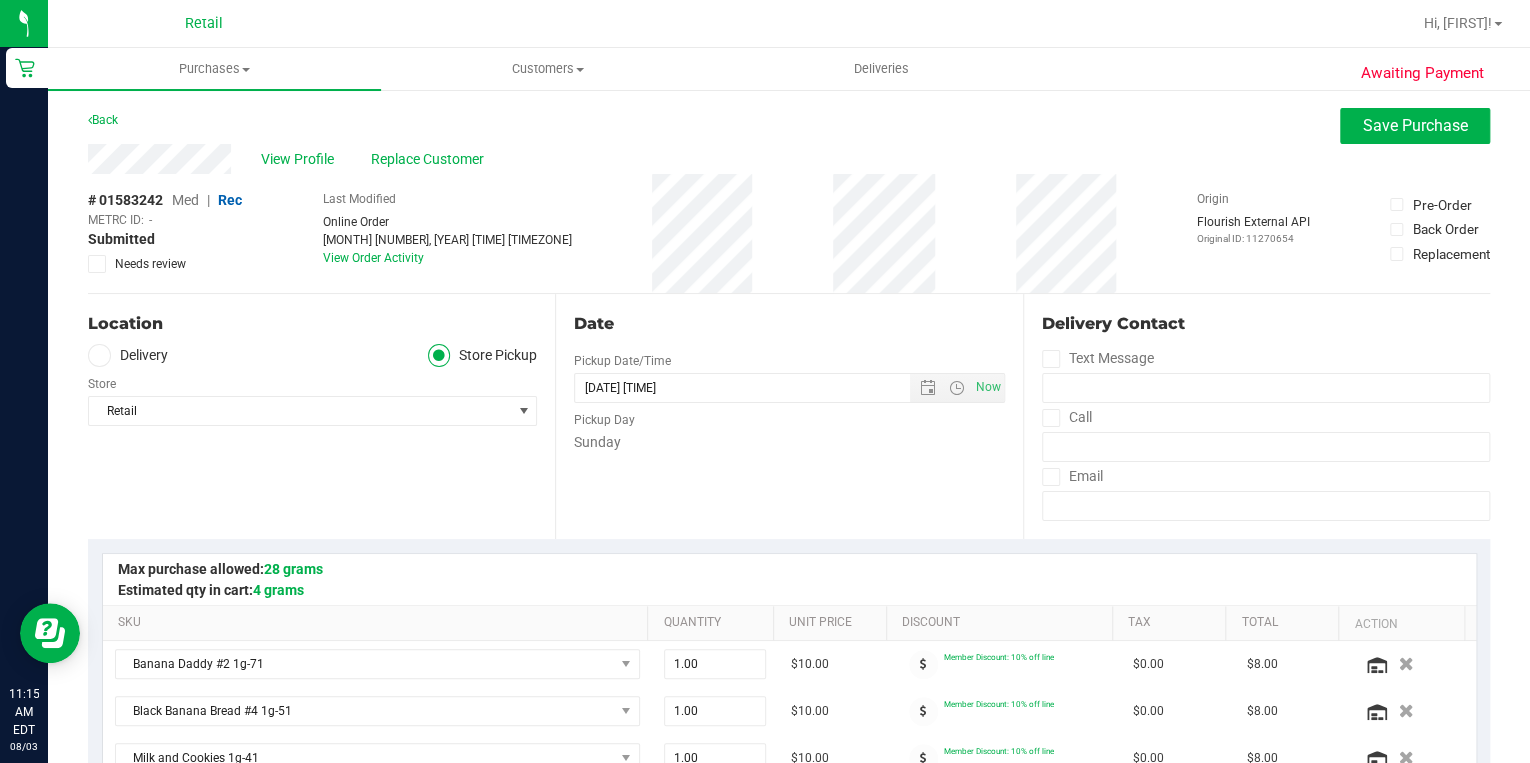 click on "Med" at bounding box center [185, 200] 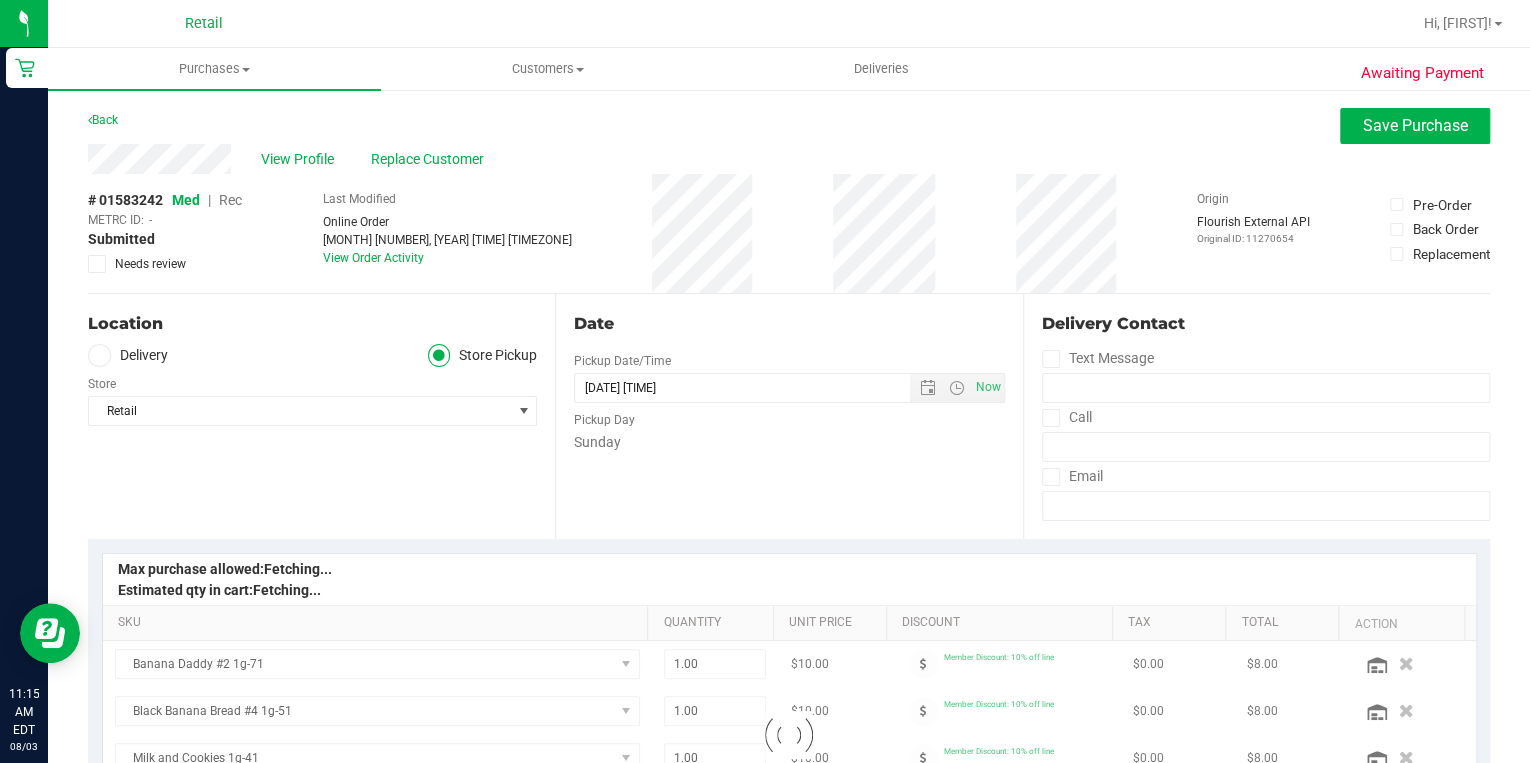 click on "Med" at bounding box center (186, 200) 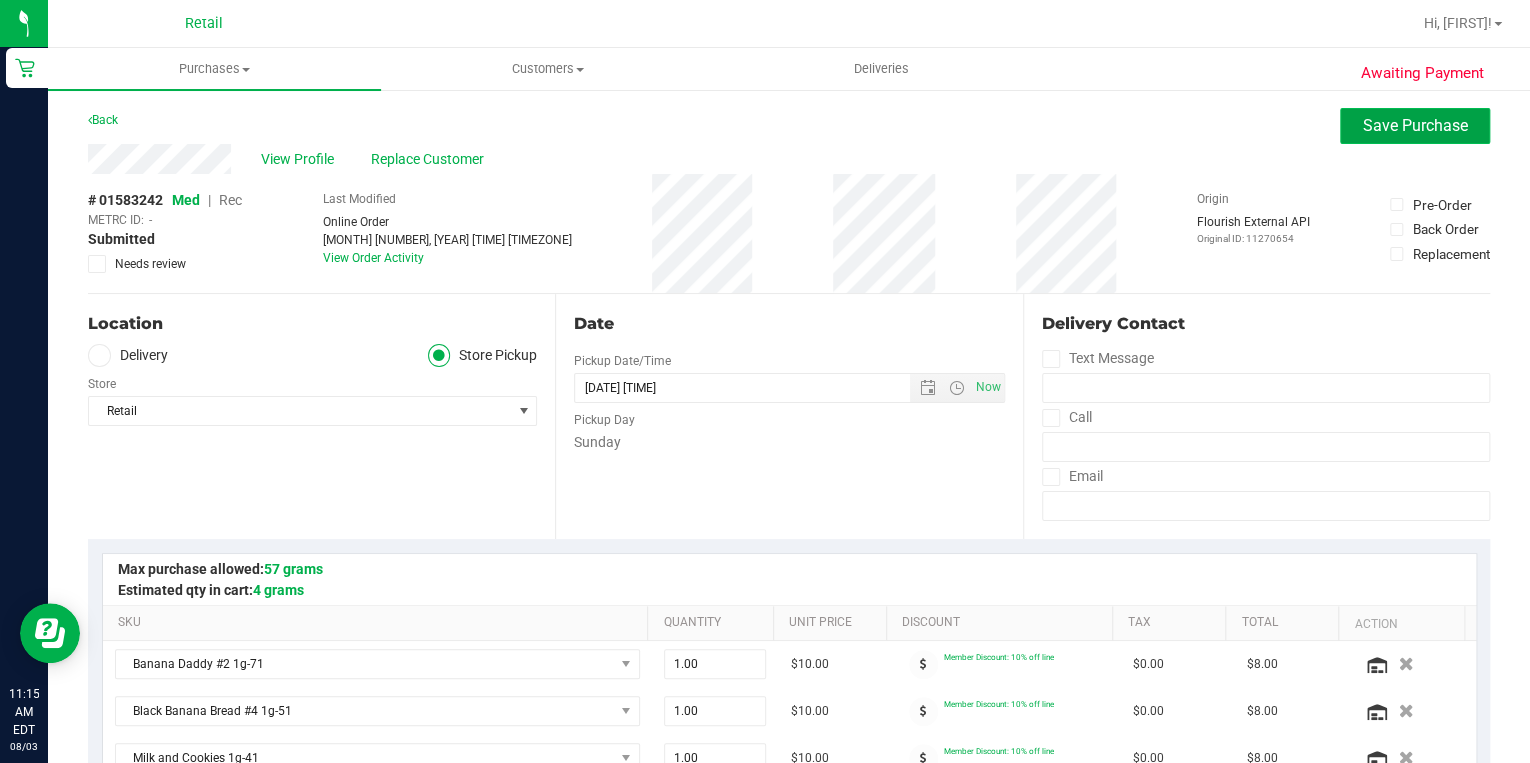 click on "Save Purchase" at bounding box center (1415, 125) 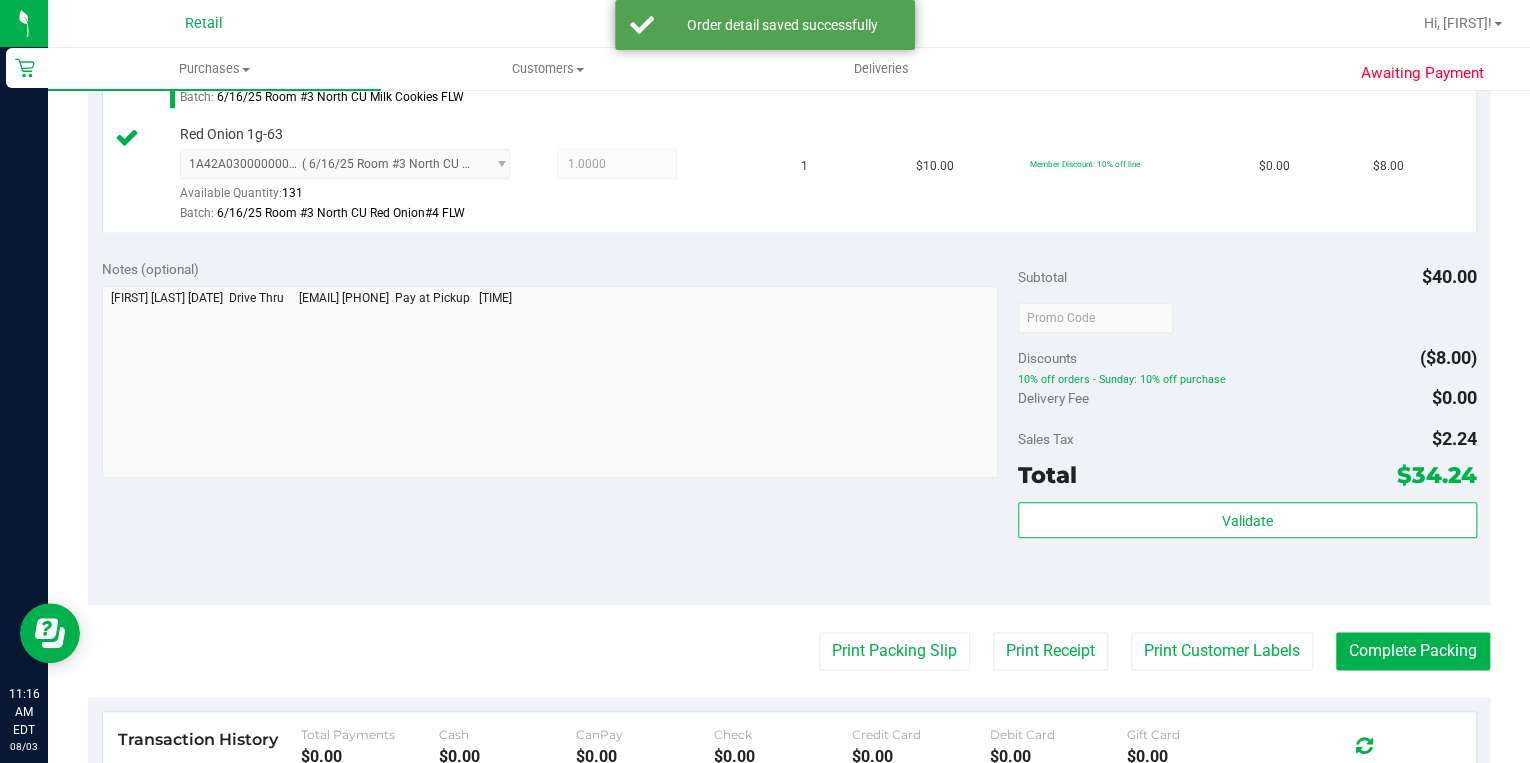 scroll, scrollTop: 880, scrollLeft: 0, axis: vertical 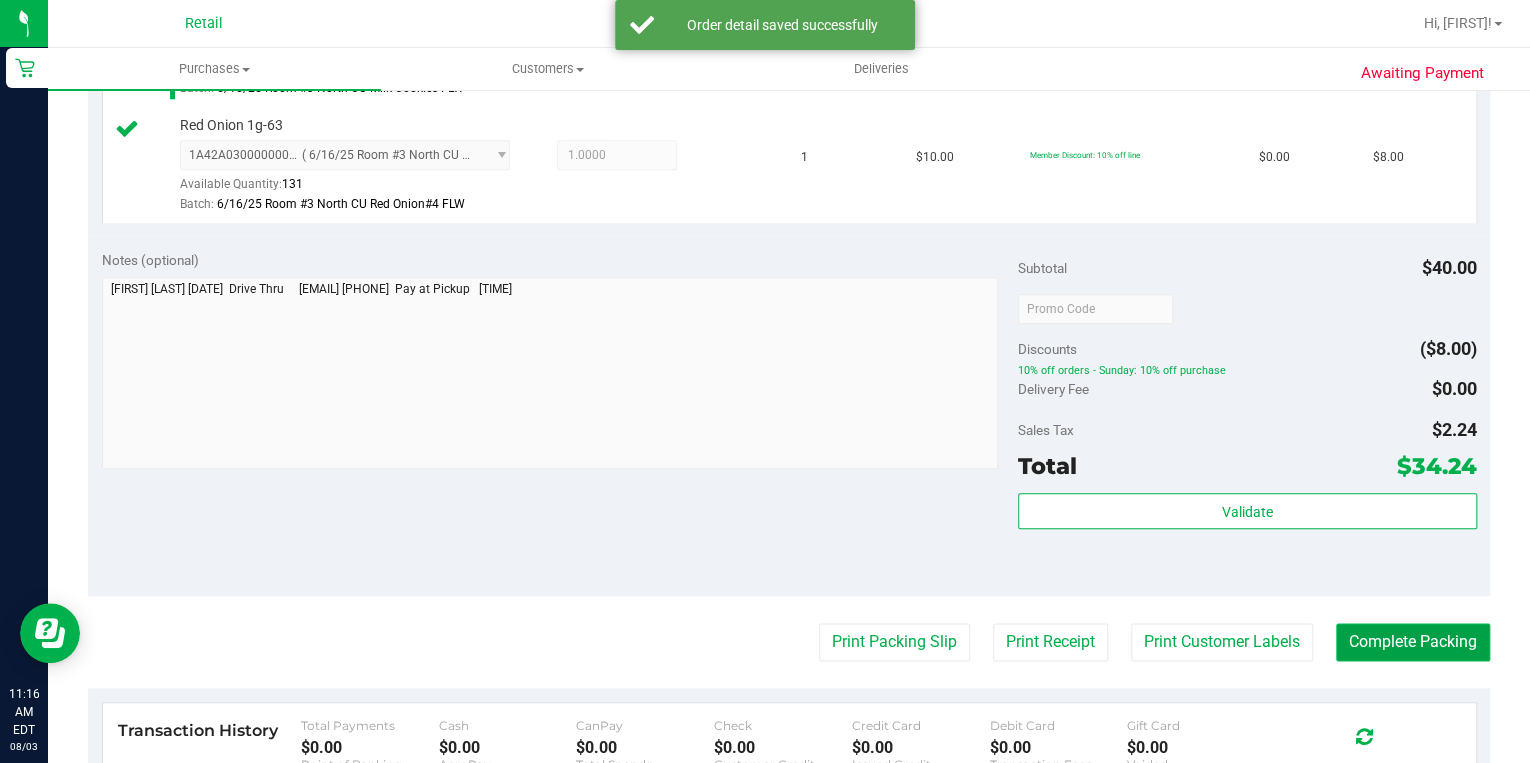 click on "Complete Packing" at bounding box center (1413, 642) 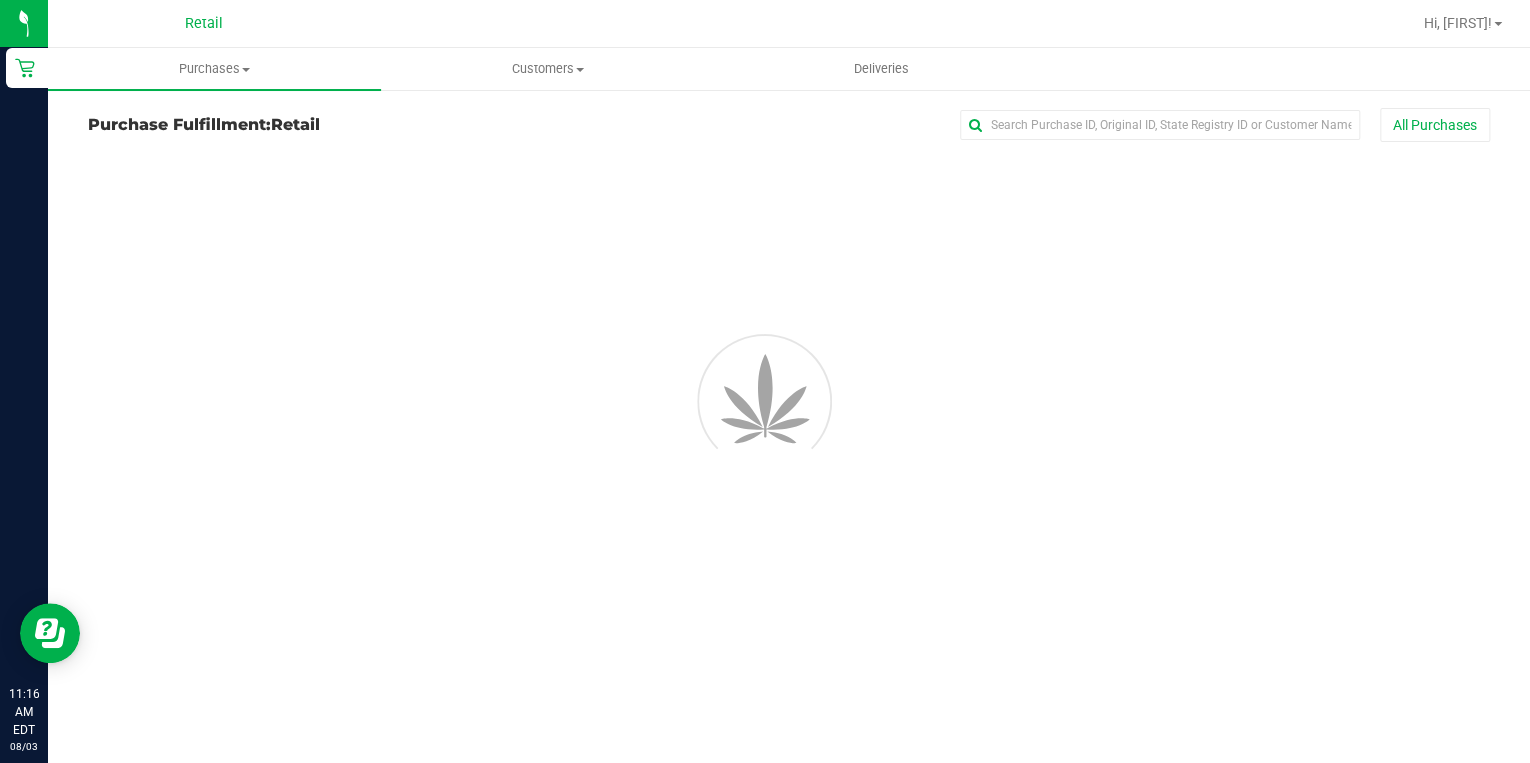 scroll, scrollTop: 0, scrollLeft: 0, axis: both 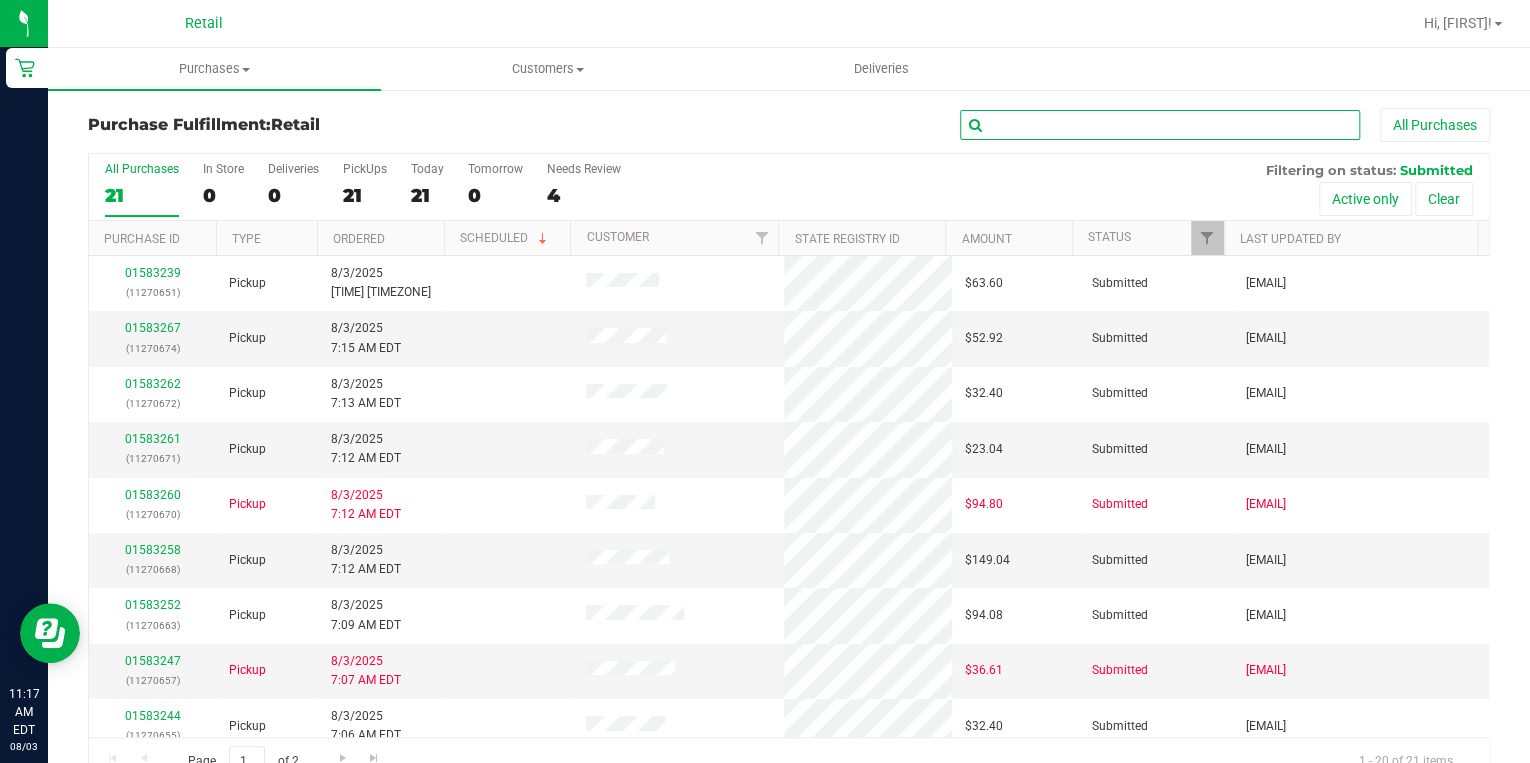 click at bounding box center [1160, 125] 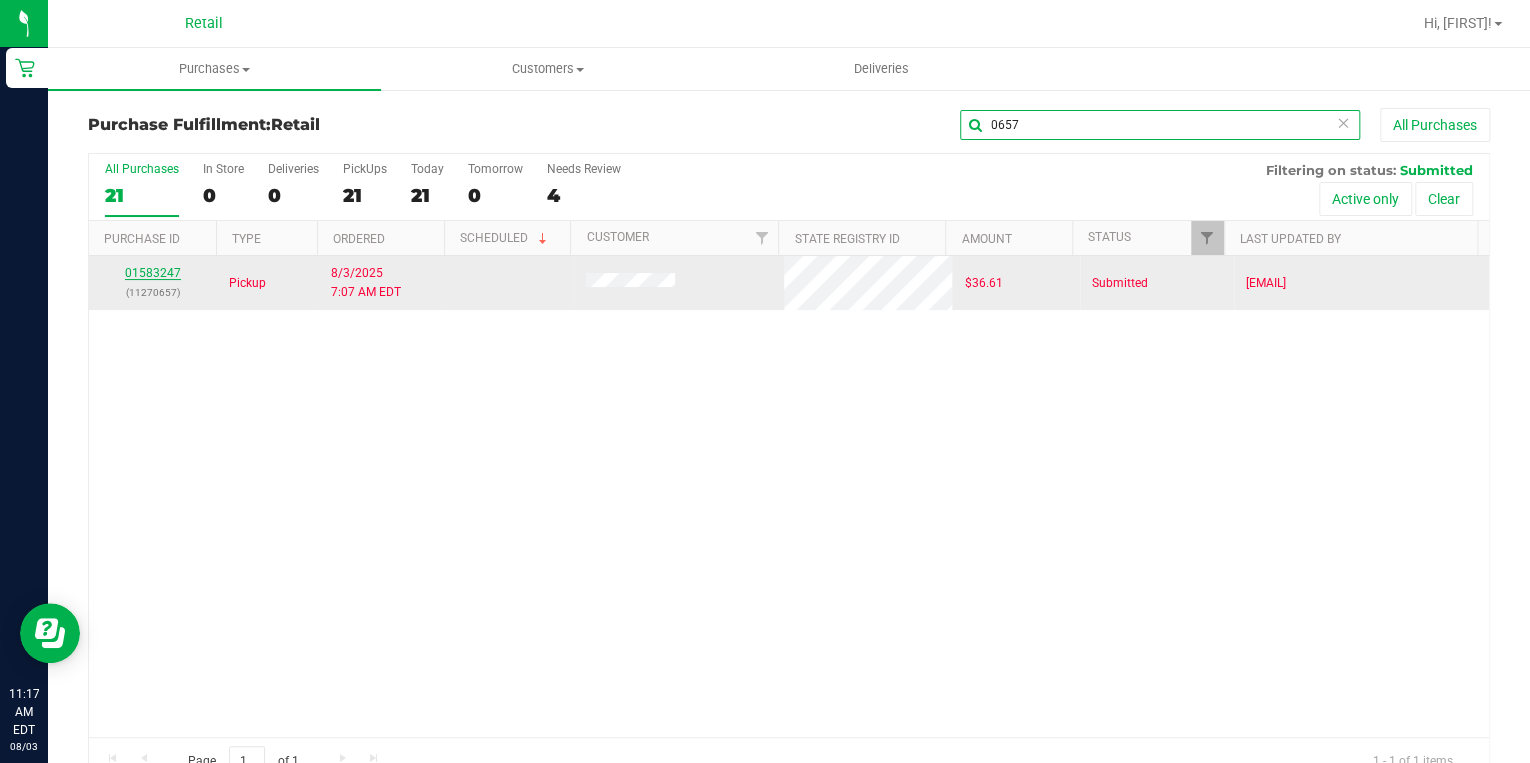 type on "0657" 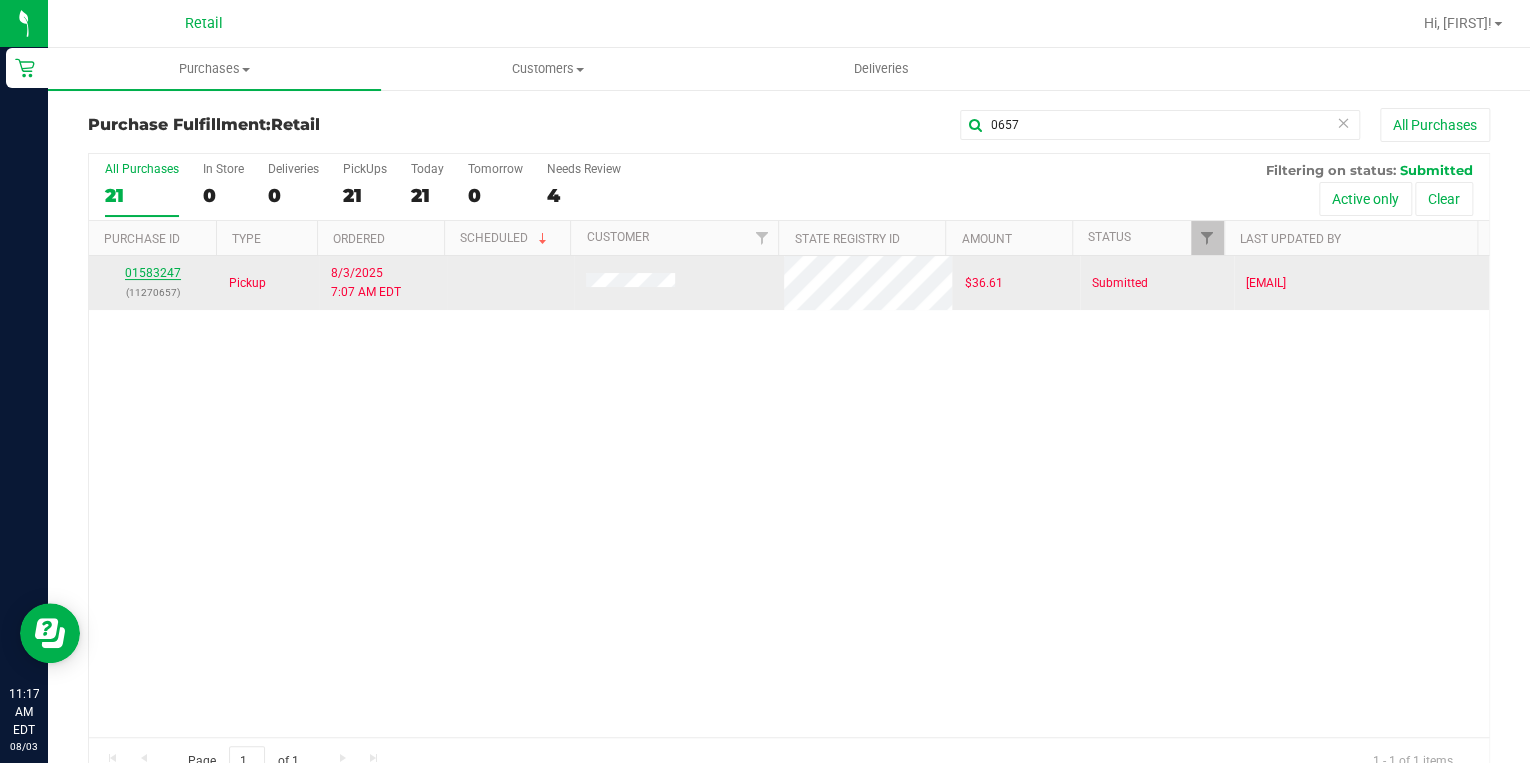 click on "01583247" at bounding box center [153, 273] 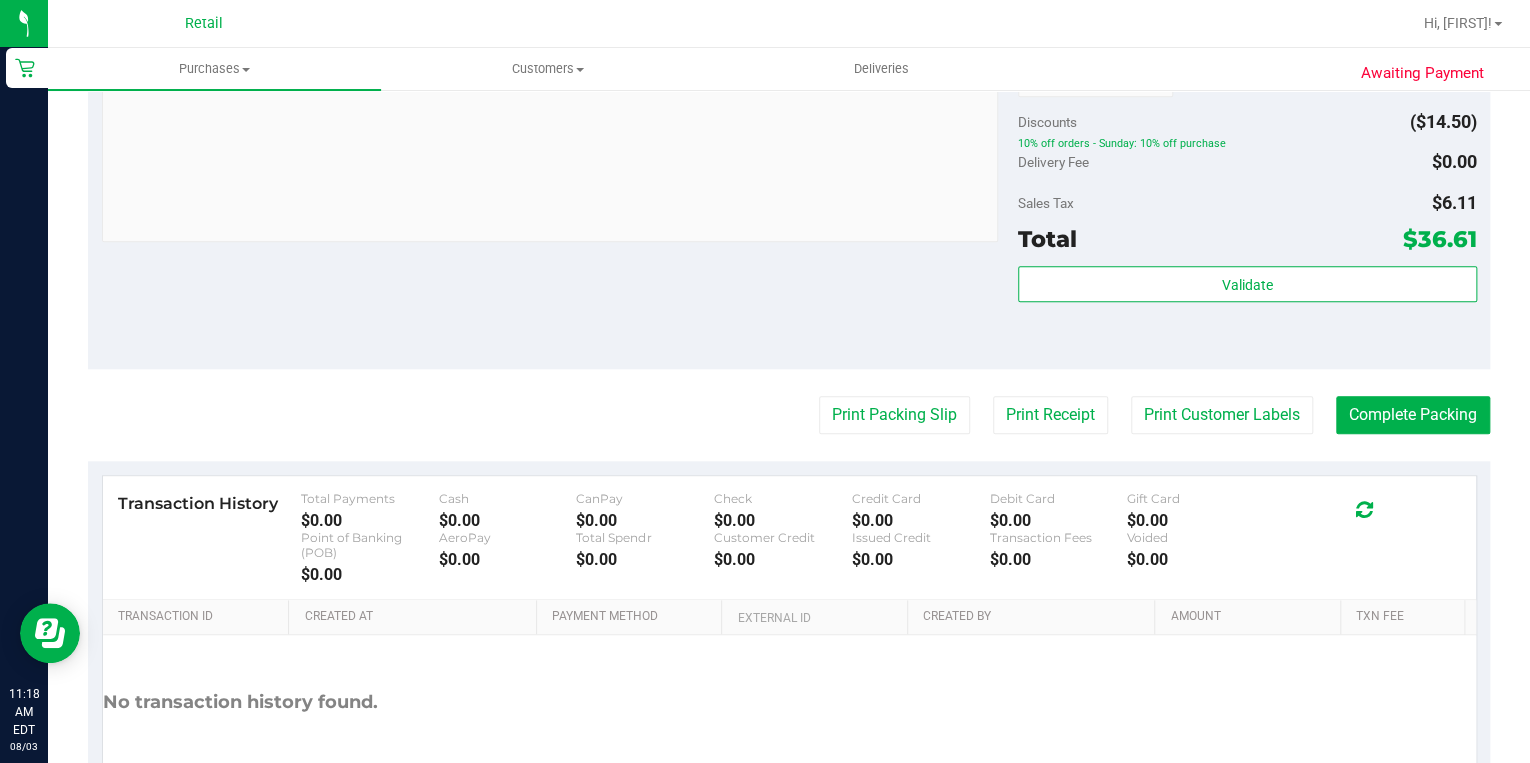 scroll, scrollTop: 880, scrollLeft: 0, axis: vertical 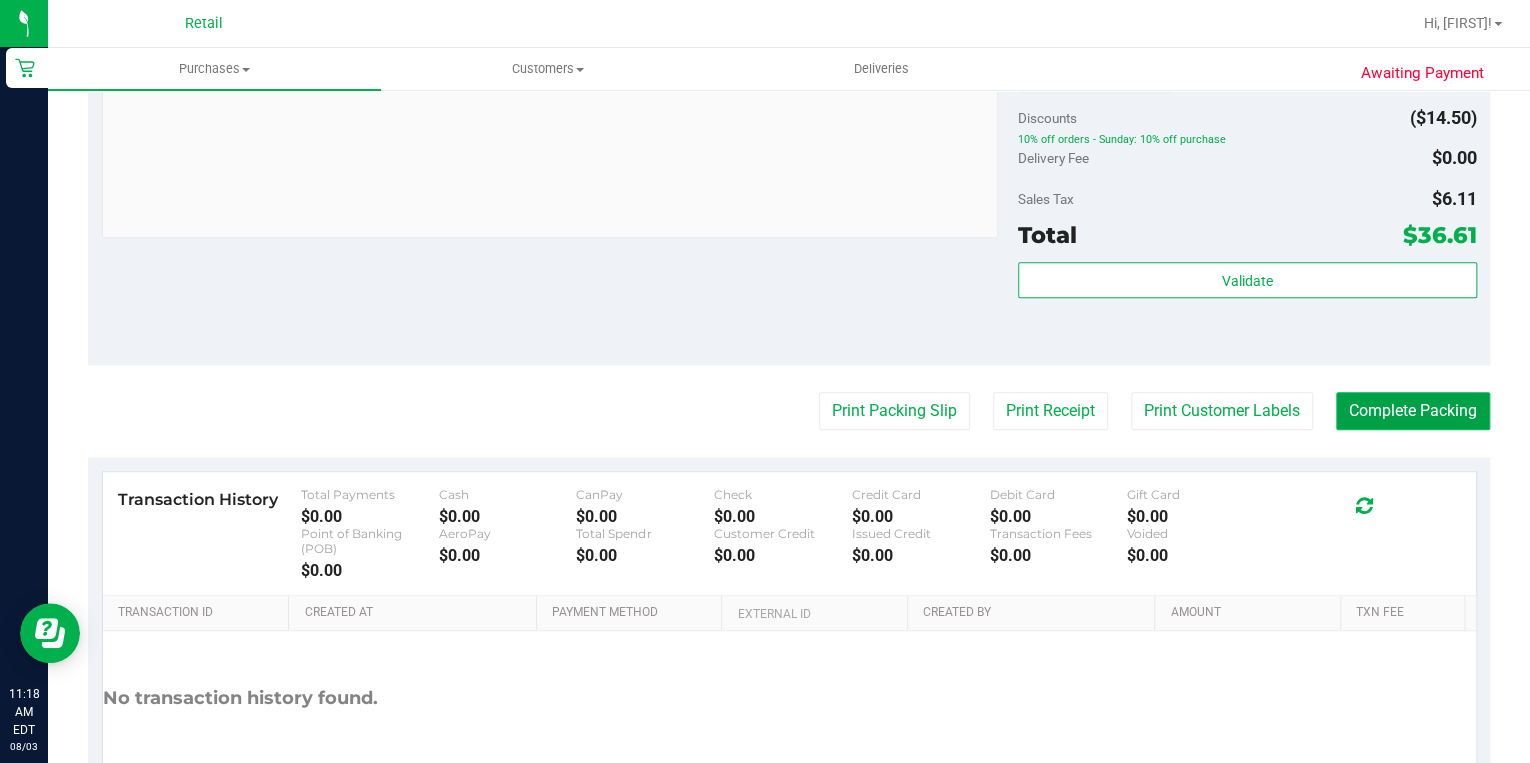 click on "Complete Packing" at bounding box center (1413, 411) 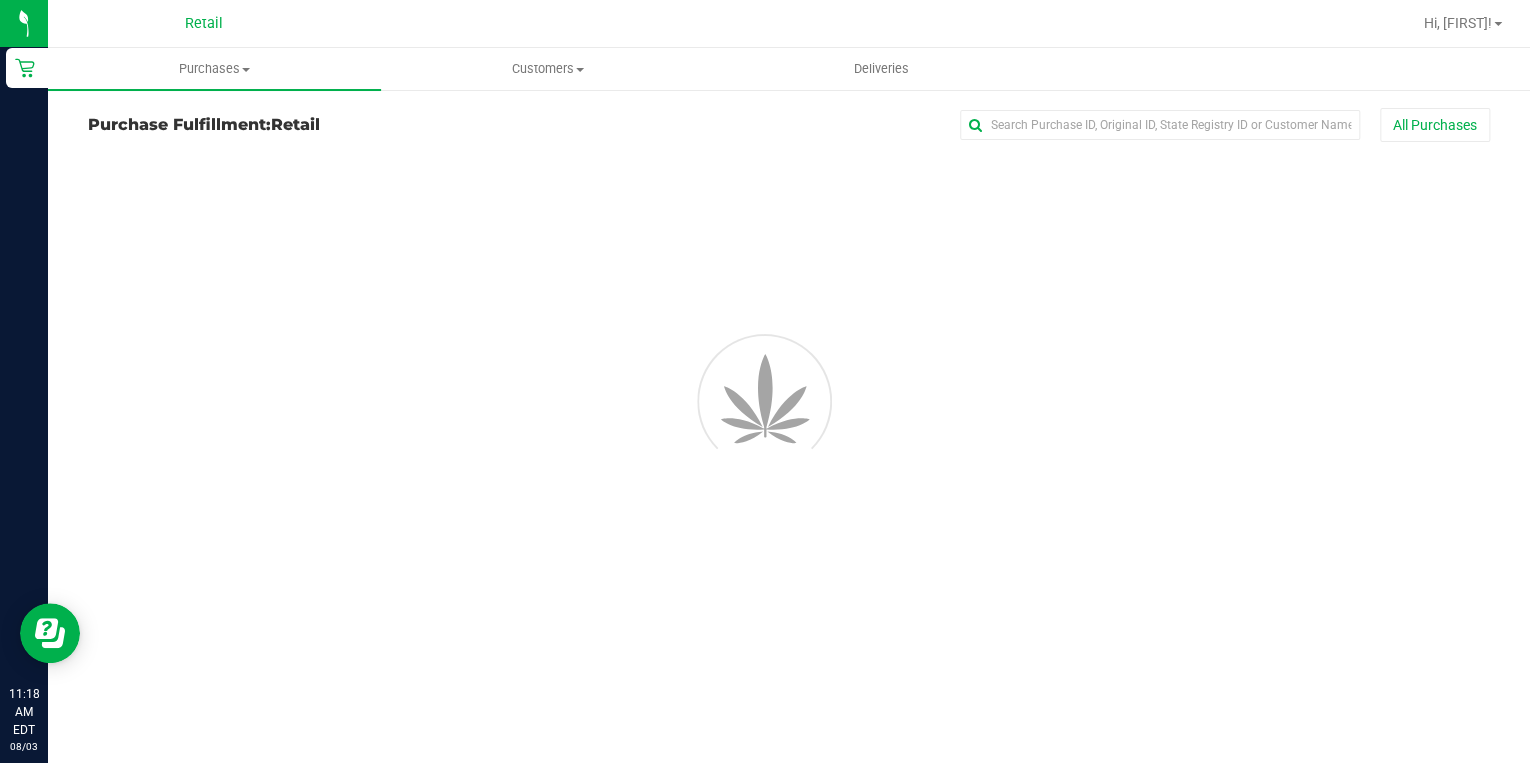 scroll, scrollTop: 0, scrollLeft: 0, axis: both 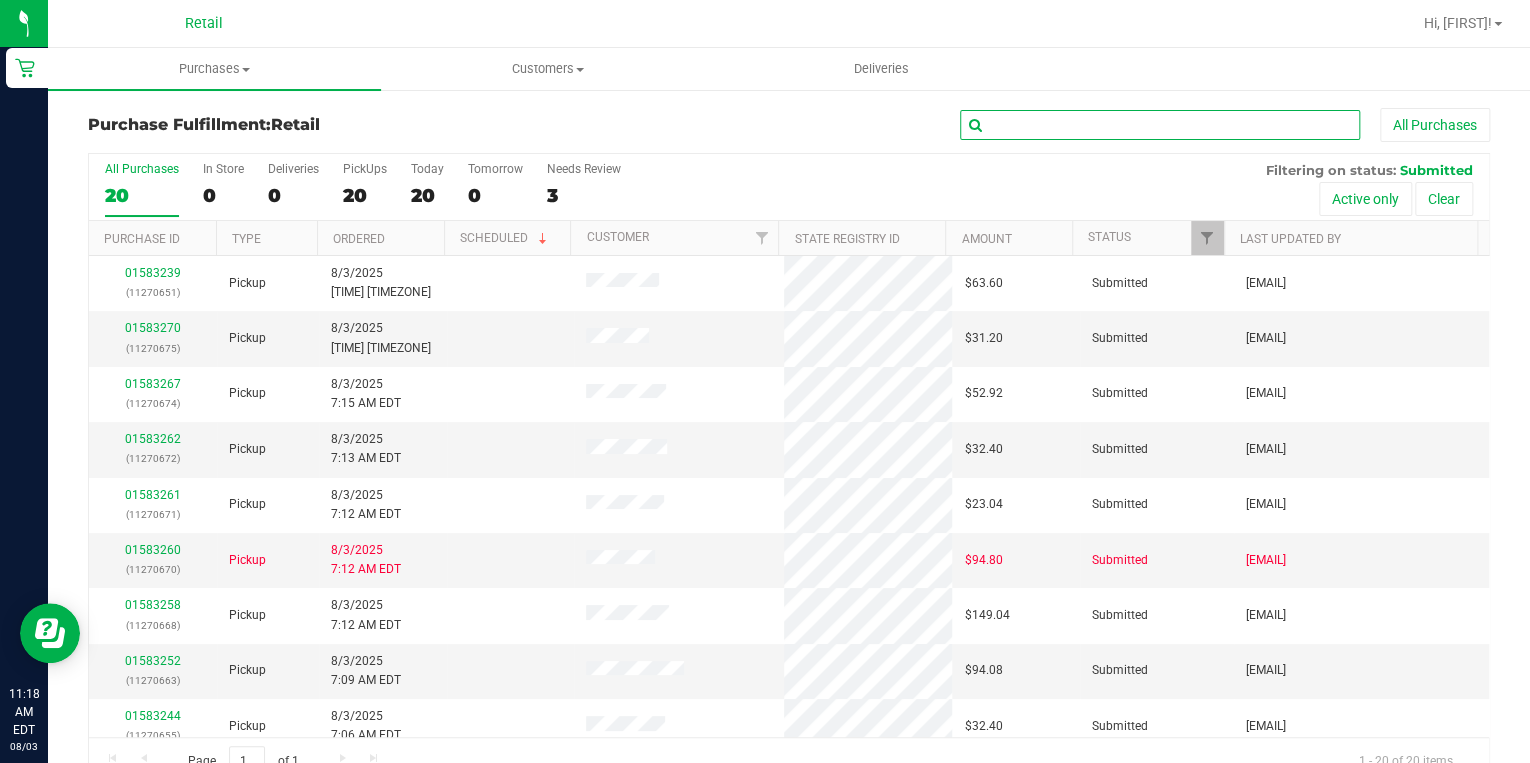 click at bounding box center [1160, 125] 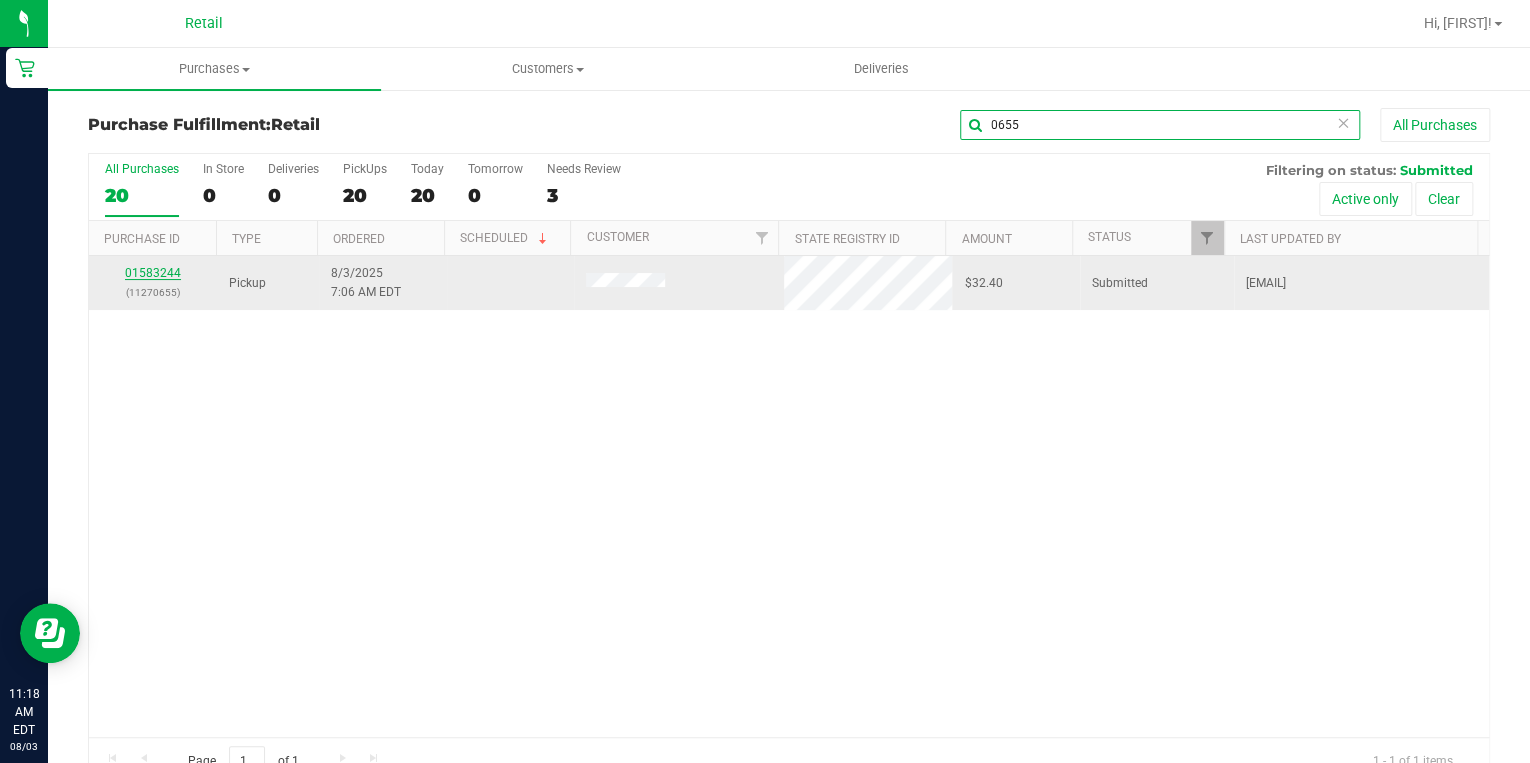 type on "0655" 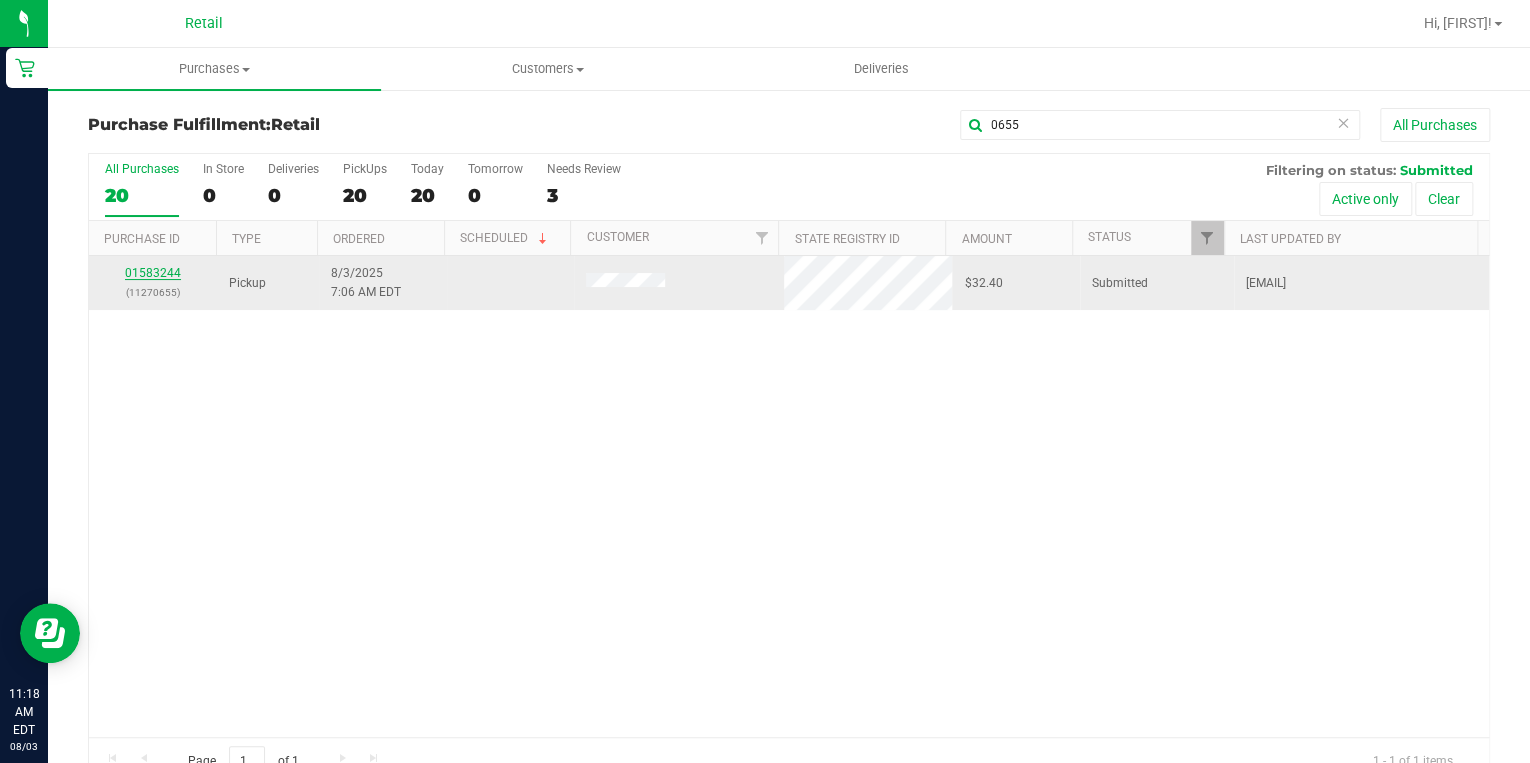 click on "01583244" at bounding box center (153, 273) 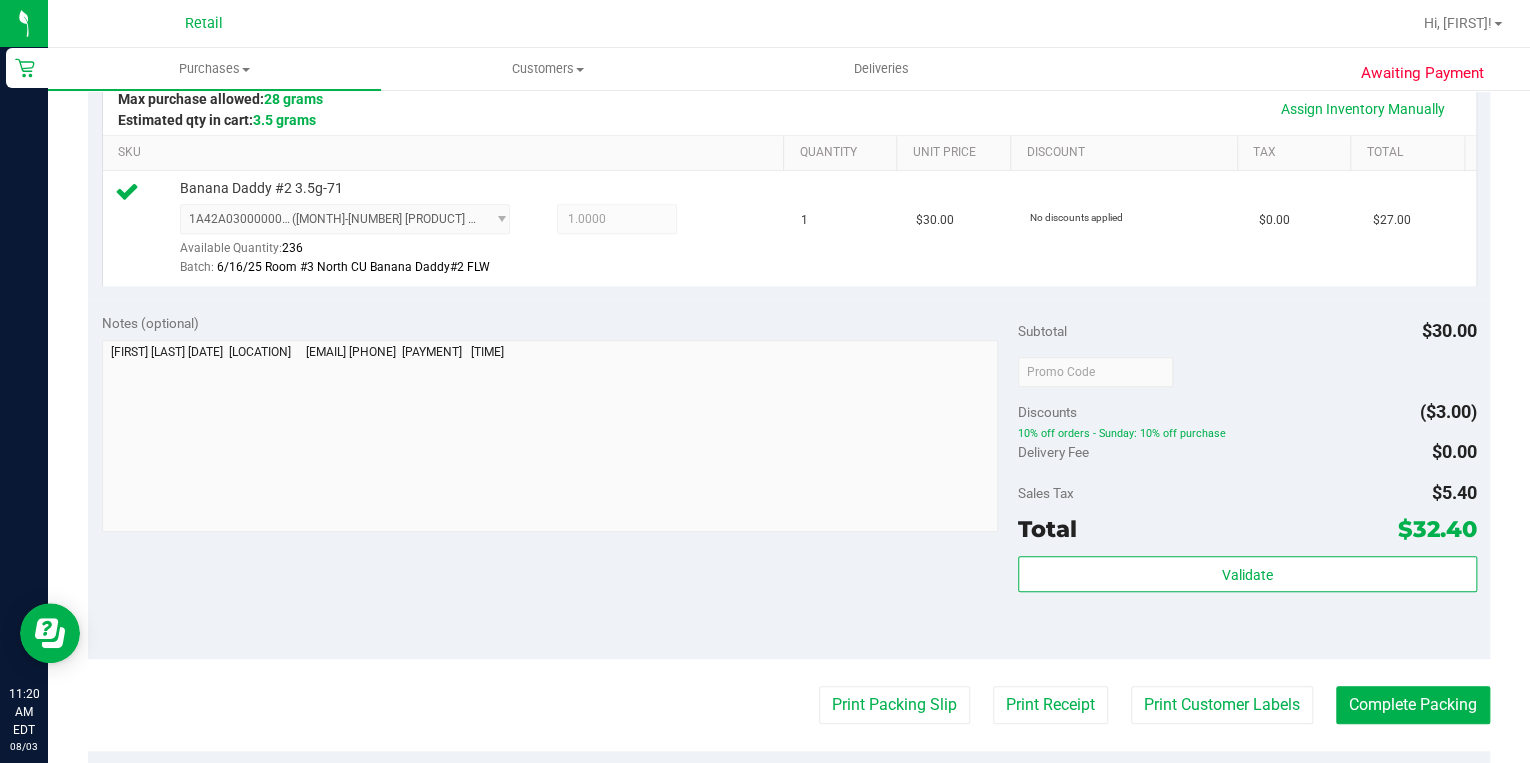 scroll, scrollTop: 560, scrollLeft: 0, axis: vertical 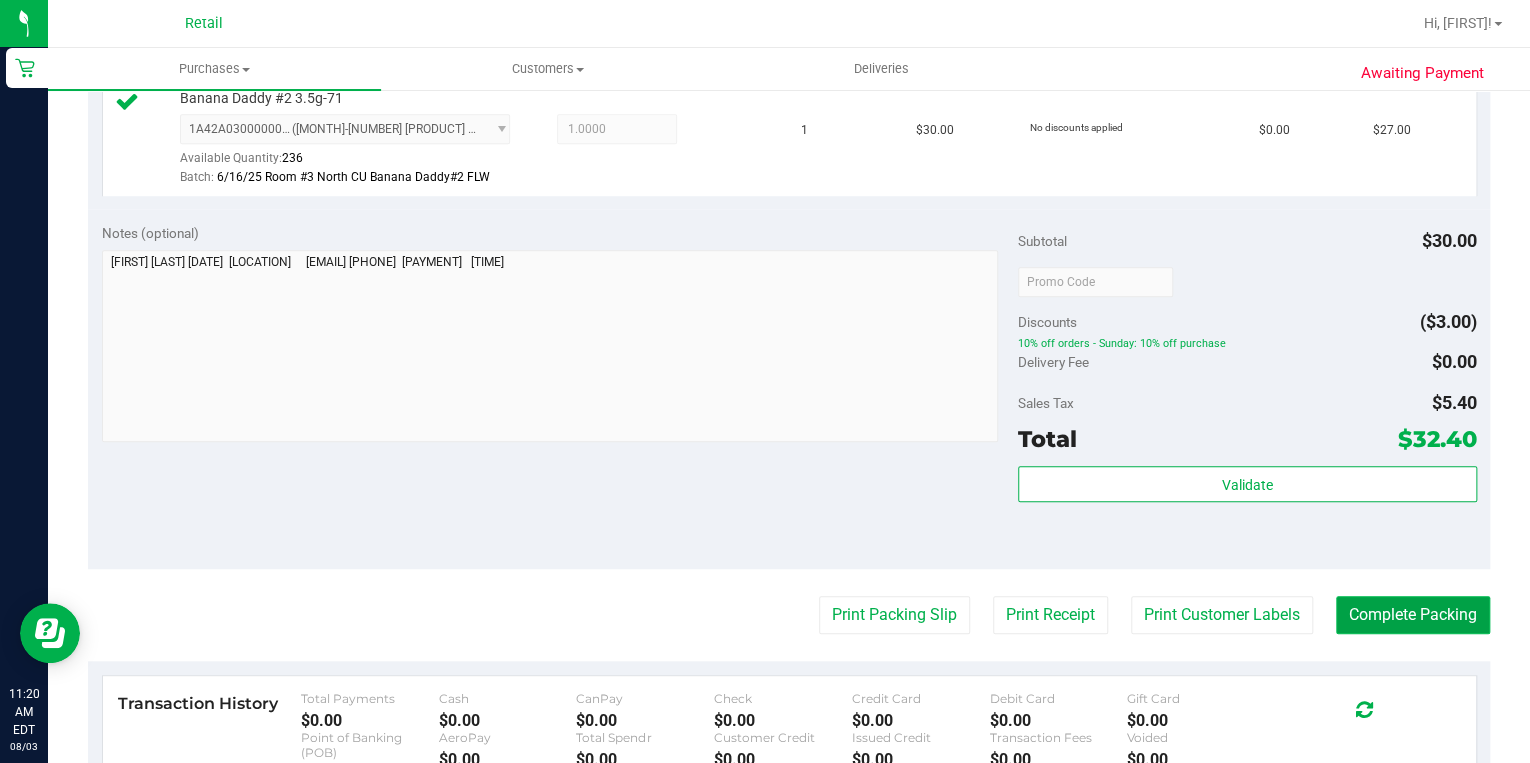 click on "Complete Packing" at bounding box center (1413, 615) 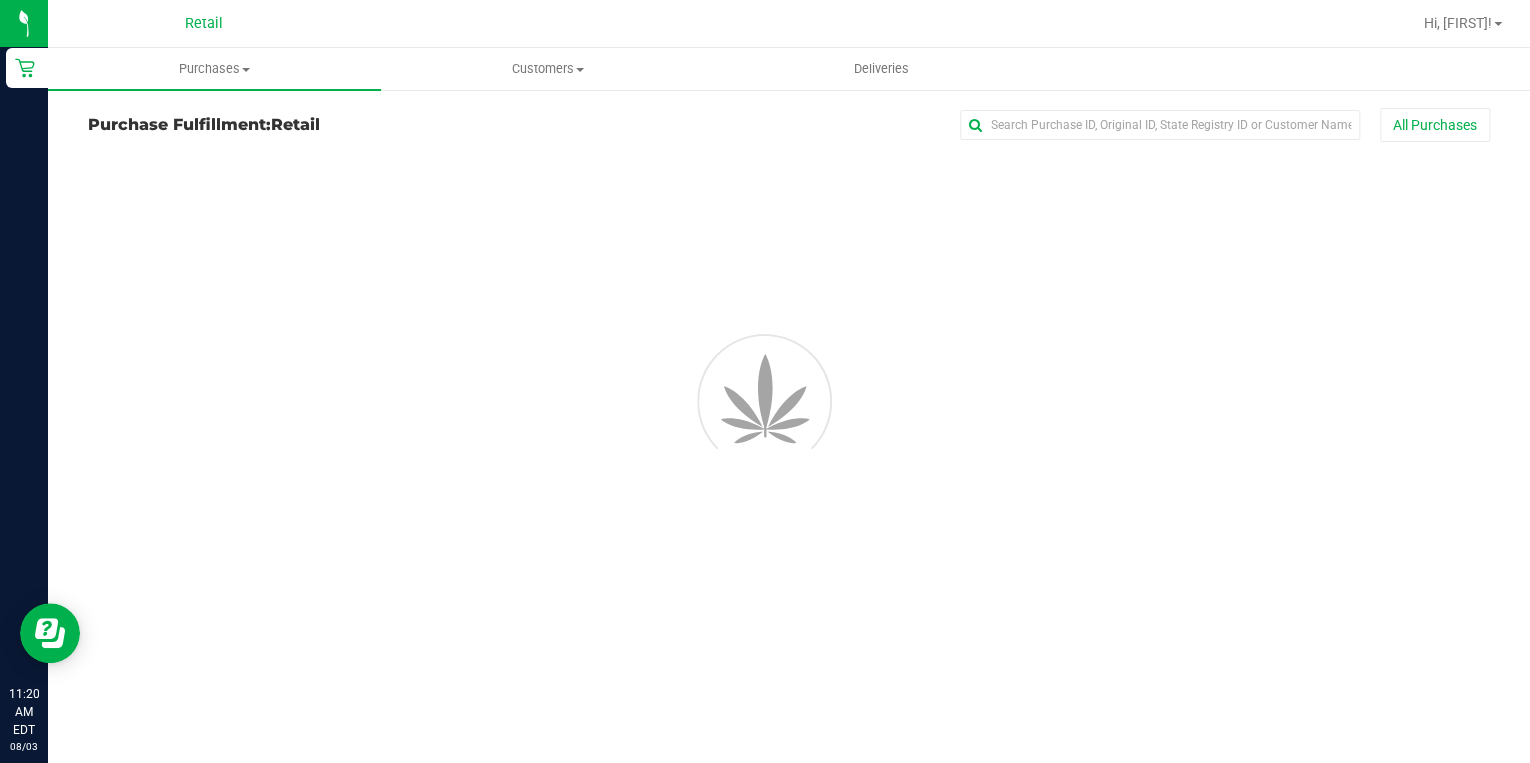 scroll, scrollTop: 0, scrollLeft: 0, axis: both 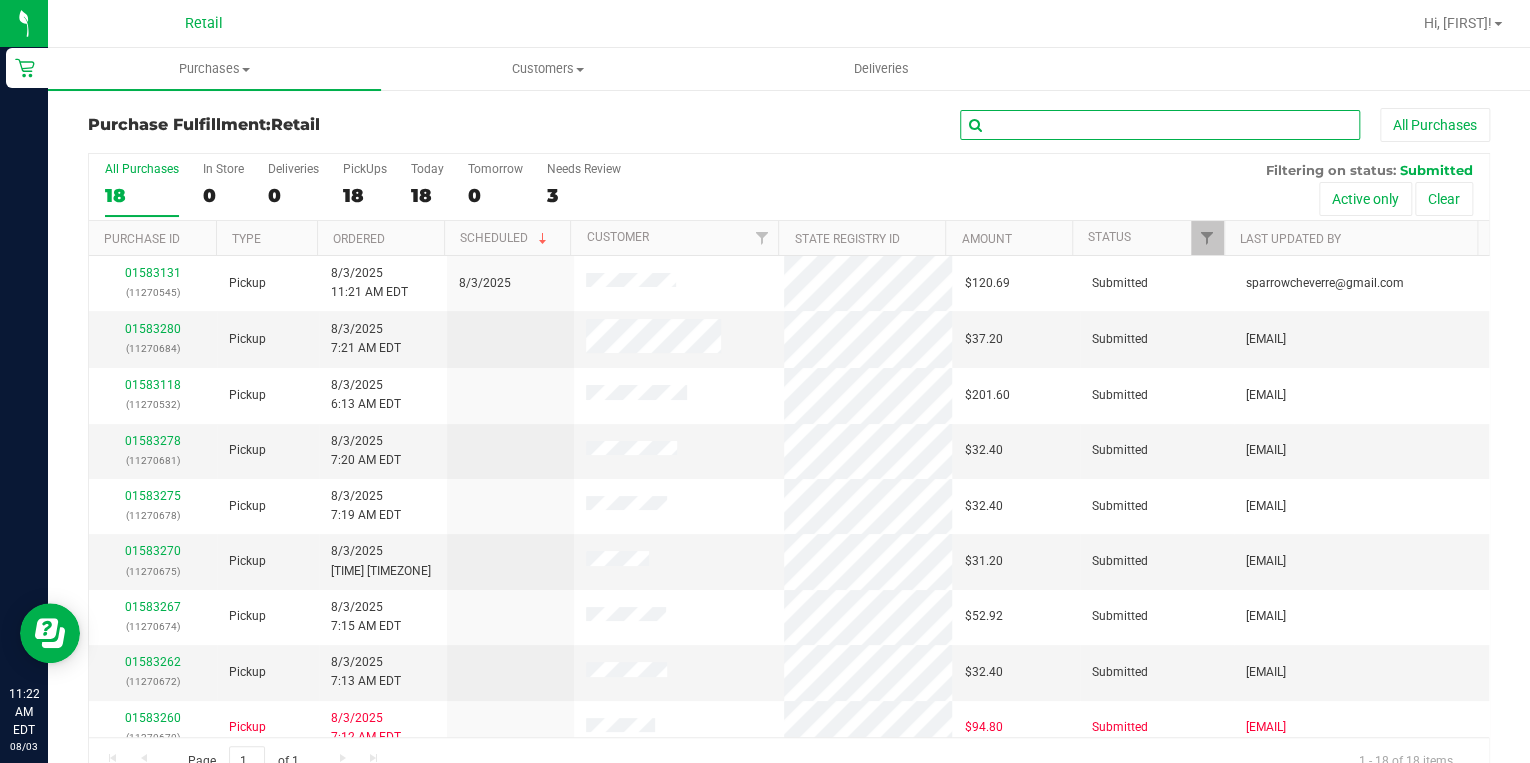 click at bounding box center [1160, 125] 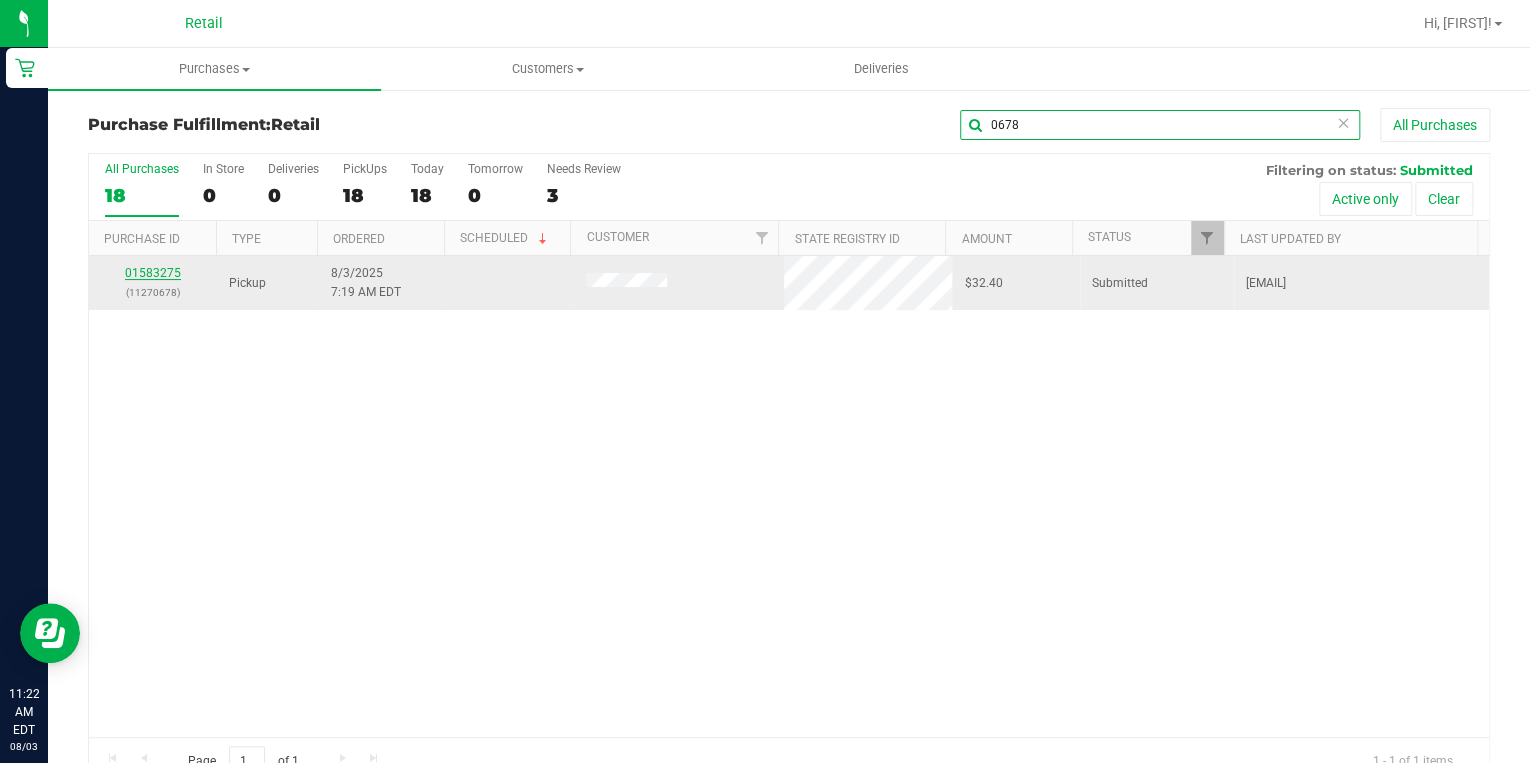 type on "0678" 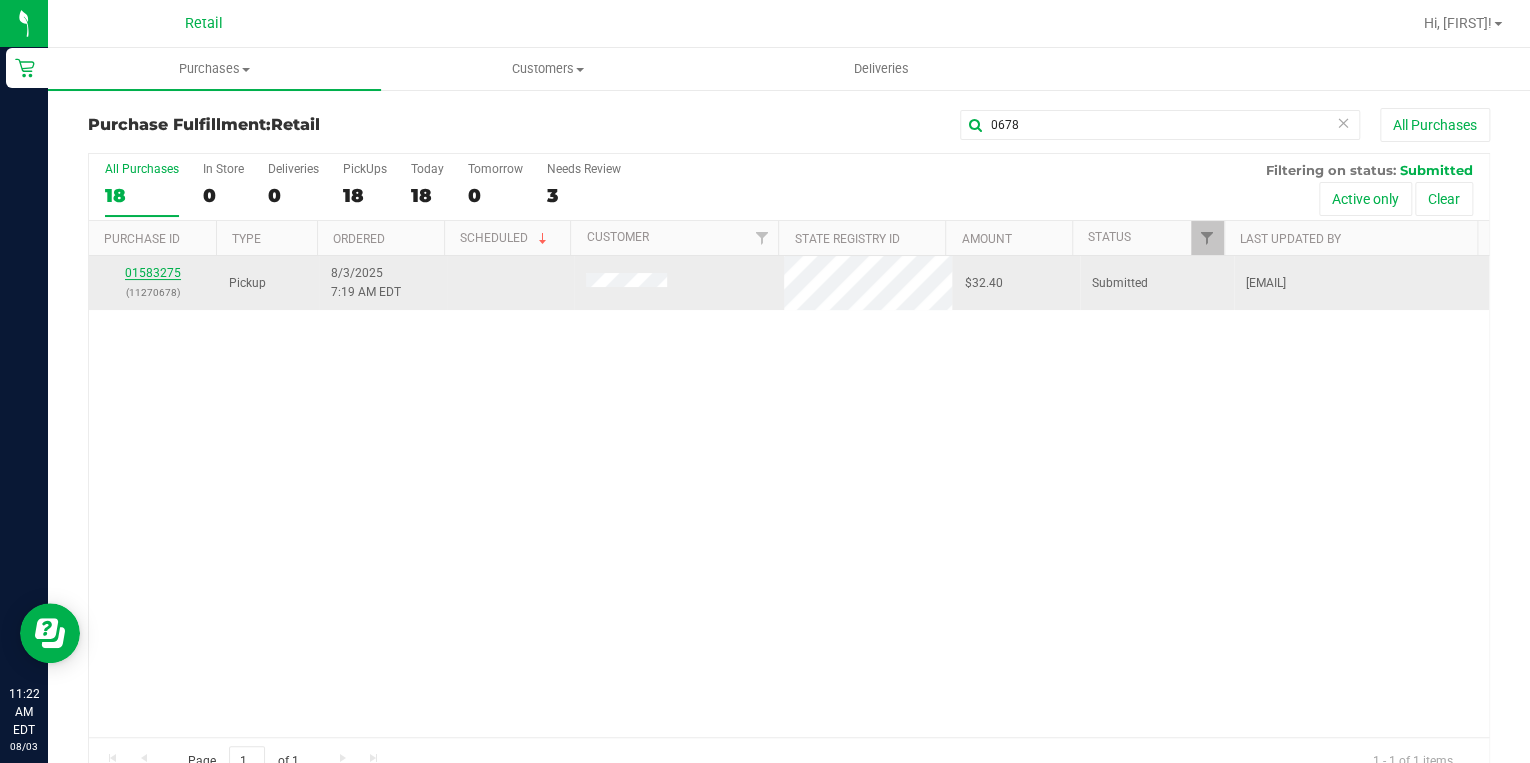 click on "01583275" at bounding box center (153, 273) 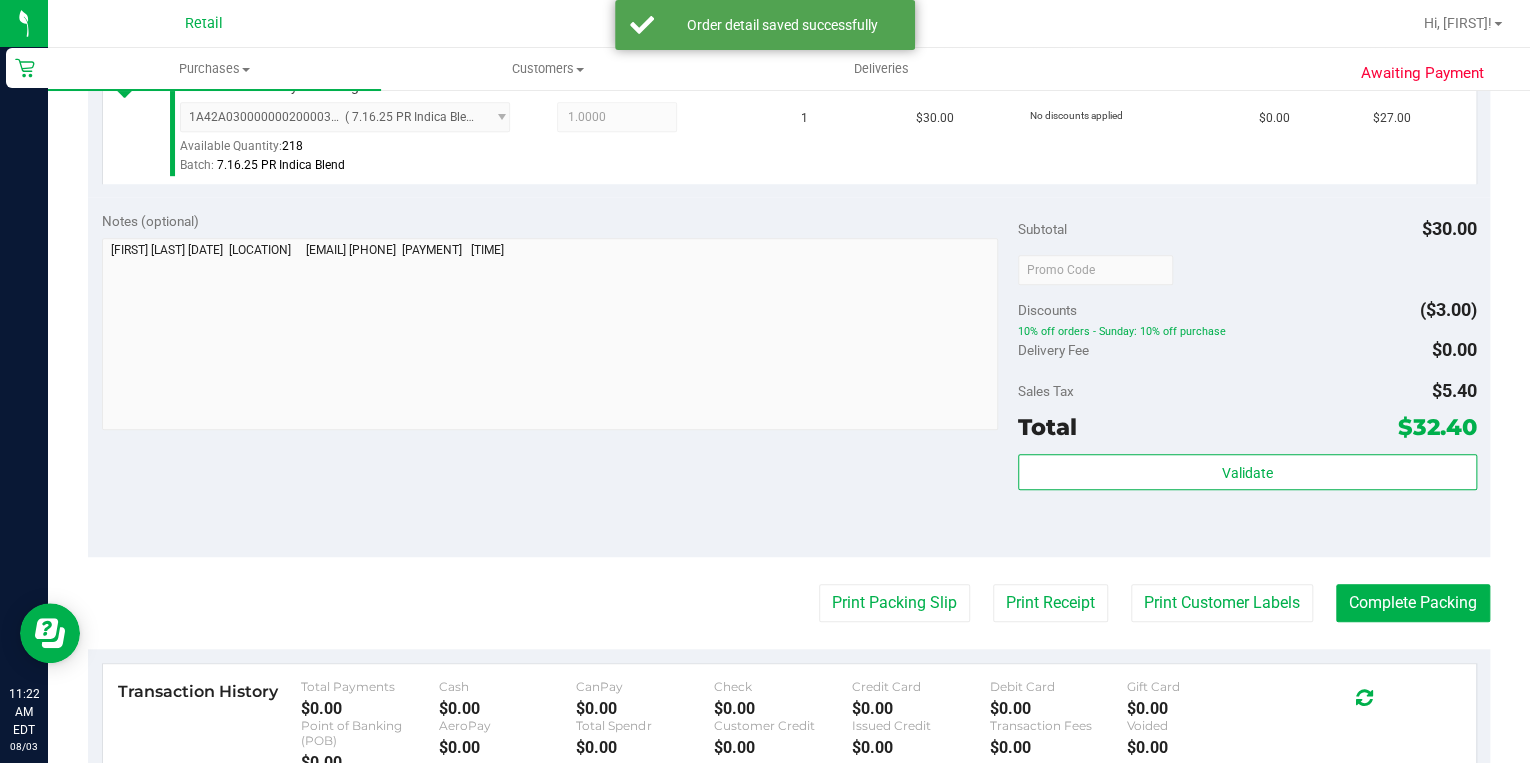 scroll, scrollTop: 800, scrollLeft: 0, axis: vertical 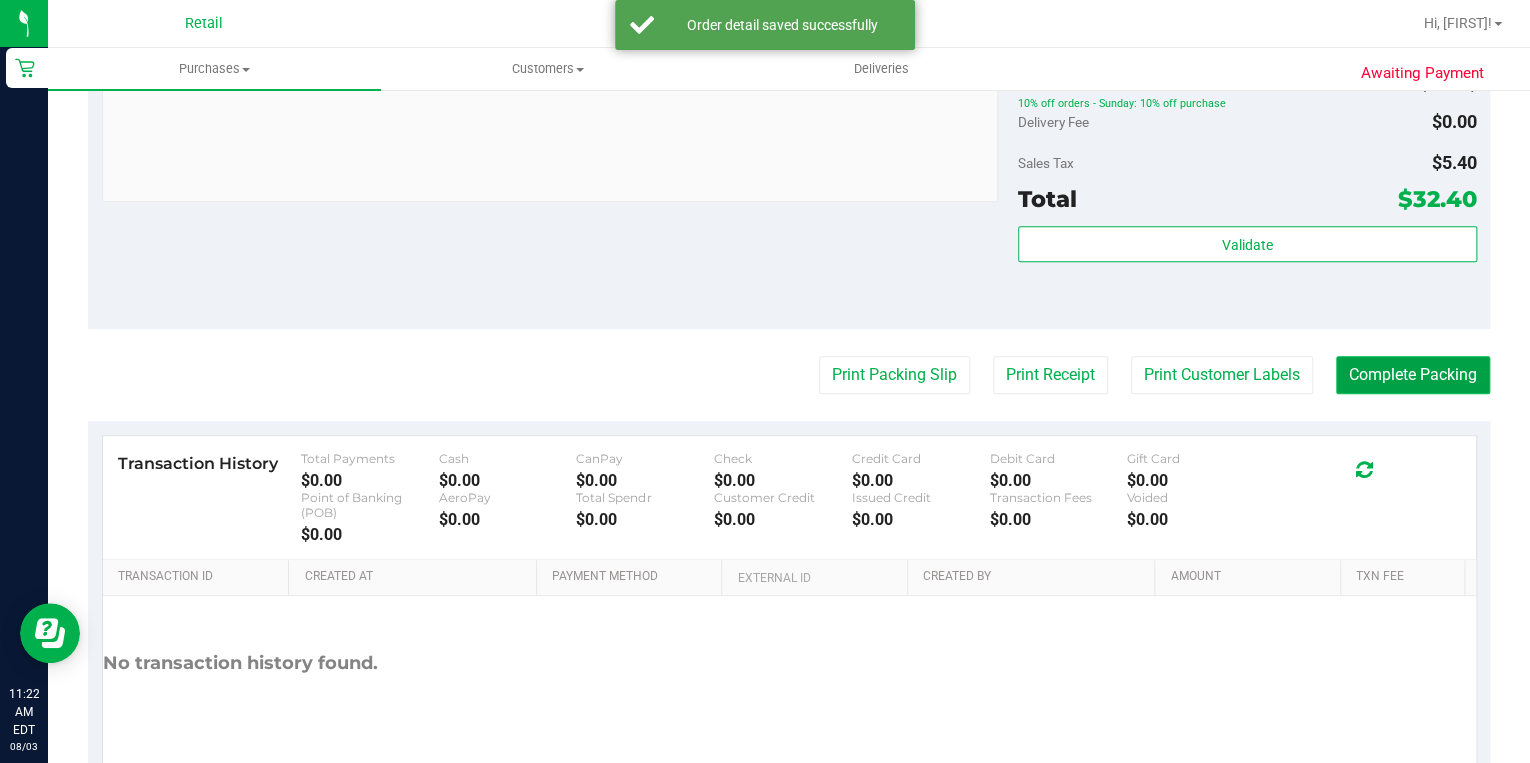 click on "Complete Packing" at bounding box center [1413, 375] 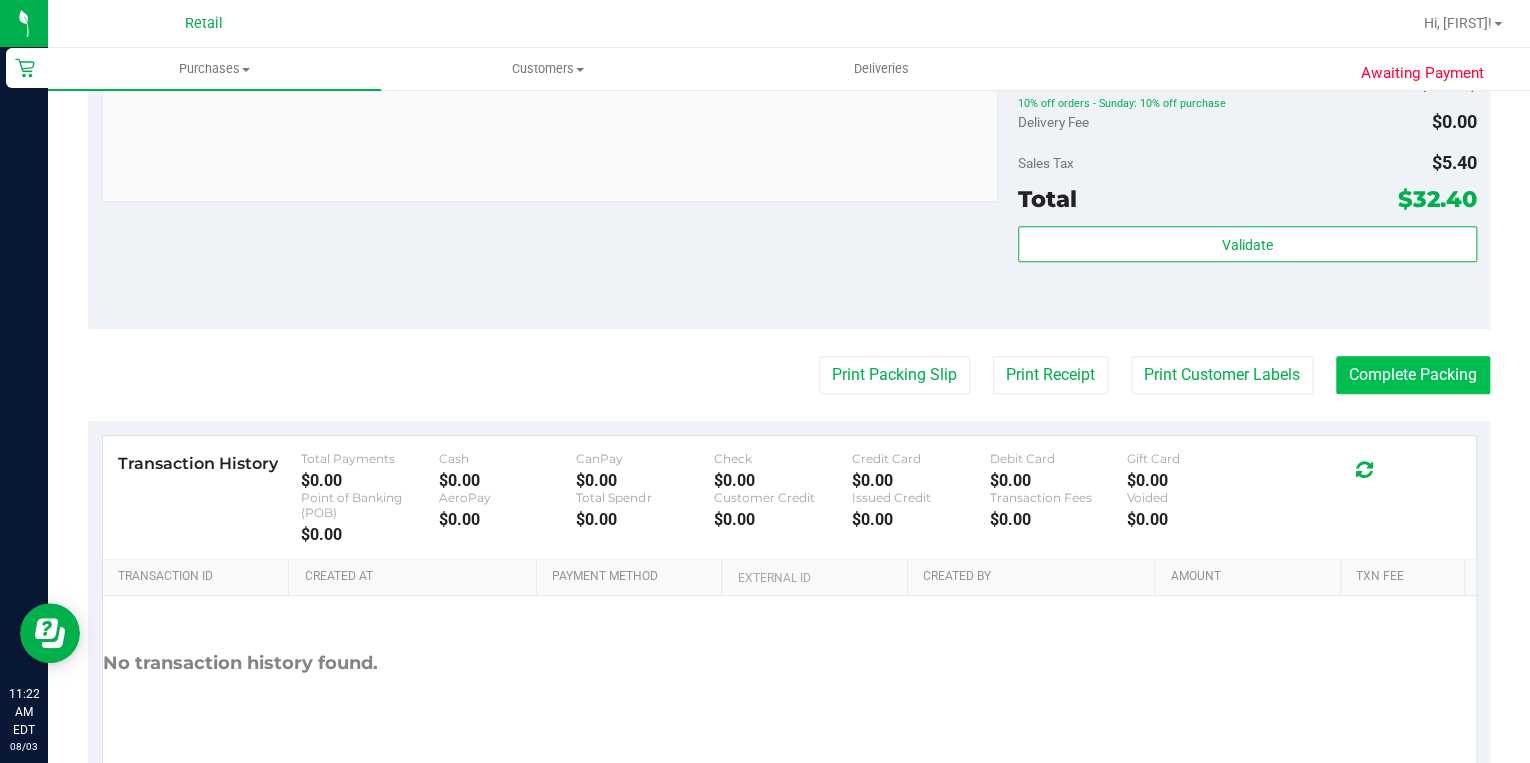 scroll, scrollTop: 0, scrollLeft: 0, axis: both 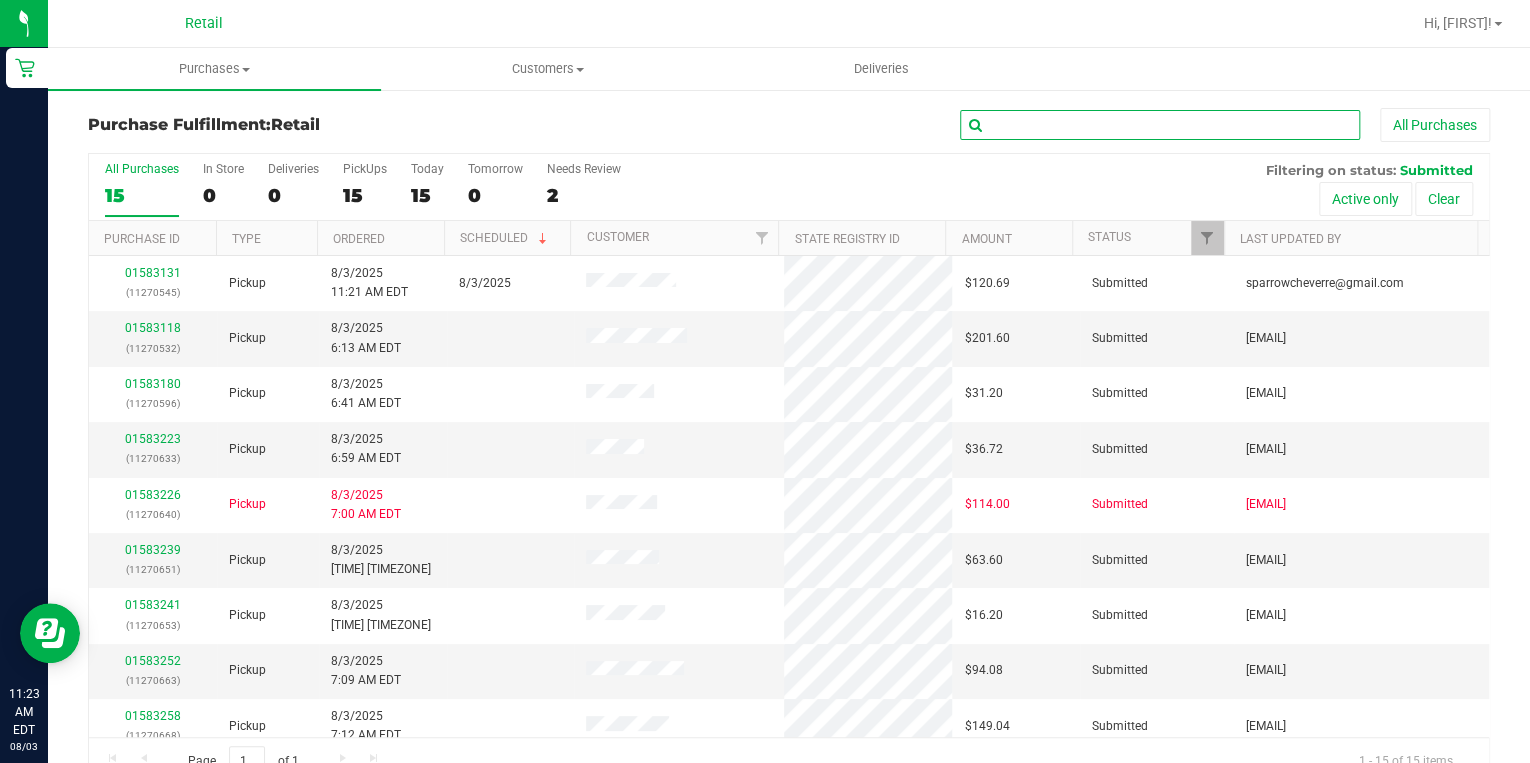 click at bounding box center [1160, 125] 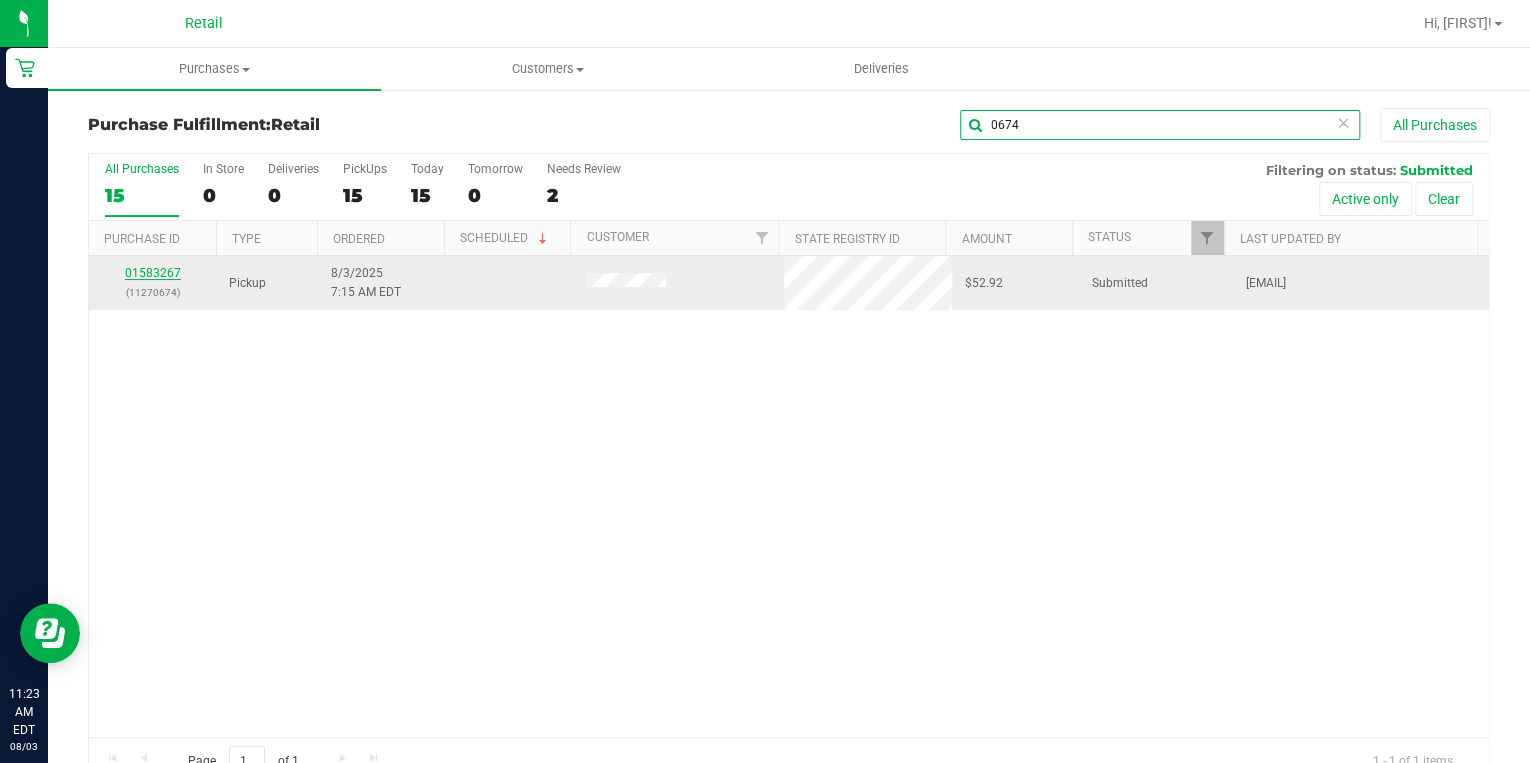 type on "0674" 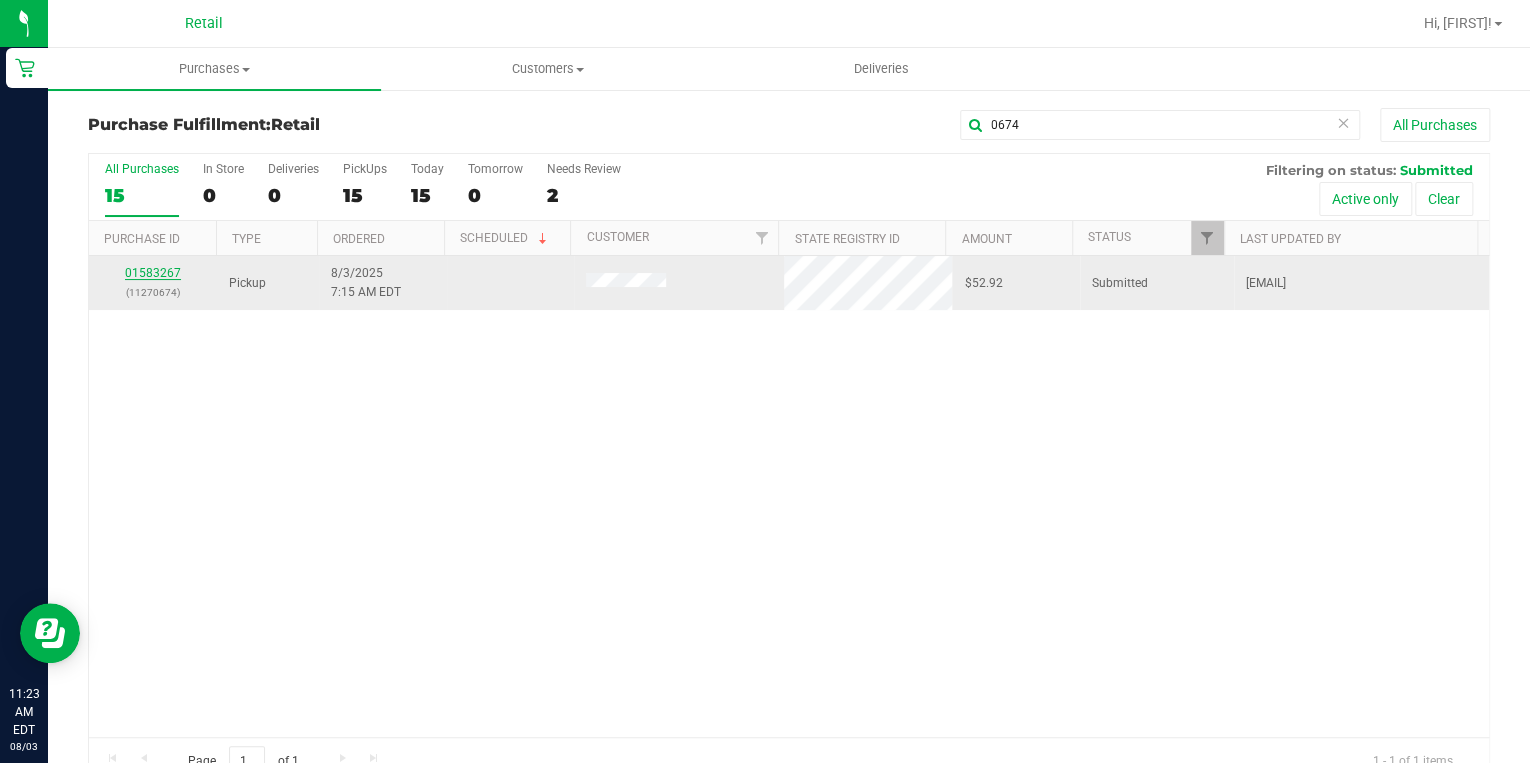 click on "01583267" at bounding box center (153, 273) 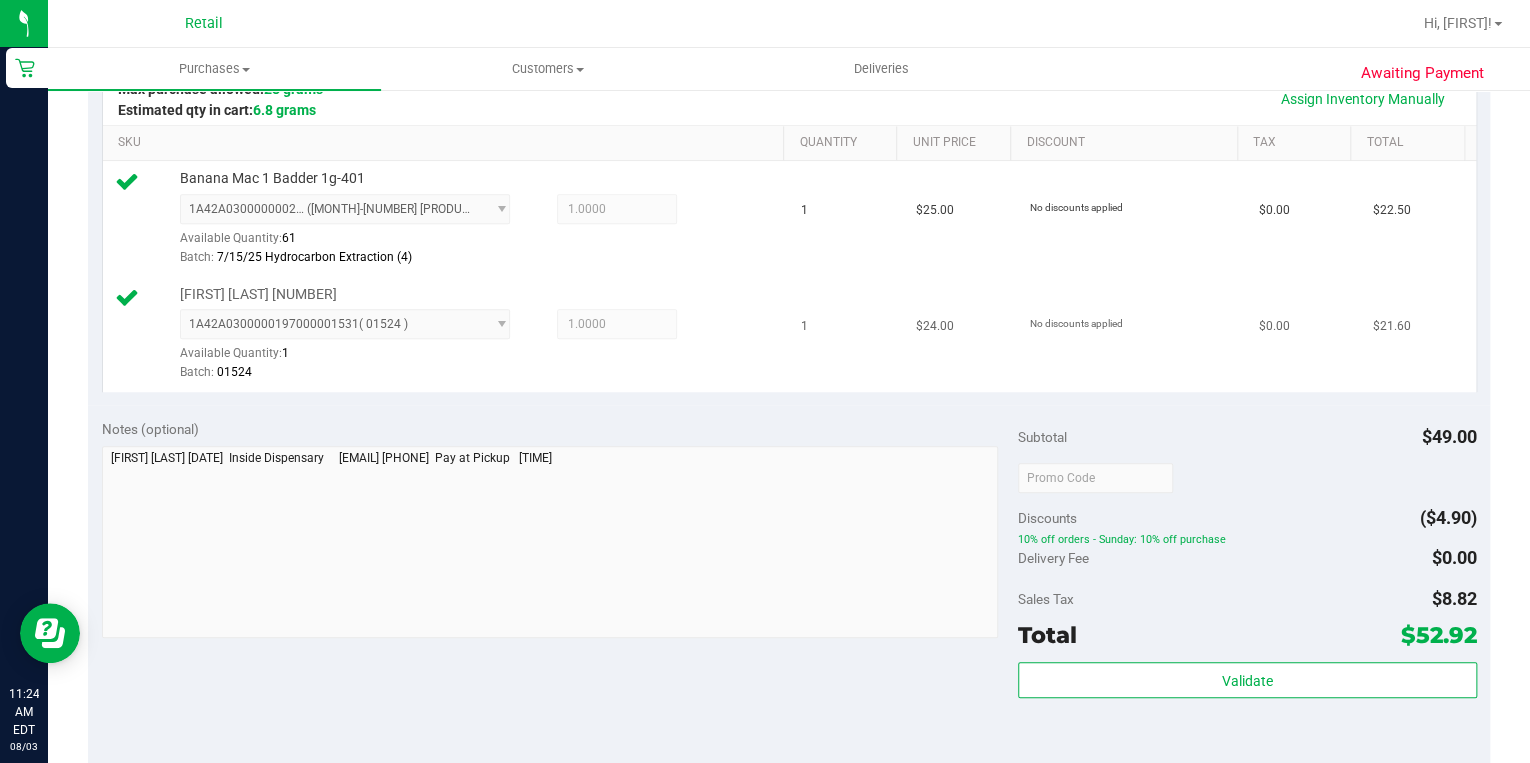 scroll, scrollTop: 800, scrollLeft: 0, axis: vertical 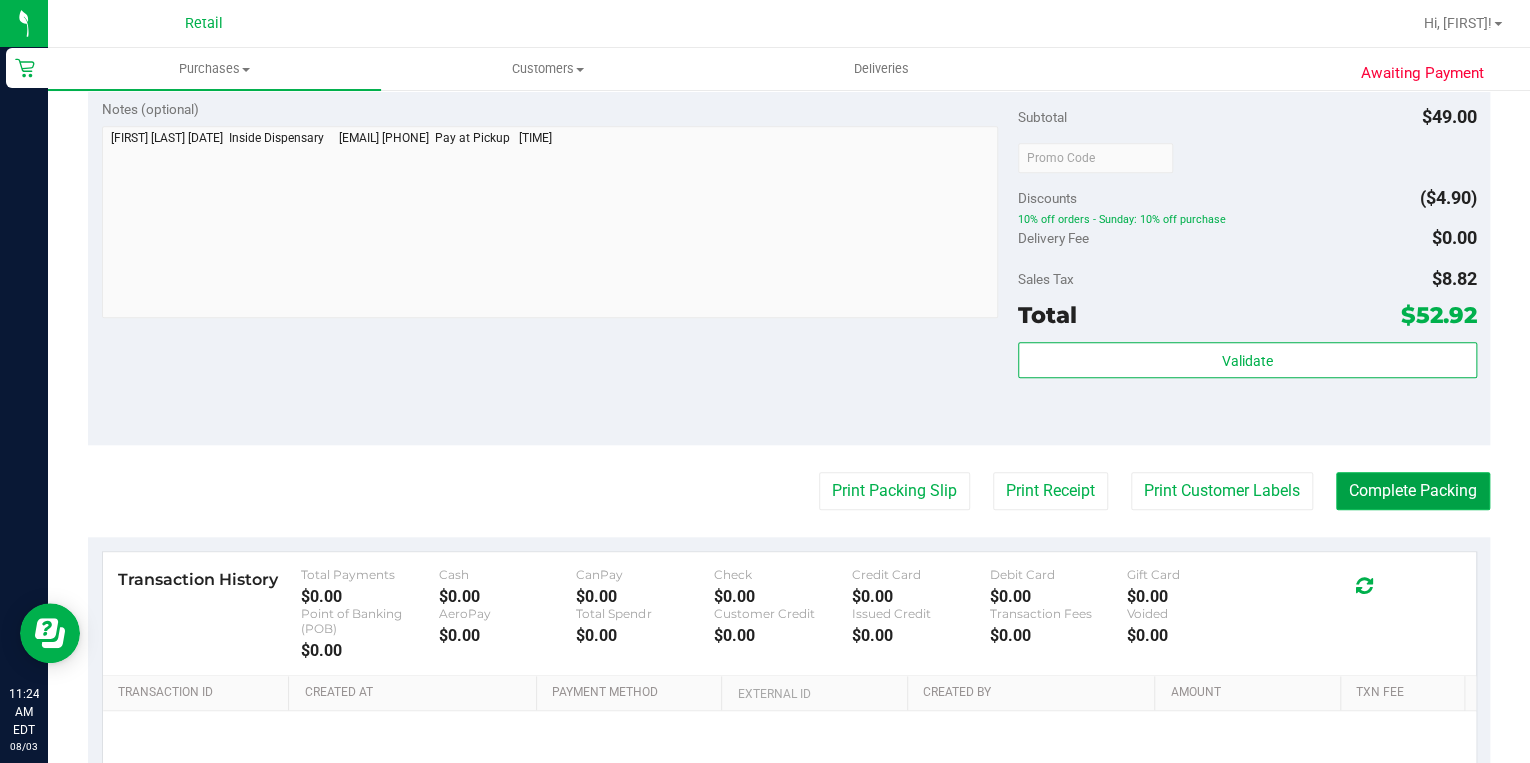 click on "Complete Packing" at bounding box center [1413, 491] 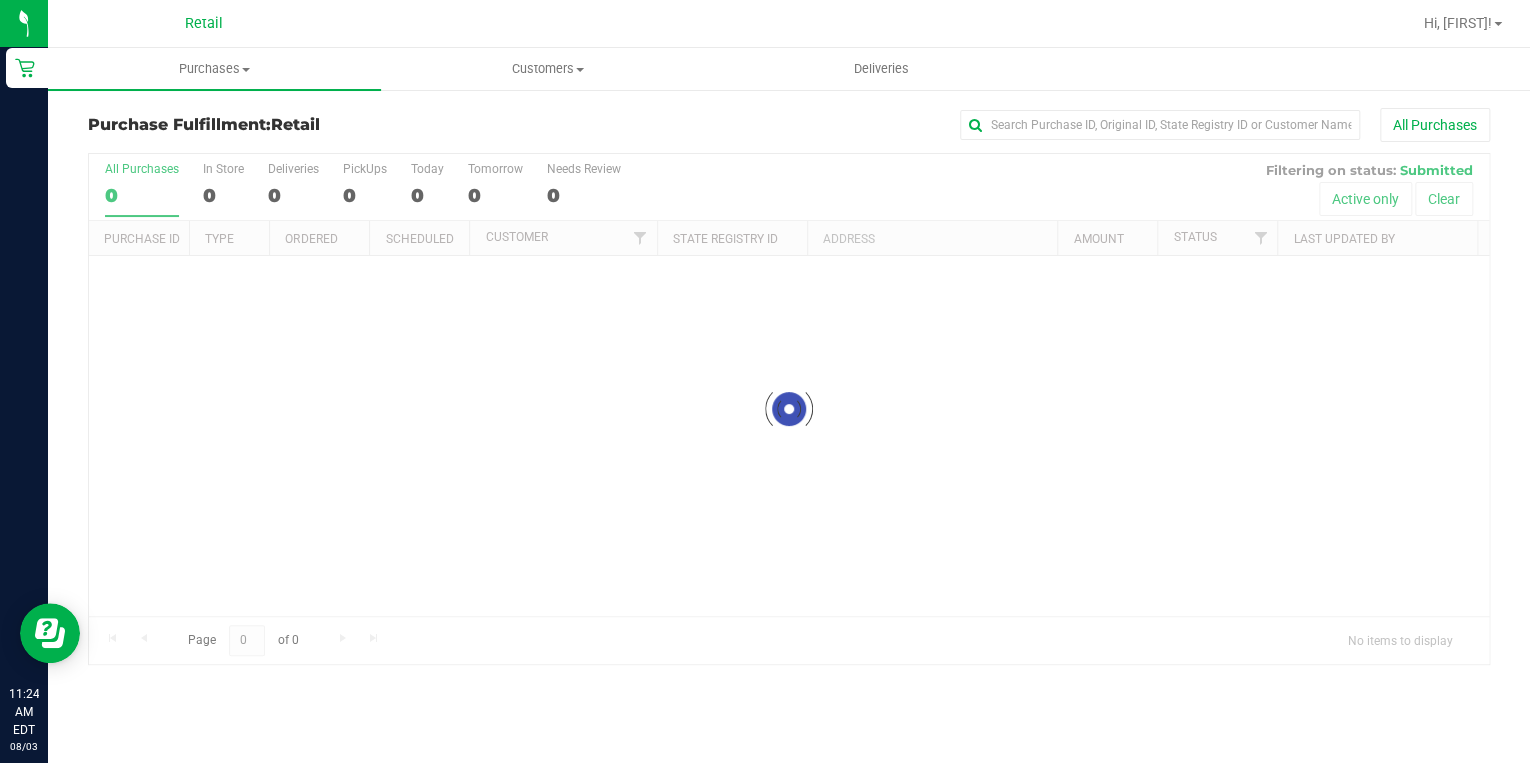scroll, scrollTop: 0, scrollLeft: 0, axis: both 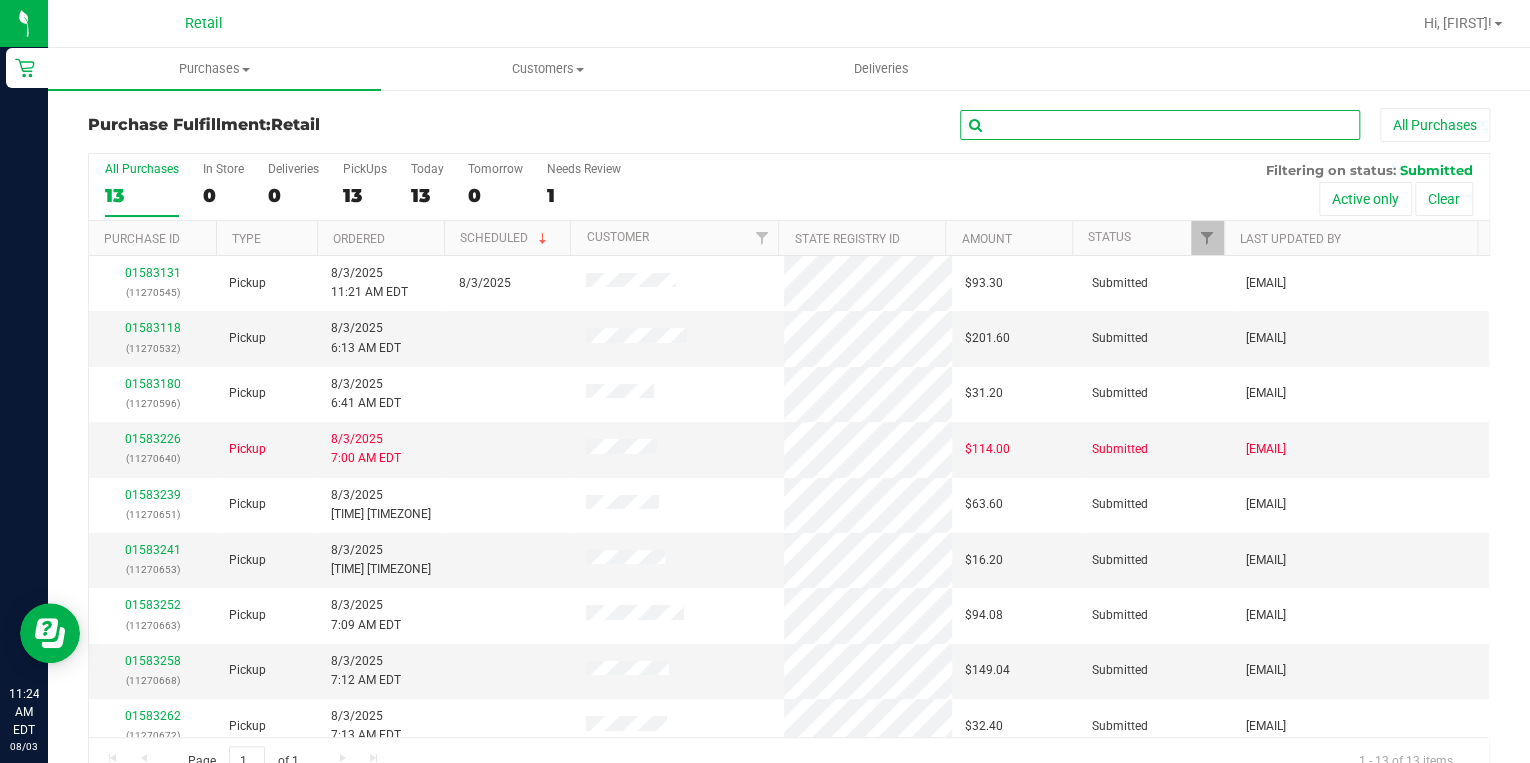 click at bounding box center (1160, 125) 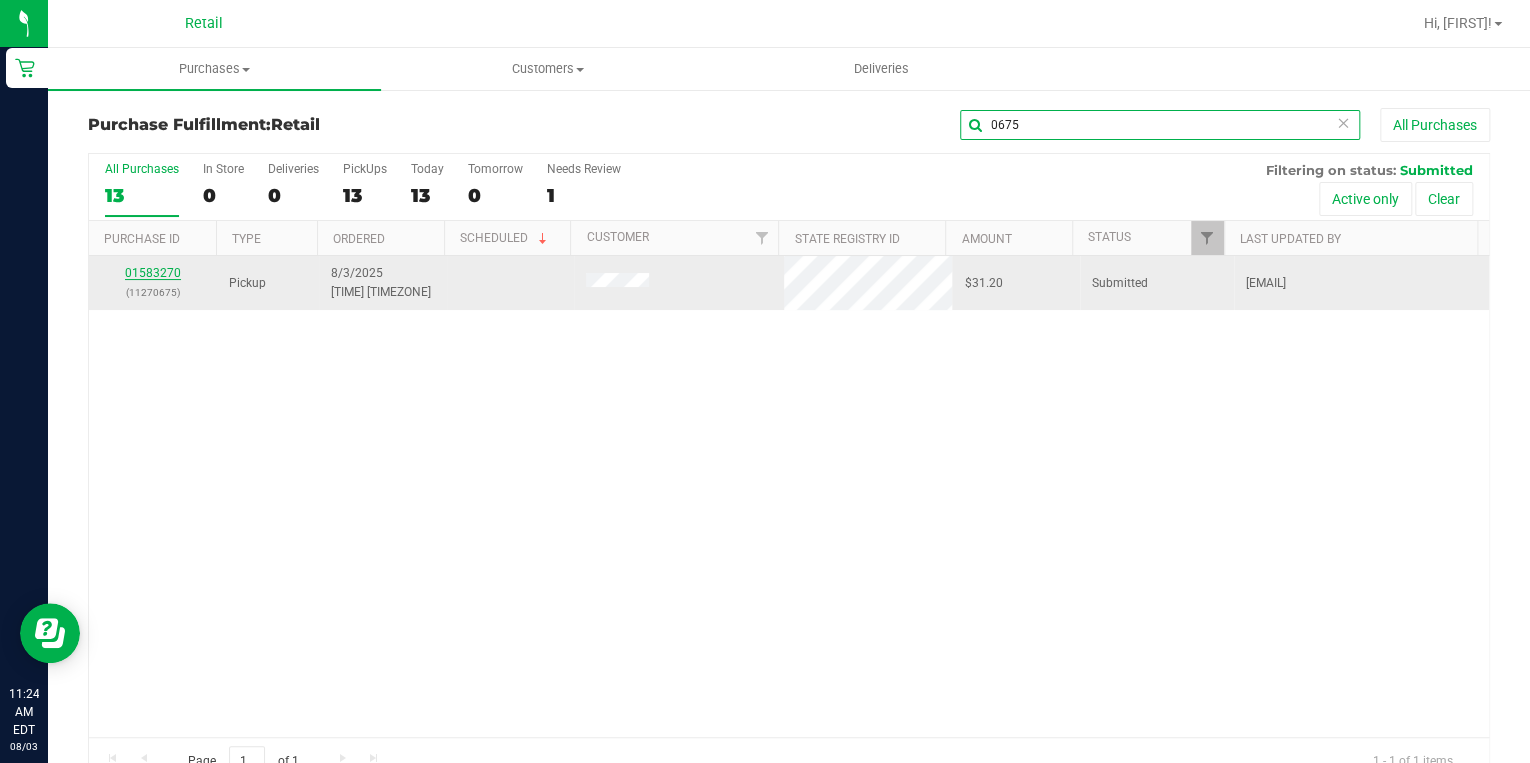 type on "0675" 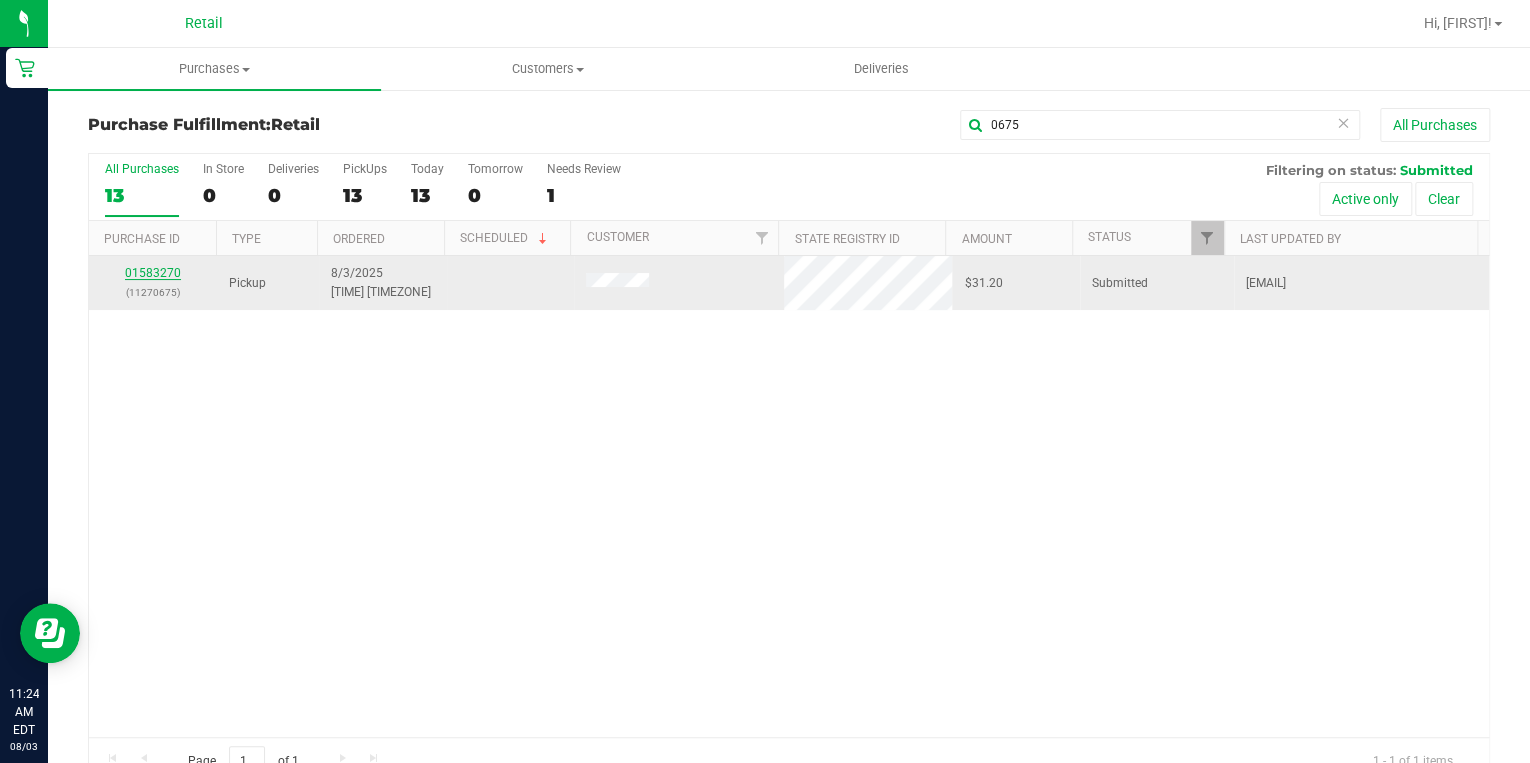 click on "01583270" at bounding box center (153, 273) 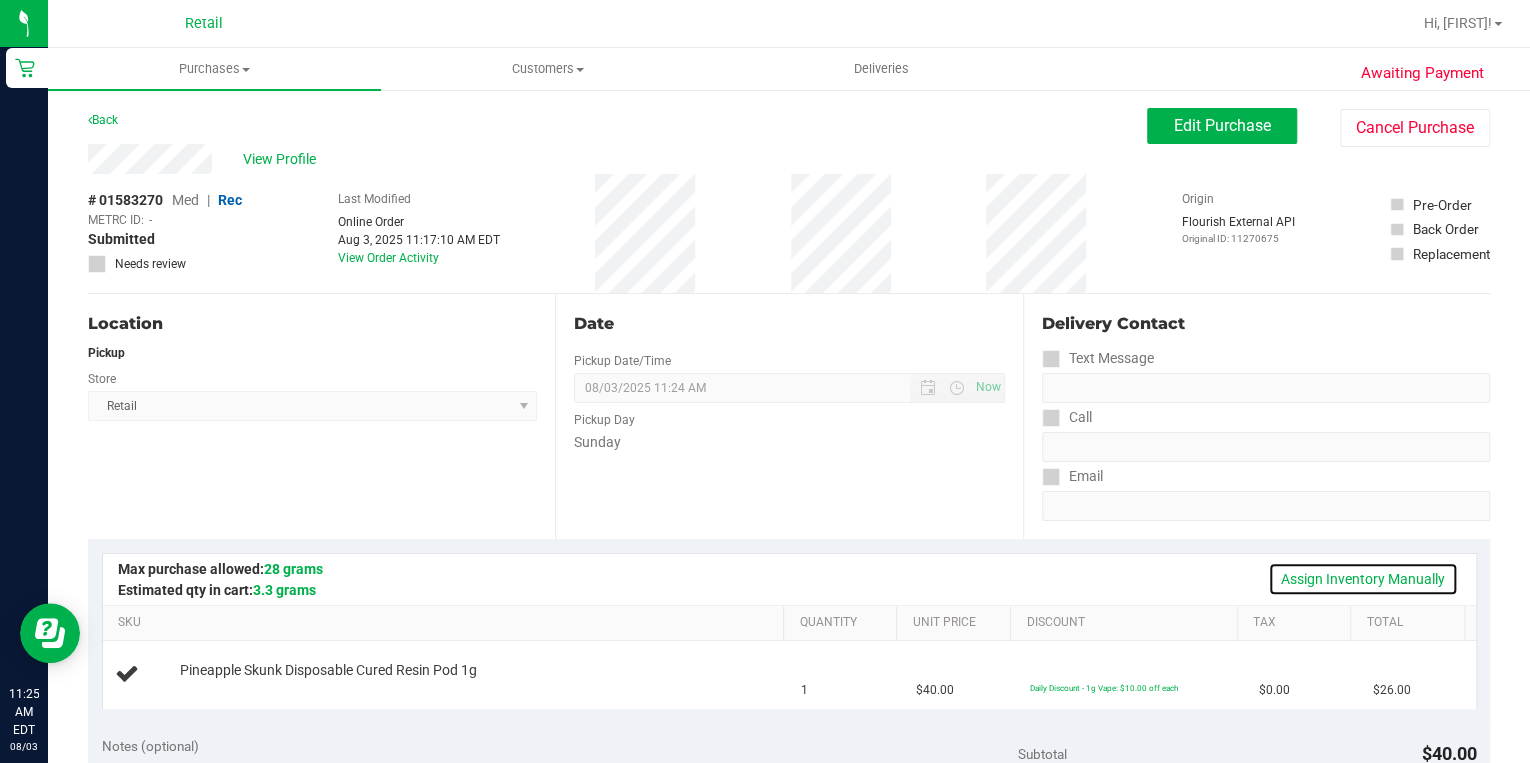 click on "Assign Inventory Manually" at bounding box center (1363, 579) 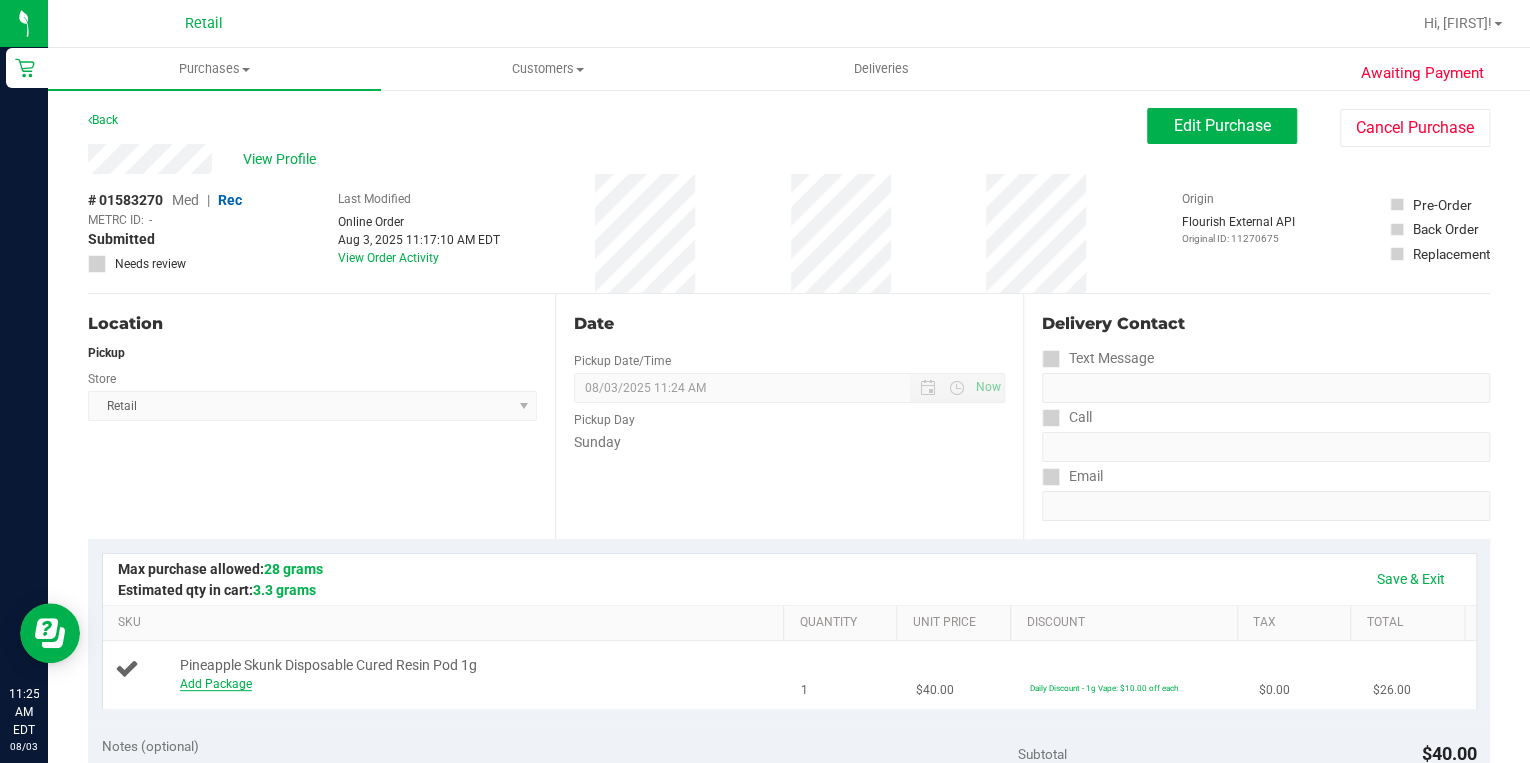 click on "Add Package" at bounding box center (216, 684) 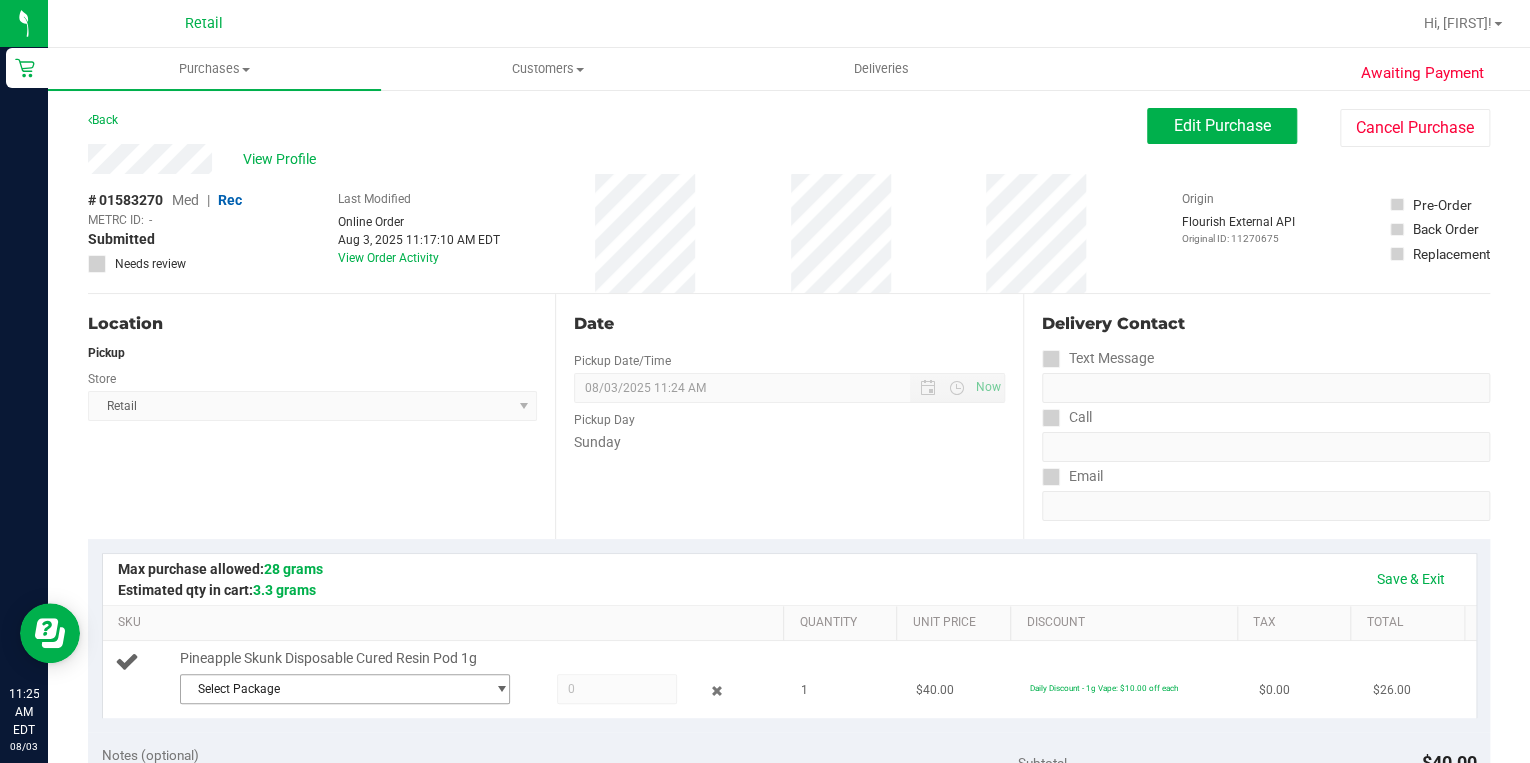click on "Select Package" at bounding box center (332, 689) 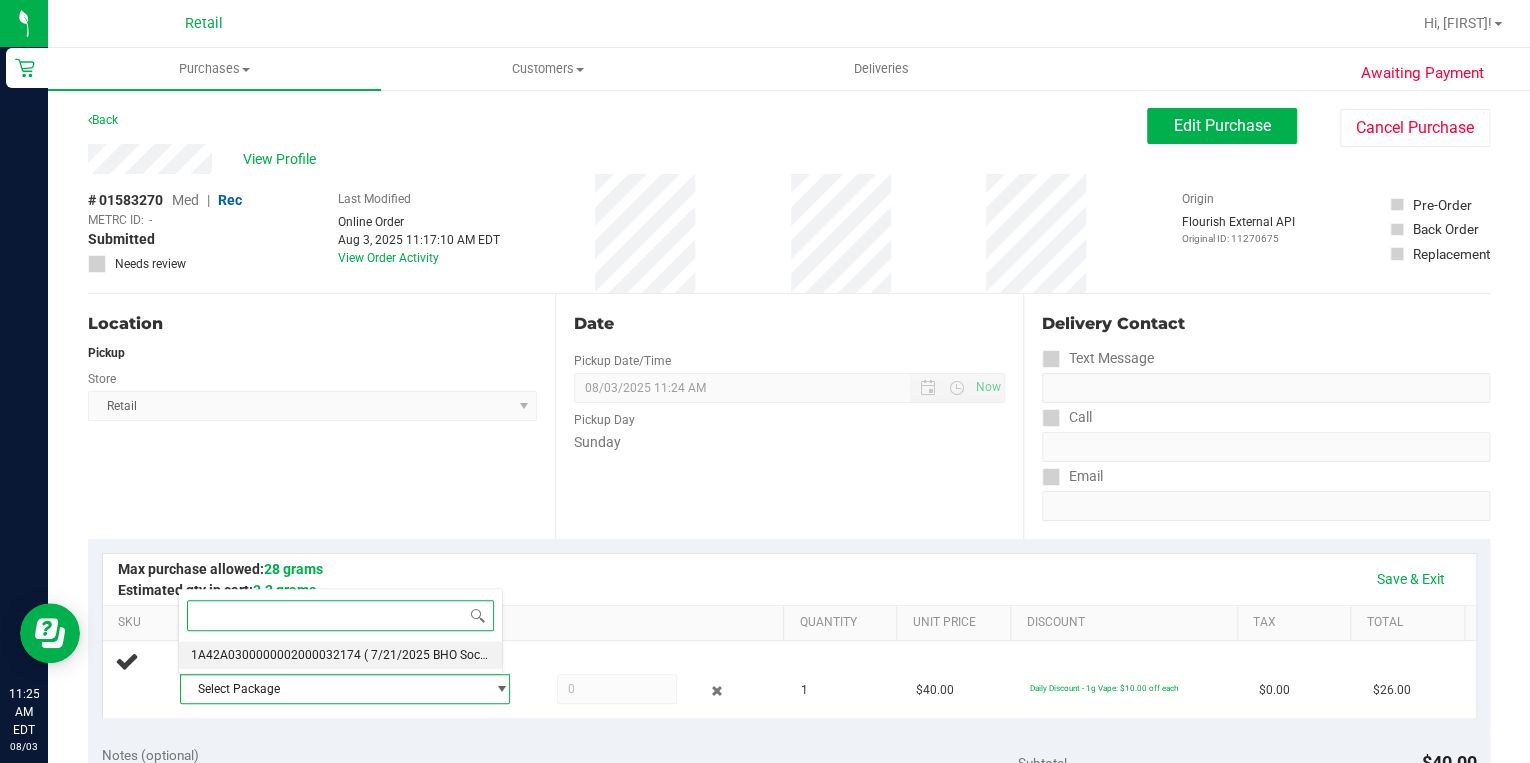 click on "1A42A0300000002000032174" at bounding box center [276, 655] 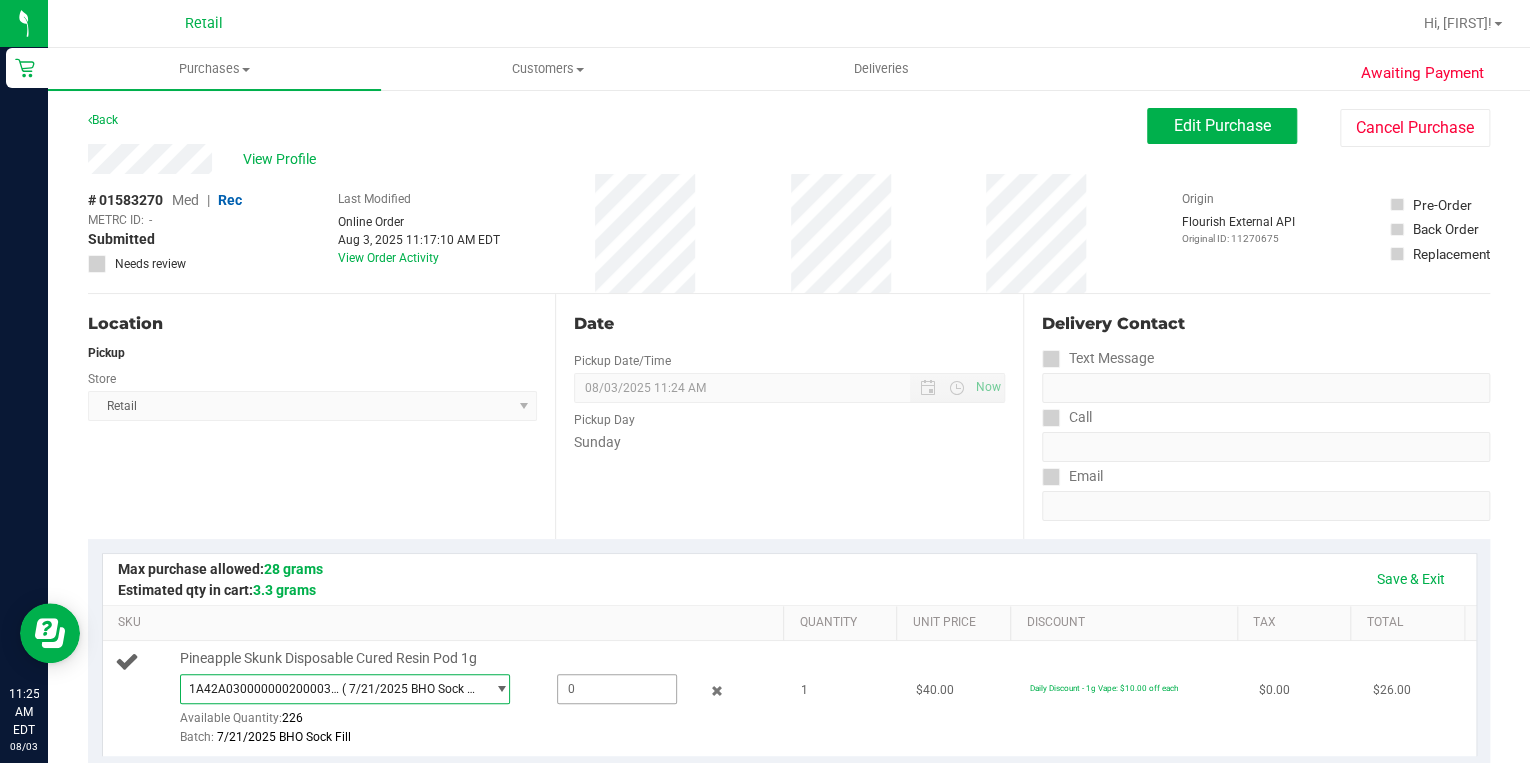 click at bounding box center [616, 689] 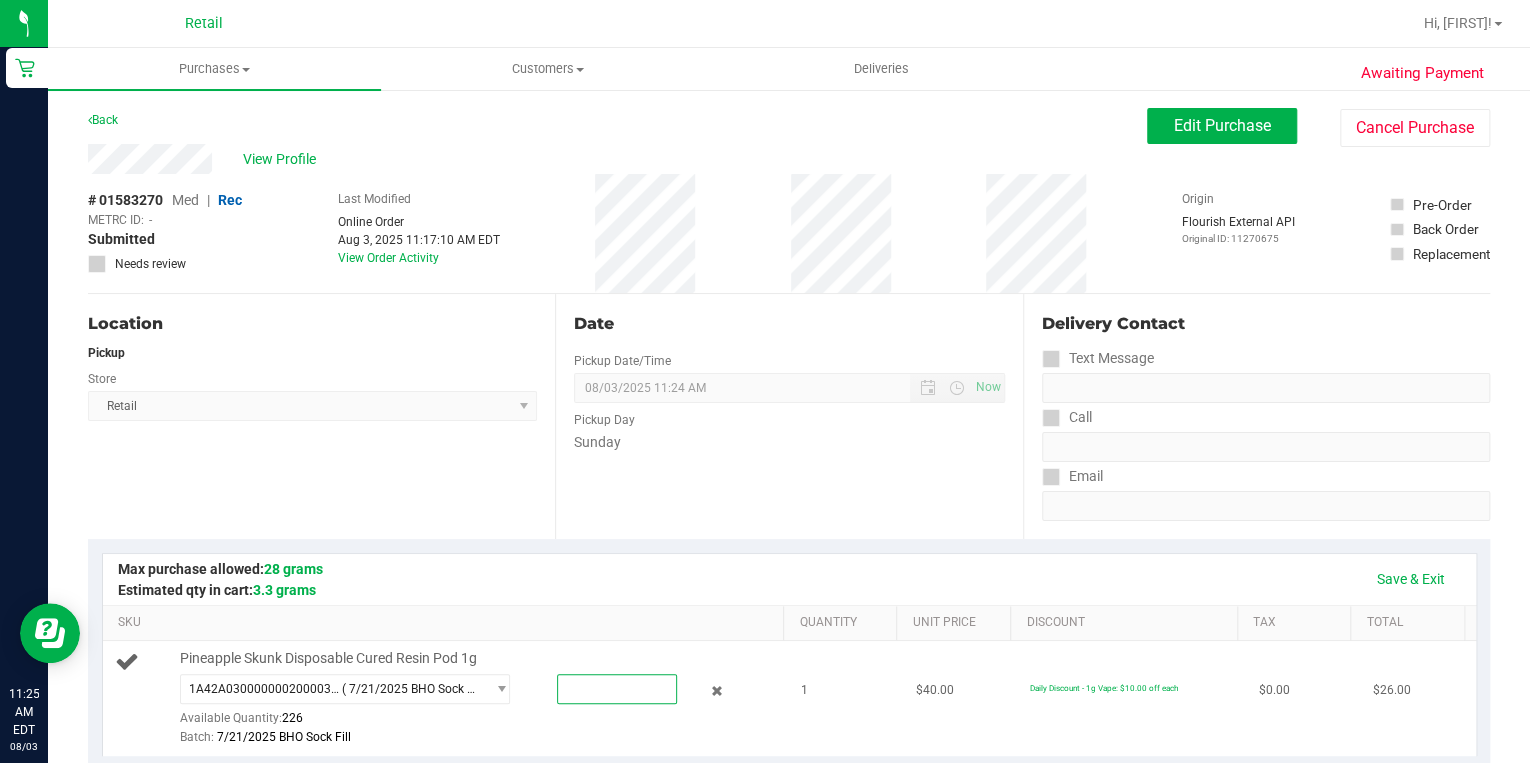type on "1" 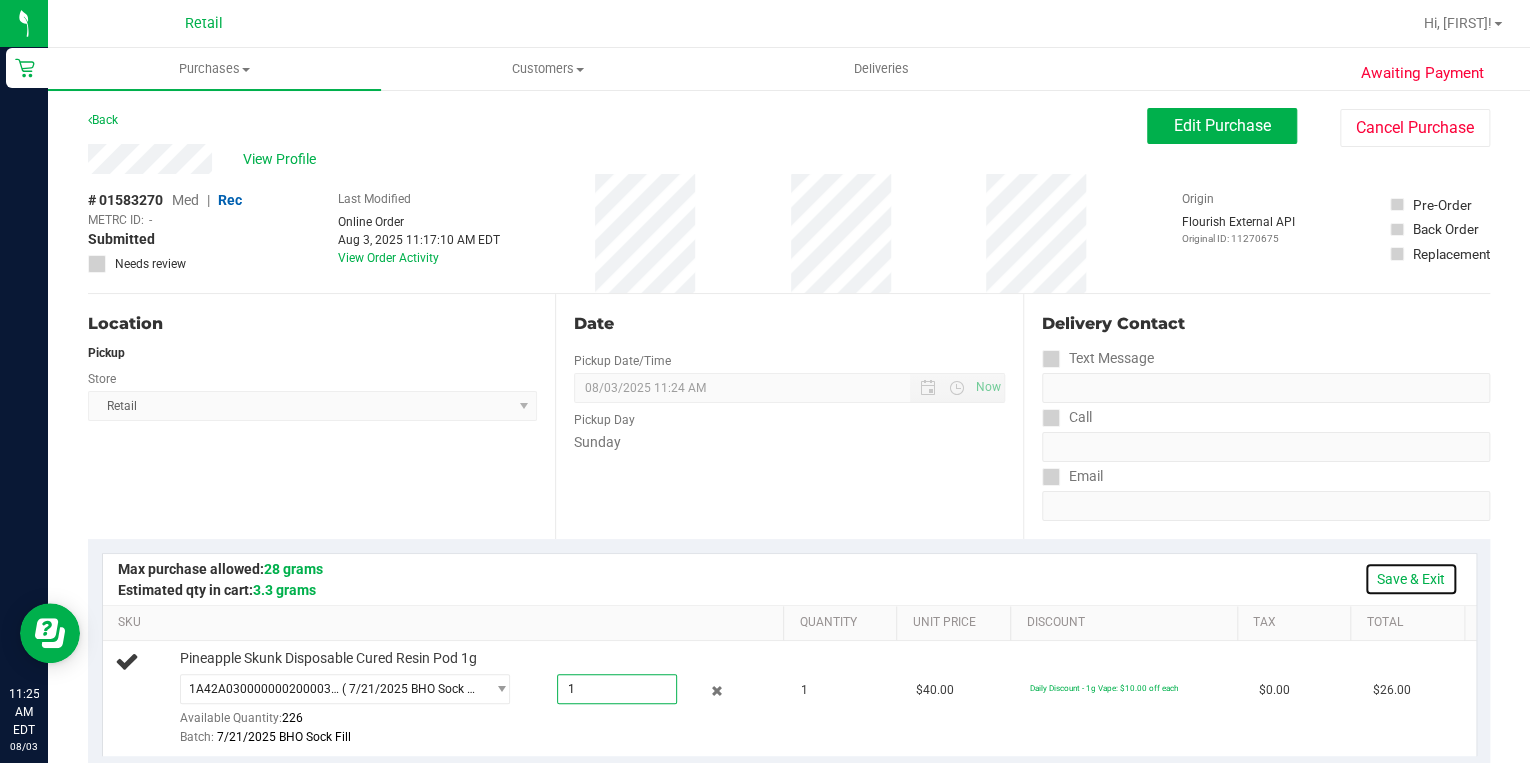 type on "1.0000" 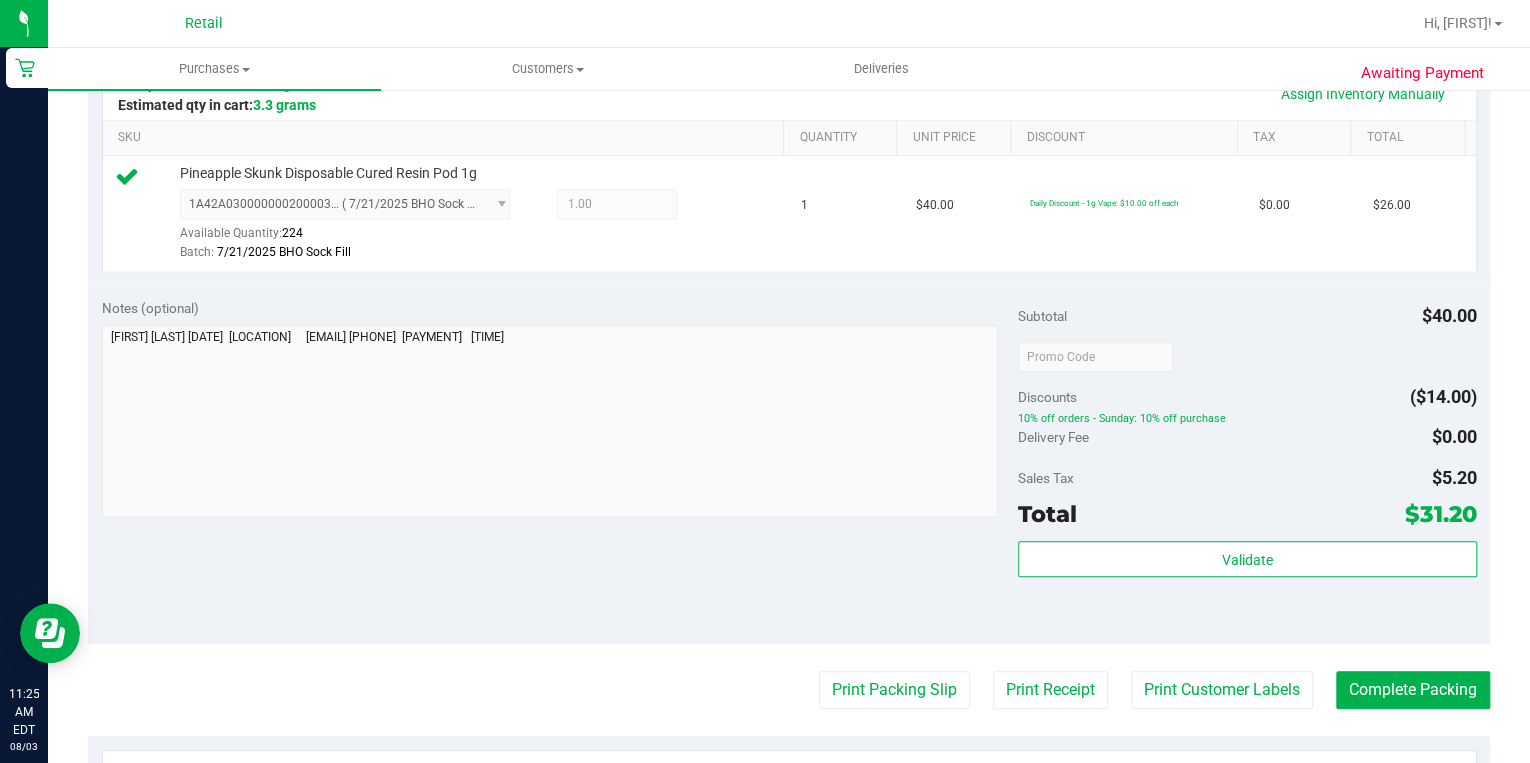 scroll, scrollTop: 560, scrollLeft: 0, axis: vertical 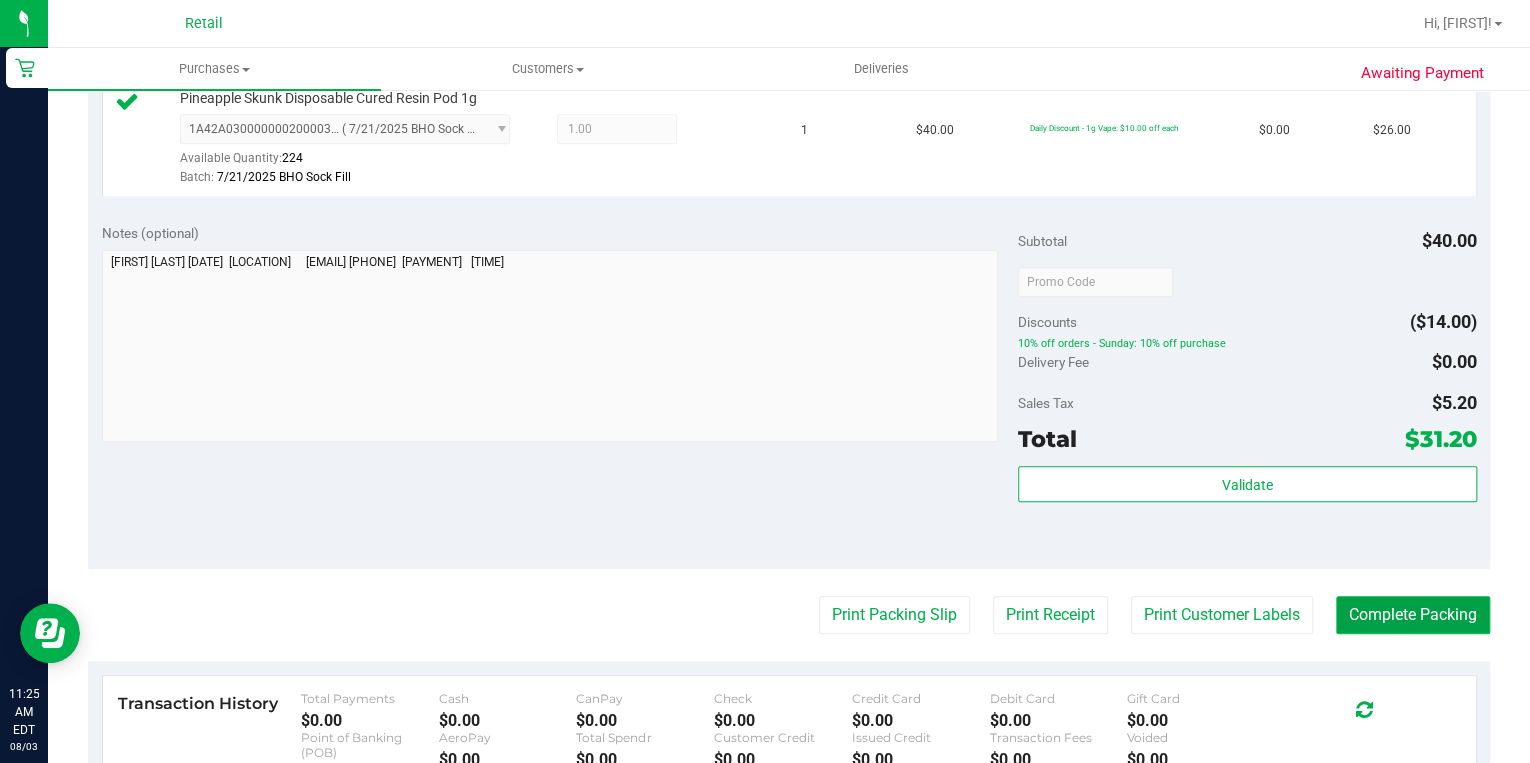 click on "Complete Packing" at bounding box center [1413, 615] 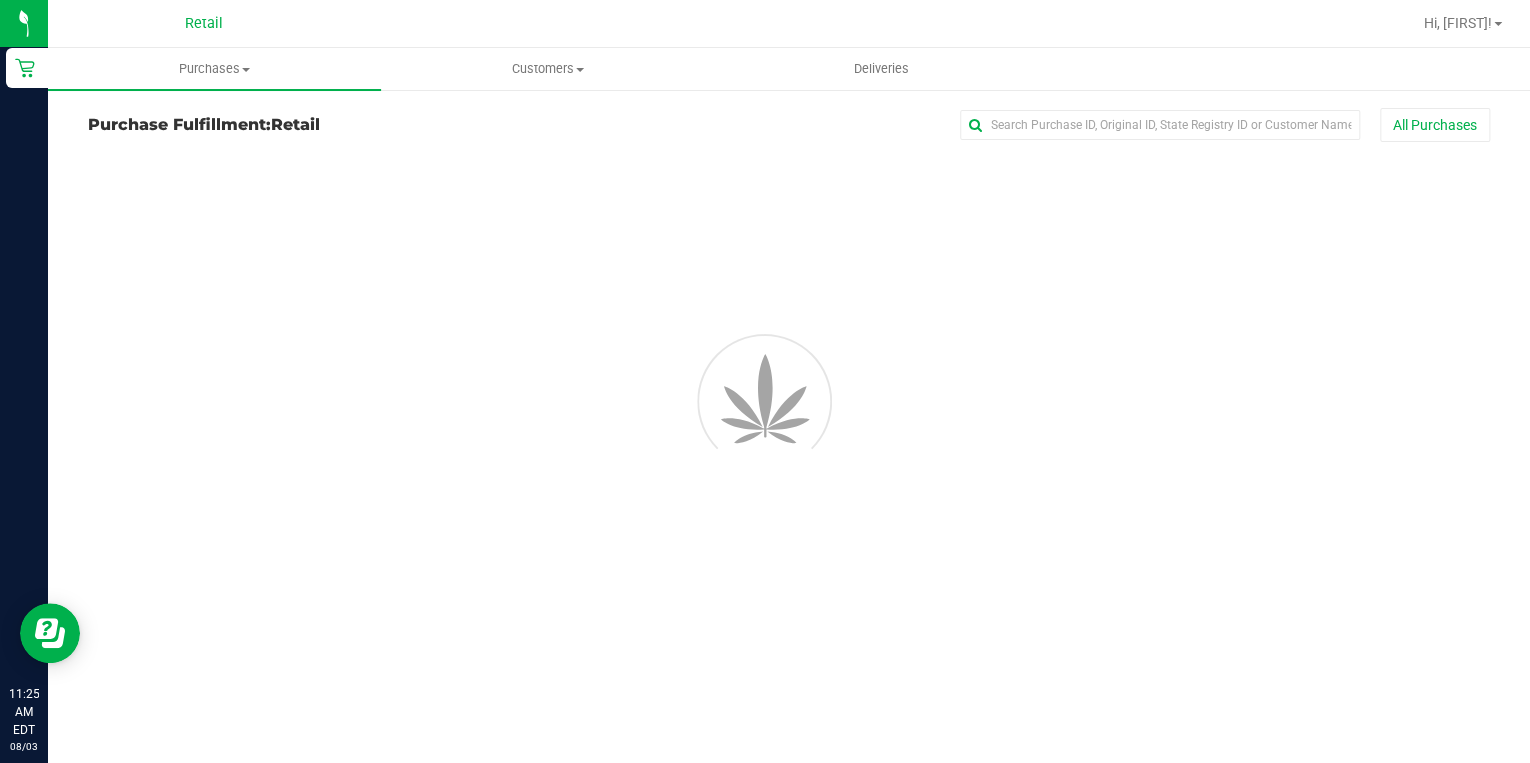 scroll, scrollTop: 0, scrollLeft: 0, axis: both 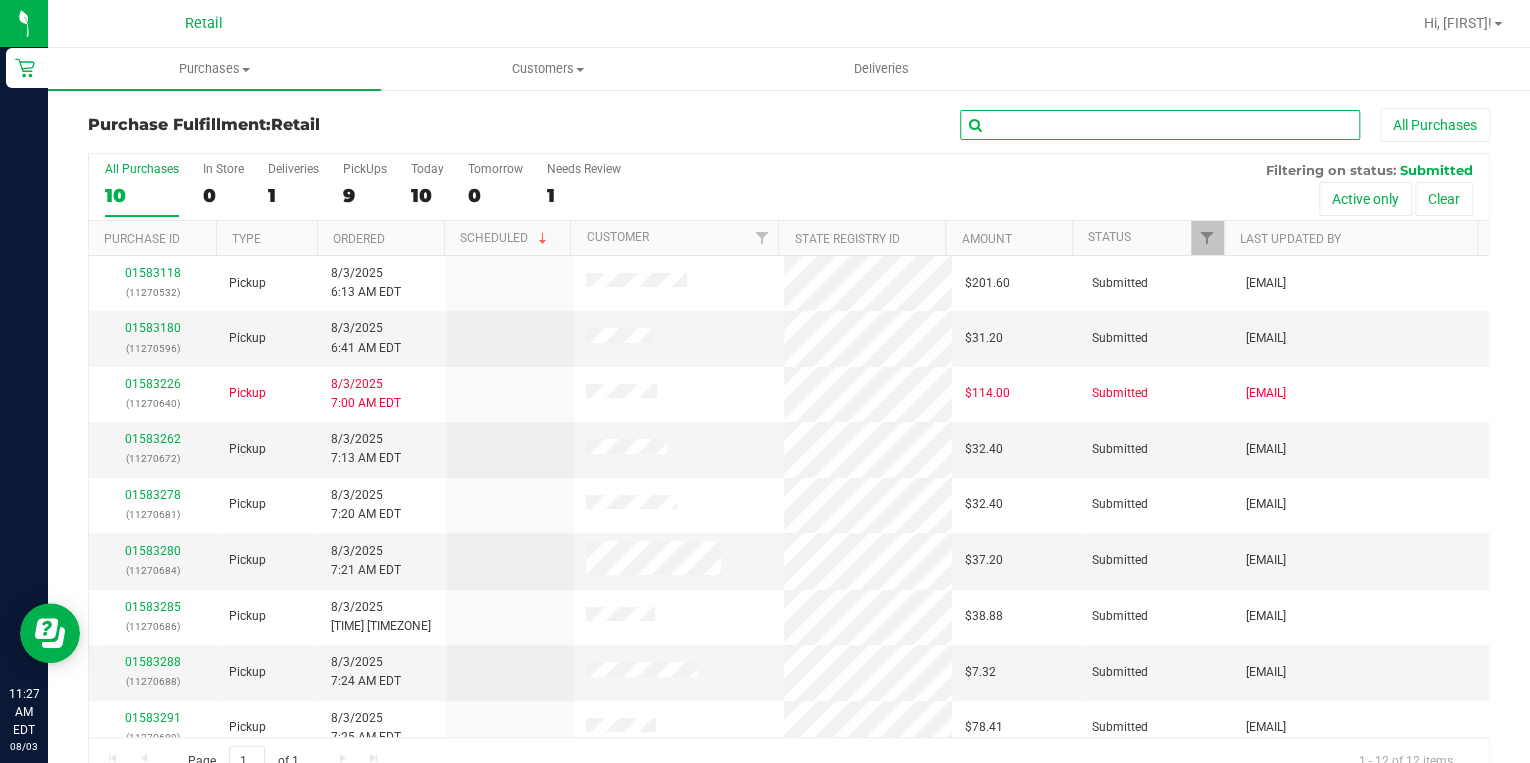 click at bounding box center (1160, 125) 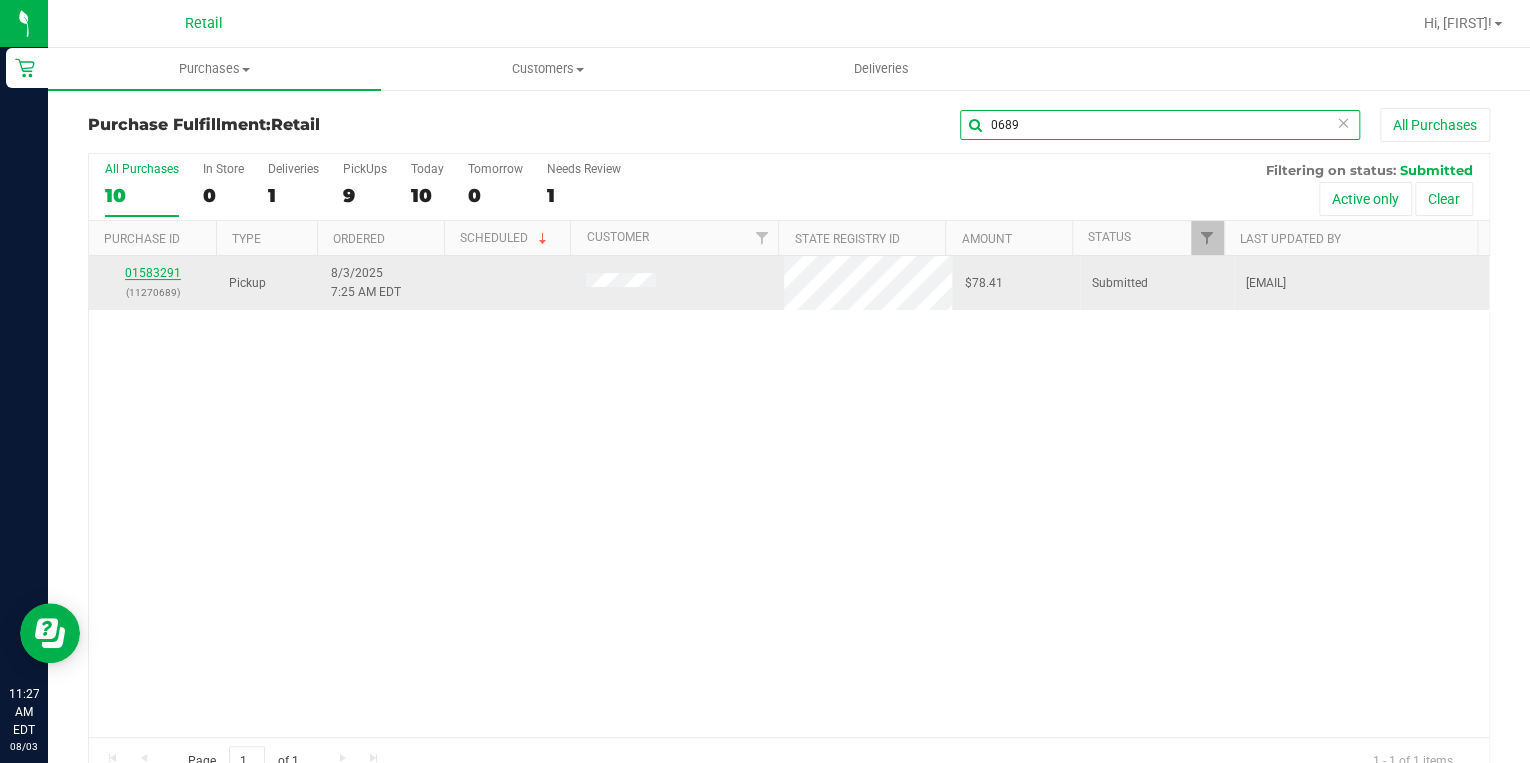 type on "0689" 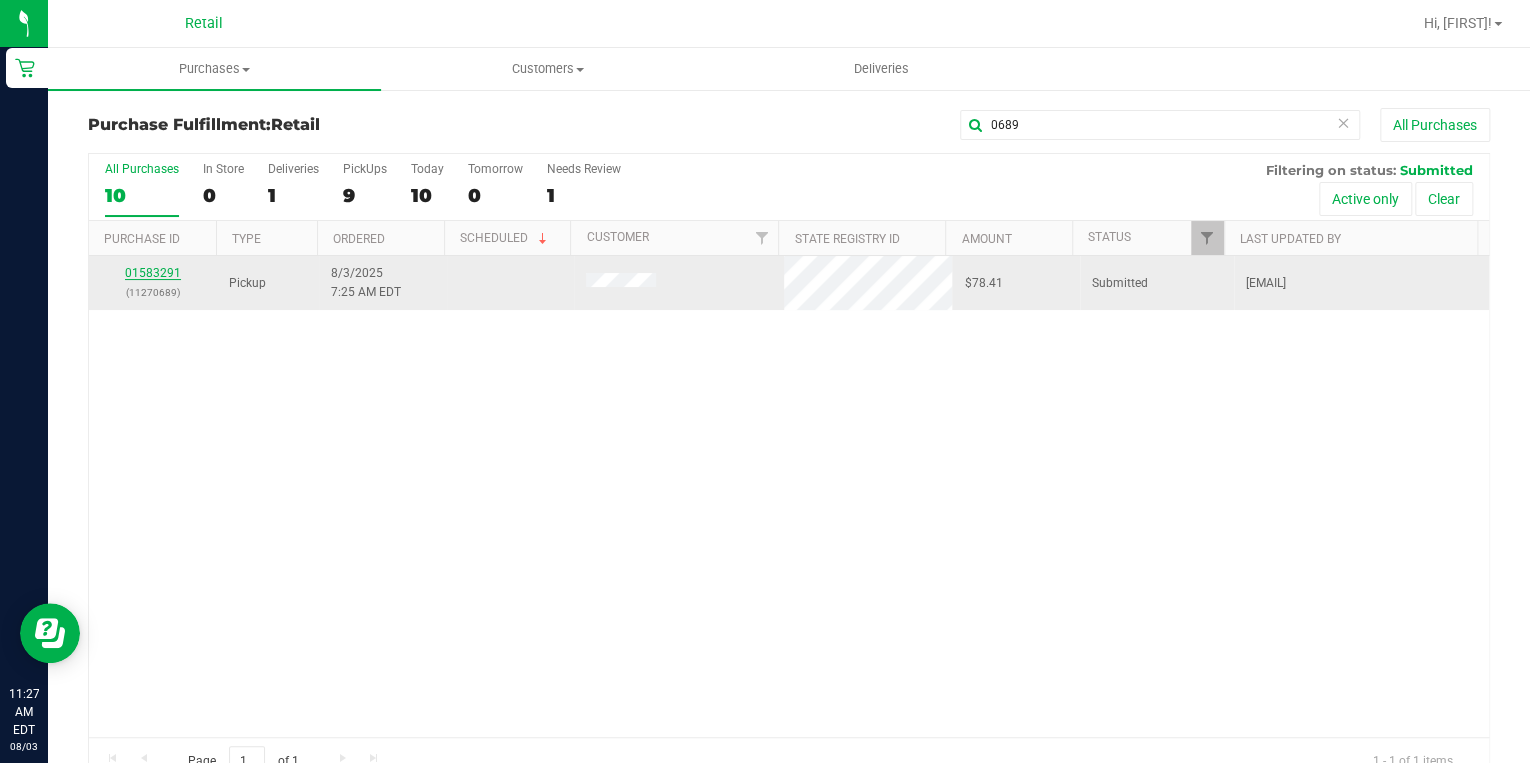 click on "01583291" at bounding box center (153, 273) 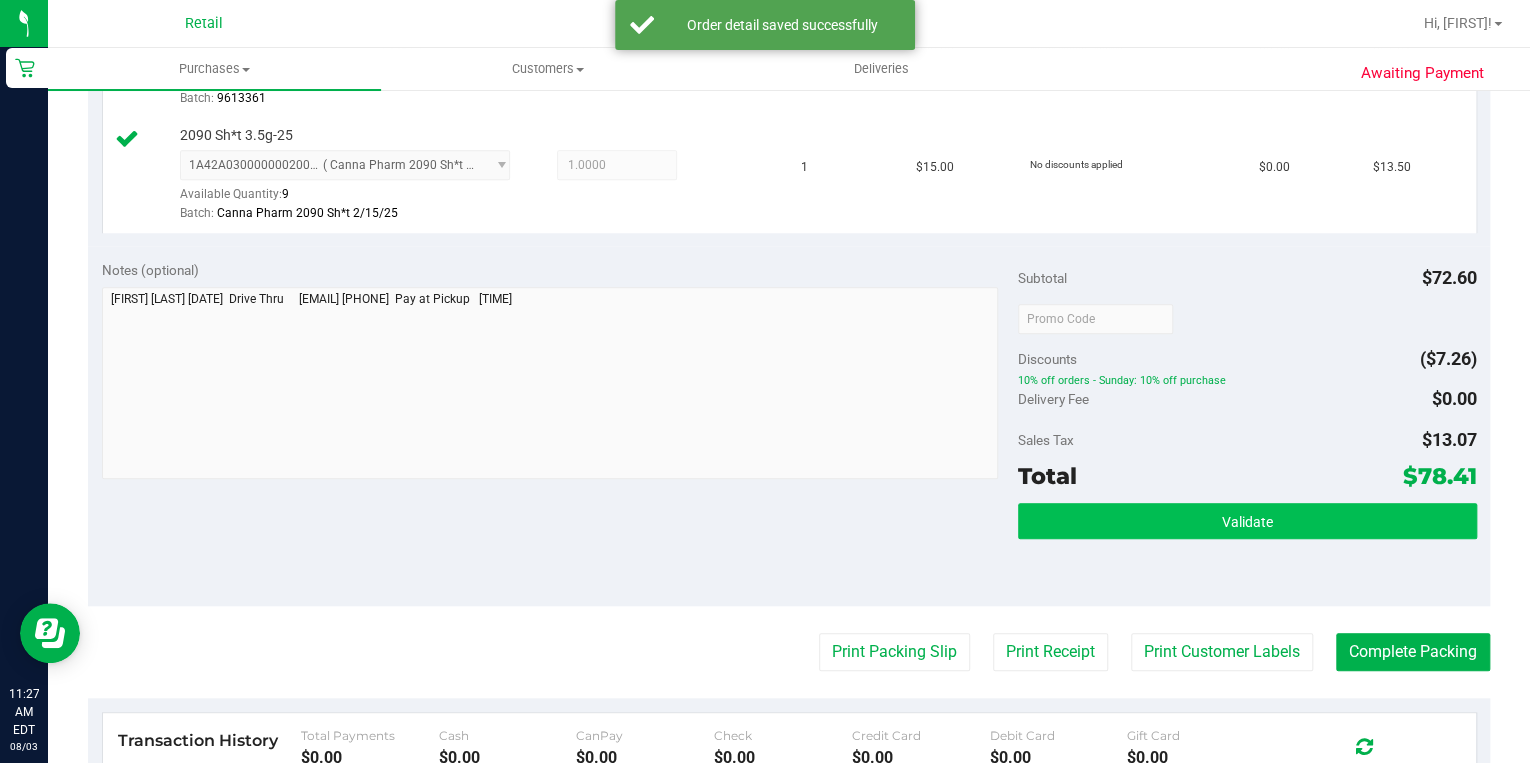 scroll, scrollTop: 640, scrollLeft: 0, axis: vertical 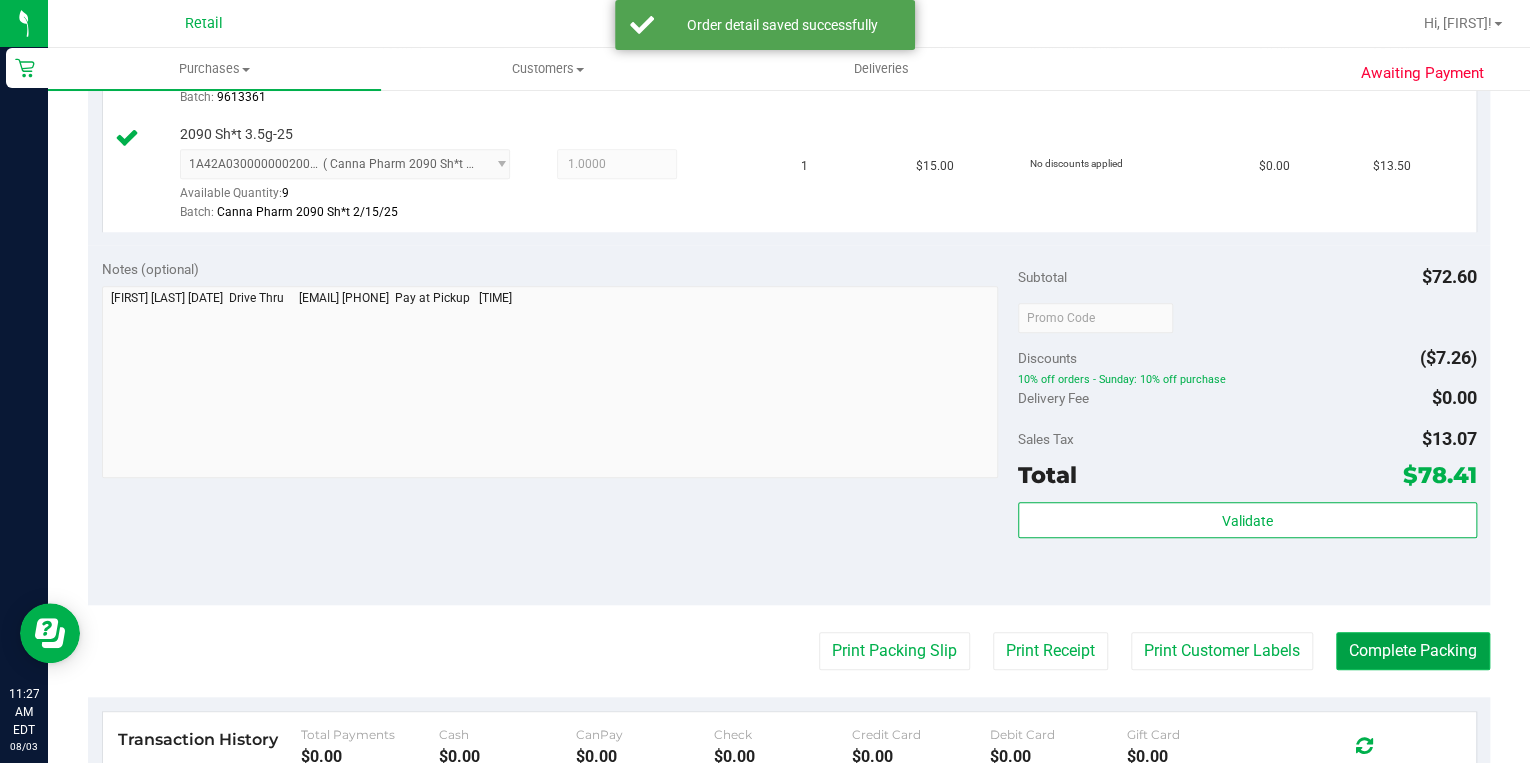 click on "Complete Packing" at bounding box center (1413, 651) 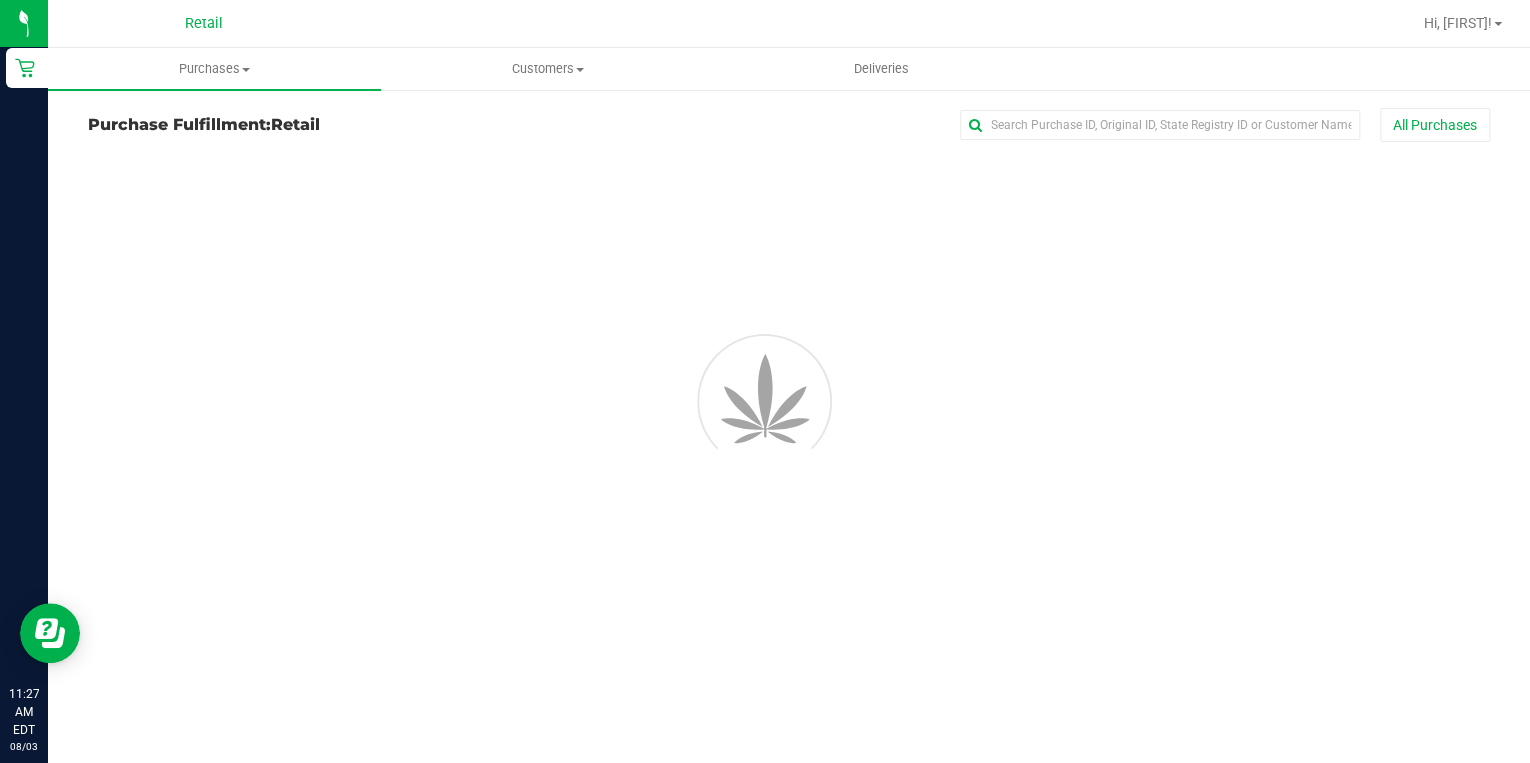 scroll, scrollTop: 0, scrollLeft: 0, axis: both 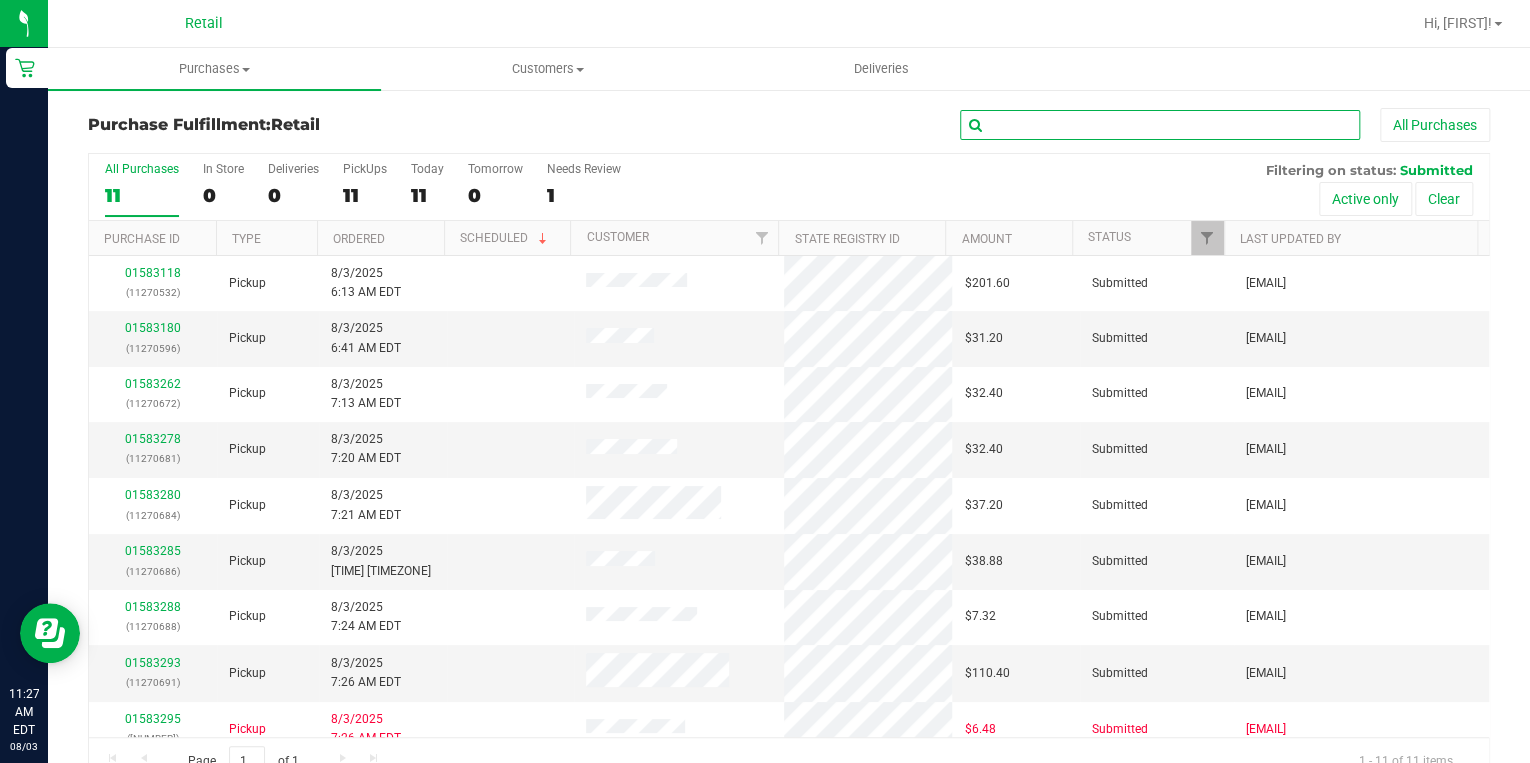 click at bounding box center (1160, 125) 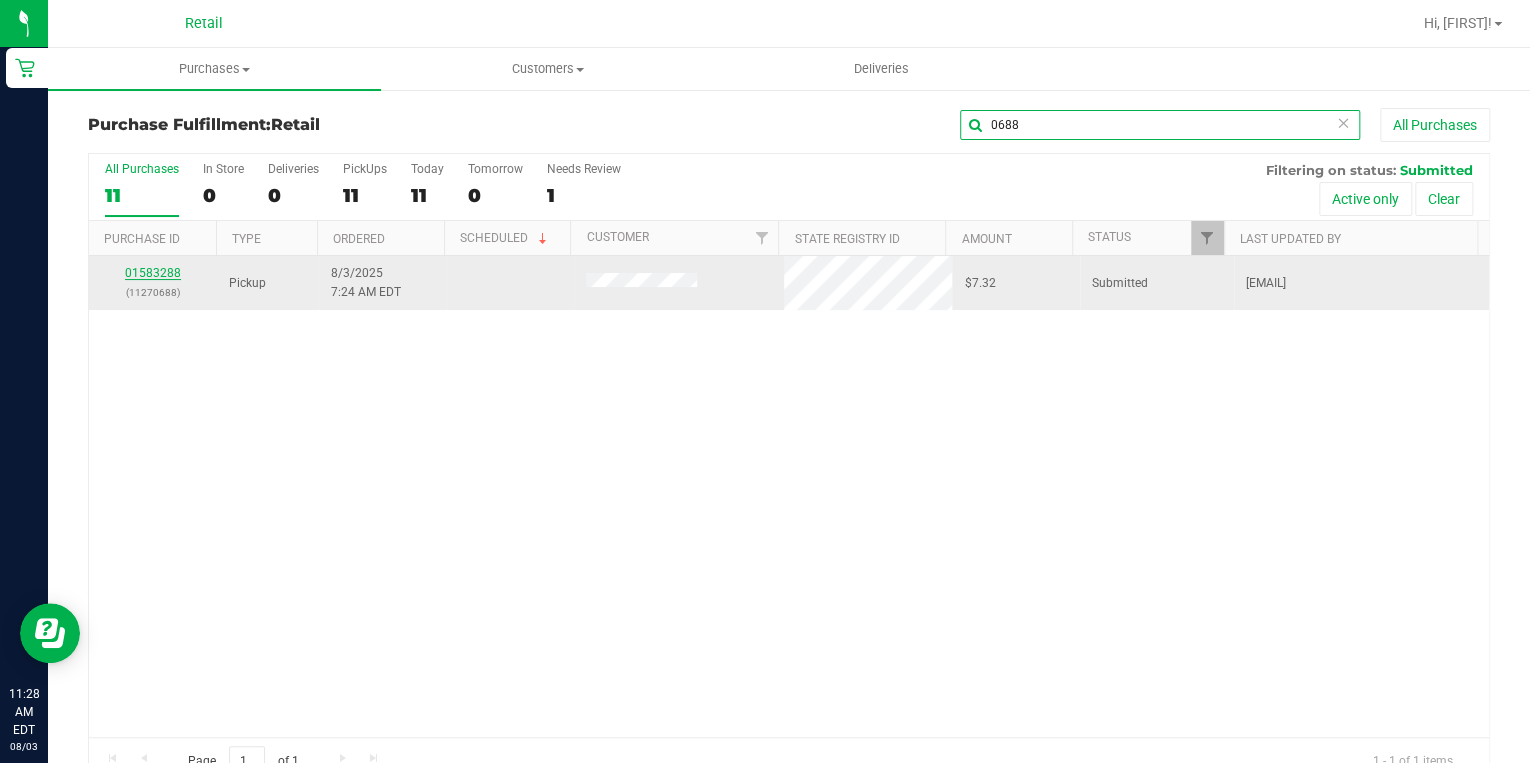 type on "0688" 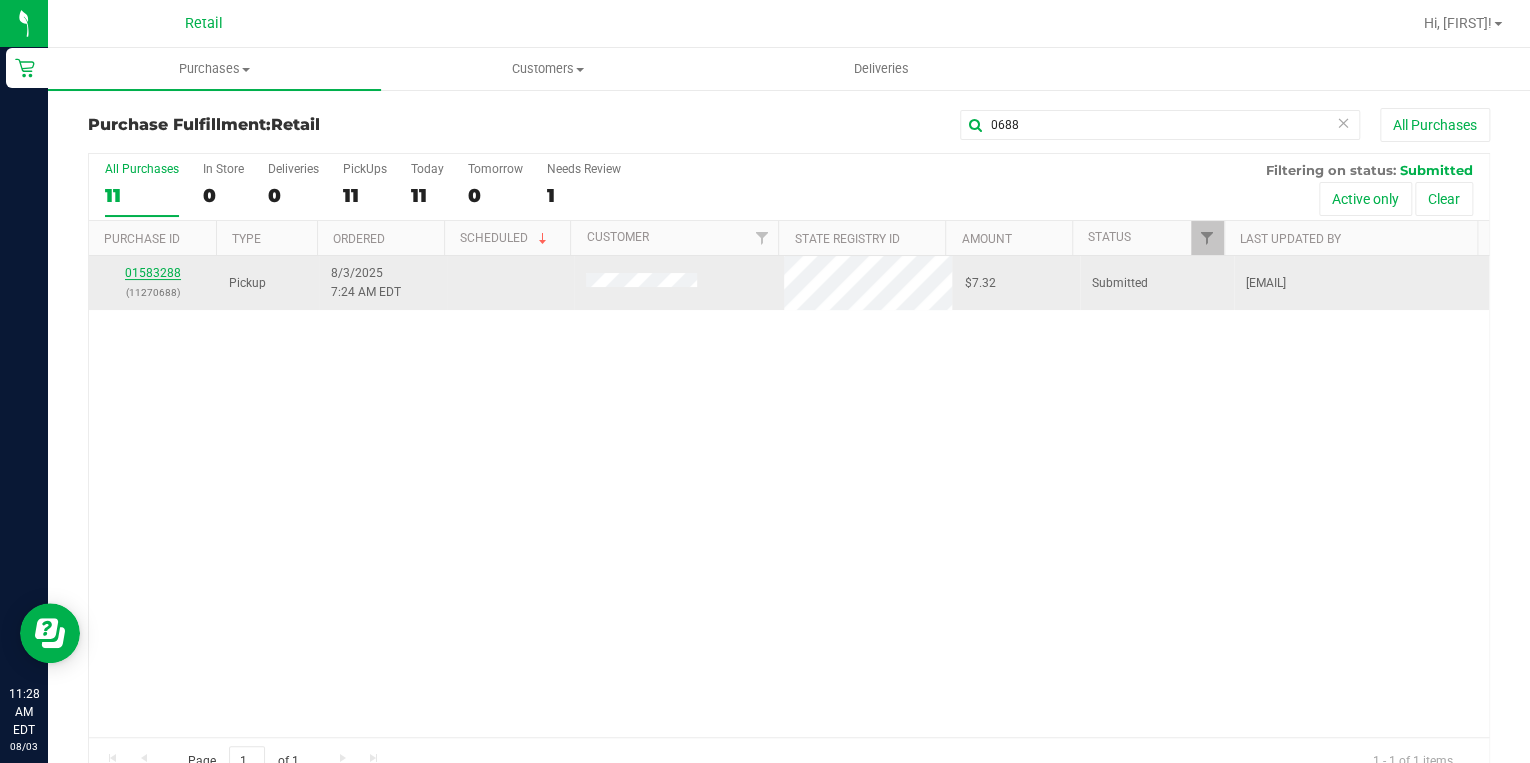 click on "01583288" at bounding box center [153, 273] 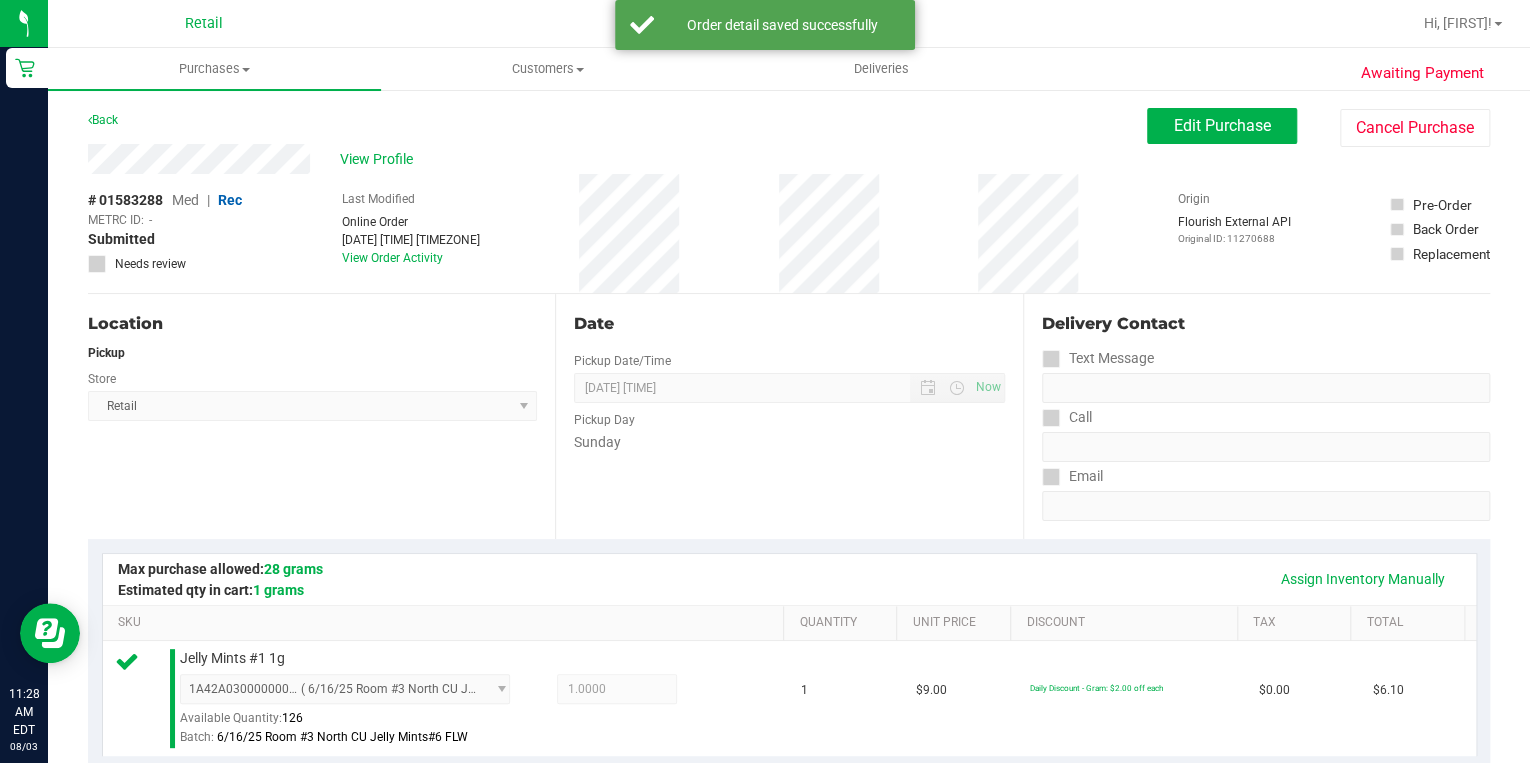 scroll, scrollTop: 480, scrollLeft: 0, axis: vertical 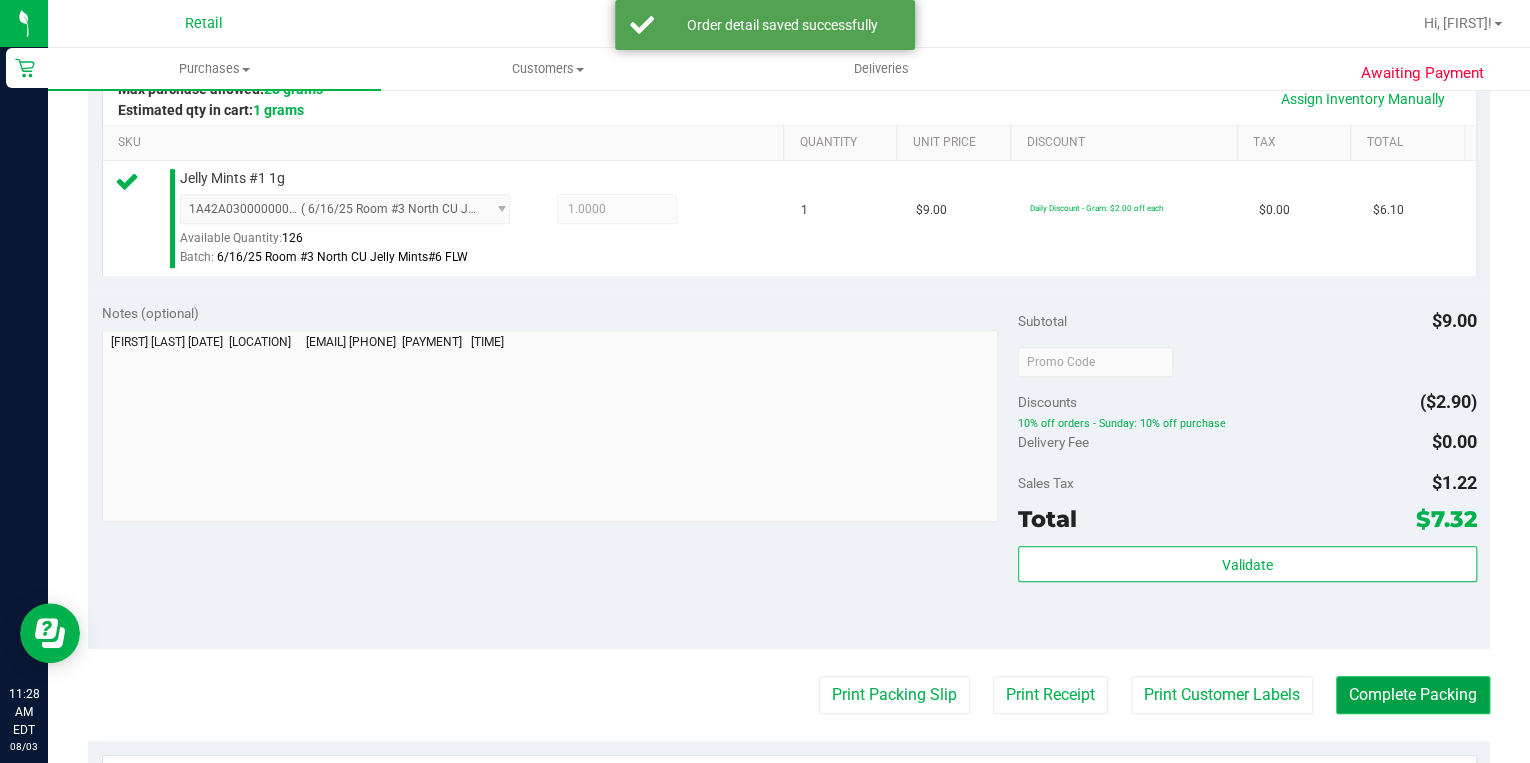 click on "Complete Packing" at bounding box center (1413, 695) 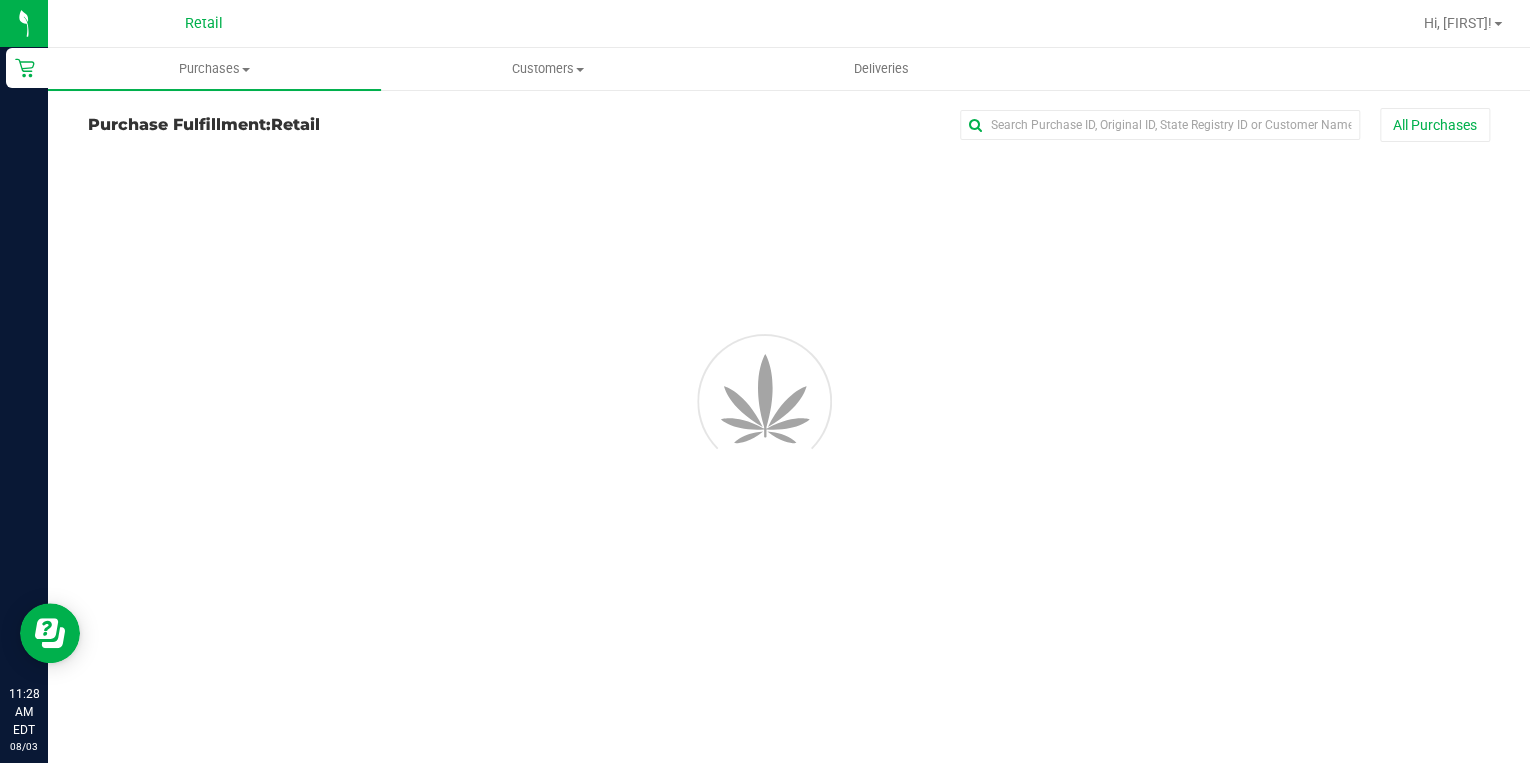 scroll, scrollTop: 0, scrollLeft: 0, axis: both 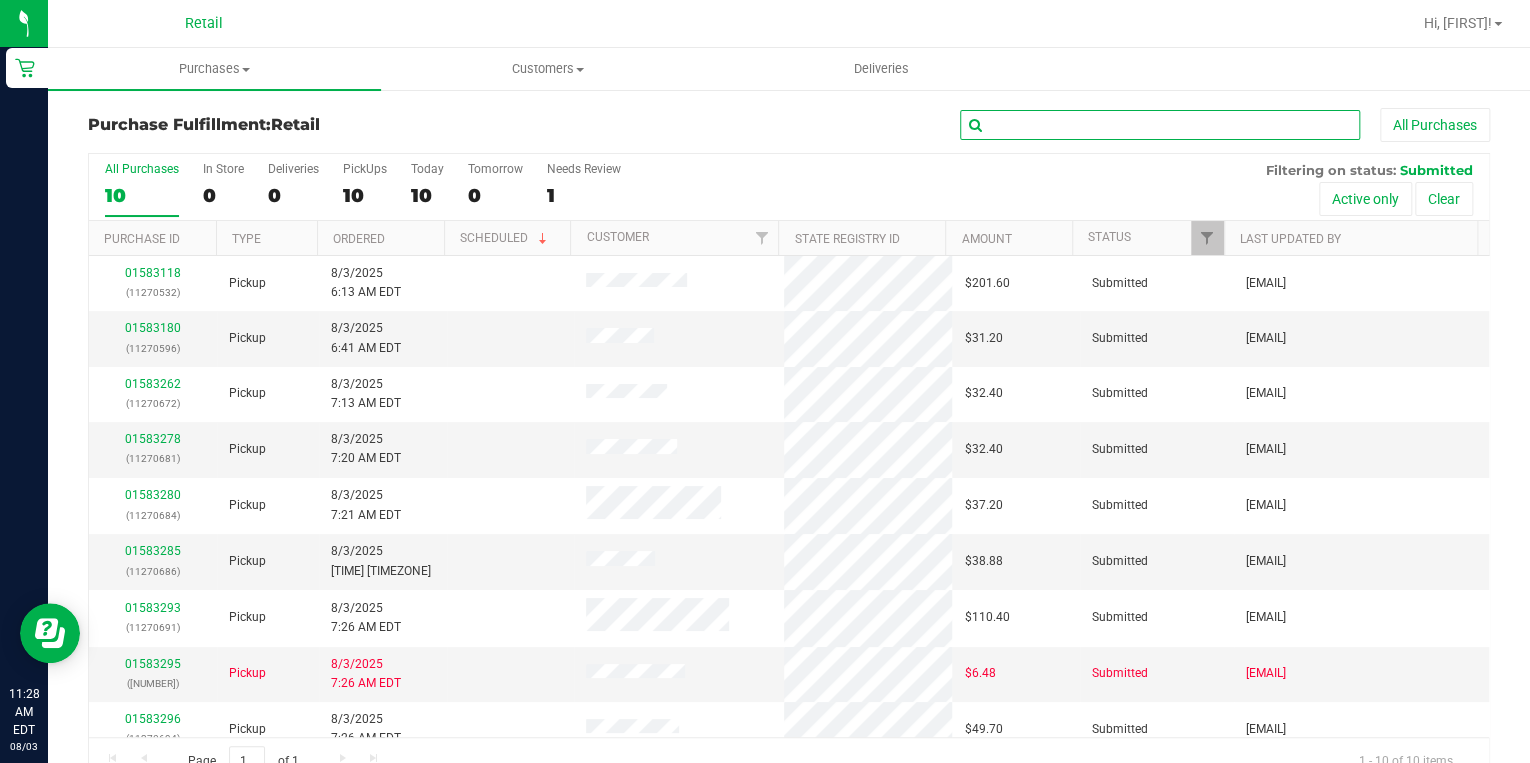 click at bounding box center [1160, 125] 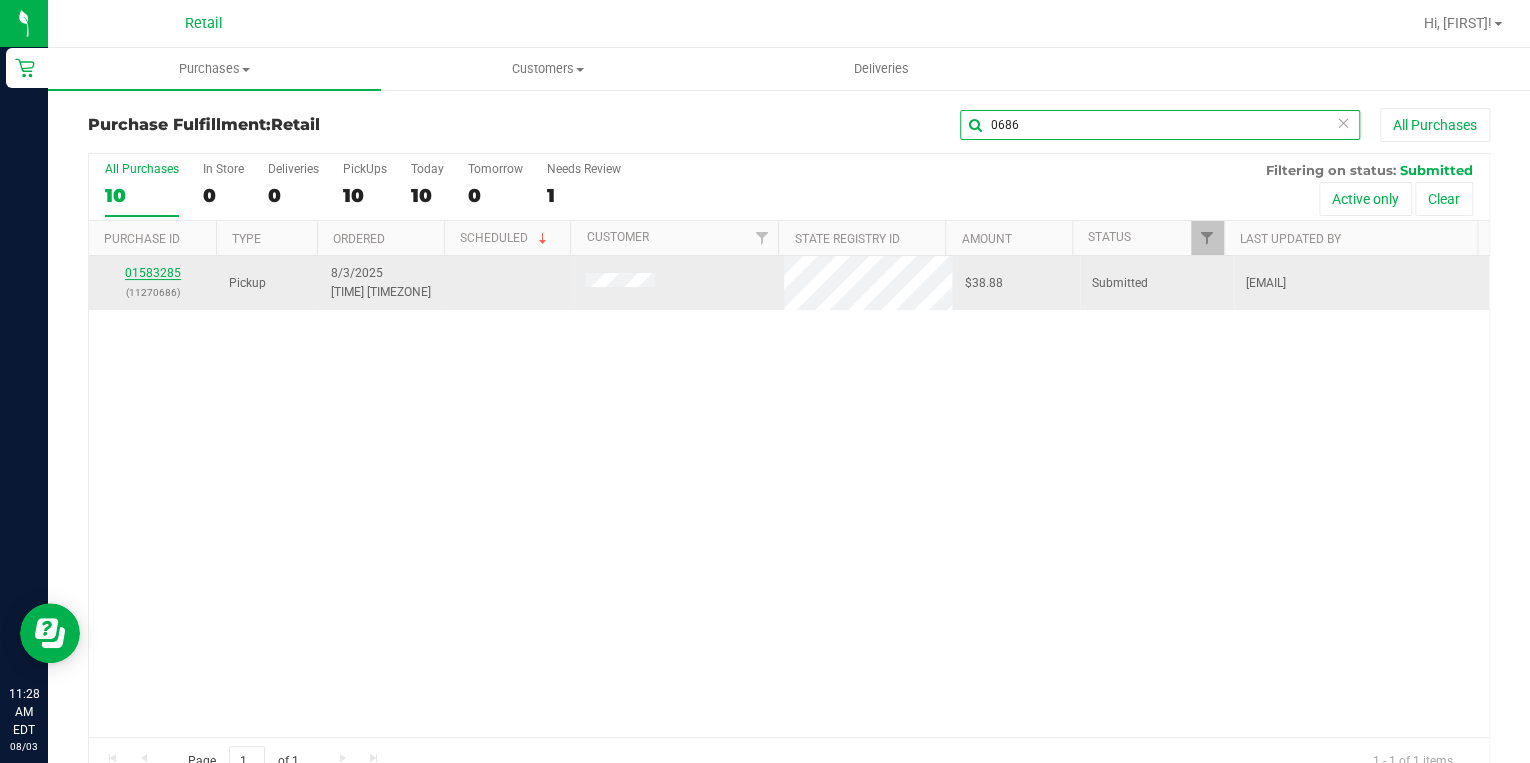 type on "0686" 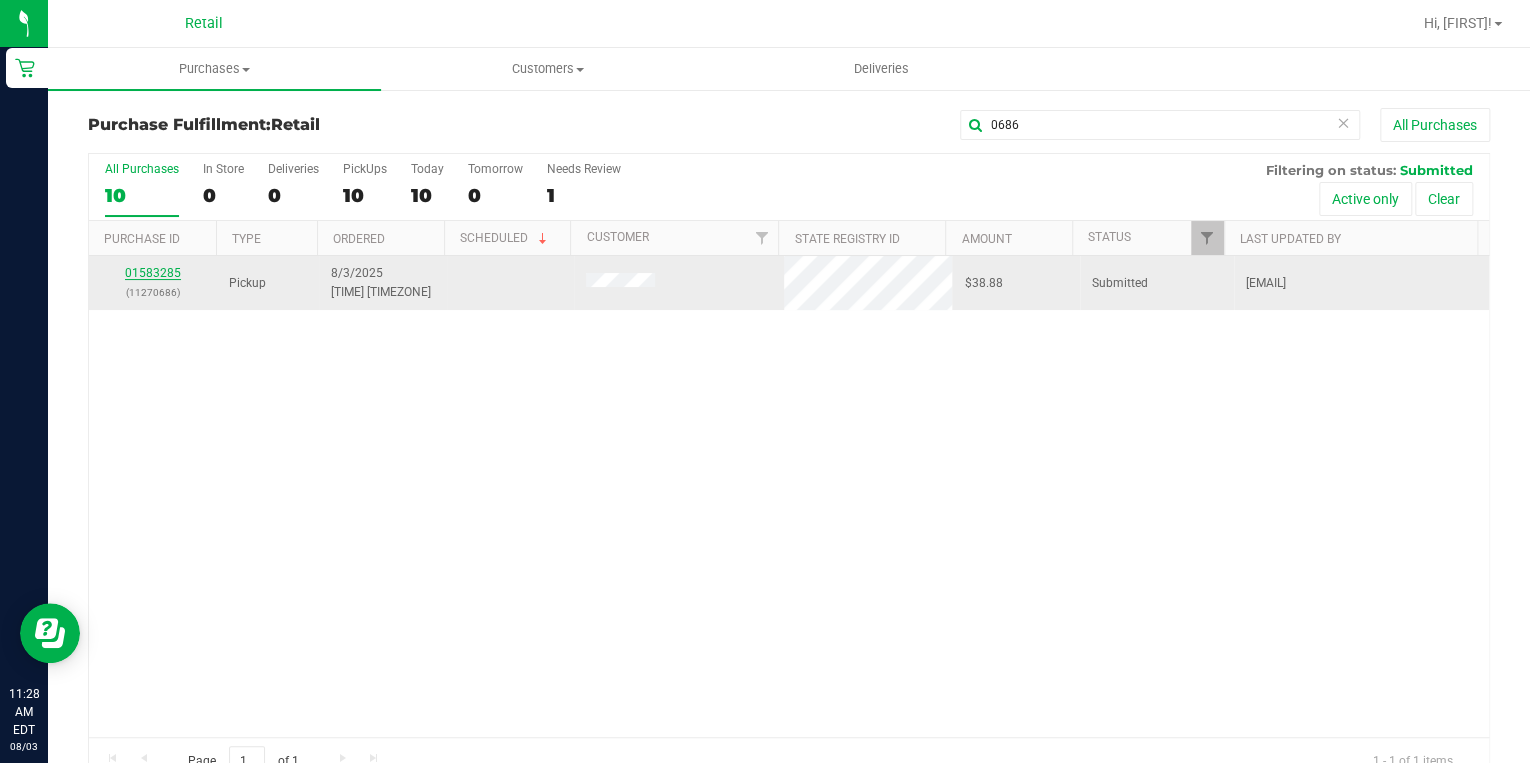 click on "01583285" at bounding box center [153, 273] 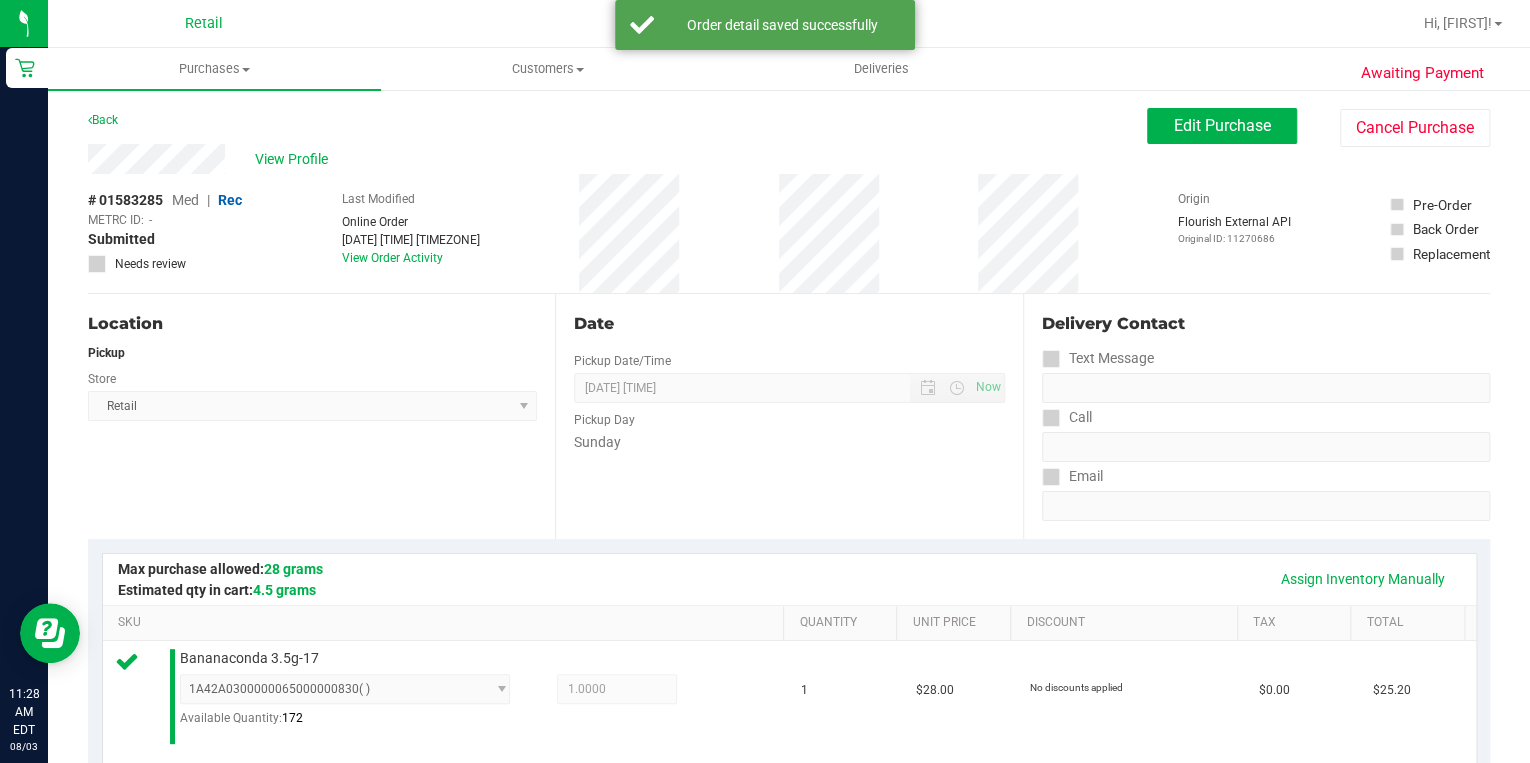 scroll, scrollTop: 320, scrollLeft: 0, axis: vertical 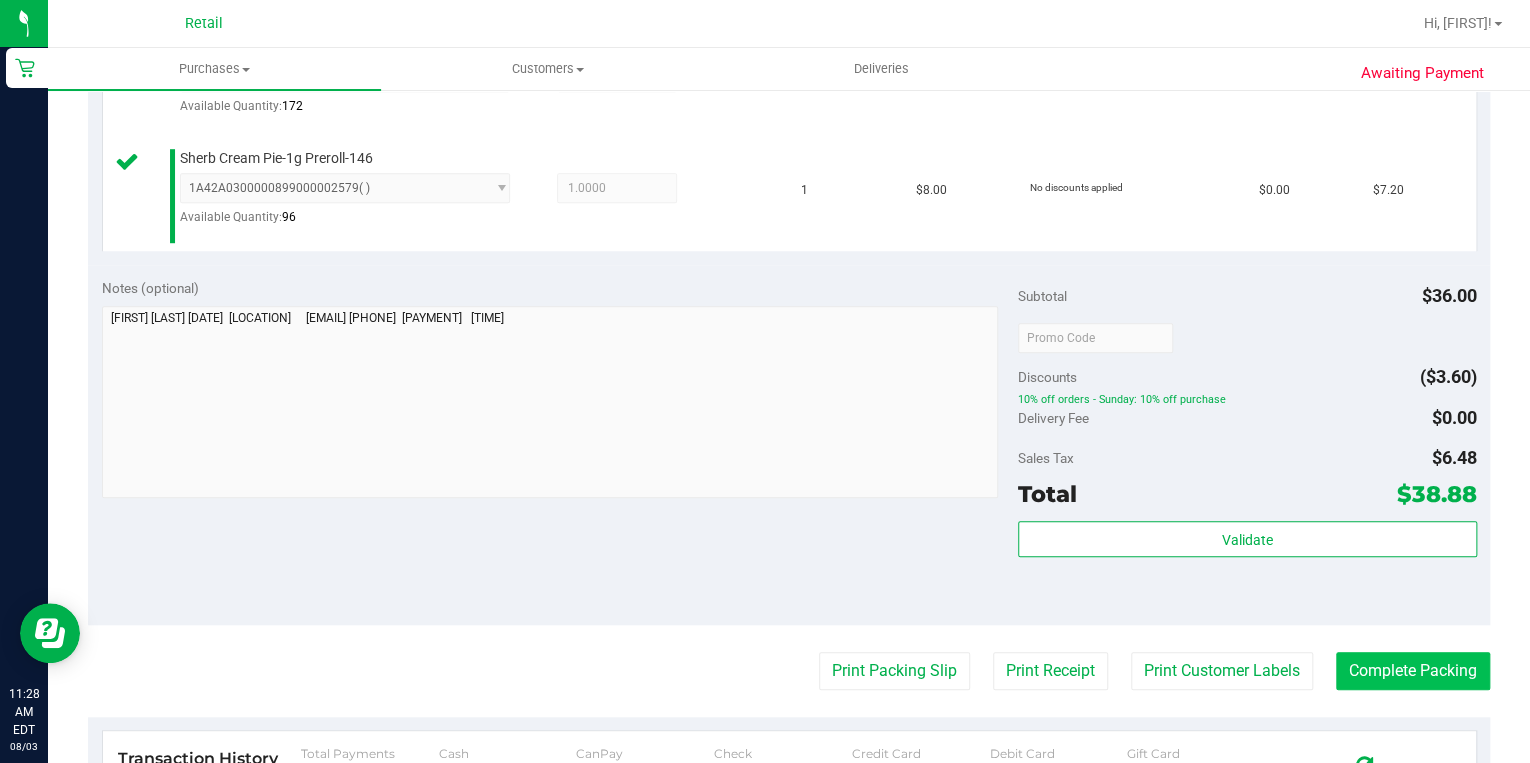 click on "Back
Edit Purchase
Cancel Purchase
View Profile
# 01583285
Med
|
Rec
METRC ID:
-
Submitted
Needs review" at bounding box center (789, 301) 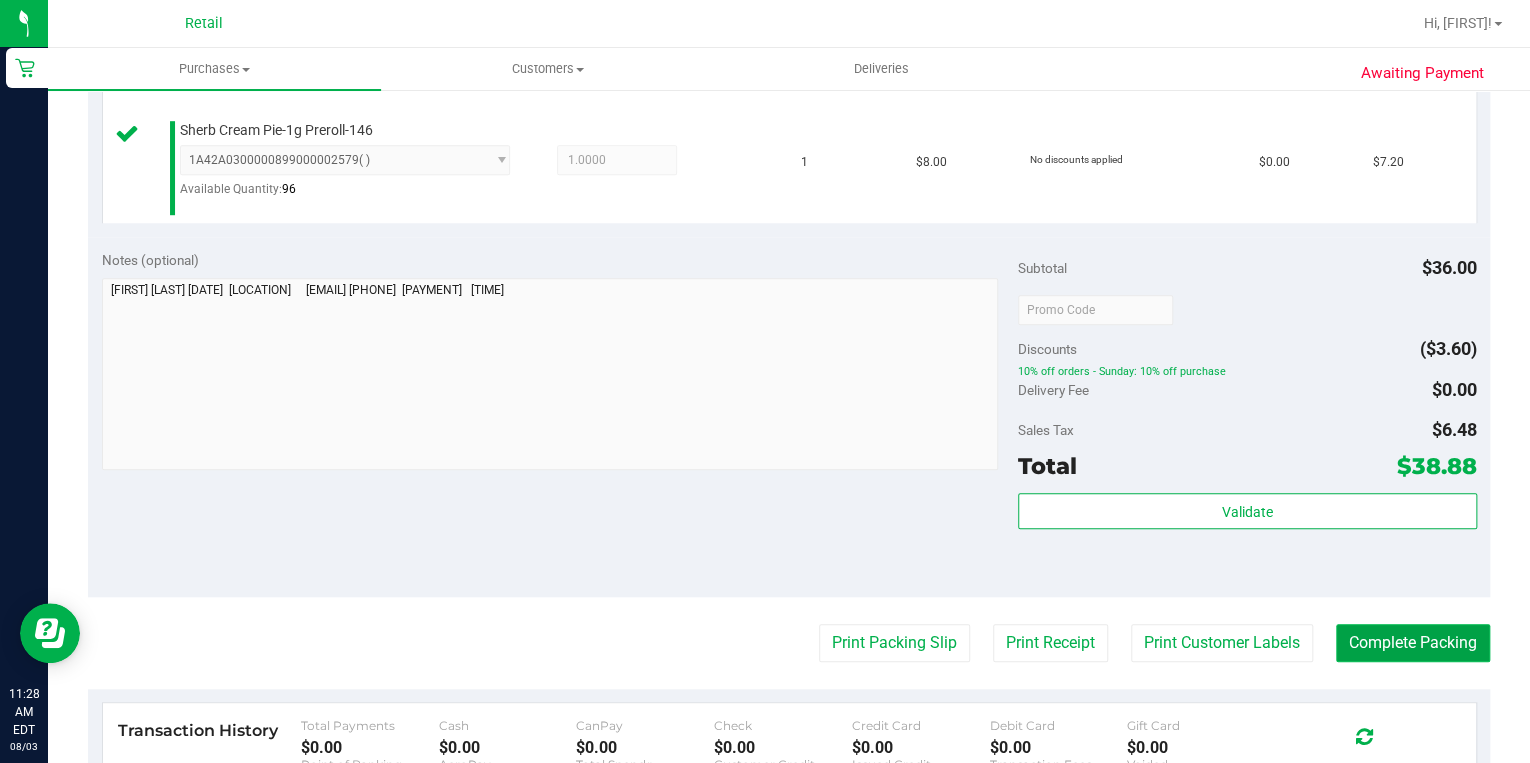 click on "Complete Packing" at bounding box center [1413, 643] 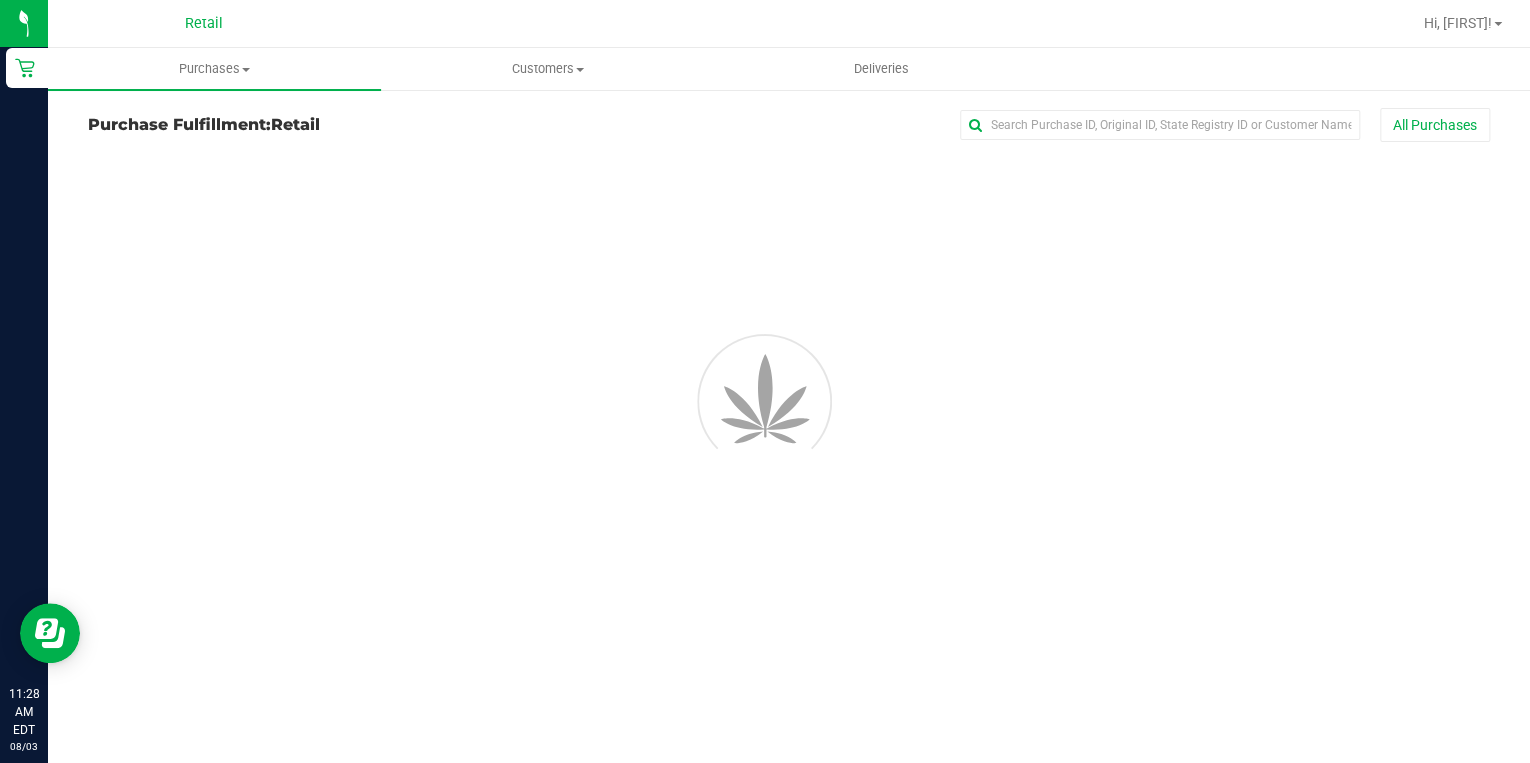 scroll, scrollTop: 0, scrollLeft: 0, axis: both 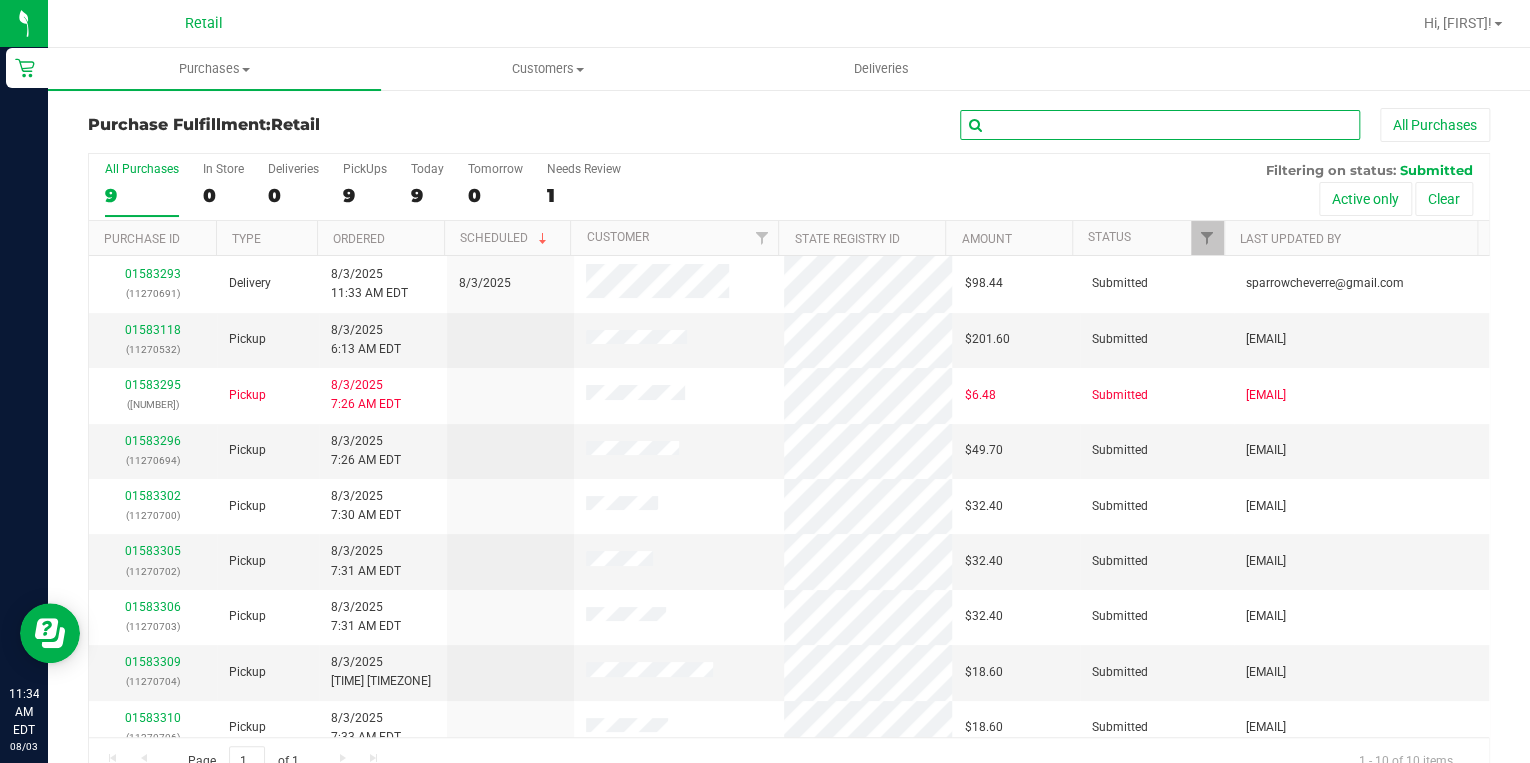 click at bounding box center [1160, 125] 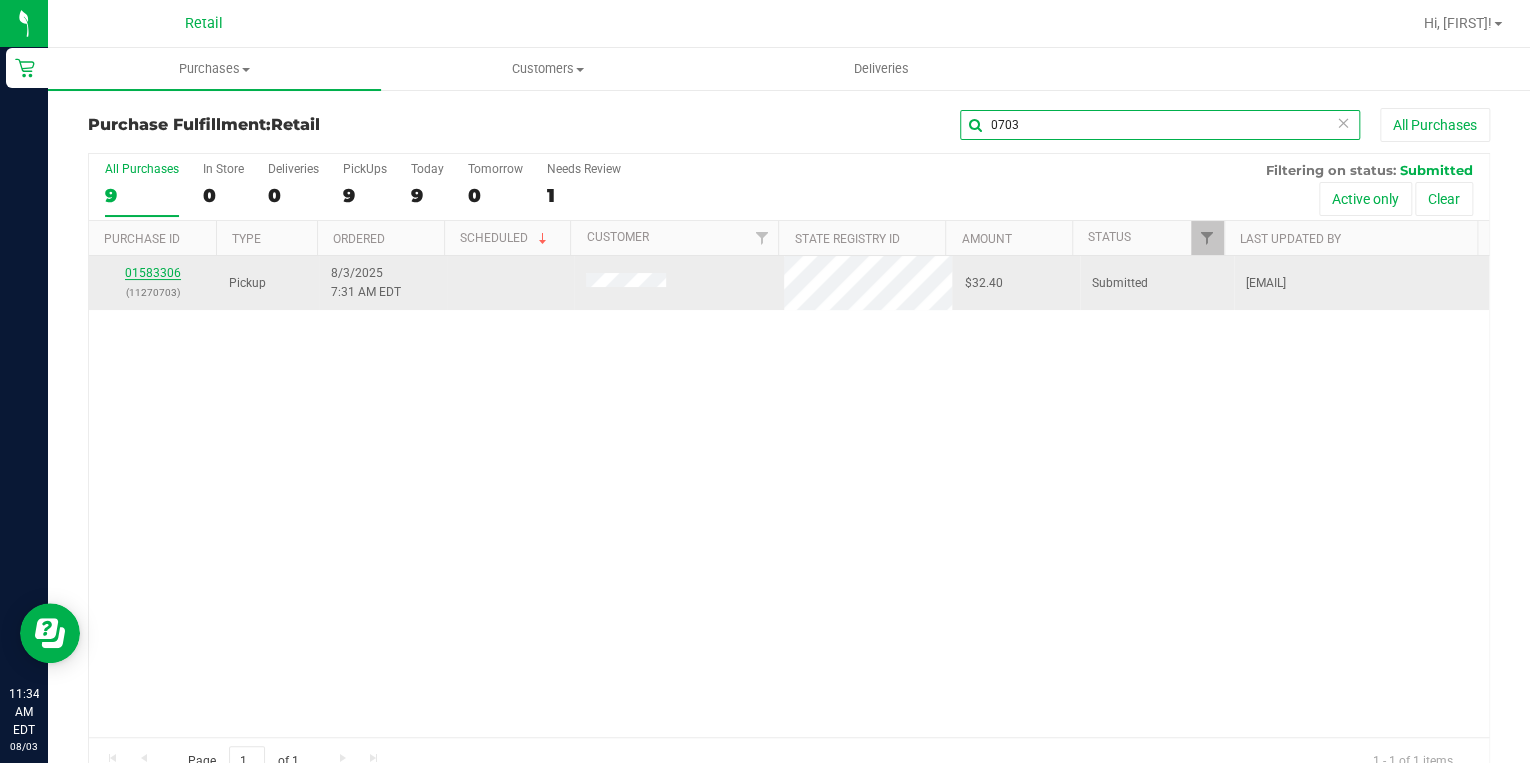 type on "0703" 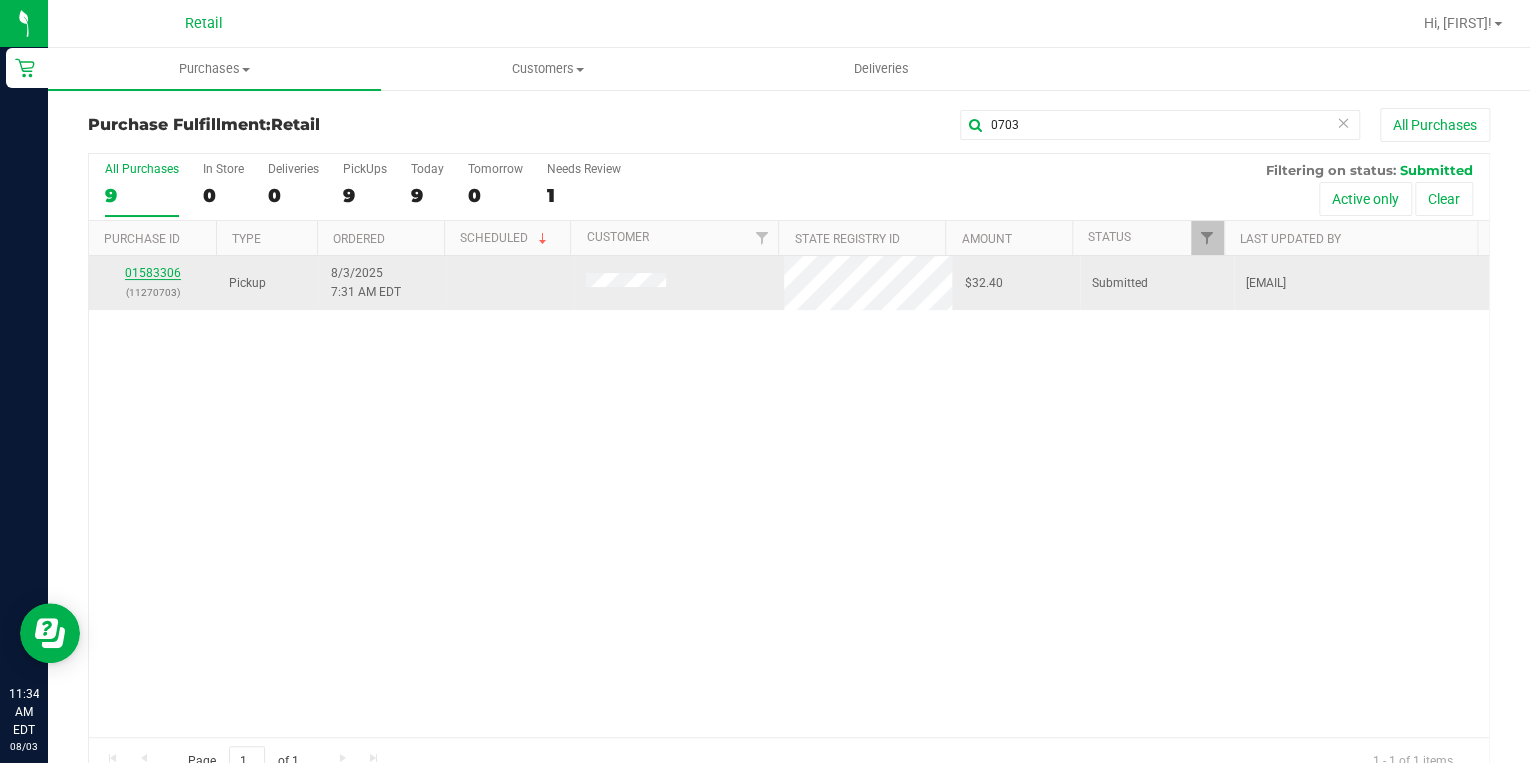 click on "01583306" at bounding box center (153, 273) 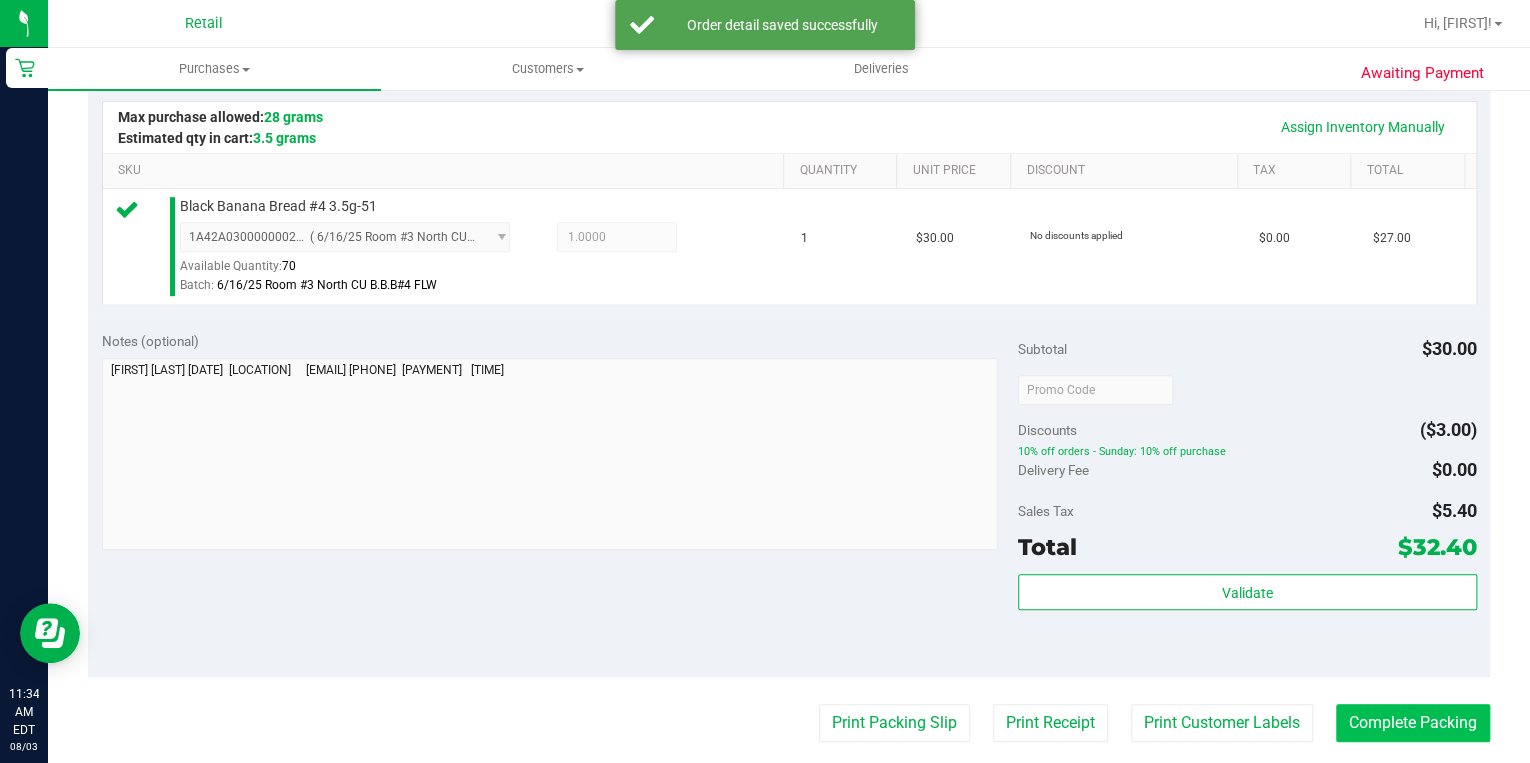 scroll, scrollTop: 480, scrollLeft: 0, axis: vertical 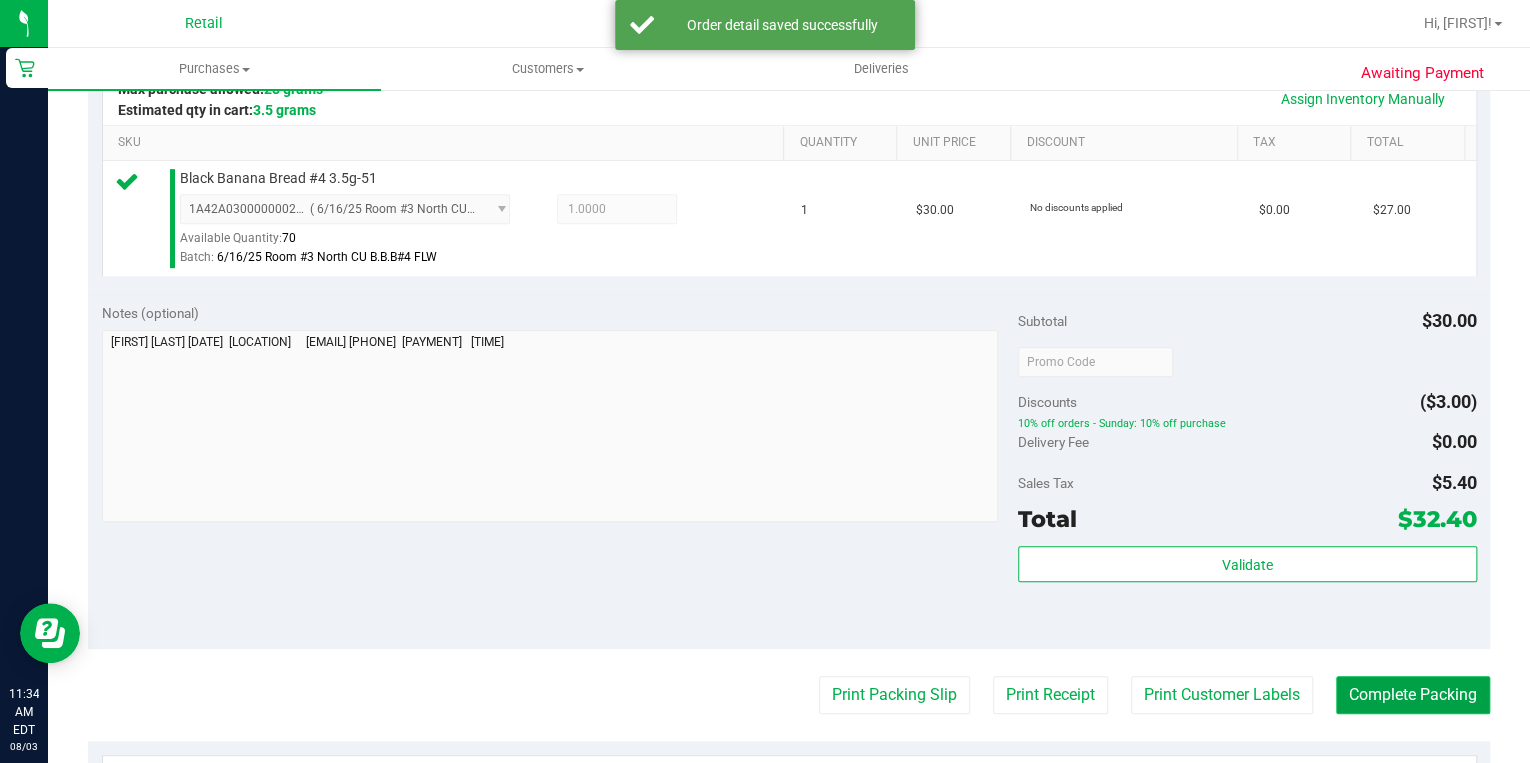 click on "Complete Packing" at bounding box center (1413, 695) 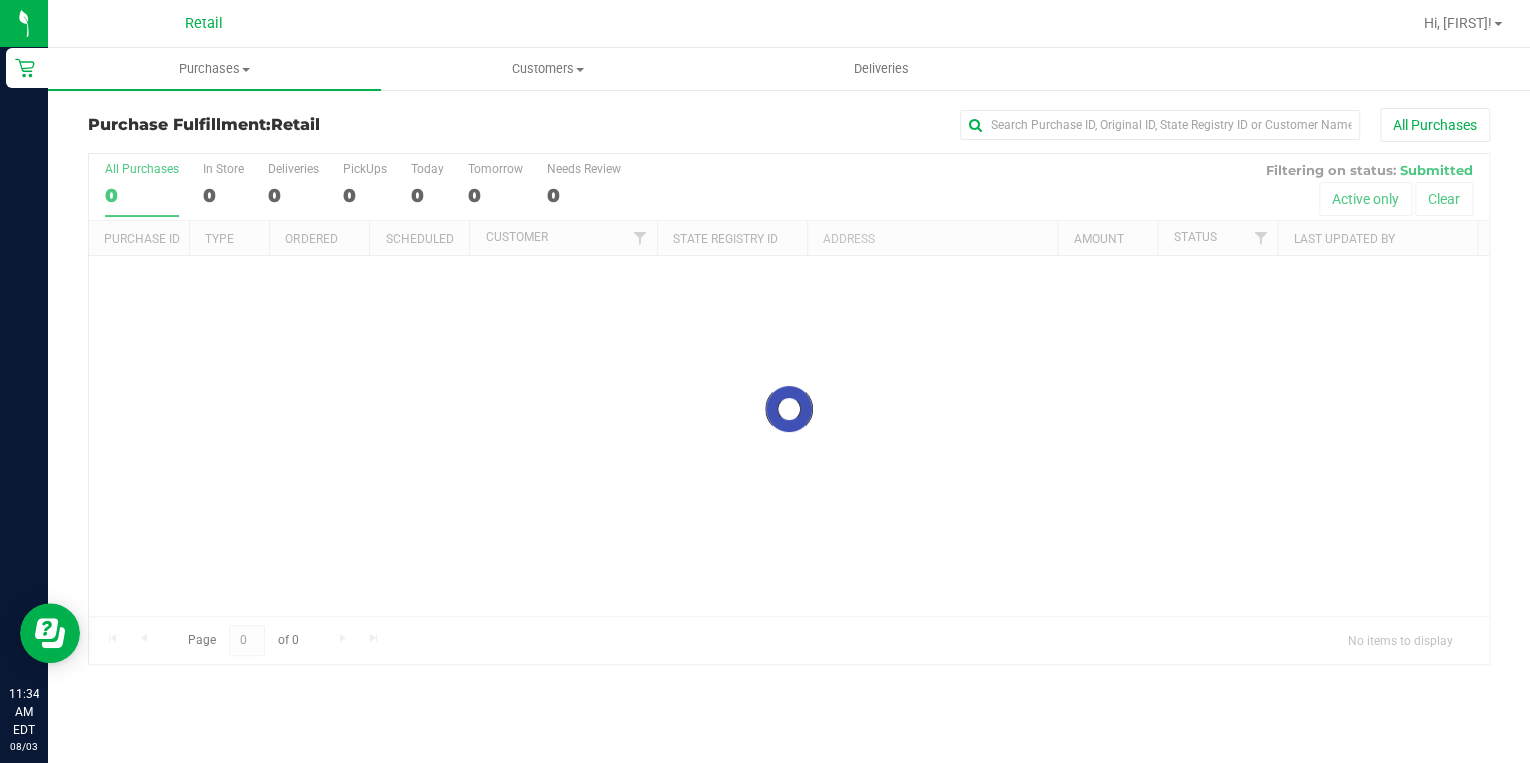 scroll, scrollTop: 0, scrollLeft: 0, axis: both 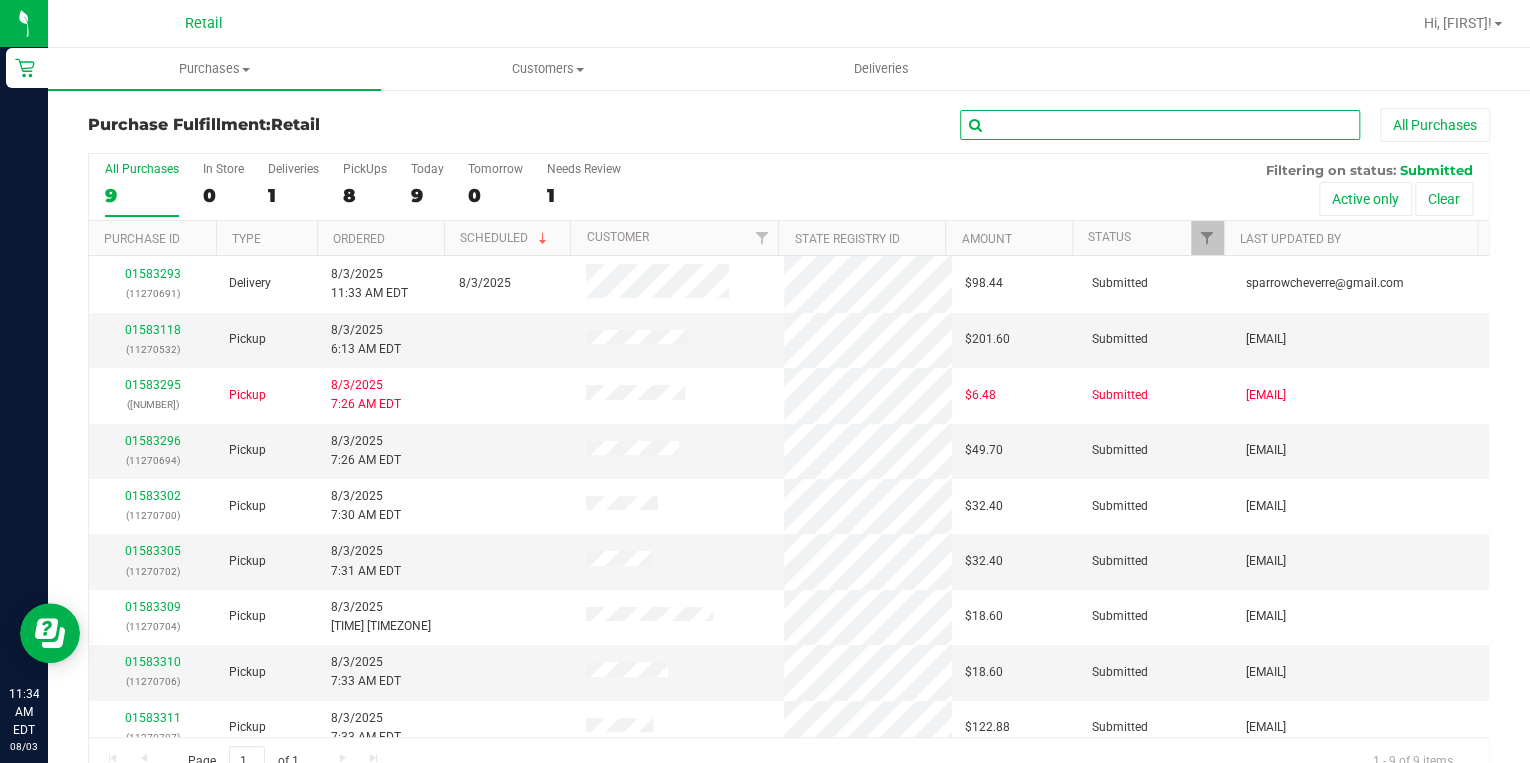 click at bounding box center (1160, 125) 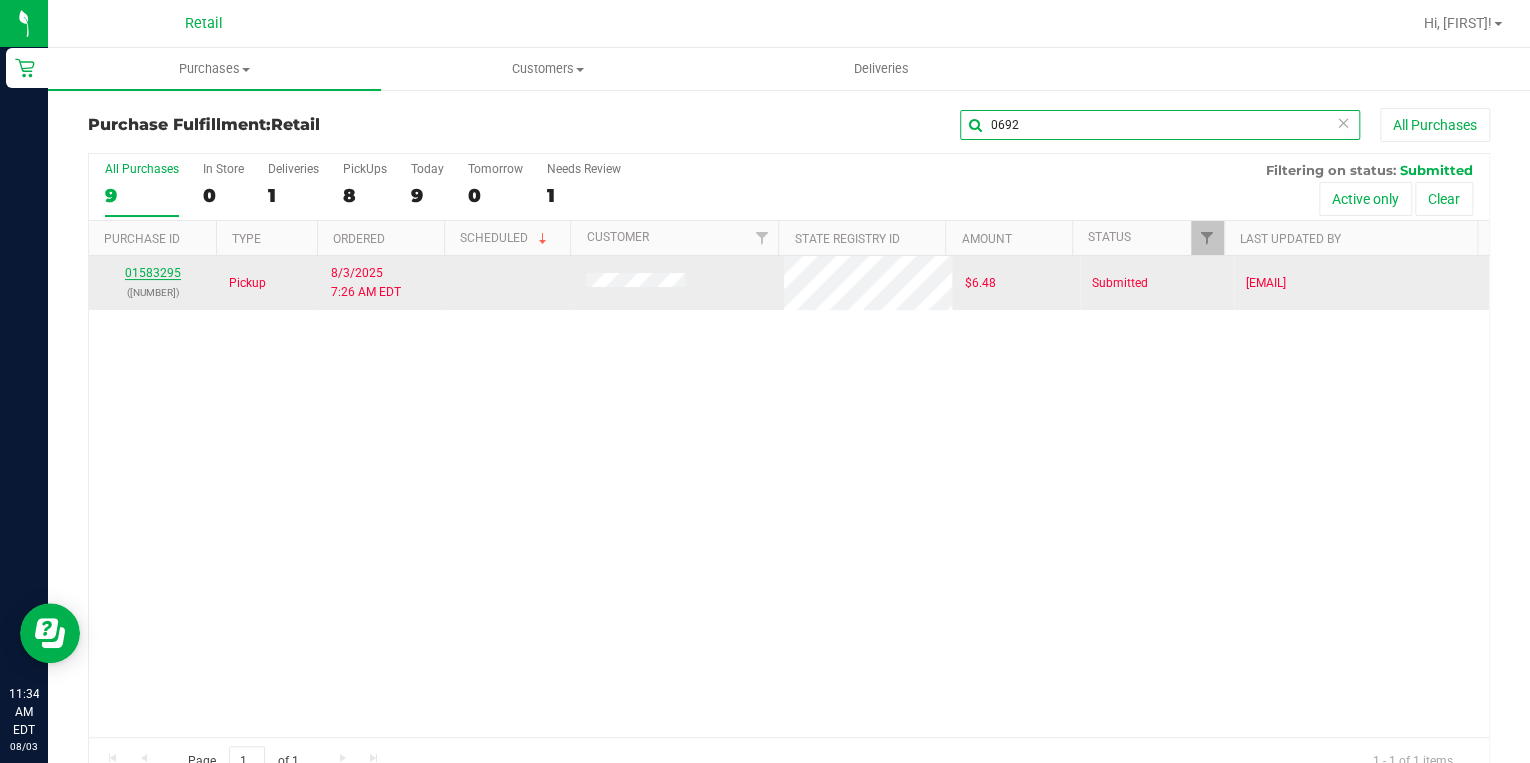 type on "0692" 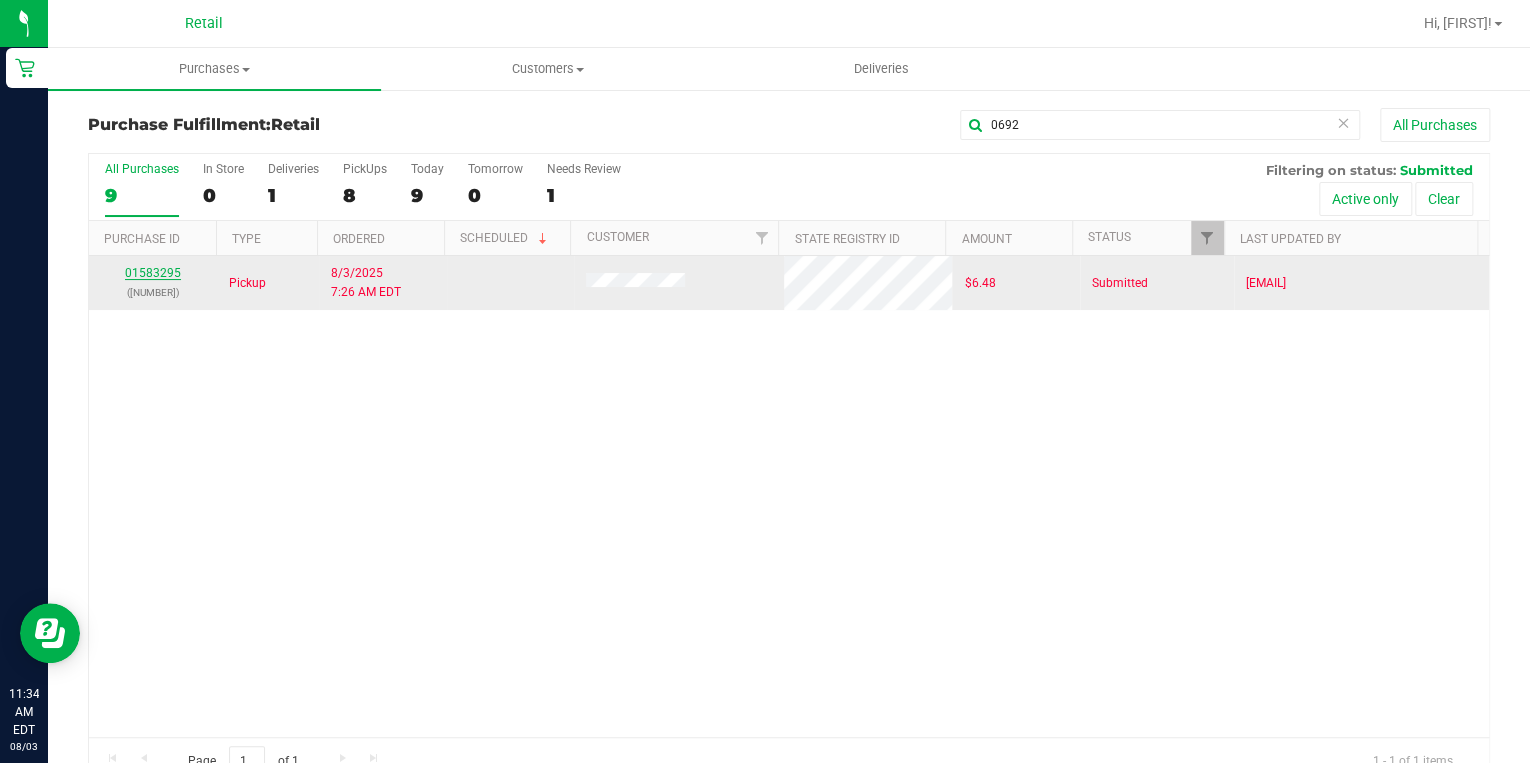 click on "01583295" at bounding box center (153, 273) 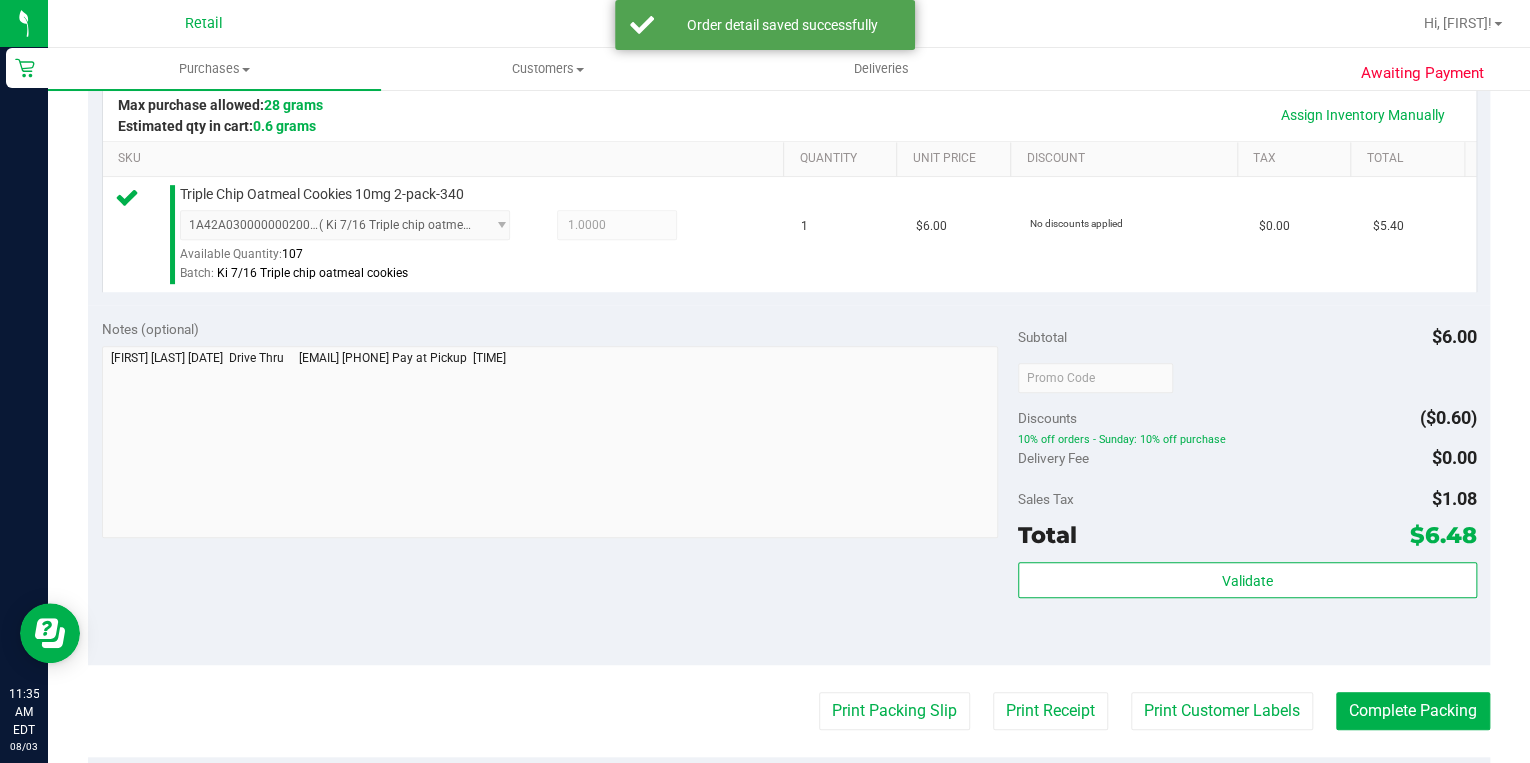 scroll, scrollTop: 560, scrollLeft: 0, axis: vertical 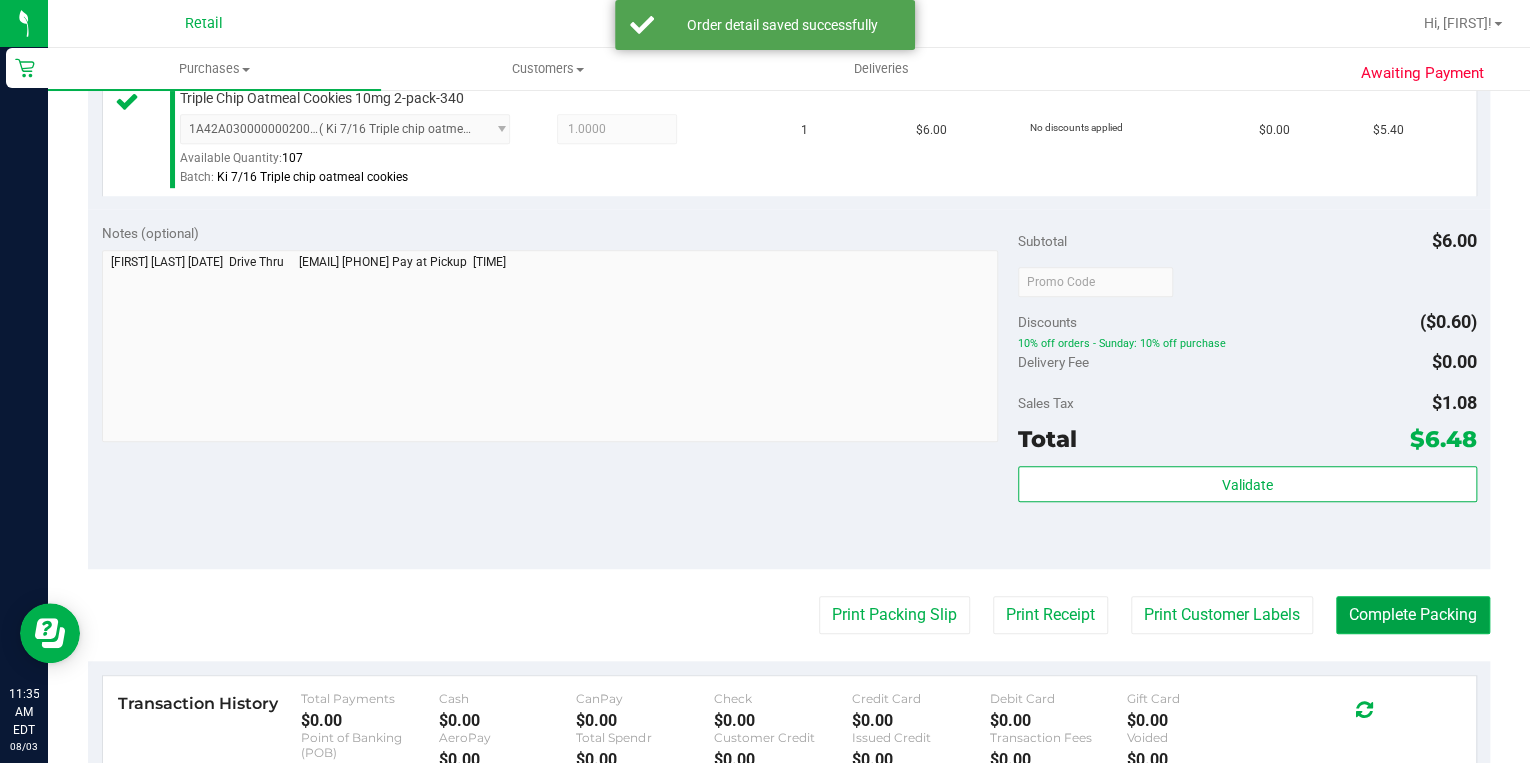 click on "Complete Packing" at bounding box center (1413, 615) 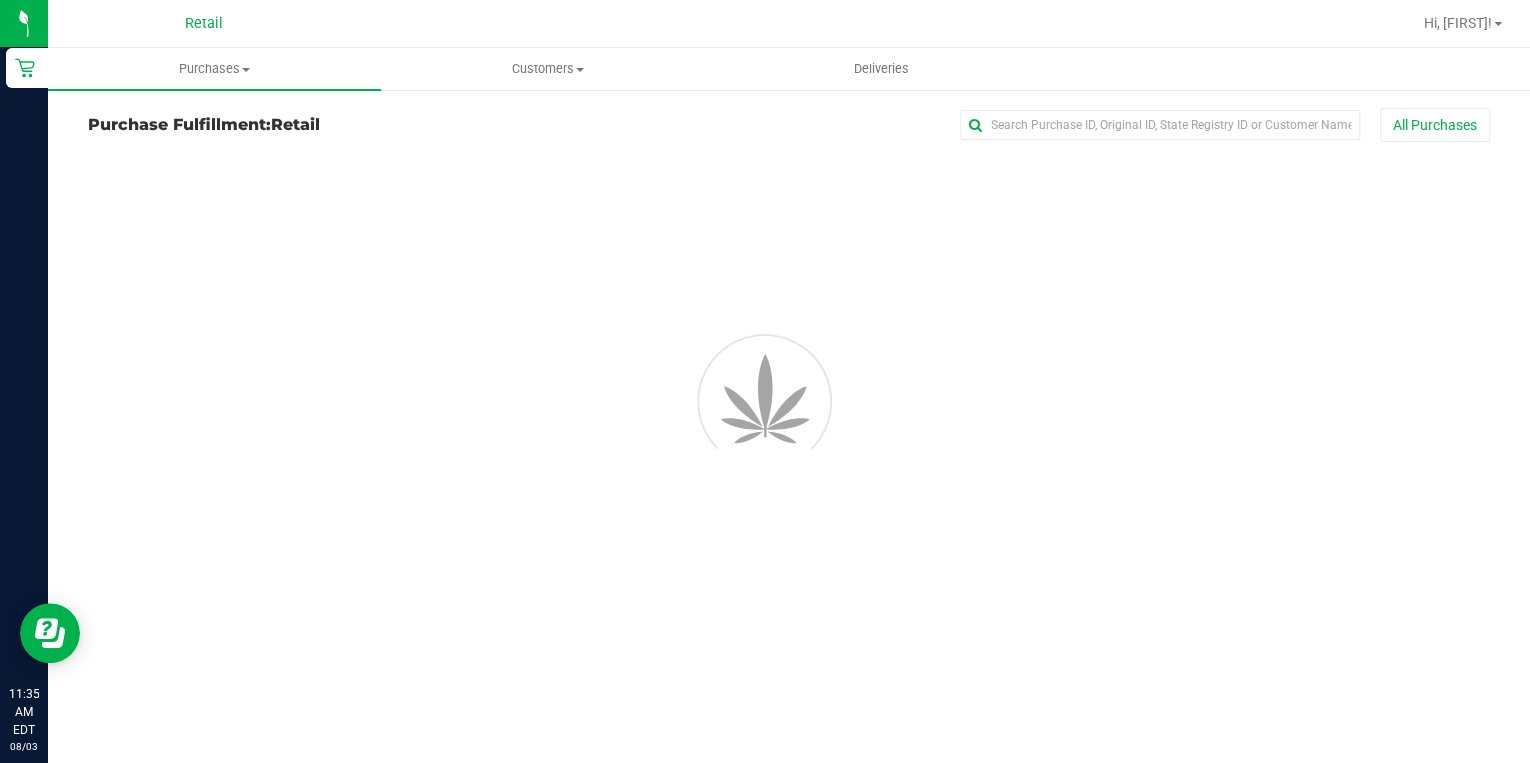 scroll, scrollTop: 0, scrollLeft: 0, axis: both 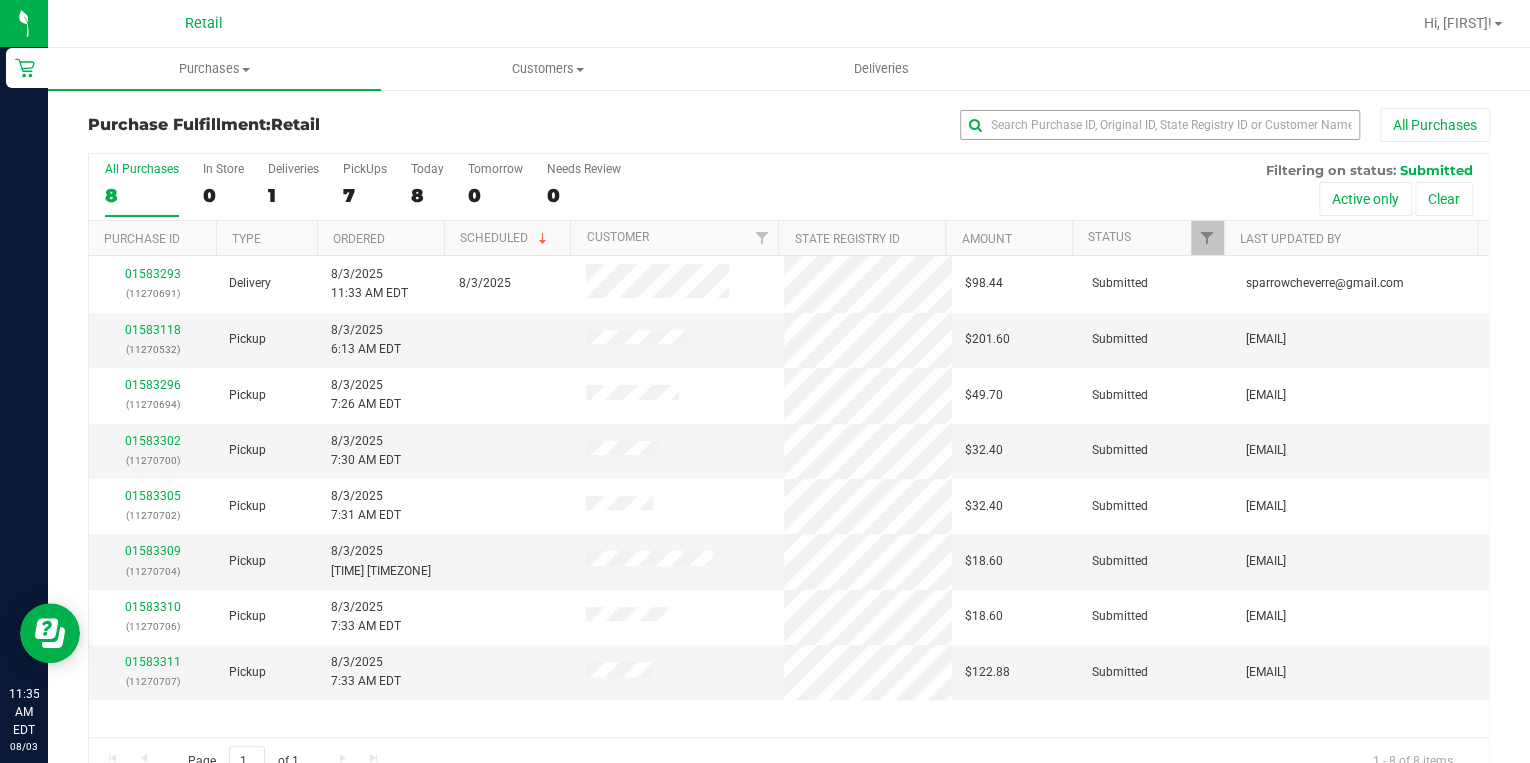 click on "Purchase Fulfillment:
Retail
All Purchases" at bounding box center [789, 130] 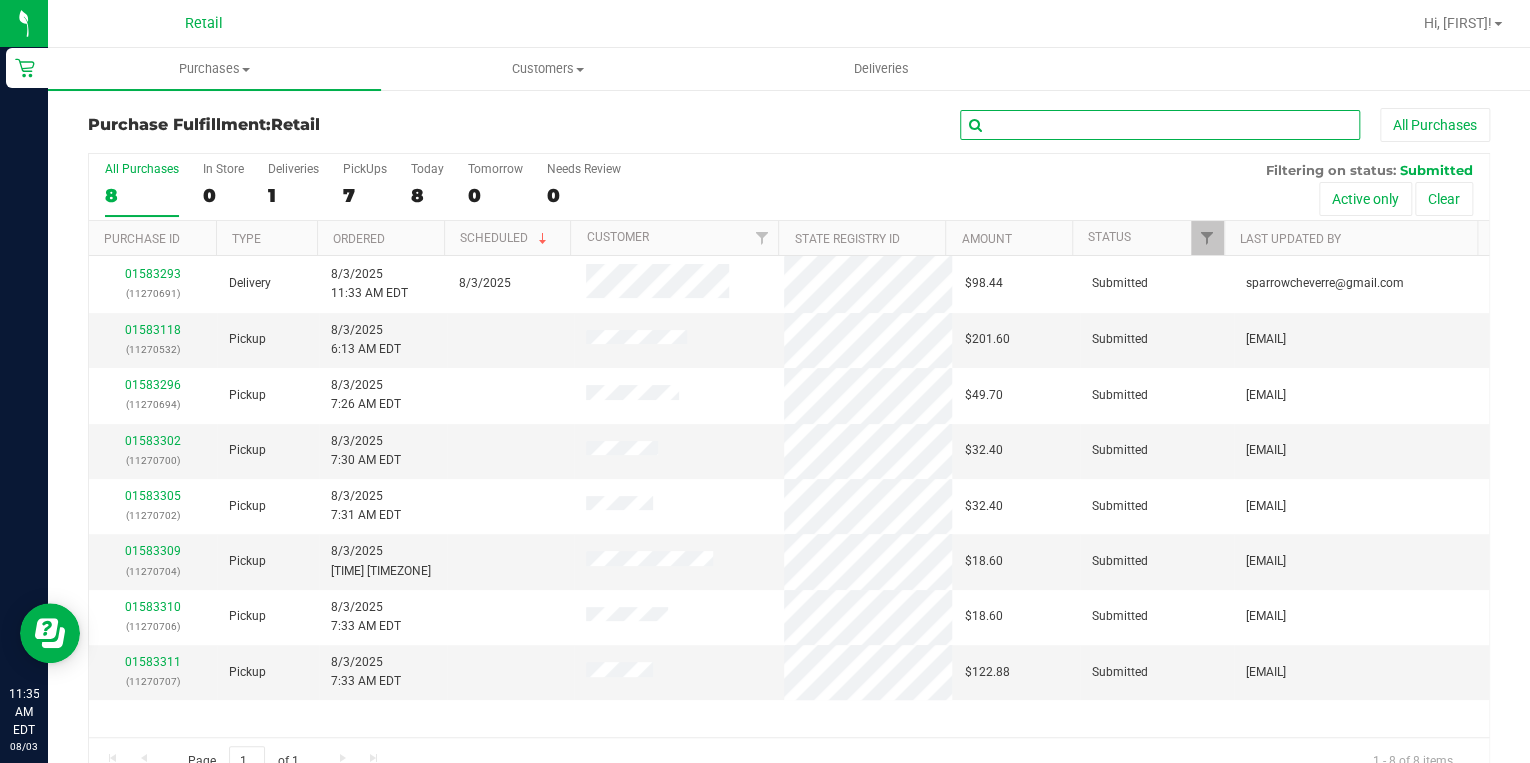click at bounding box center (1160, 125) 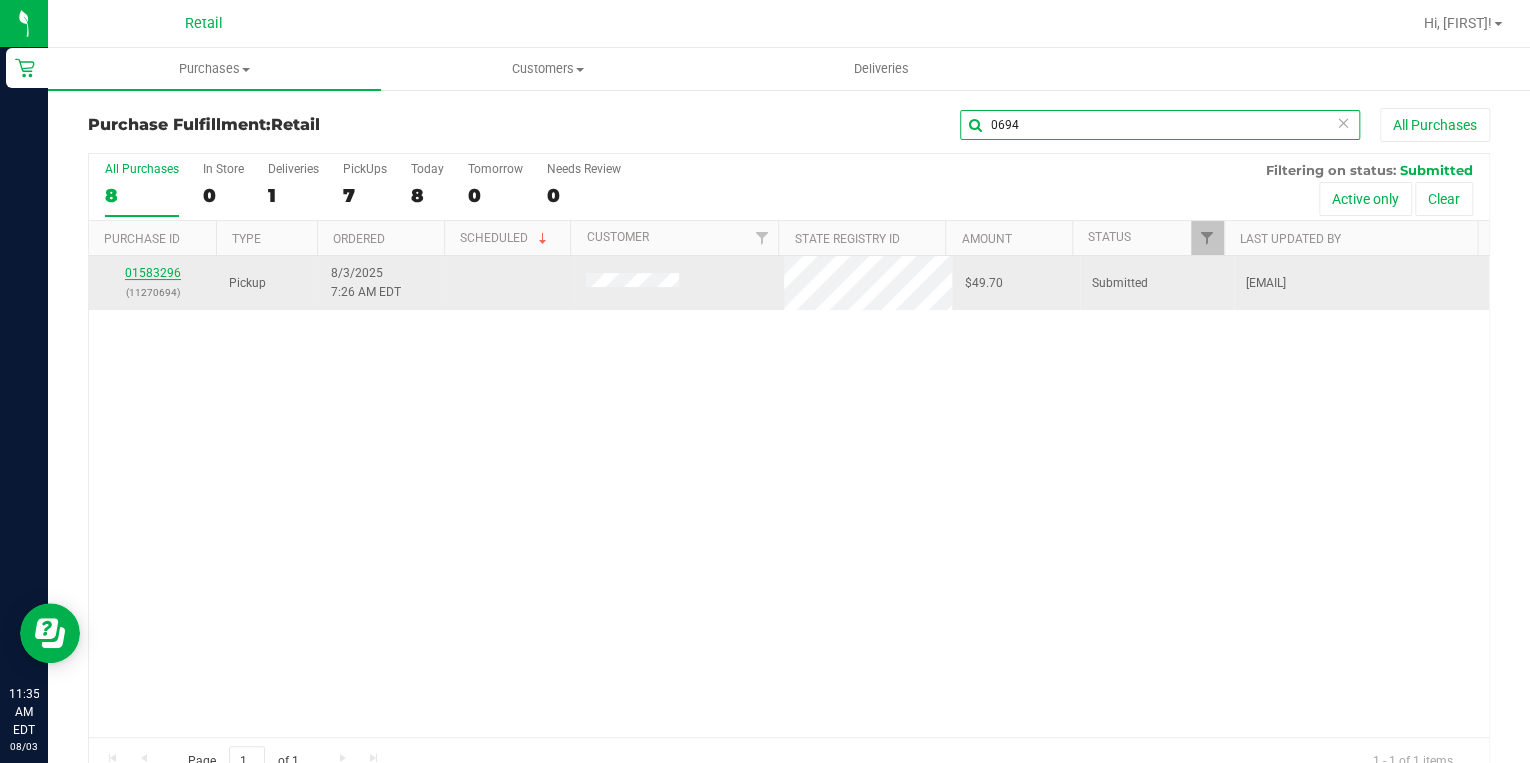 type on "0694" 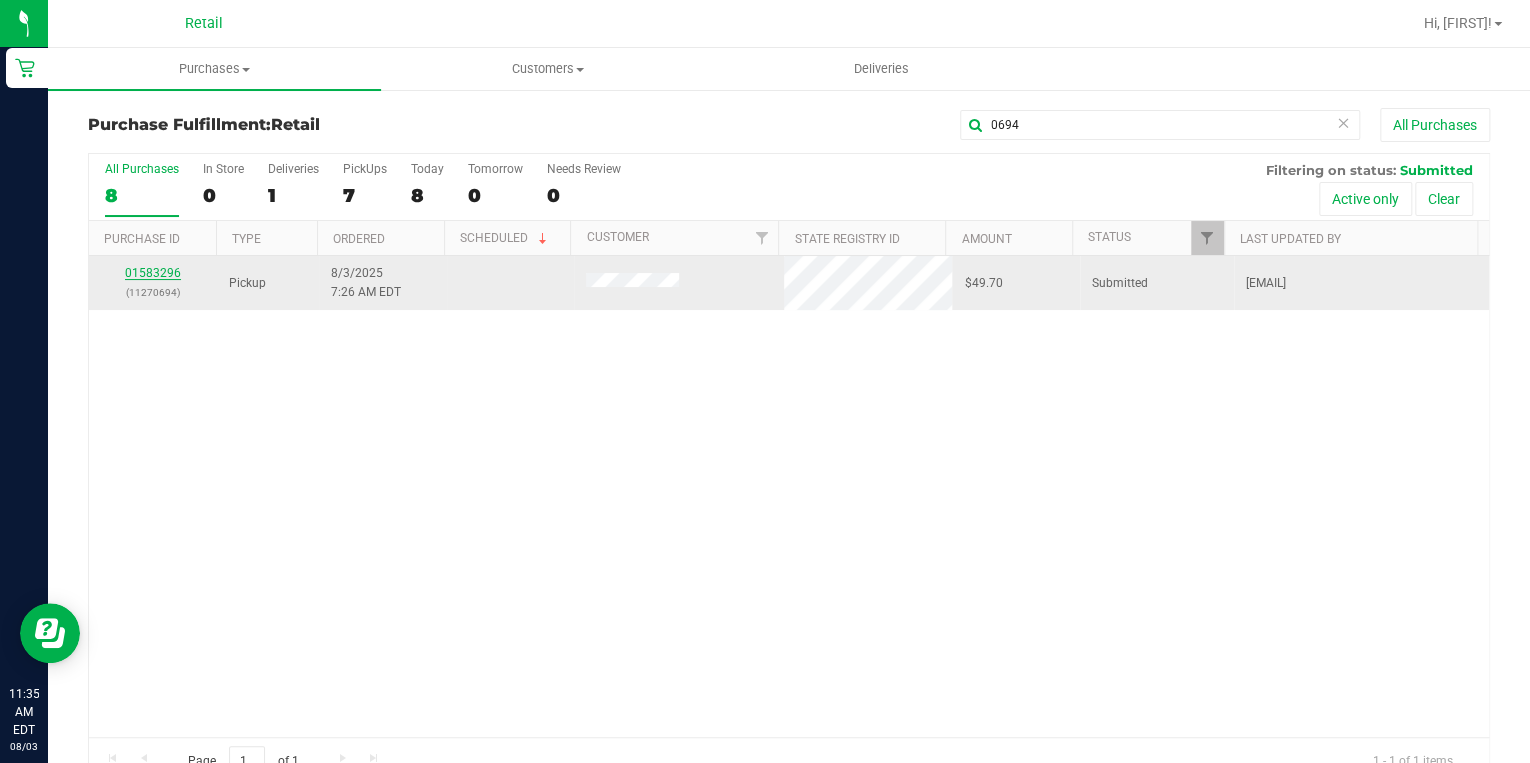 click on "01583296" at bounding box center (153, 273) 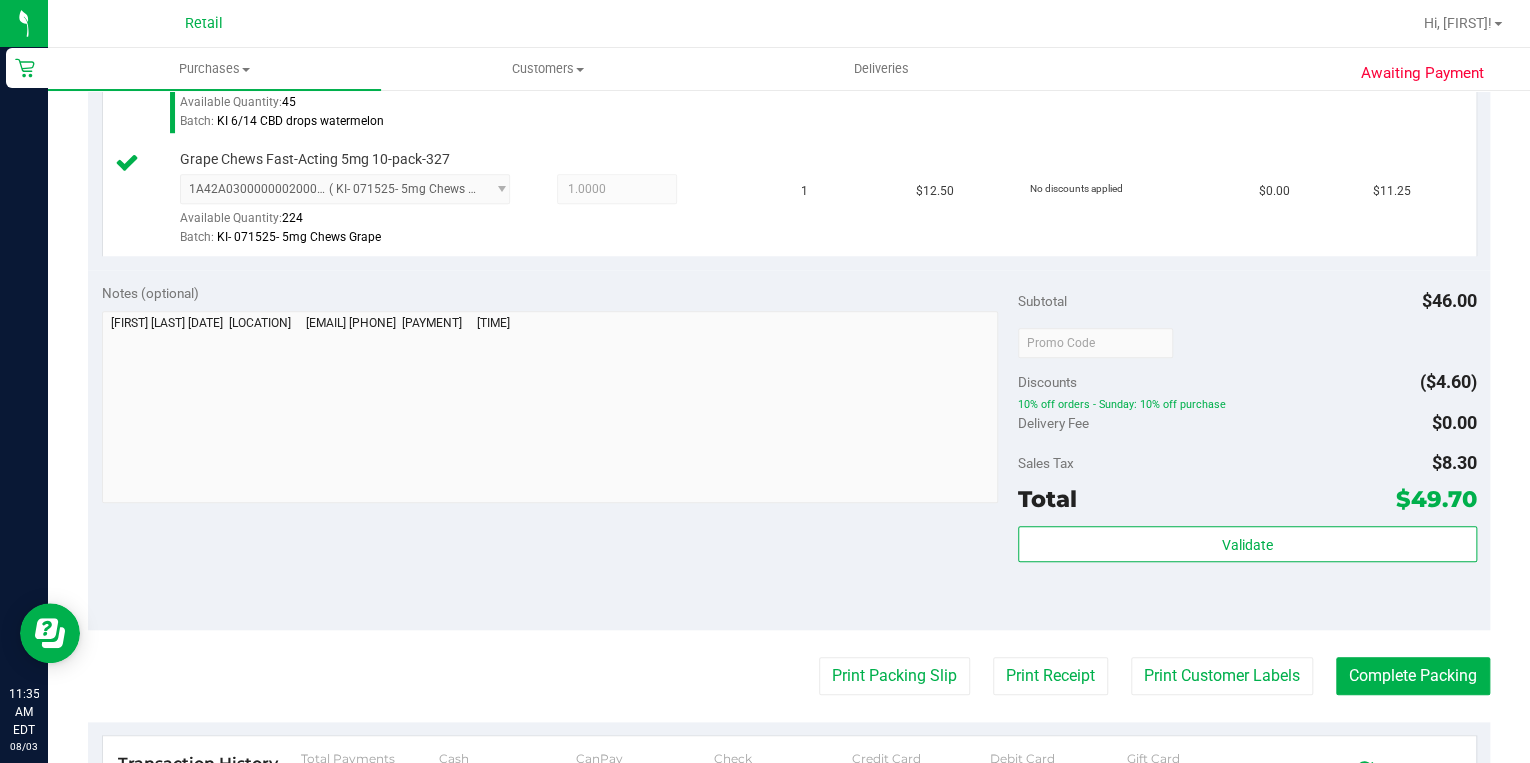 scroll, scrollTop: 880, scrollLeft: 0, axis: vertical 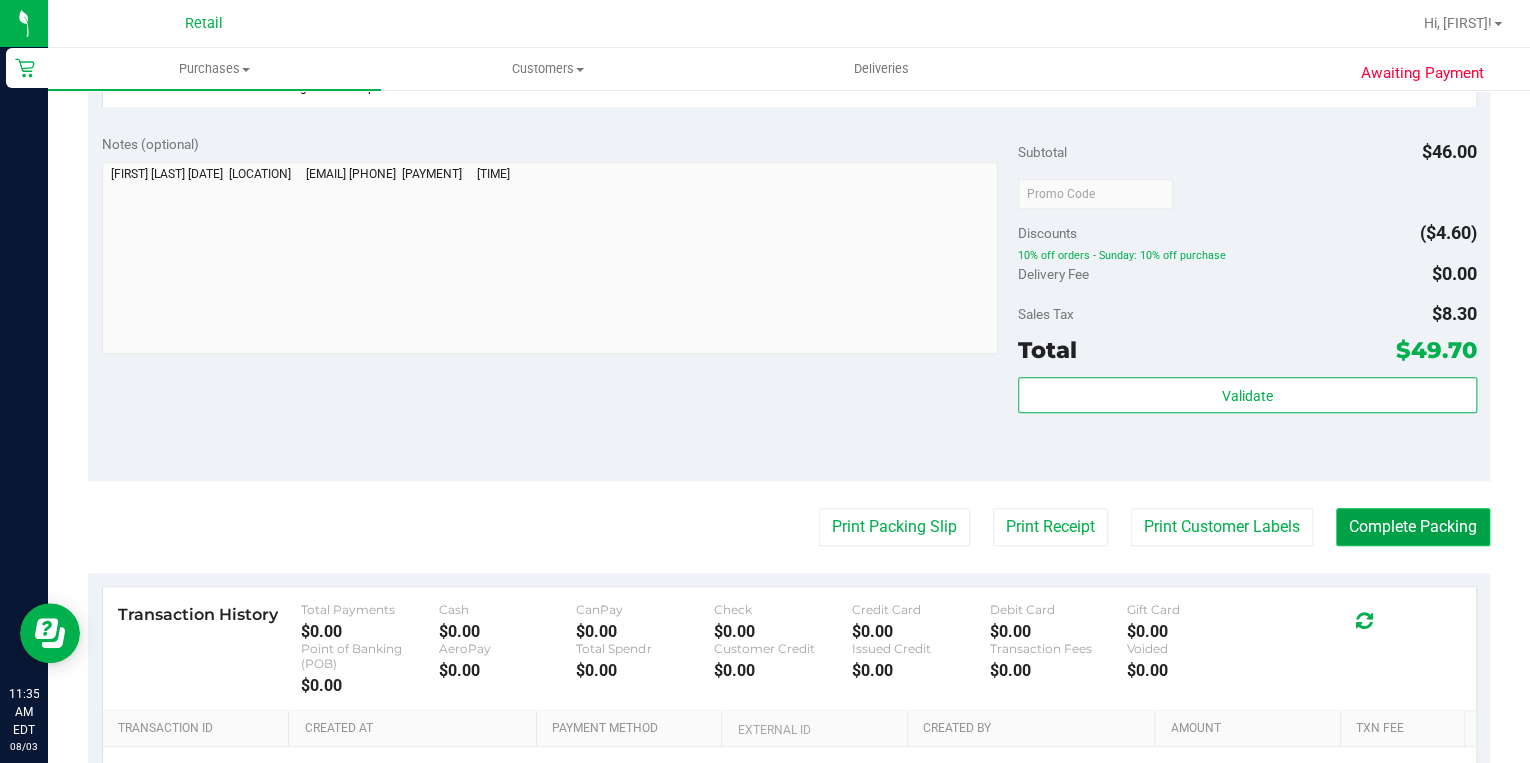 click on "Complete Packing" at bounding box center [1413, 527] 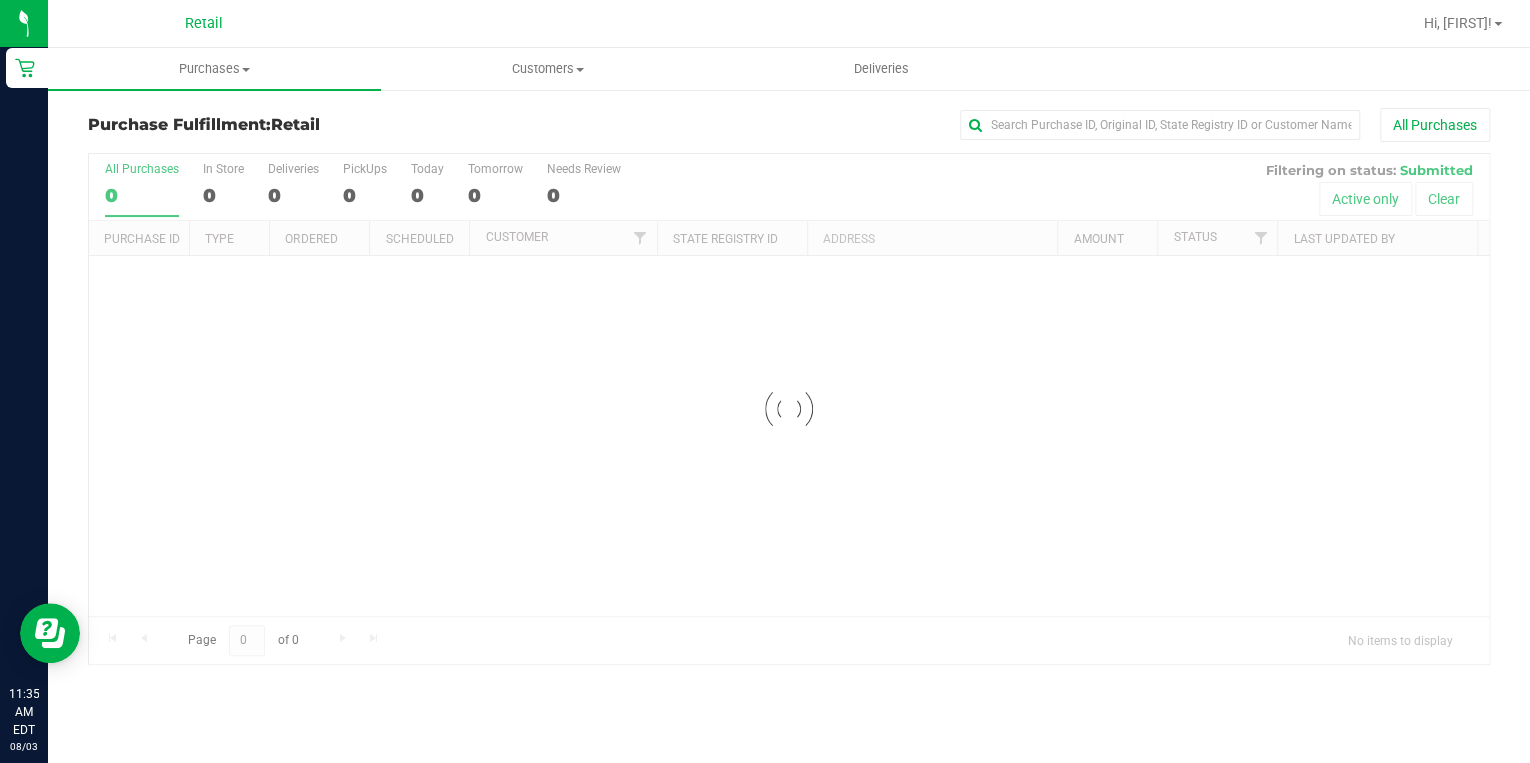 scroll, scrollTop: 0, scrollLeft: 0, axis: both 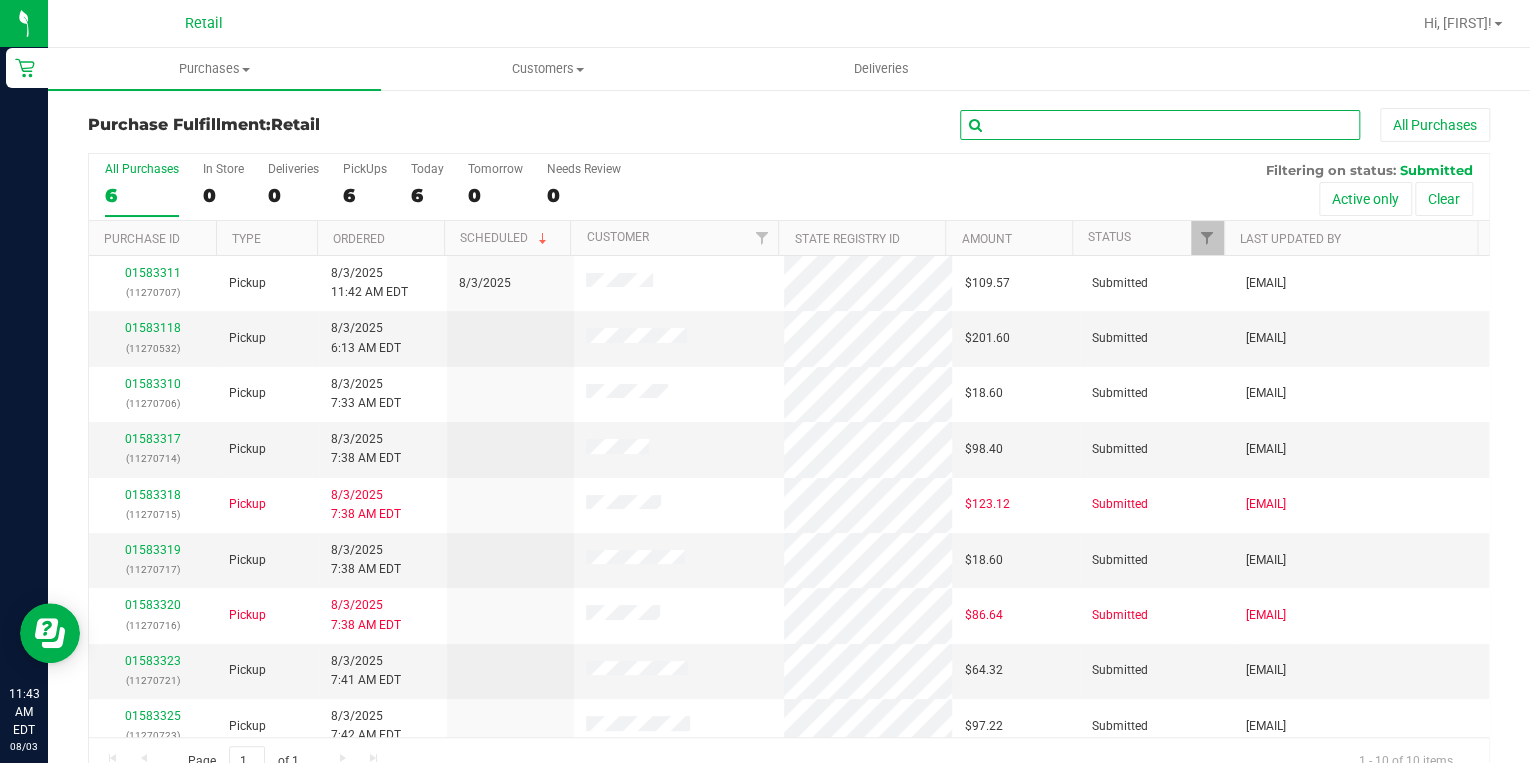 click at bounding box center (1160, 125) 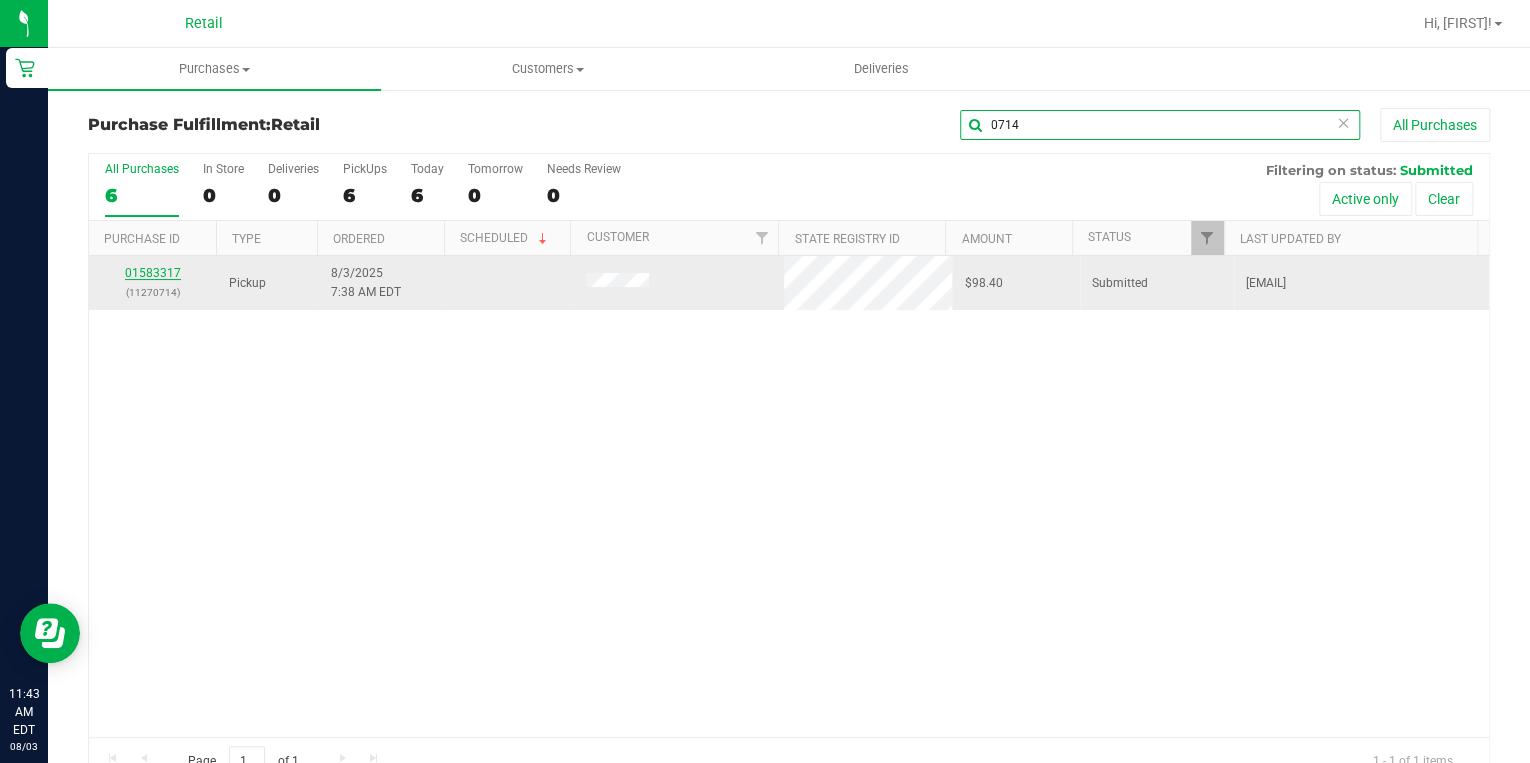 type on "0714" 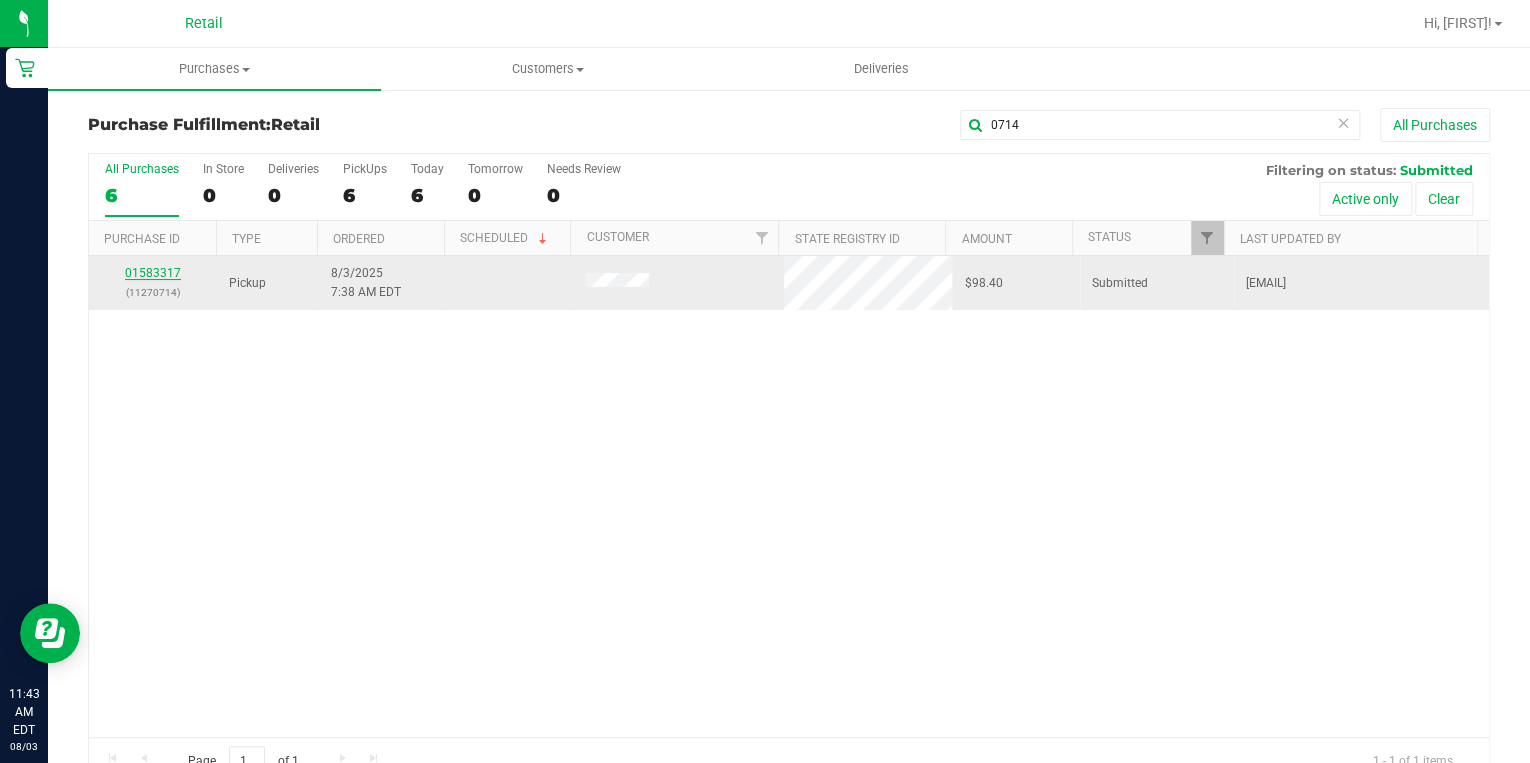 click on "01583317" at bounding box center [153, 273] 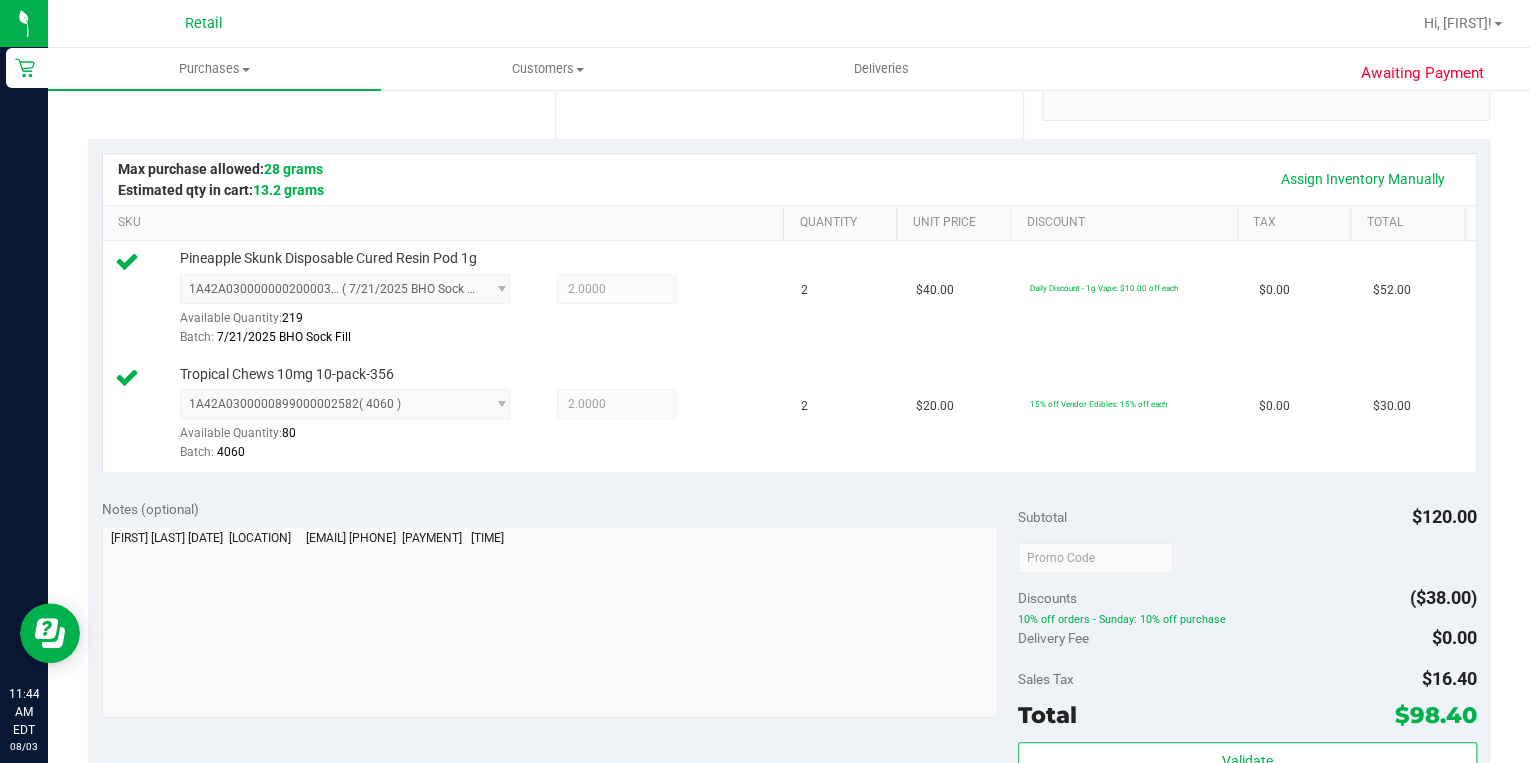 scroll, scrollTop: 800, scrollLeft: 0, axis: vertical 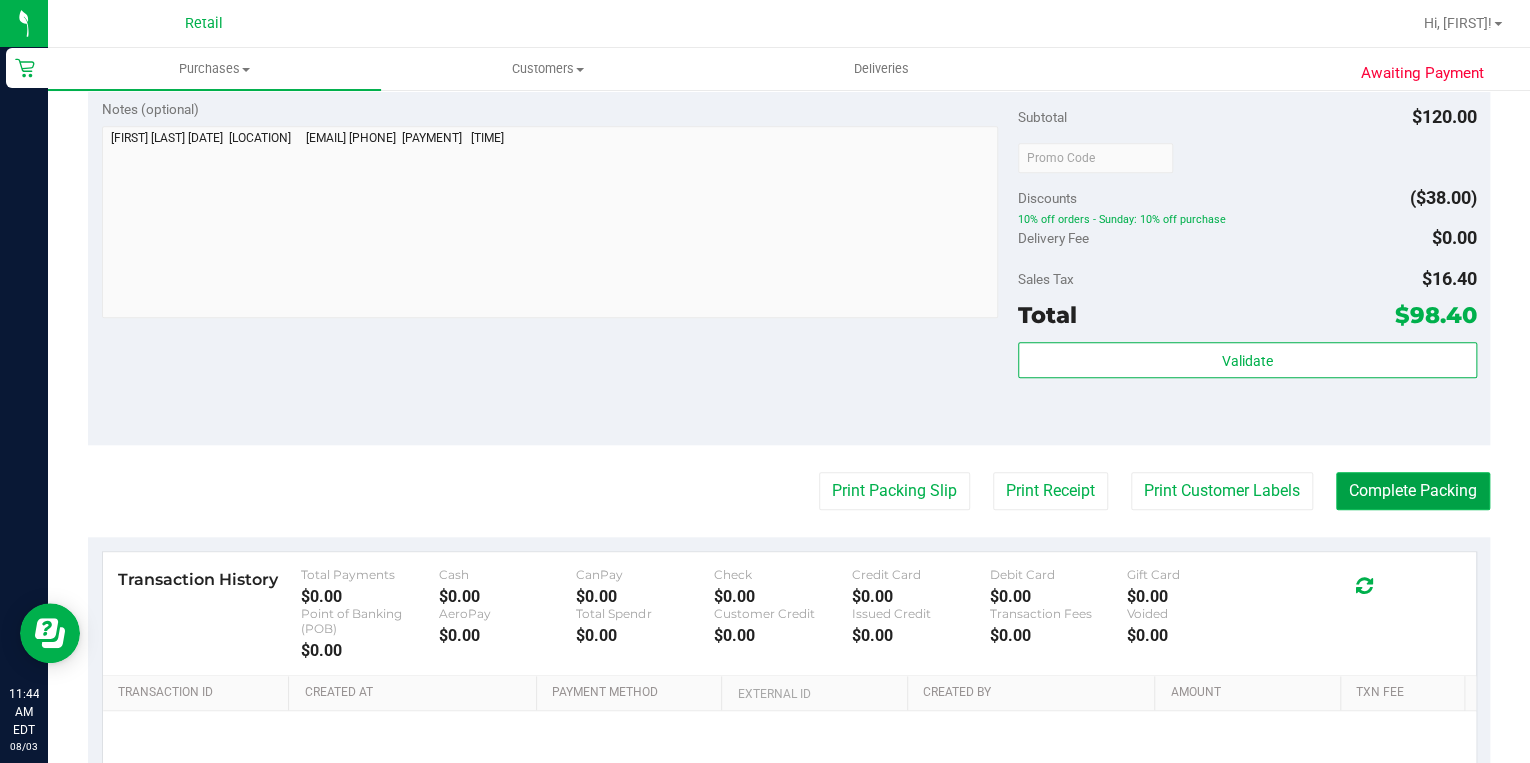 click on "Complete Packing" at bounding box center [1413, 491] 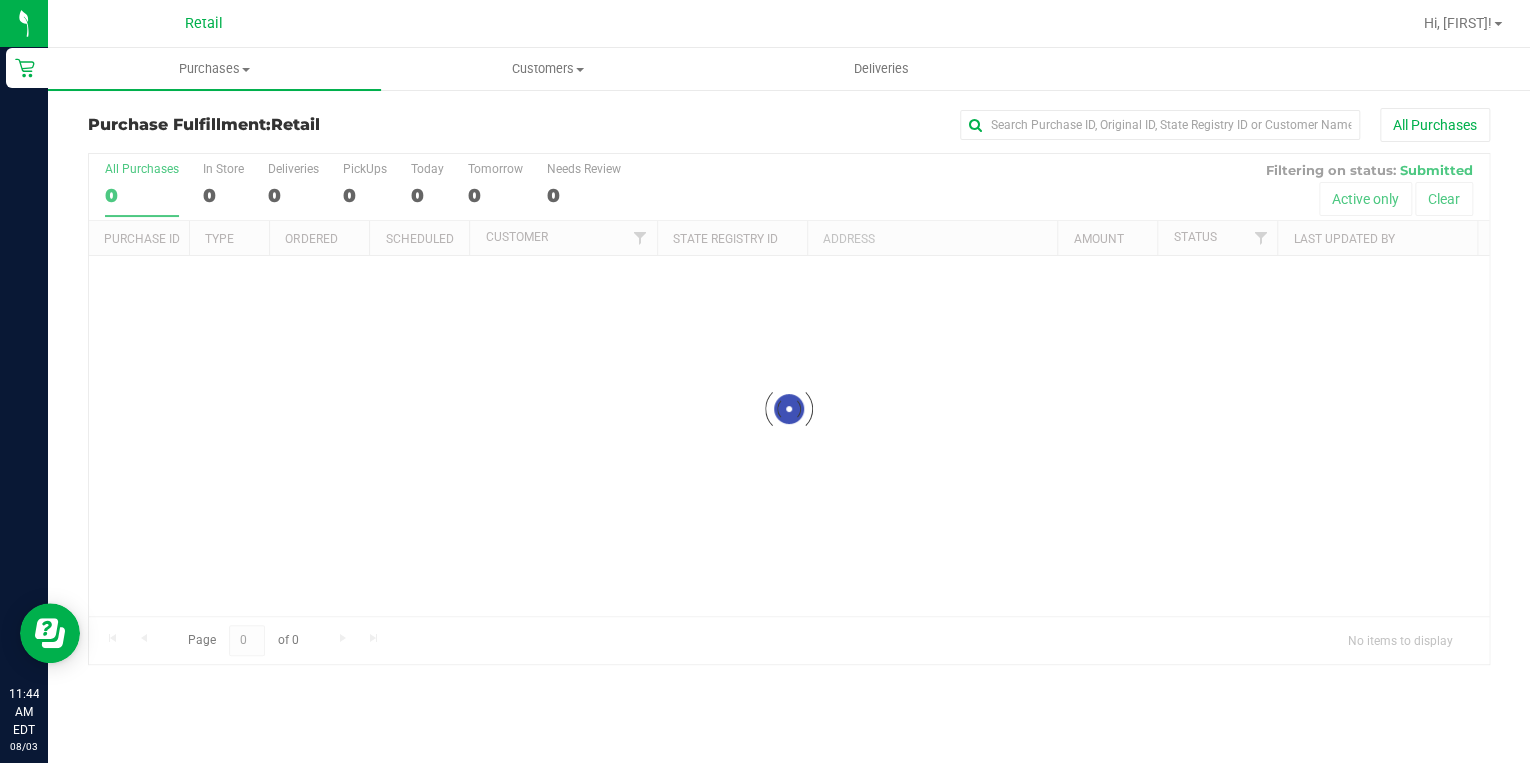scroll, scrollTop: 0, scrollLeft: 0, axis: both 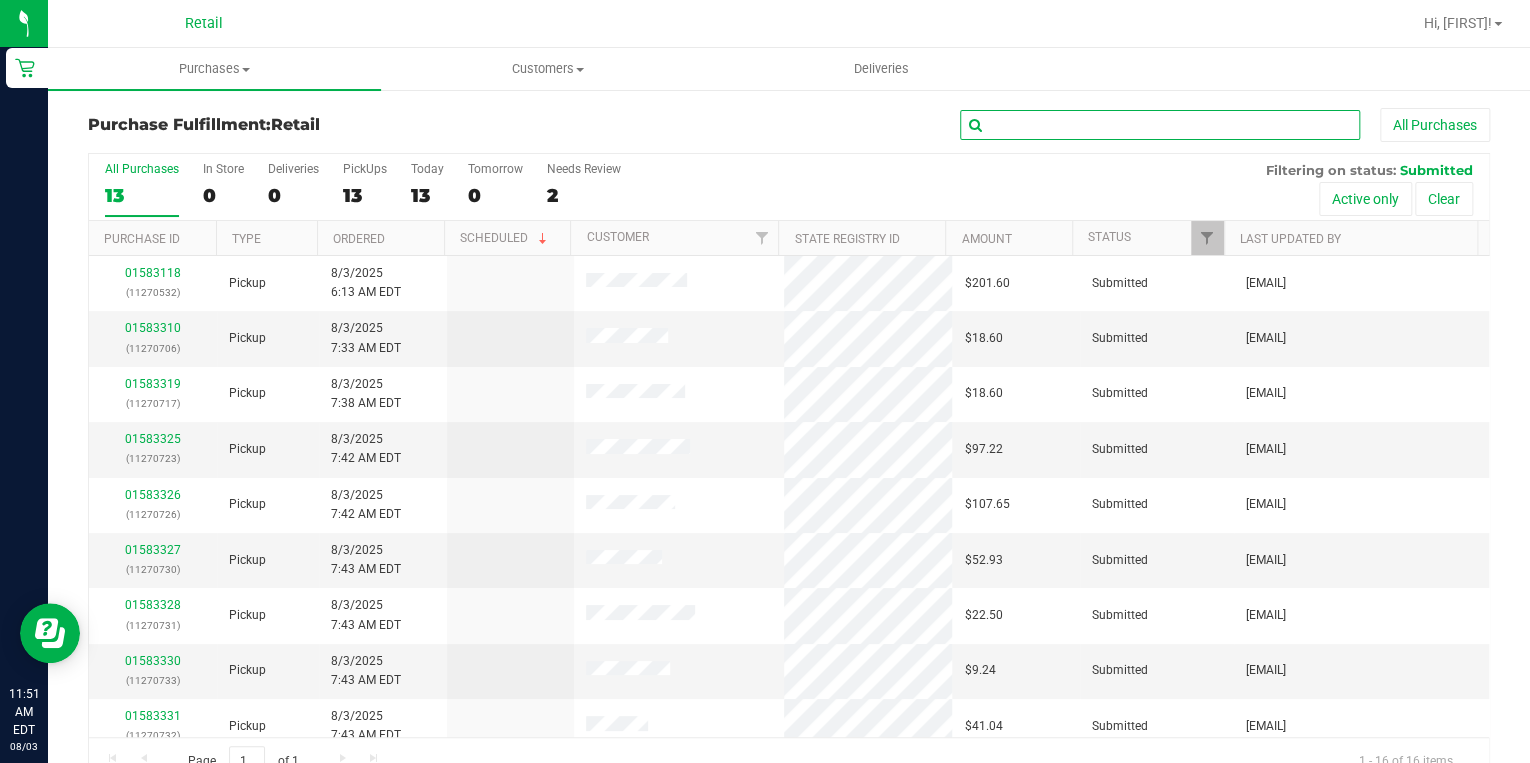 click at bounding box center (1160, 125) 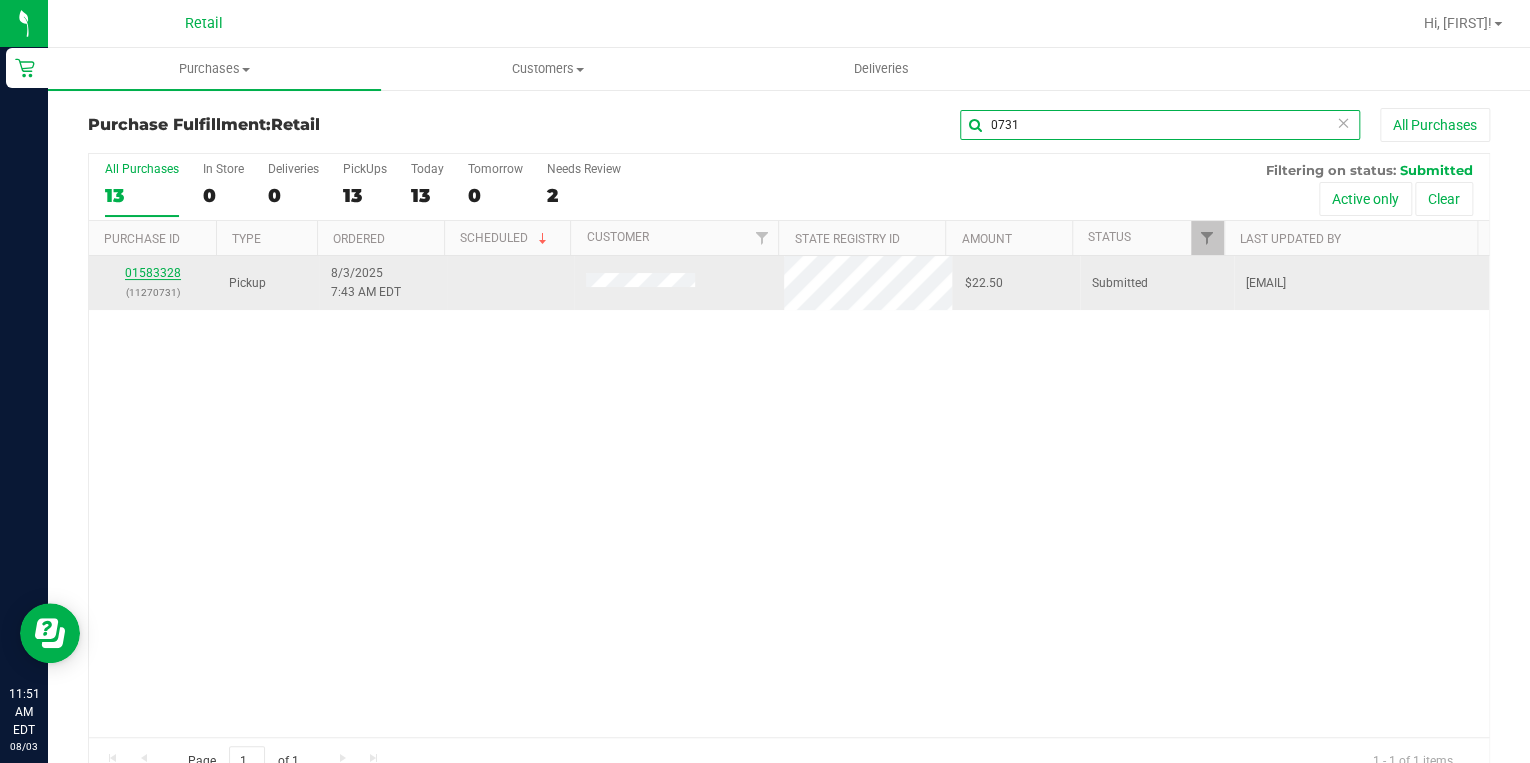 type on "0731" 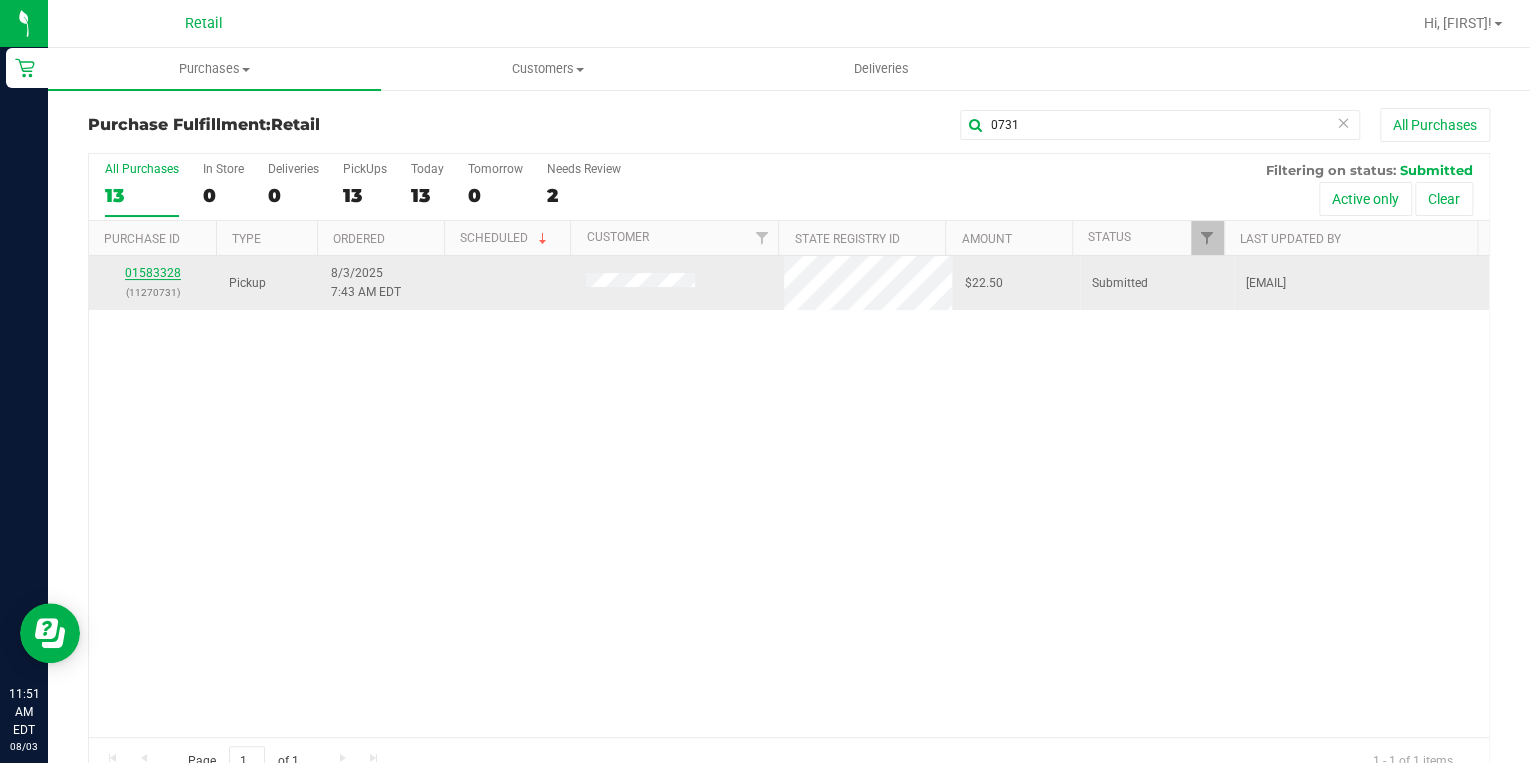 click on "01583328" at bounding box center (153, 273) 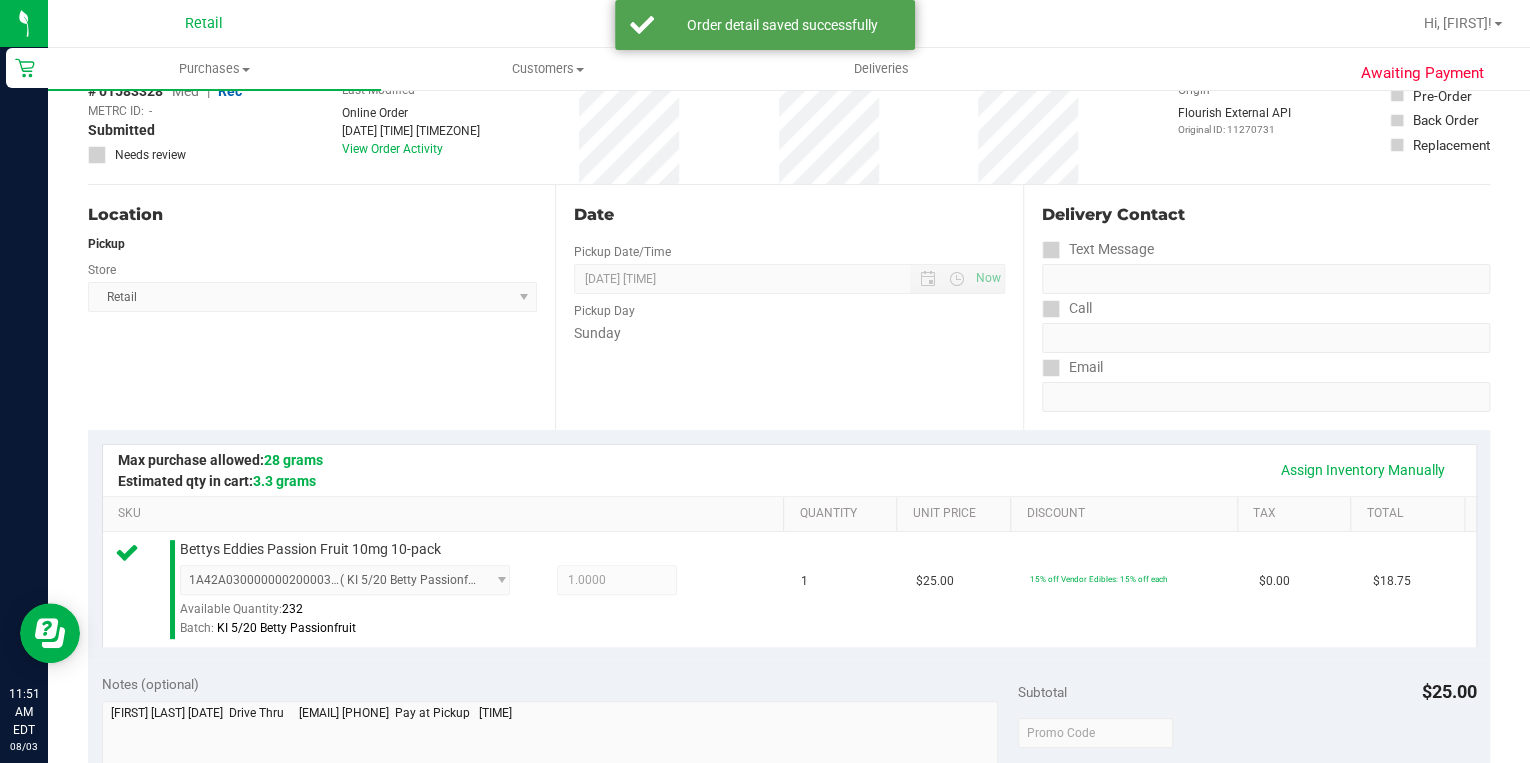 scroll, scrollTop: 480, scrollLeft: 0, axis: vertical 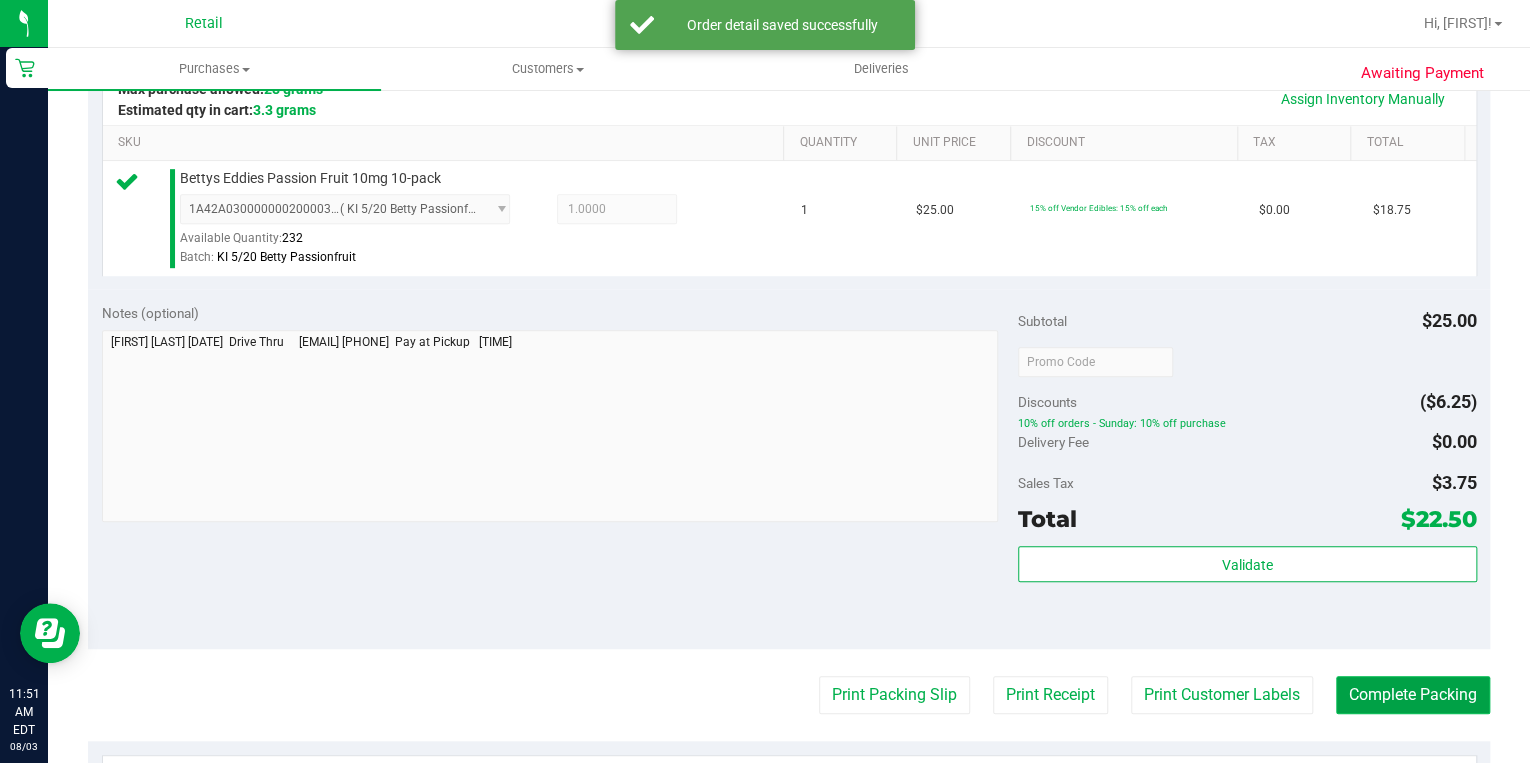 click on "Complete Packing" at bounding box center [1413, 695] 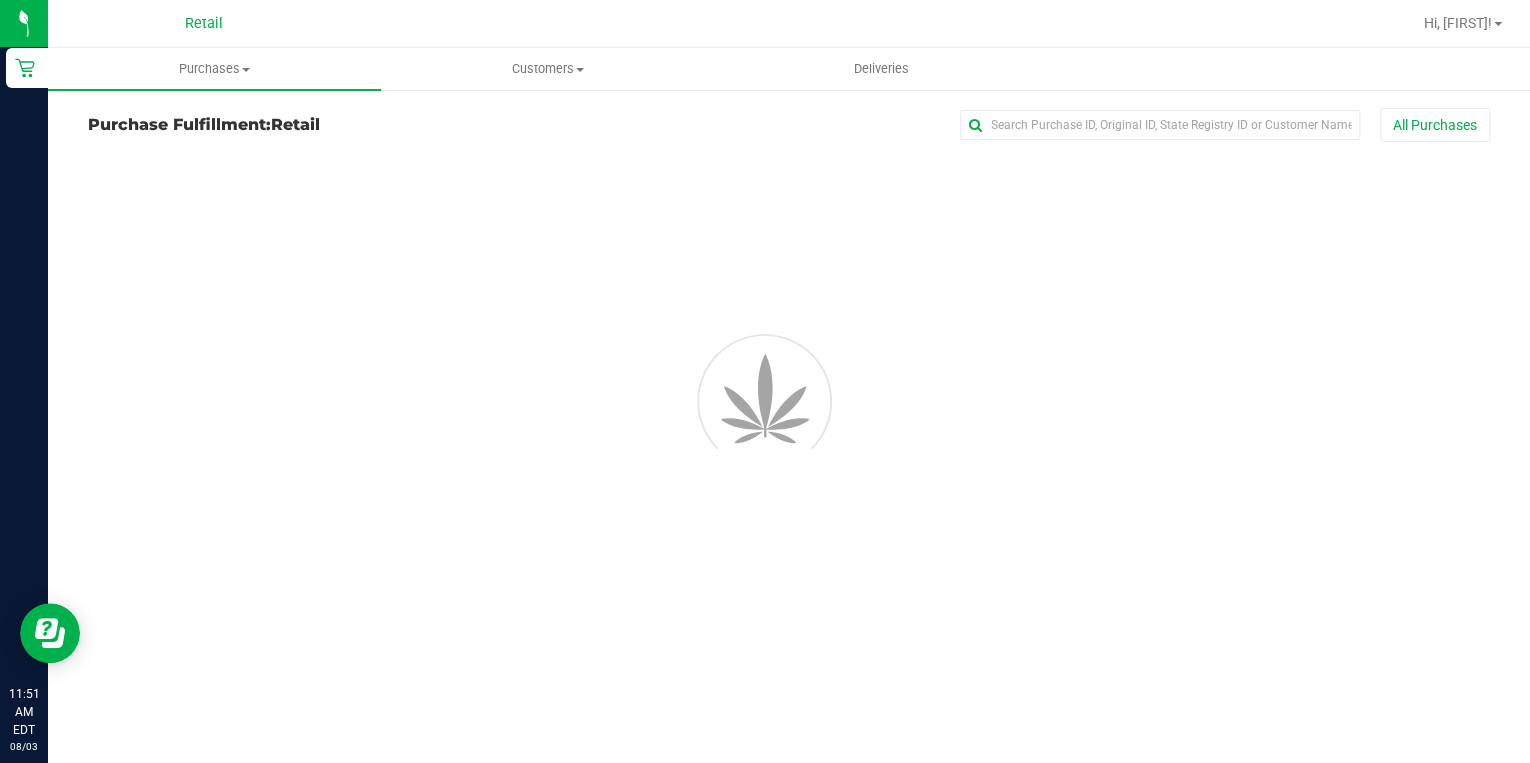 scroll, scrollTop: 0, scrollLeft: 0, axis: both 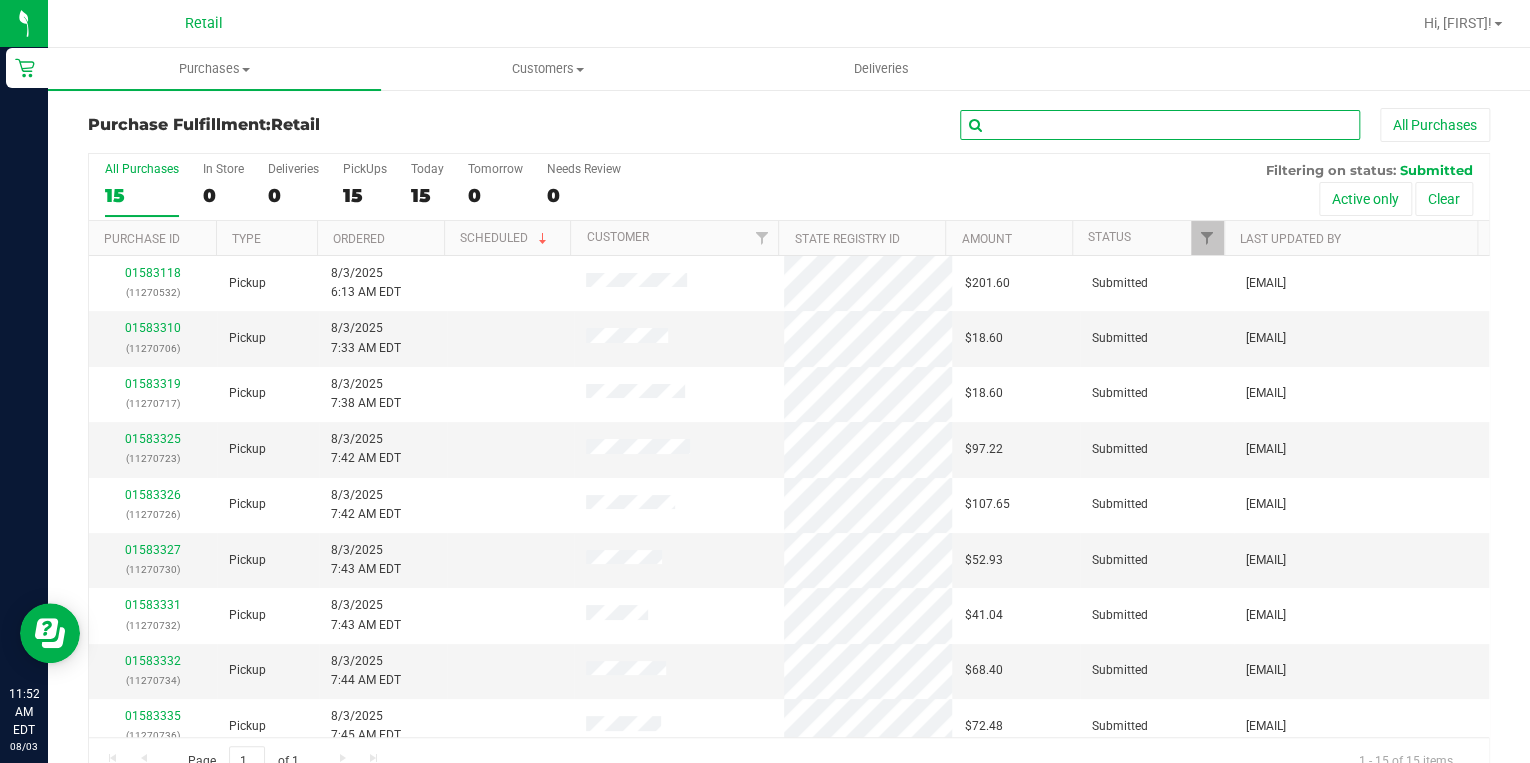 click at bounding box center [1160, 125] 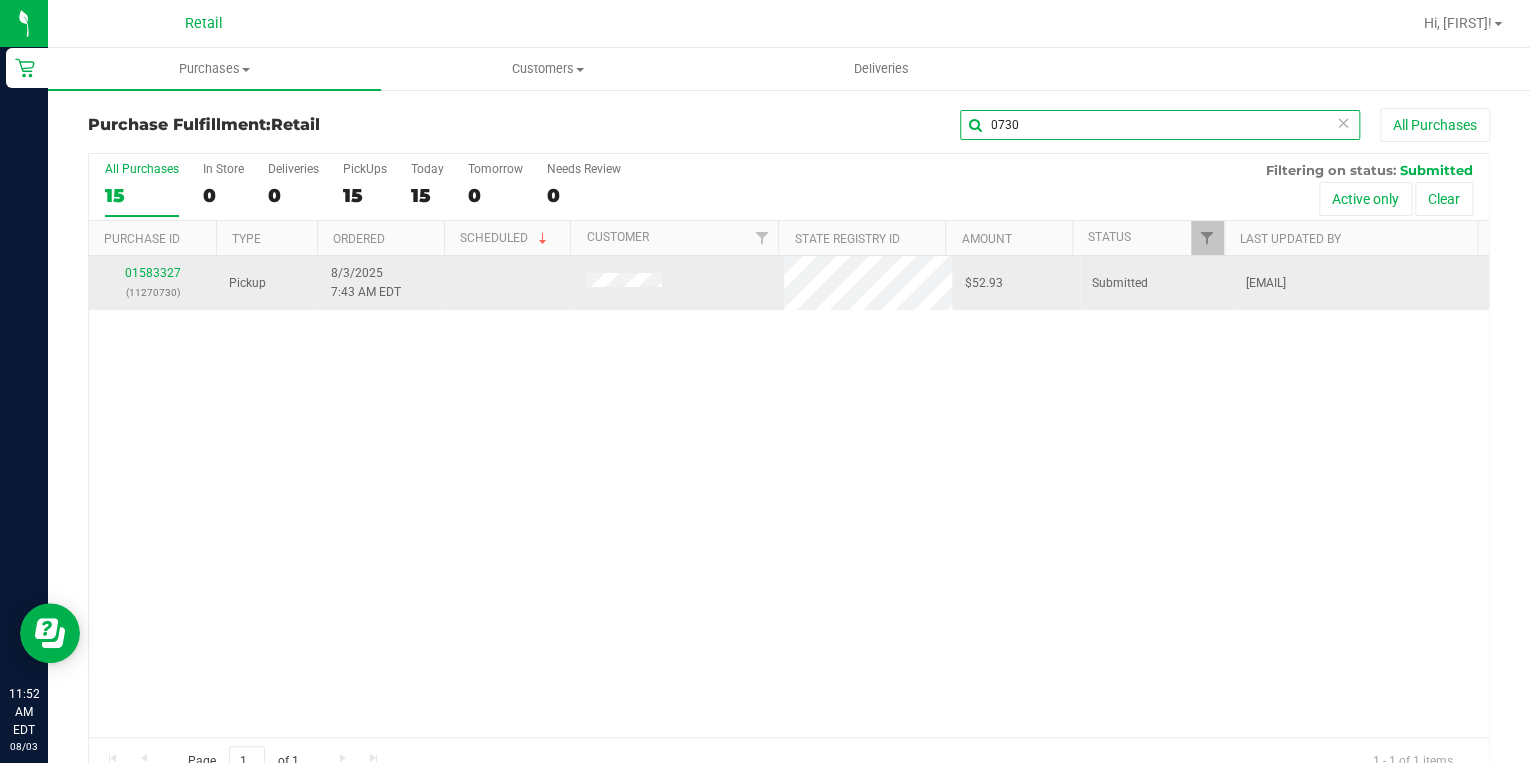 type on "0730" 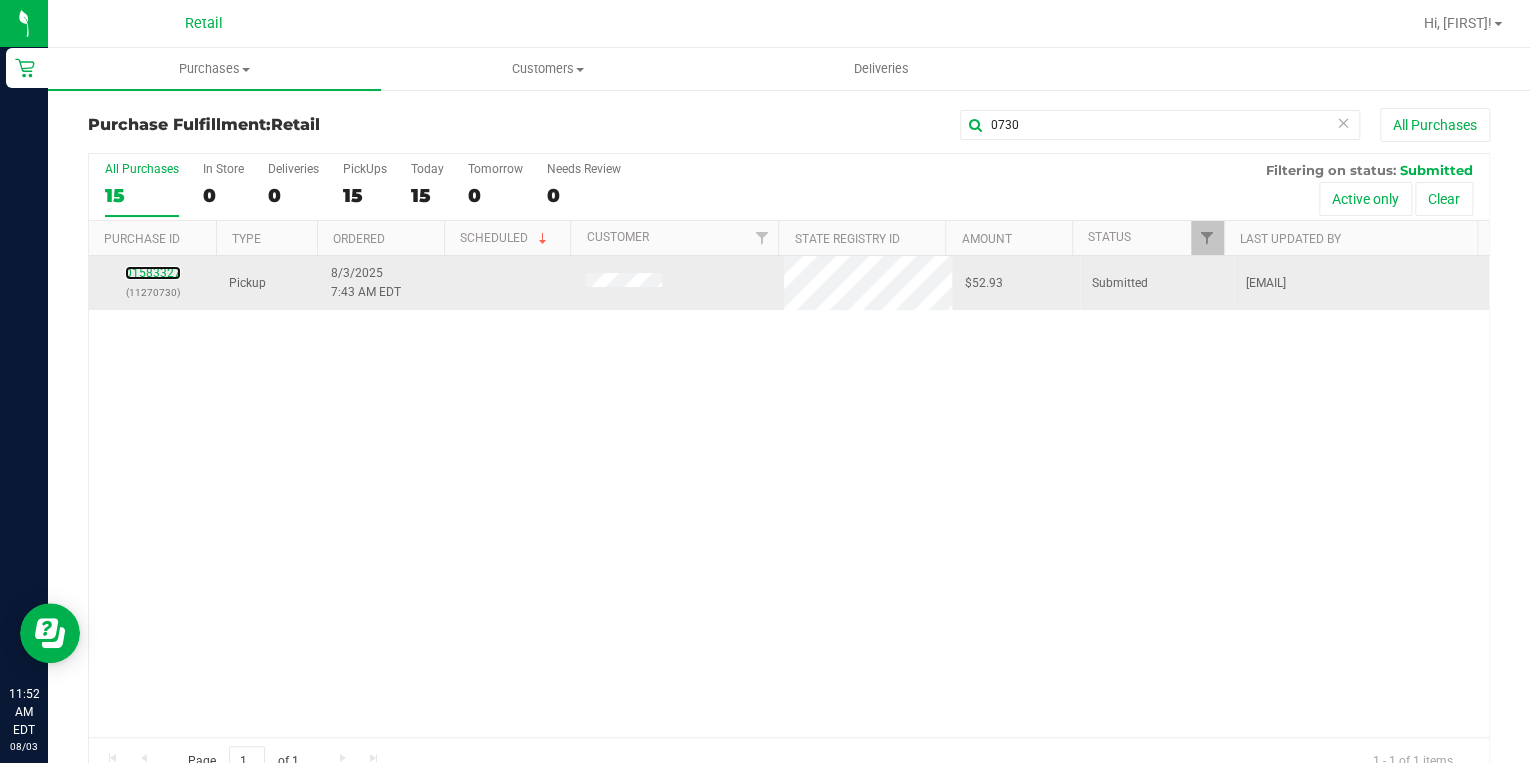 click on "01583327" at bounding box center [153, 273] 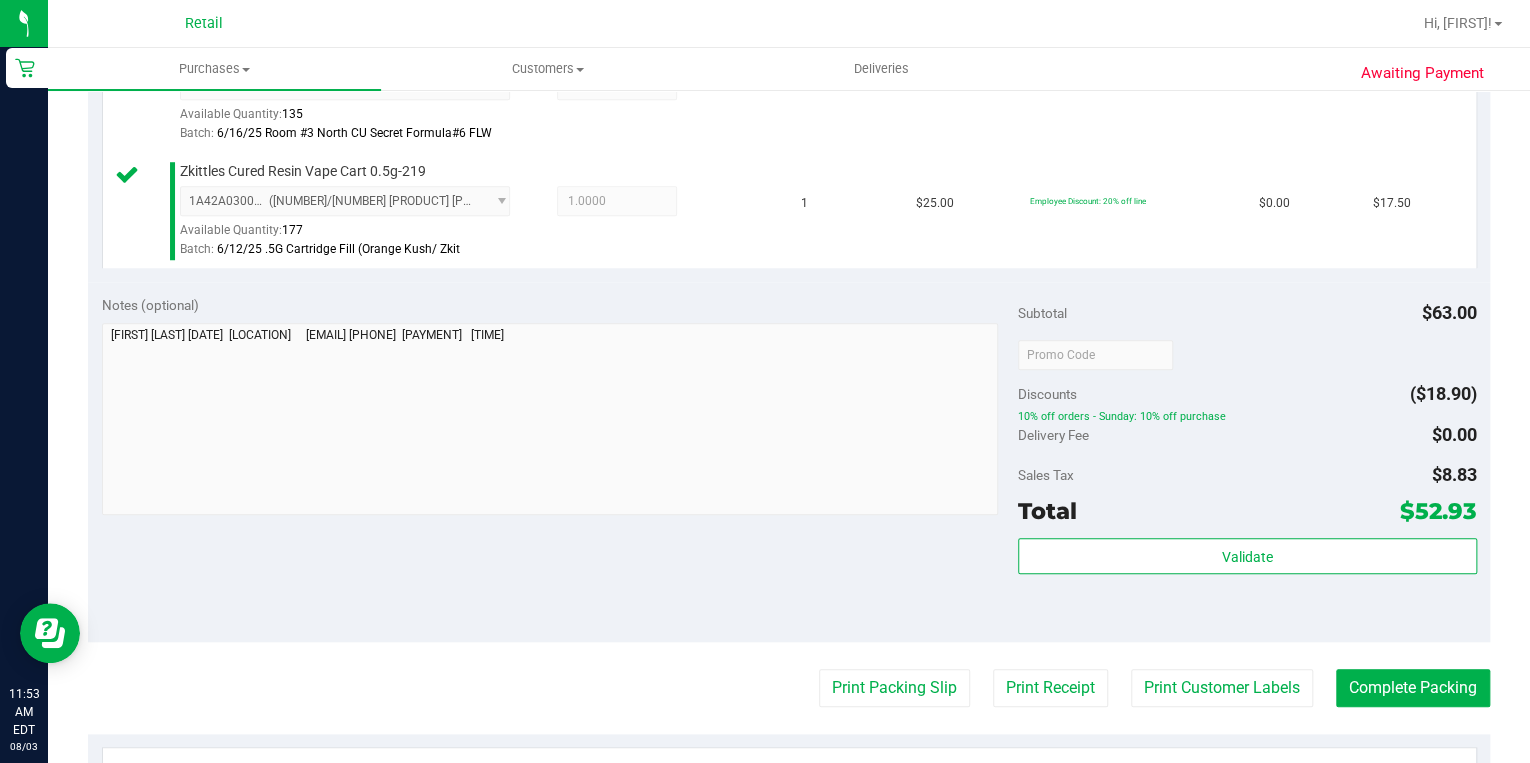 scroll, scrollTop: 720, scrollLeft: 0, axis: vertical 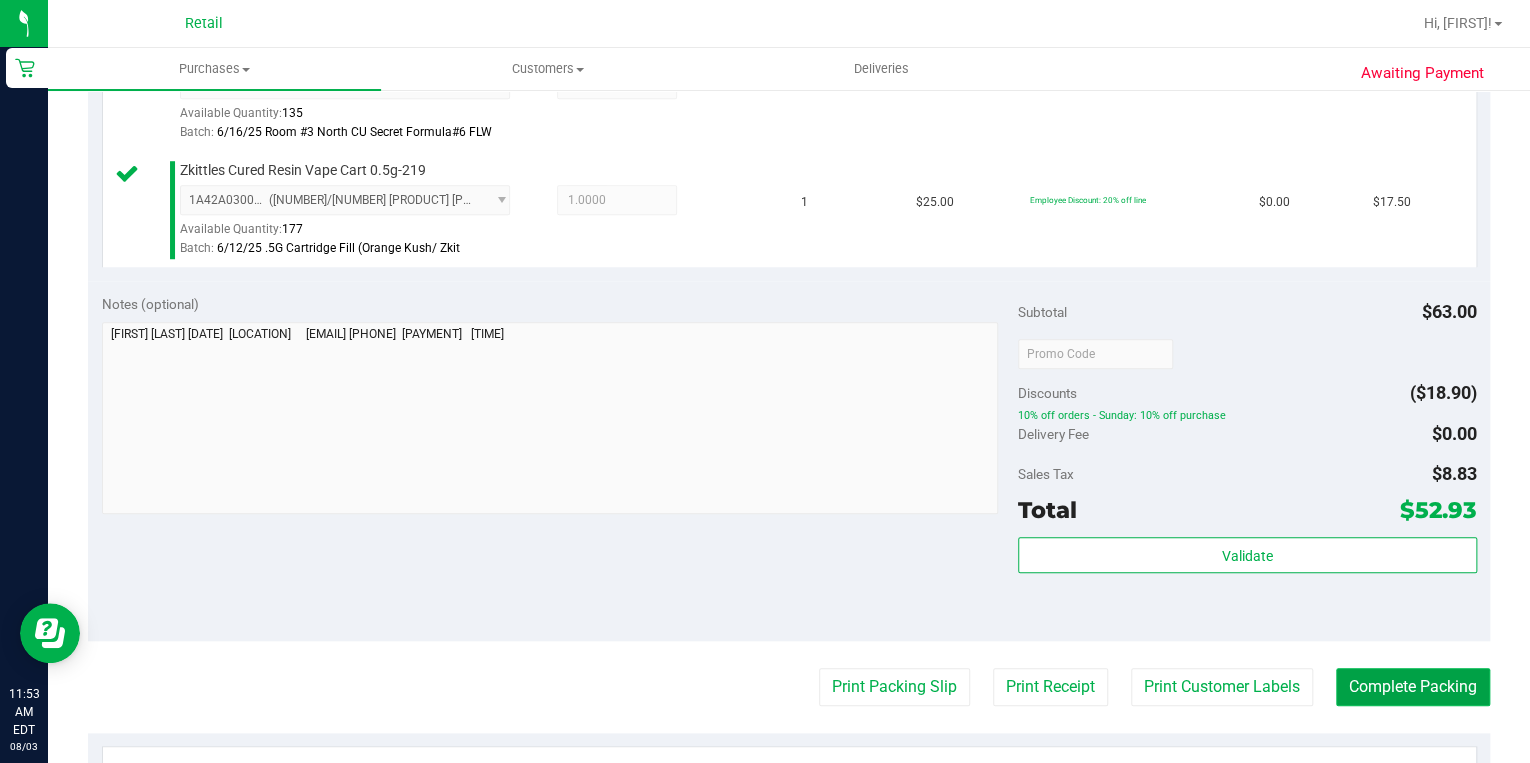 click on "Complete Packing" at bounding box center [1413, 687] 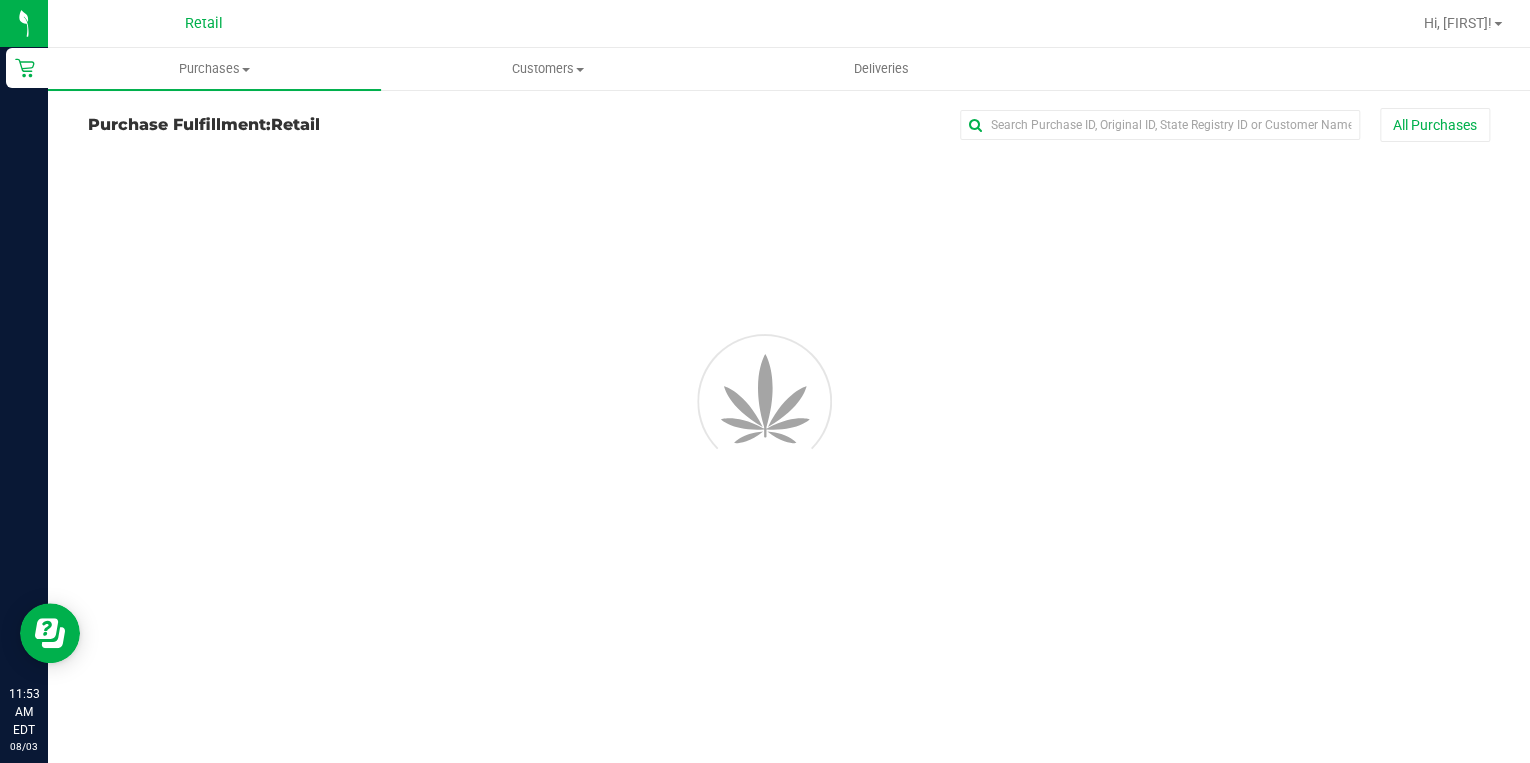scroll, scrollTop: 0, scrollLeft: 0, axis: both 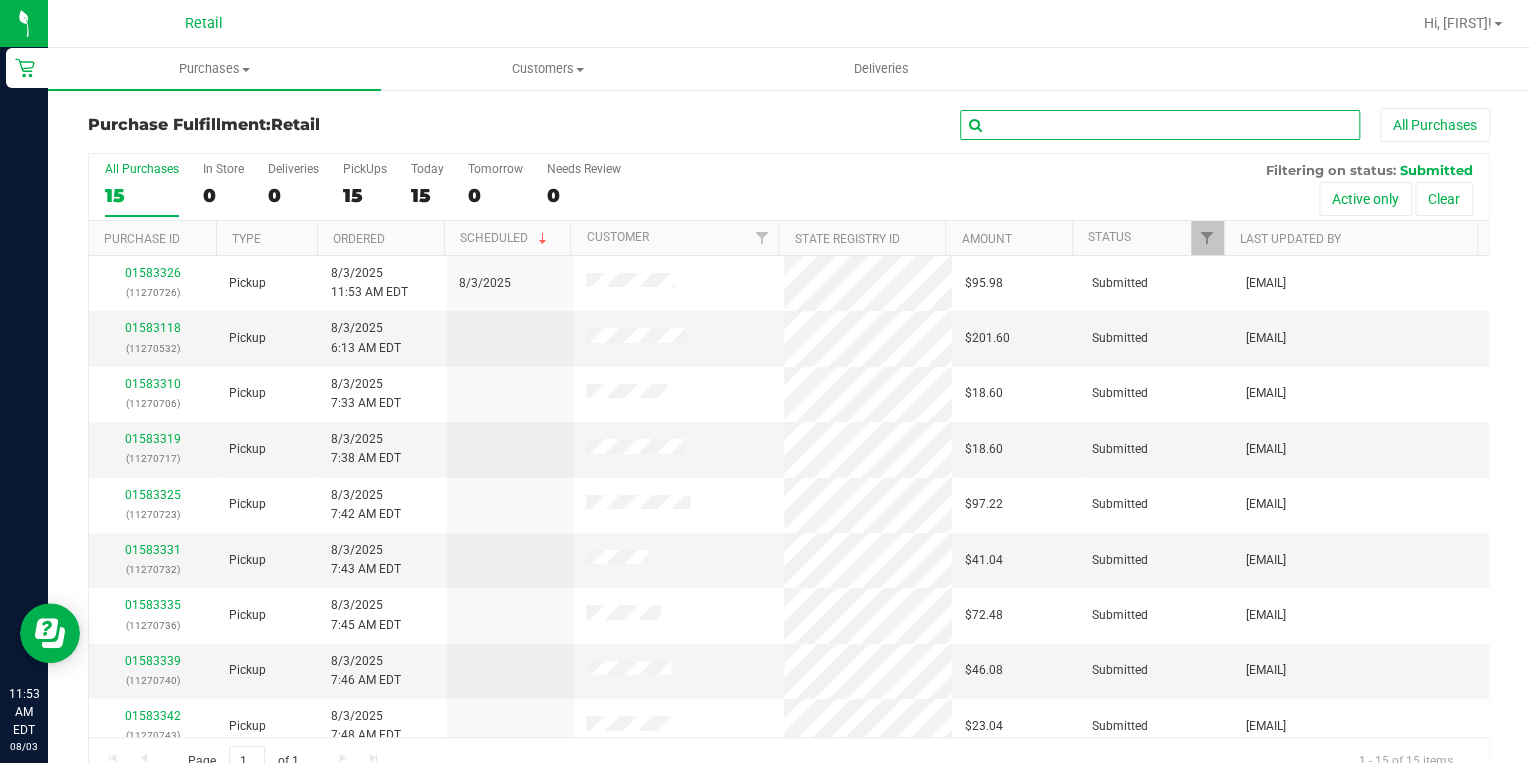 click at bounding box center [1160, 125] 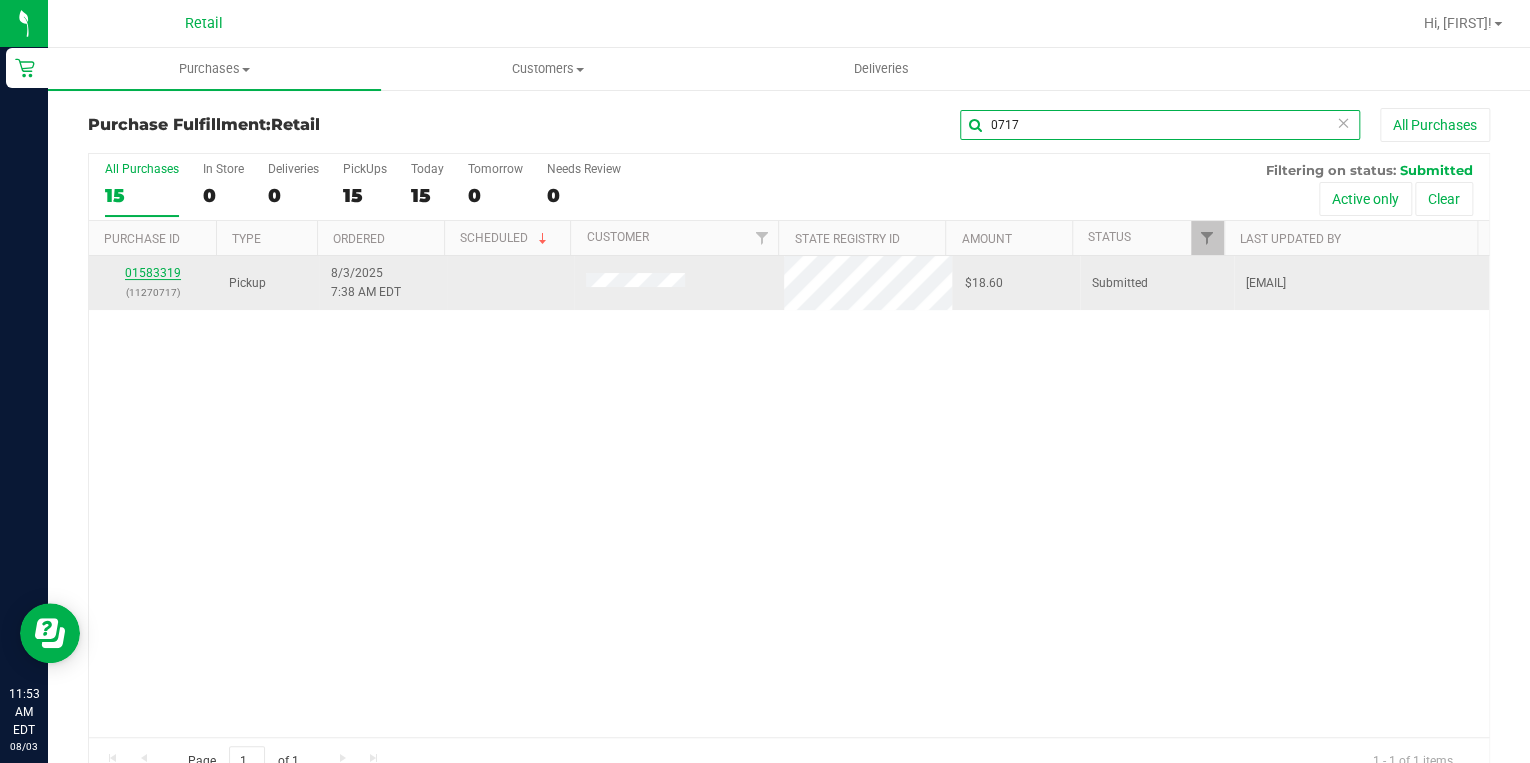 type on "0717" 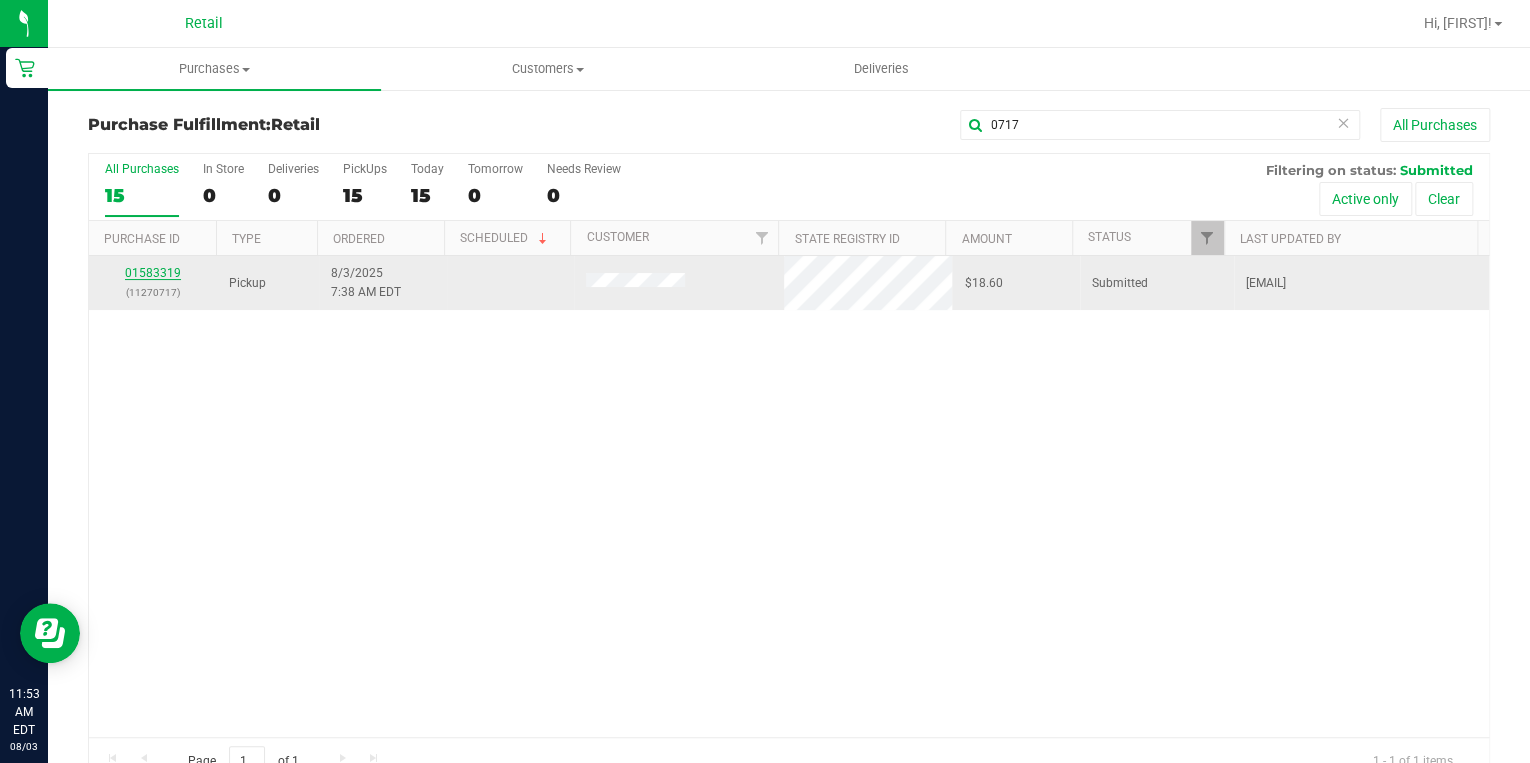 click on "01583319" at bounding box center (153, 273) 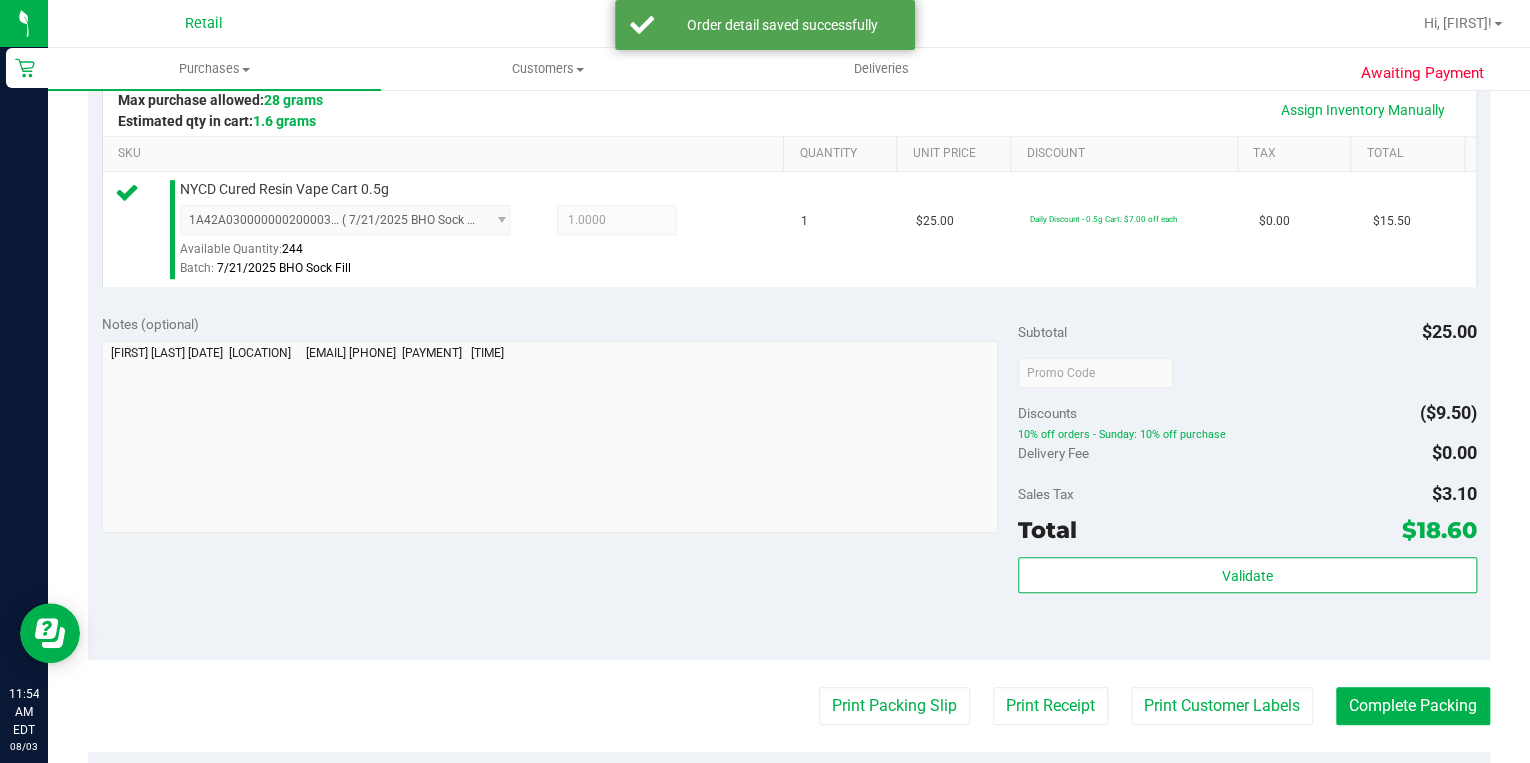 scroll, scrollTop: 480, scrollLeft: 0, axis: vertical 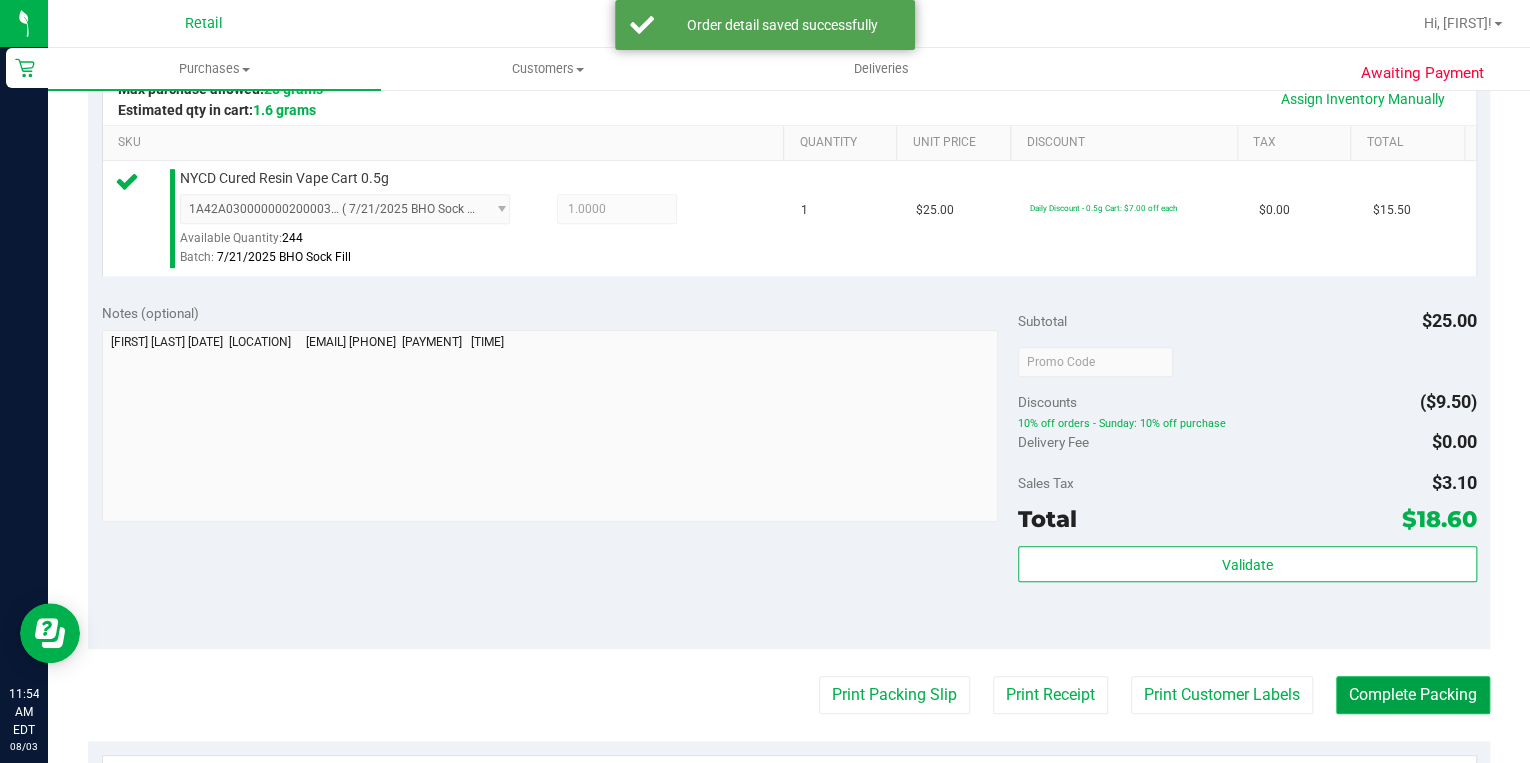 click on "Complete Packing" at bounding box center [1413, 695] 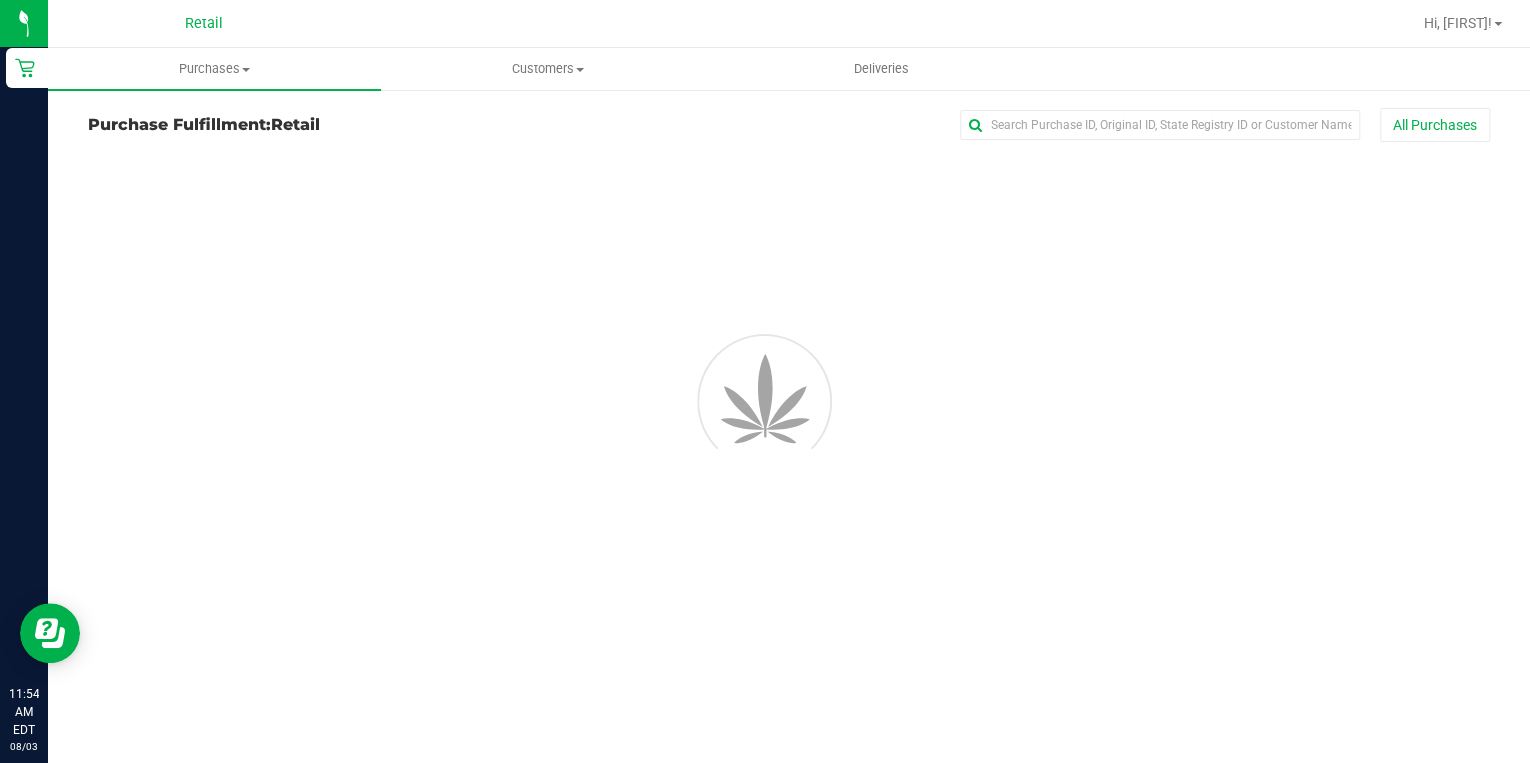 scroll, scrollTop: 0, scrollLeft: 0, axis: both 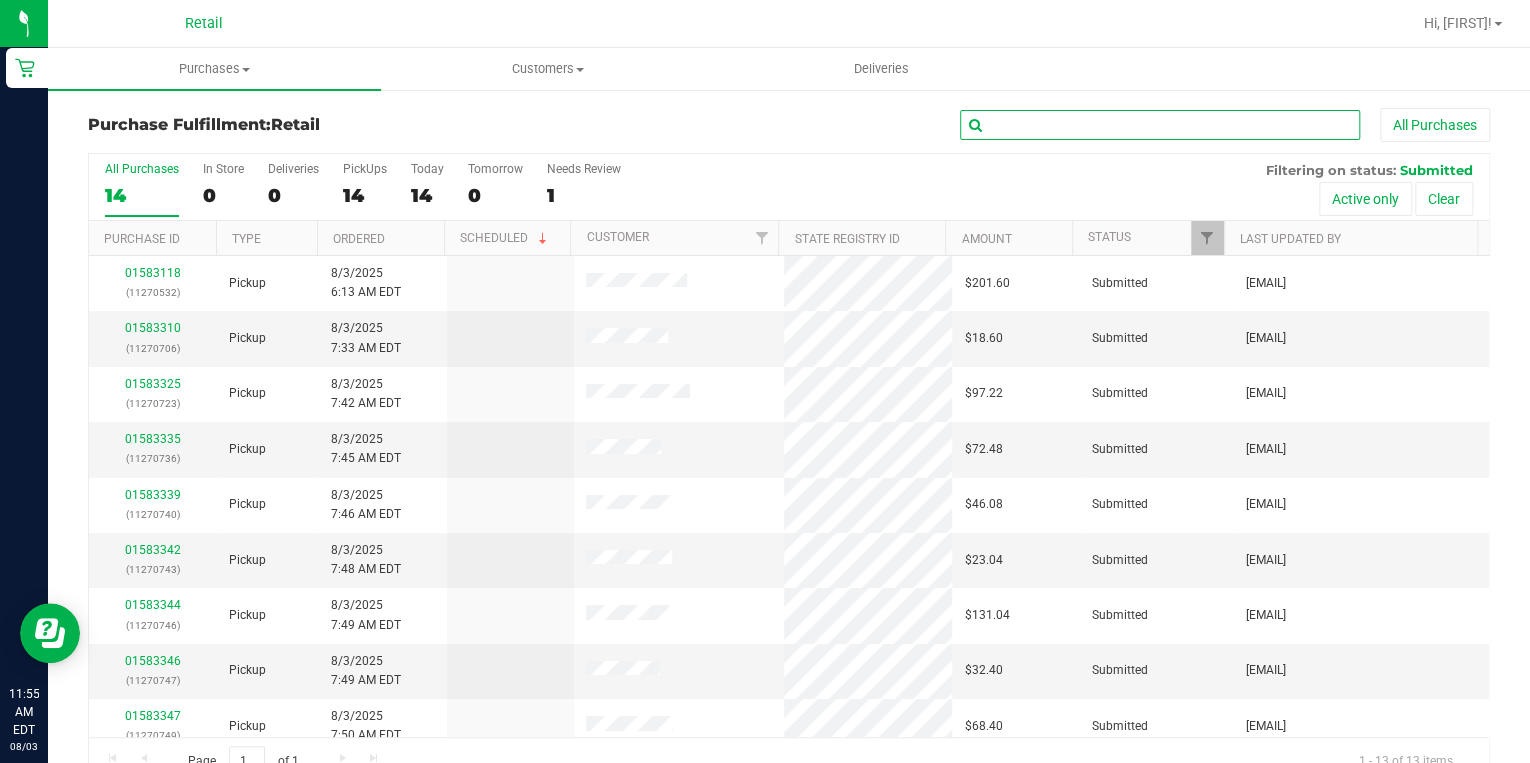 click at bounding box center [1160, 125] 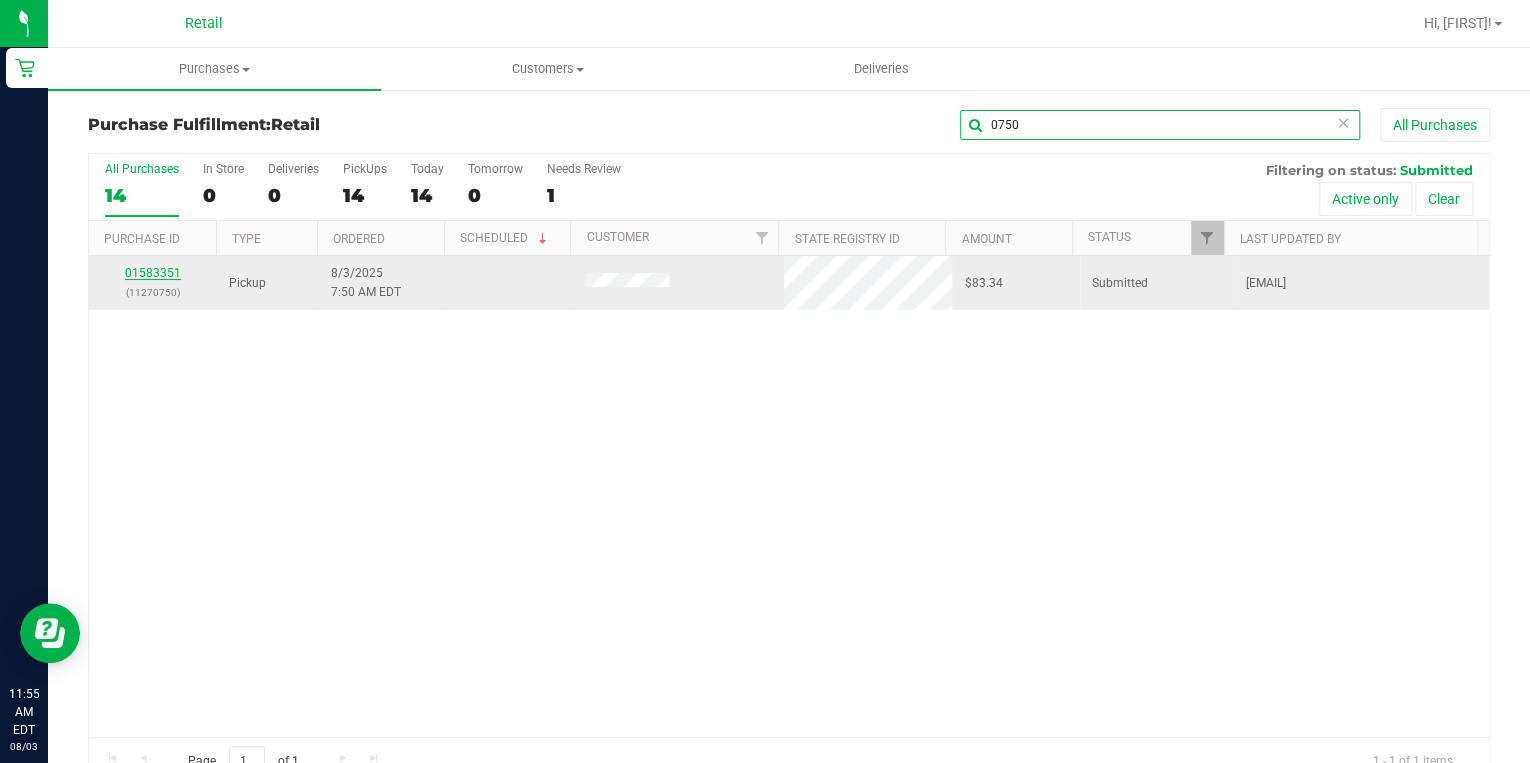 type on "0750" 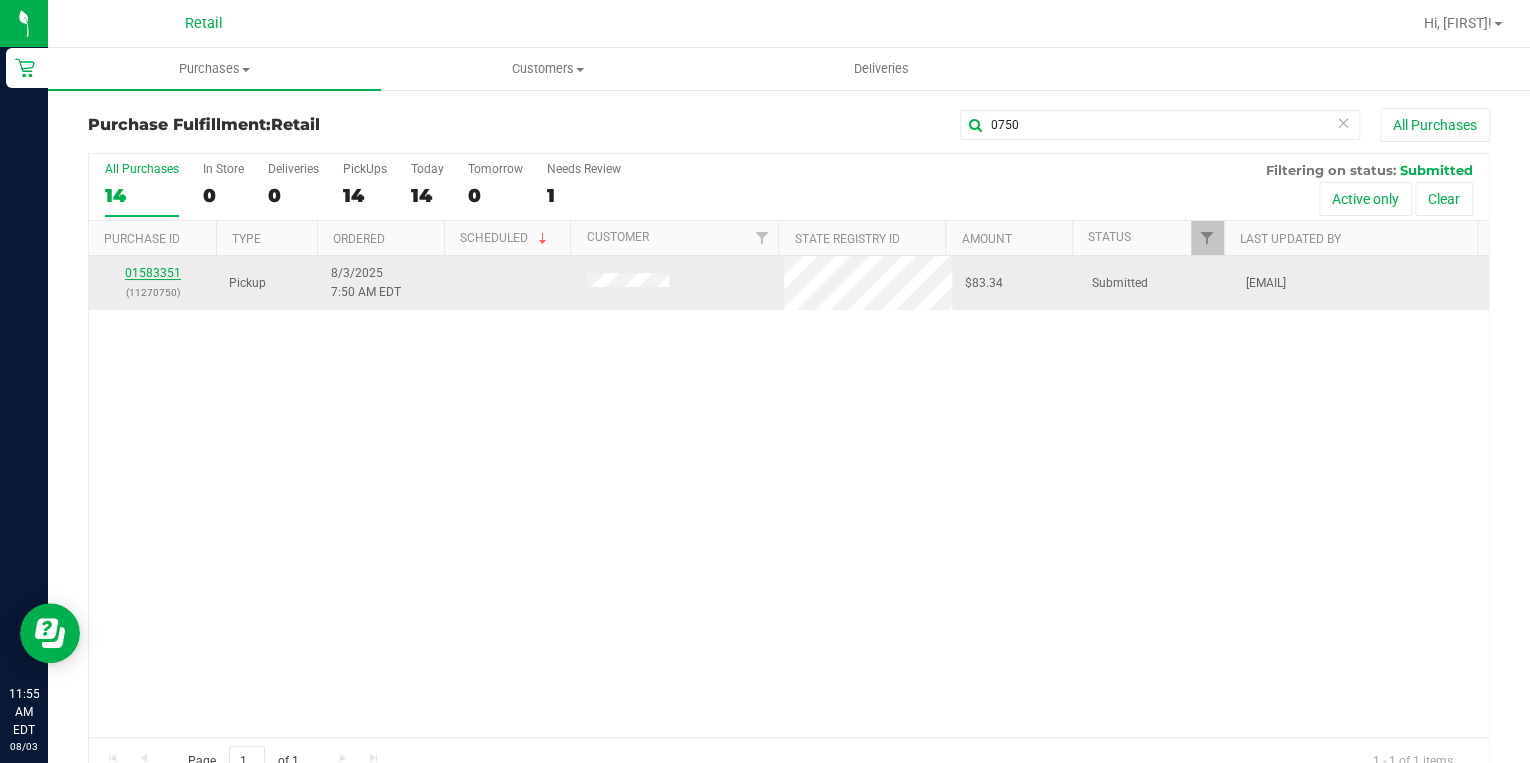 click on "01583351" at bounding box center (153, 273) 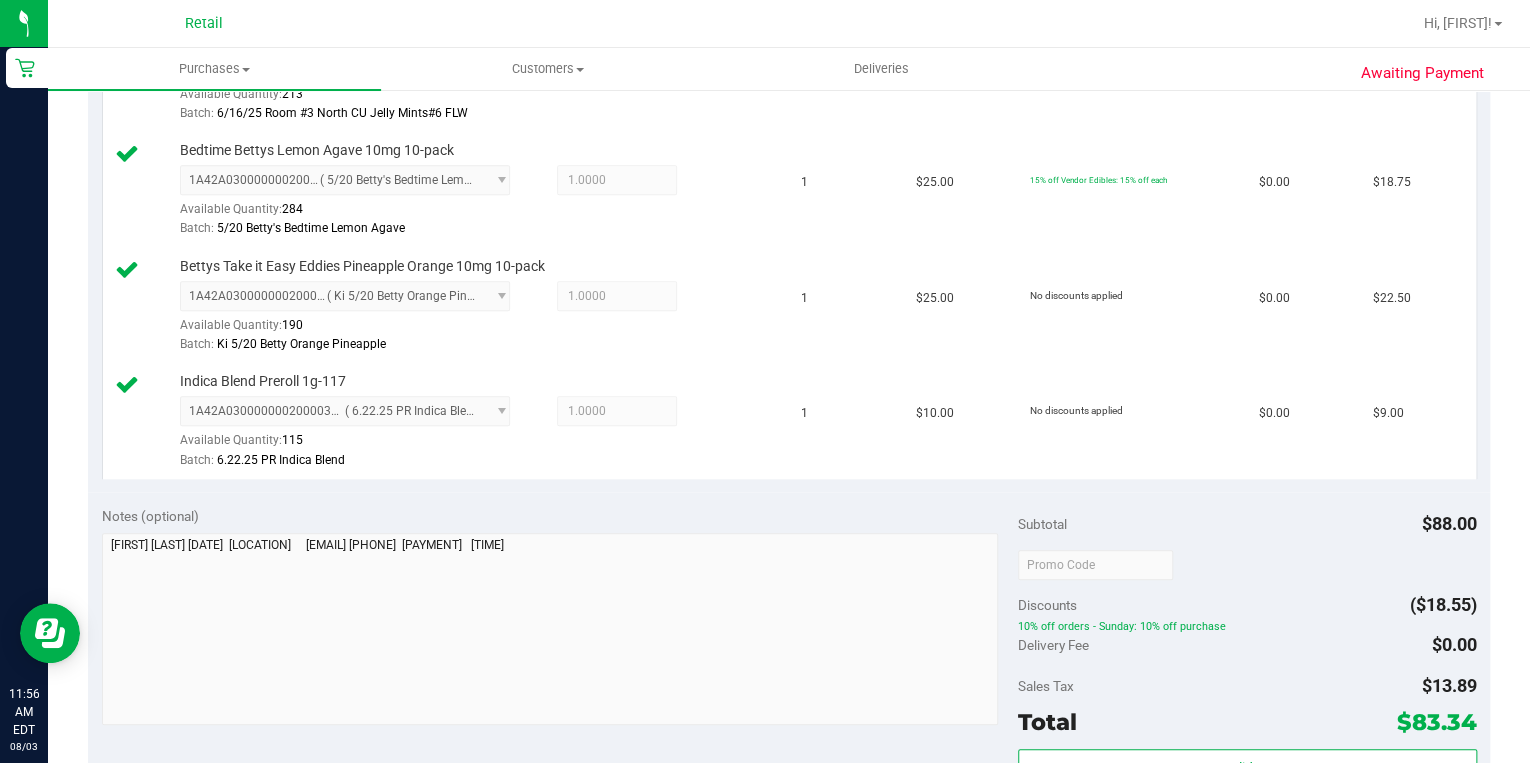 scroll, scrollTop: 800, scrollLeft: 0, axis: vertical 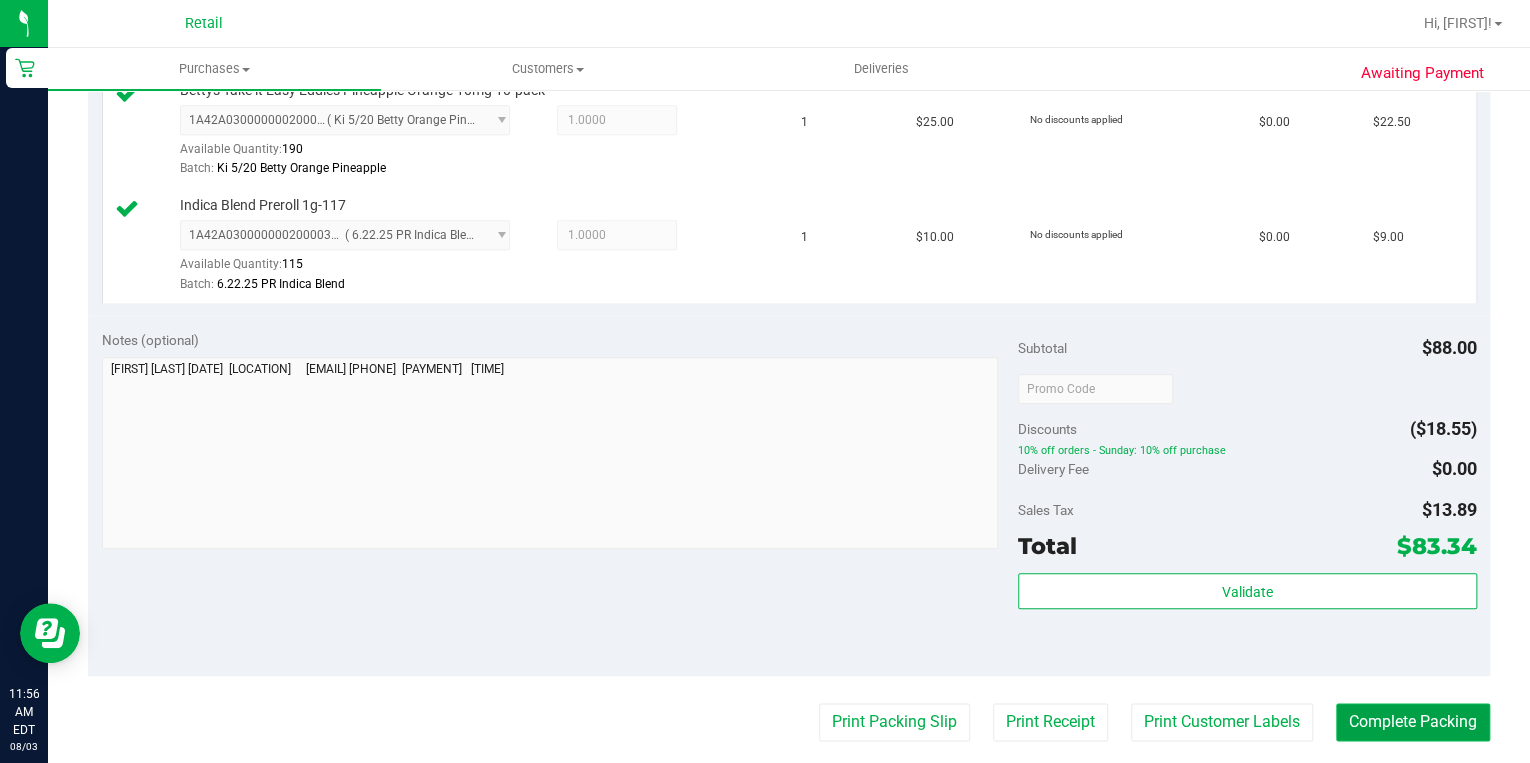 click on "Complete Packing" at bounding box center (1413, 722) 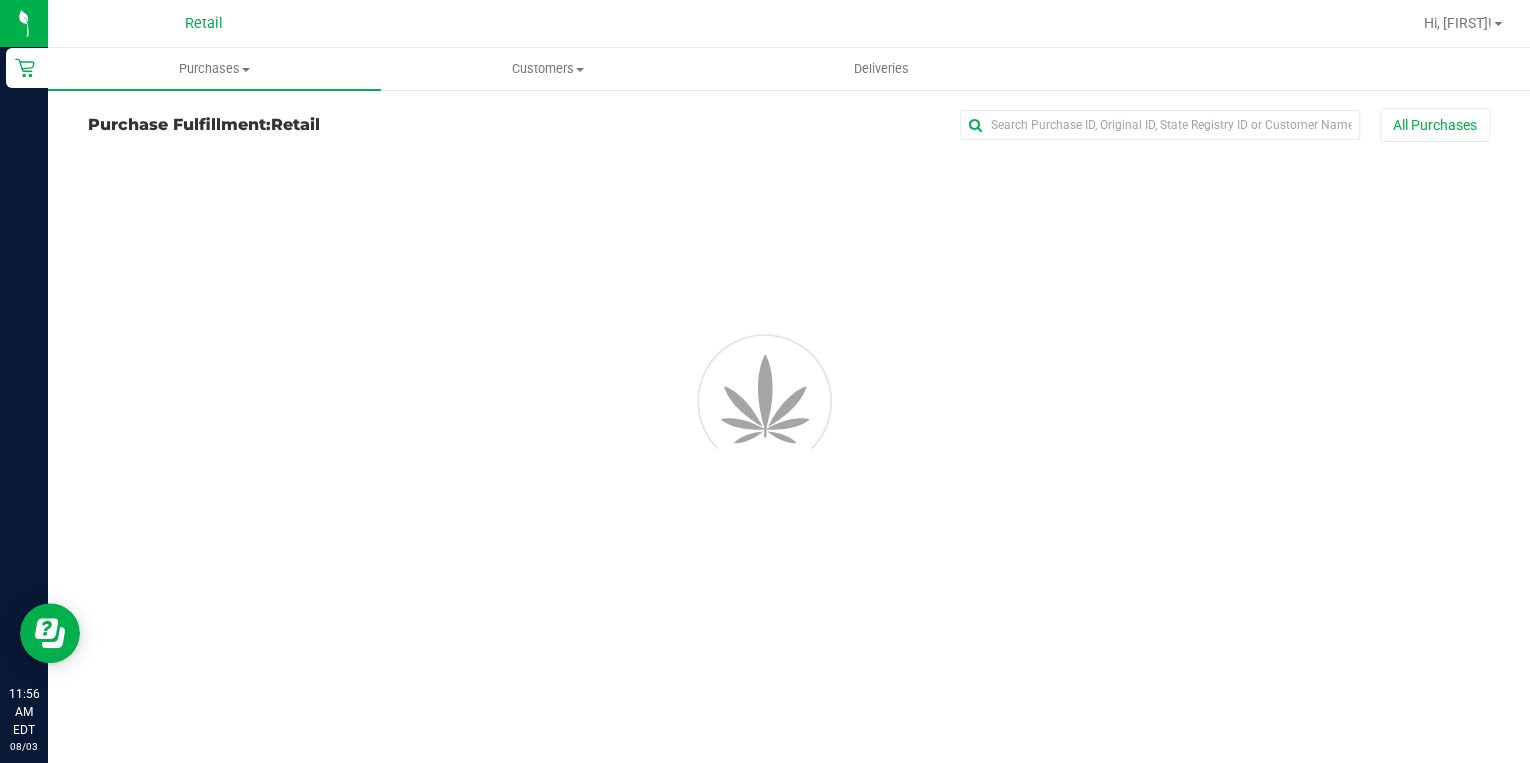 scroll, scrollTop: 0, scrollLeft: 0, axis: both 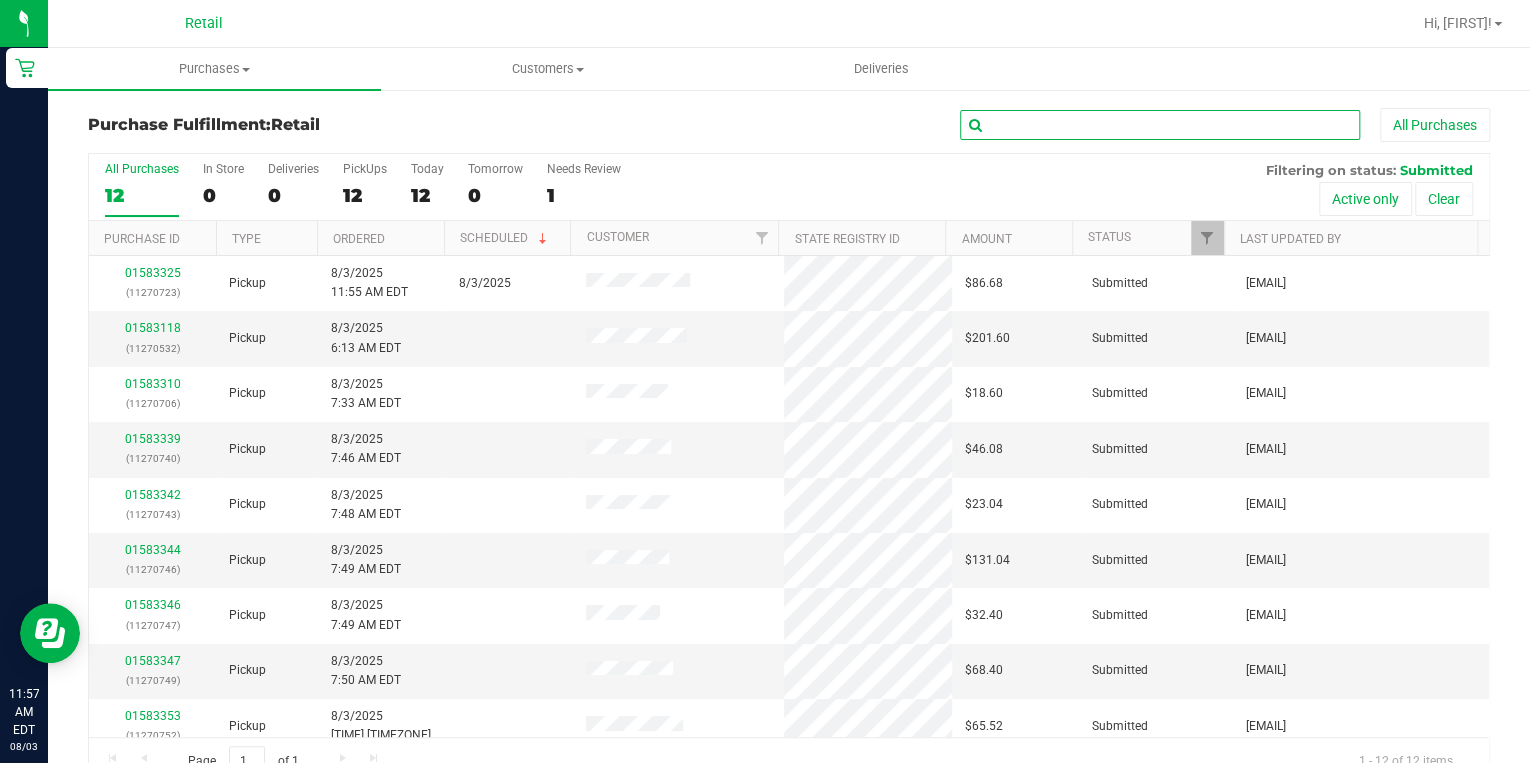 click at bounding box center (1160, 125) 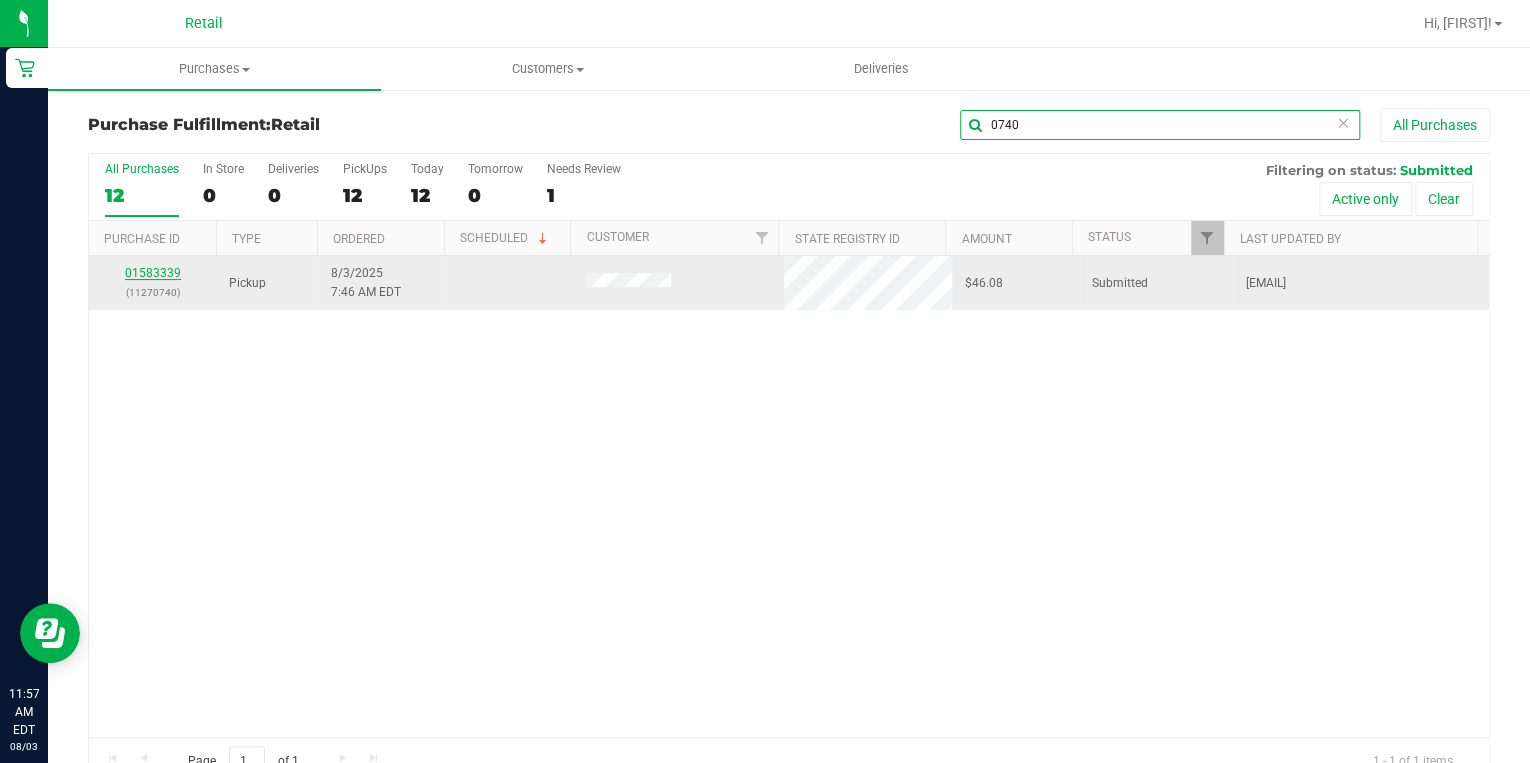 type on "0740" 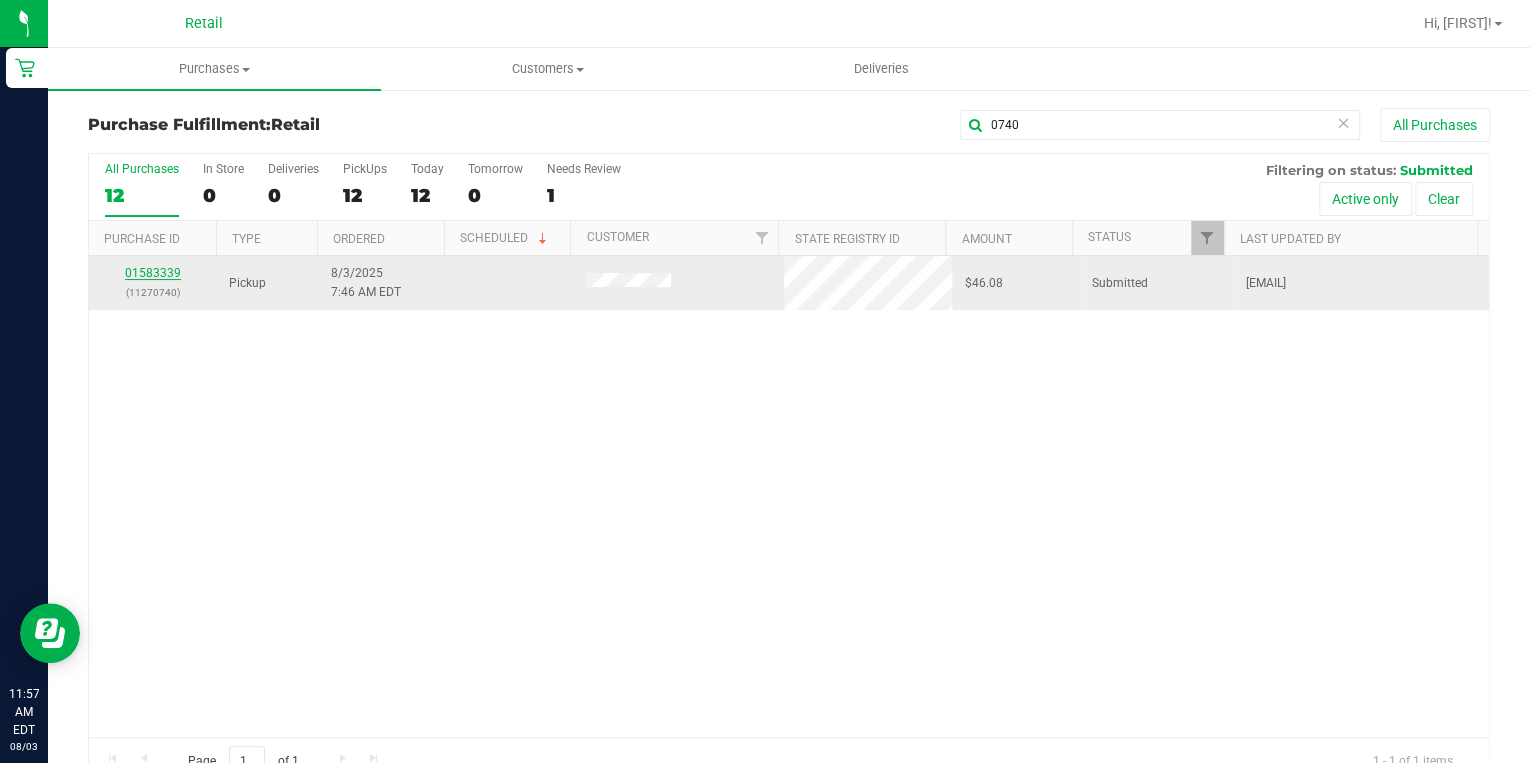 click on "01583339" at bounding box center [153, 273] 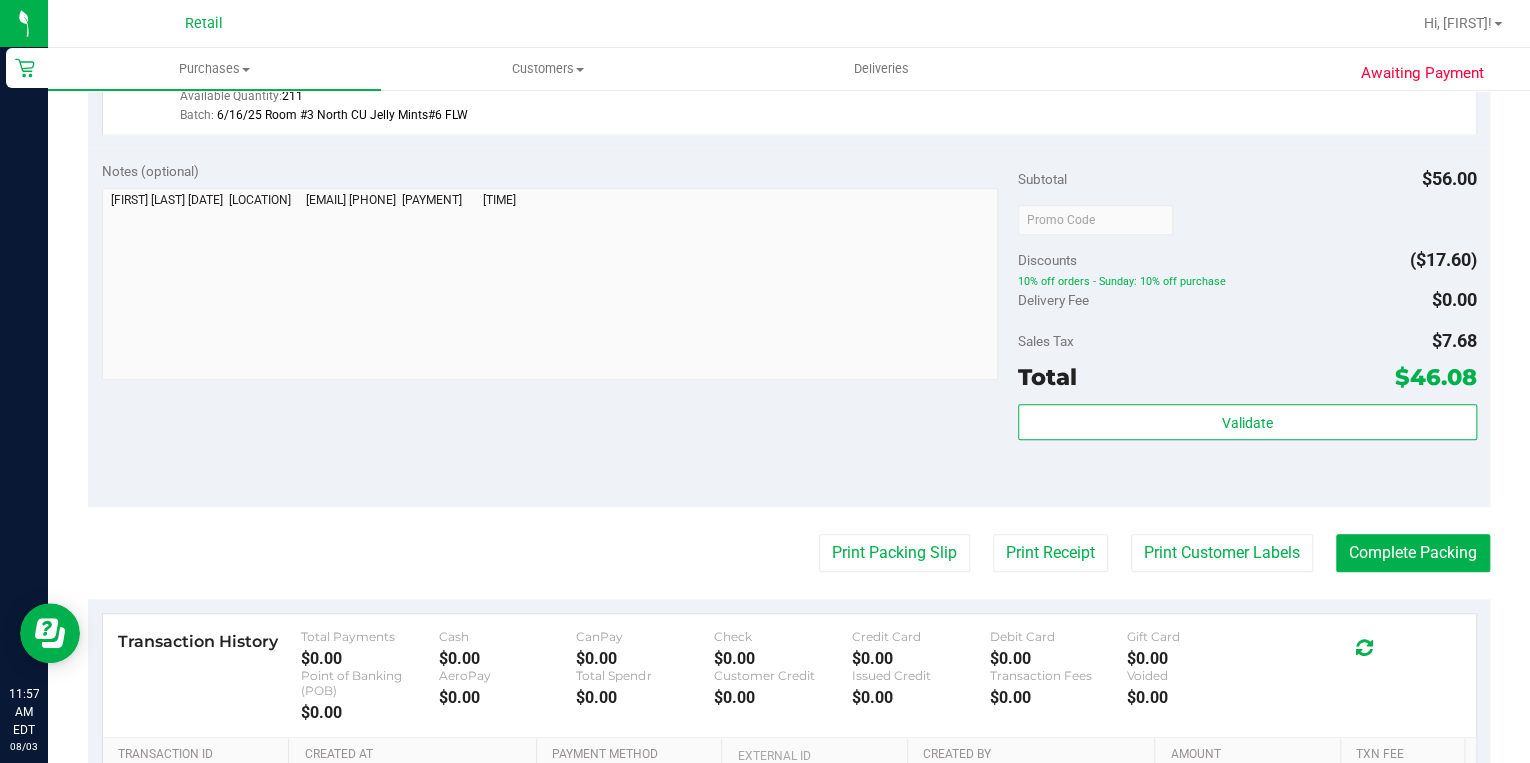 scroll, scrollTop: 640, scrollLeft: 0, axis: vertical 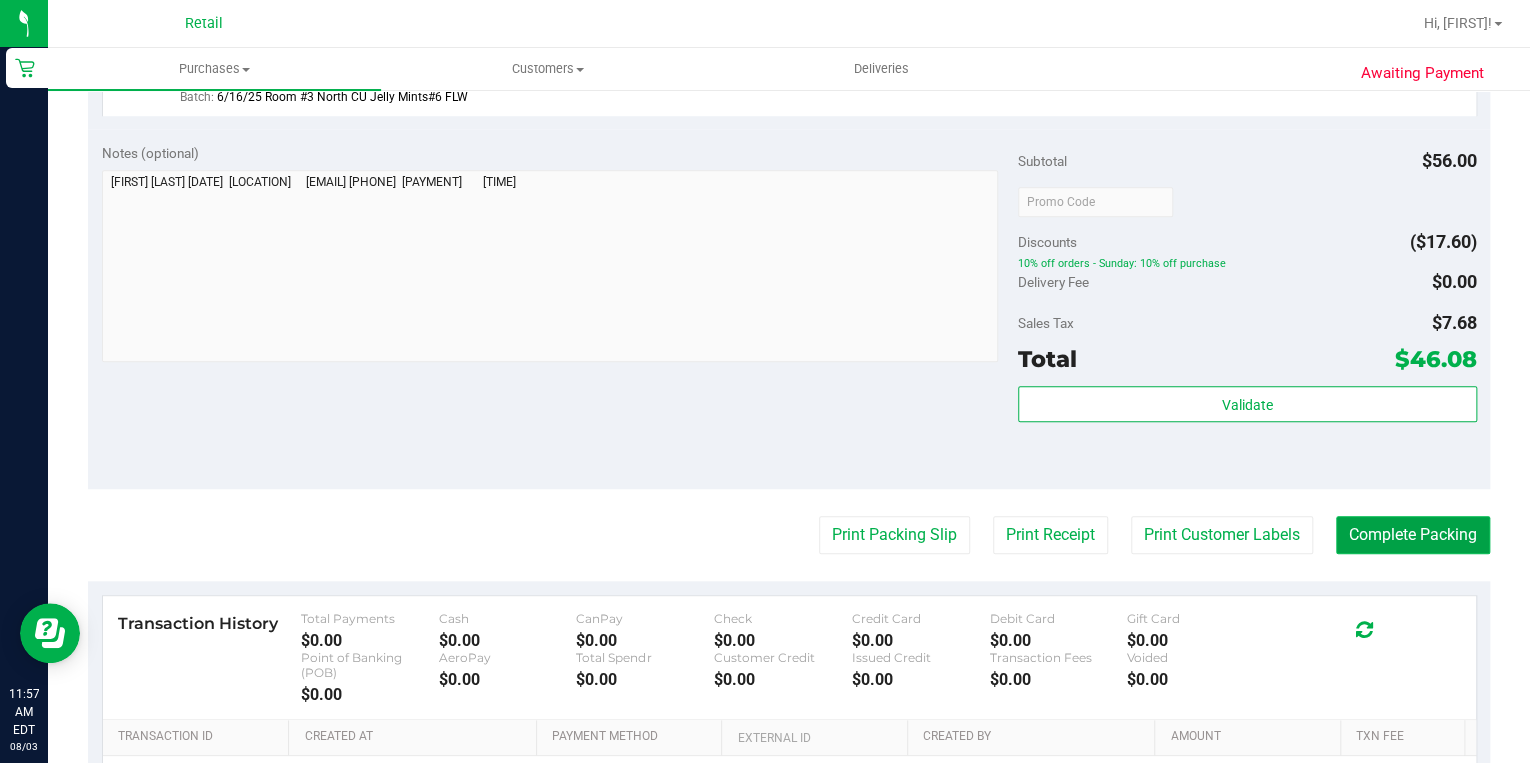 click on "Complete Packing" at bounding box center (1413, 535) 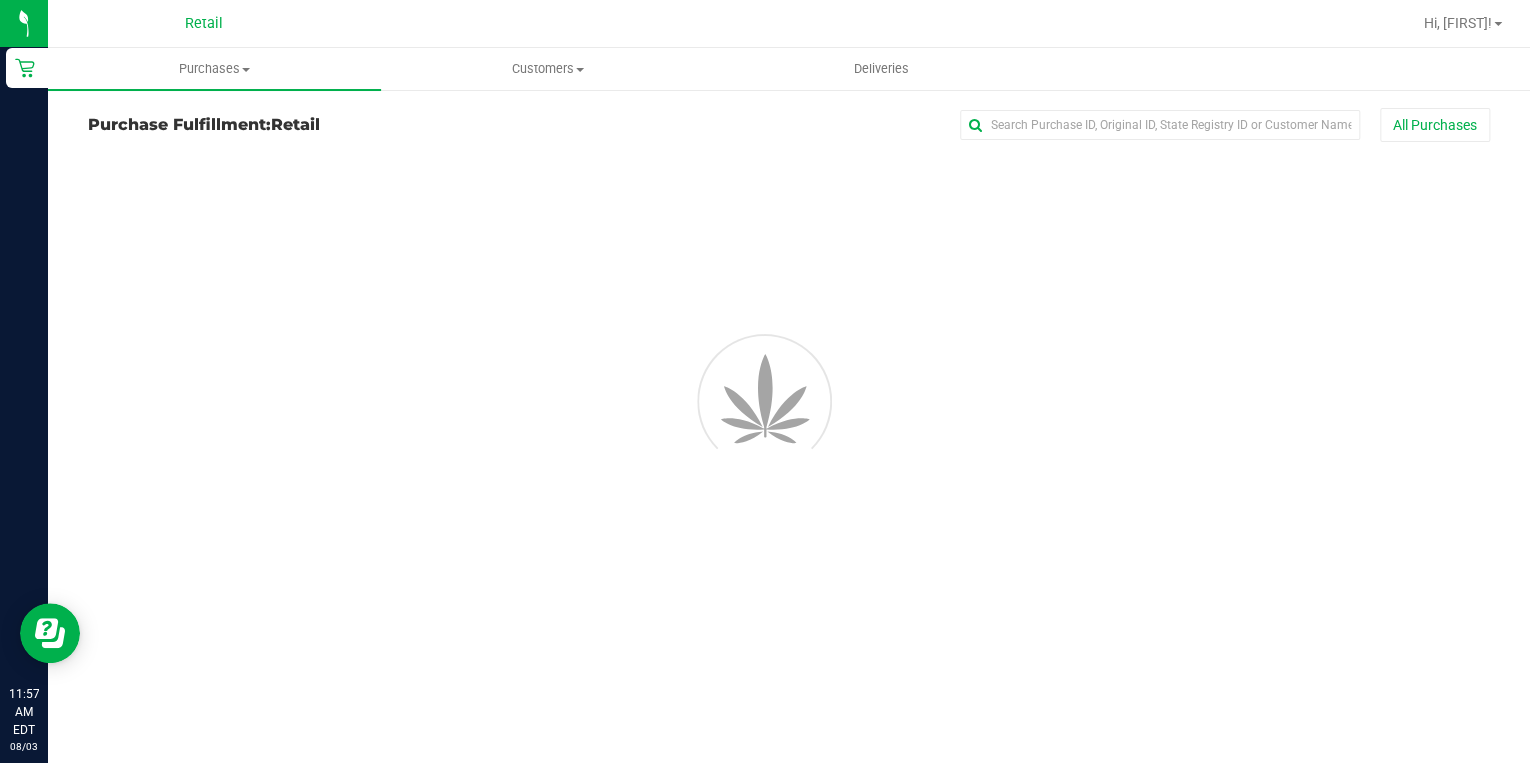 scroll, scrollTop: 0, scrollLeft: 0, axis: both 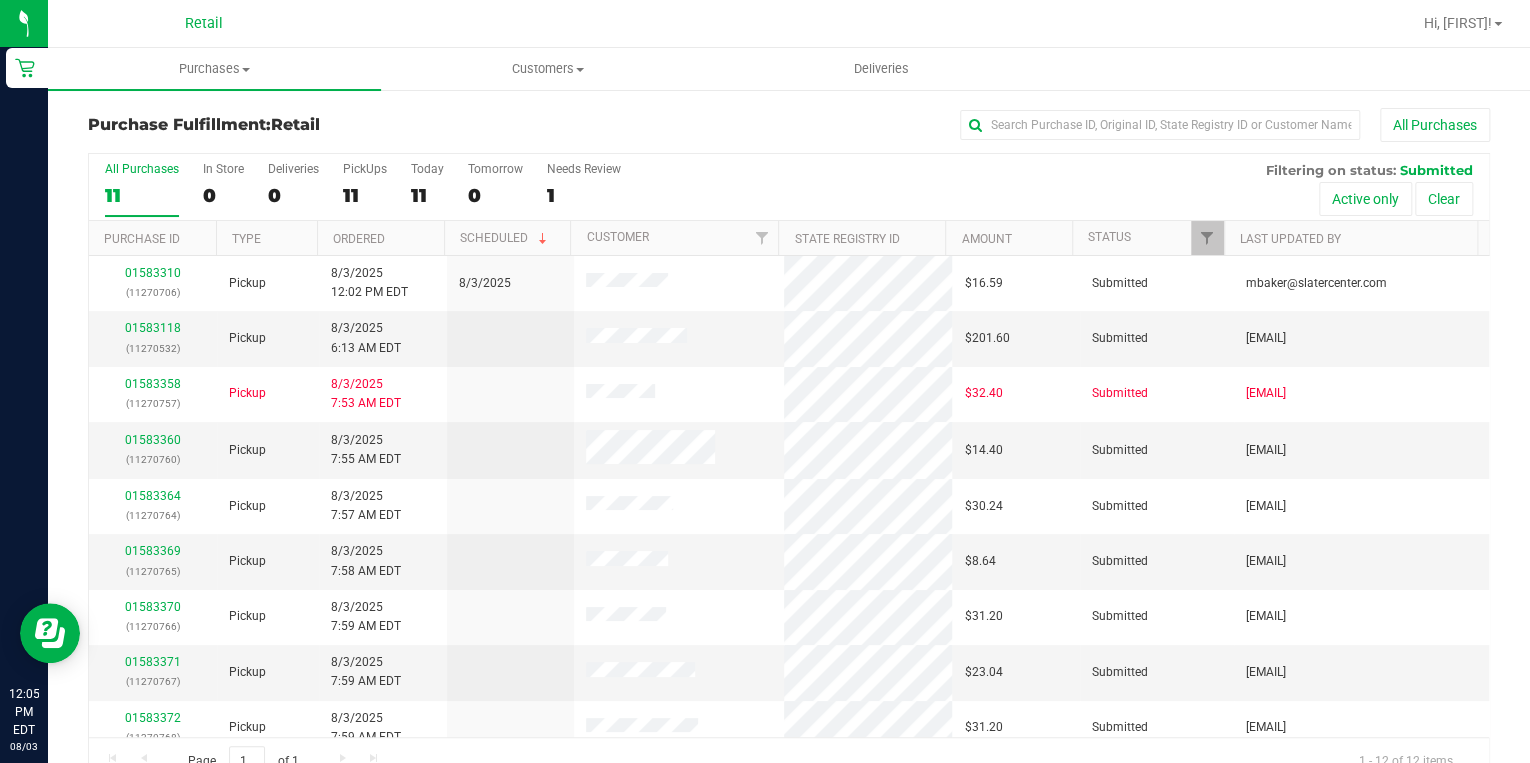 click on "Purchase Fulfillment:
Retail
All Purchases
All Purchases
11
In Store
0
Deliveries
0
PickUps
11
Today
11
Tomorrow
0" at bounding box center [789, 447] 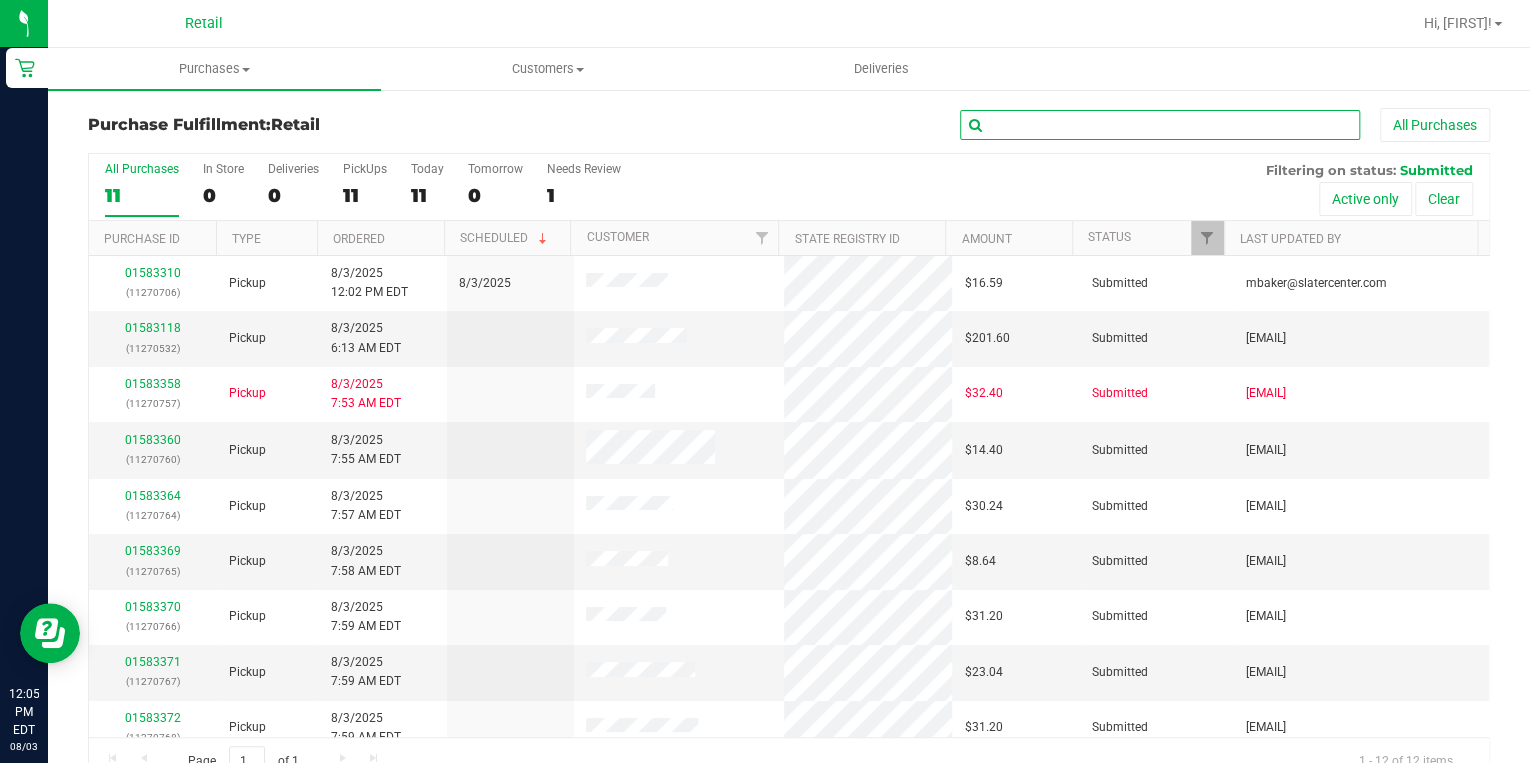 click at bounding box center (1160, 125) 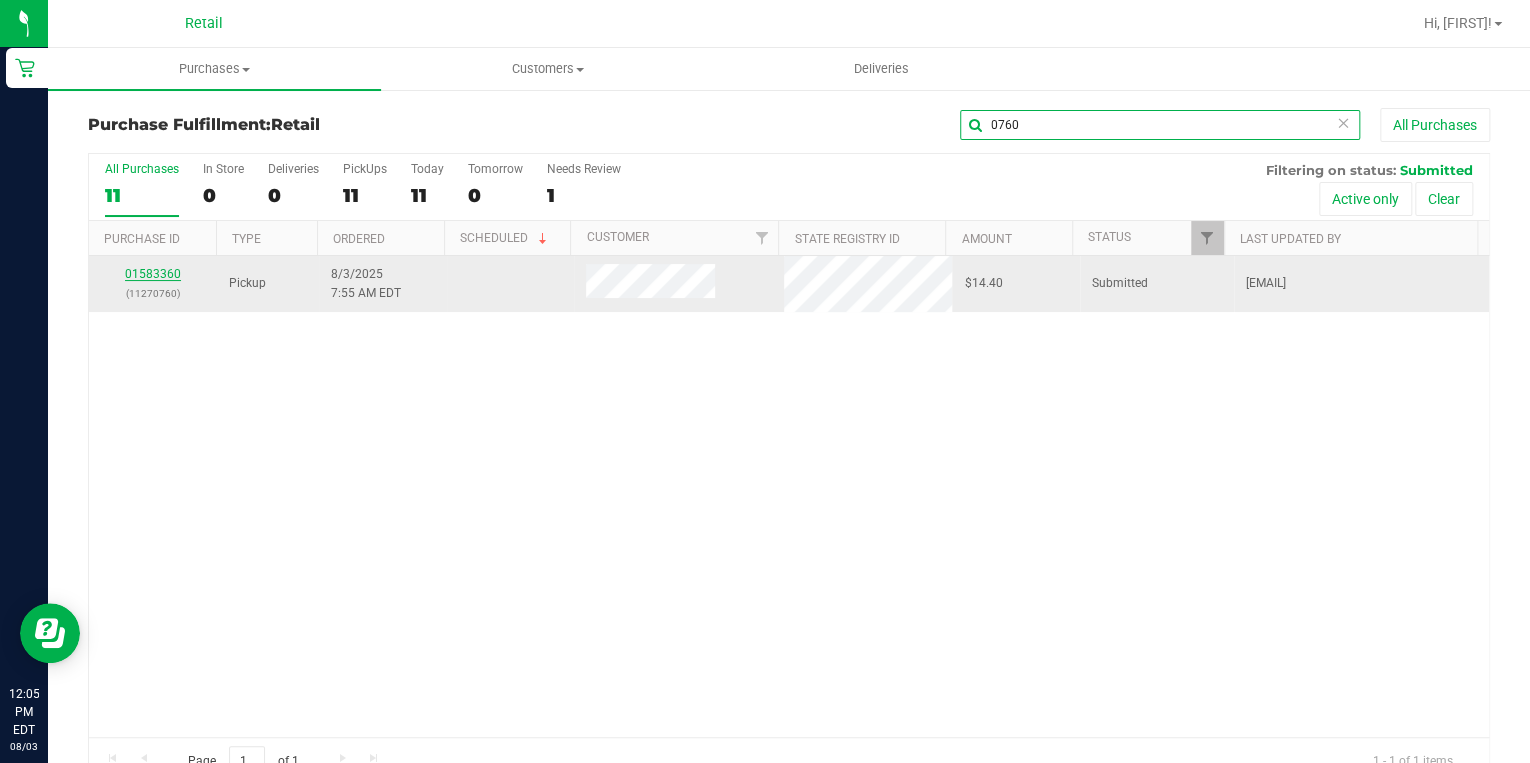 type on "0760" 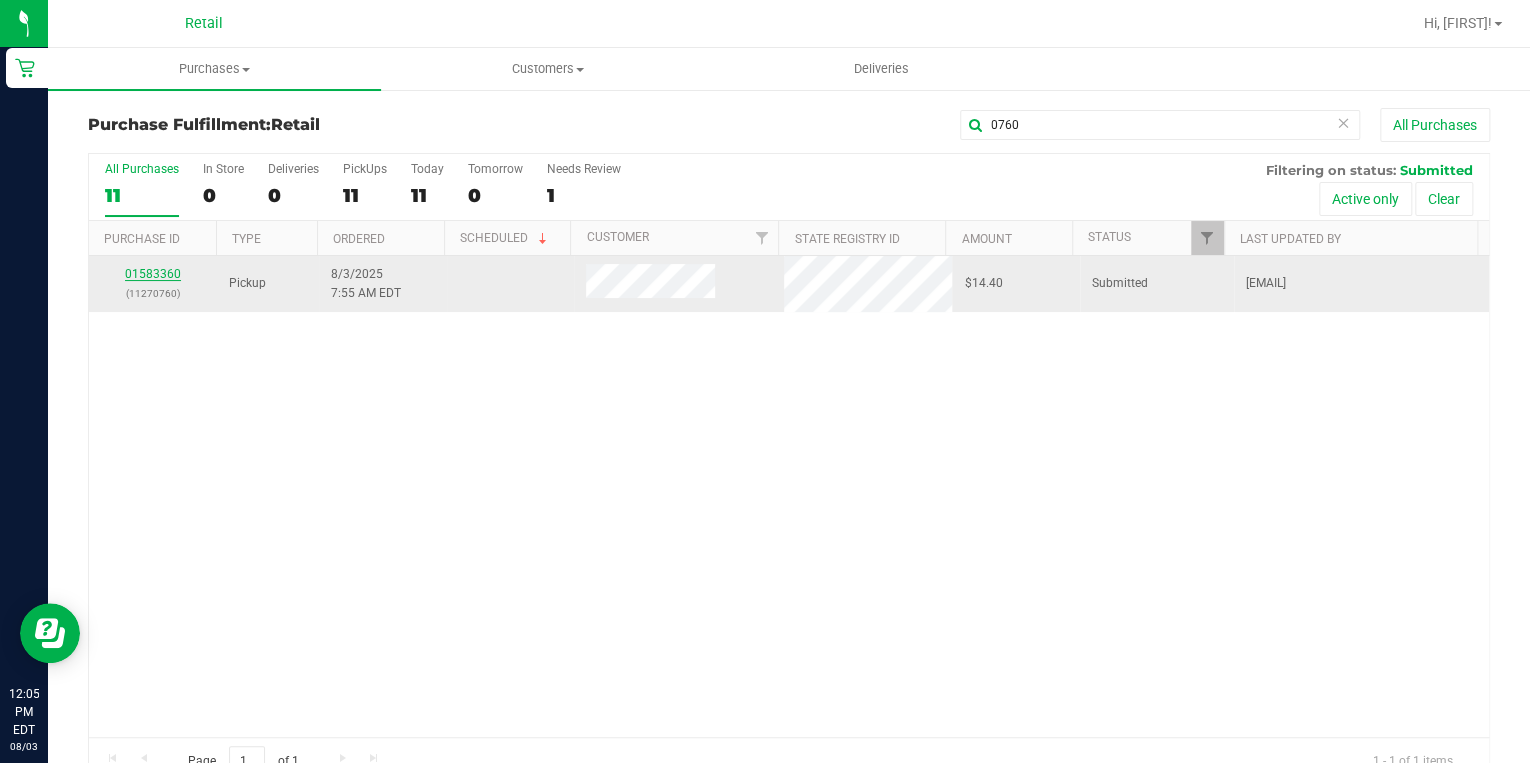 click on "01583360" at bounding box center (153, 274) 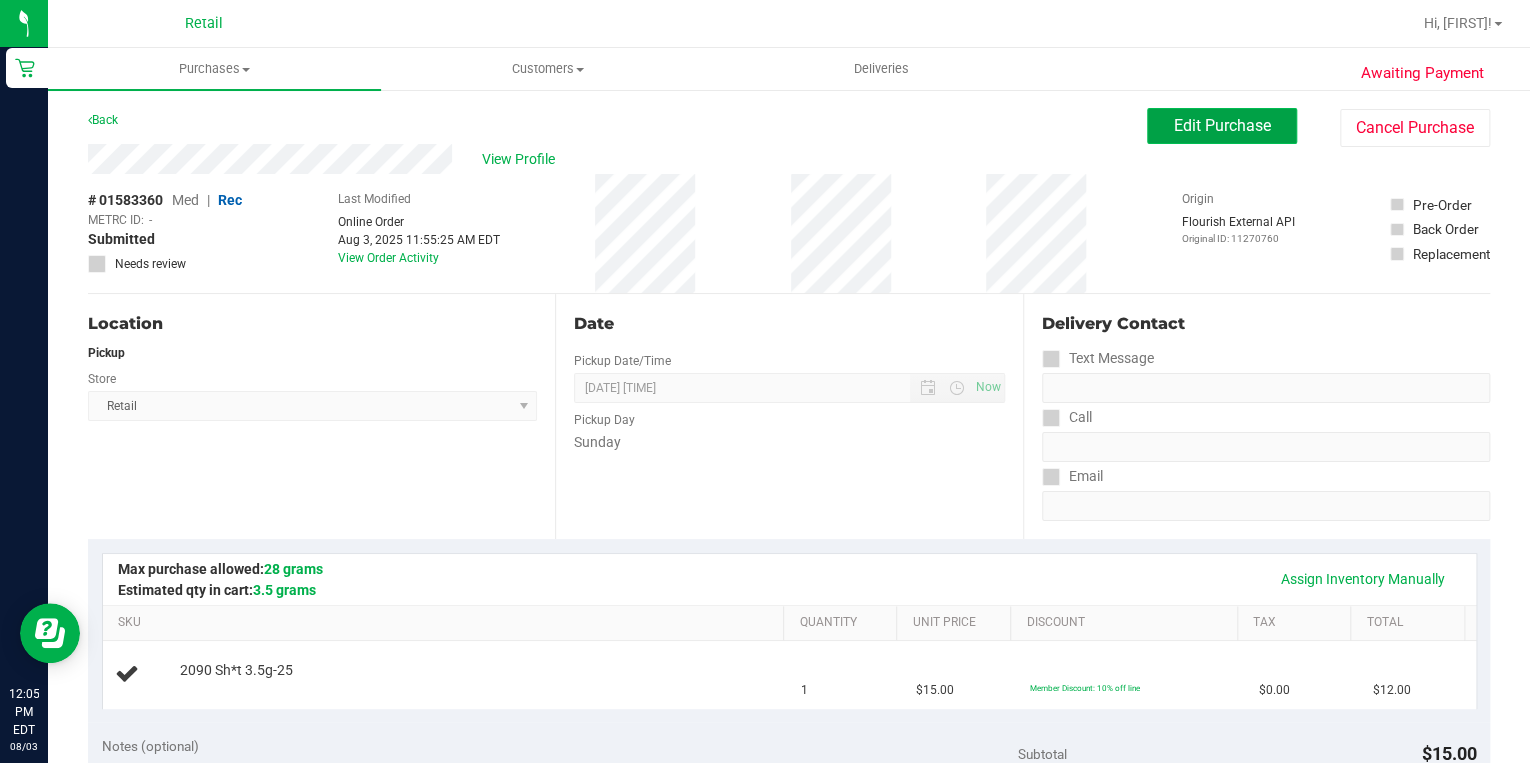click on "Edit Purchase" at bounding box center (1222, 125) 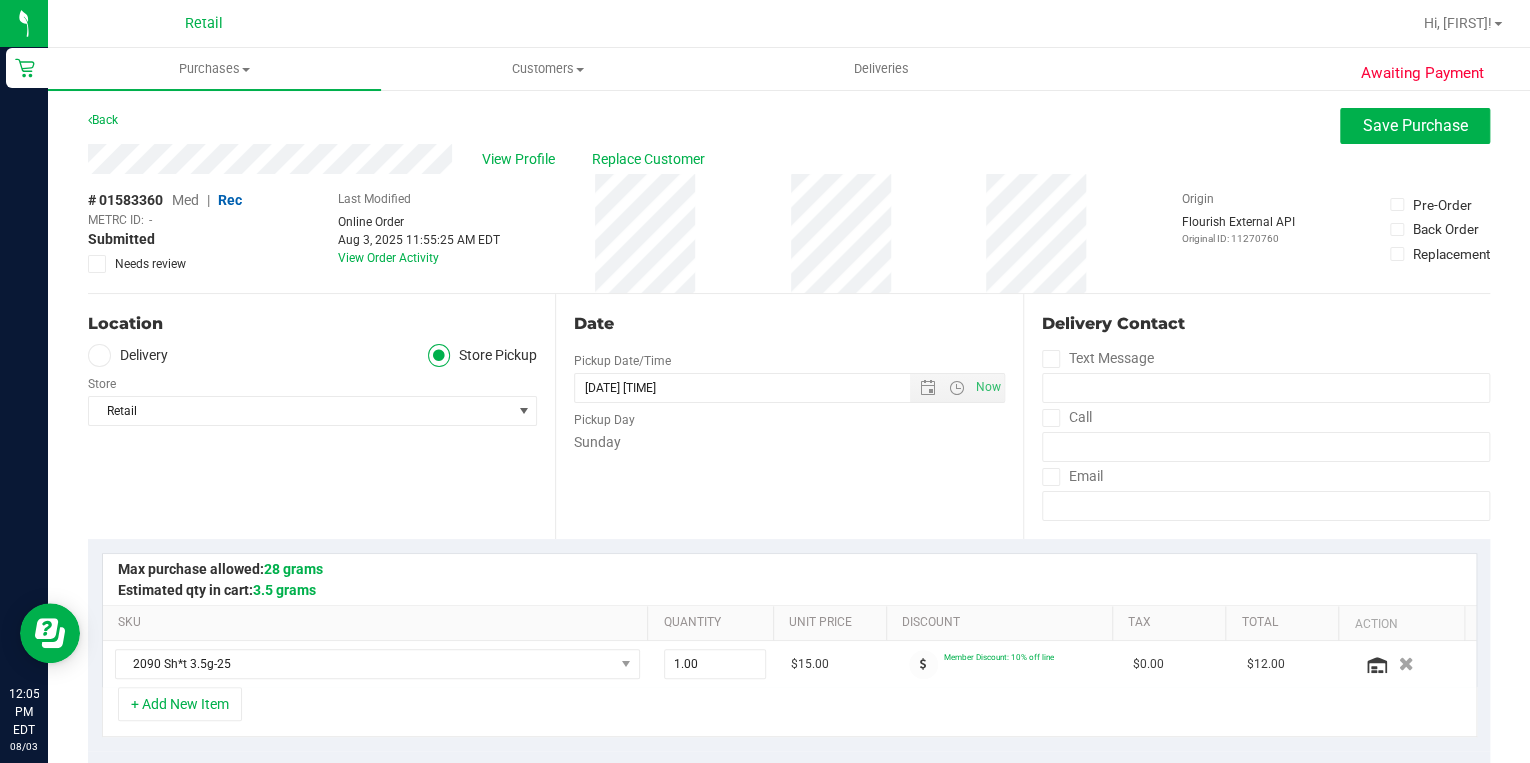 click on "Med" at bounding box center (185, 200) 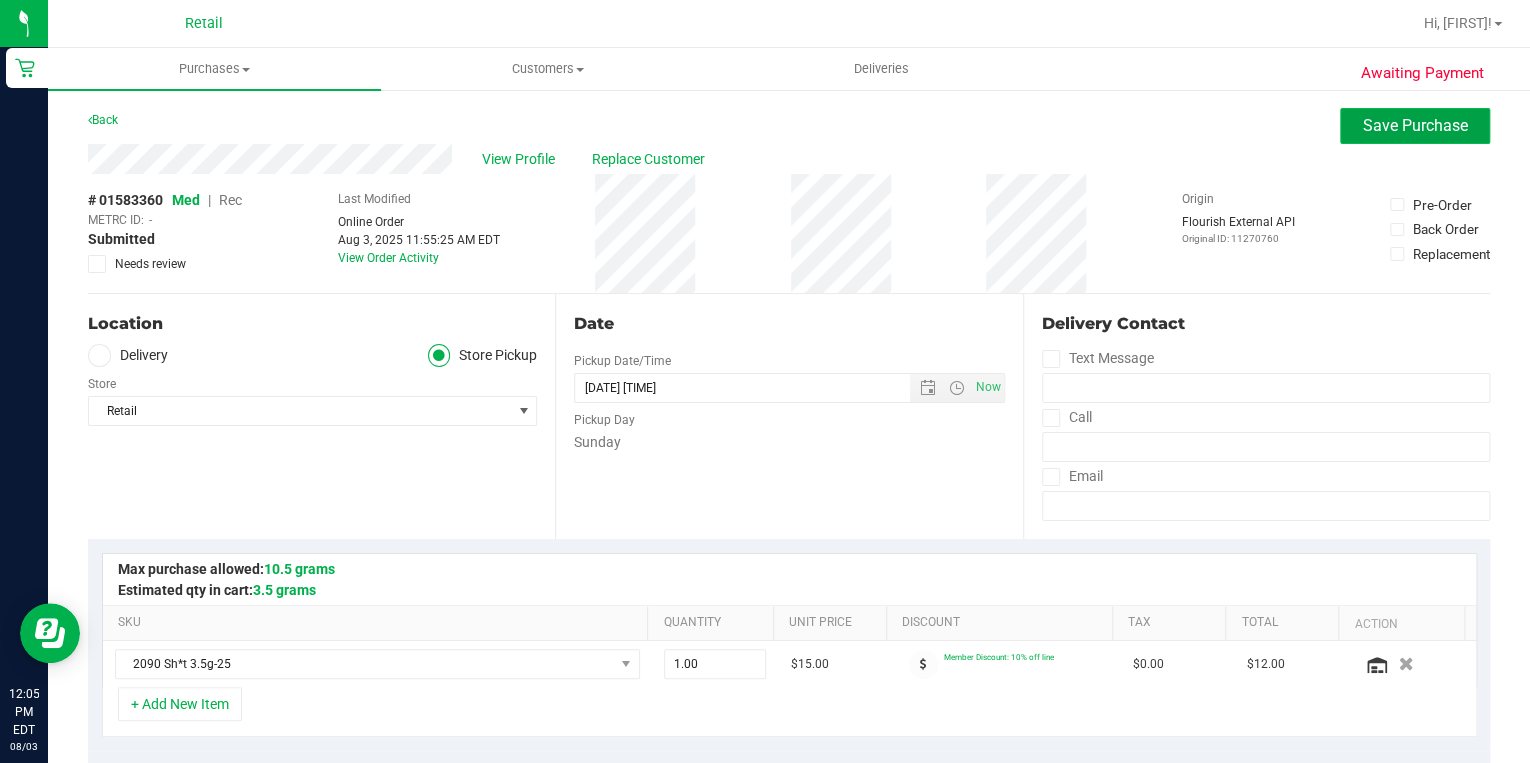 click on "Save Purchase" at bounding box center [1415, 125] 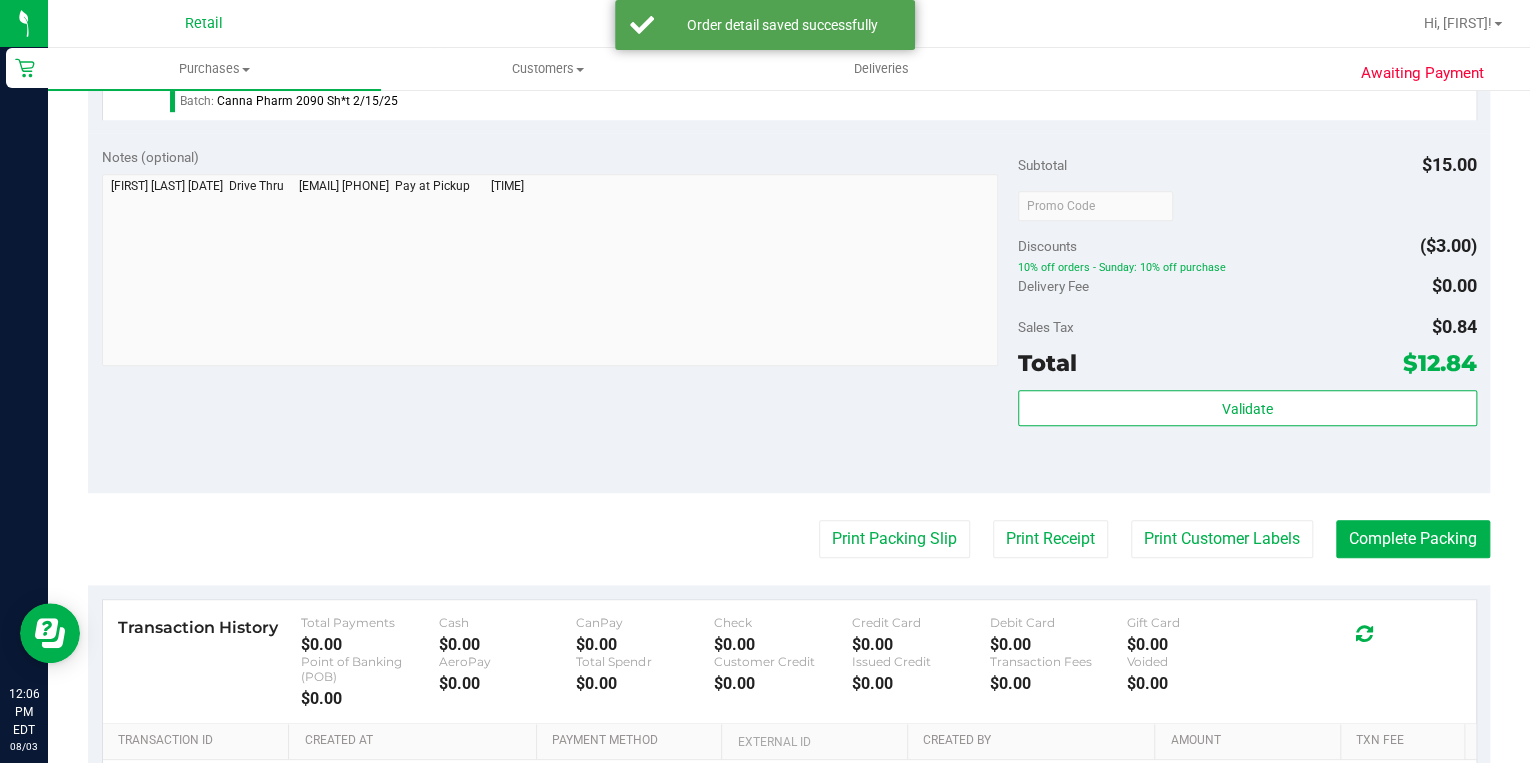 scroll, scrollTop: 640, scrollLeft: 0, axis: vertical 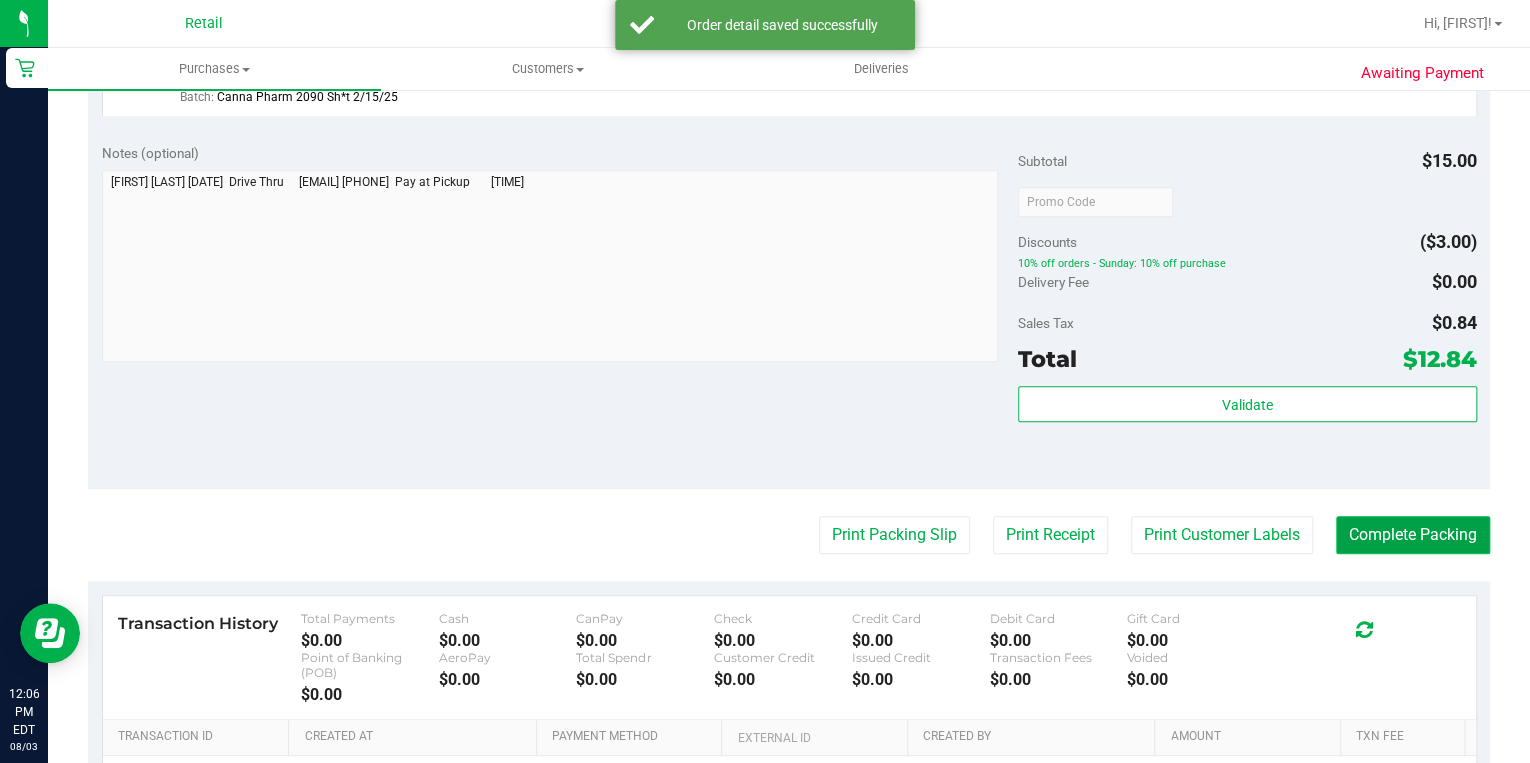 click on "Complete Packing" at bounding box center [1413, 535] 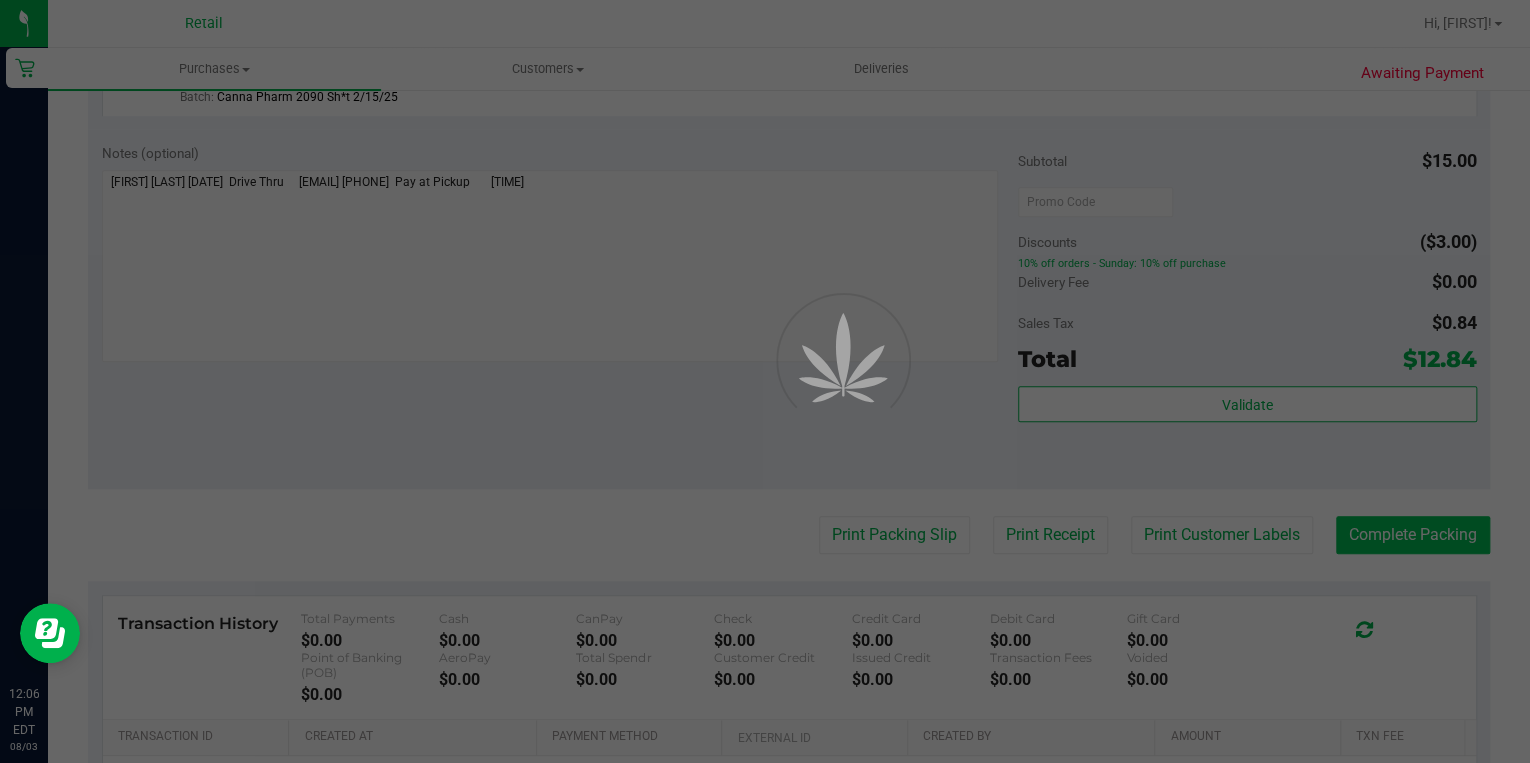 scroll, scrollTop: 0, scrollLeft: 0, axis: both 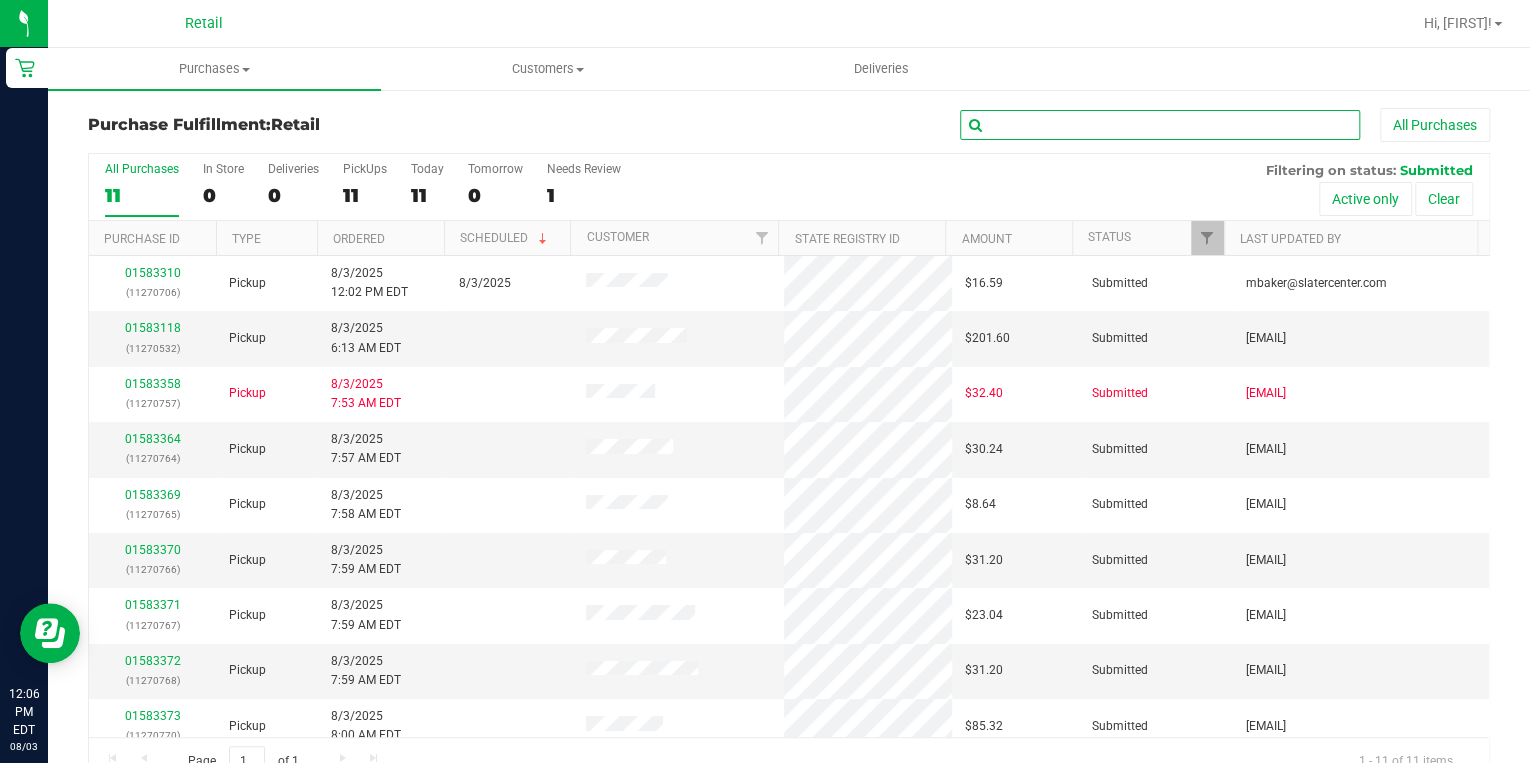click at bounding box center [1160, 125] 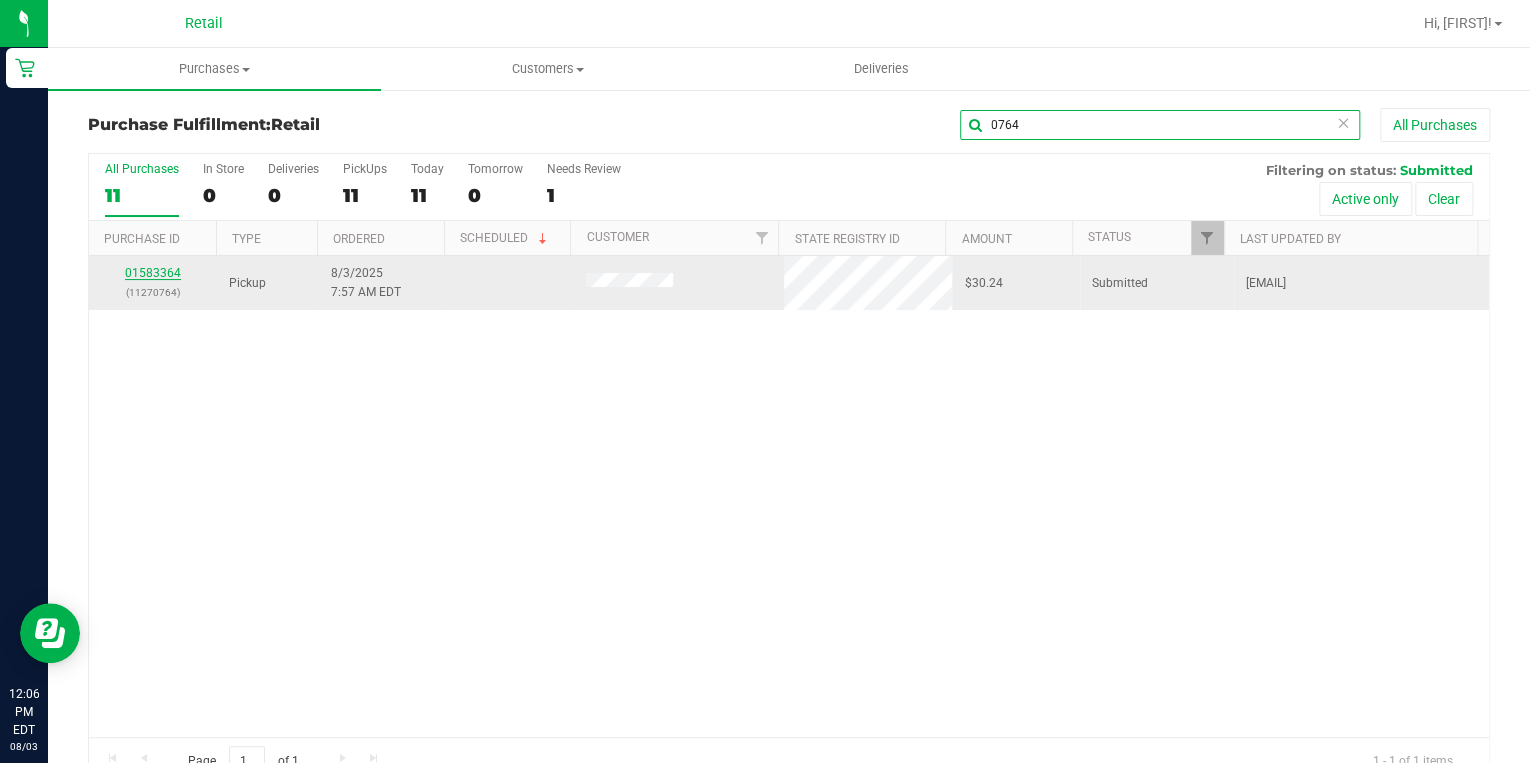 type on "0764" 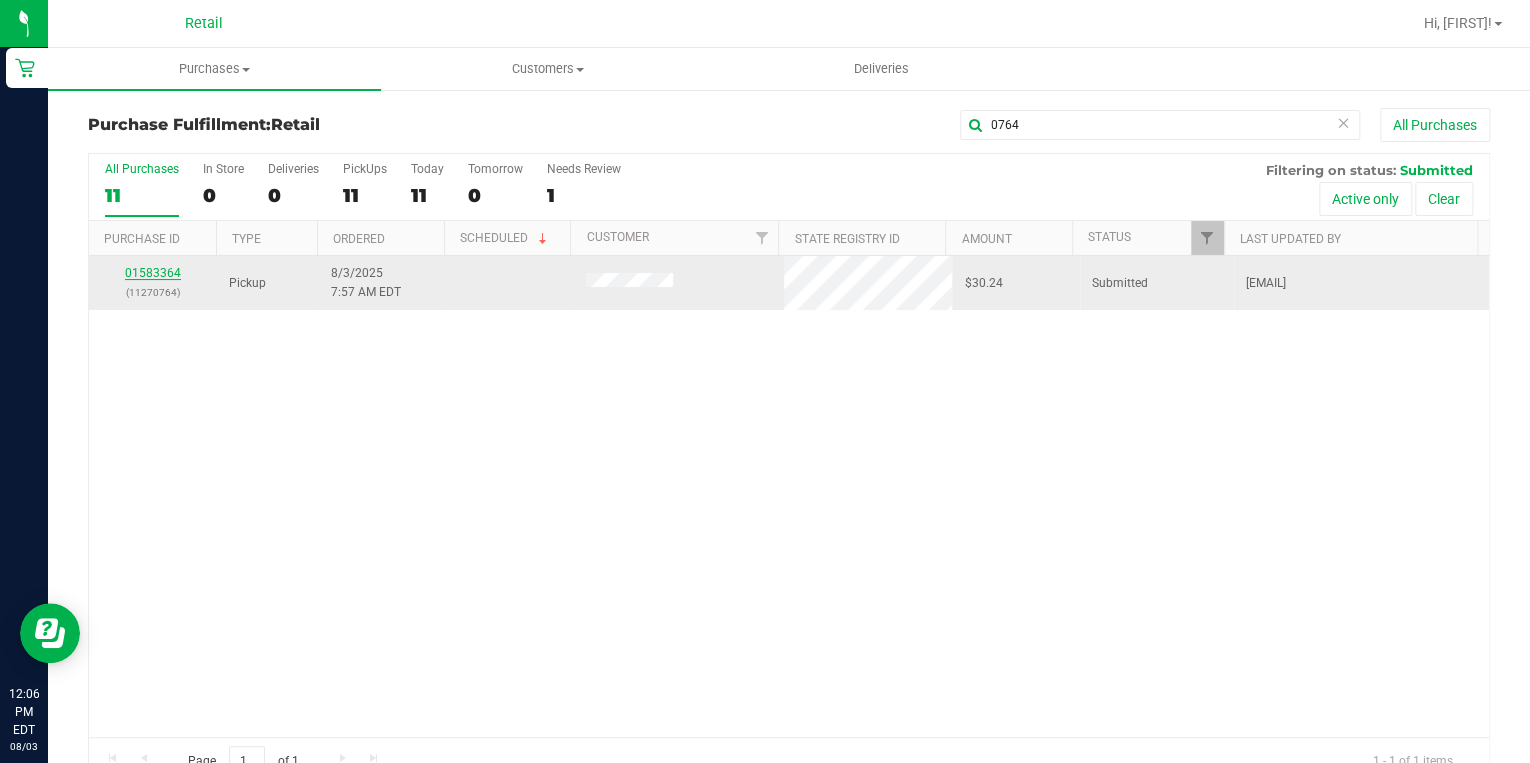 click on "01583364" at bounding box center (153, 273) 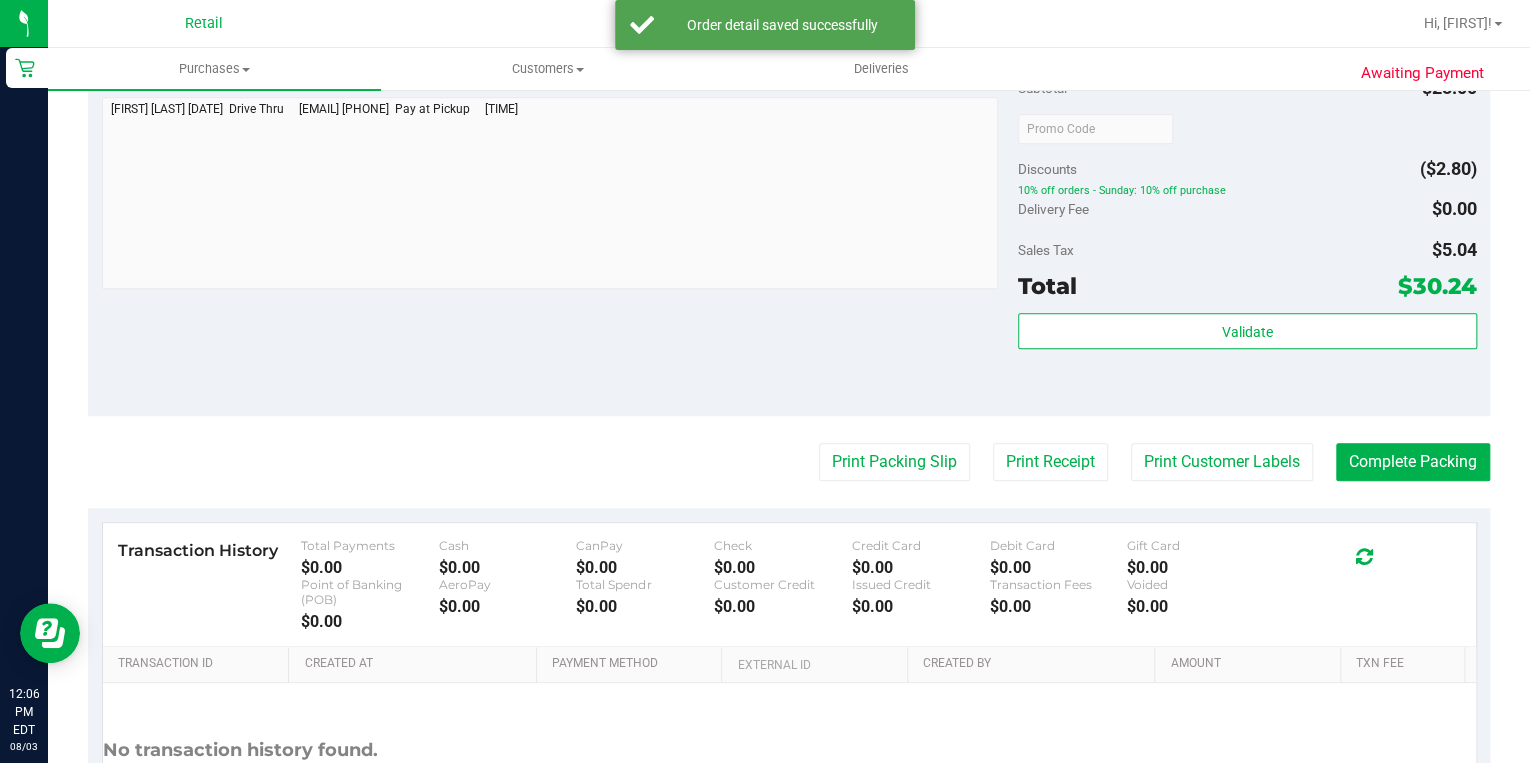 scroll, scrollTop: 720, scrollLeft: 0, axis: vertical 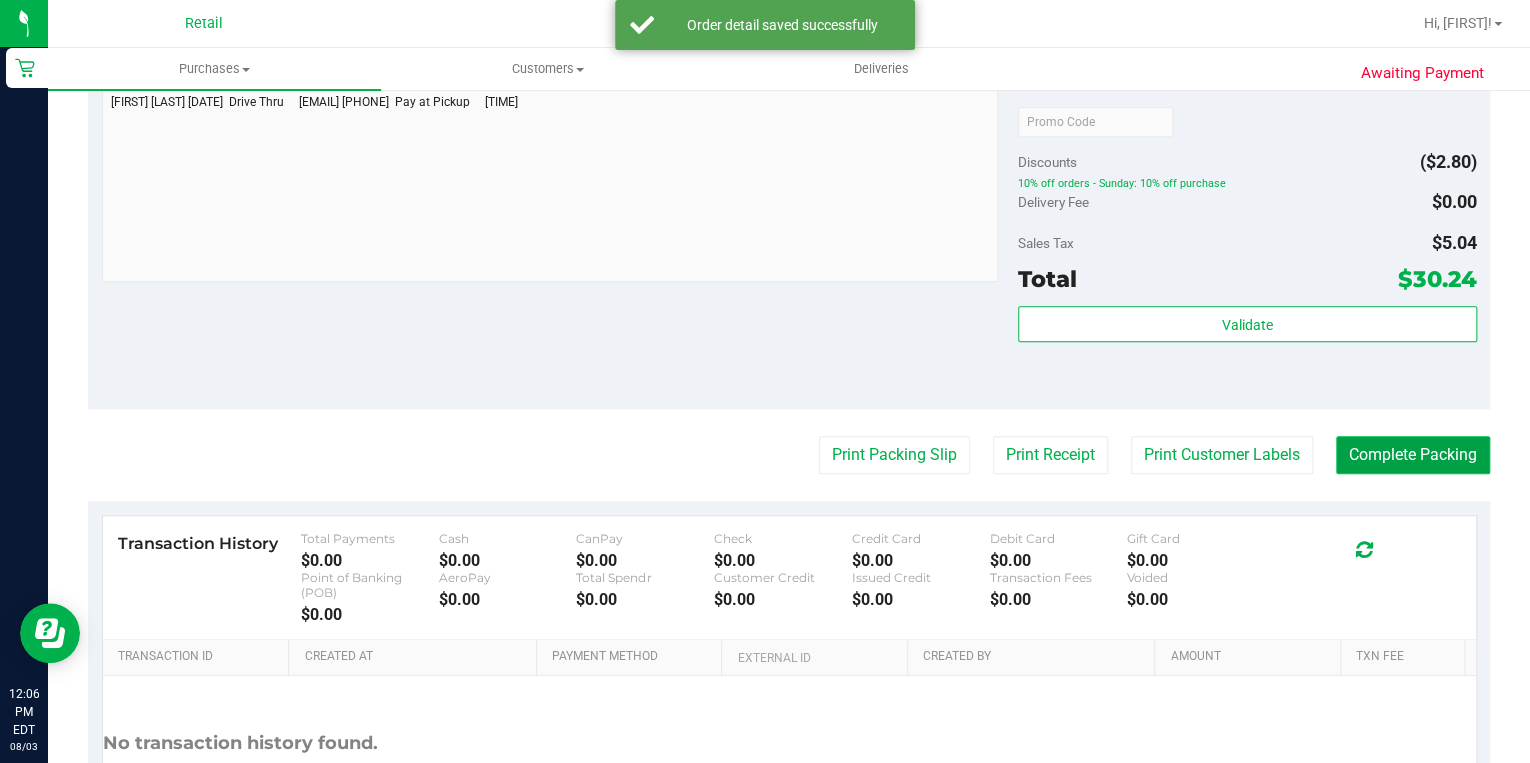 click on "Complete Packing" at bounding box center [1413, 455] 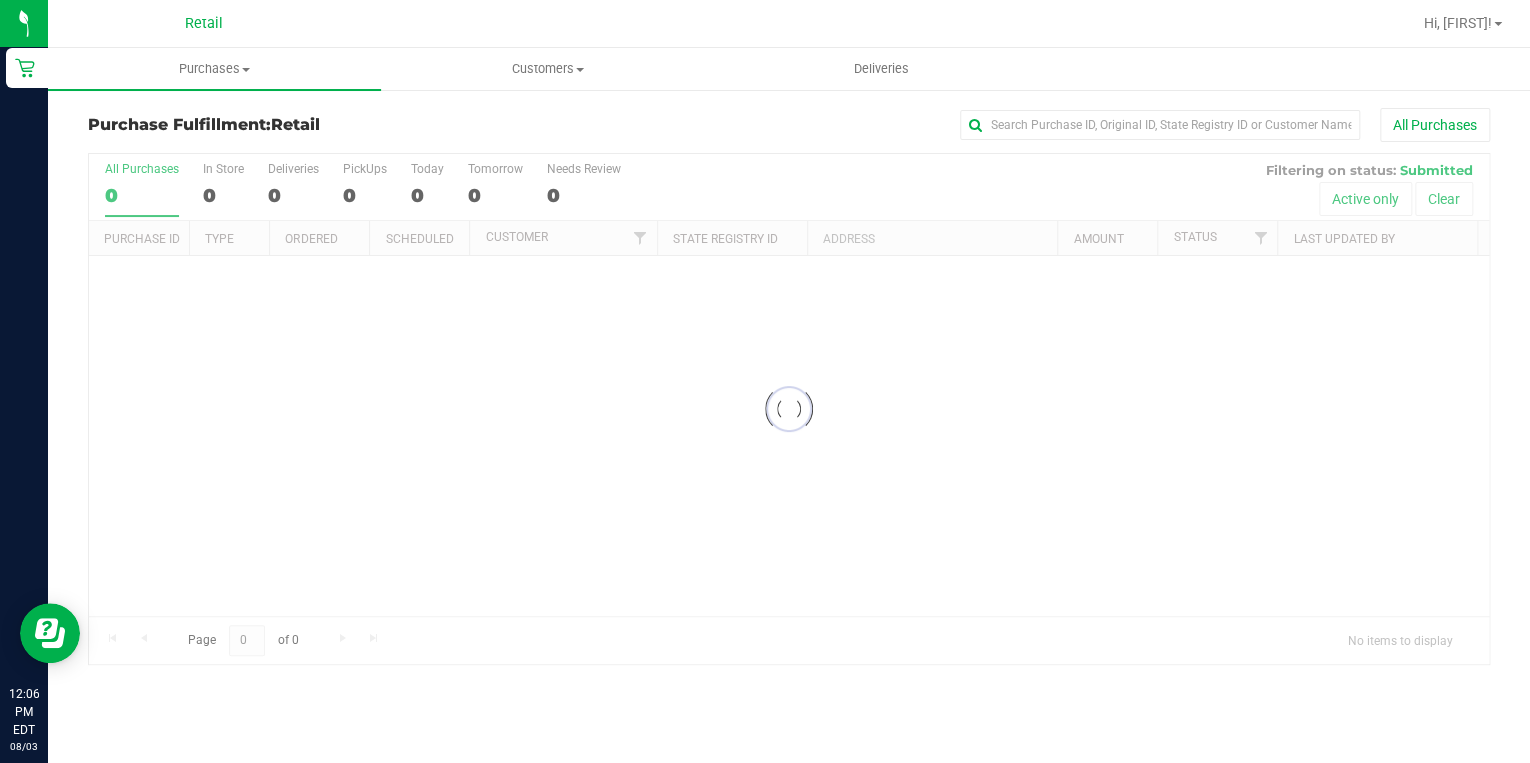 scroll, scrollTop: 0, scrollLeft: 0, axis: both 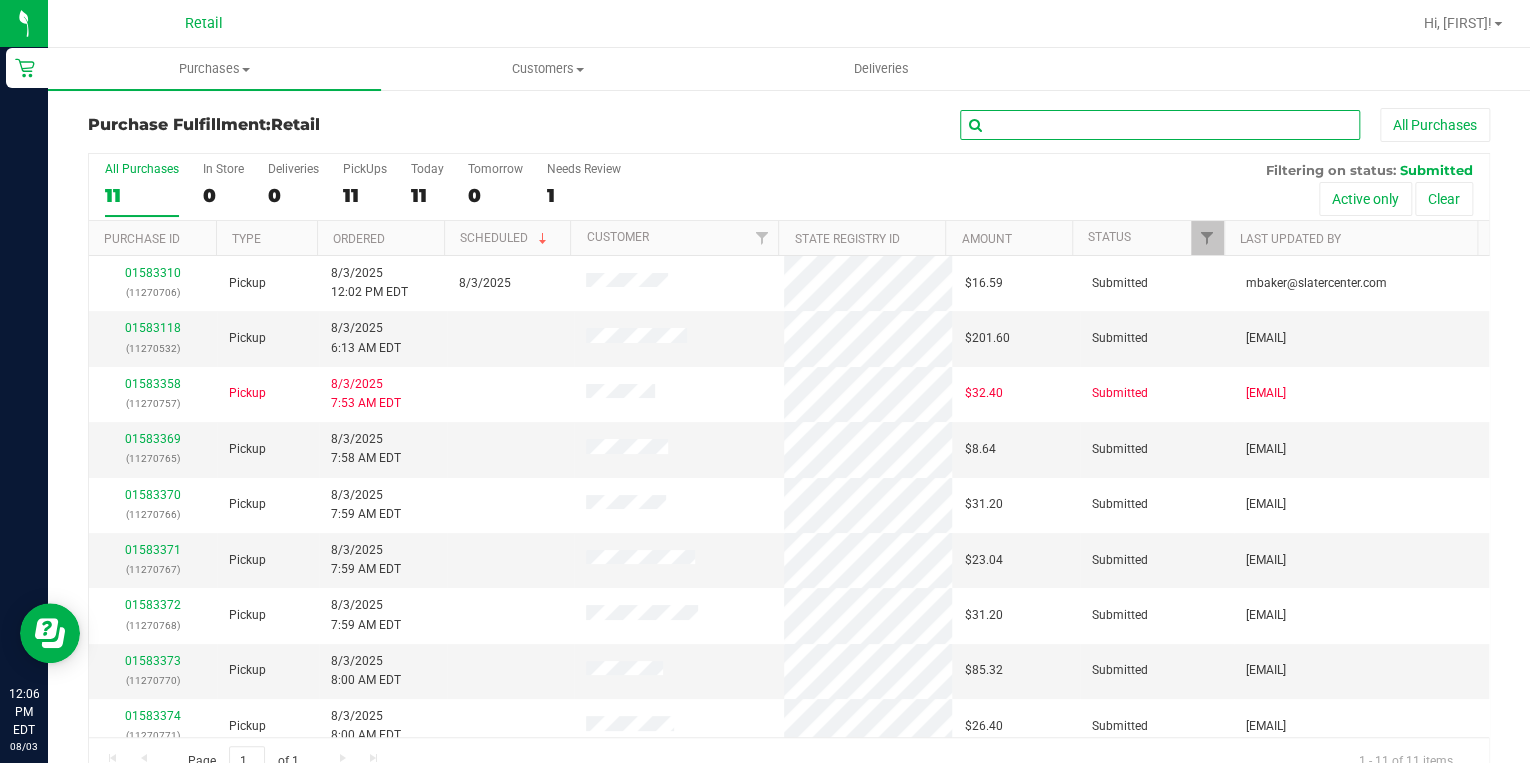 click at bounding box center (1160, 125) 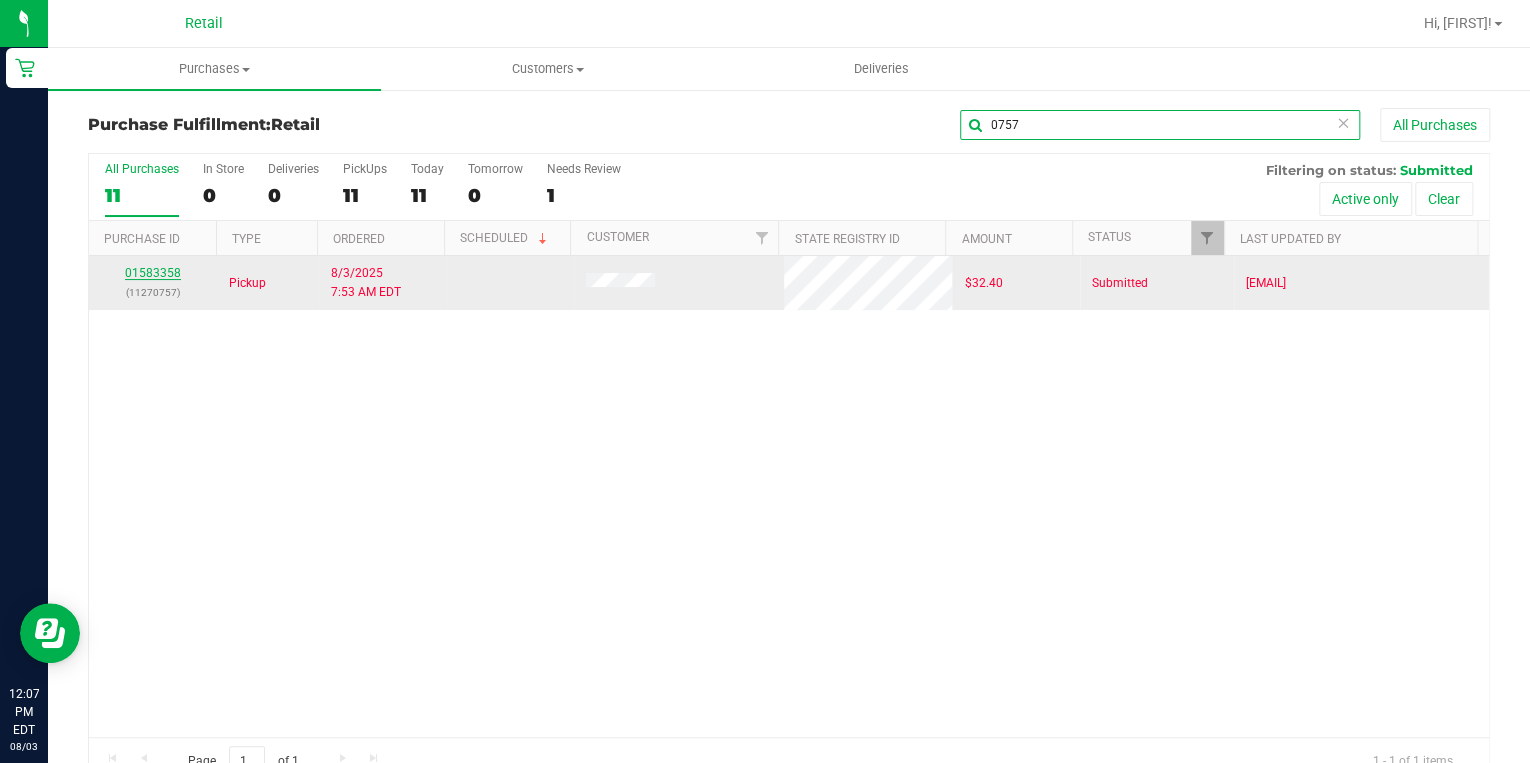 type on "0757" 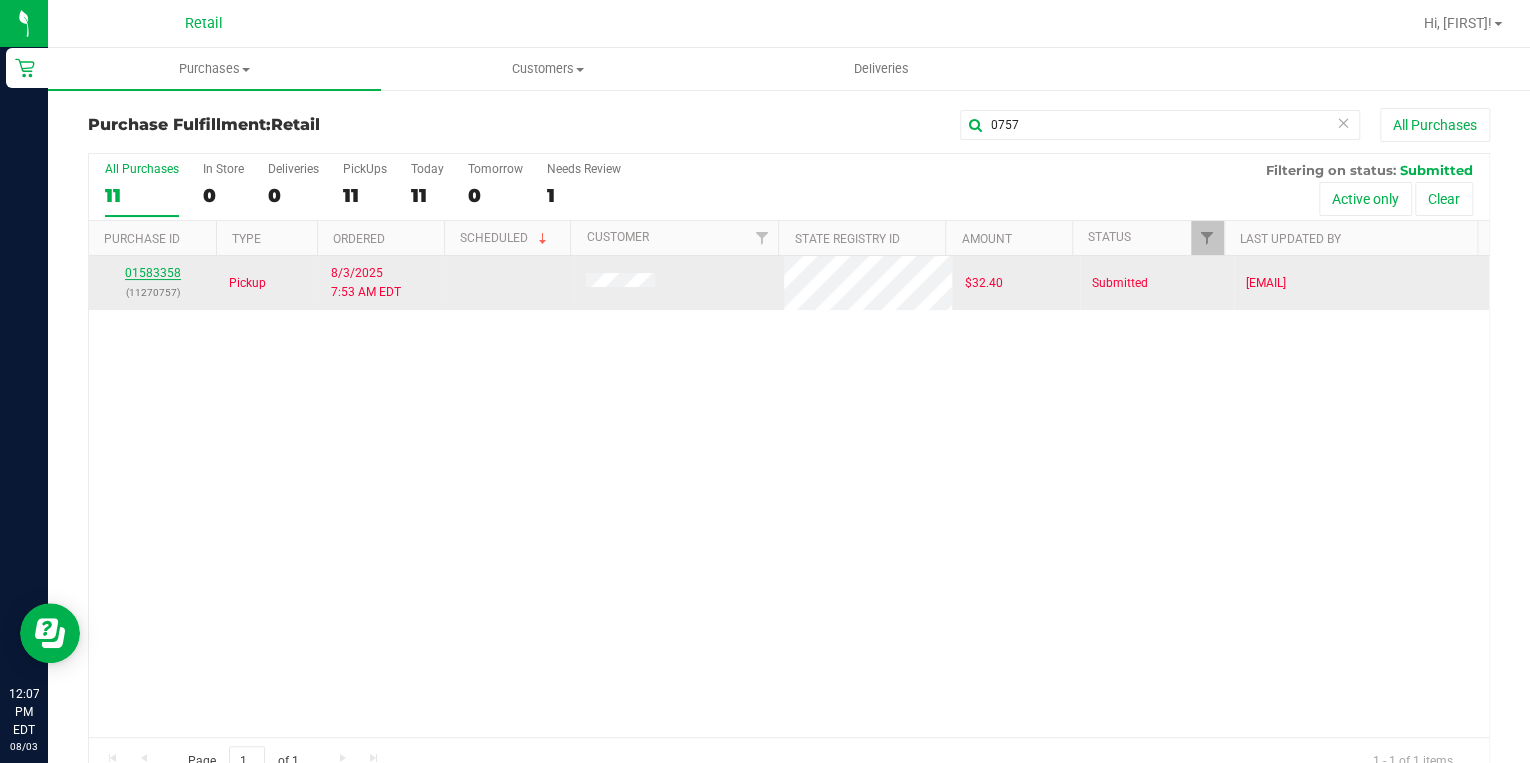 click on "01583358" at bounding box center (153, 273) 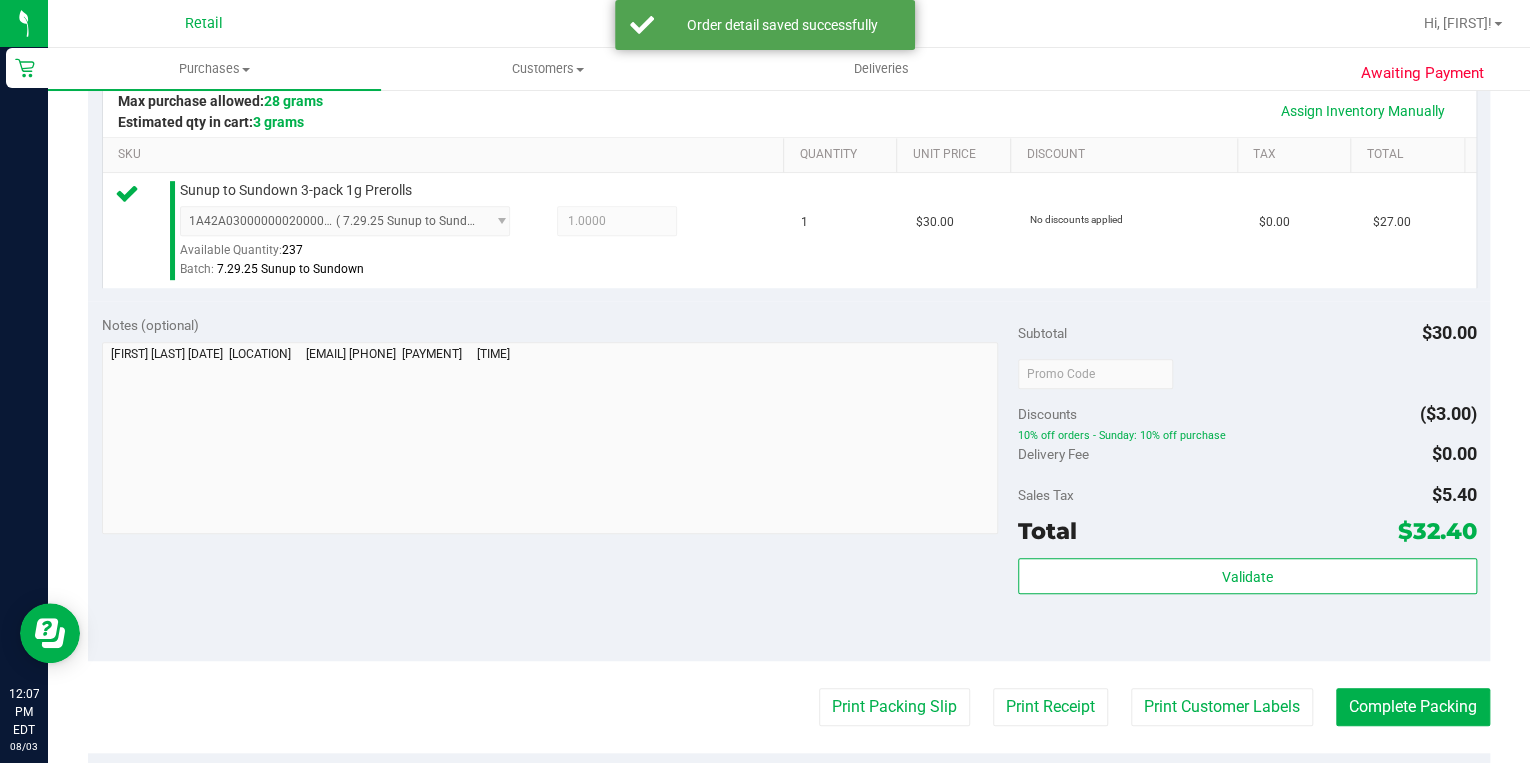 scroll, scrollTop: 560, scrollLeft: 0, axis: vertical 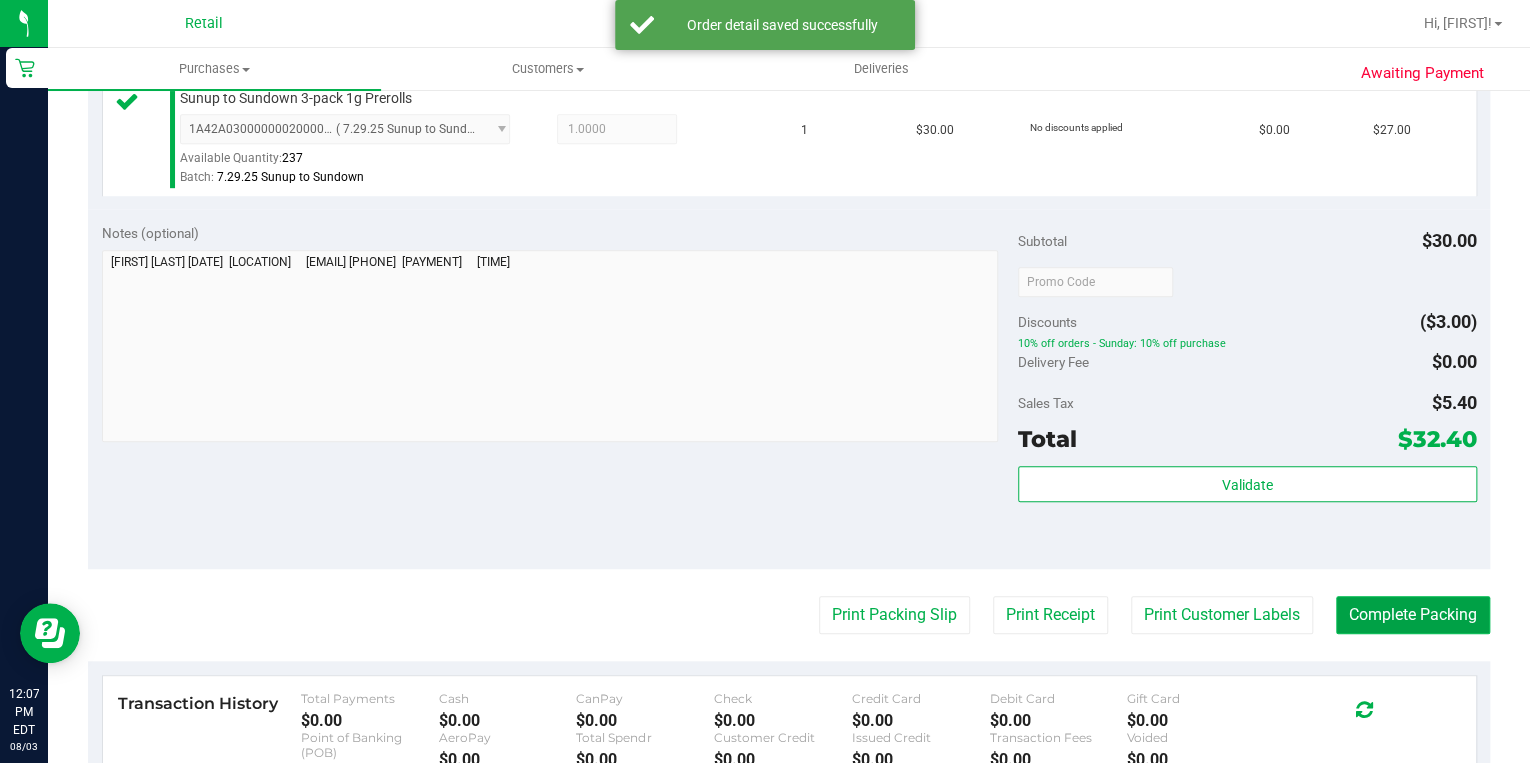 click on "Complete Packing" at bounding box center (1413, 615) 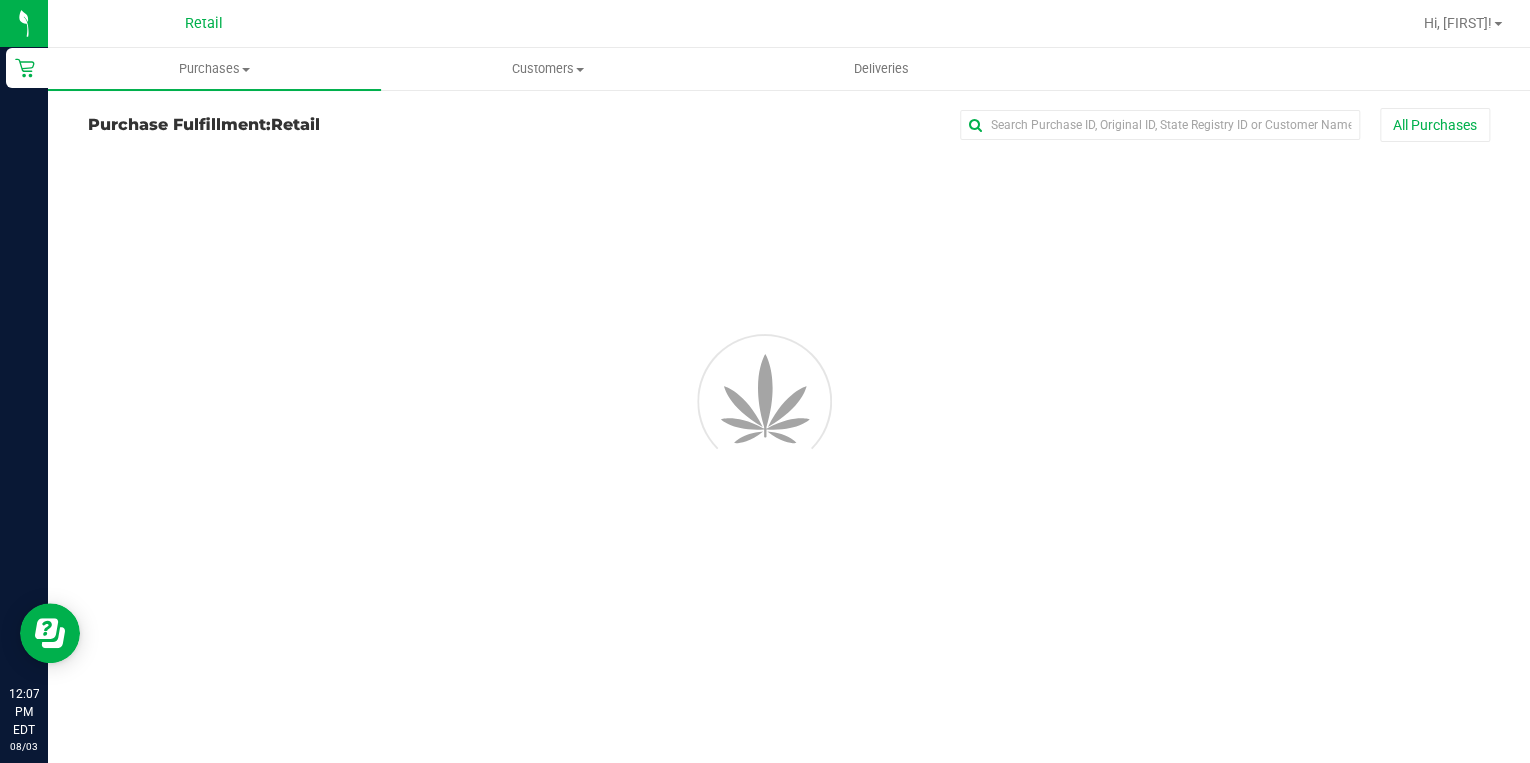scroll, scrollTop: 0, scrollLeft: 0, axis: both 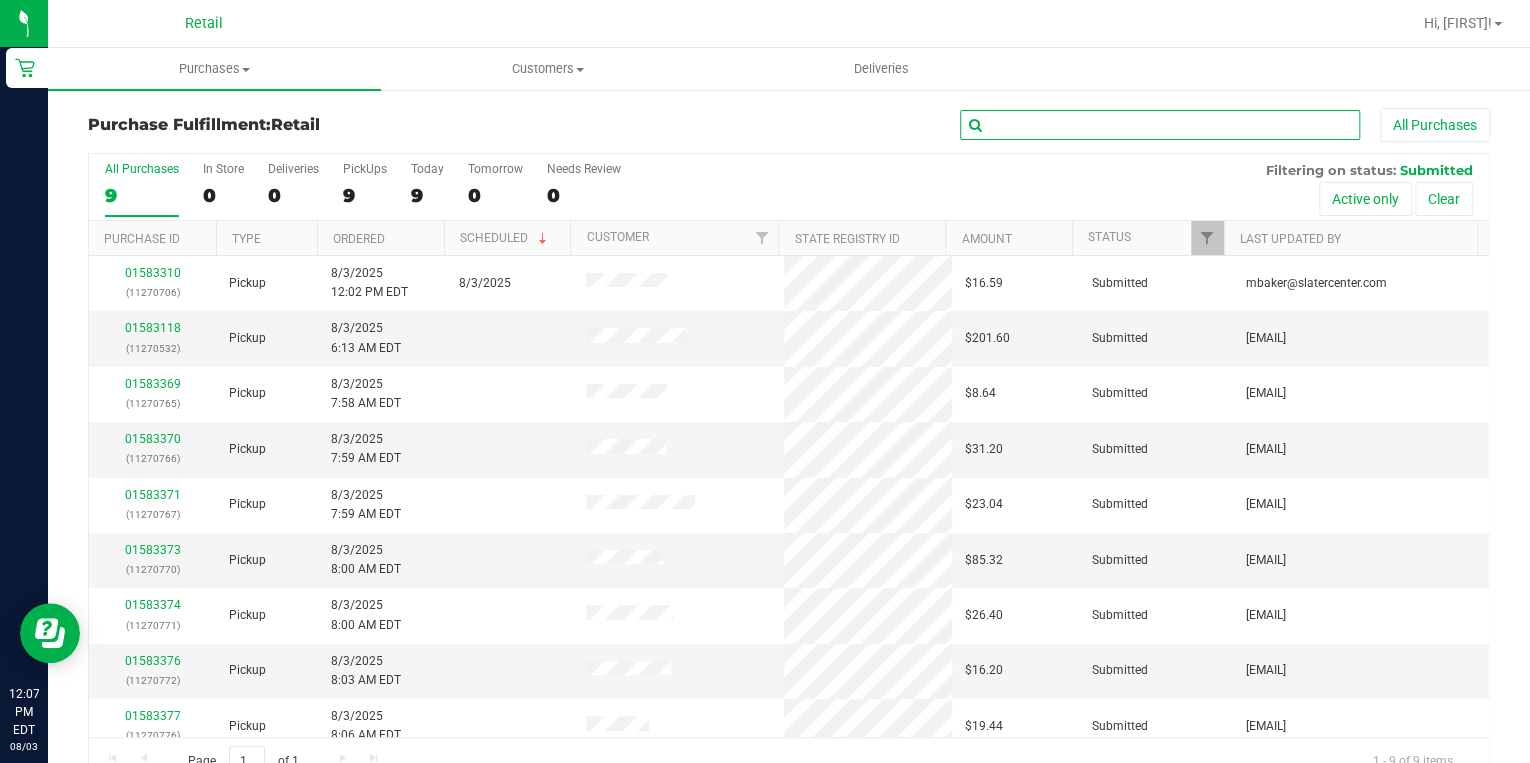 click at bounding box center (1160, 125) 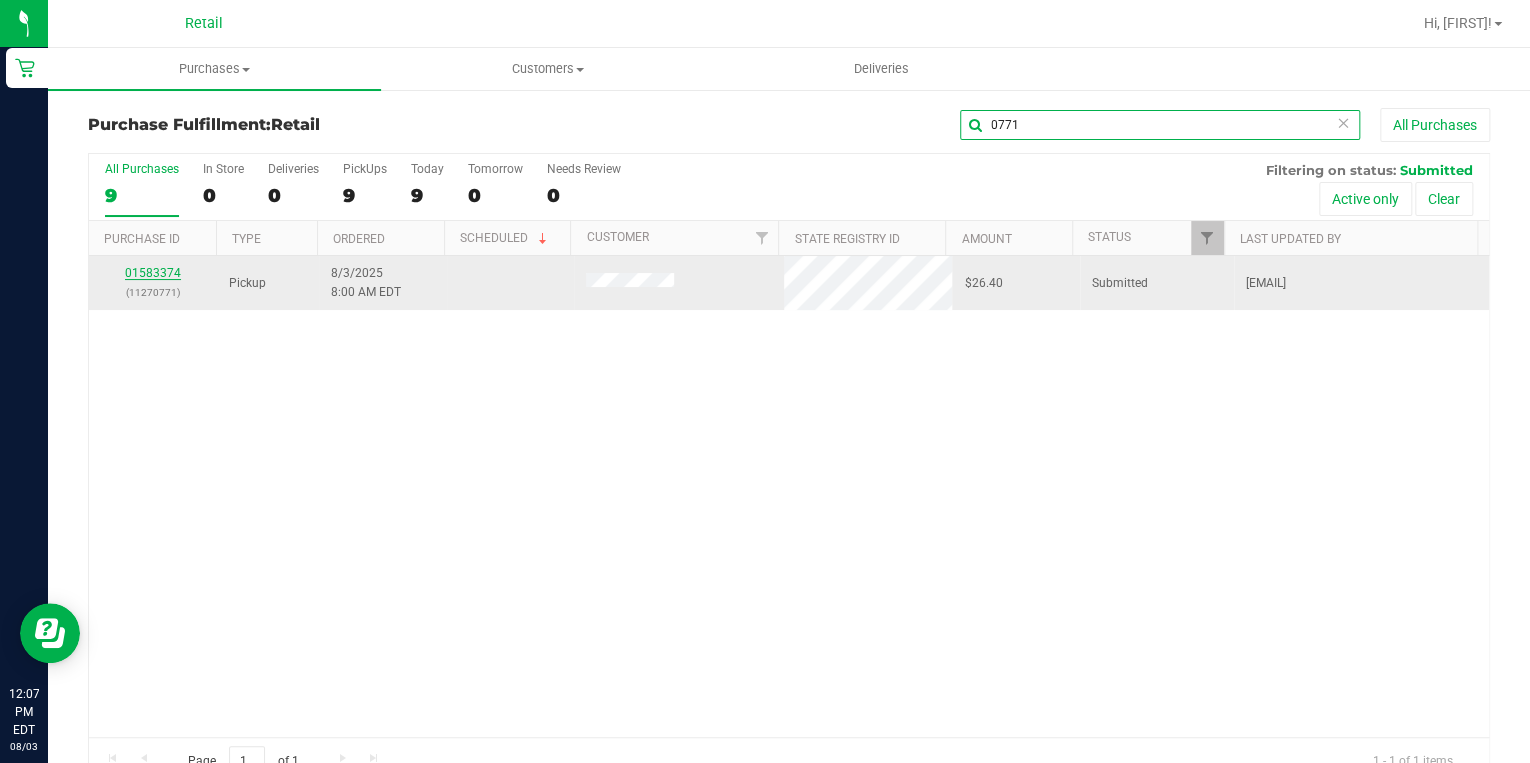 type on "0771" 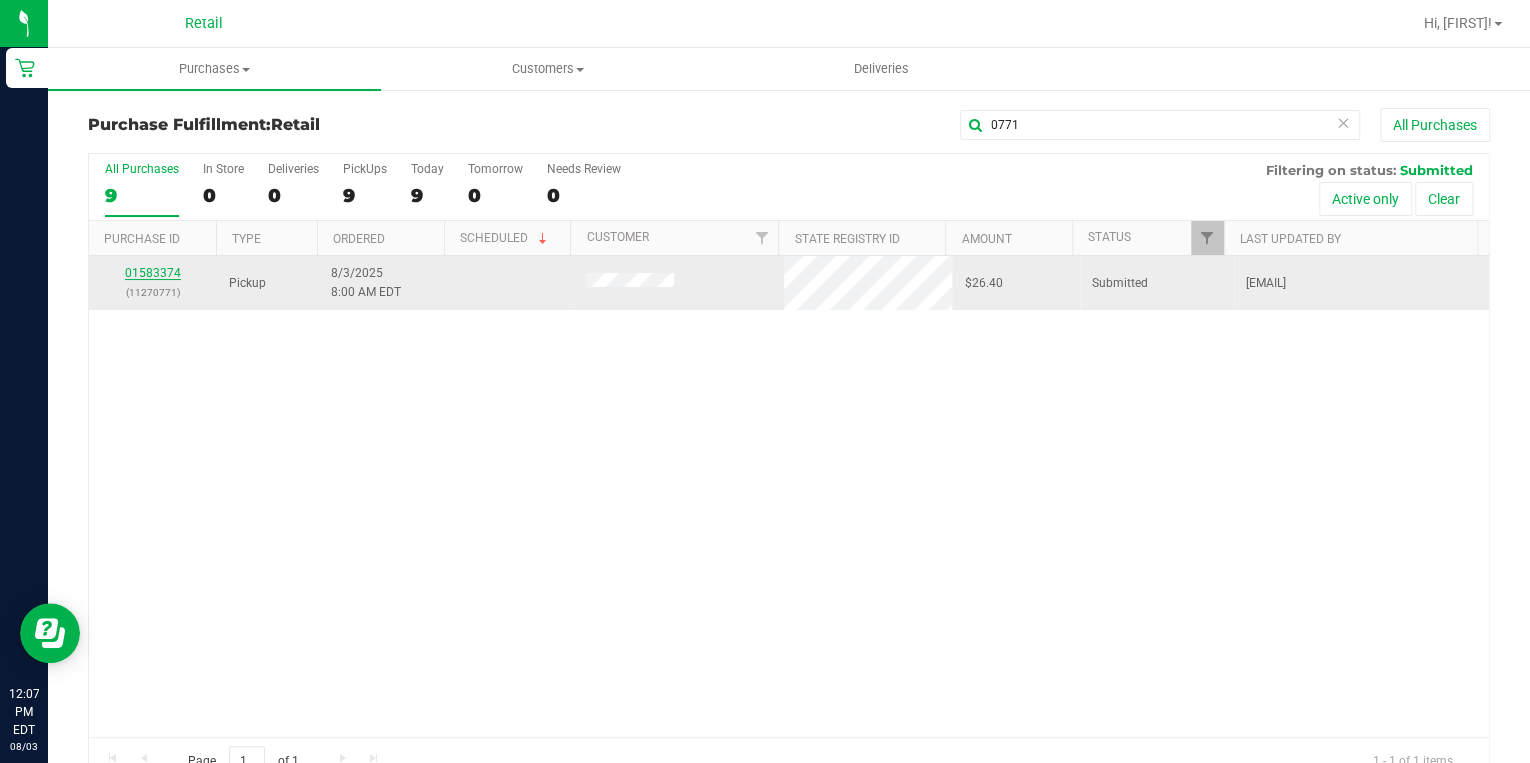 click on "01583374" at bounding box center (153, 273) 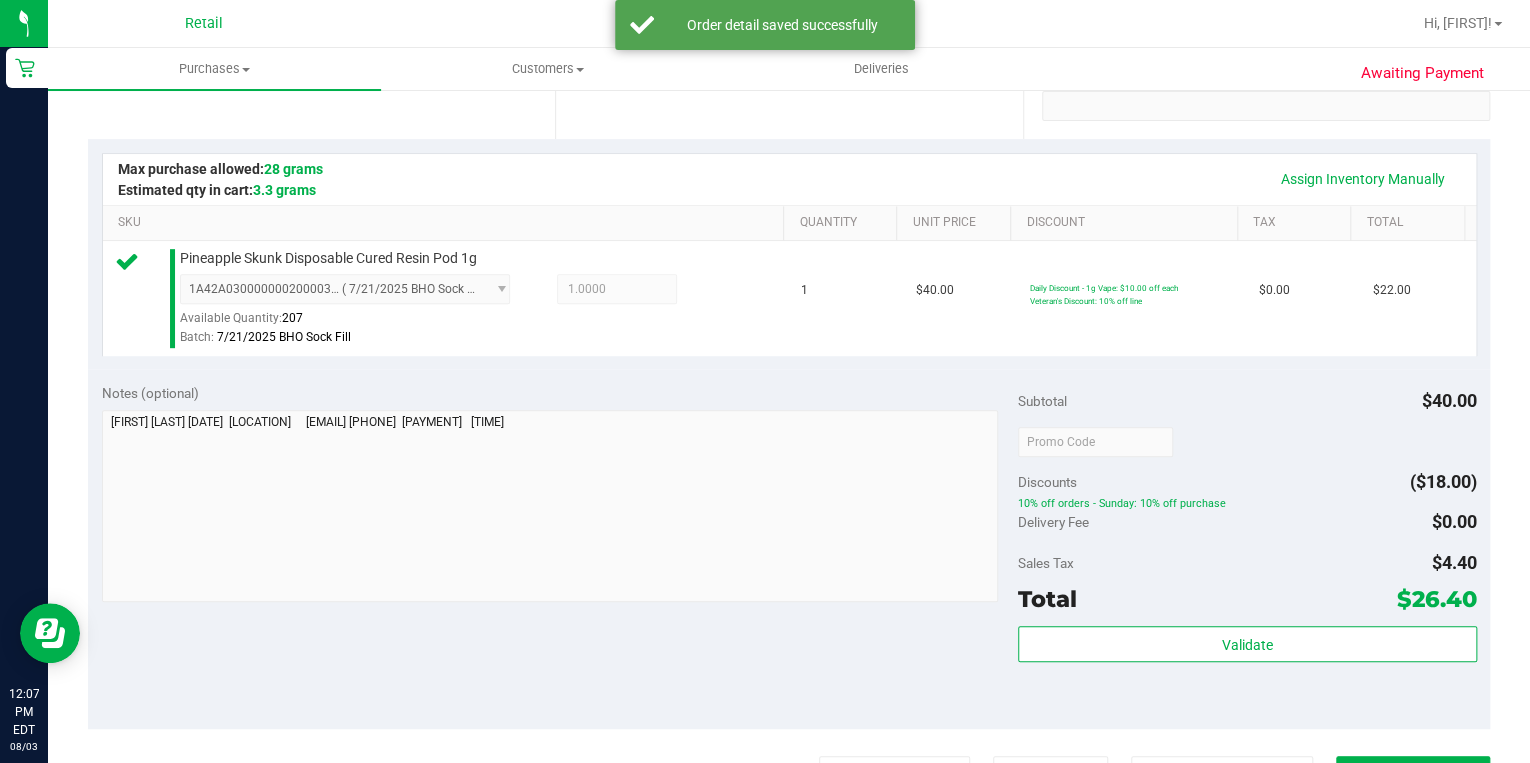 scroll, scrollTop: 560, scrollLeft: 0, axis: vertical 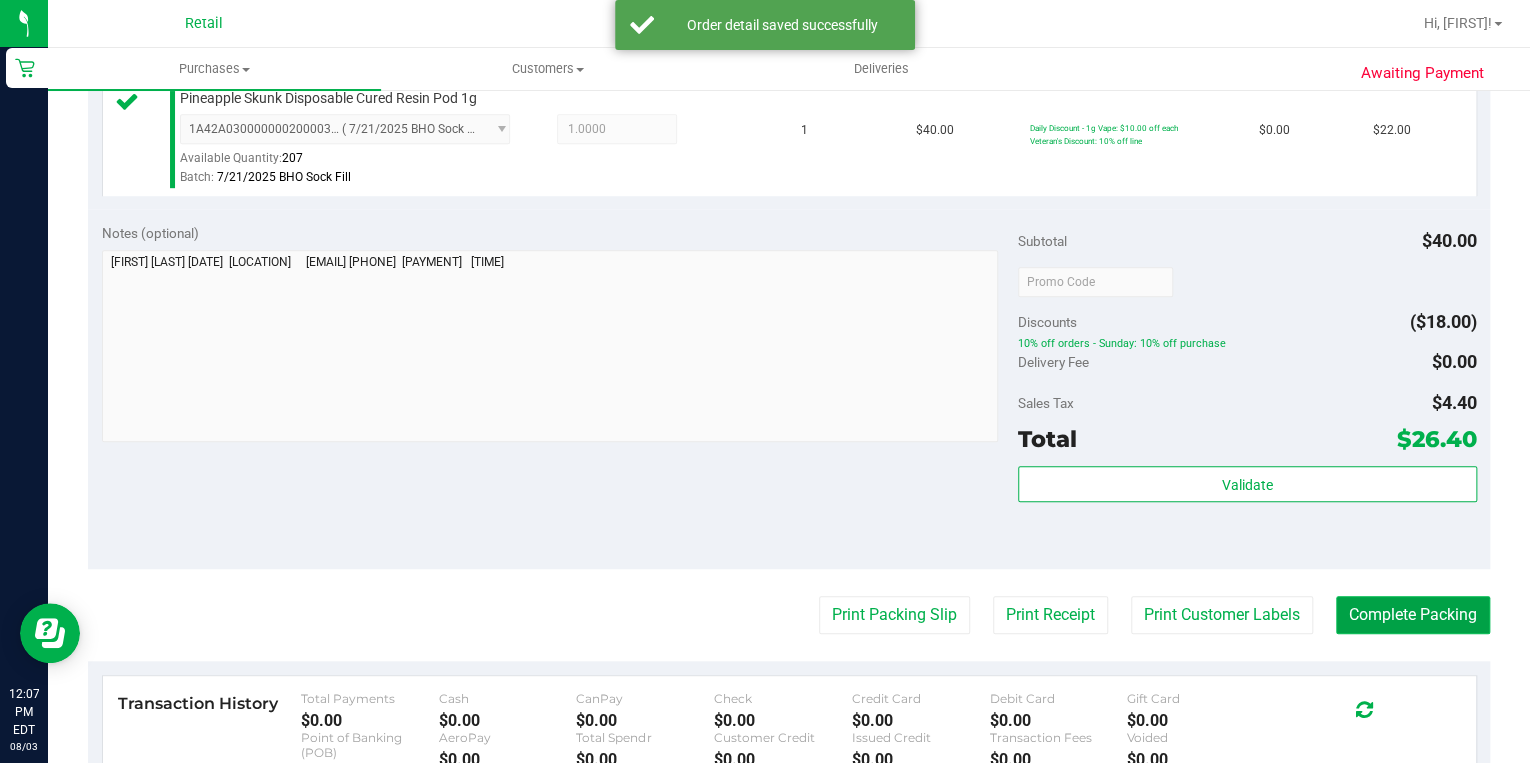 click on "Complete Packing" at bounding box center [1413, 615] 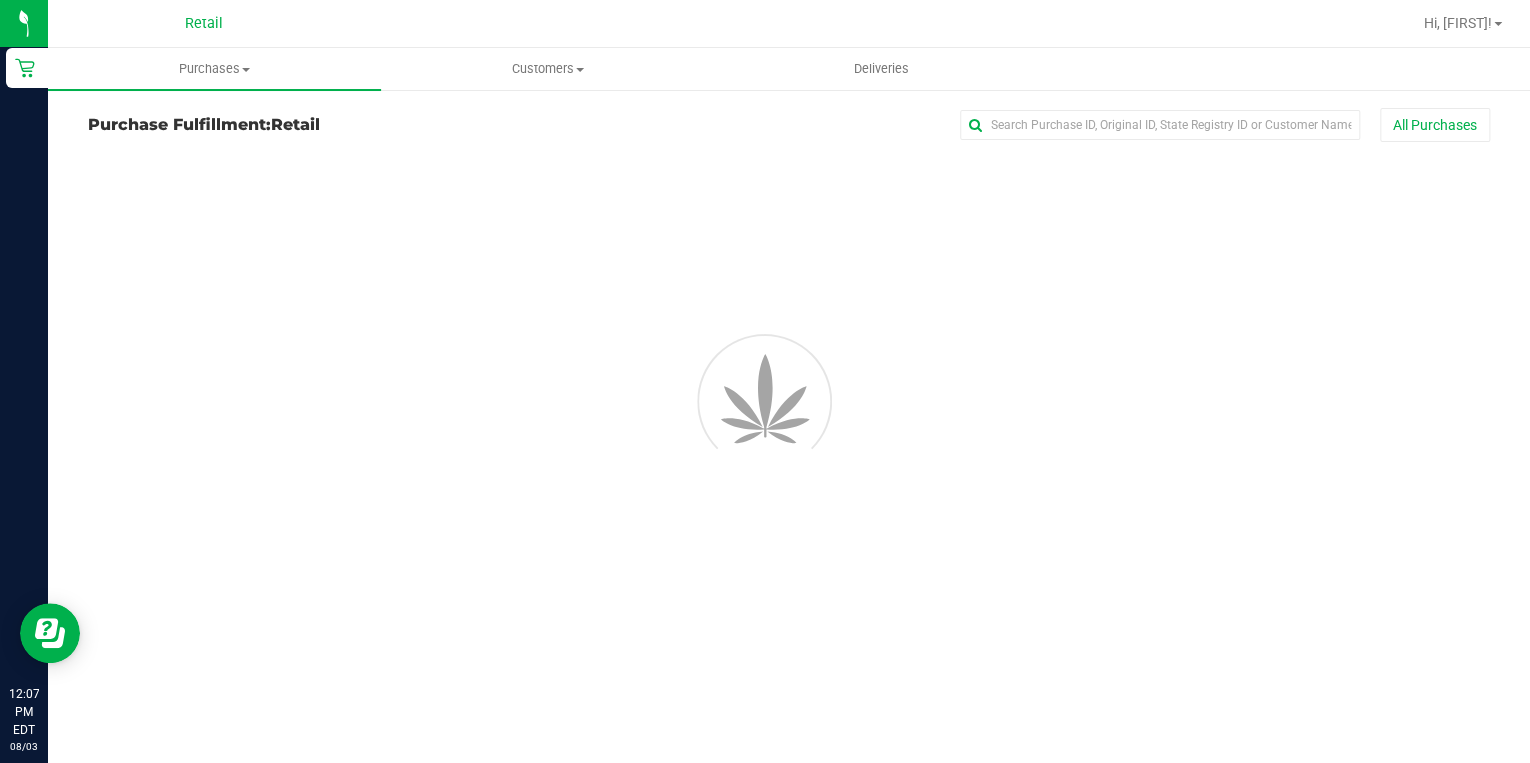 scroll, scrollTop: 0, scrollLeft: 0, axis: both 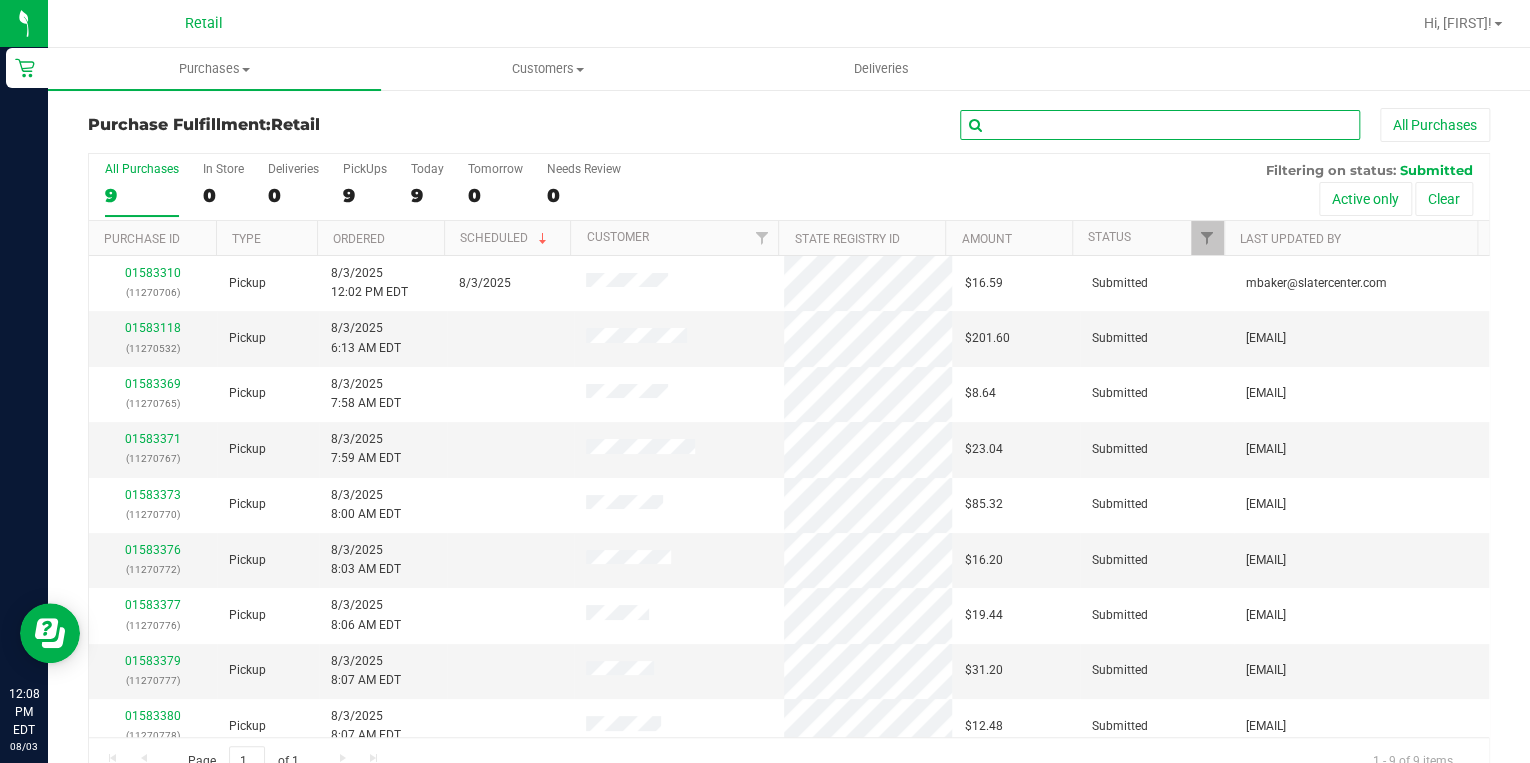 click at bounding box center (1160, 125) 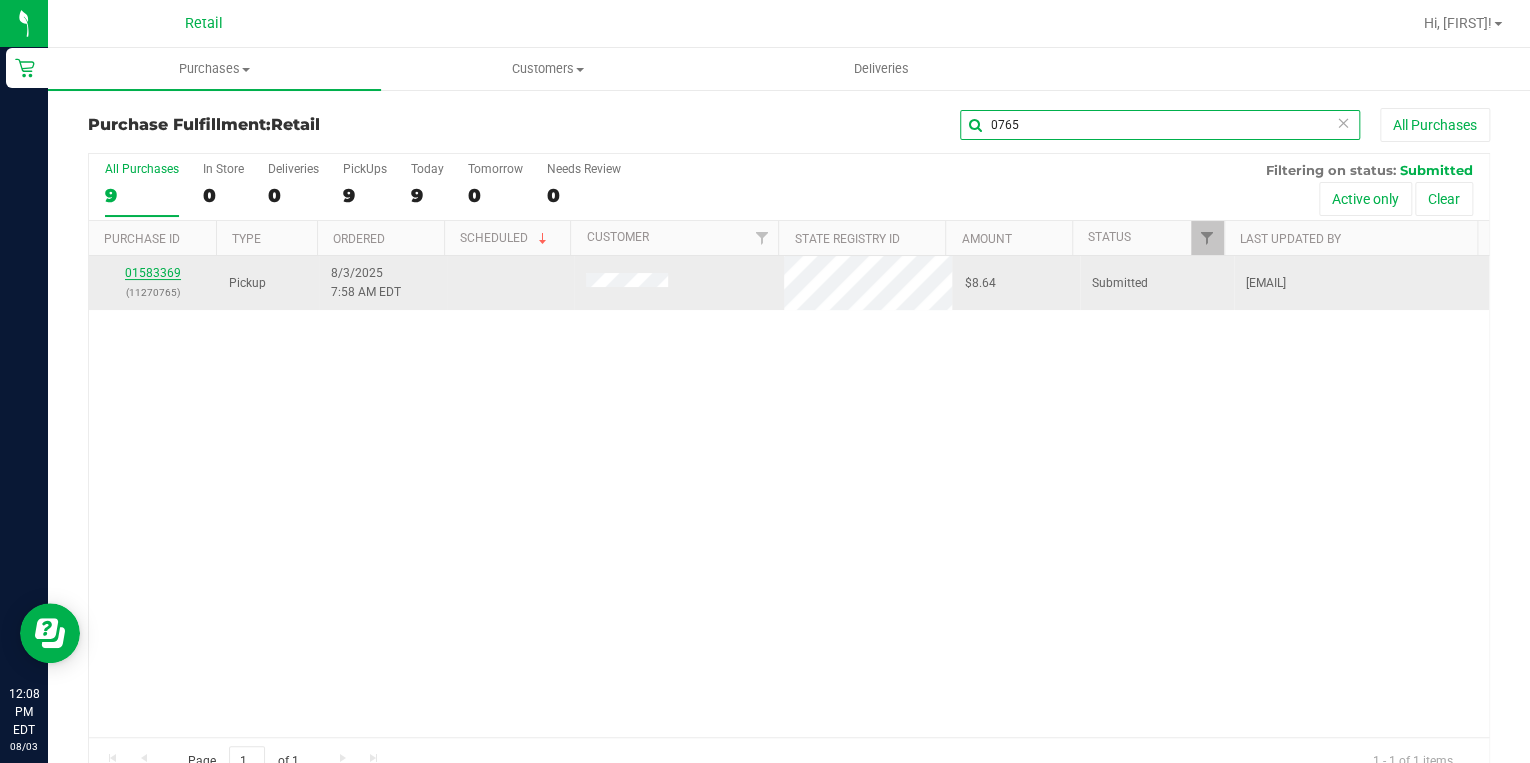 type on "0765" 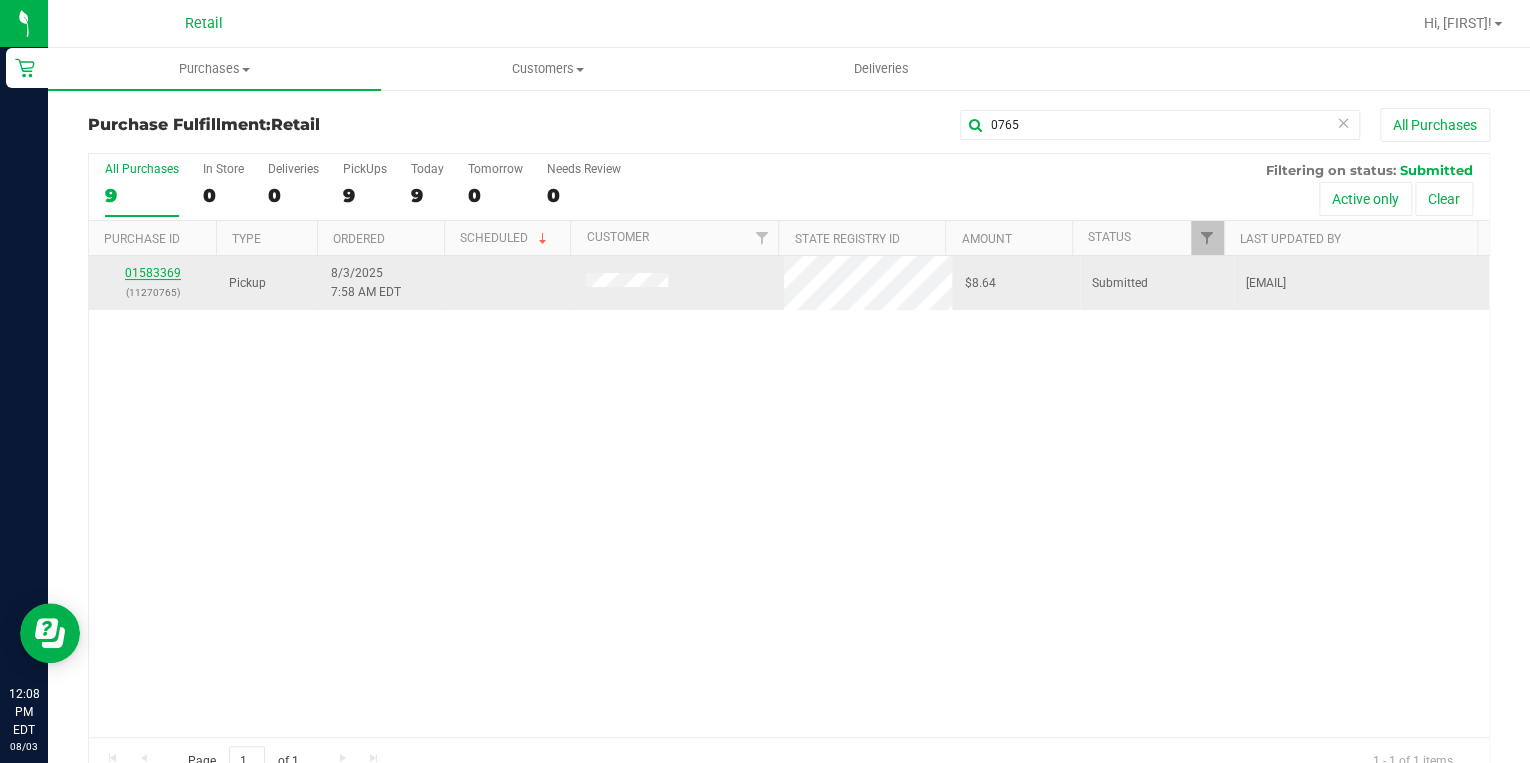 click on "01583369" at bounding box center [153, 273] 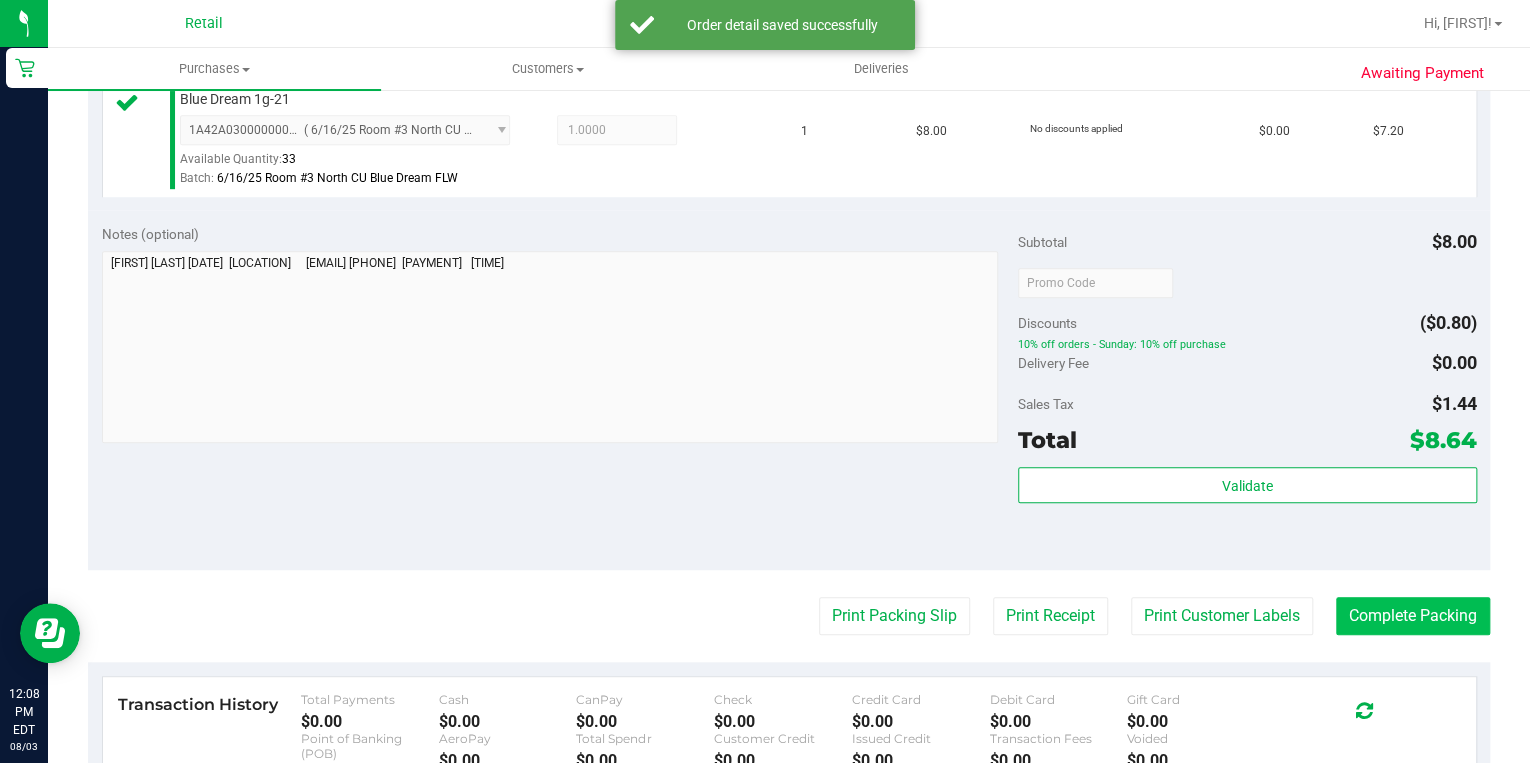 scroll, scrollTop: 560, scrollLeft: 0, axis: vertical 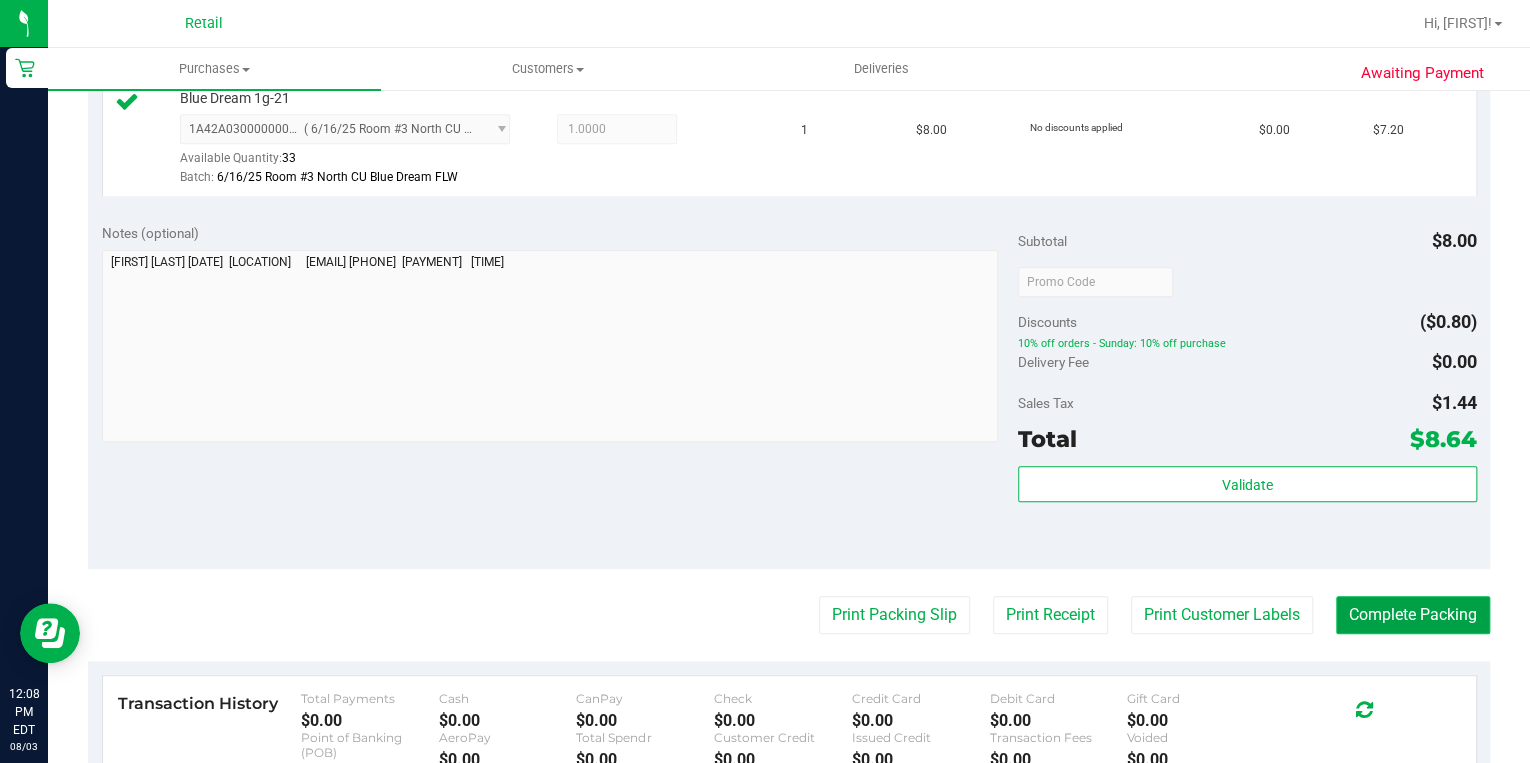click on "Complete Packing" at bounding box center [1413, 615] 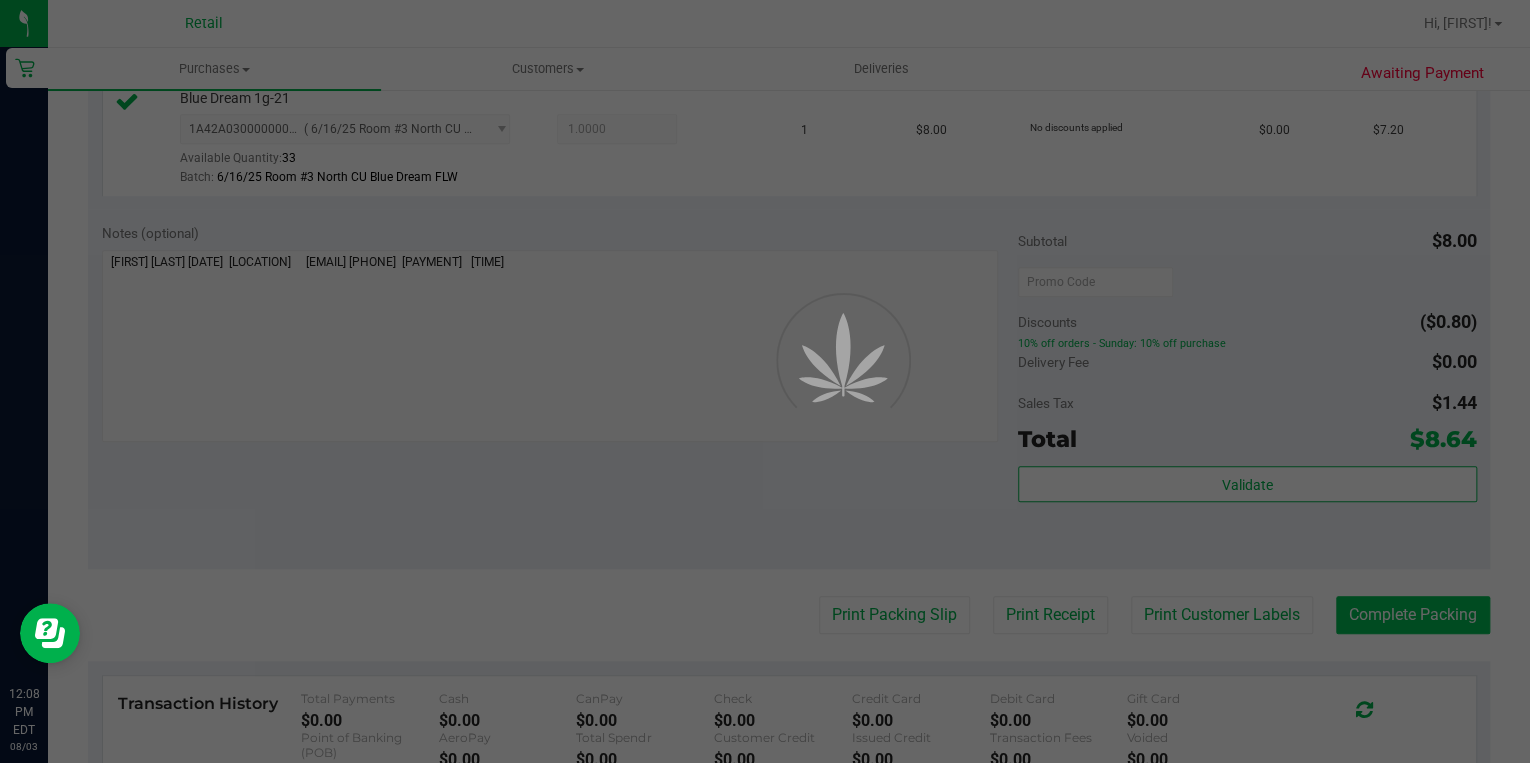 scroll, scrollTop: 0, scrollLeft: 0, axis: both 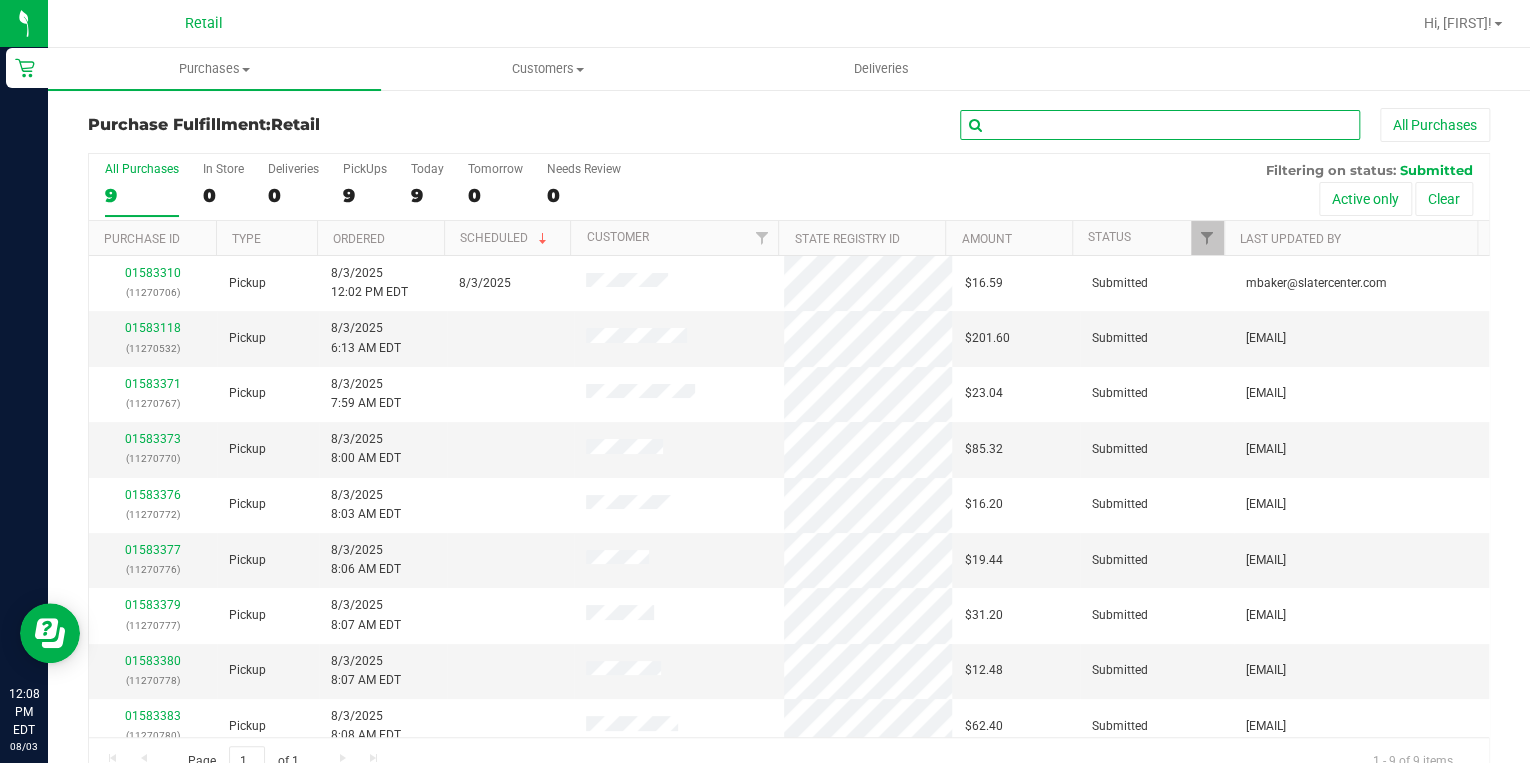 click at bounding box center [1160, 125] 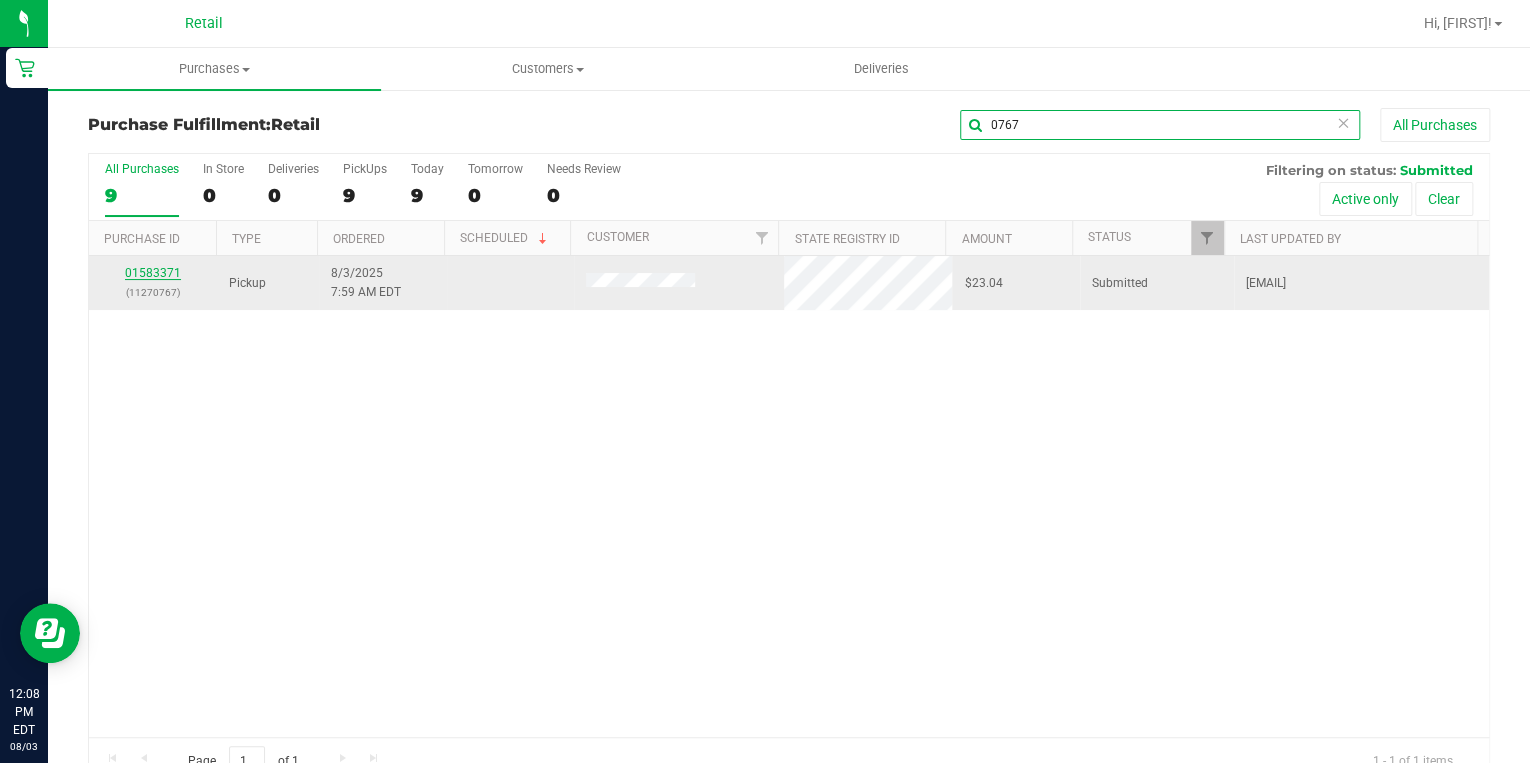 type on "0767" 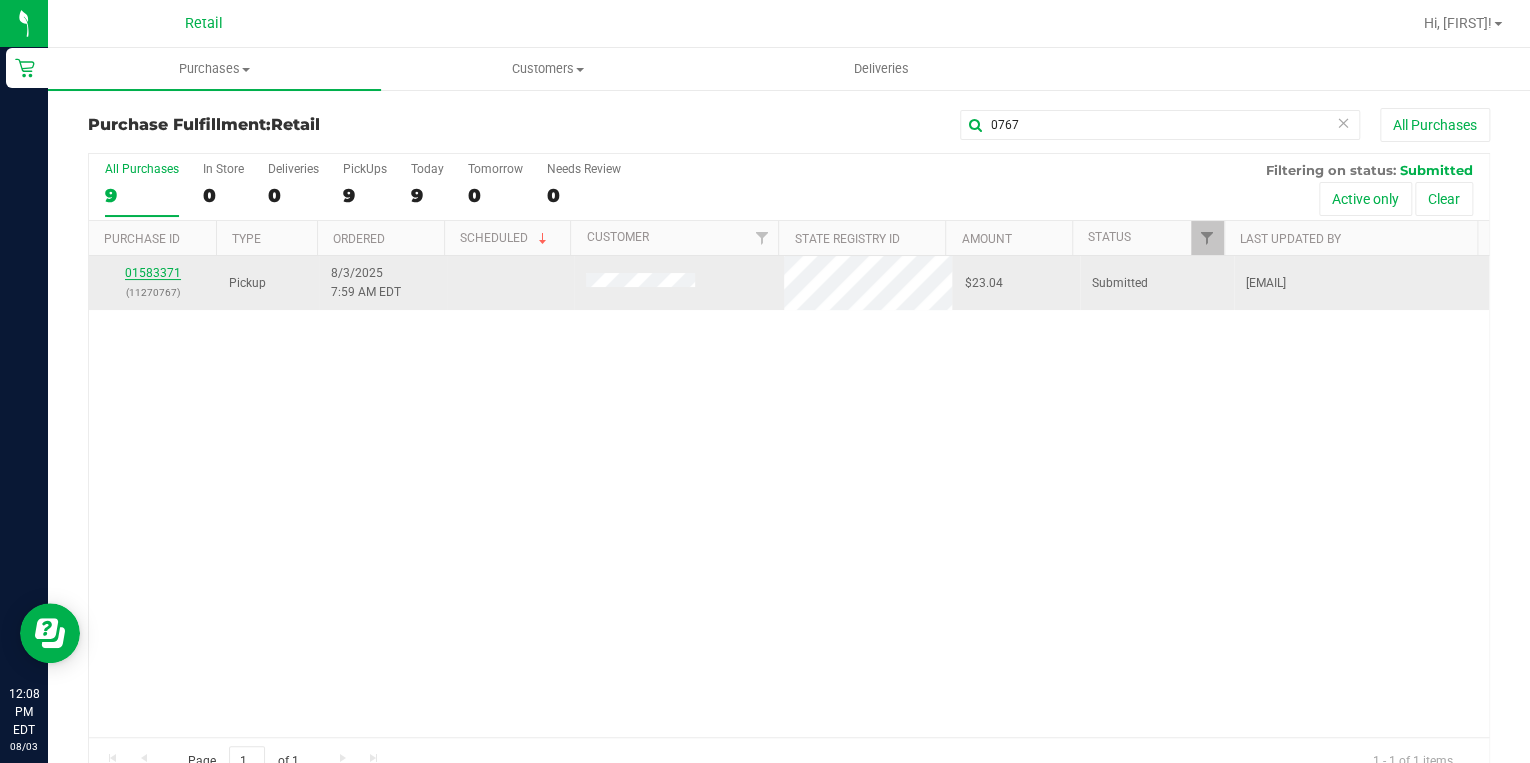 click on "01583371" at bounding box center (153, 273) 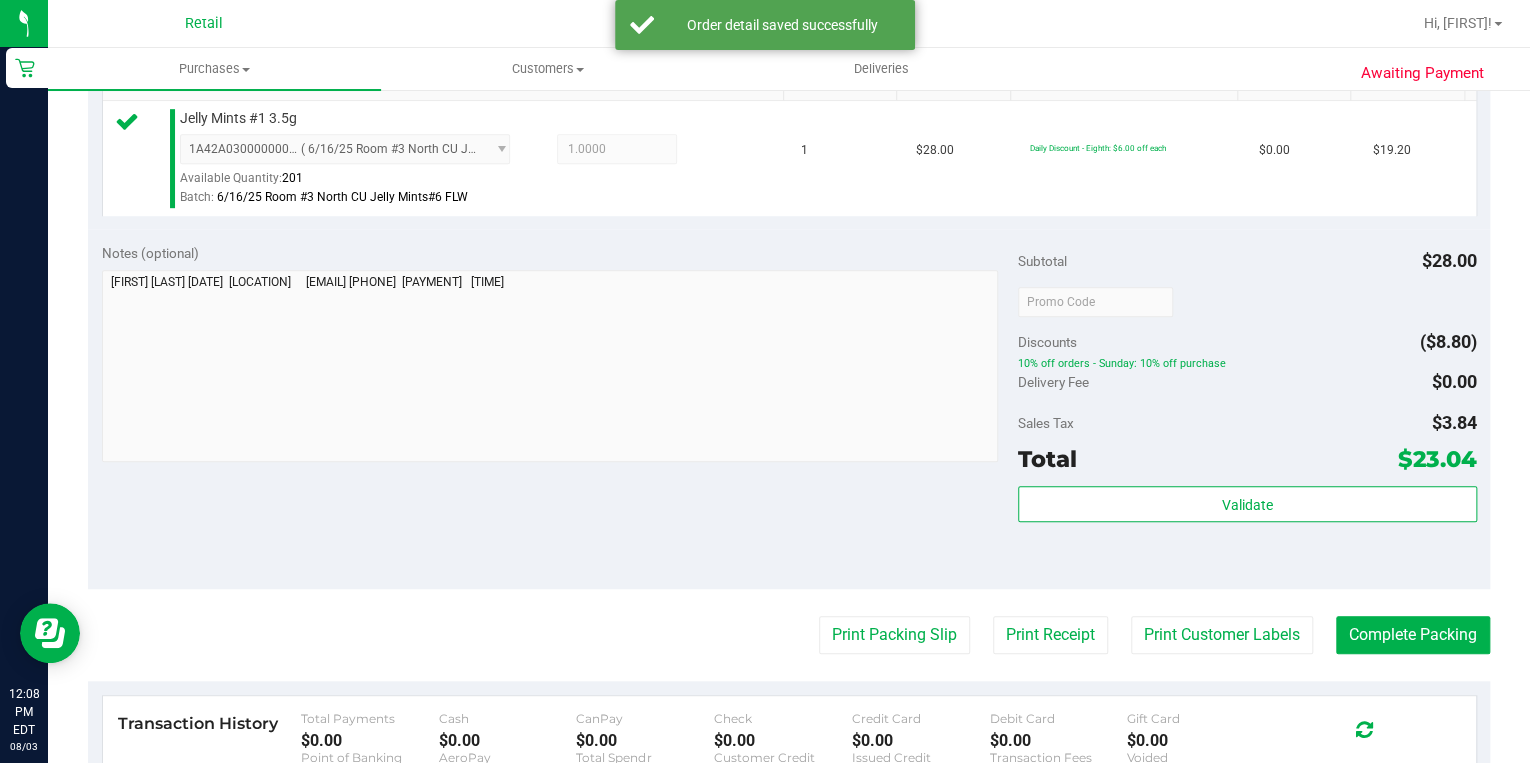 scroll, scrollTop: 640, scrollLeft: 0, axis: vertical 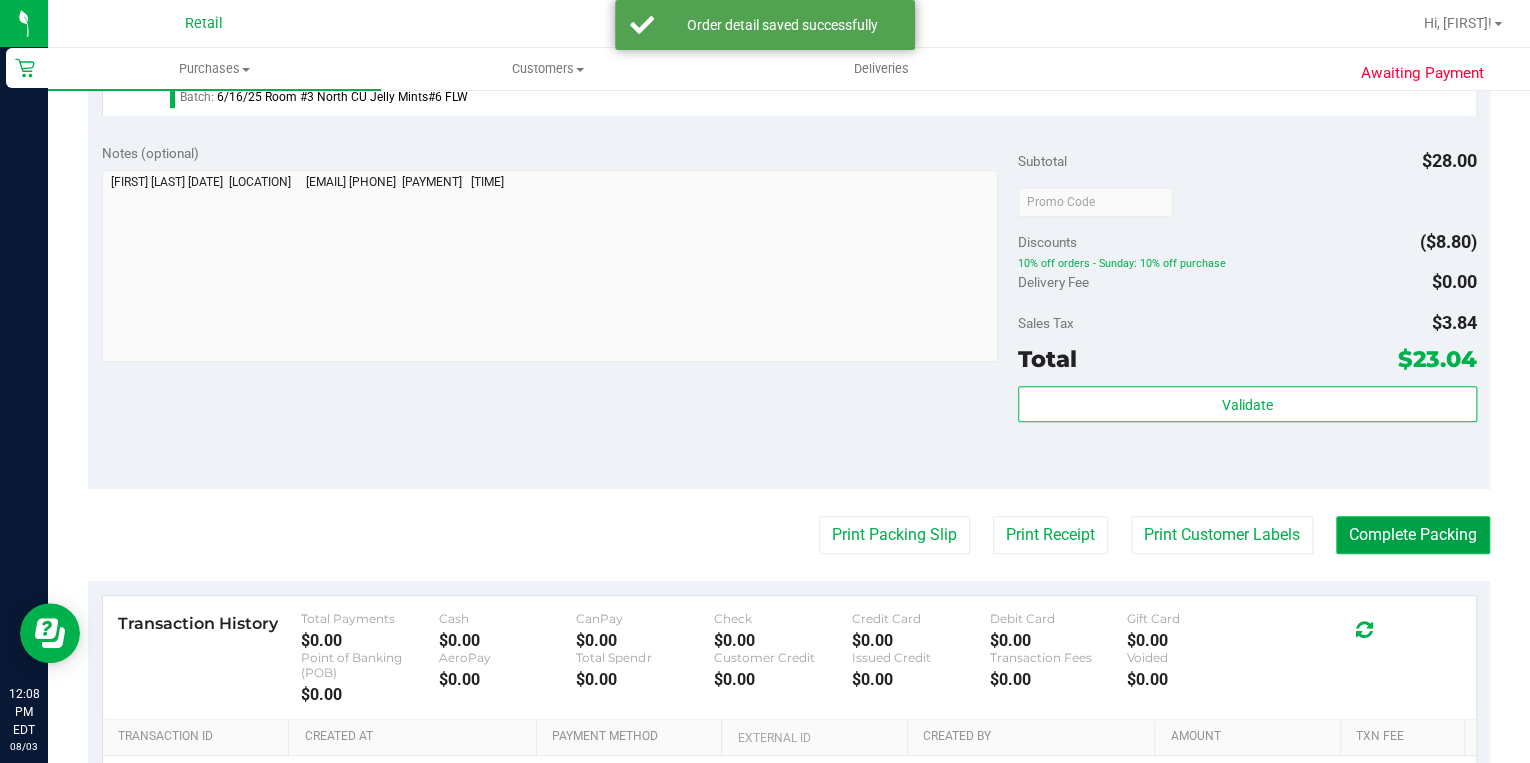 click on "Complete Packing" at bounding box center (1413, 535) 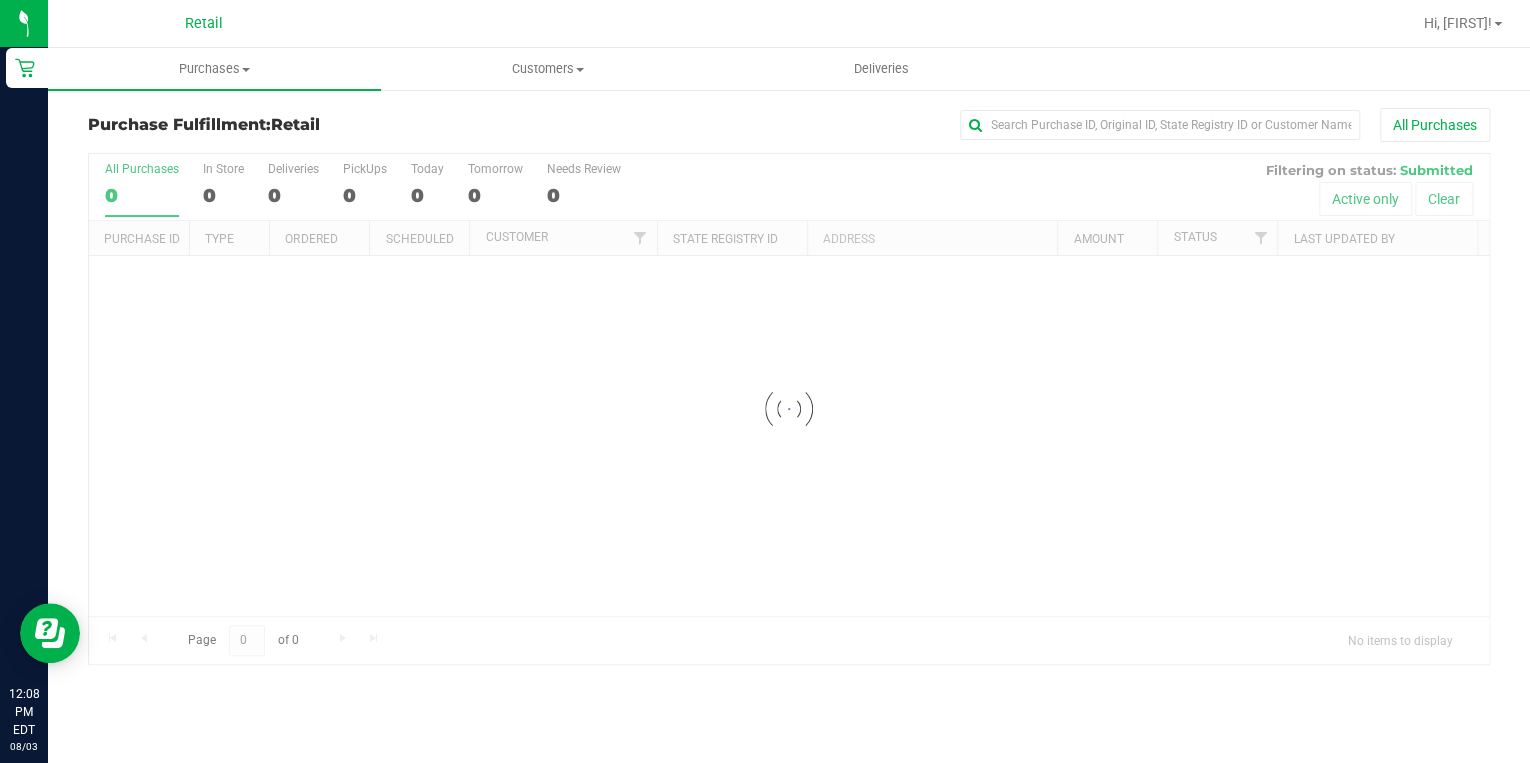 scroll, scrollTop: 0, scrollLeft: 0, axis: both 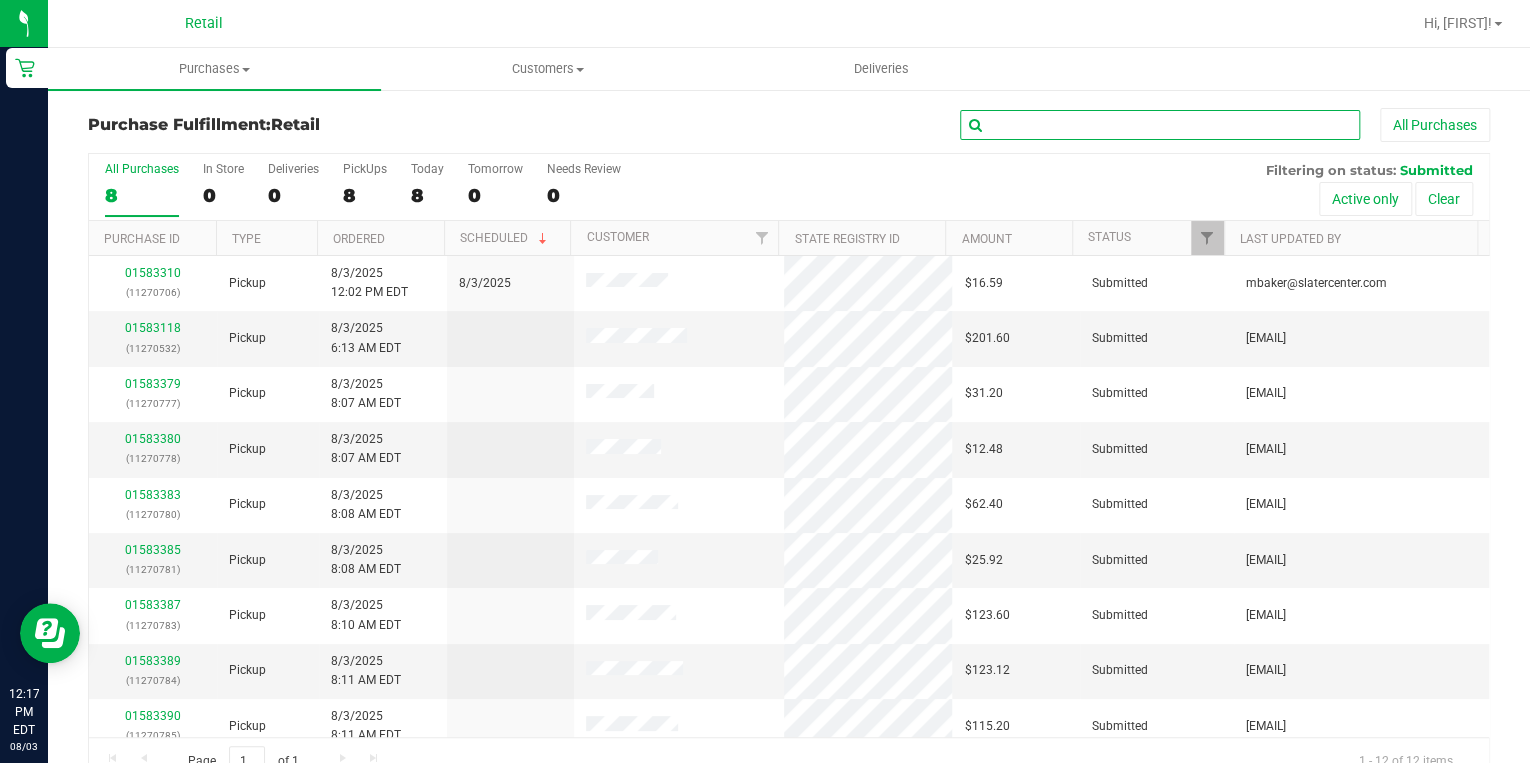 click at bounding box center (1160, 125) 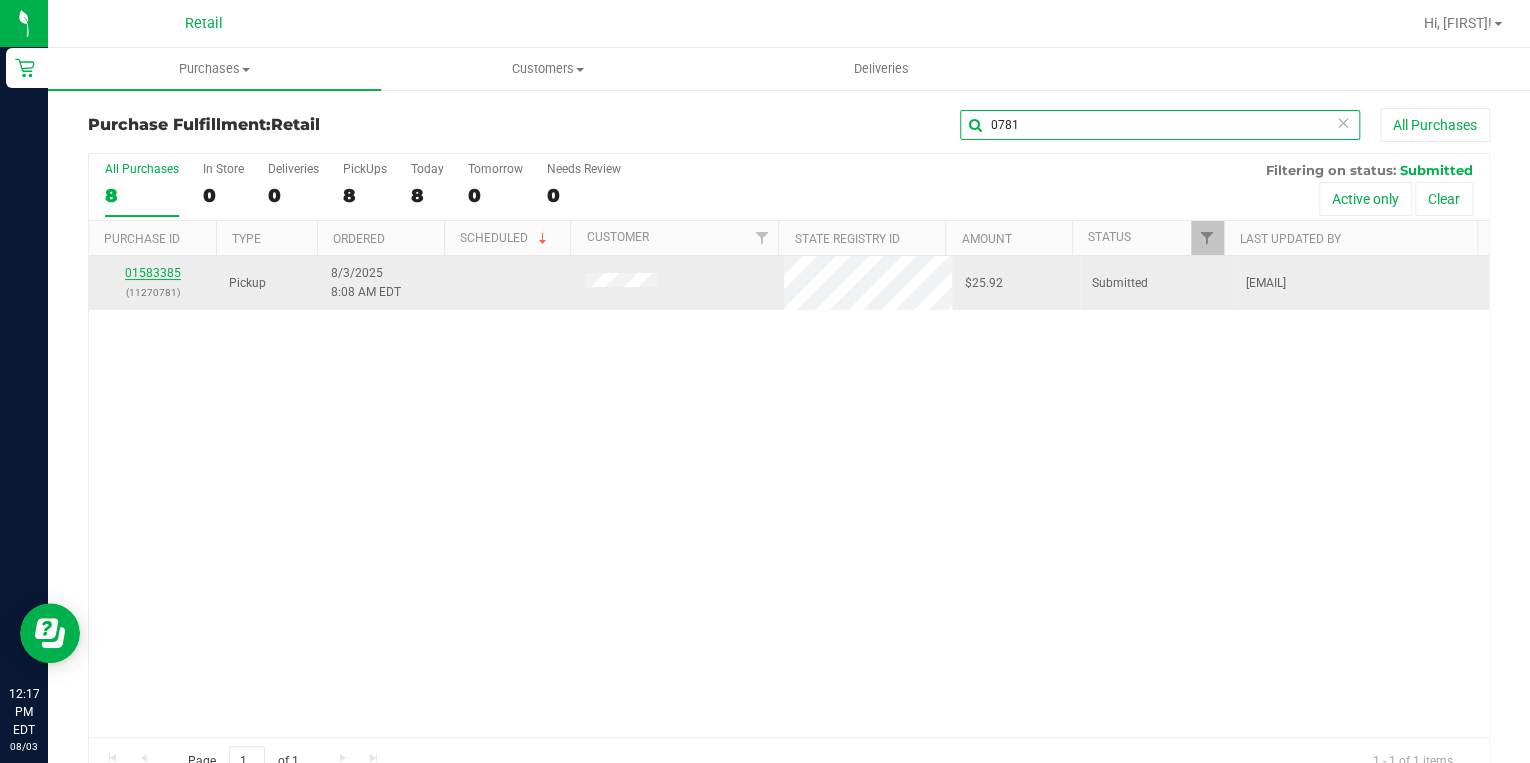 type on "0781" 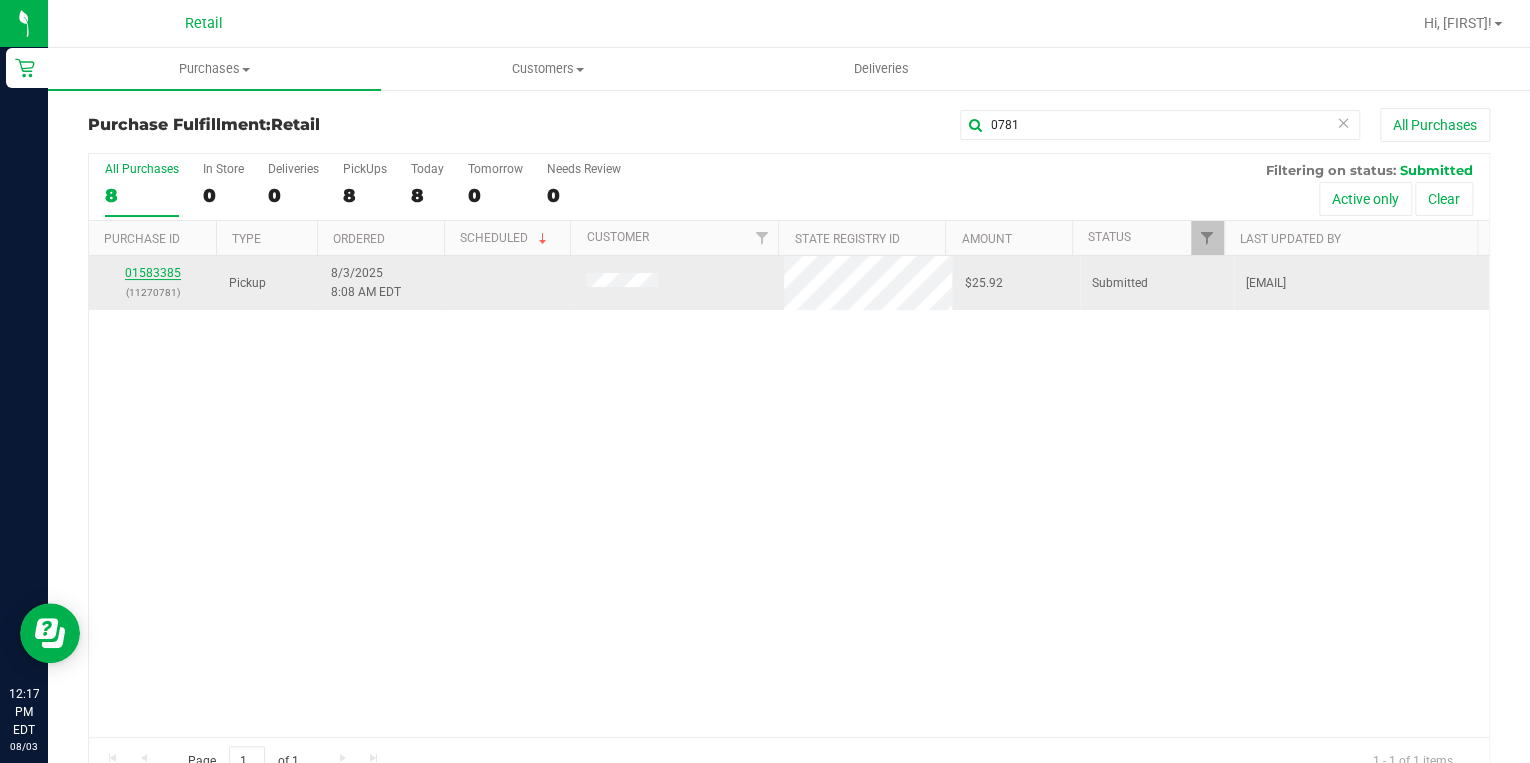 click on "01583385" at bounding box center [153, 273] 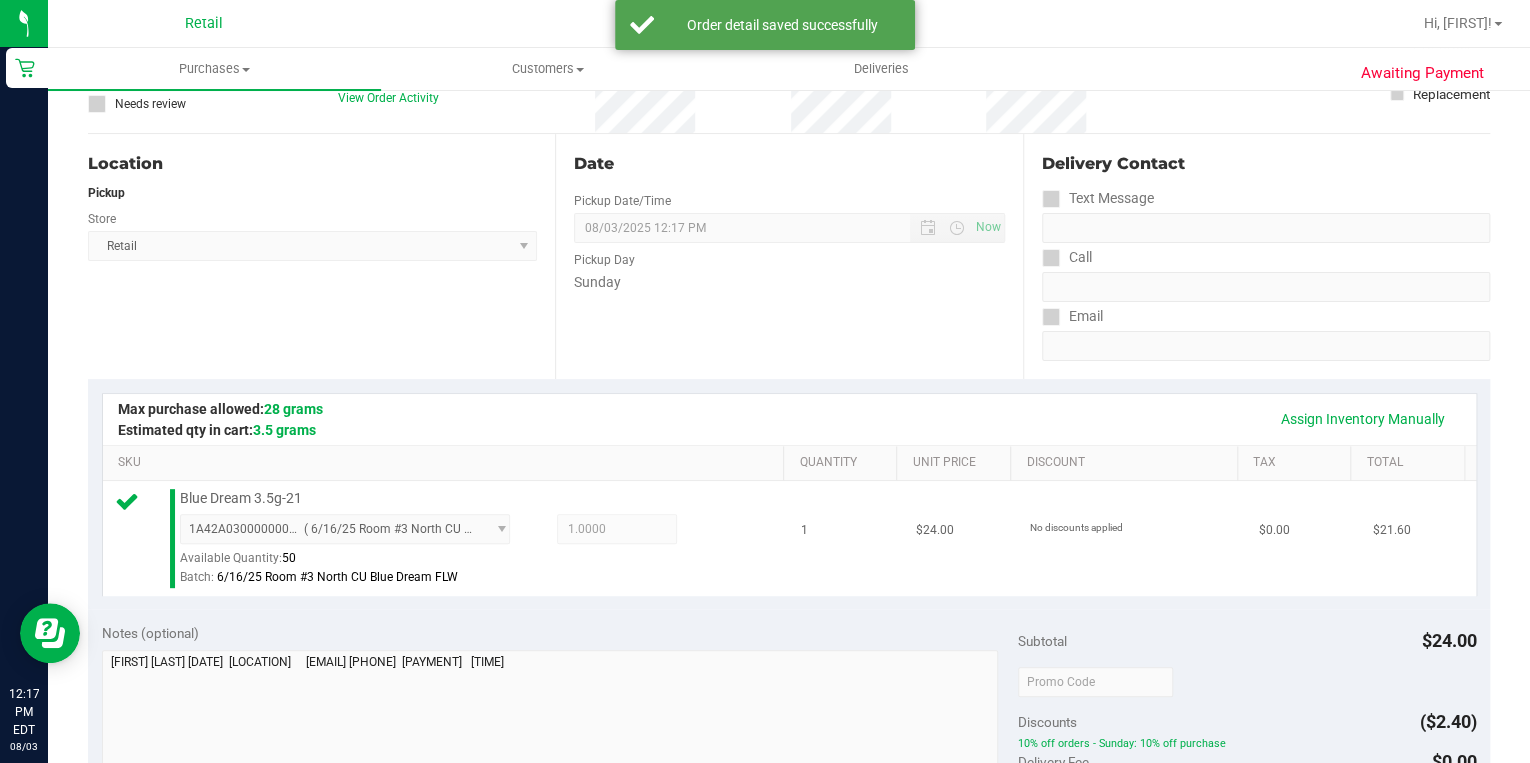 scroll, scrollTop: 560, scrollLeft: 0, axis: vertical 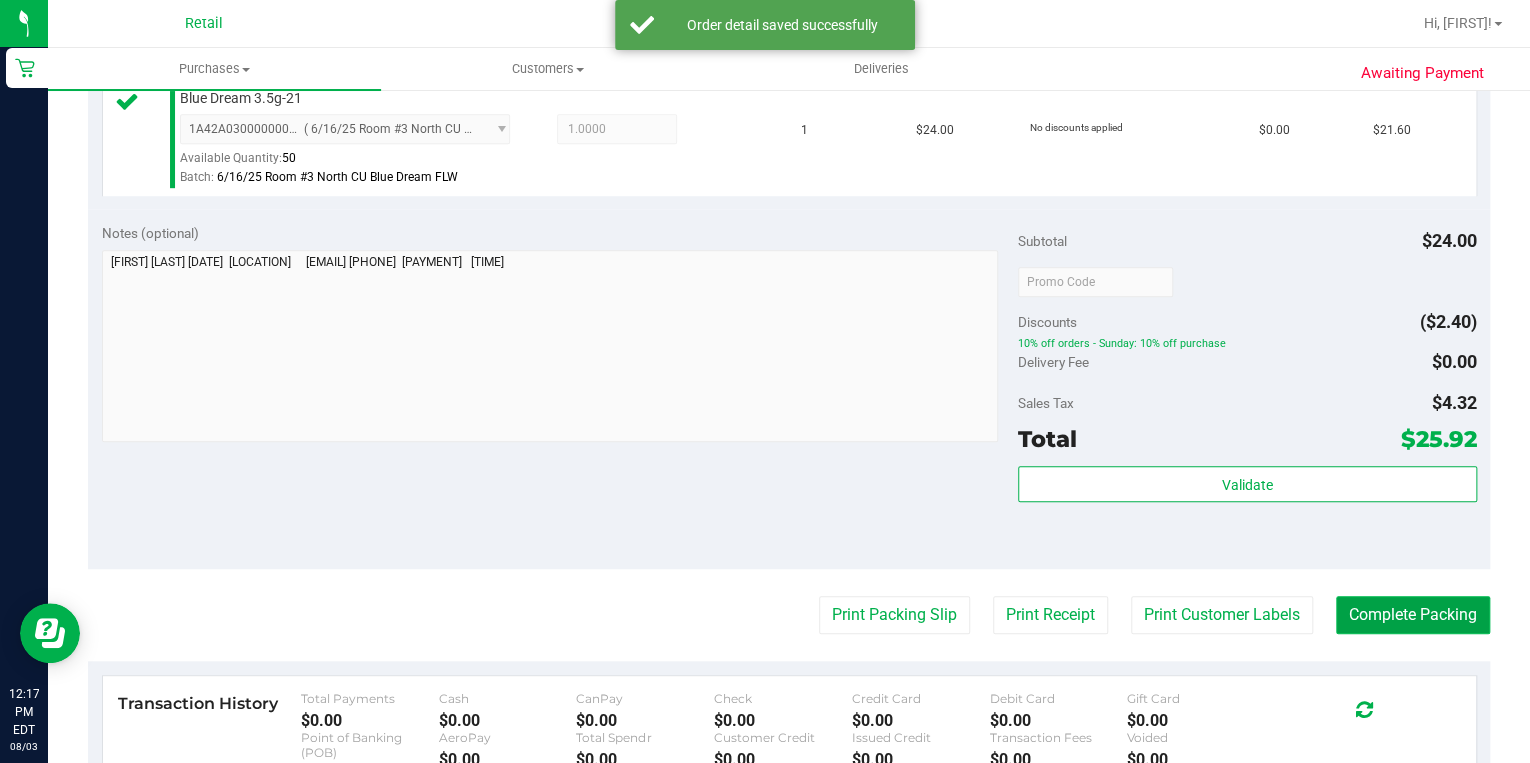 click on "Complete Packing" at bounding box center [1413, 615] 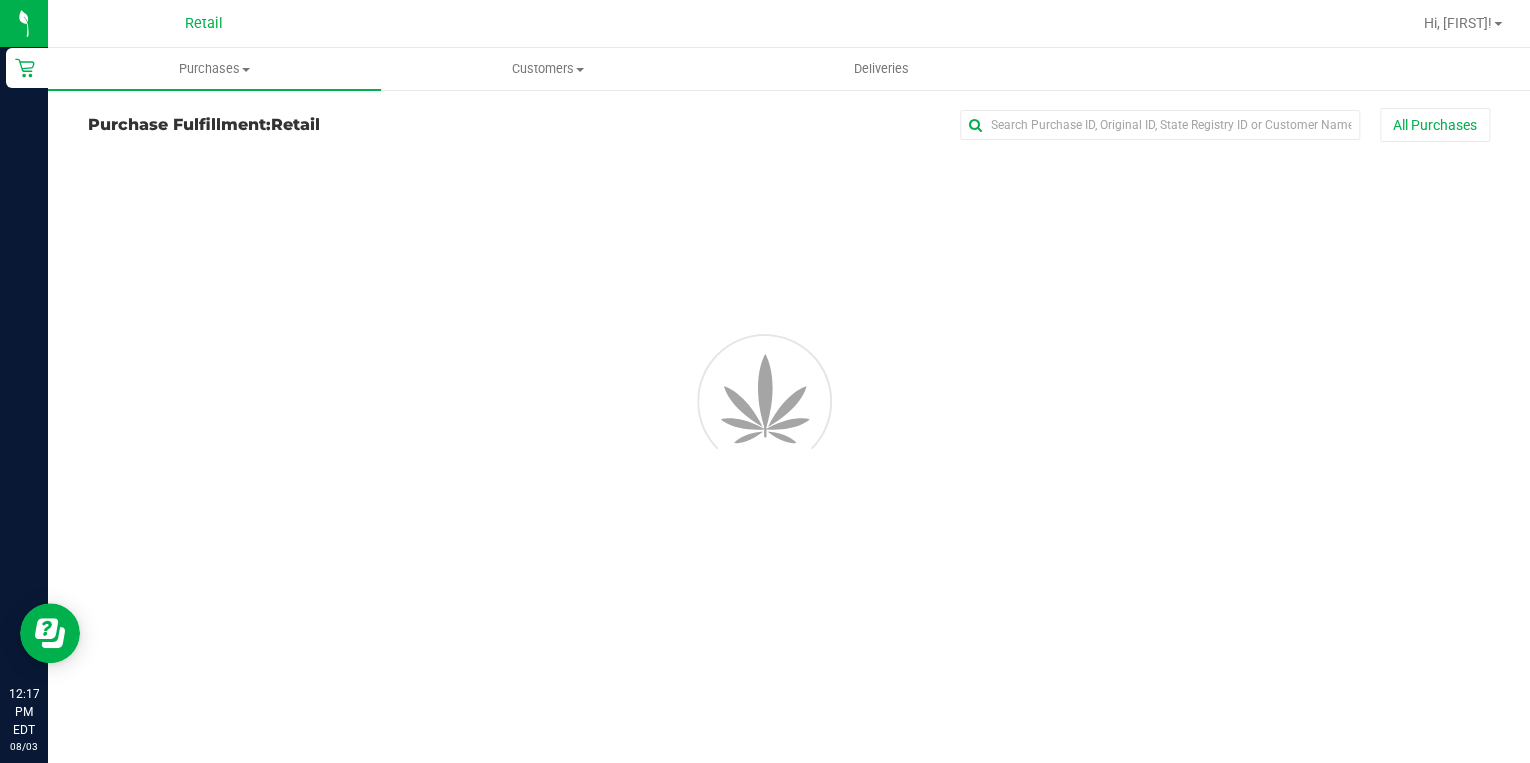 scroll, scrollTop: 0, scrollLeft: 0, axis: both 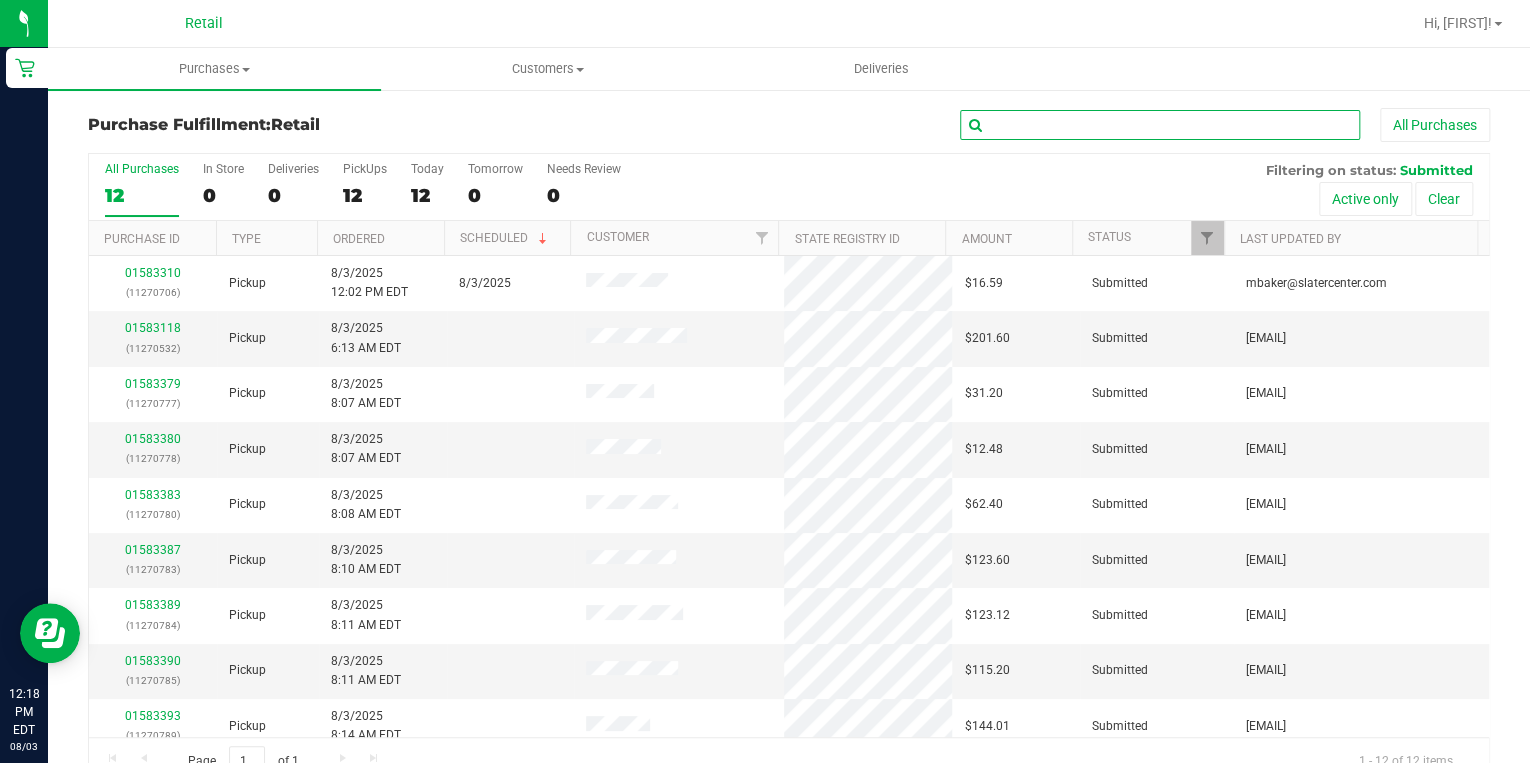 click at bounding box center (1160, 125) 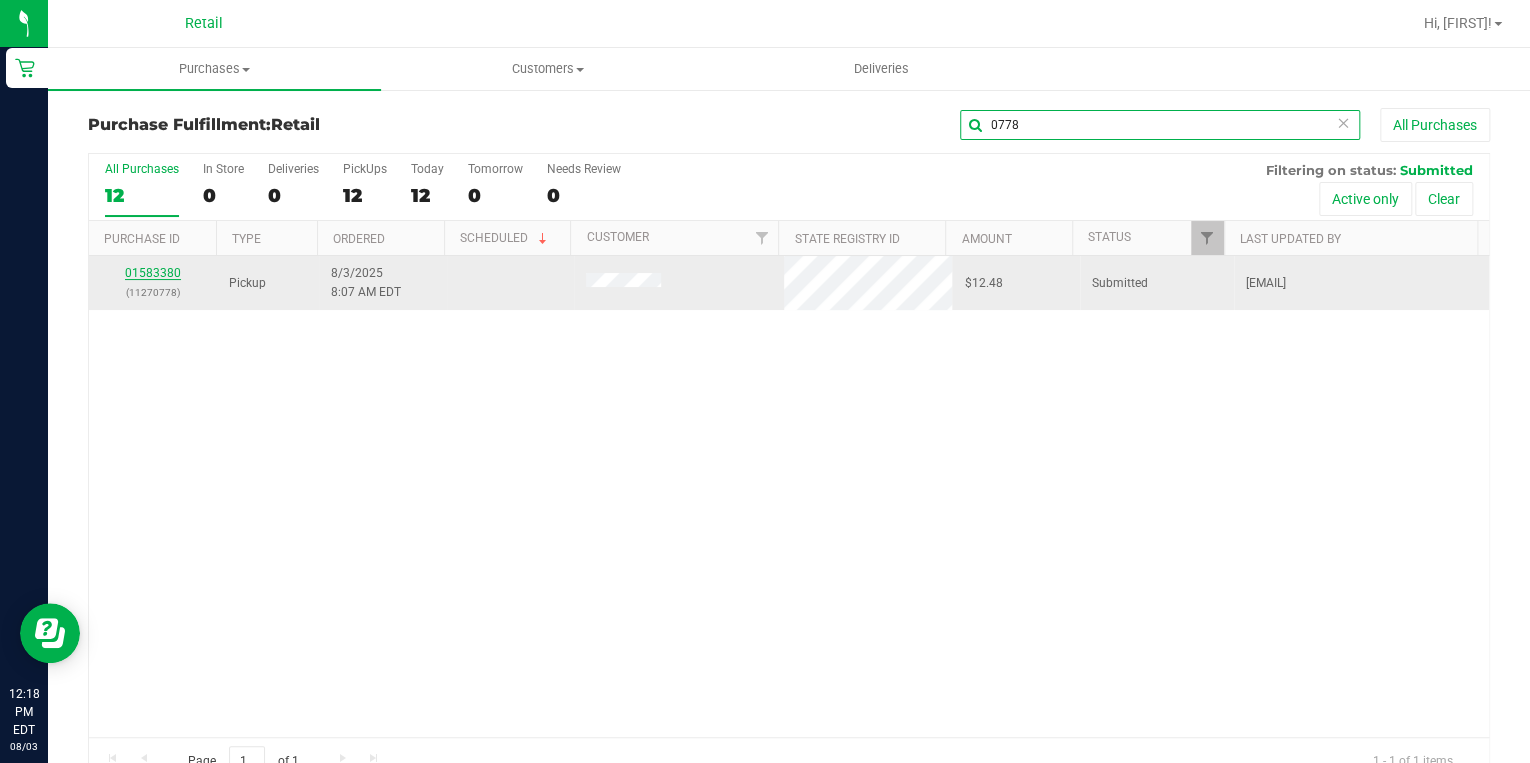 type on "0778" 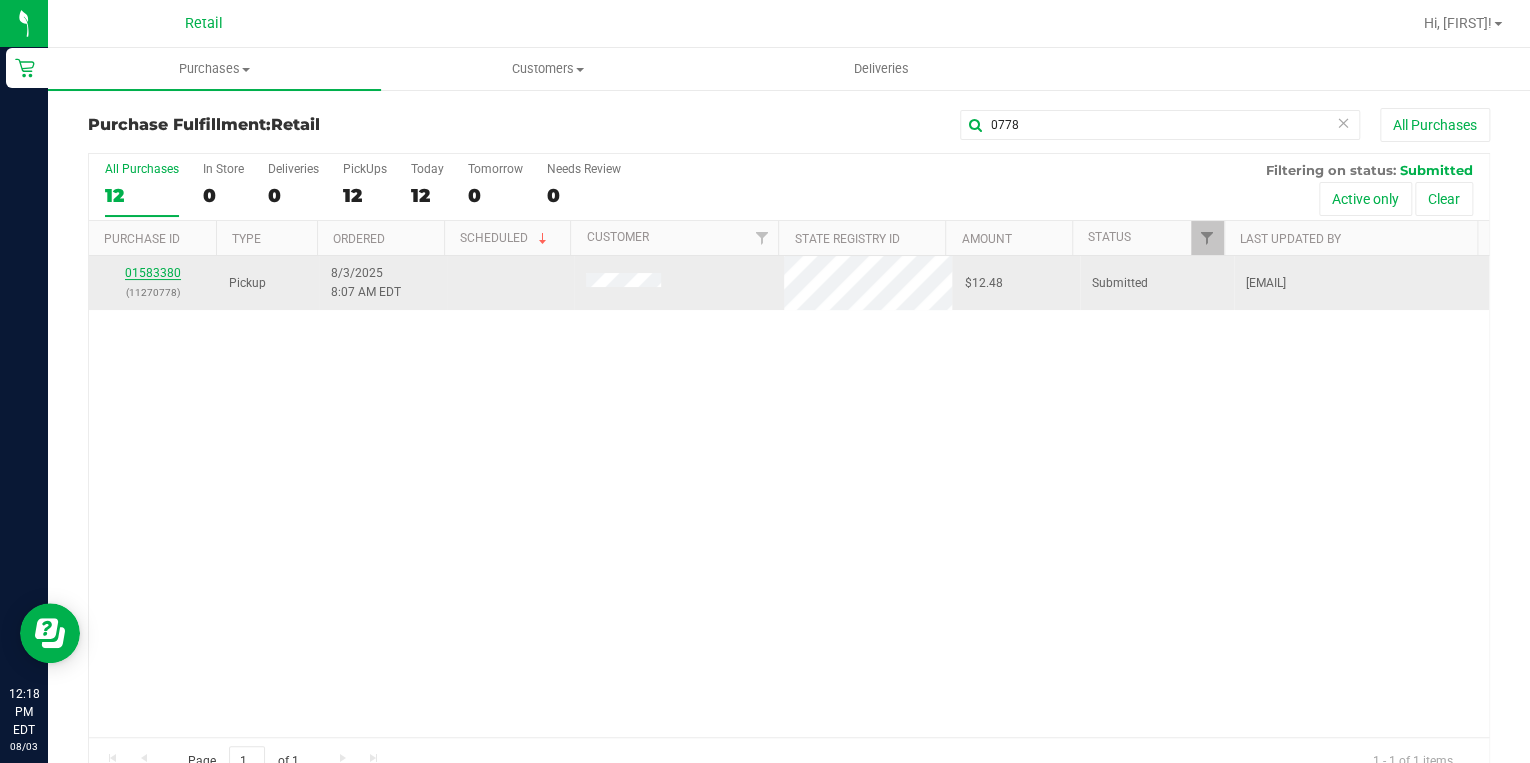 click on "01583380" at bounding box center (153, 273) 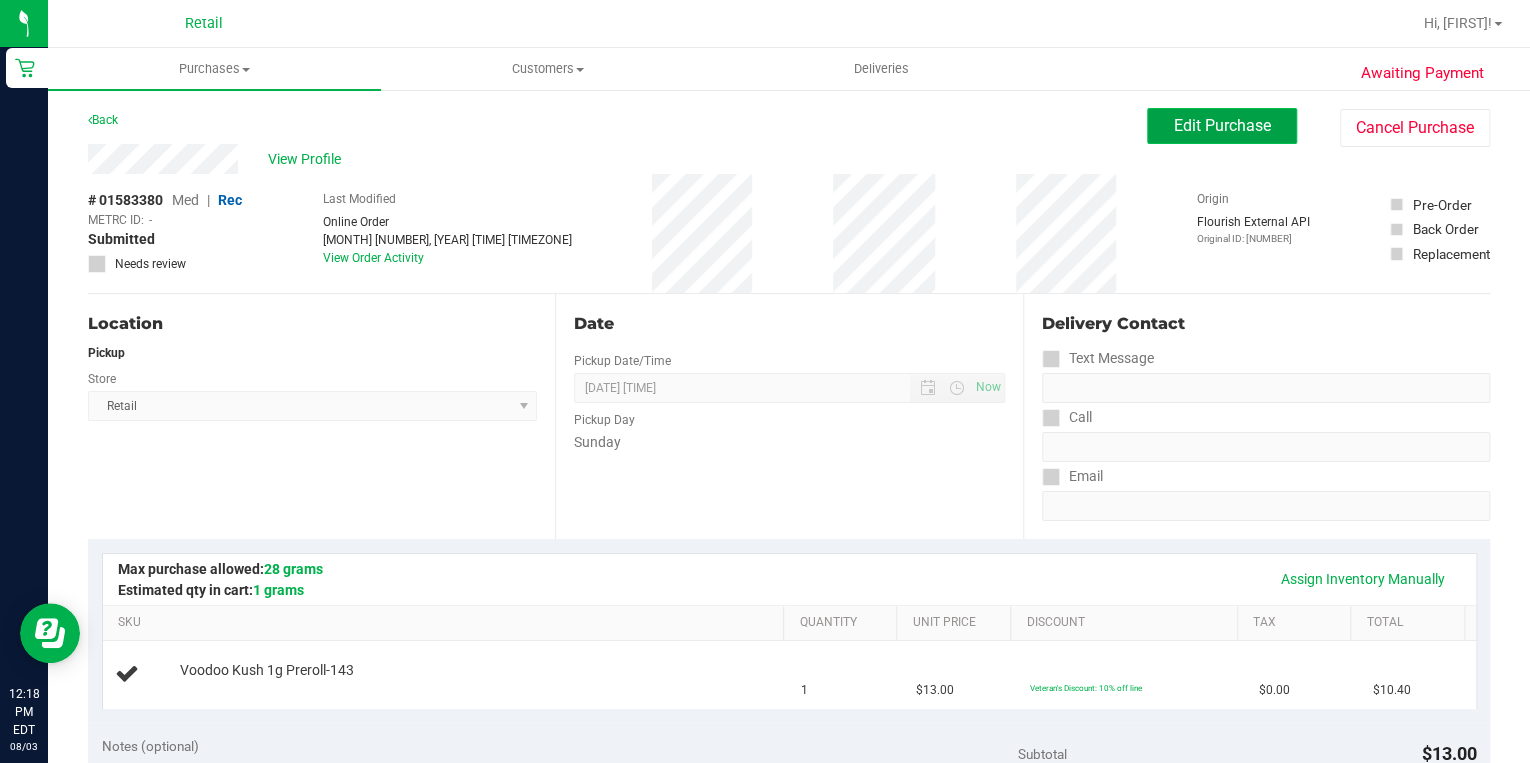 click on "Edit Purchase" at bounding box center [1222, 125] 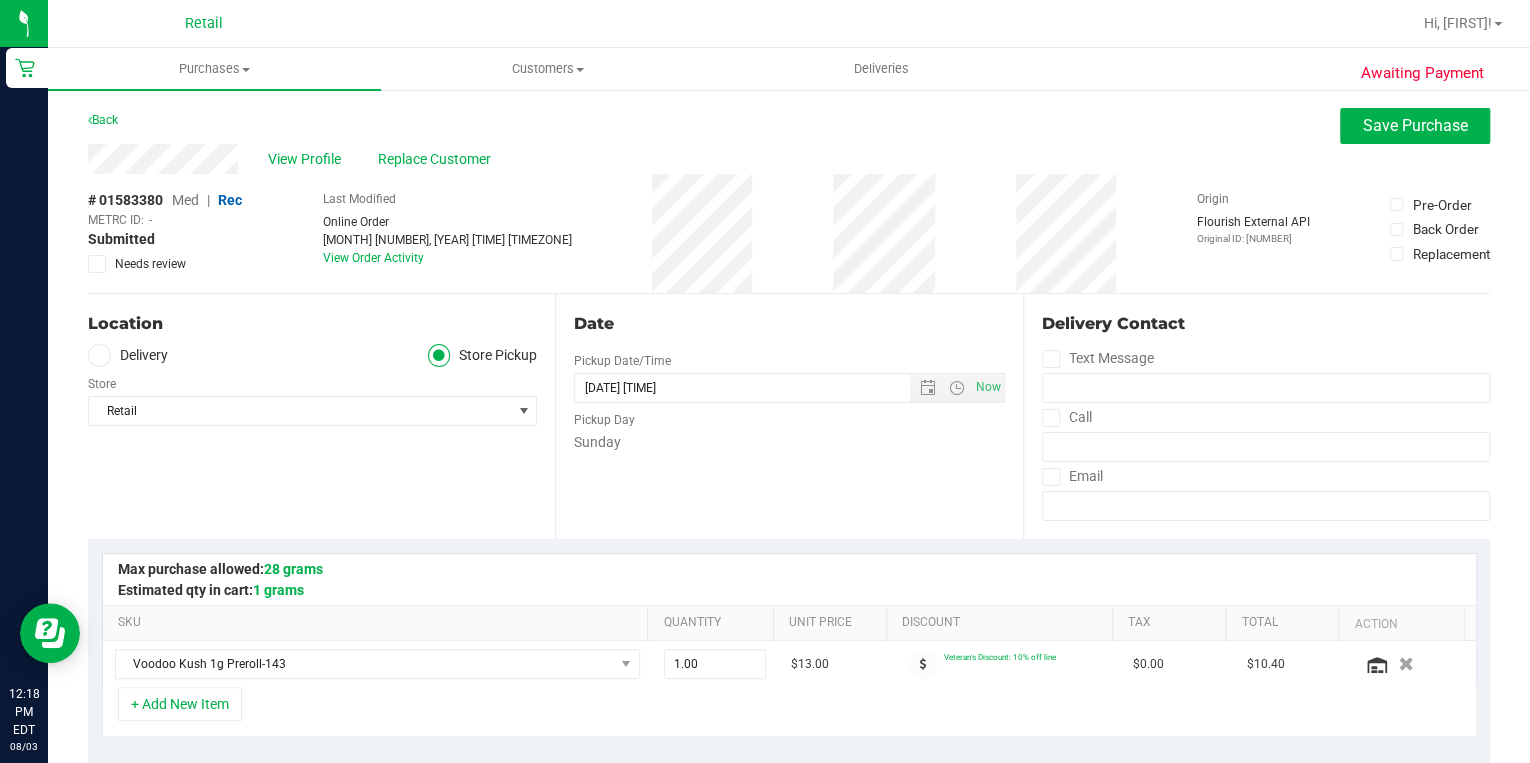click on "Med" at bounding box center (185, 200) 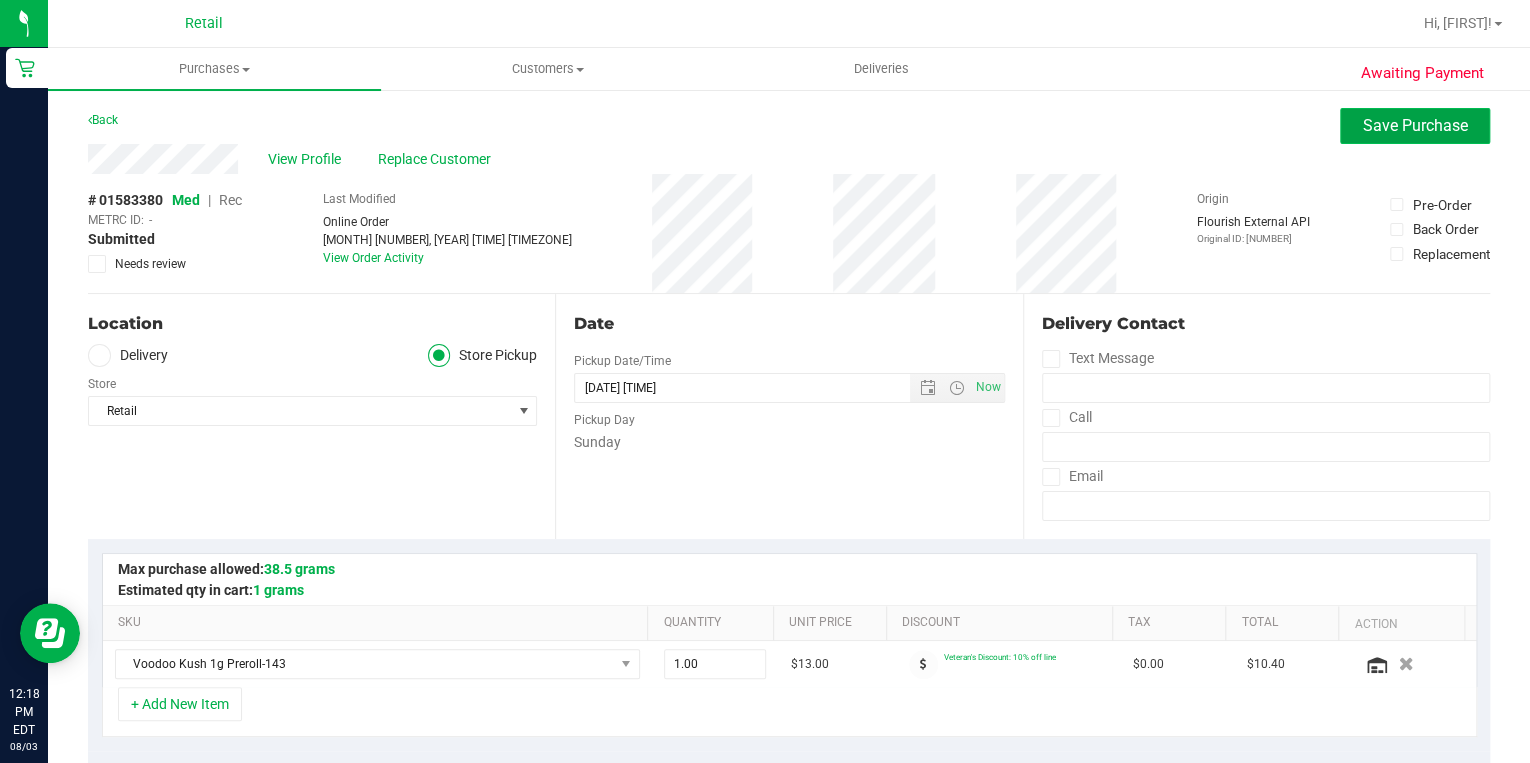 click on "Save Purchase" at bounding box center (1415, 125) 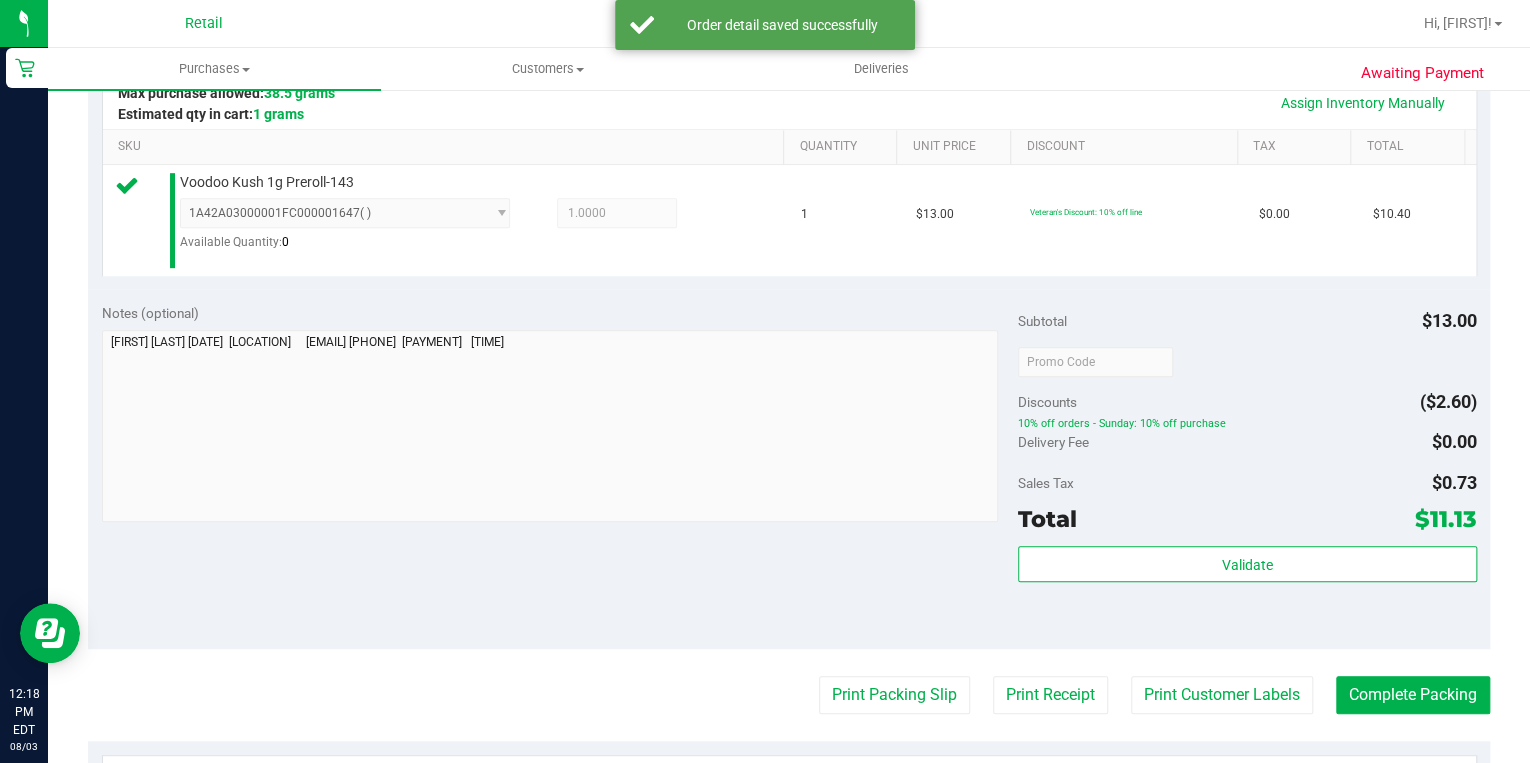 scroll, scrollTop: 480, scrollLeft: 0, axis: vertical 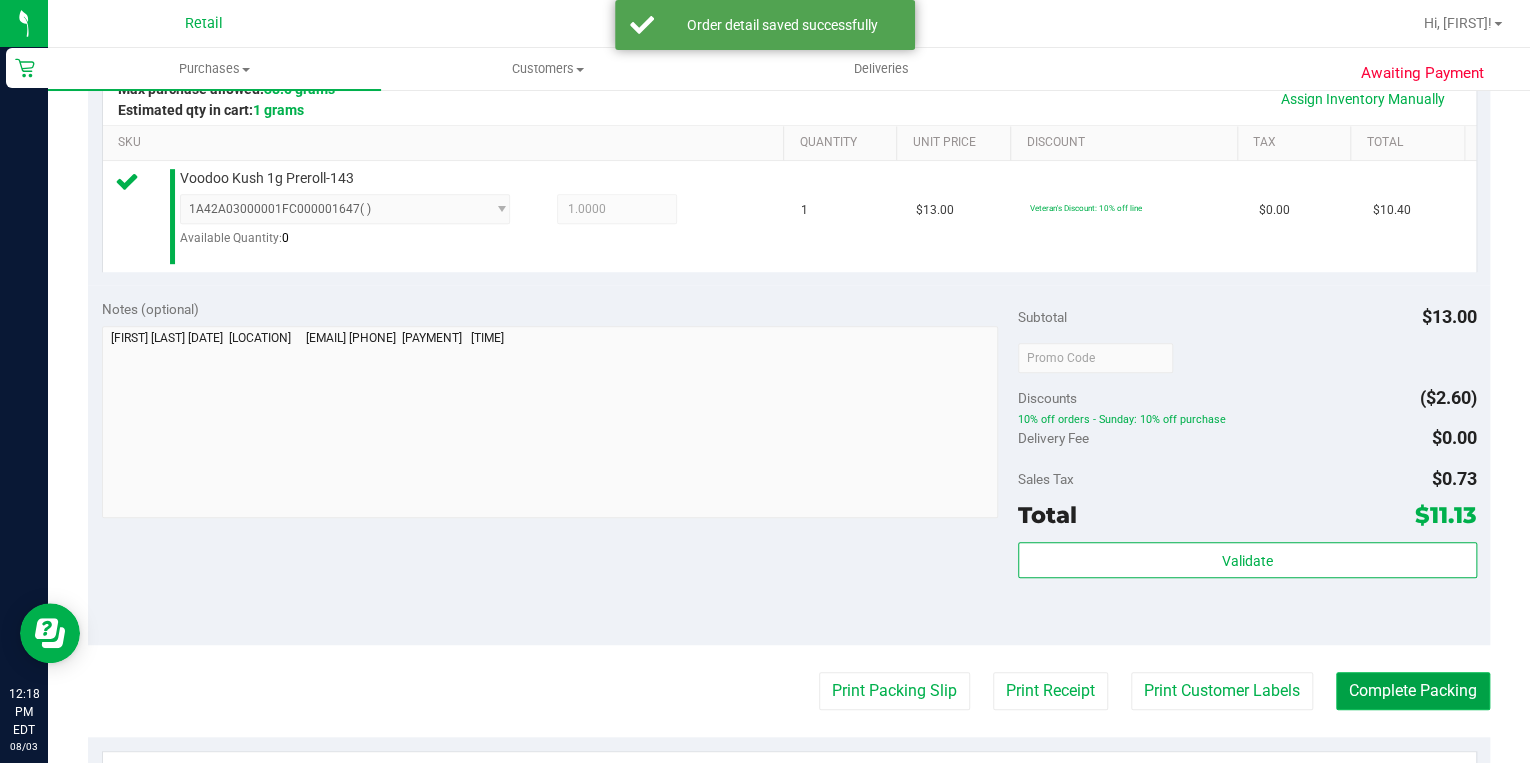 click on "Complete Packing" at bounding box center [1413, 691] 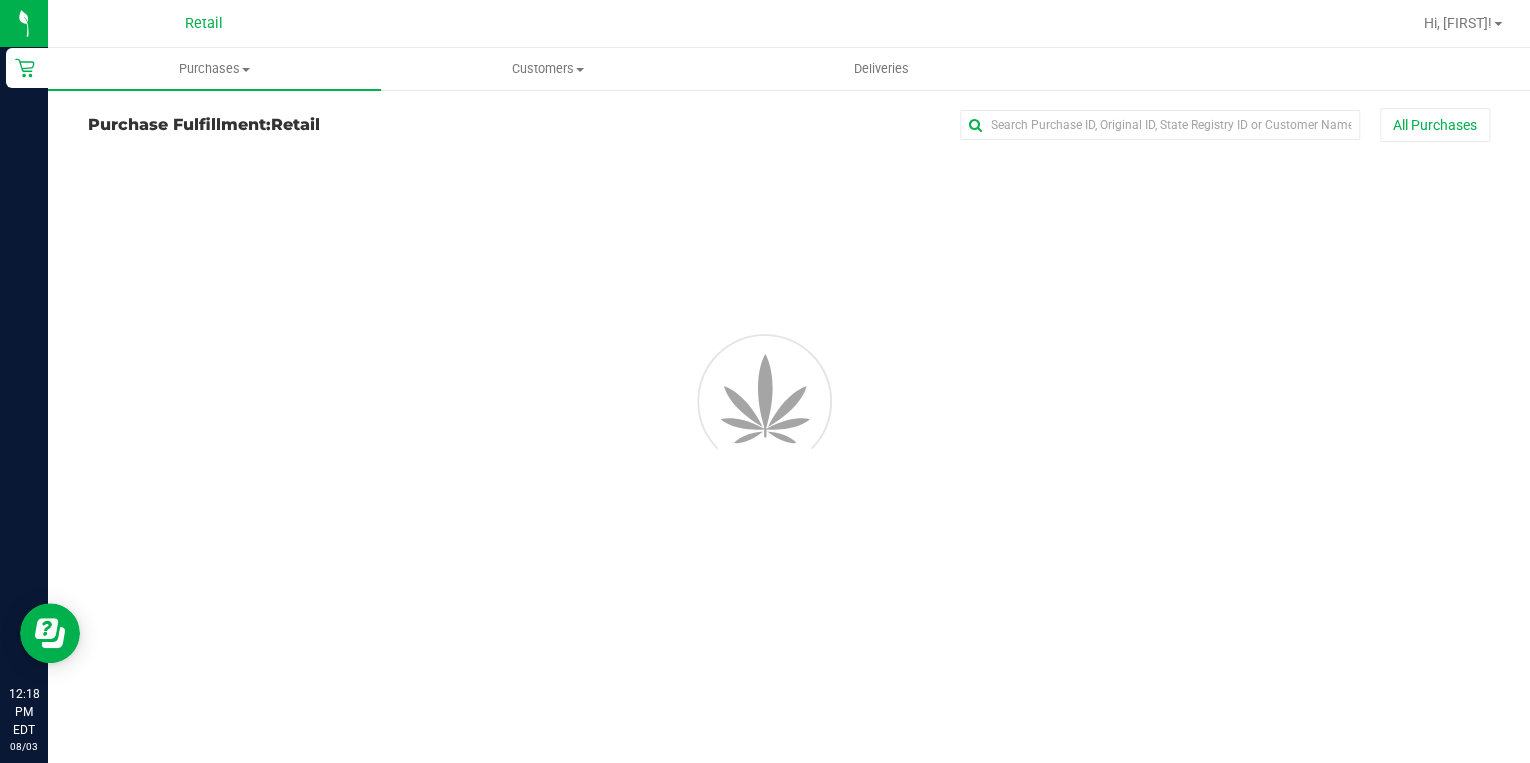 scroll, scrollTop: 0, scrollLeft: 0, axis: both 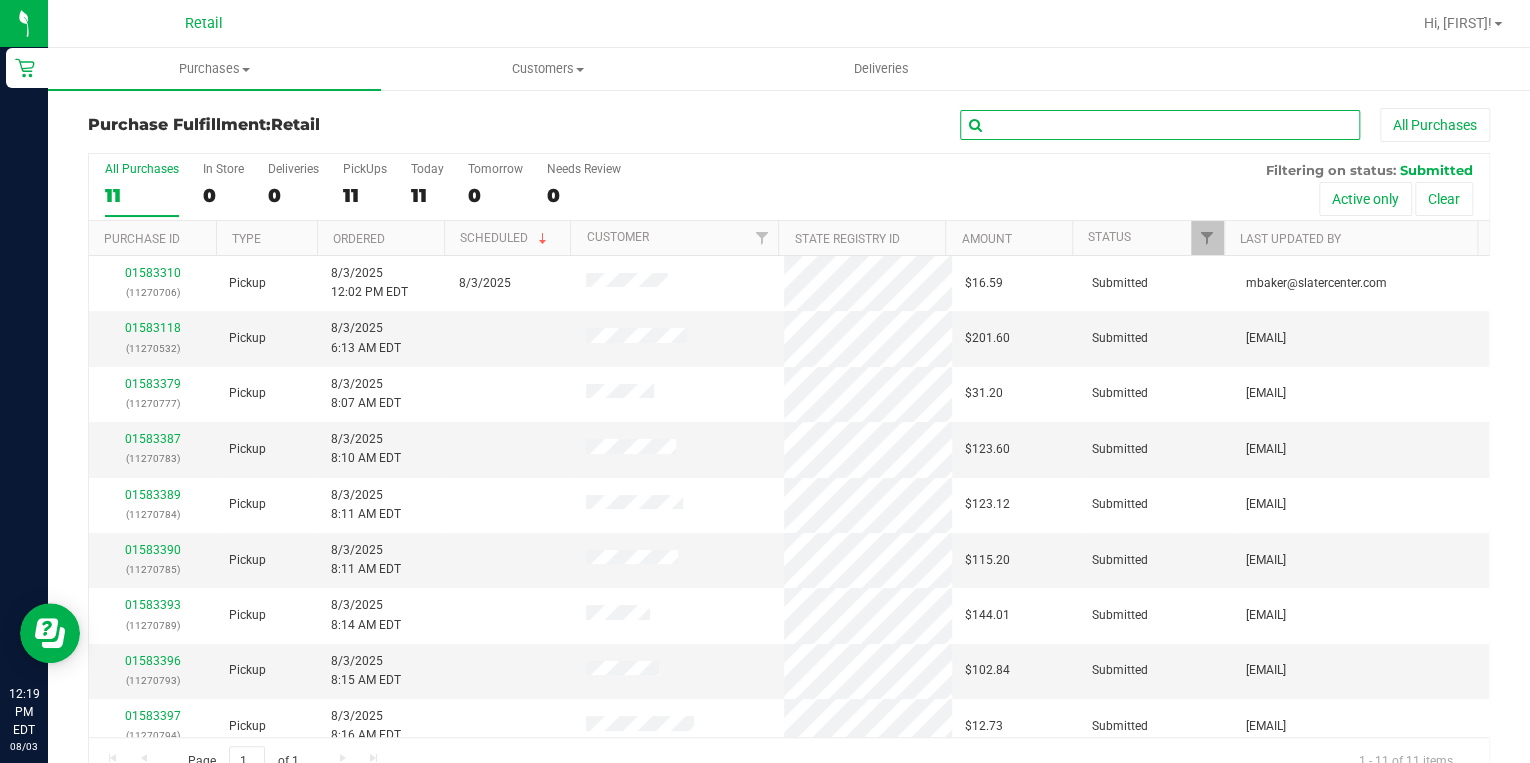 click at bounding box center [1160, 125] 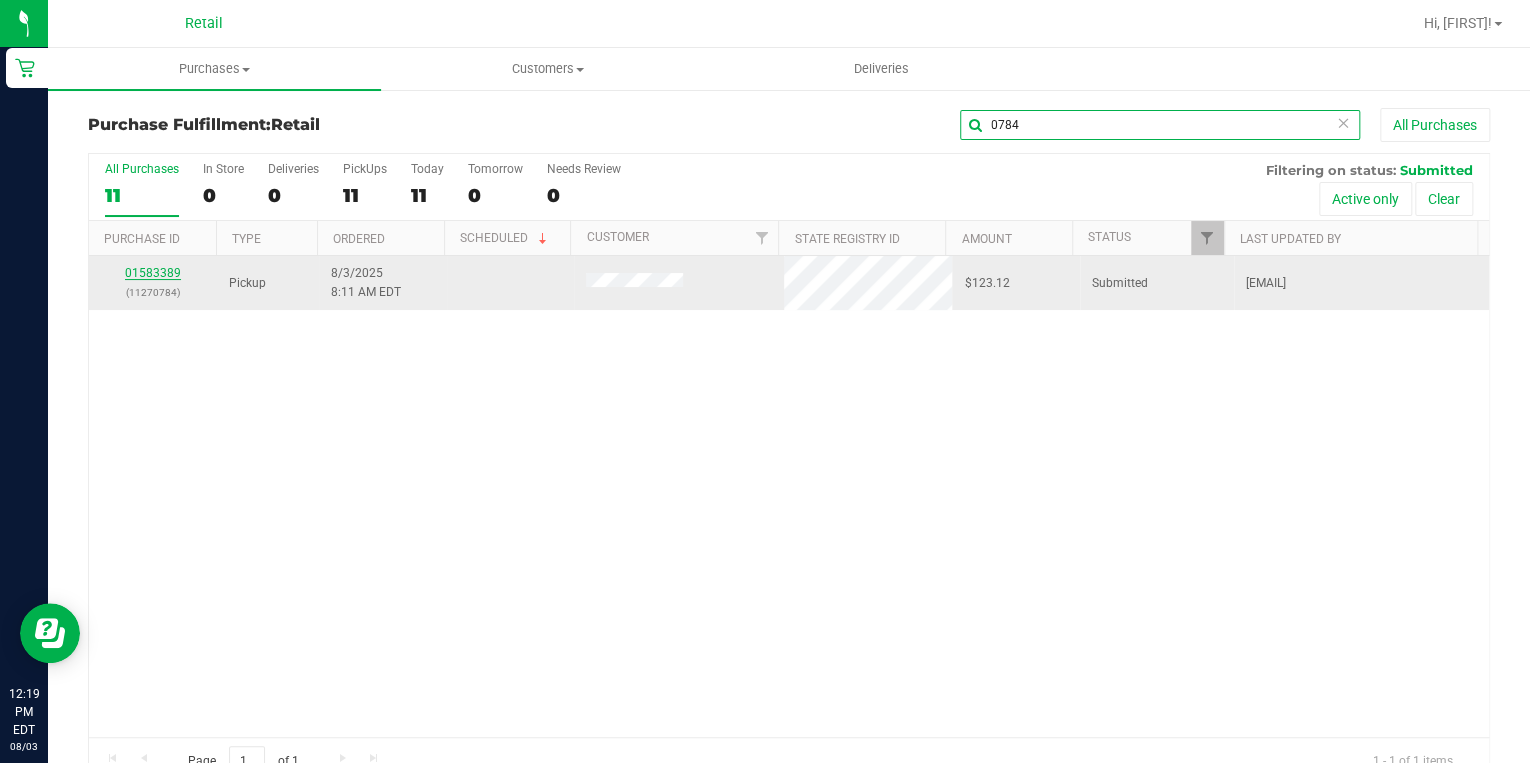 type on "0784" 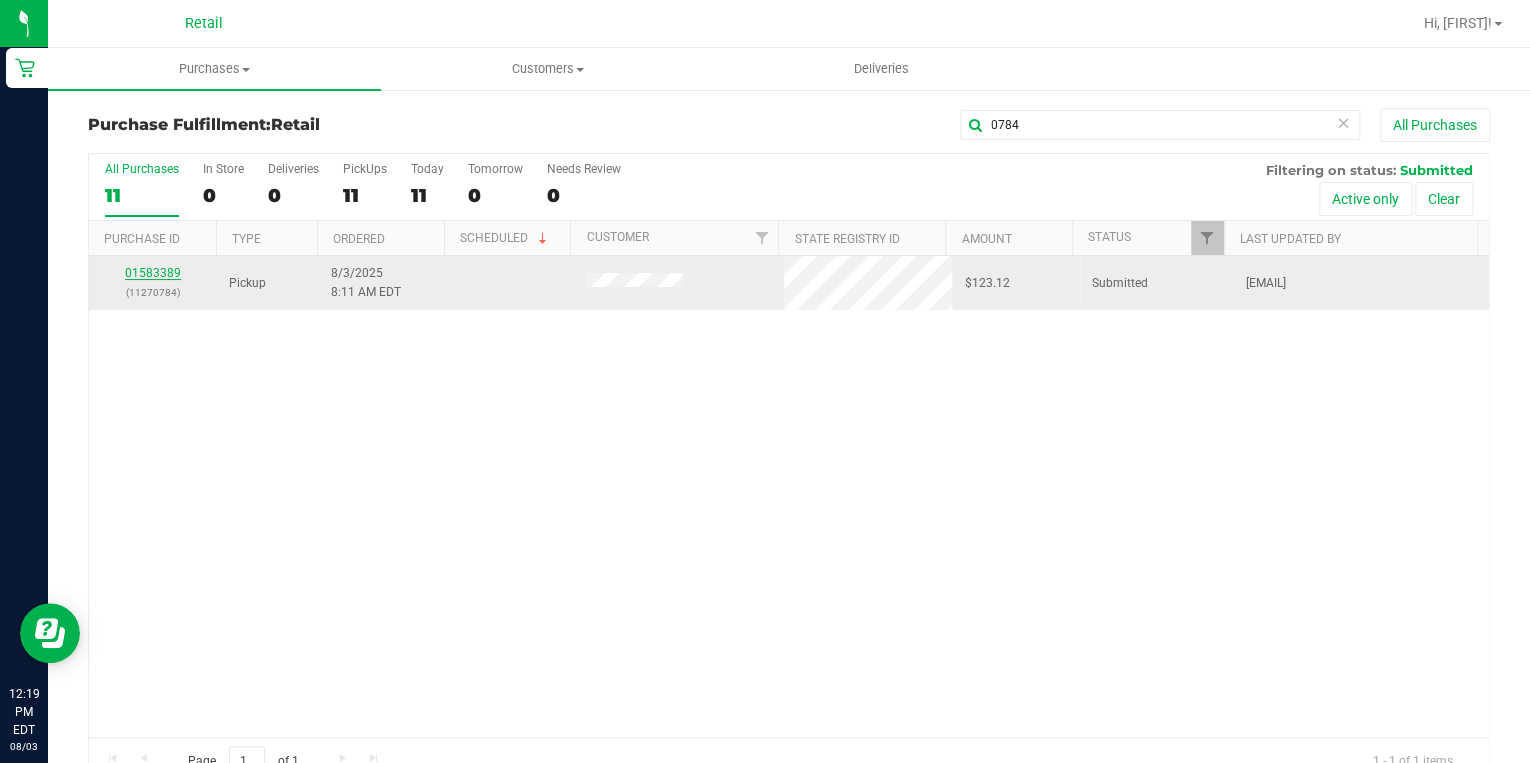 click on "01583389" at bounding box center [153, 273] 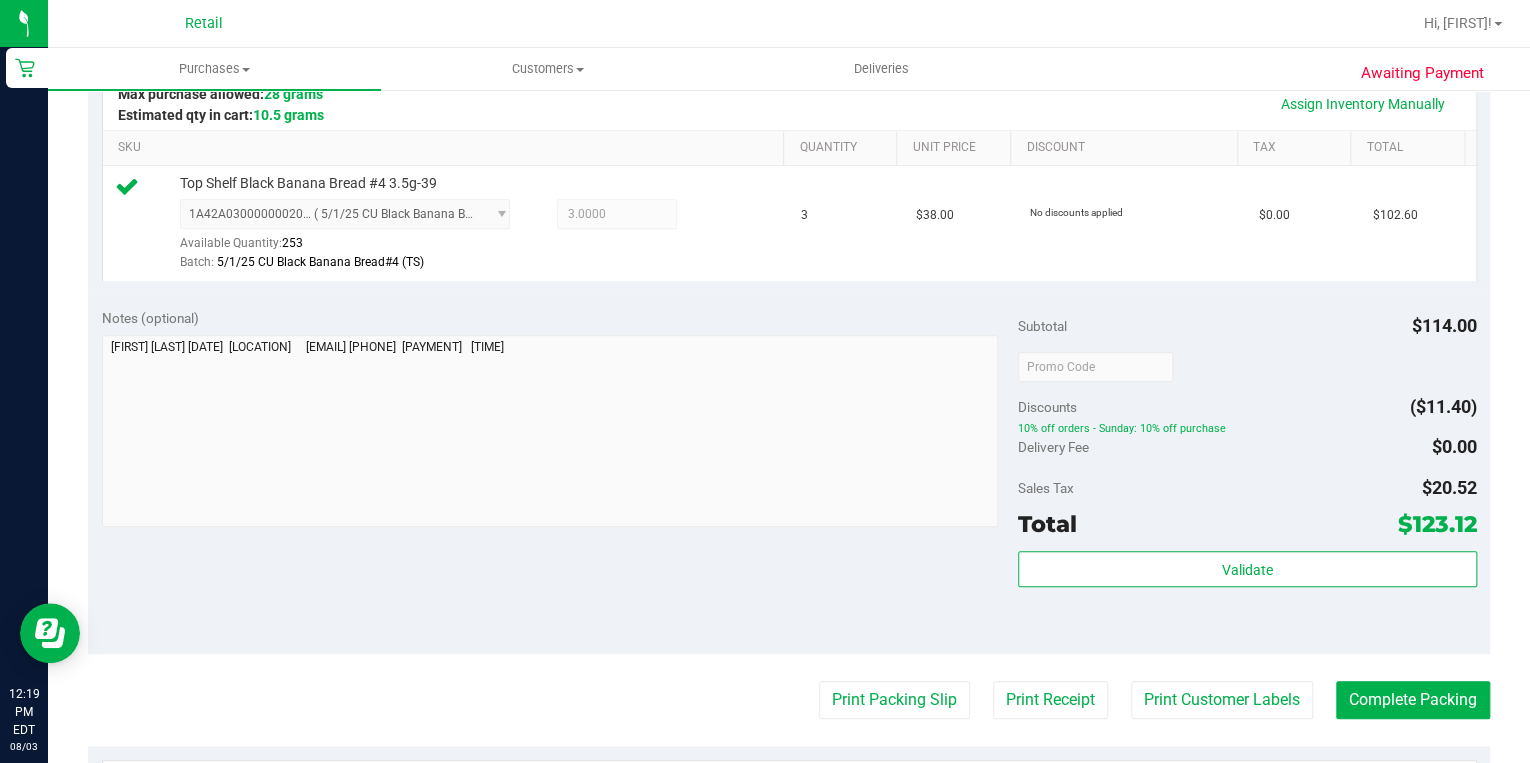 scroll, scrollTop: 560, scrollLeft: 0, axis: vertical 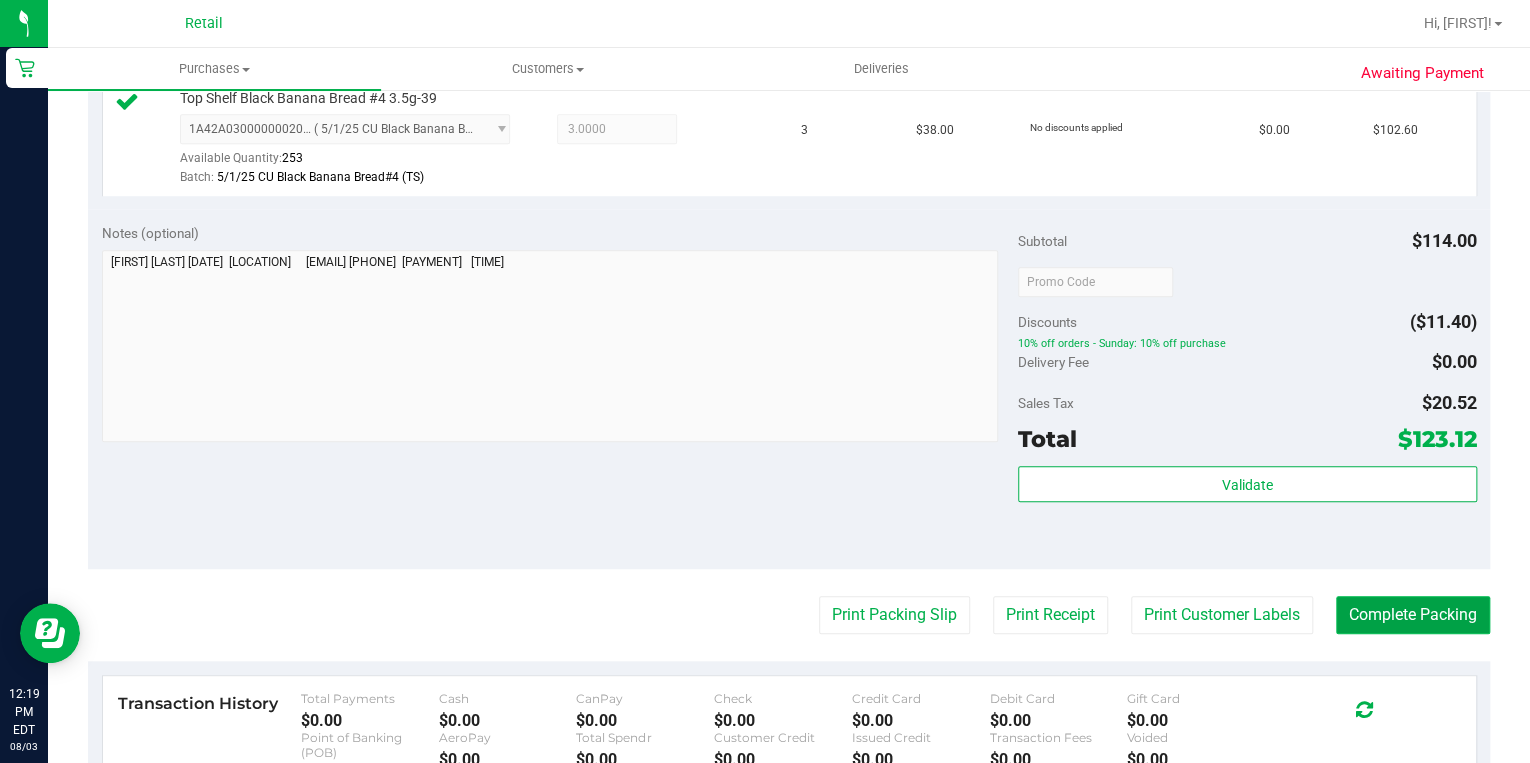 click on "Complete Packing" at bounding box center (1413, 615) 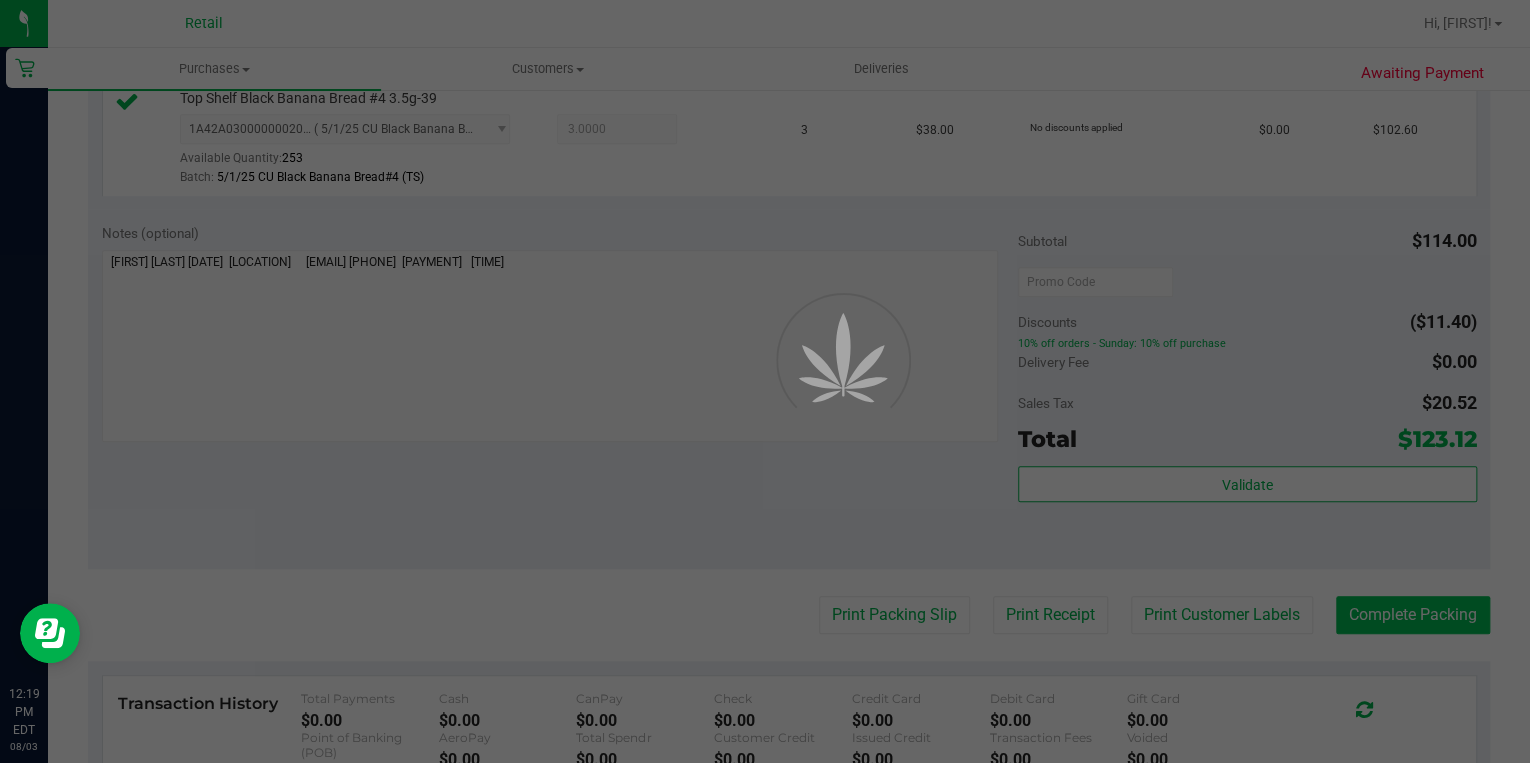 scroll, scrollTop: 0, scrollLeft: 0, axis: both 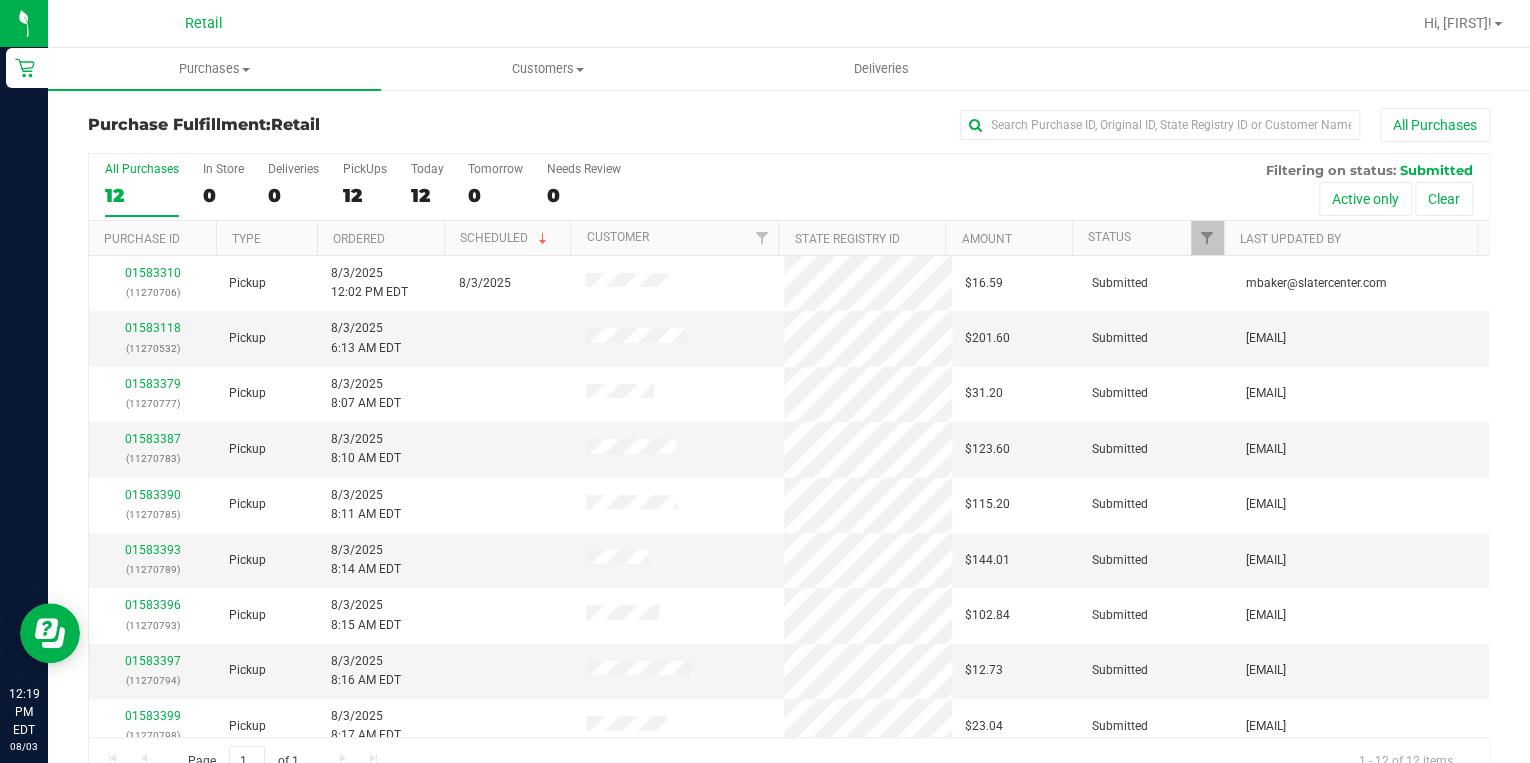 click on "Purchase Fulfillment:
Retail
All Purchases
All Purchases
12
In Store
0
Deliveries
0
PickUps
12
Today
12
Tomorrow
0" at bounding box center [789, 447] 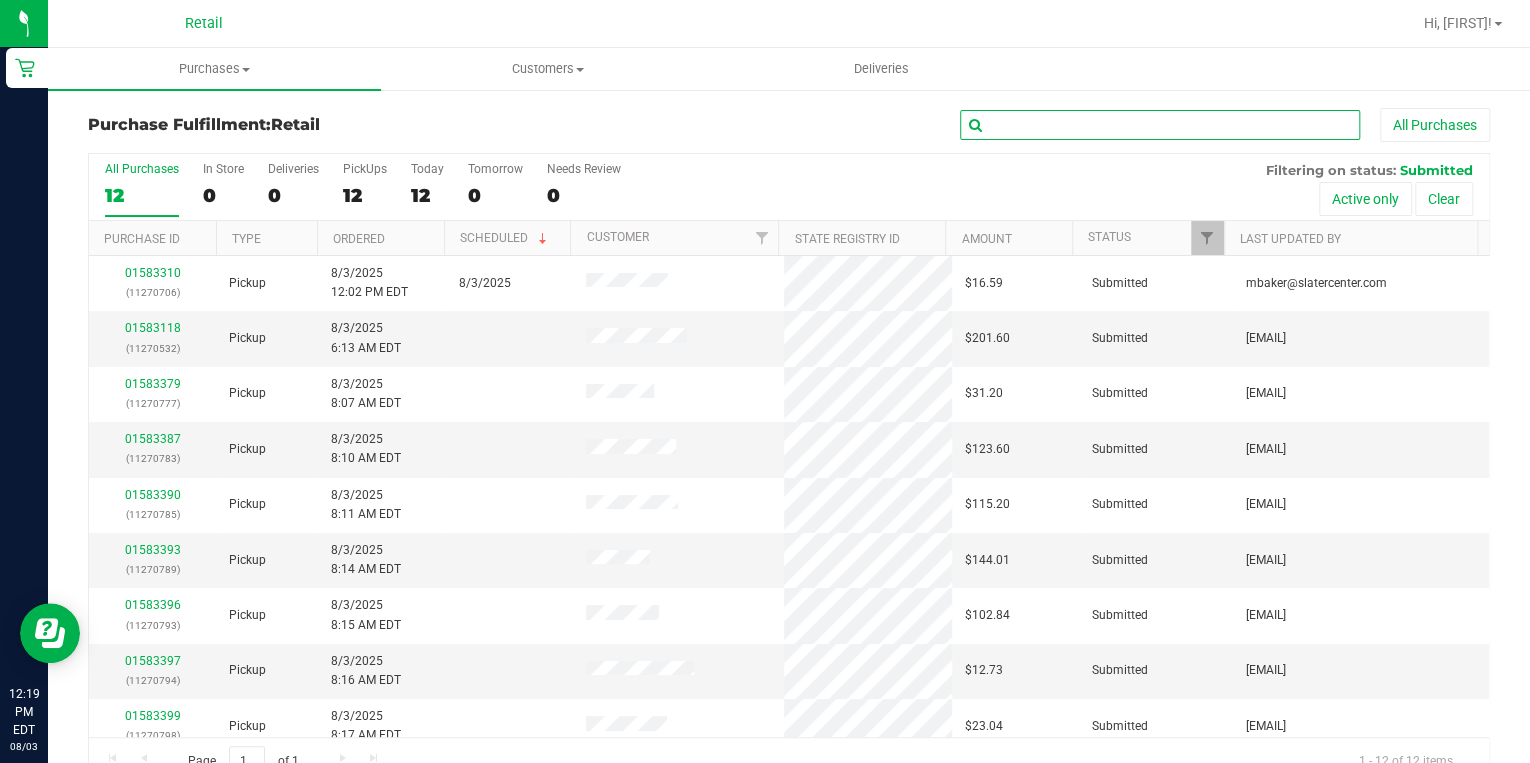 click at bounding box center (1160, 125) 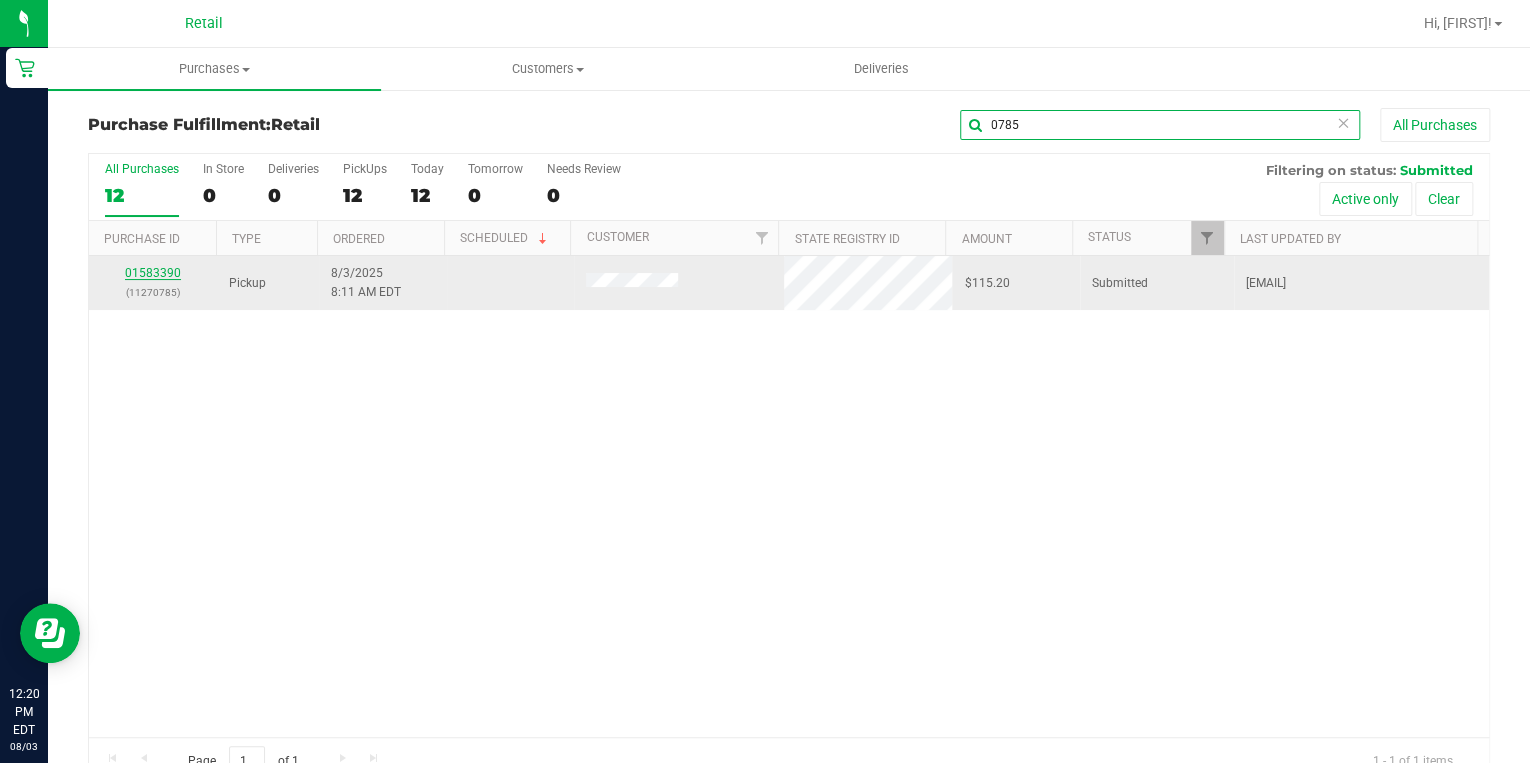 type on "0785" 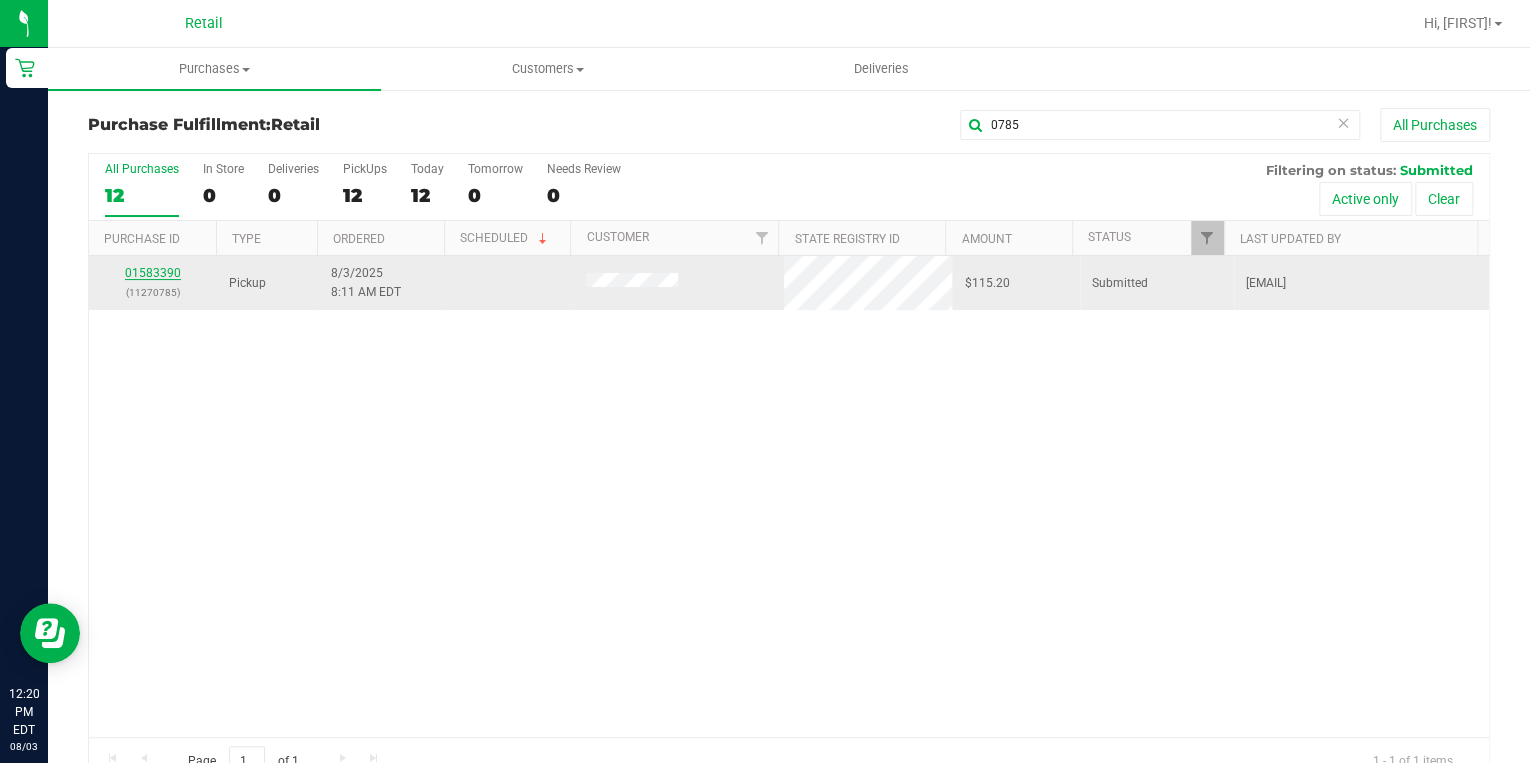 click on "01583390" at bounding box center (153, 273) 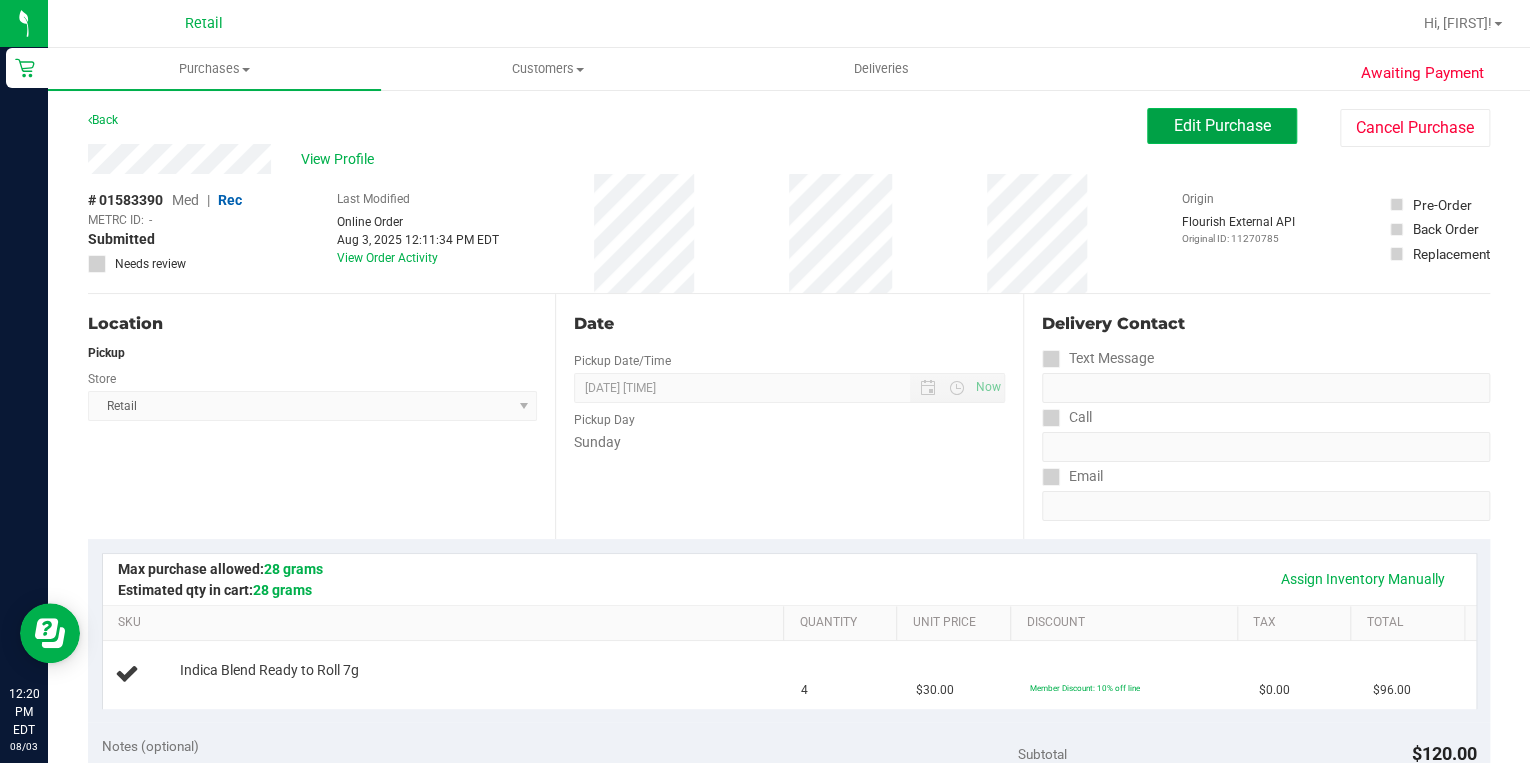 click on "Edit Purchase" at bounding box center (1222, 125) 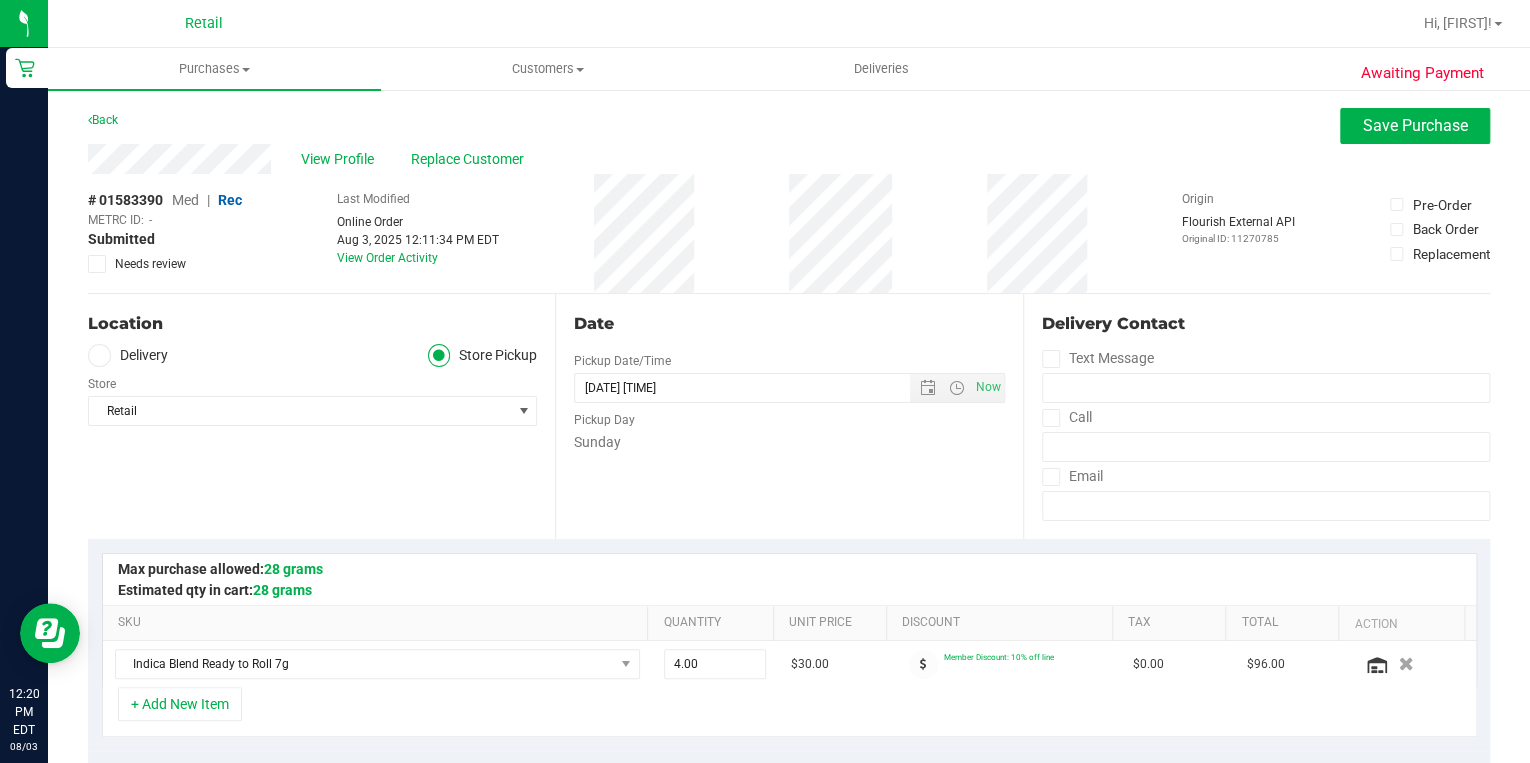 click on "Med" at bounding box center (185, 200) 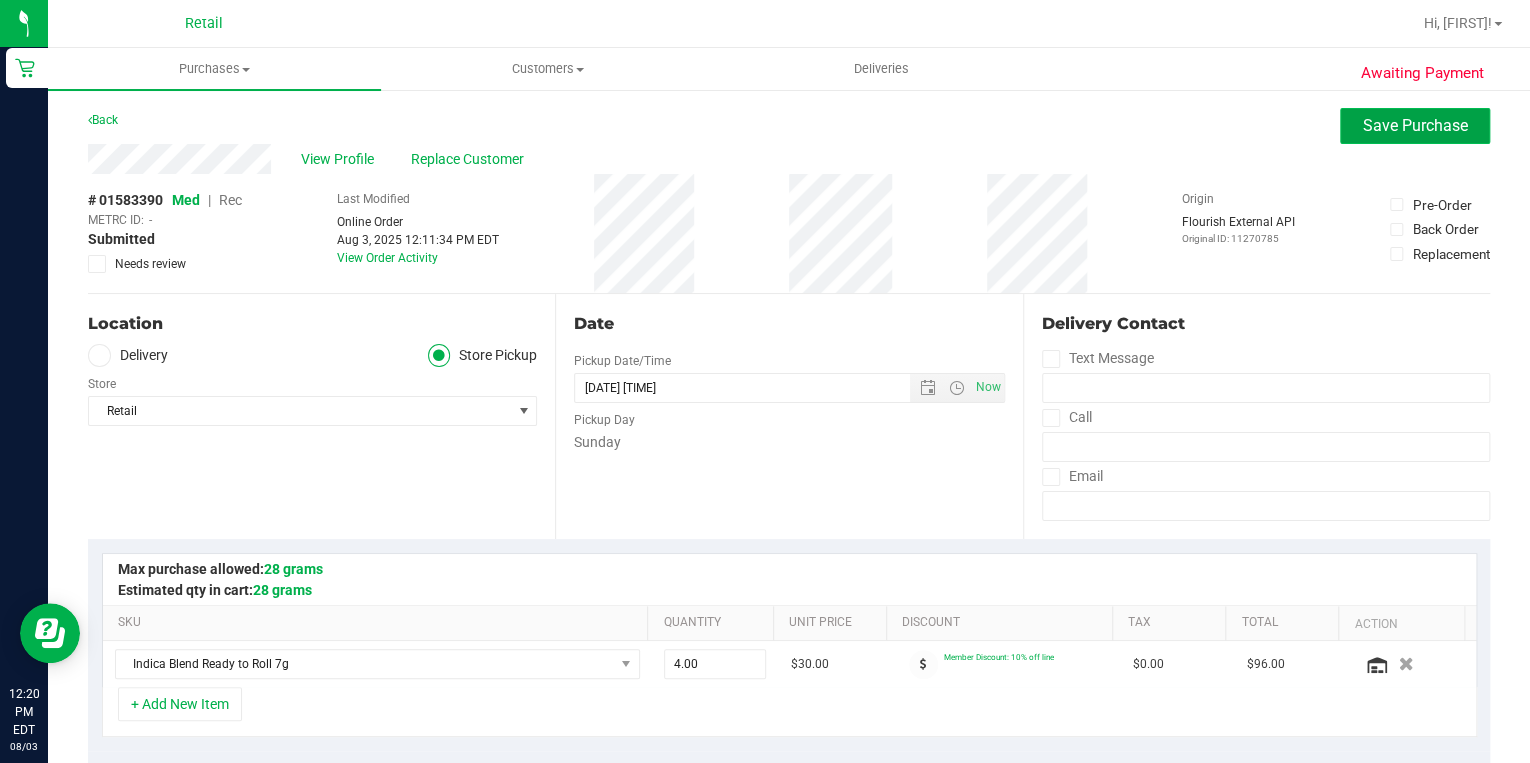 click on "Save Purchase" at bounding box center (1415, 125) 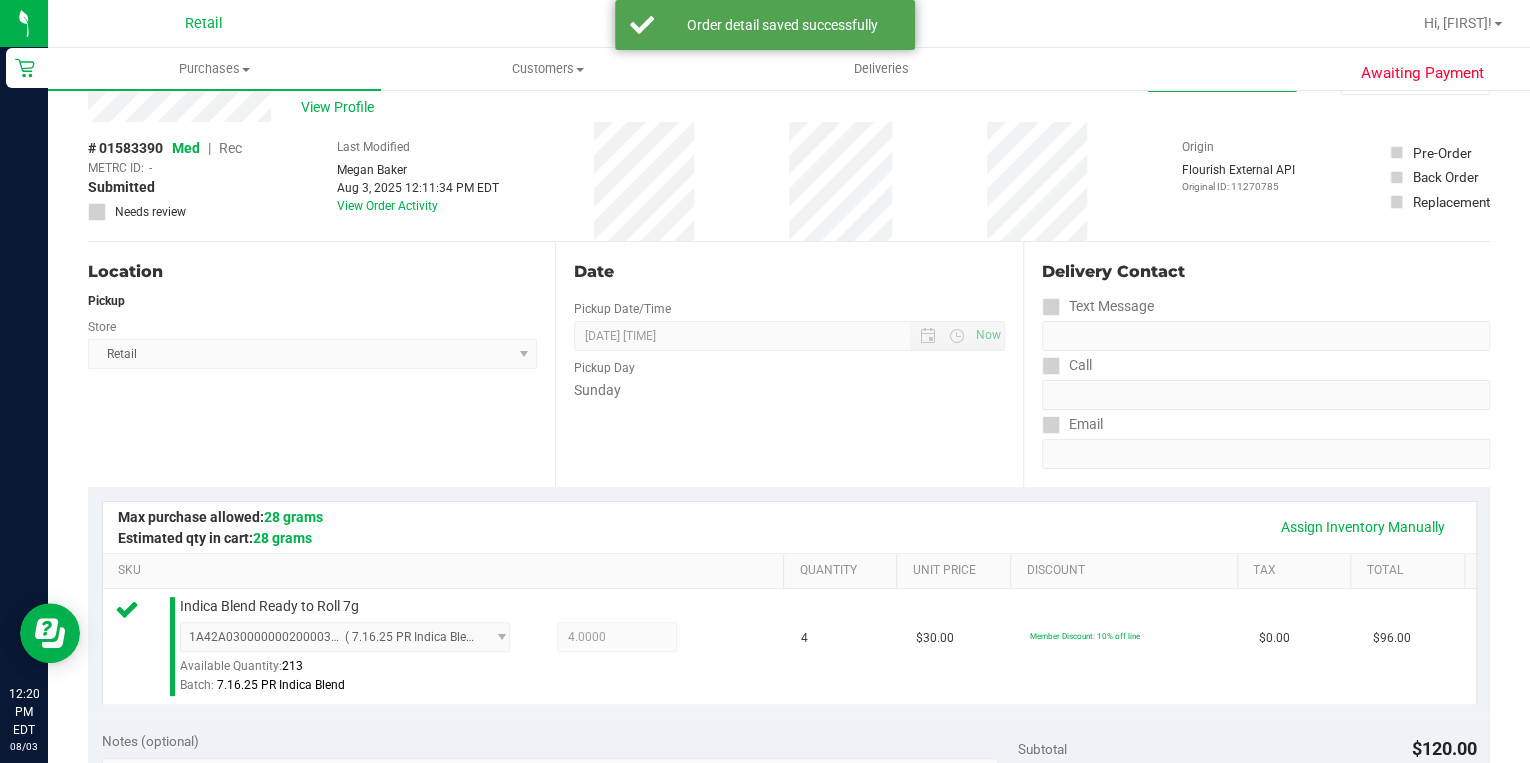 scroll, scrollTop: 480, scrollLeft: 0, axis: vertical 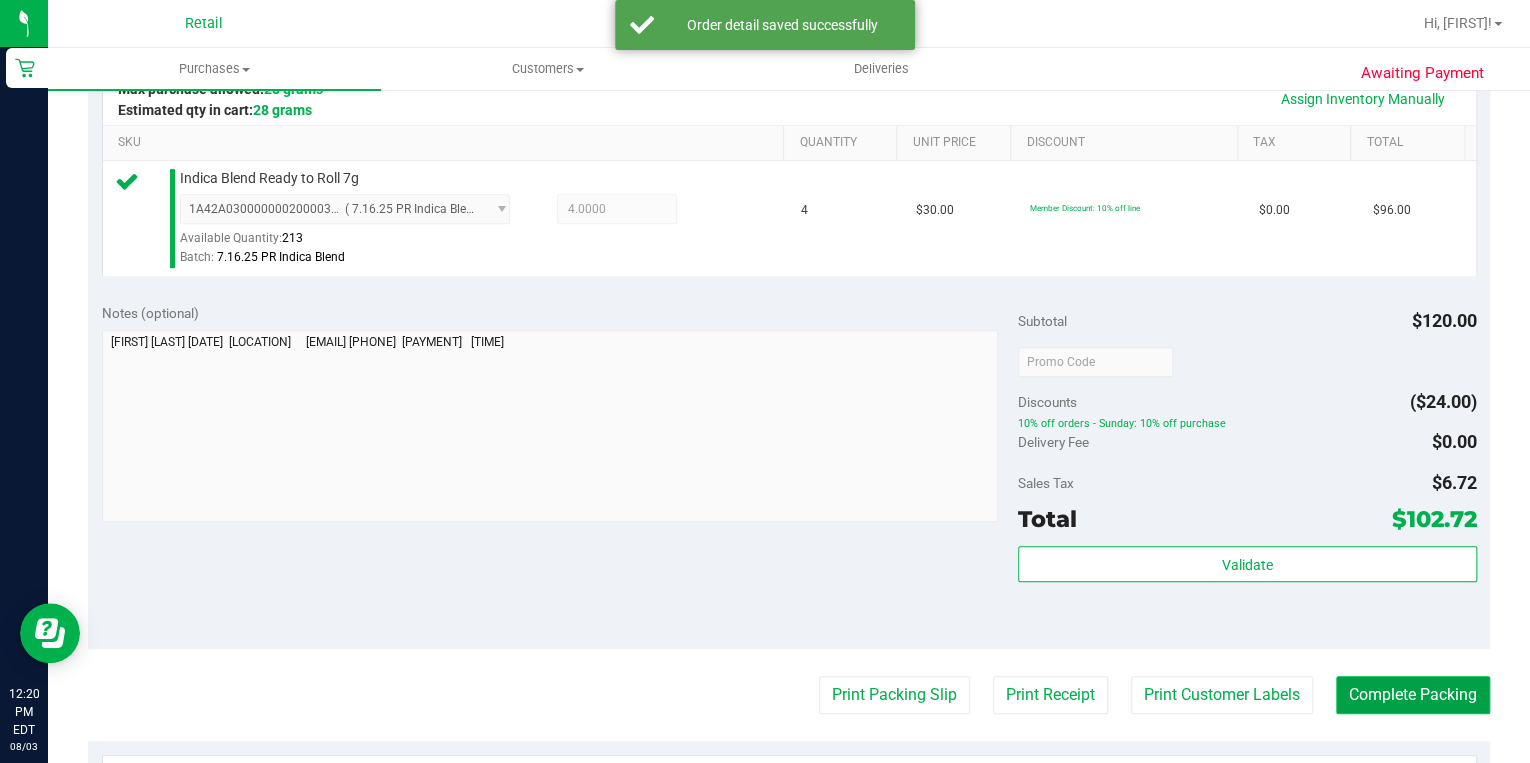 click on "Complete Packing" at bounding box center (1413, 695) 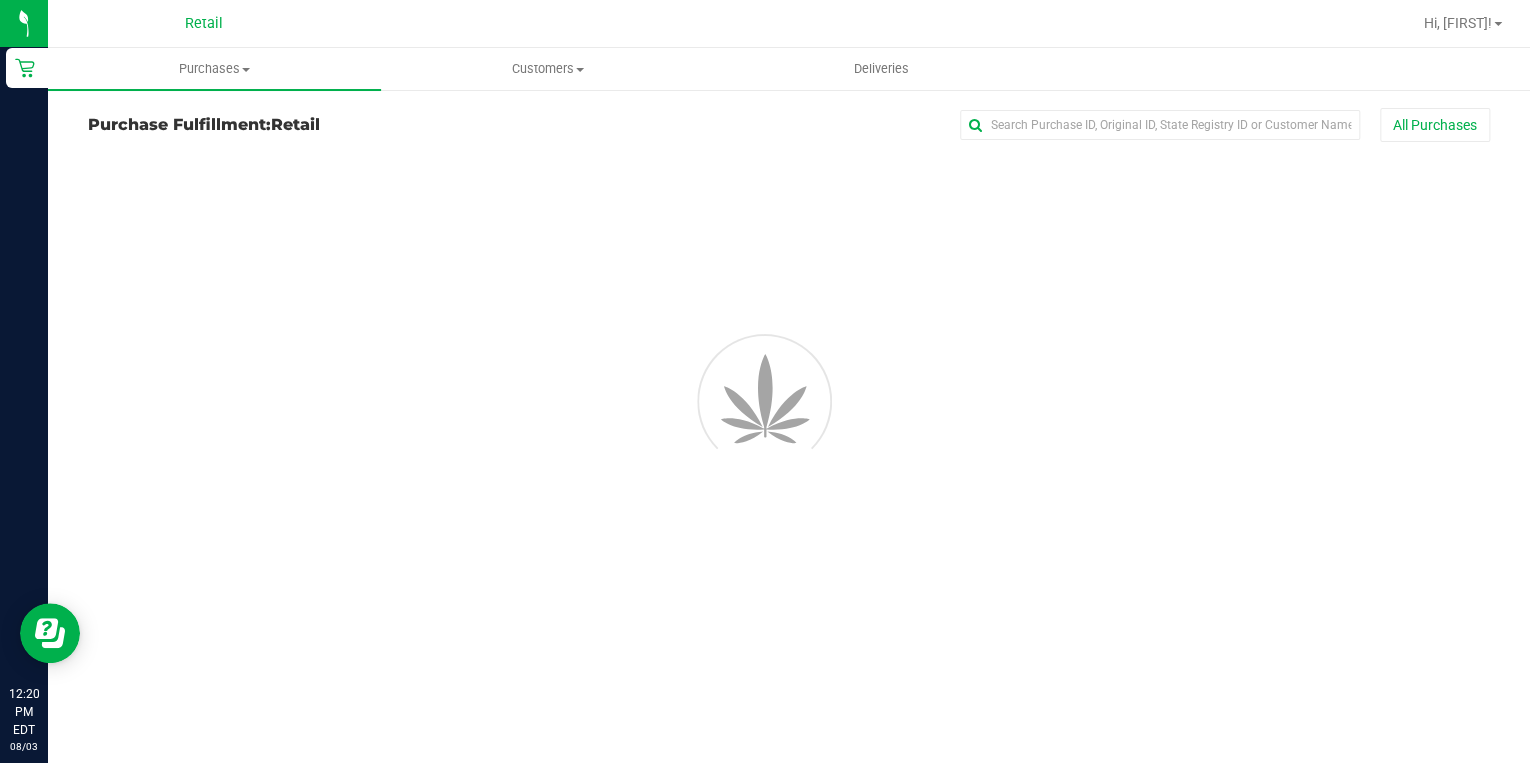 scroll, scrollTop: 0, scrollLeft: 0, axis: both 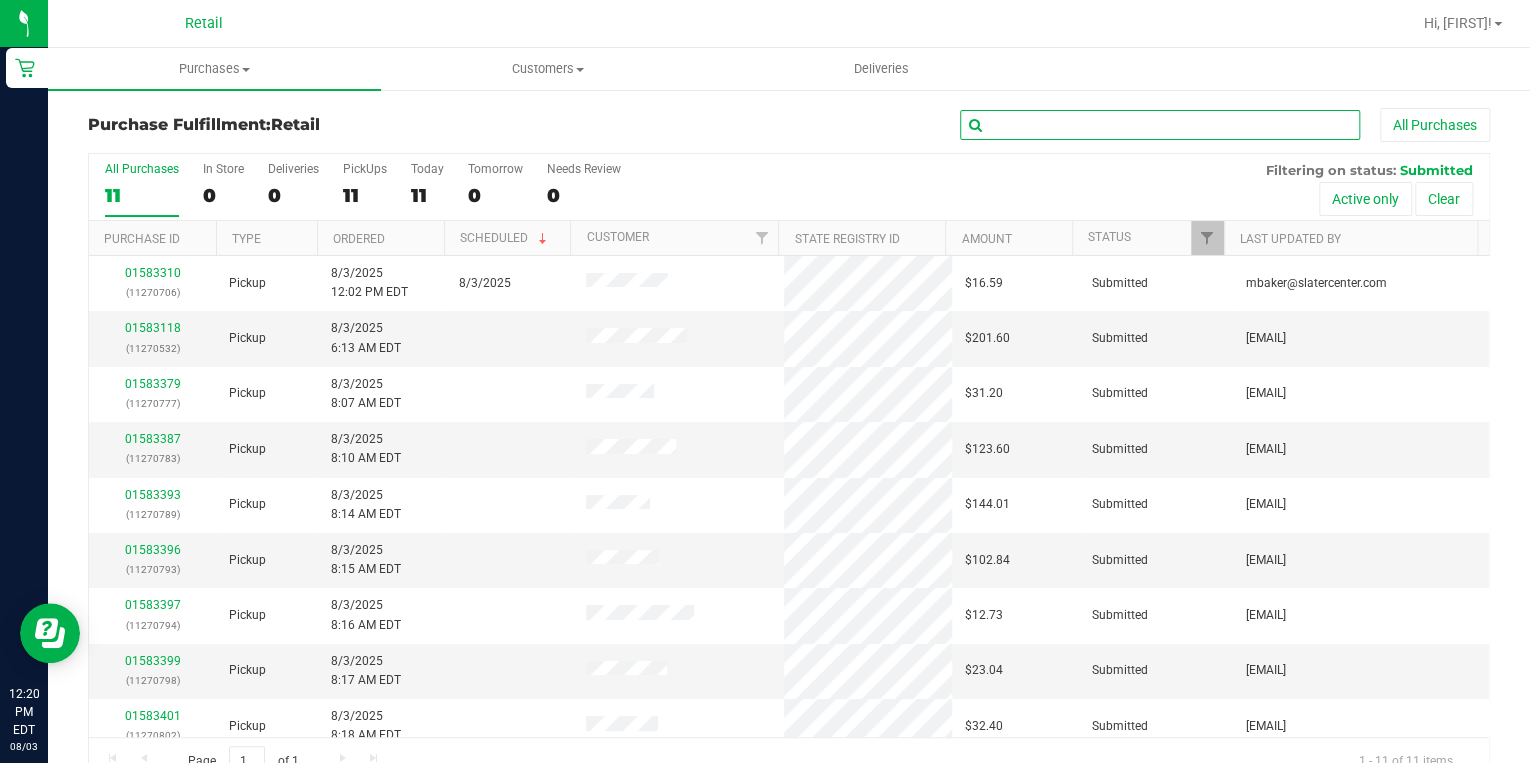 click at bounding box center [1160, 125] 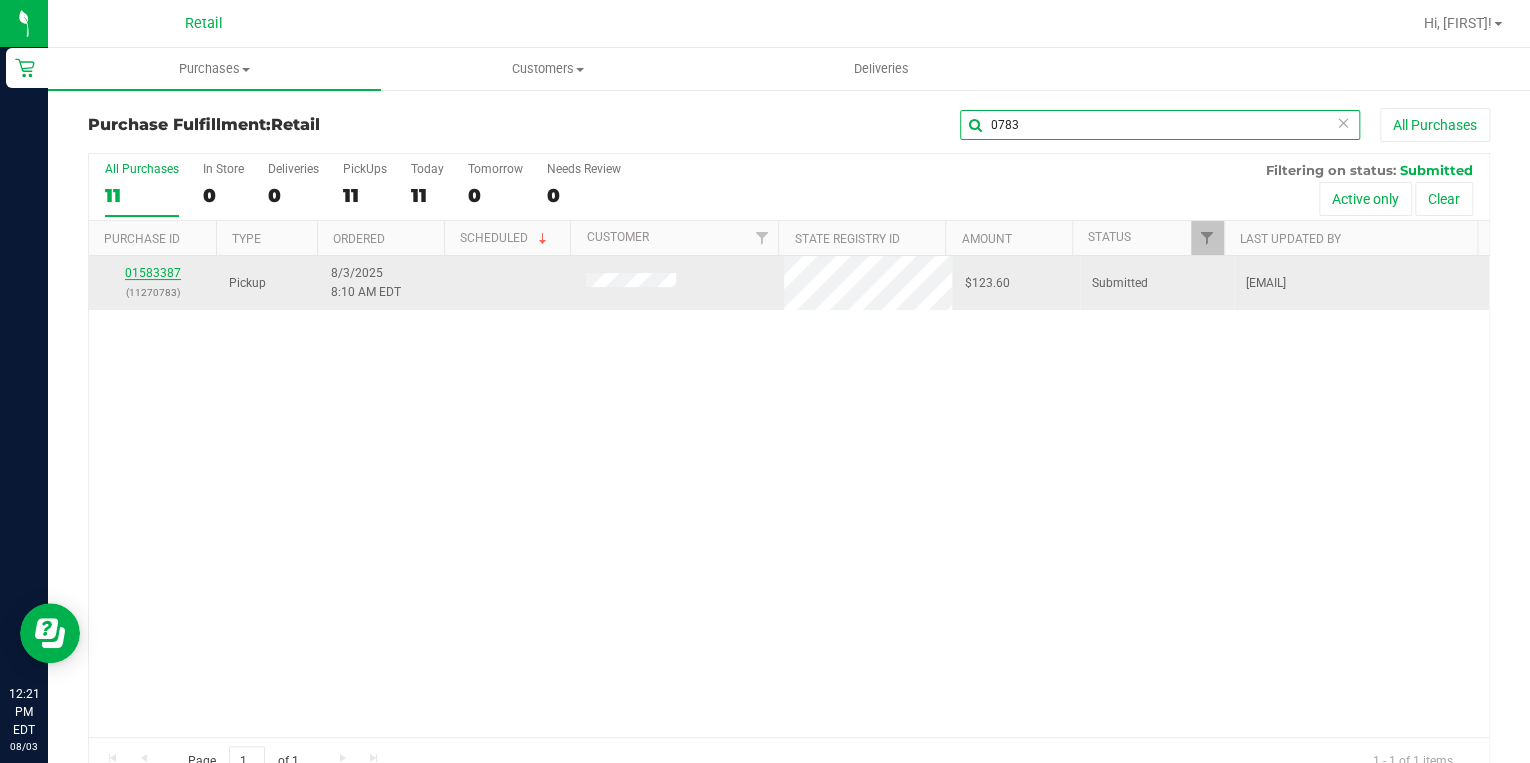 type on "0783" 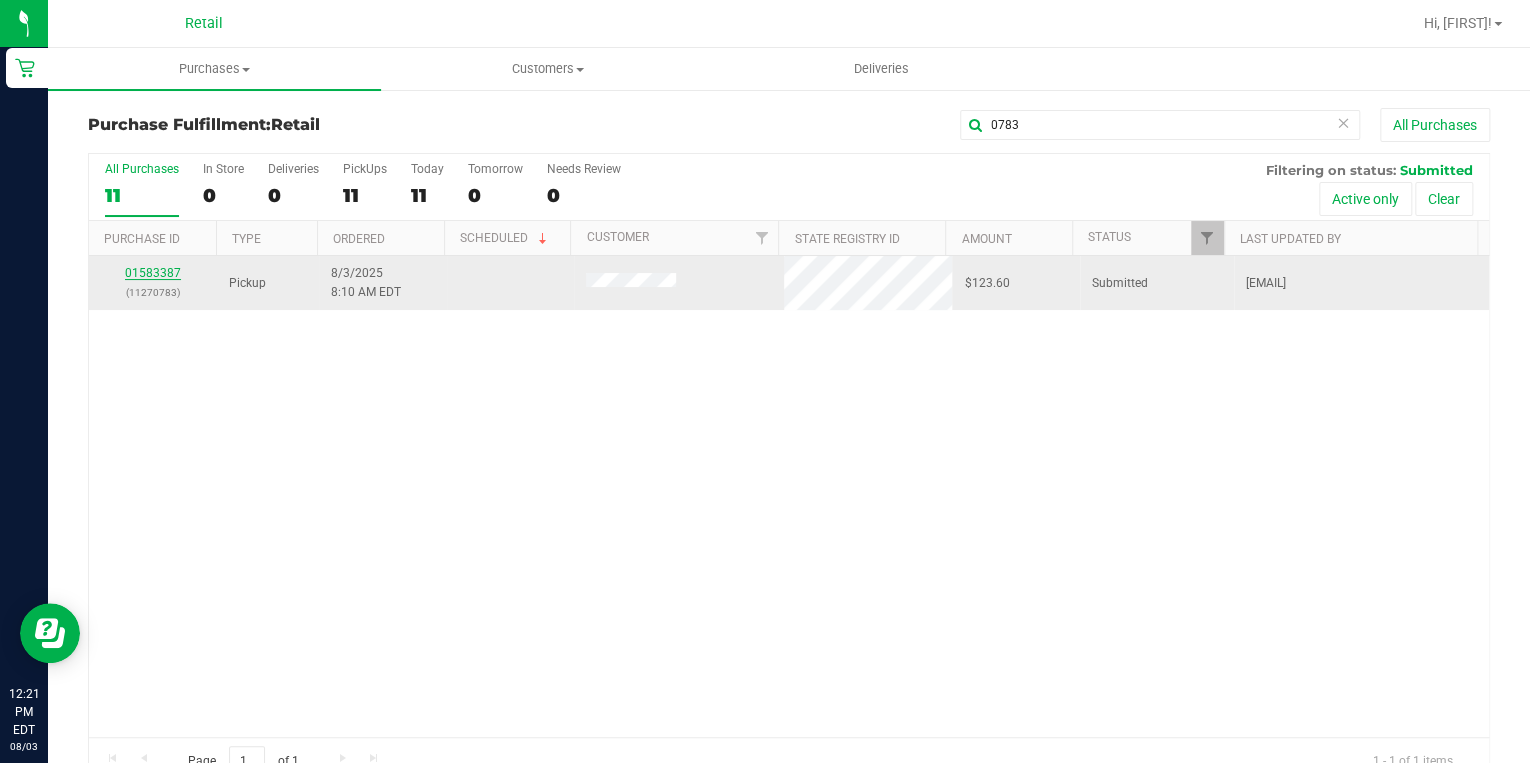 click on "01583387" at bounding box center [153, 273] 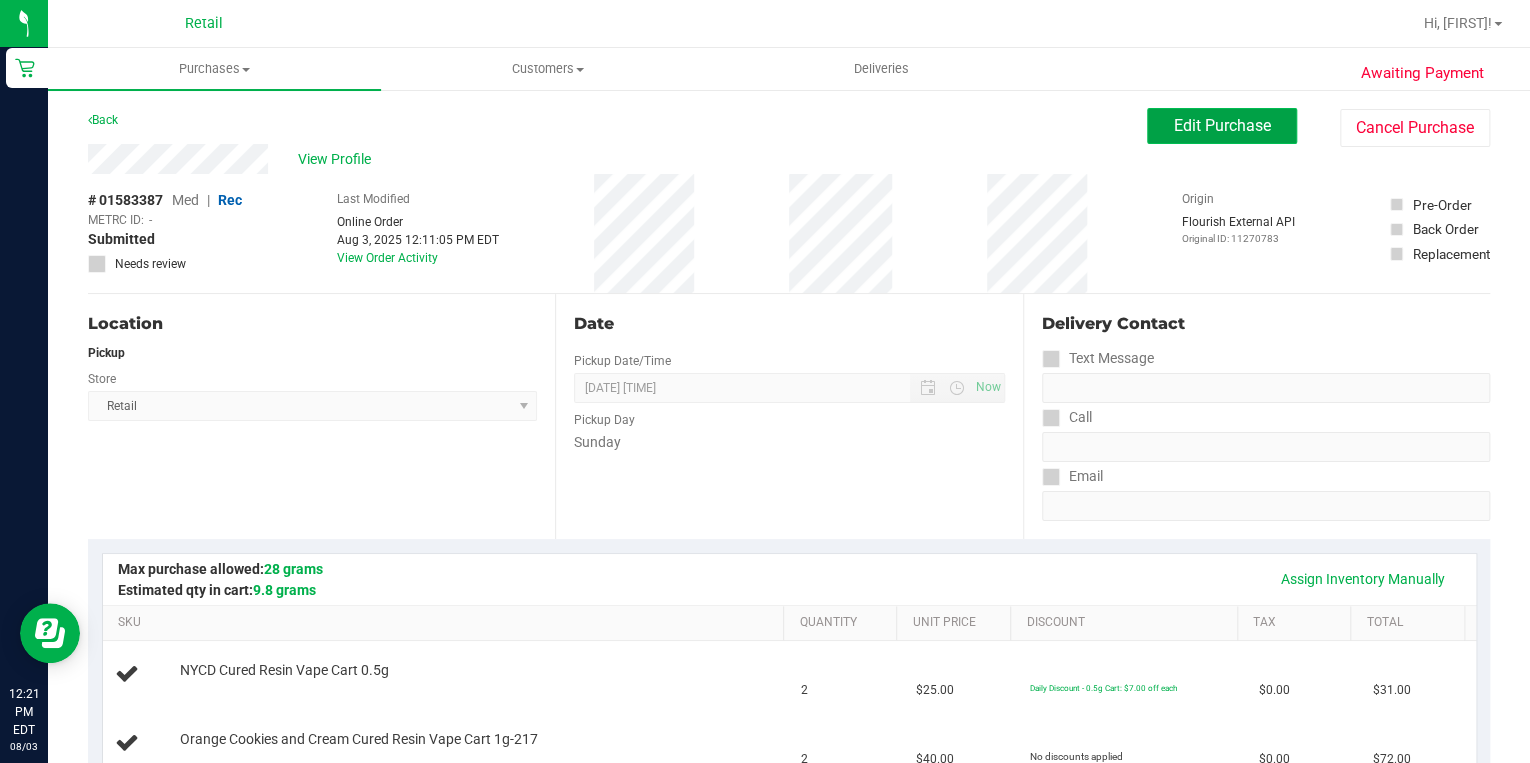 click on "Edit Purchase" at bounding box center (1222, 125) 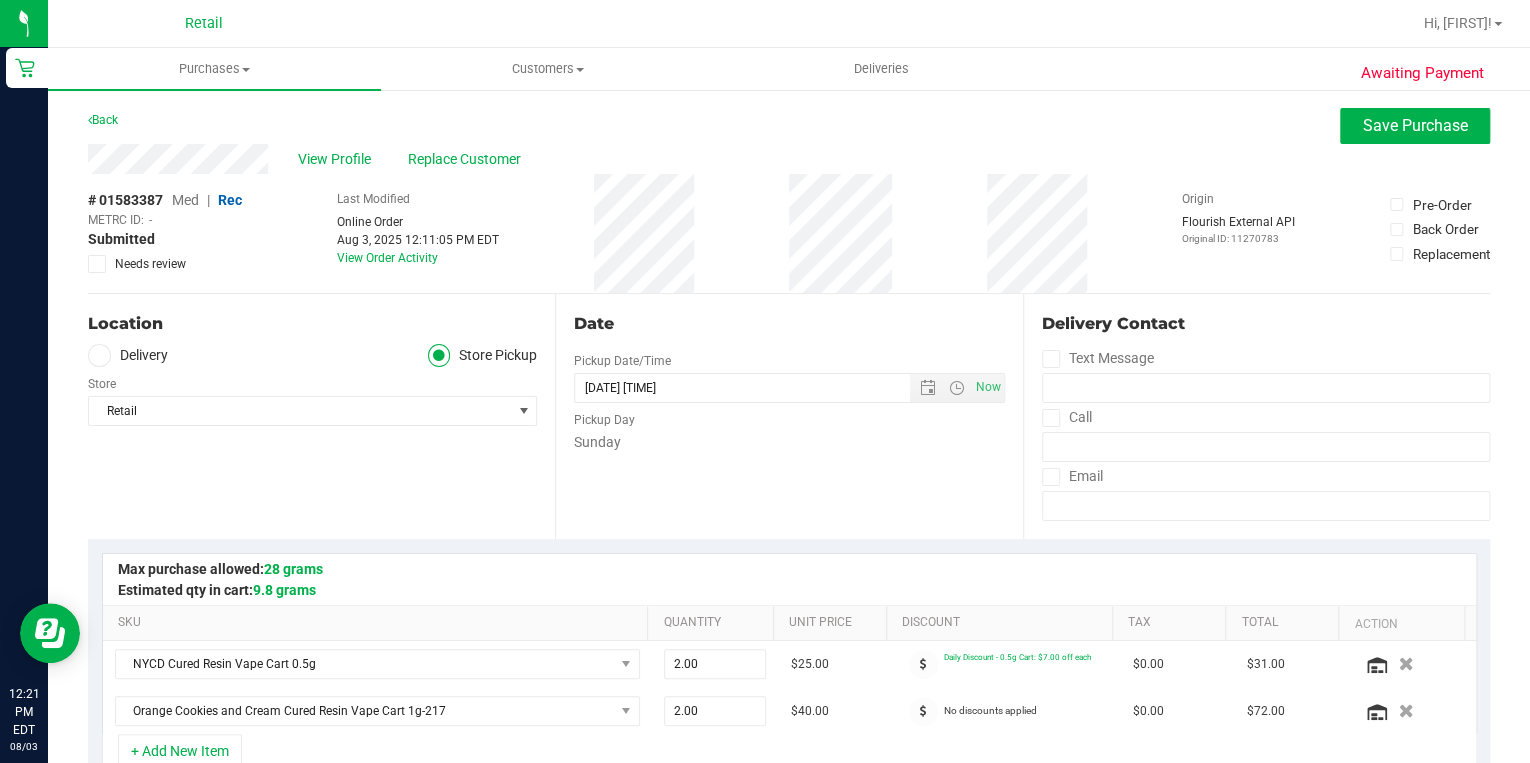 click on "Med" at bounding box center (185, 200) 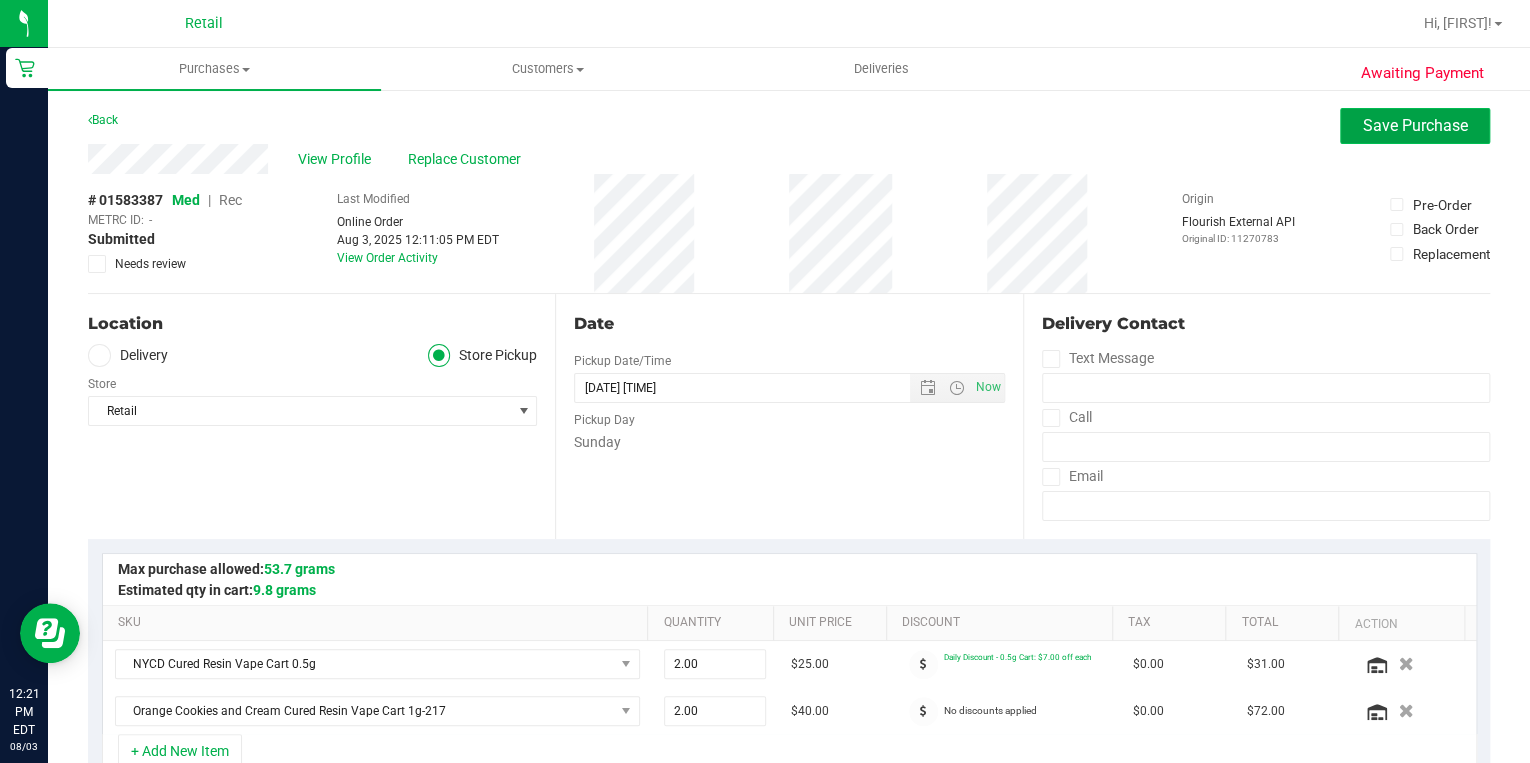 click on "Save Purchase" at bounding box center (1415, 125) 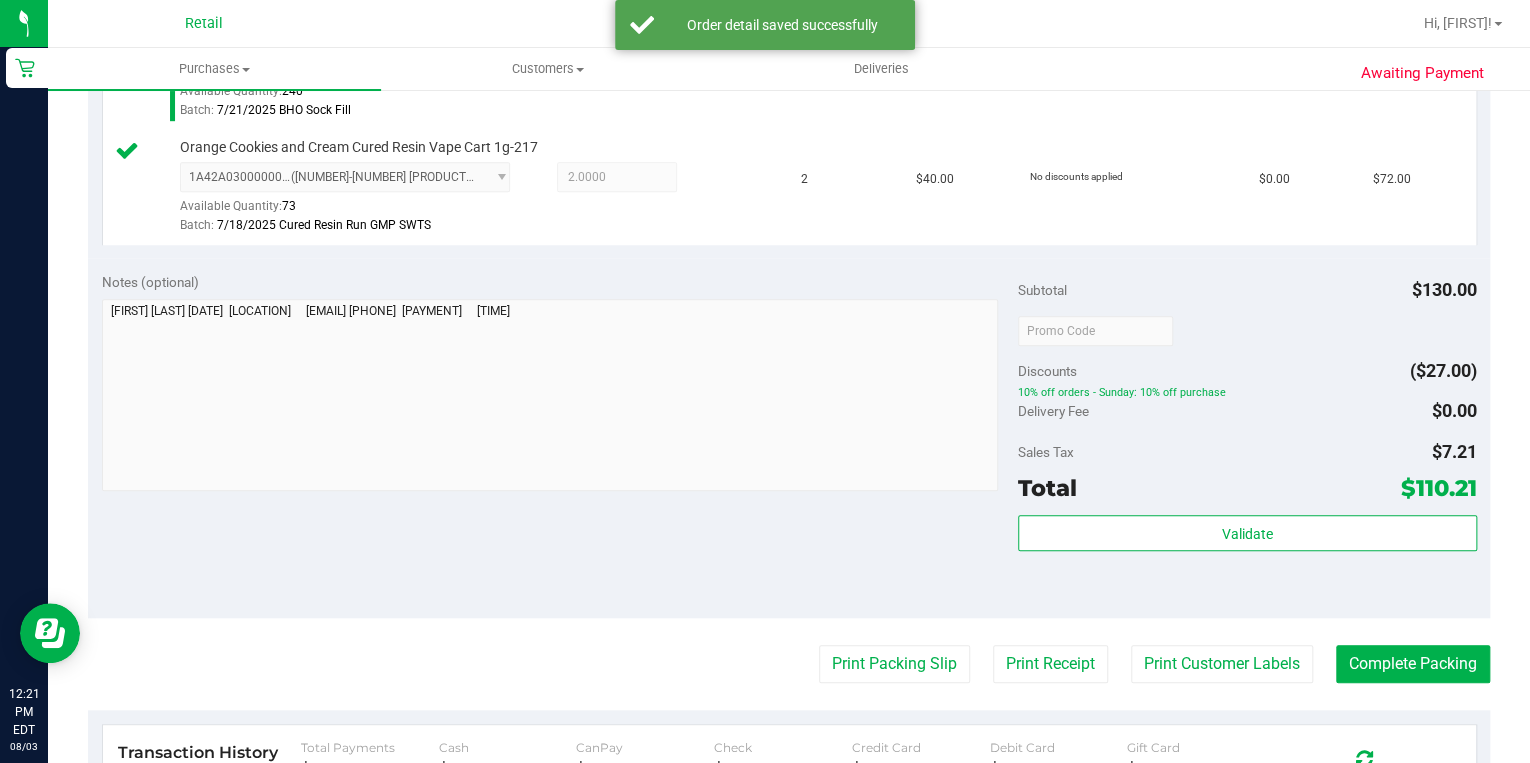 scroll, scrollTop: 800, scrollLeft: 0, axis: vertical 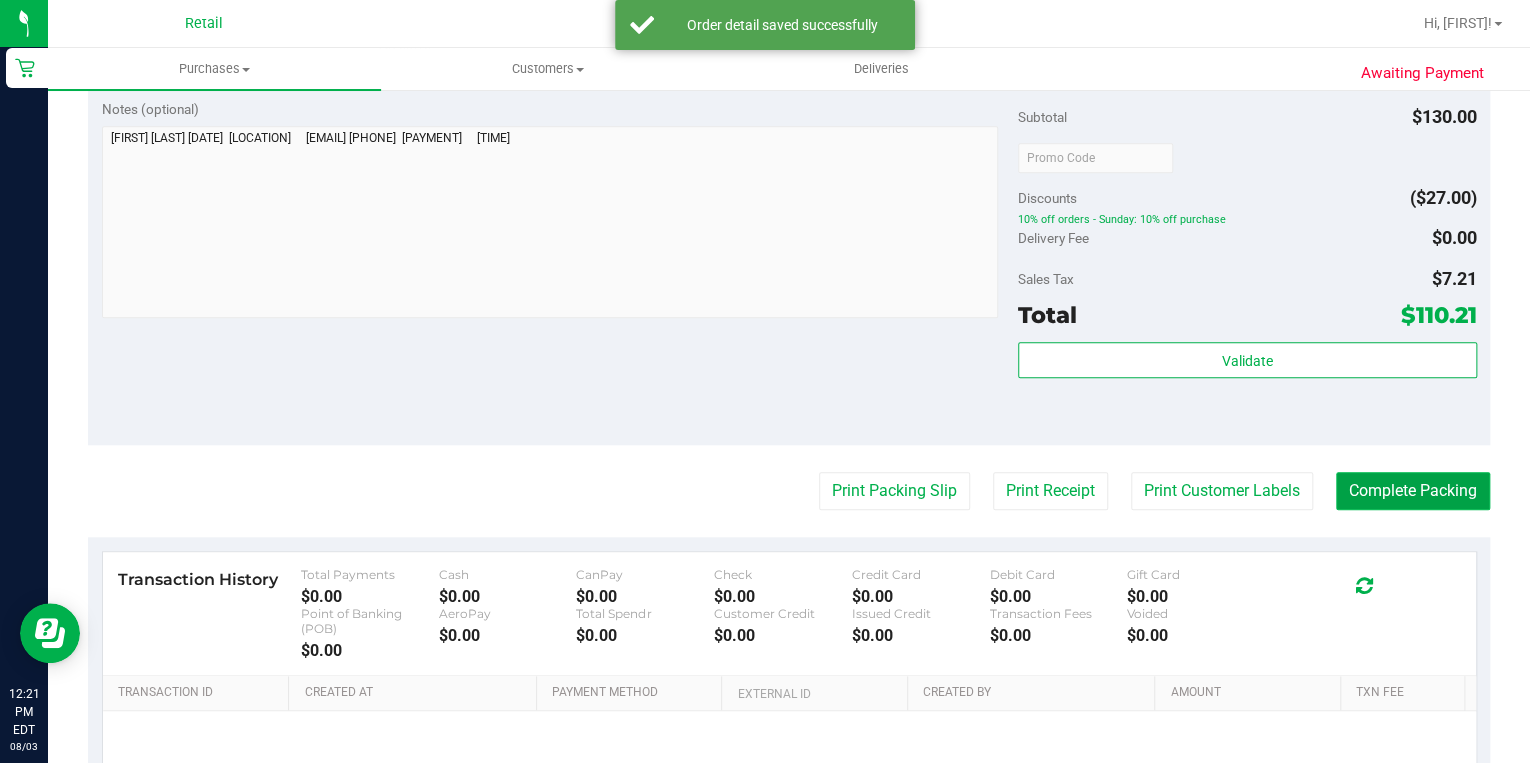 click on "Complete Packing" at bounding box center (1413, 491) 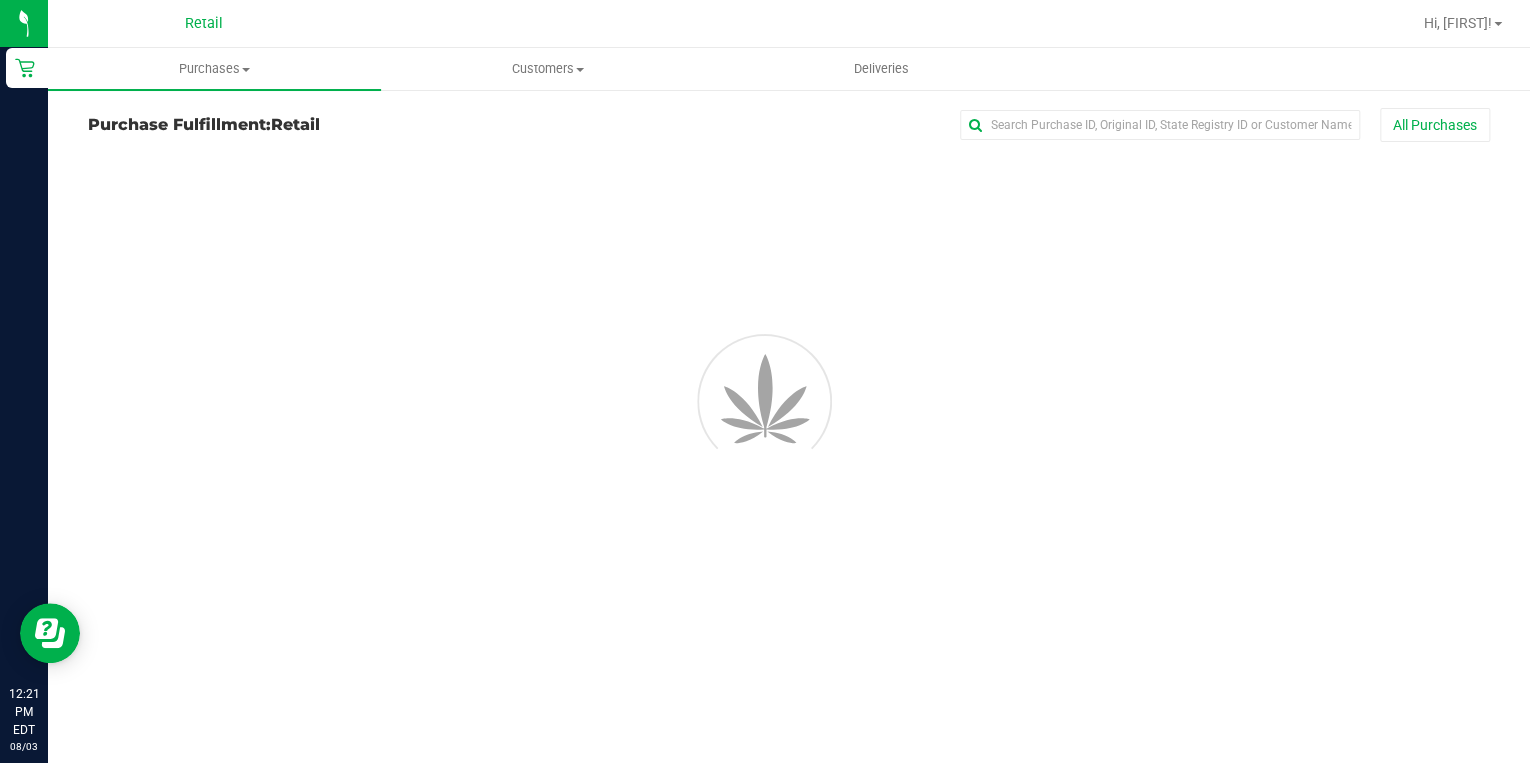 scroll, scrollTop: 0, scrollLeft: 0, axis: both 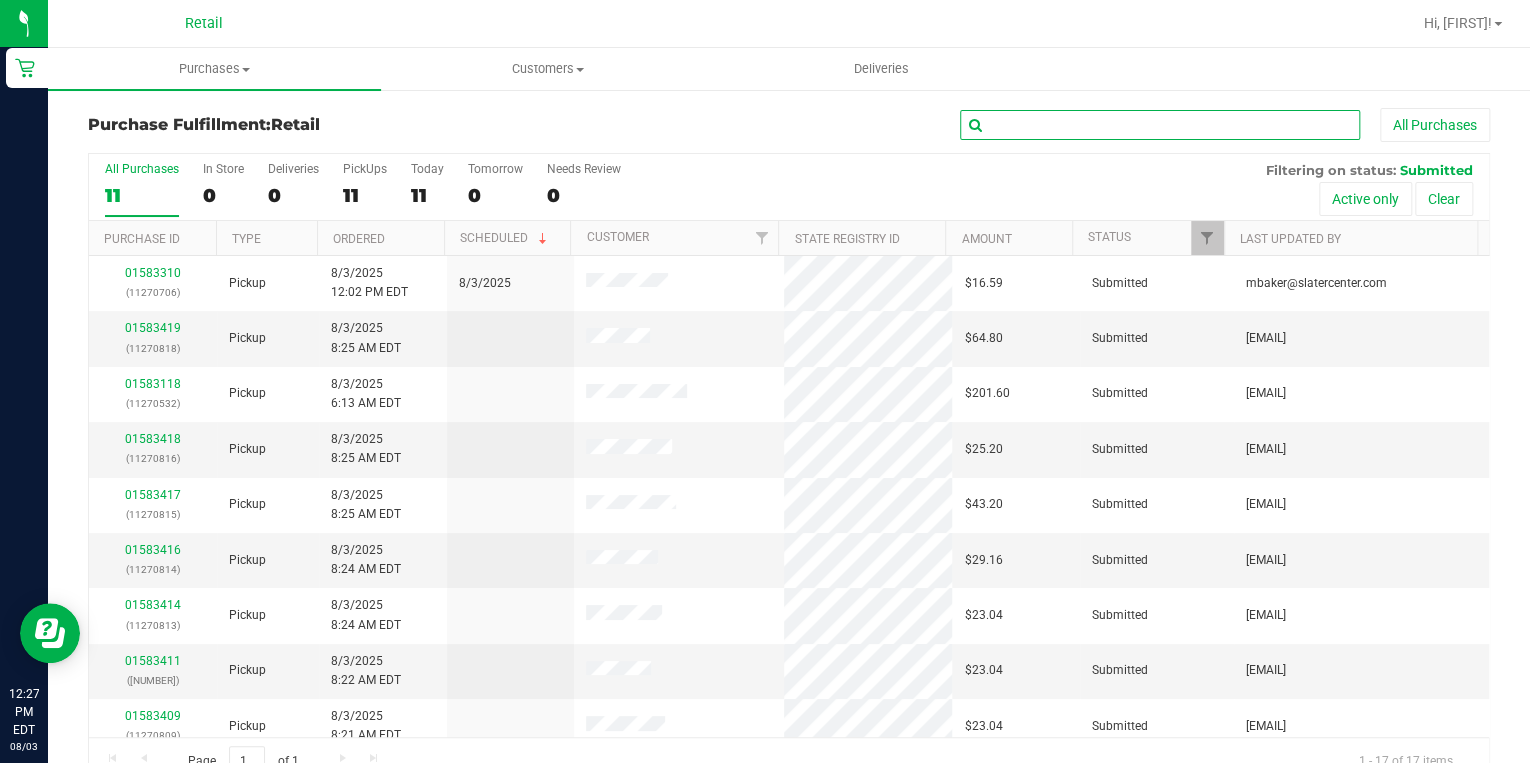 click at bounding box center [1160, 125] 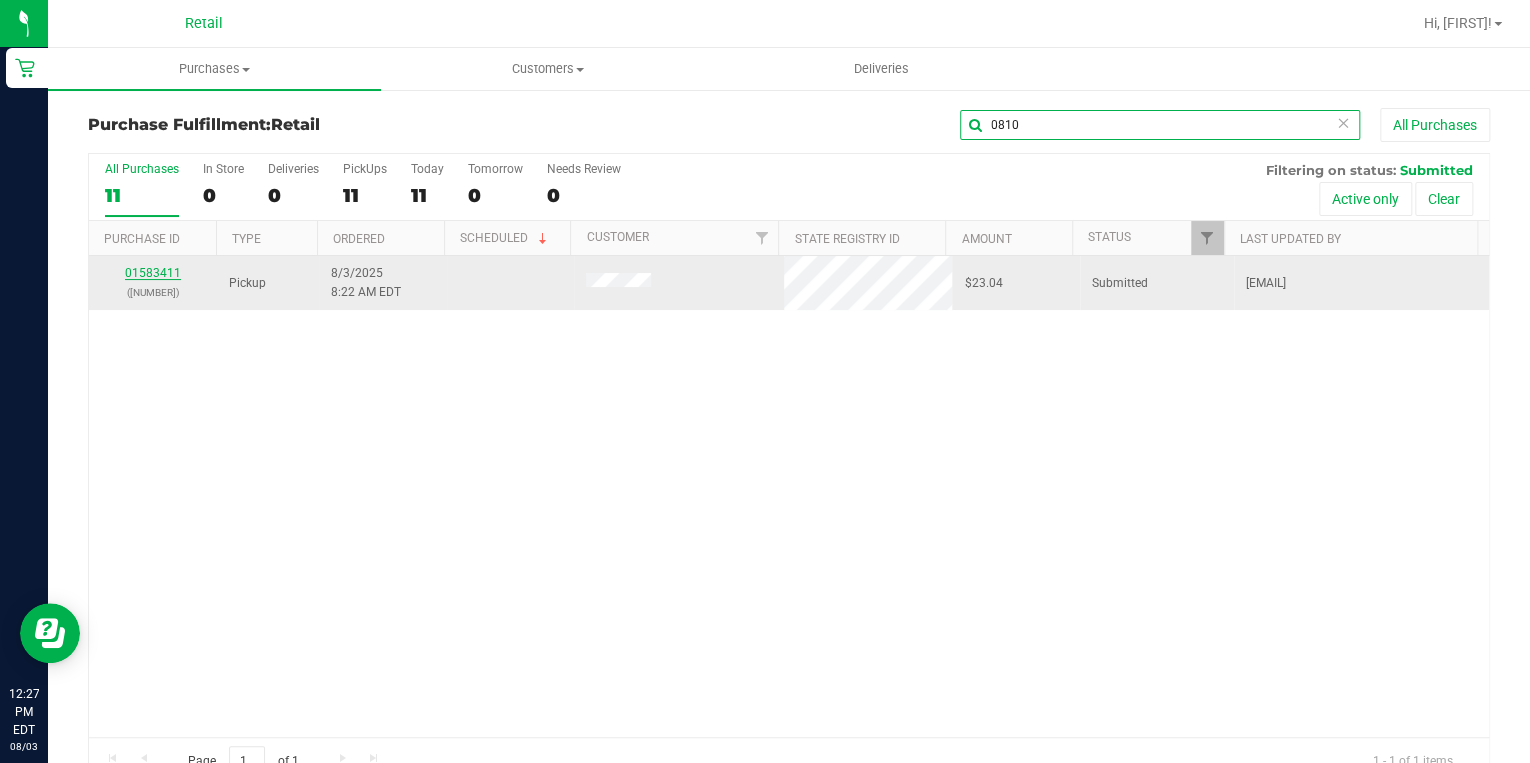 type on "0810" 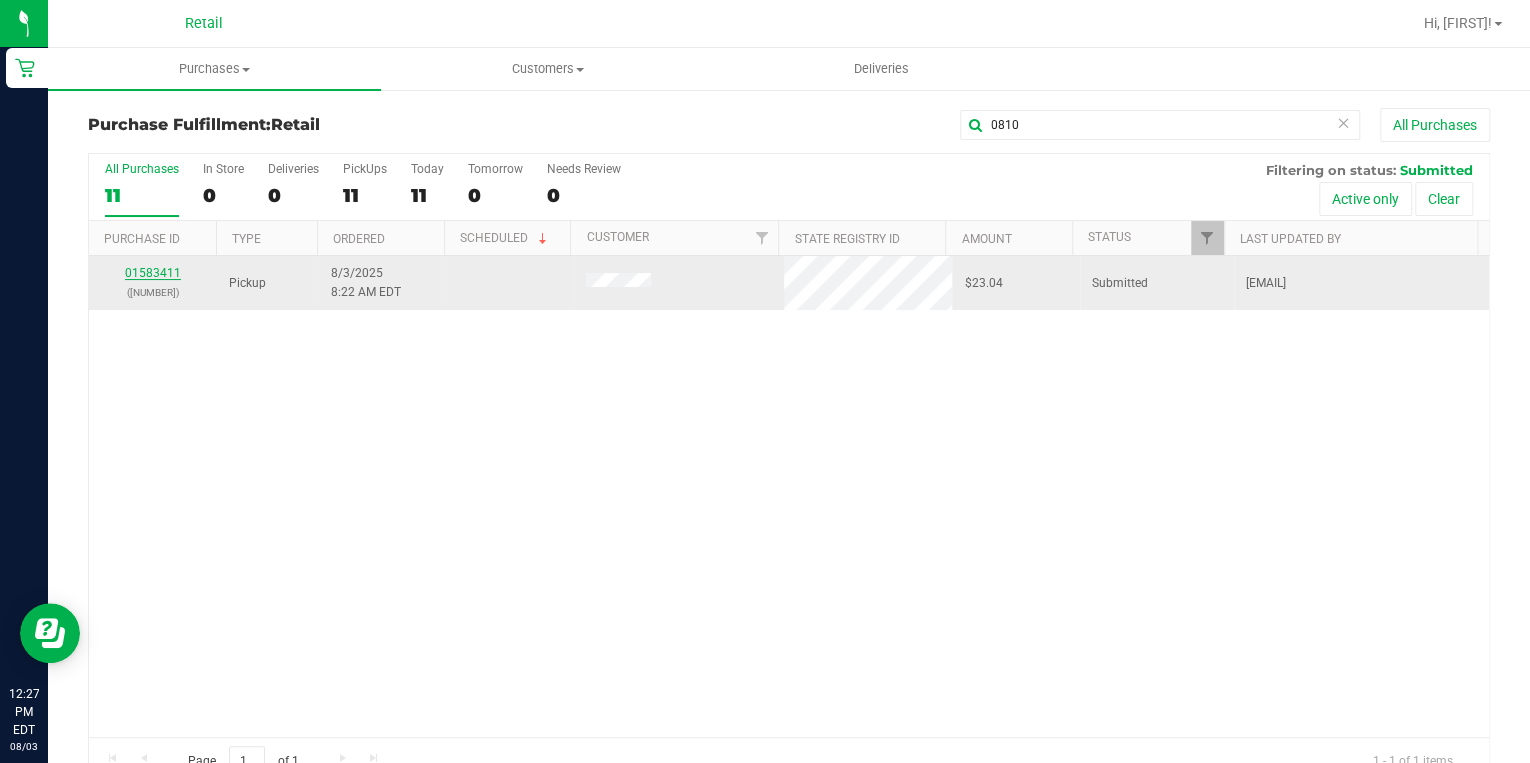 click on "01583411" at bounding box center (153, 273) 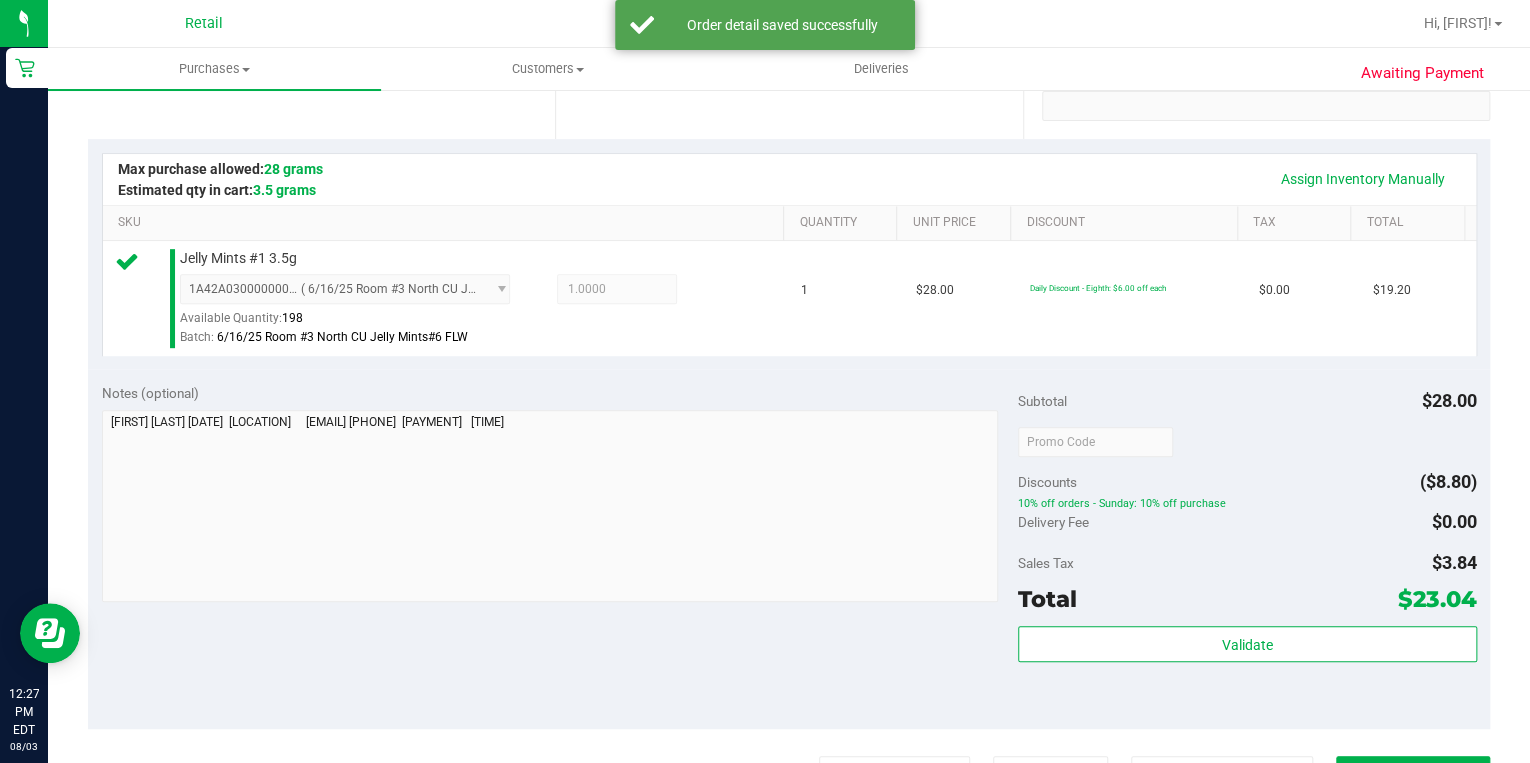 scroll, scrollTop: 560, scrollLeft: 0, axis: vertical 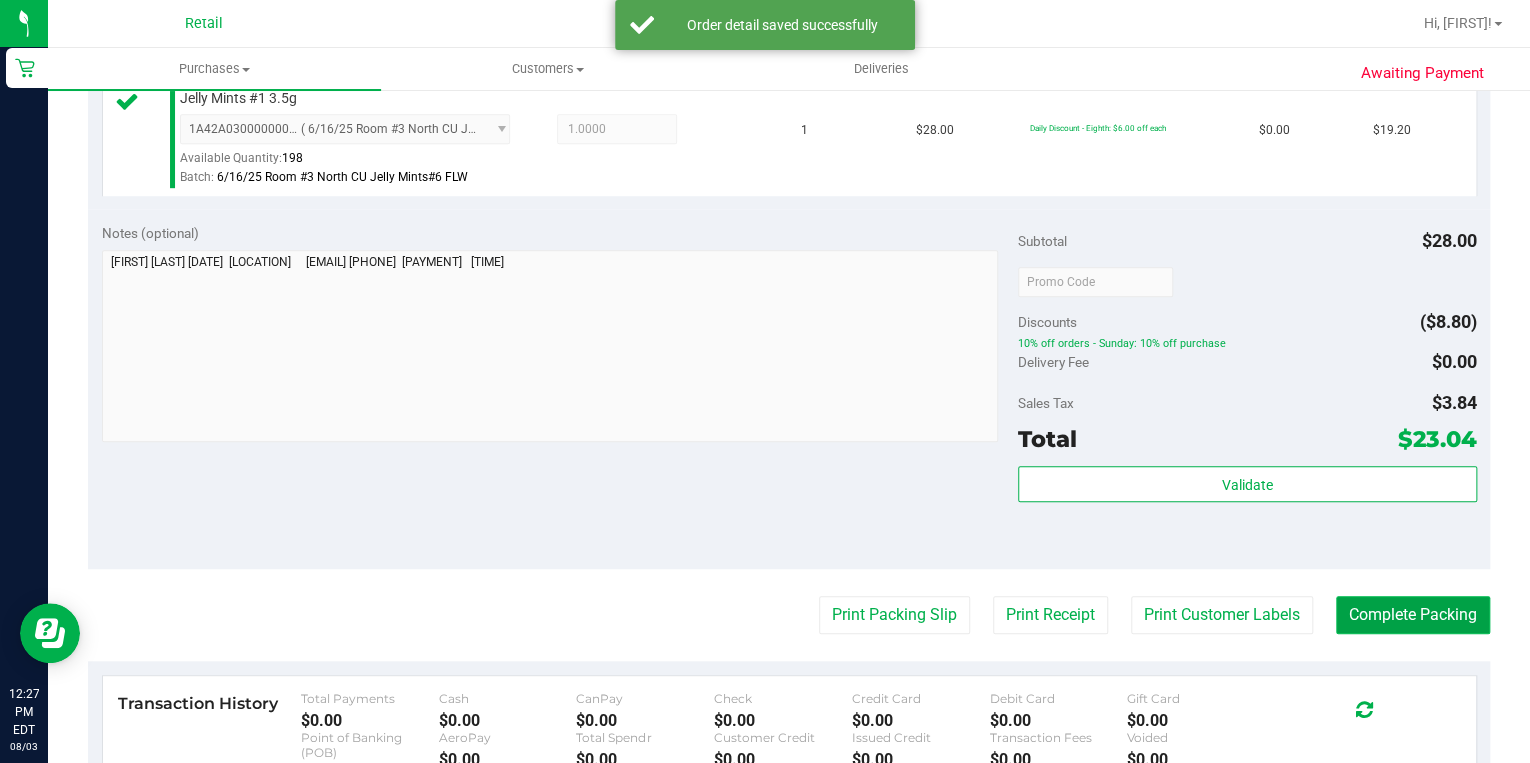 click on "Complete Packing" at bounding box center [1413, 615] 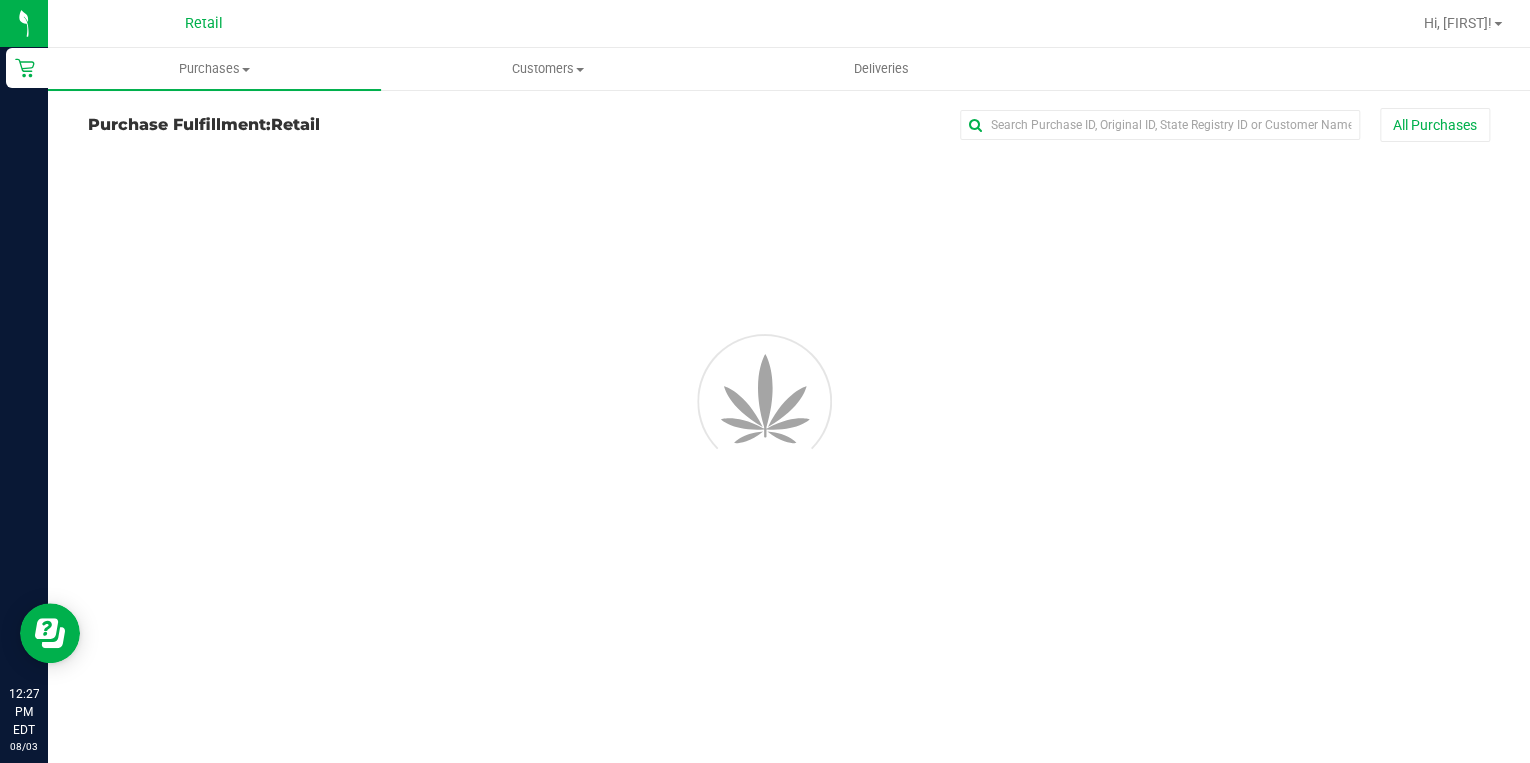 scroll, scrollTop: 0, scrollLeft: 0, axis: both 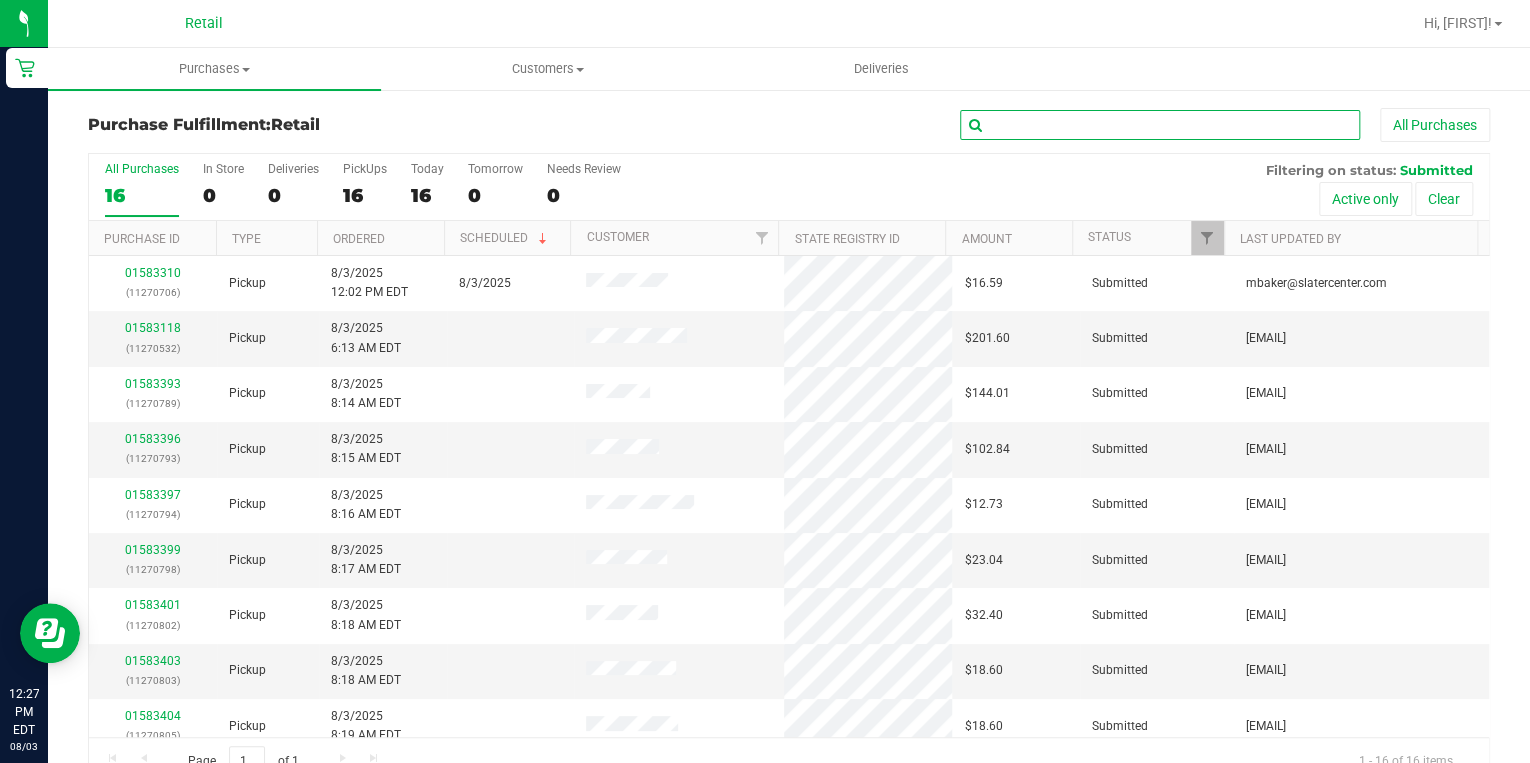 click at bounding box center [1160, 125] 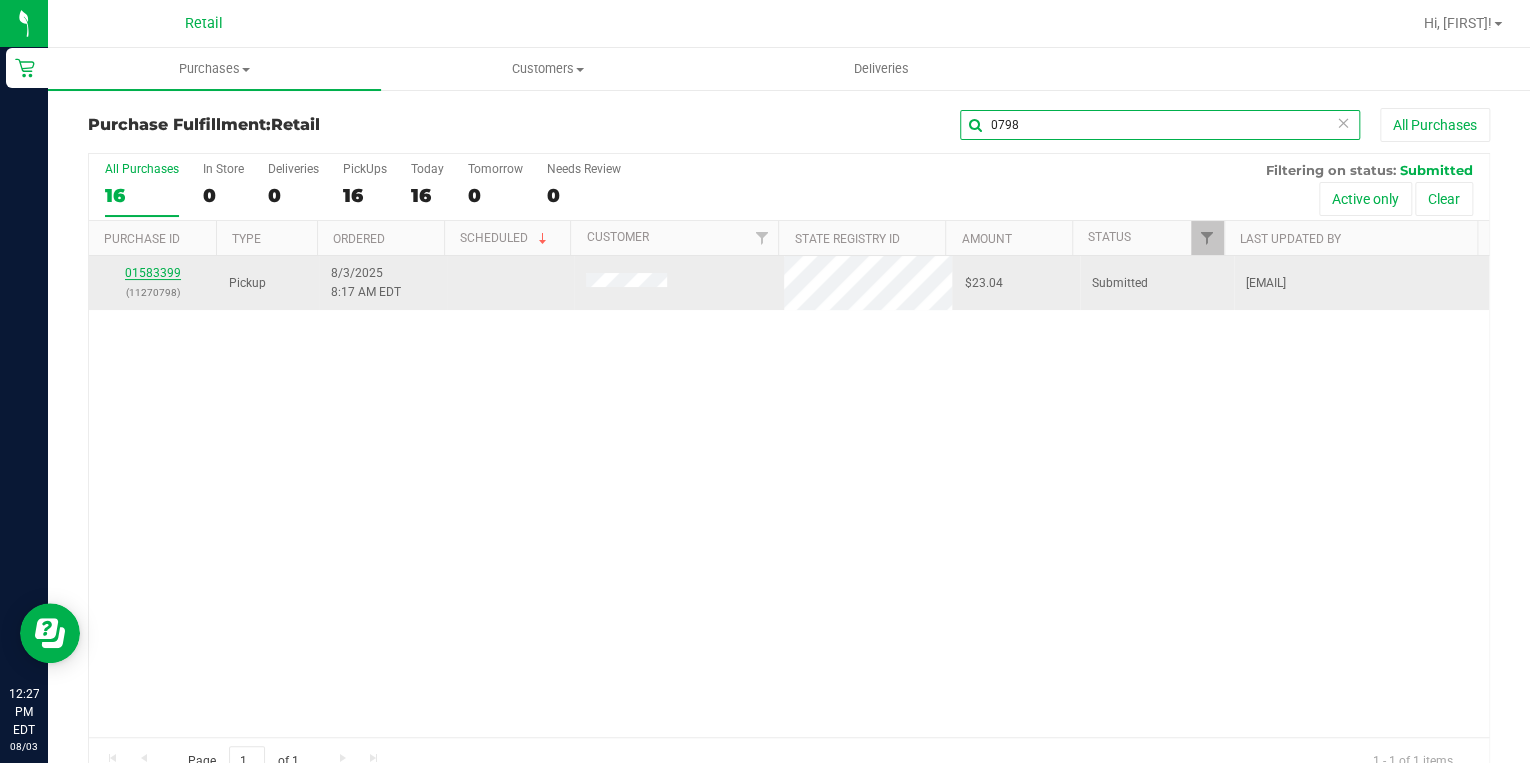 type on "0798" 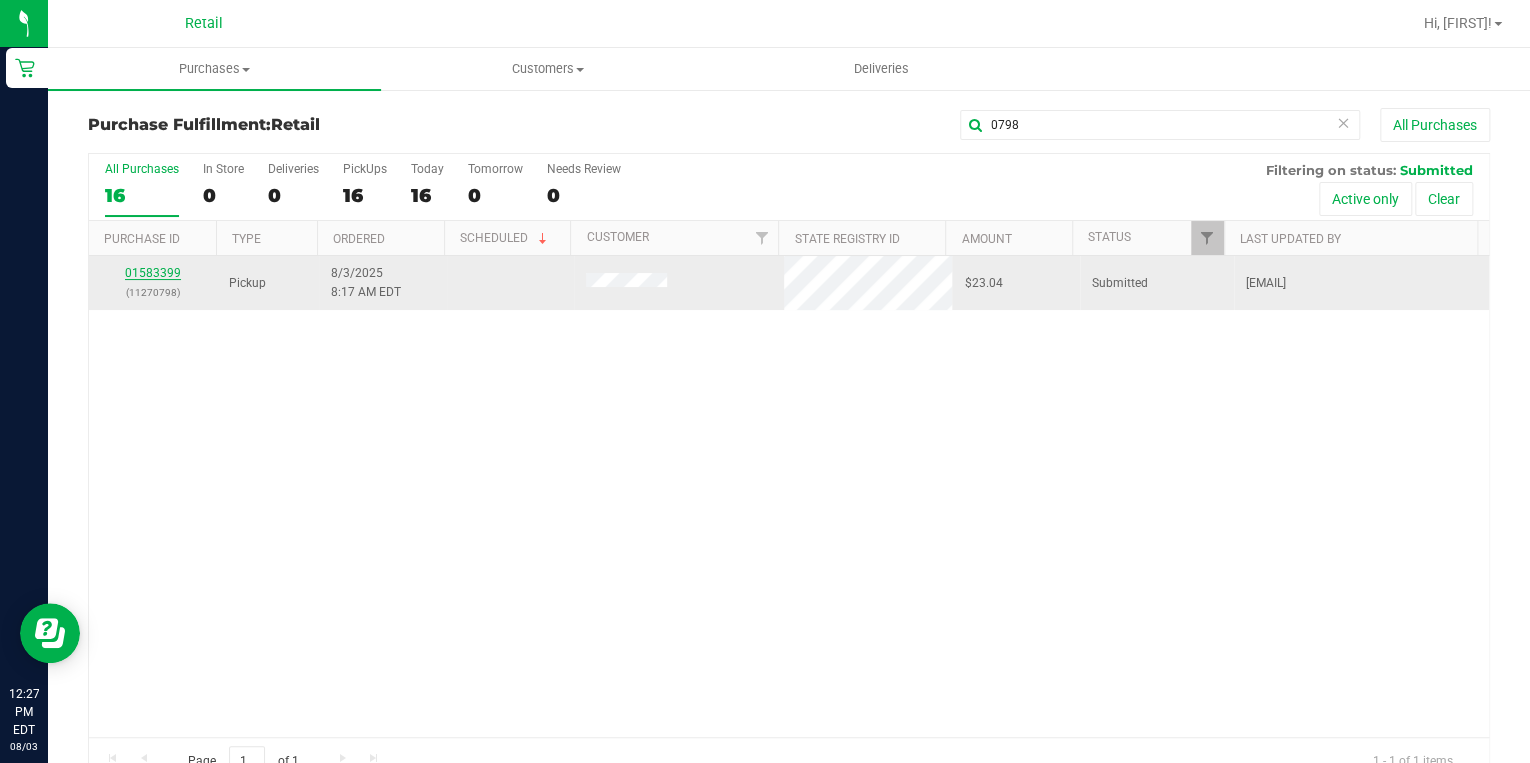 click on "01583399" at bounding box center [153, 273] 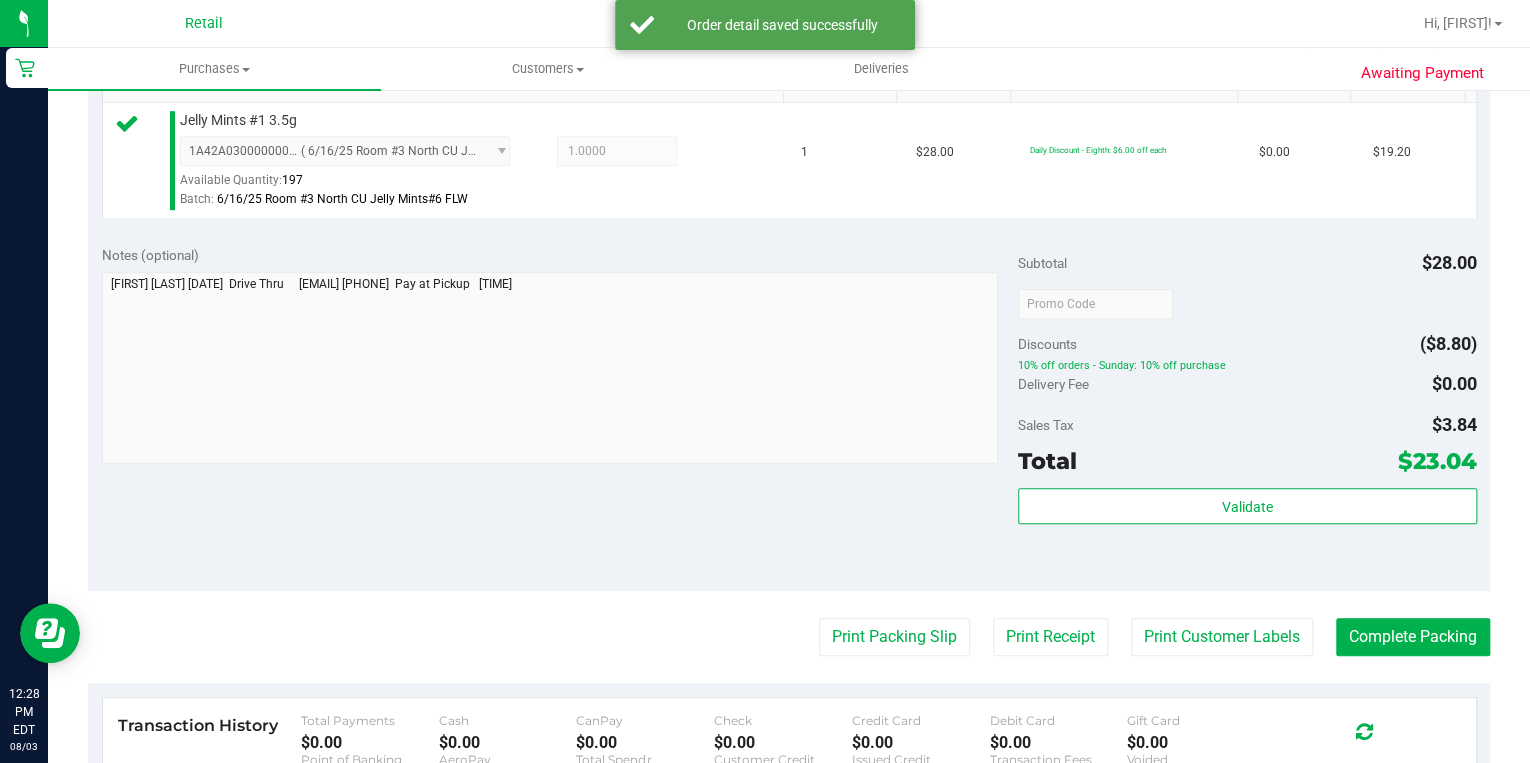 scroll, scrollTop: 560, scrollLeft: 0, axis: vertical 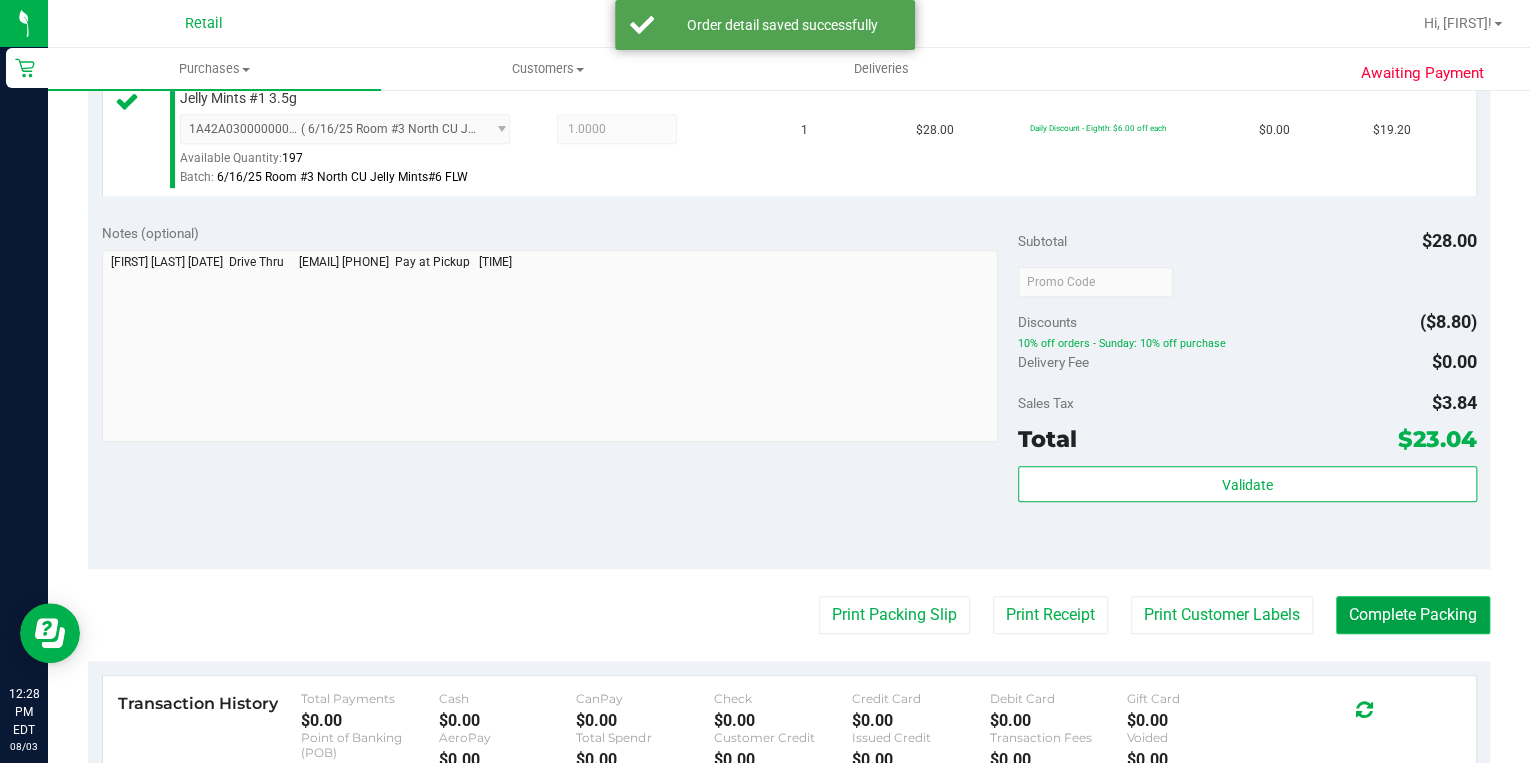 click on "Complete Packing" at bounding box center (1413, 615) 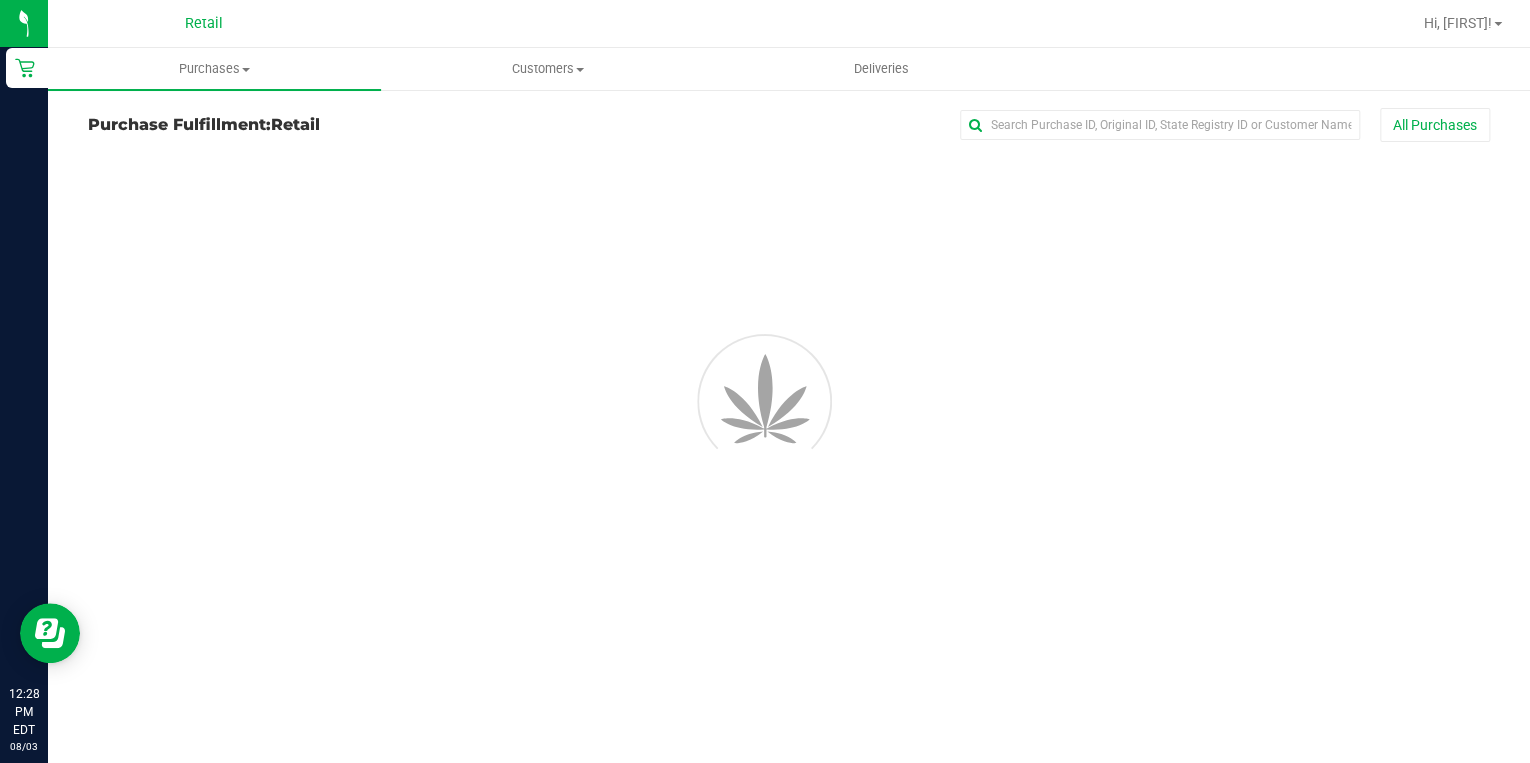 scroll, scrollTop: 0, scrollLeft: 0, axis: both 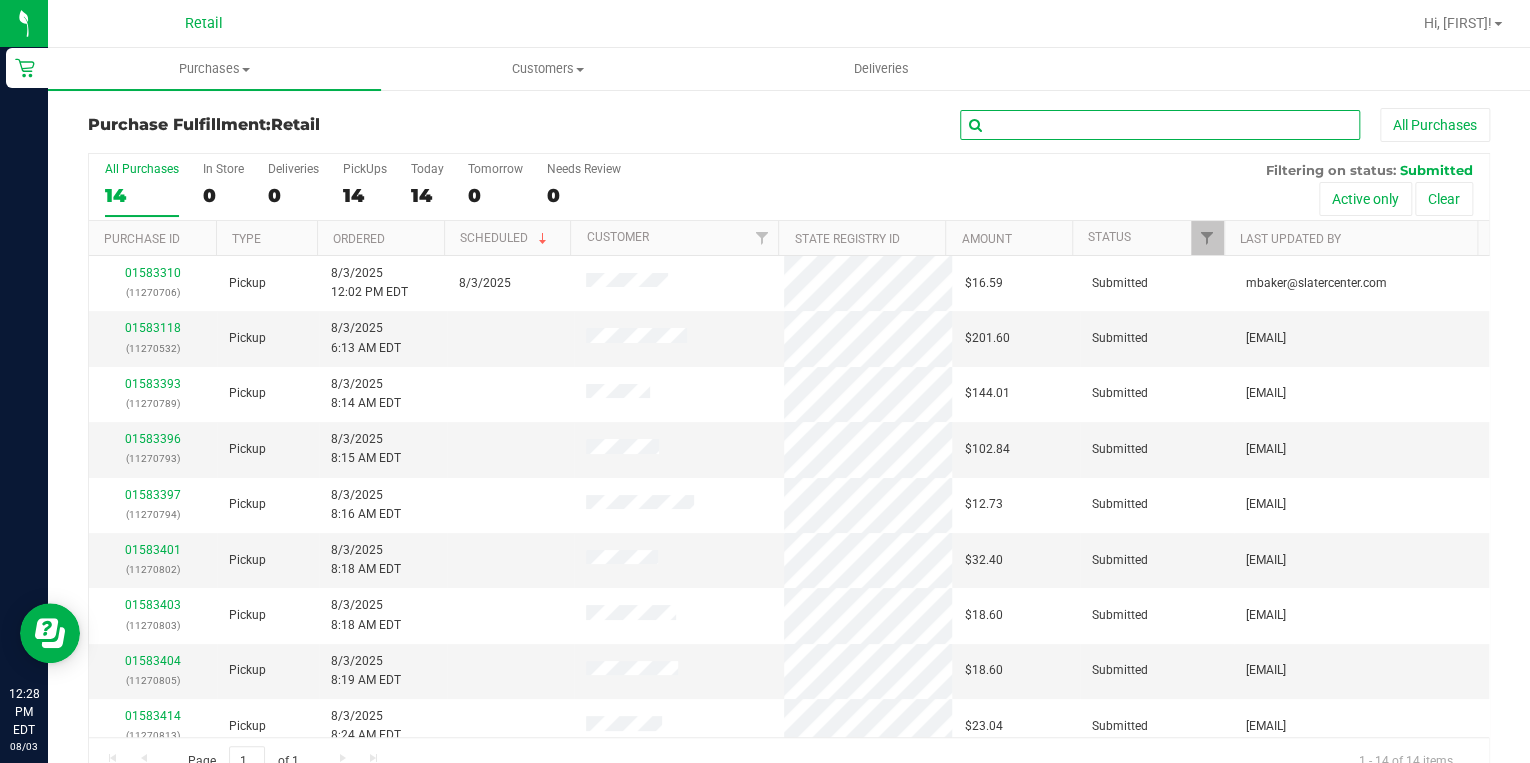 click at bounding box center [1160, 125] 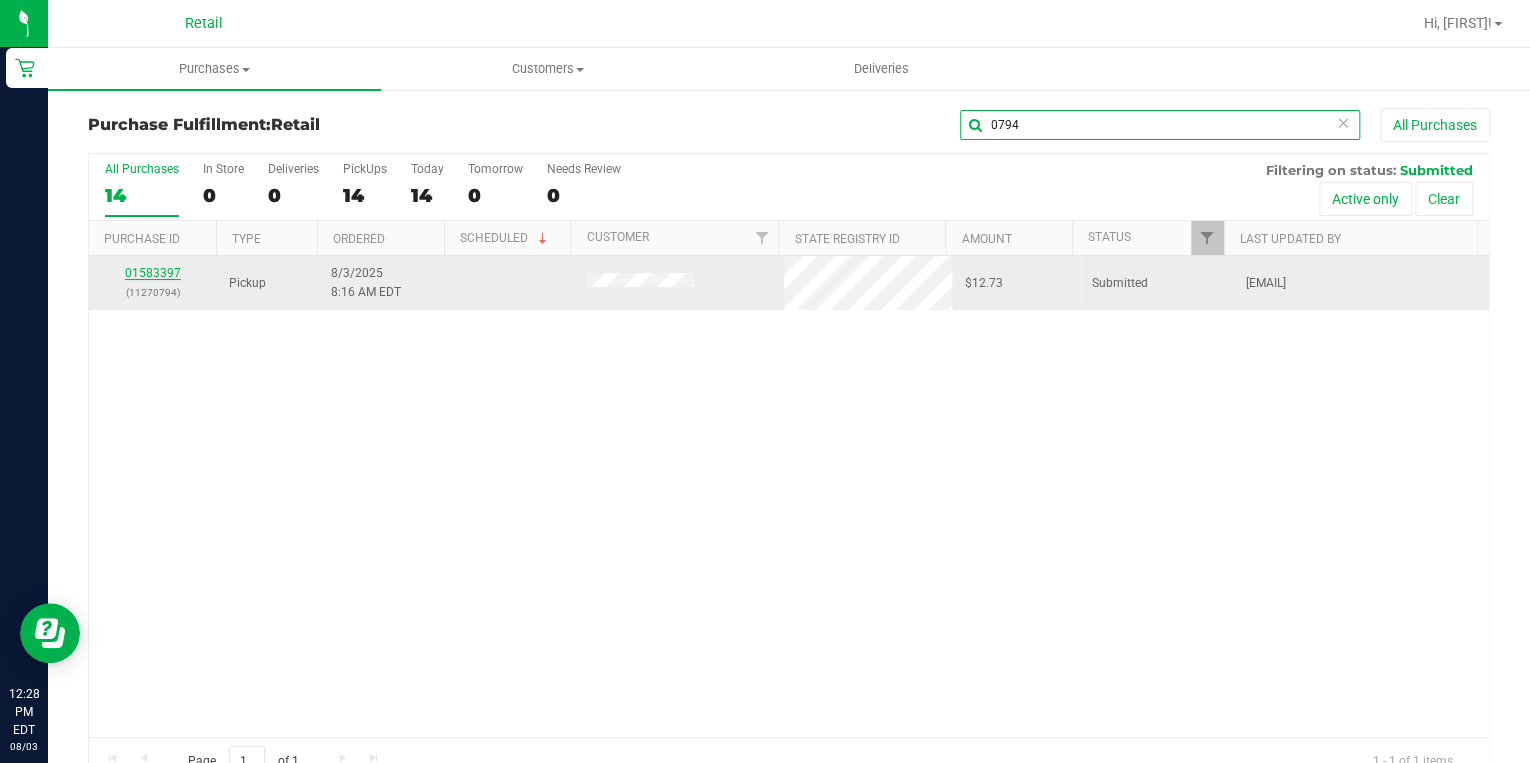 type on "0794" 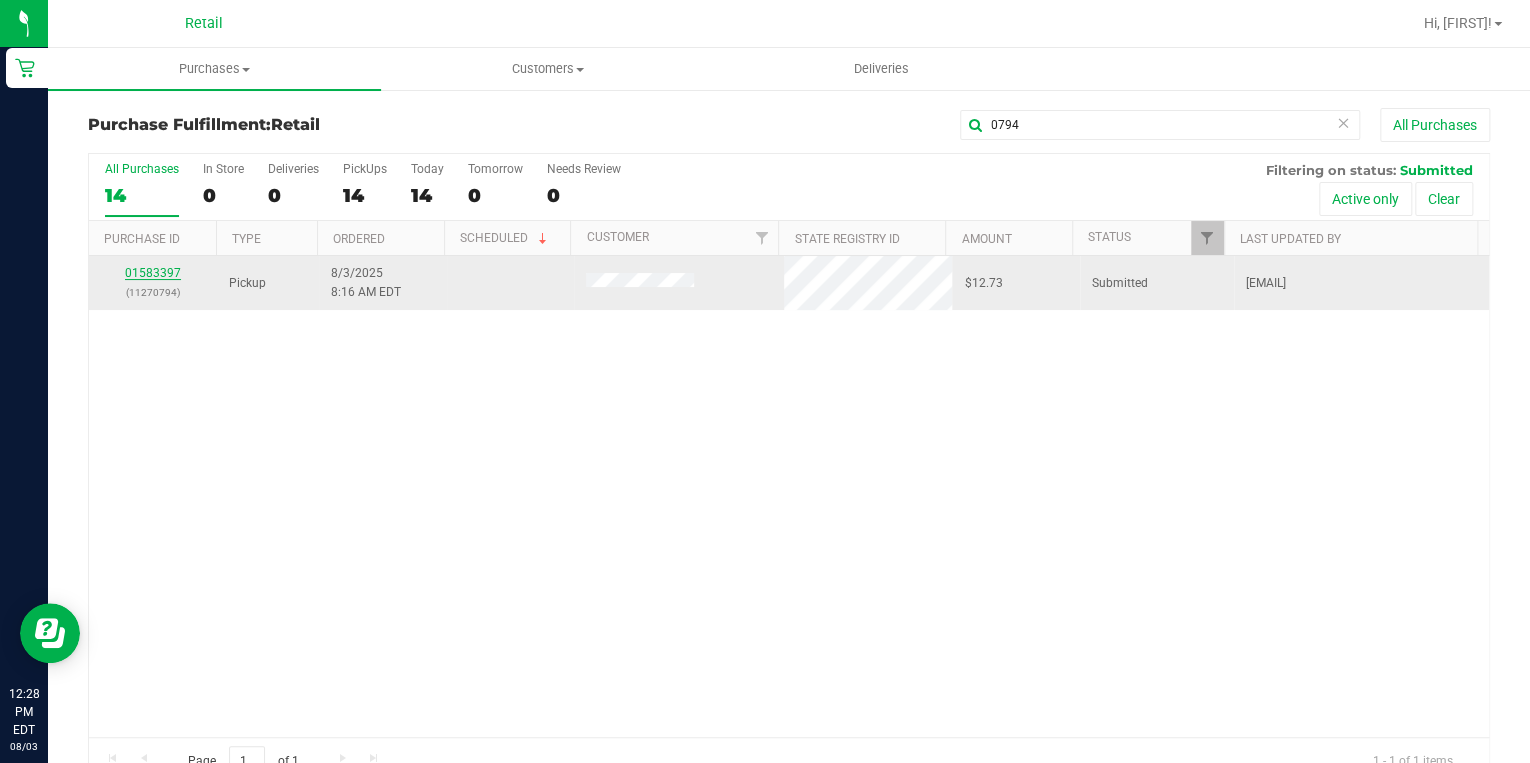 click on "01583397" at bounding box center (153, 273) 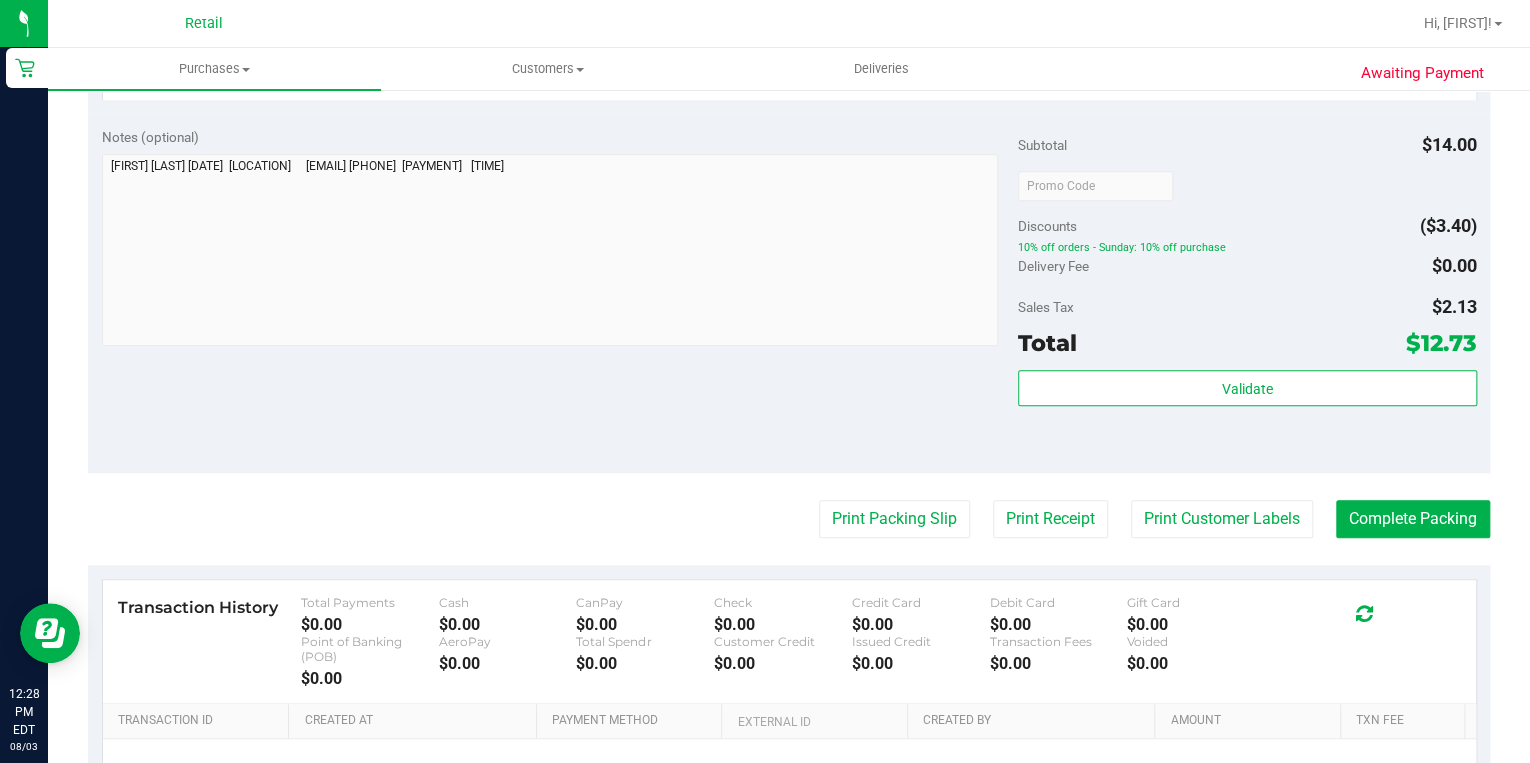 scroll, scrollTop: 800, scrollLeft: 0, axis: vertical 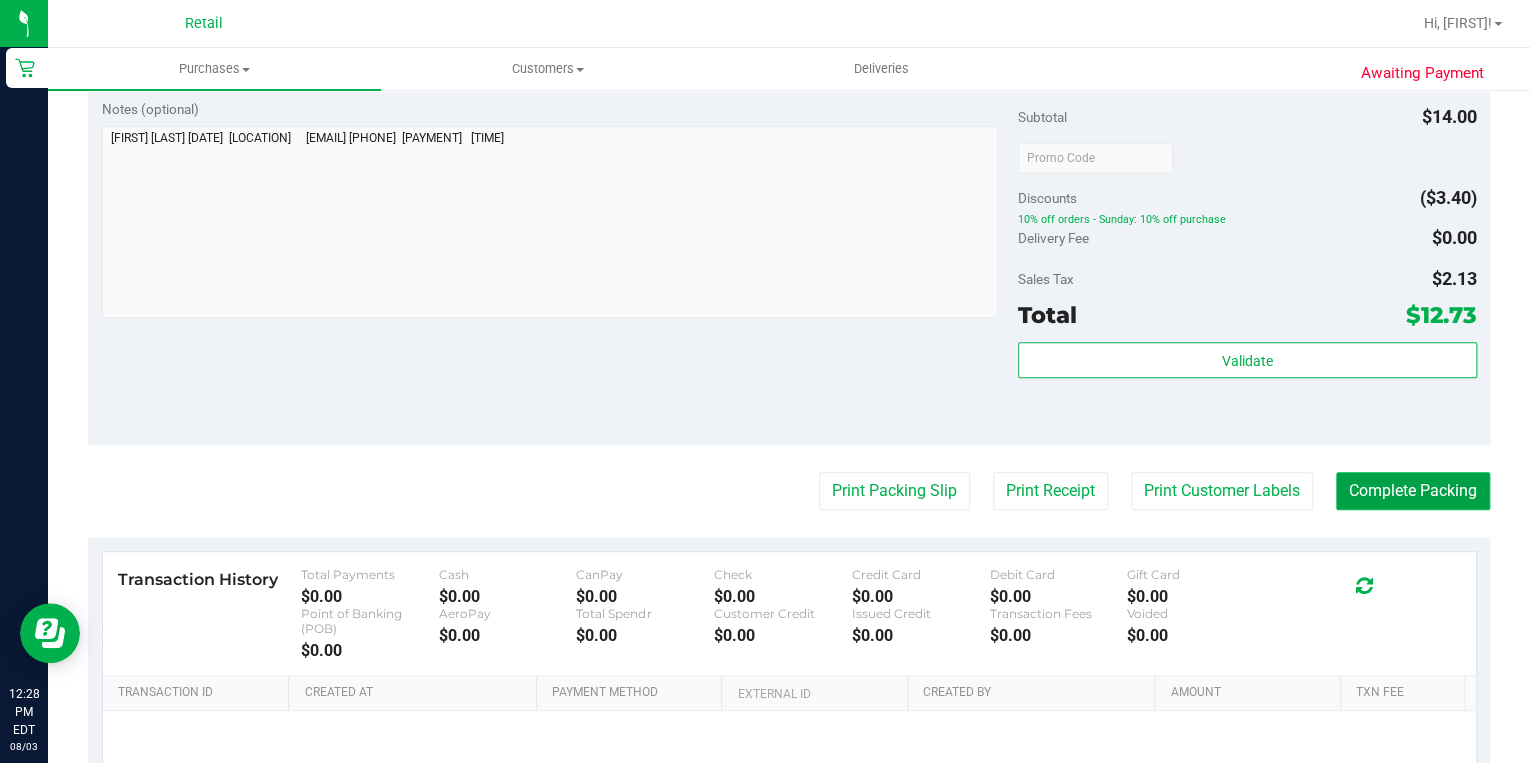 click on "Complete Packing" at bounding box center (1413, 491) 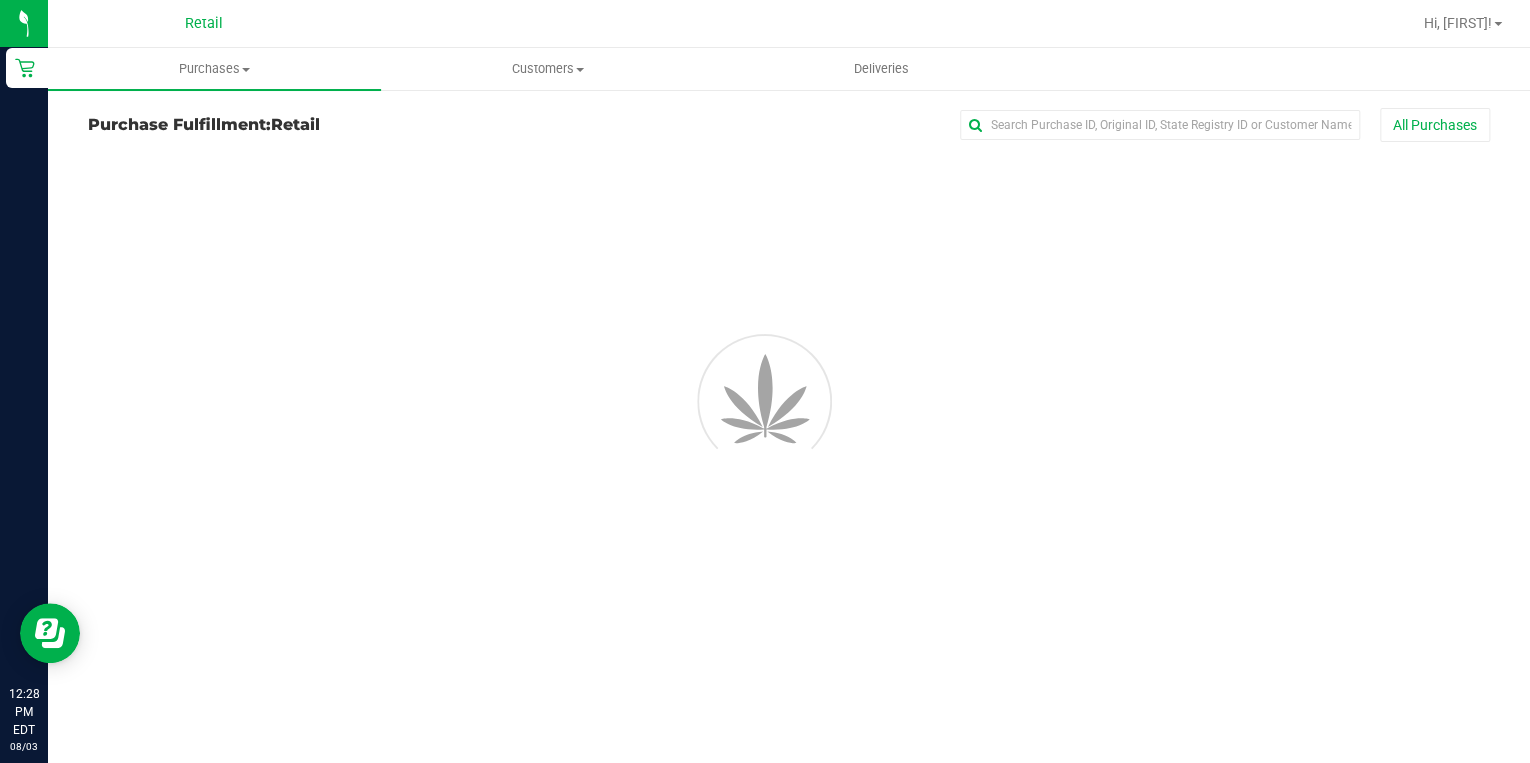 scroll, scrollTop: 0, scrollLeft: 0, axis: both 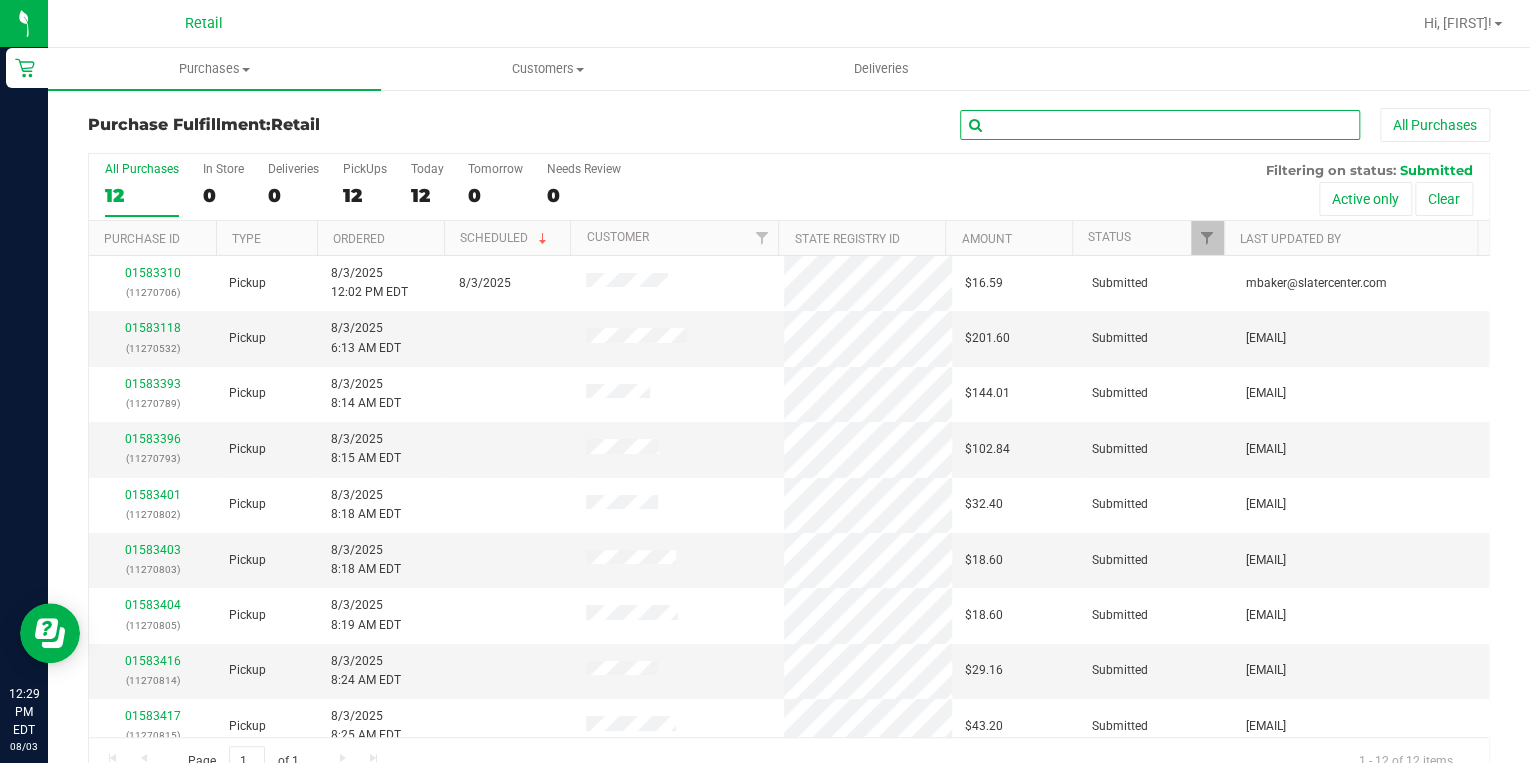 click at bounding box center (1160, 125) 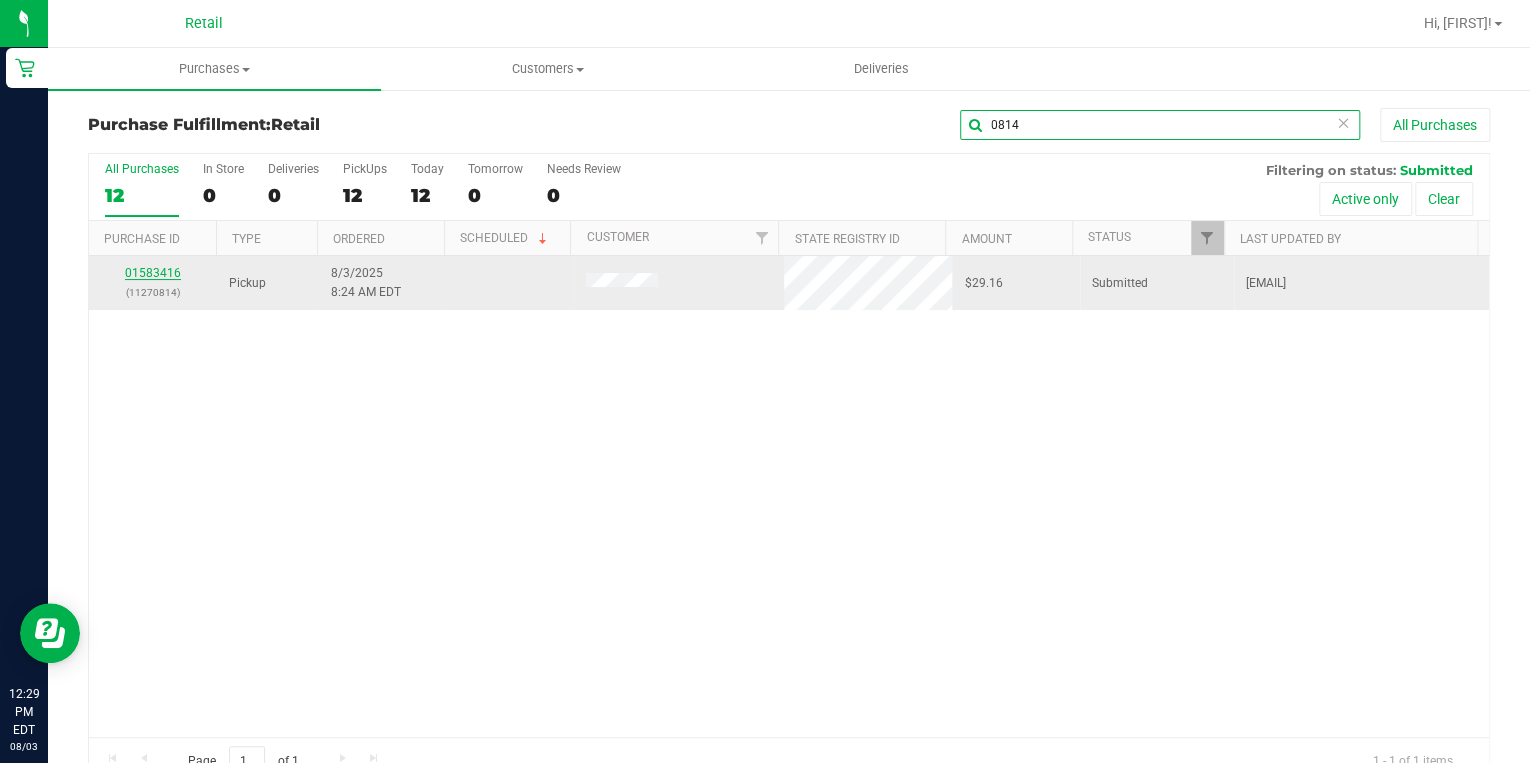 type on "0814" 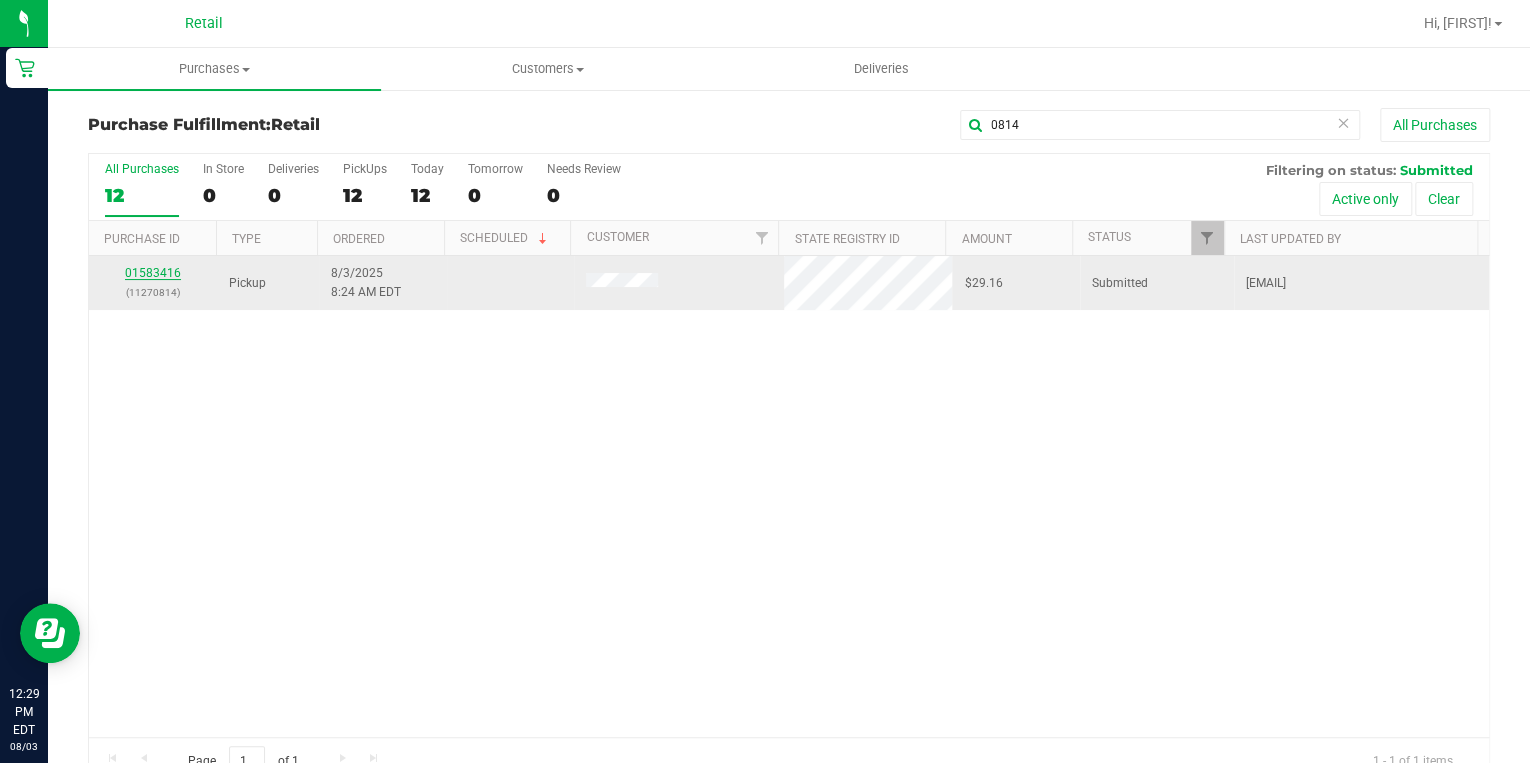 click on "01583416" at bounding box center (153, 273) 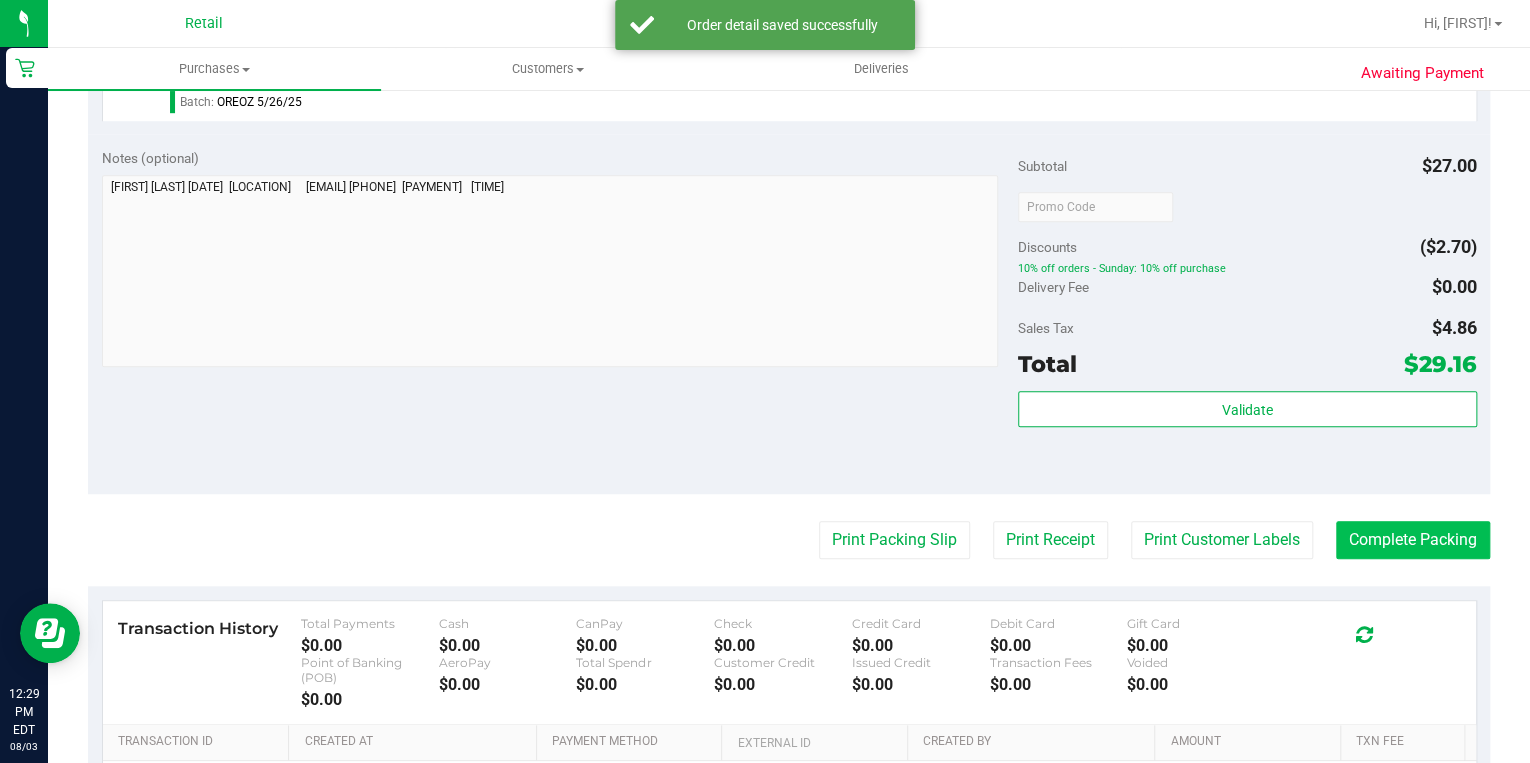 scroll, scrollTop: 640, scrollLeft: 0, axis: vertical 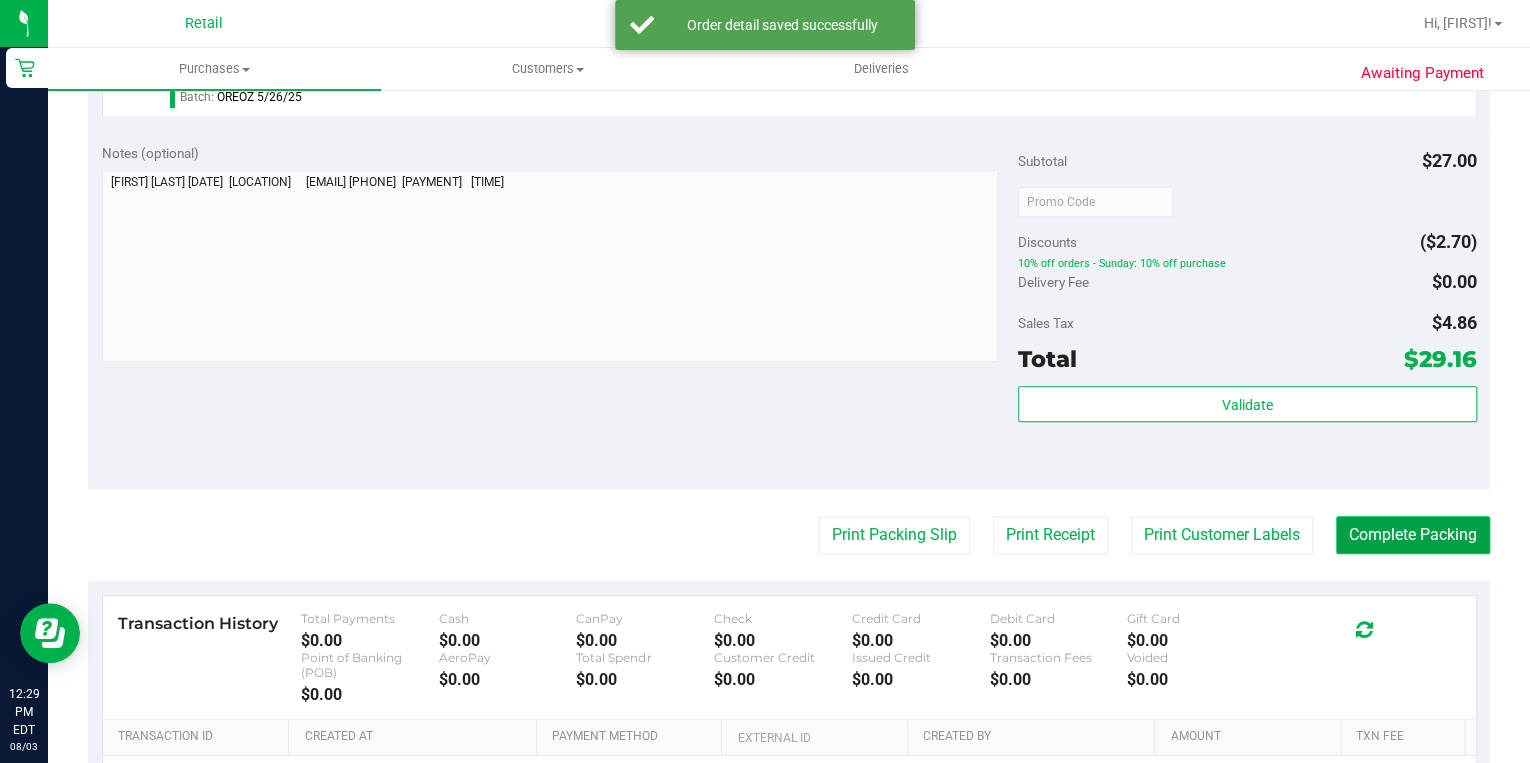 click on "Complete Packing" at bounding box center [1413, 535] 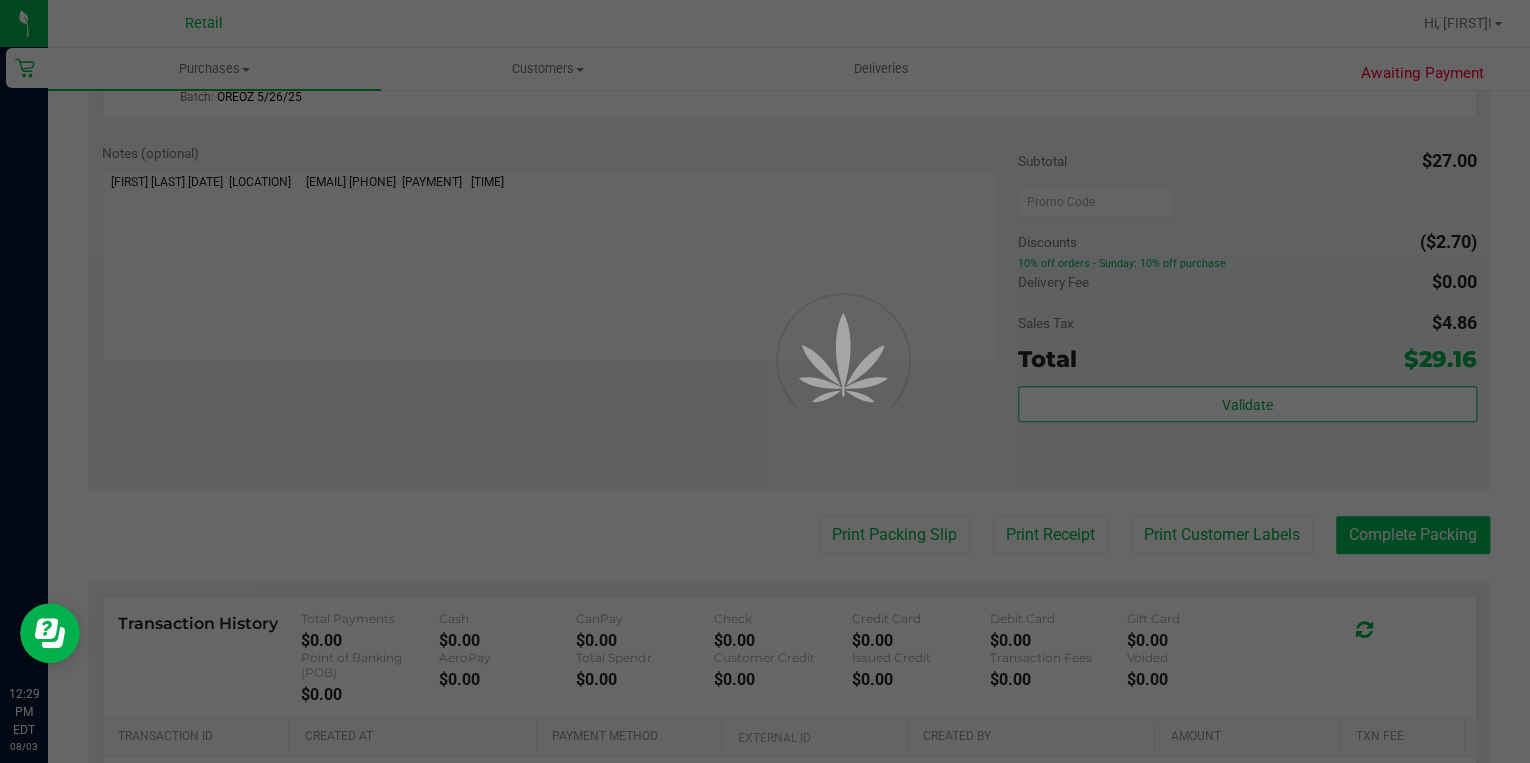 scroll, scrollTop: 0, scrollLeft: 0, axis: both 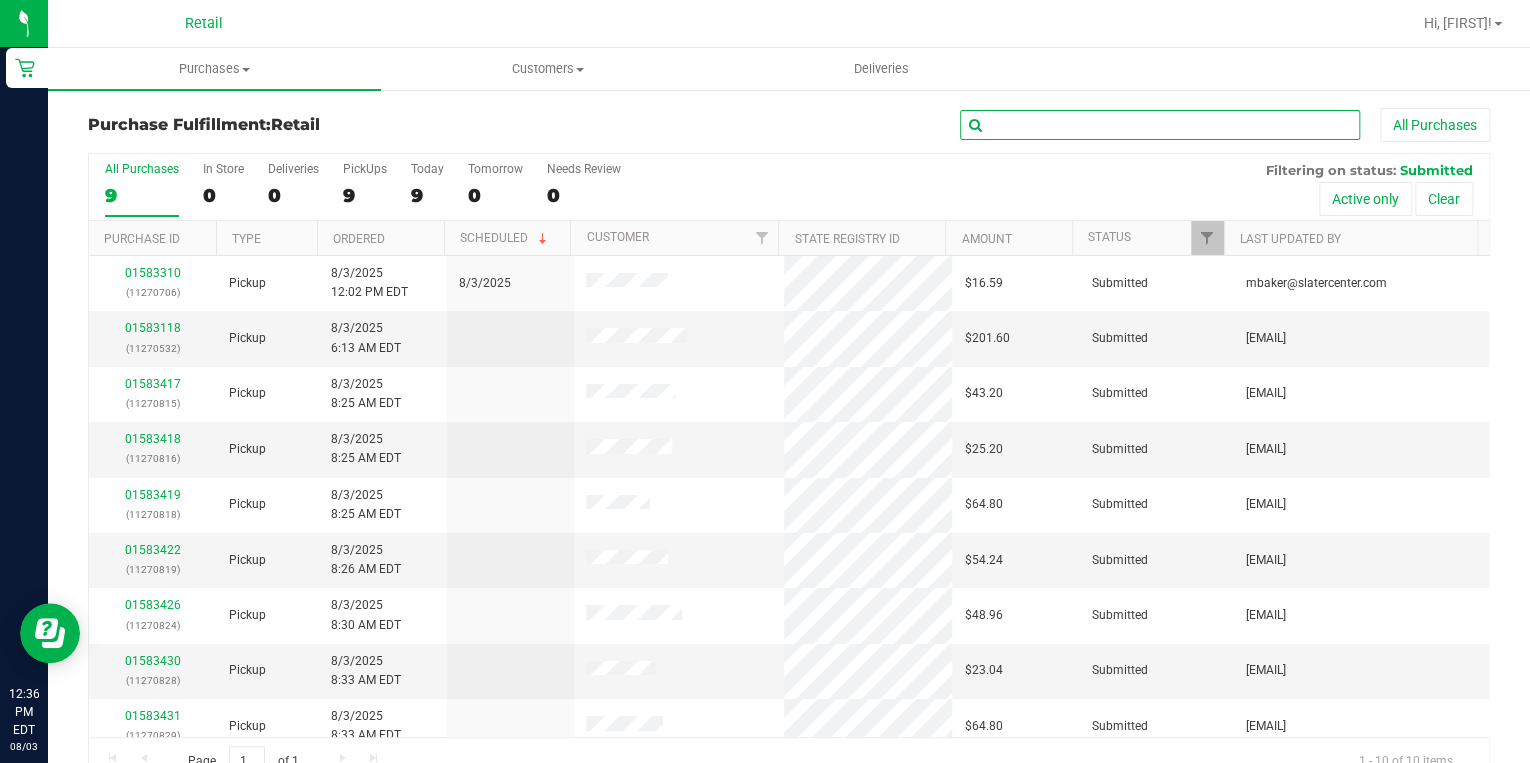 click at bounding box center (1160, 125) 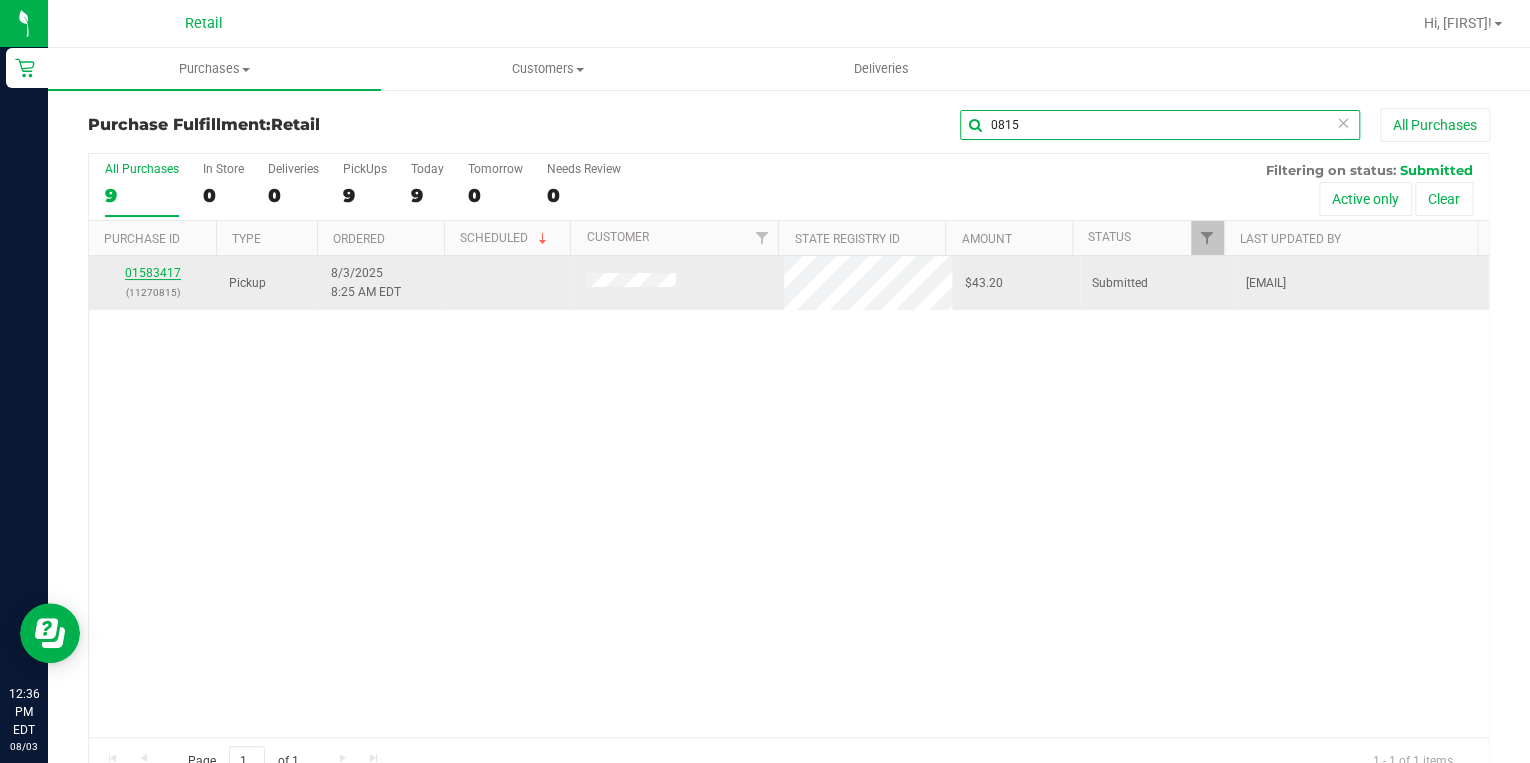 type on "0815" 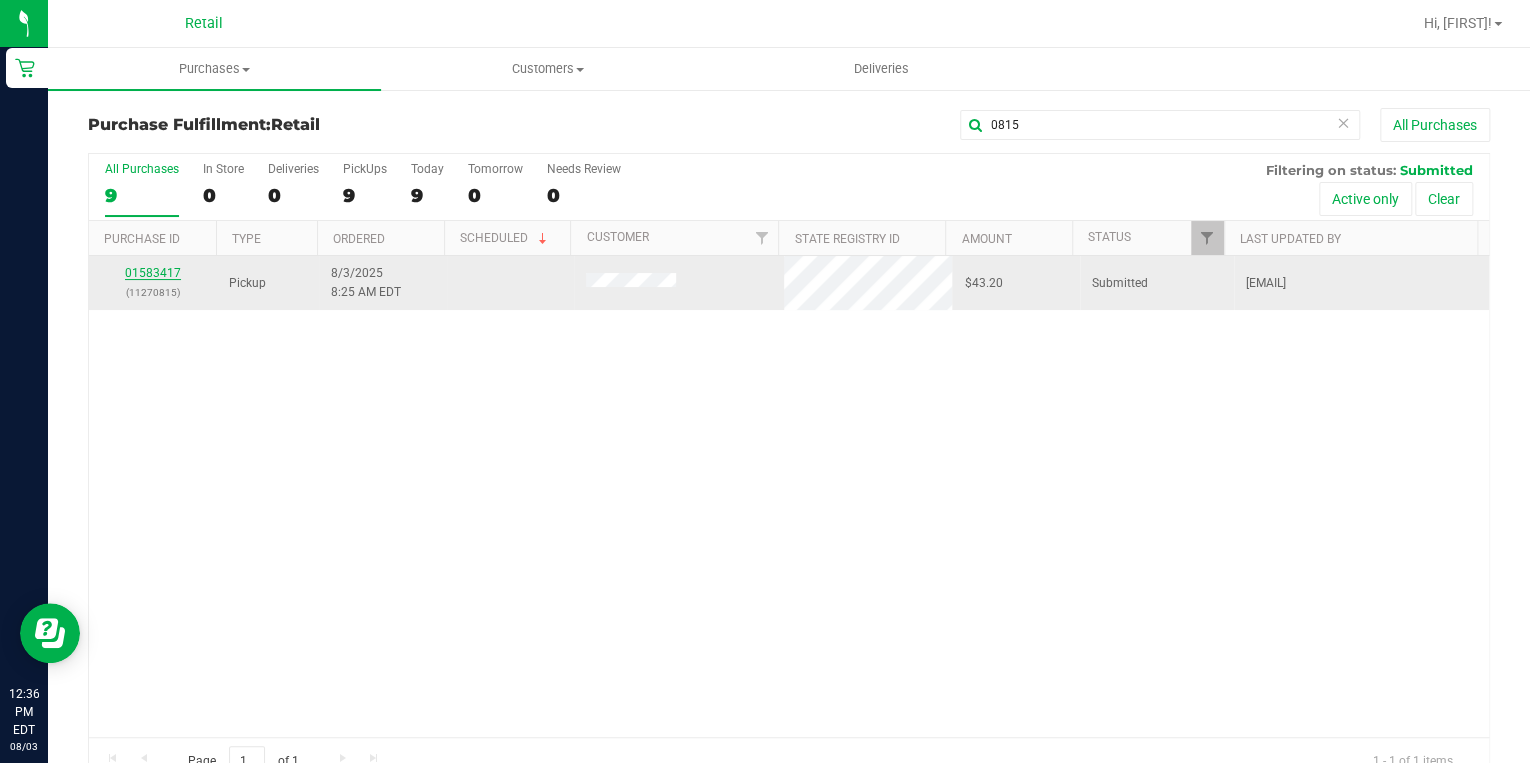 click on "01583417" at bounding box center [153, 273] 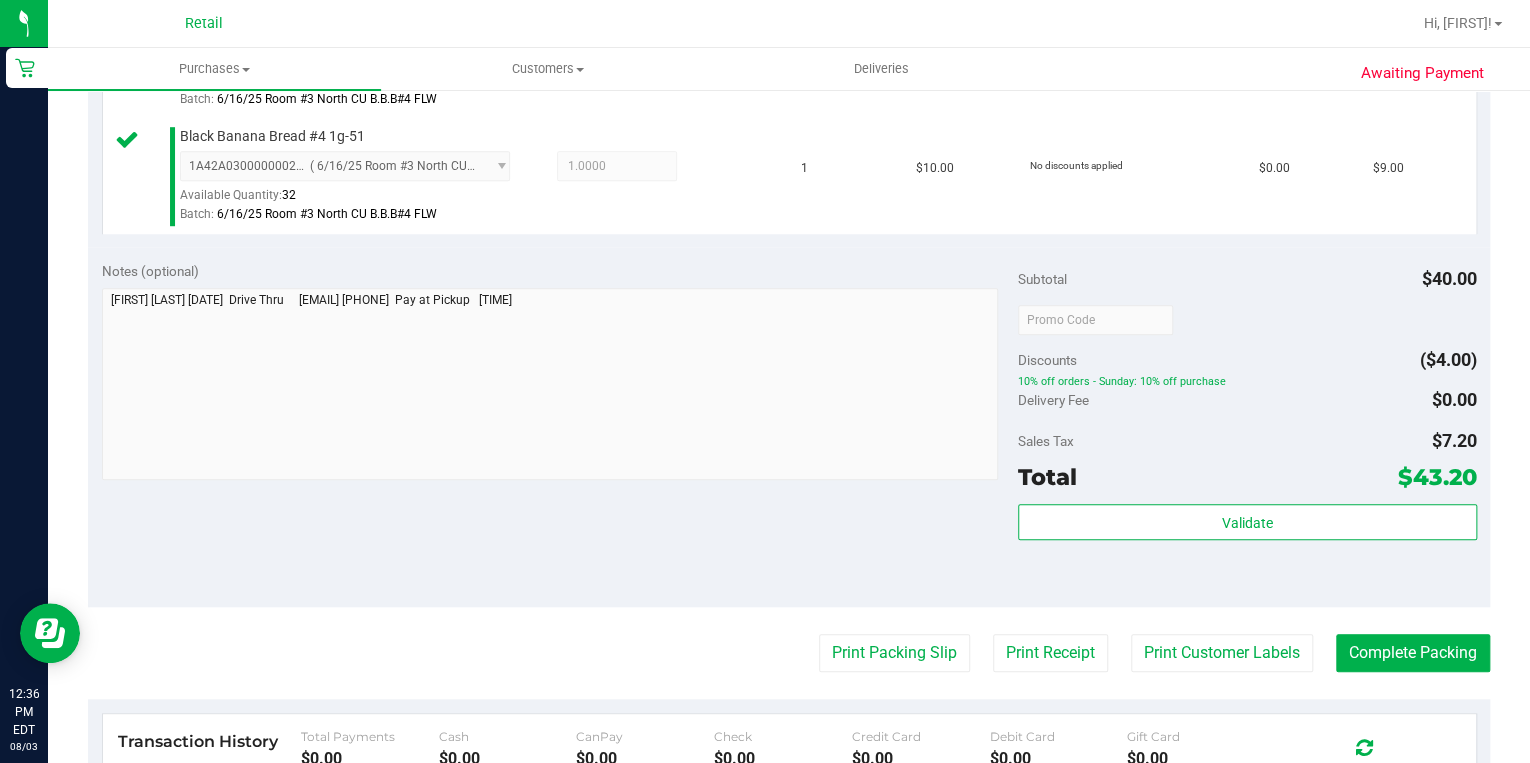 scroll, scrollTop: 640, scrollLeft: 0, axis: vertical 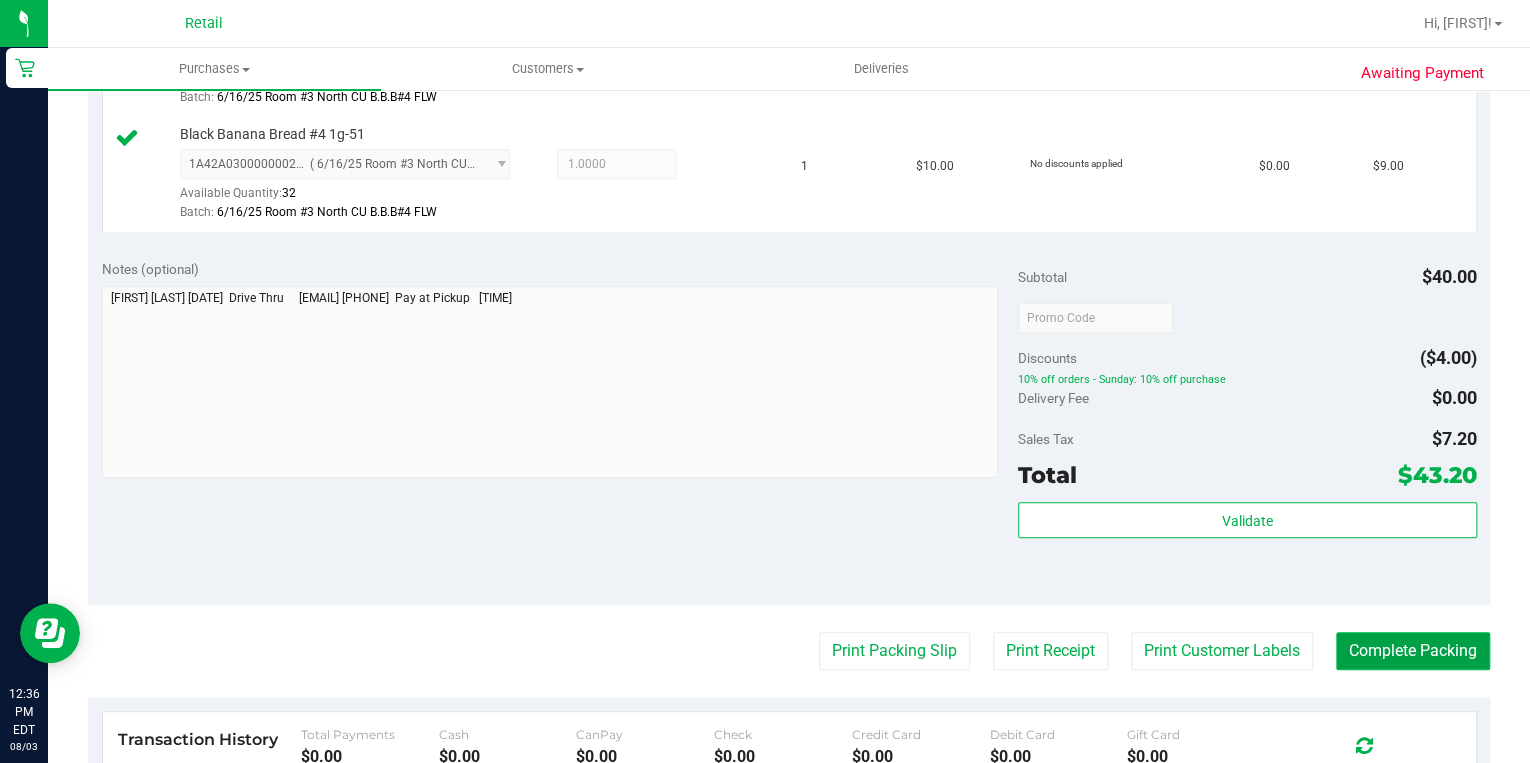 click on "Complete Packing" at bounding box center (1413, 651) 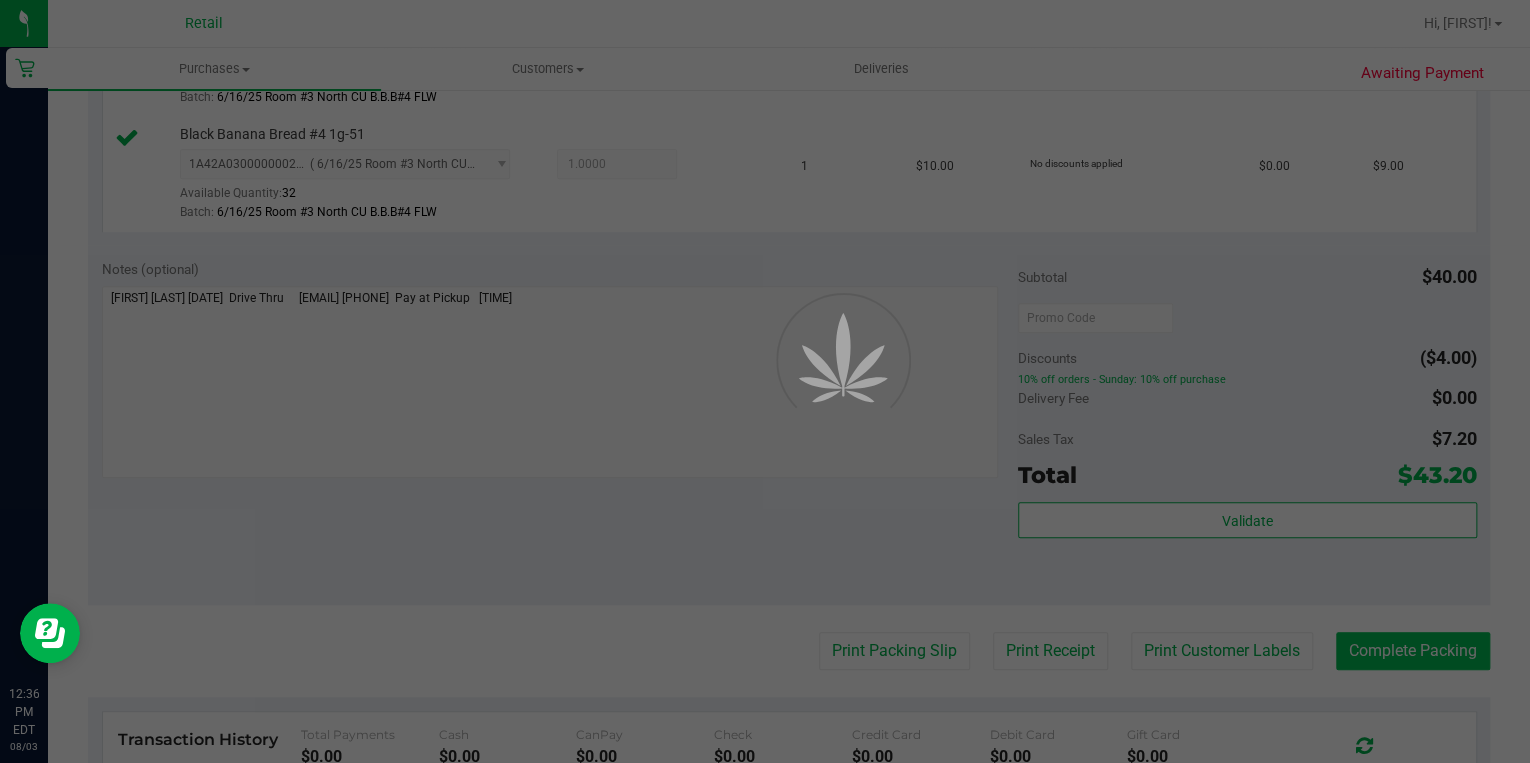 scroll, scrollTop: 0, scrollLeft: 0, axis: both 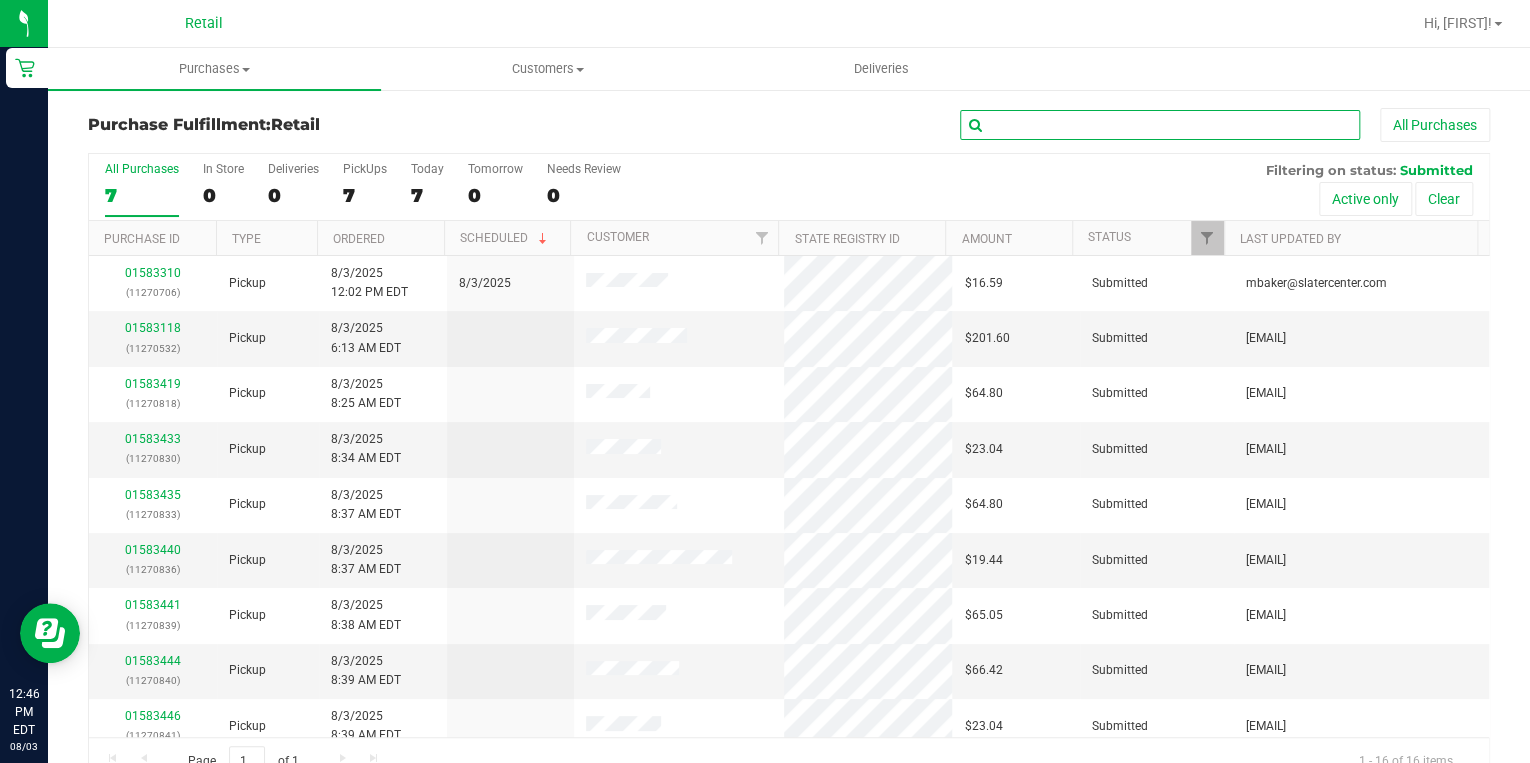 click at bounding box center [1160, 125] 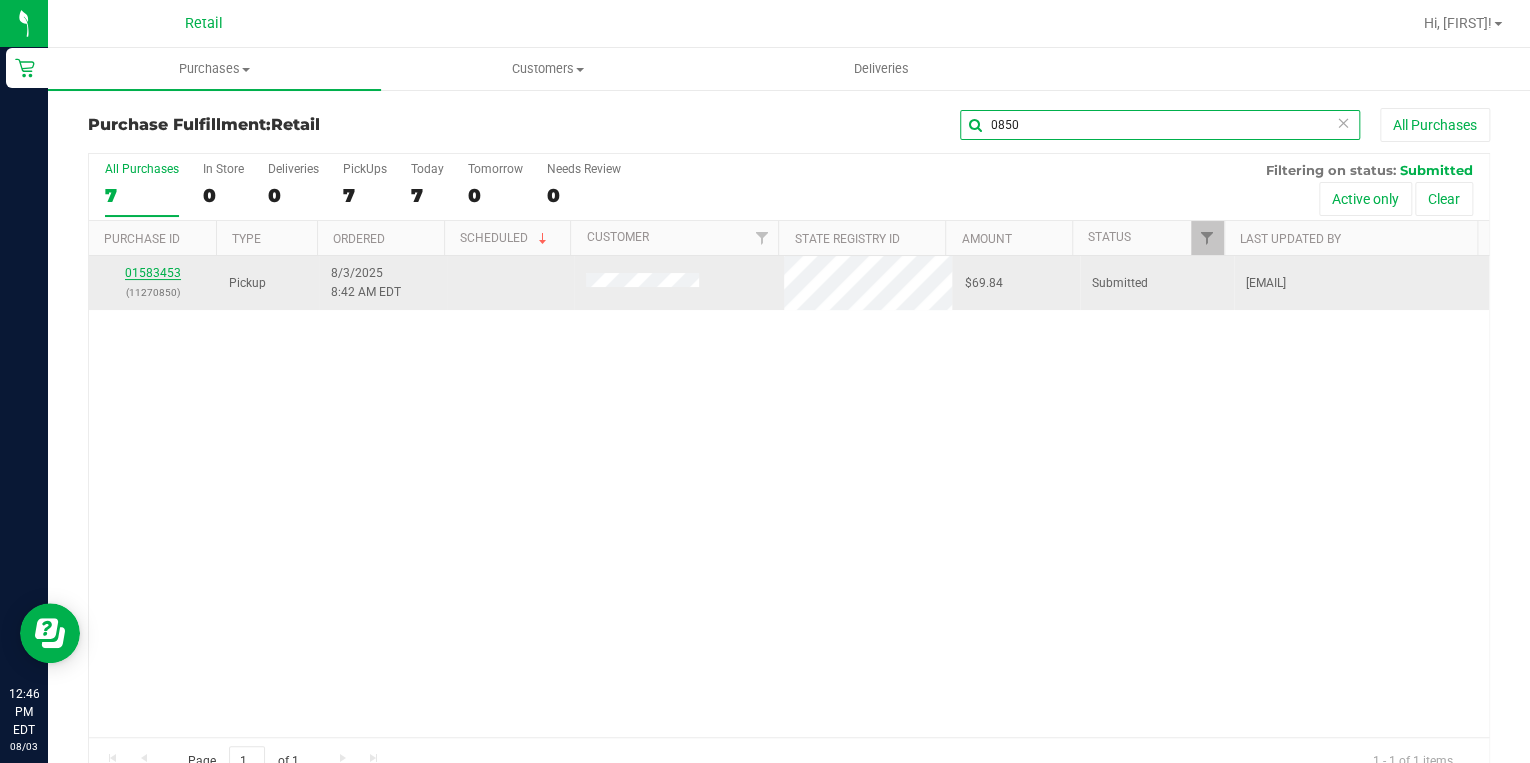 type on "0850" 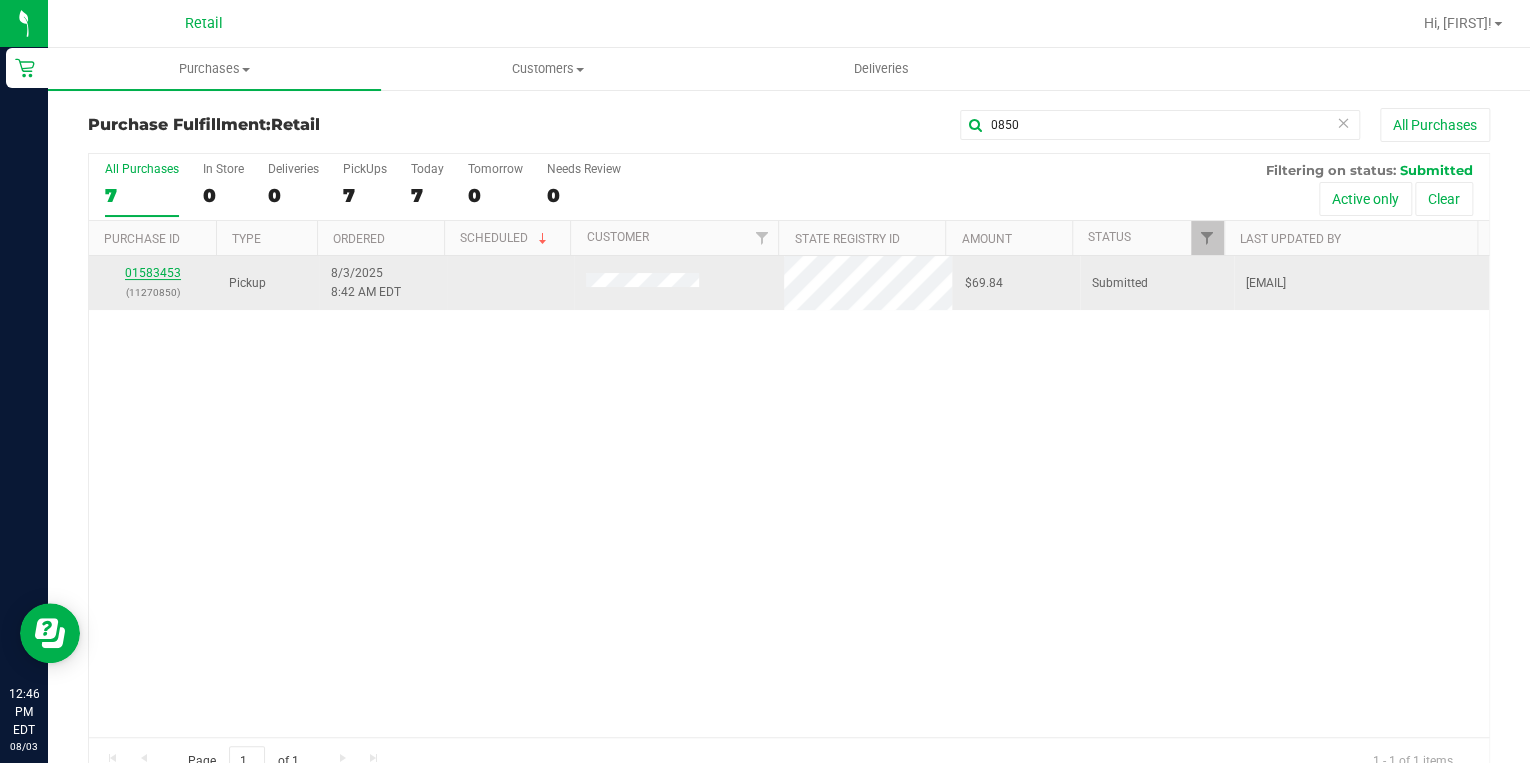 click on "01583453" at bounding box center [153, 273] 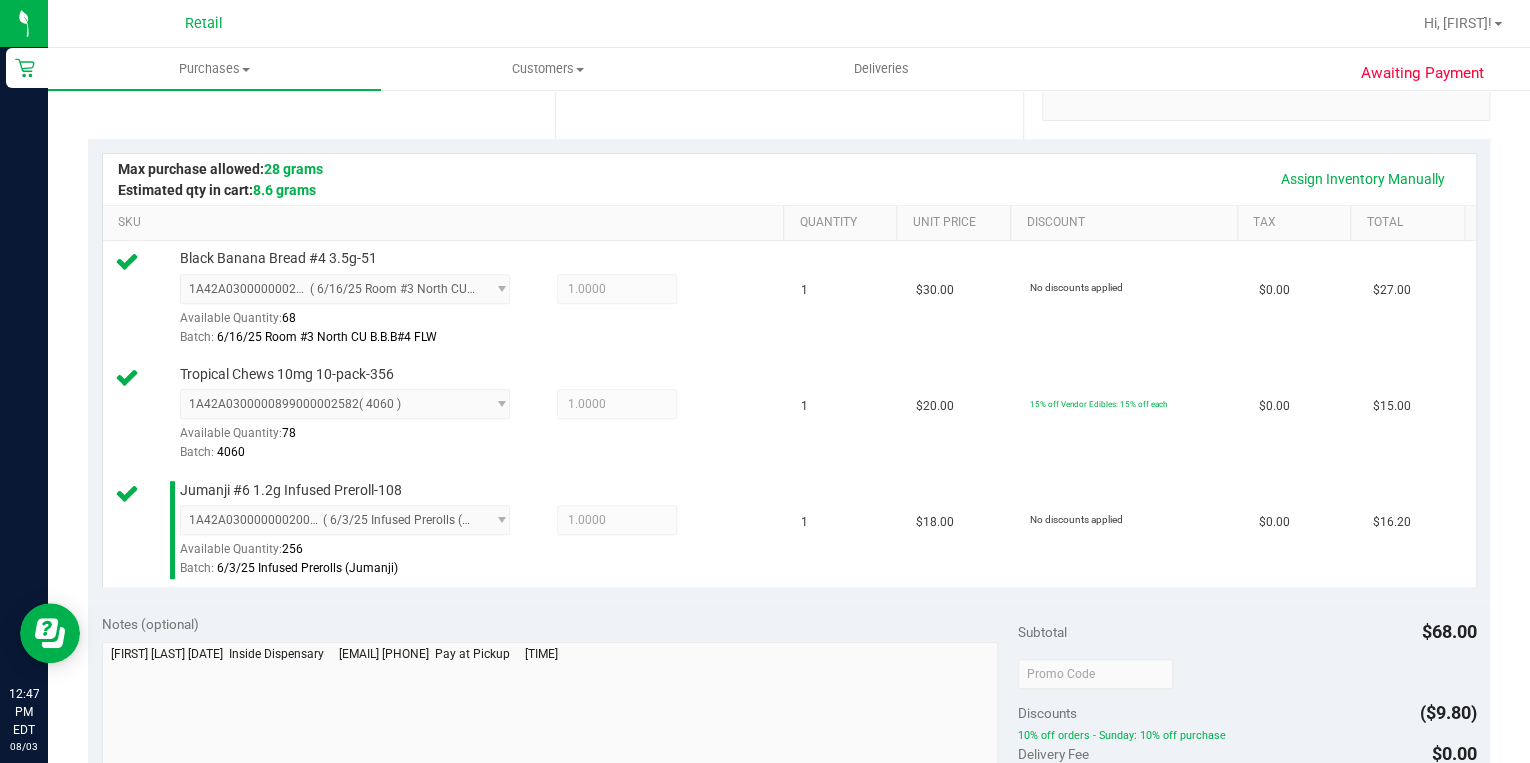 scroll, scrollTop: 720, scrollLeft: 0, axis: vertical 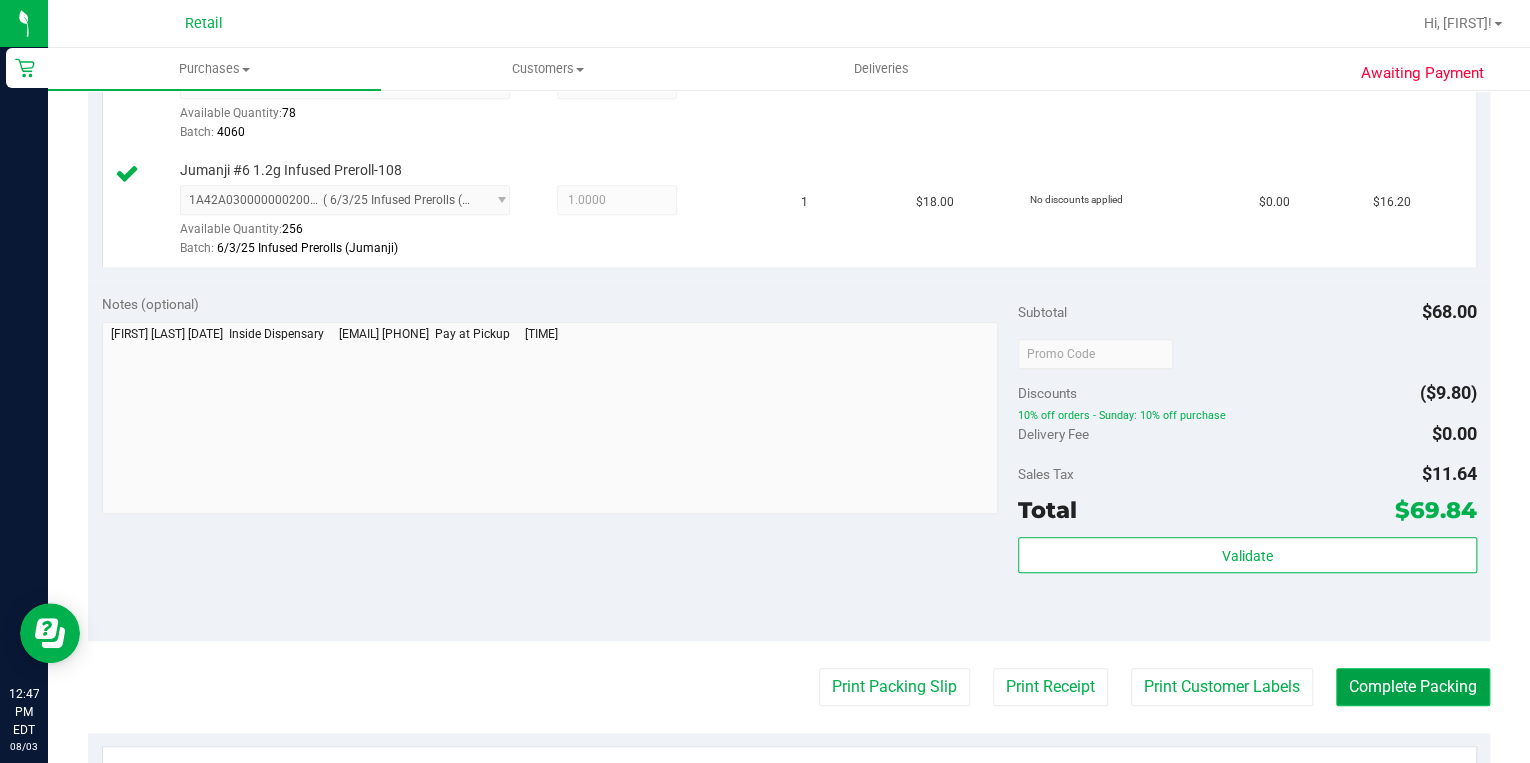 click on "Complete Packing" at bounding box center (1413, 687) 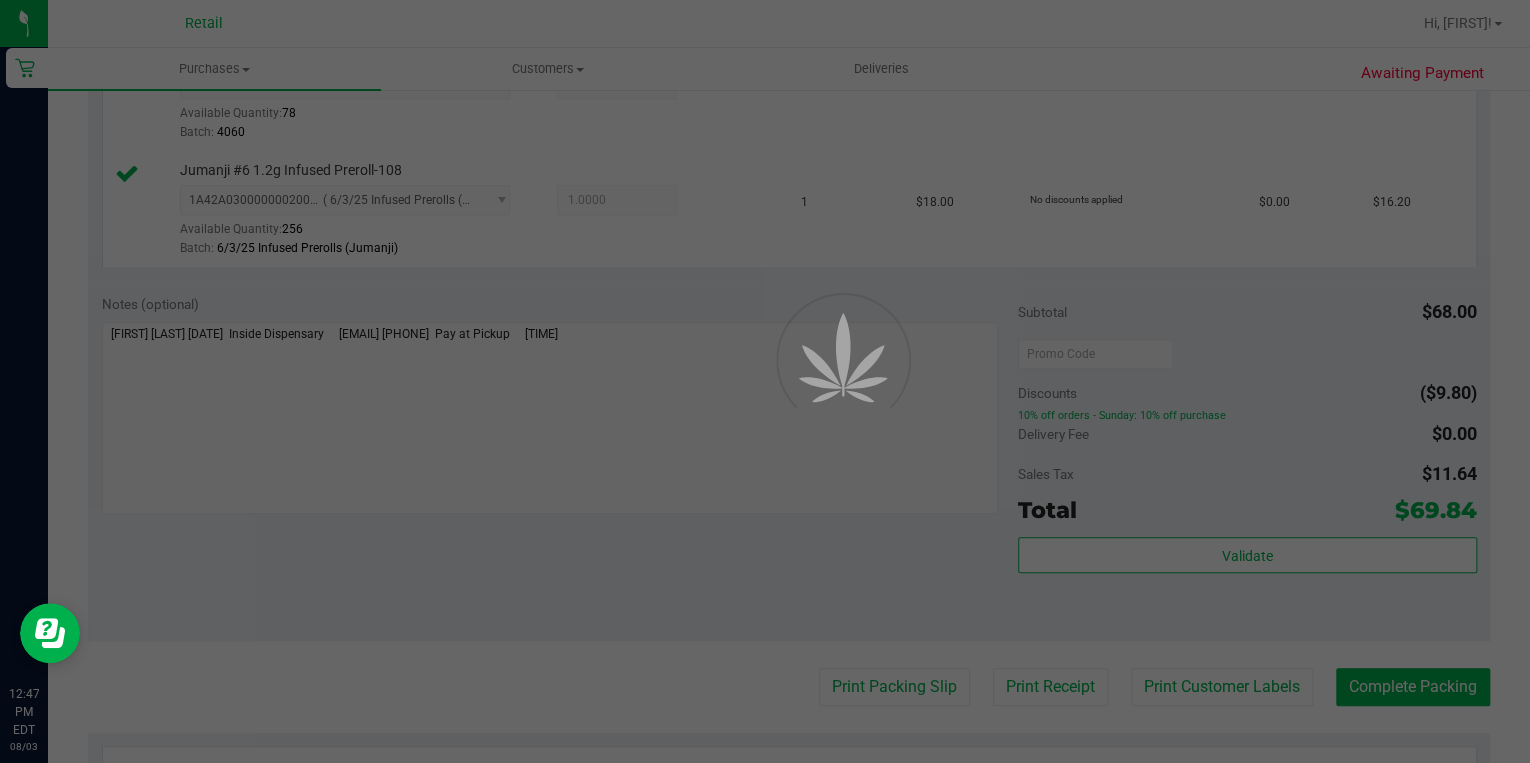 scroll, scrollTop: 0, scrollLeft: 0, axis: both 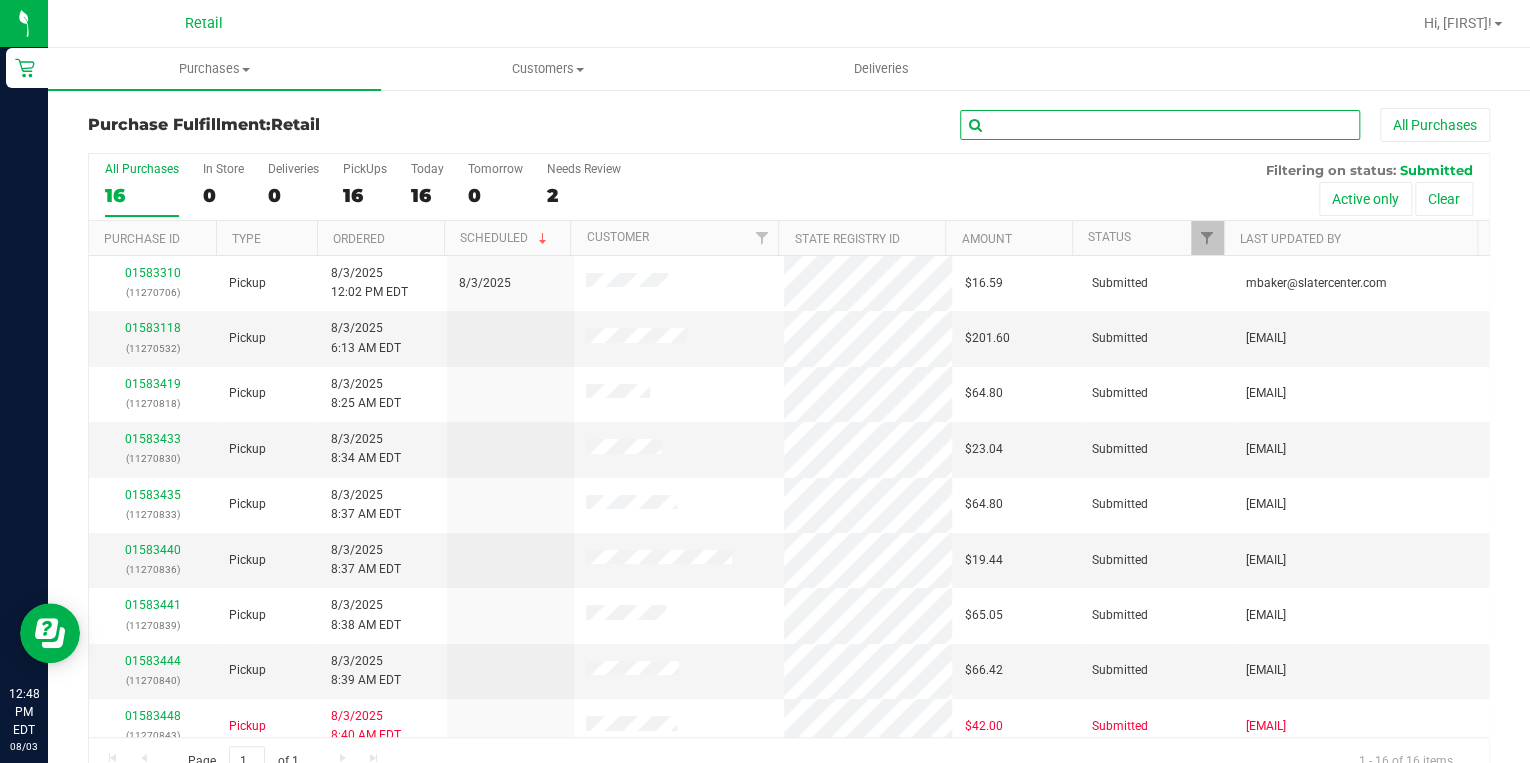 click at bounding box center (1160, 125) 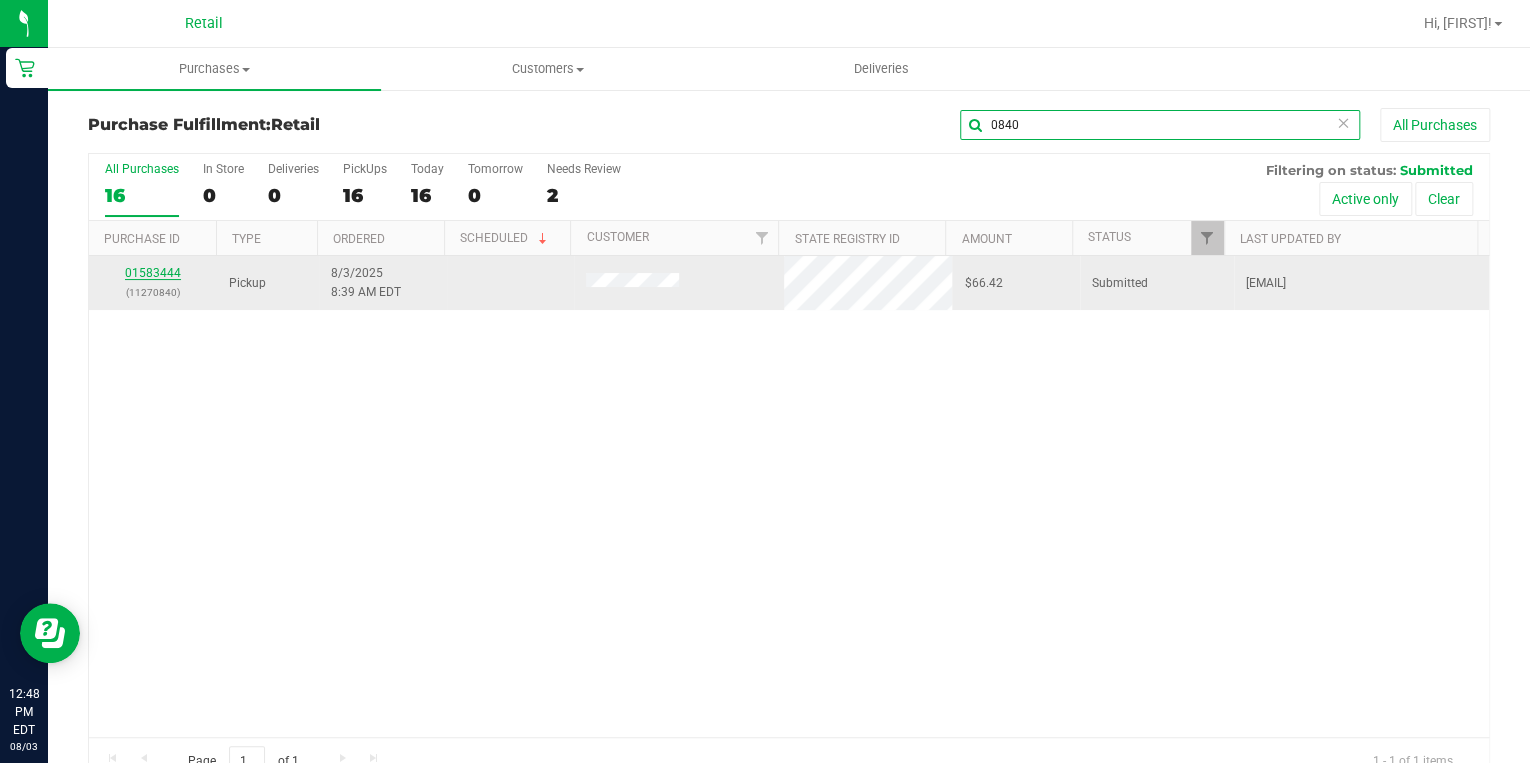 type on "0840" 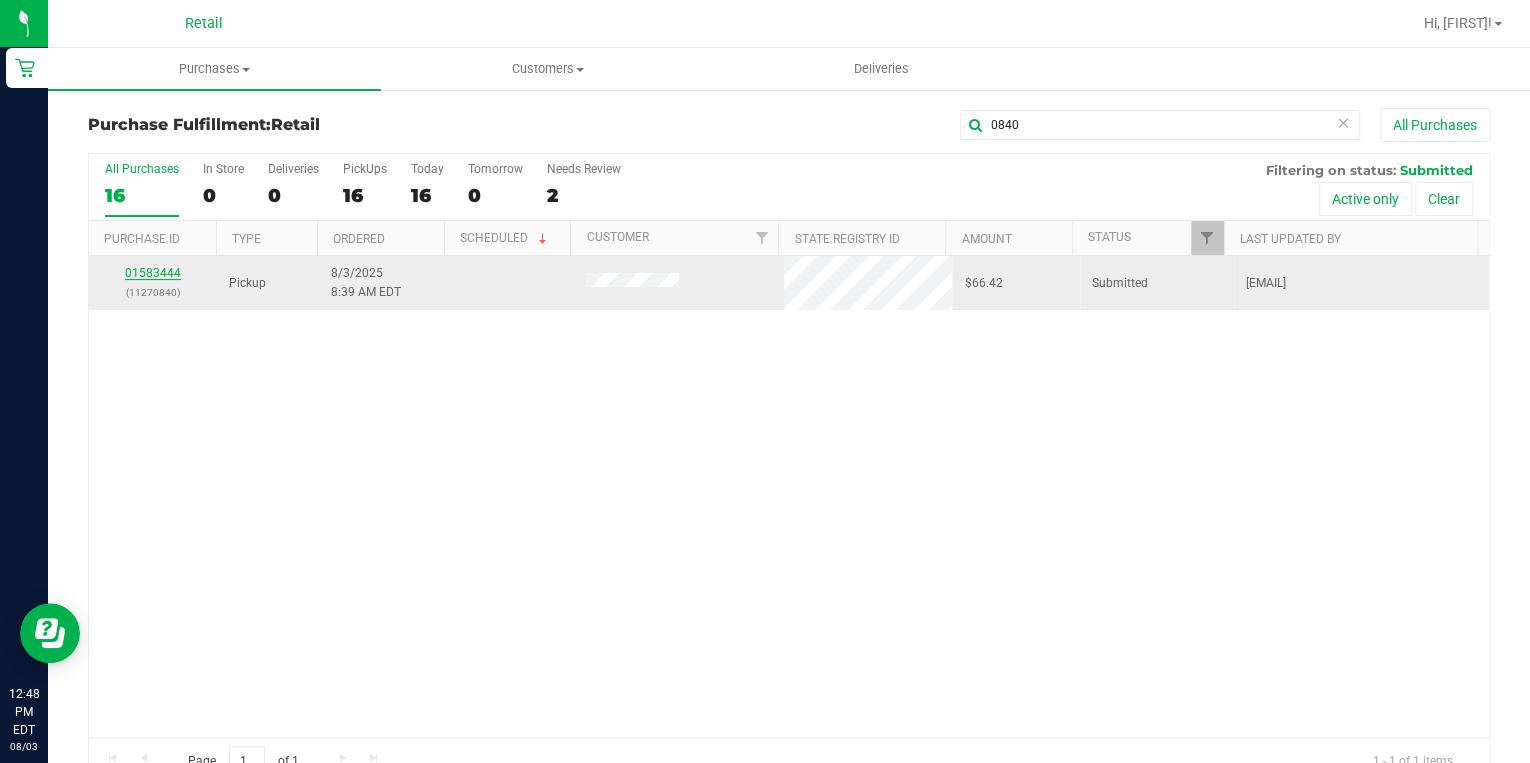 click on "01583444" at bounding box center (153, 273) 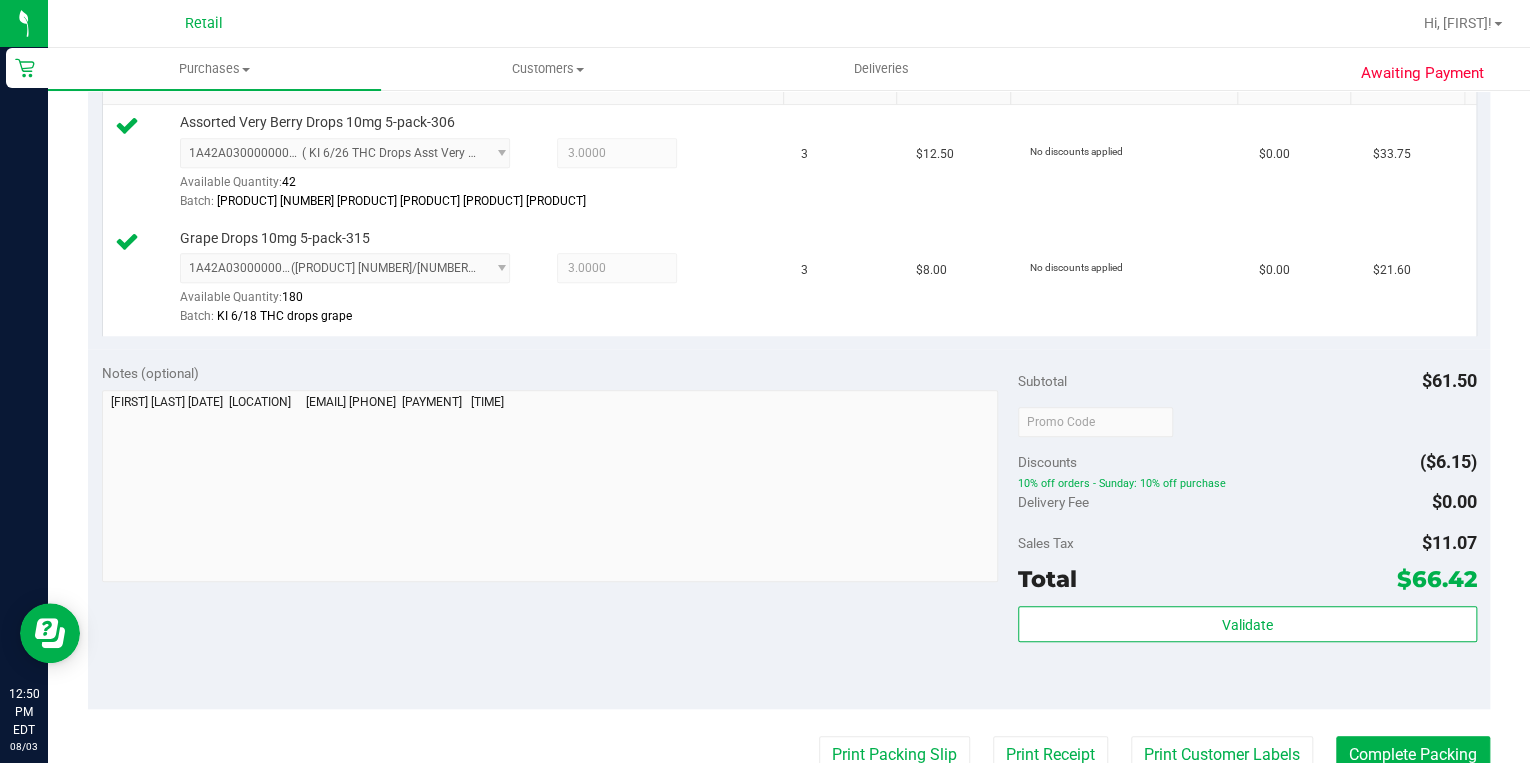 scroll, scrollTop: 800, scrollLeft: 0, axis: vertical 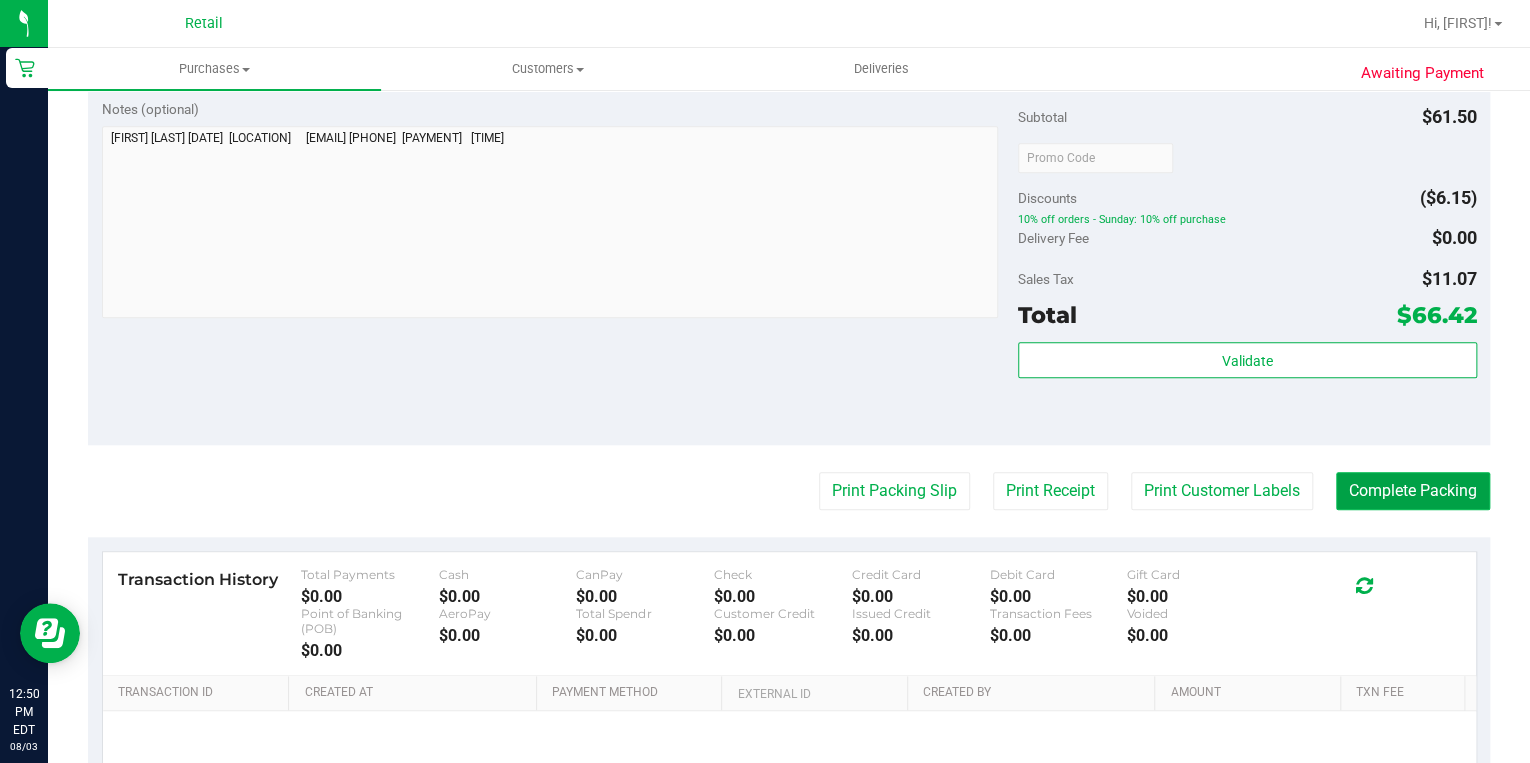 click on "Complete Packing" at bounding box center [1413, 491] 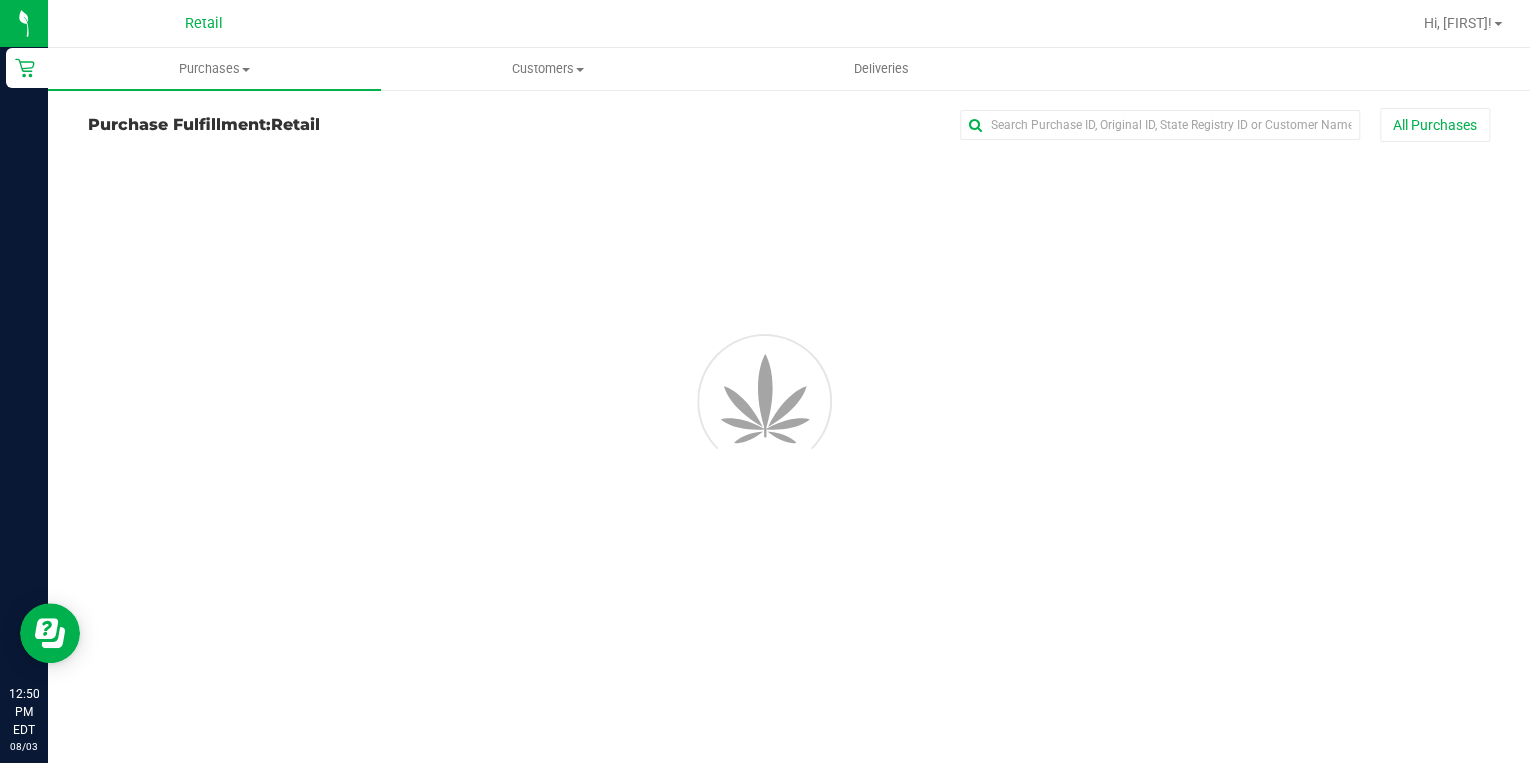scroll, scrollTop: 0, scrollLeft: 0, axis: both 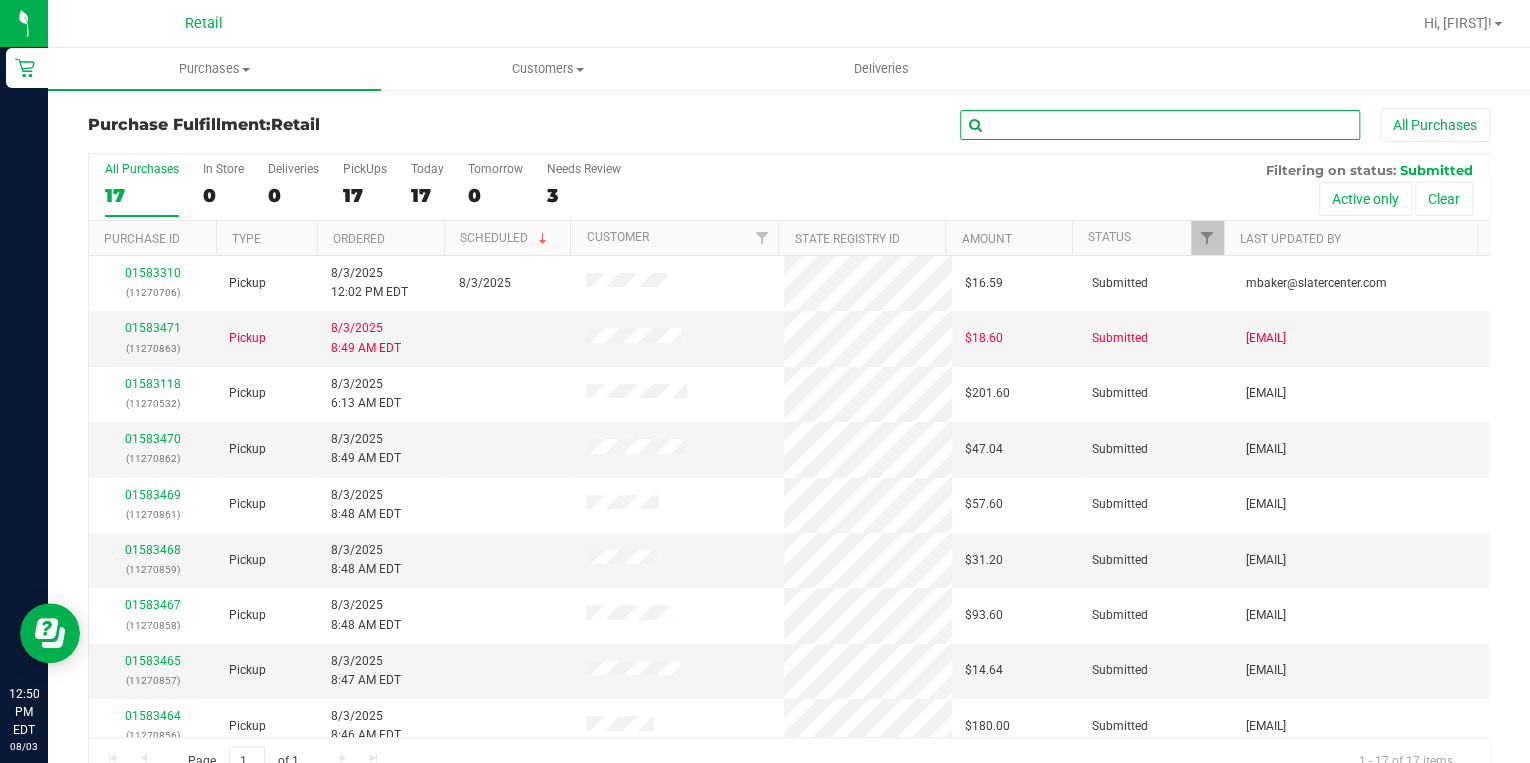 click at bounding box center (1160, 125) 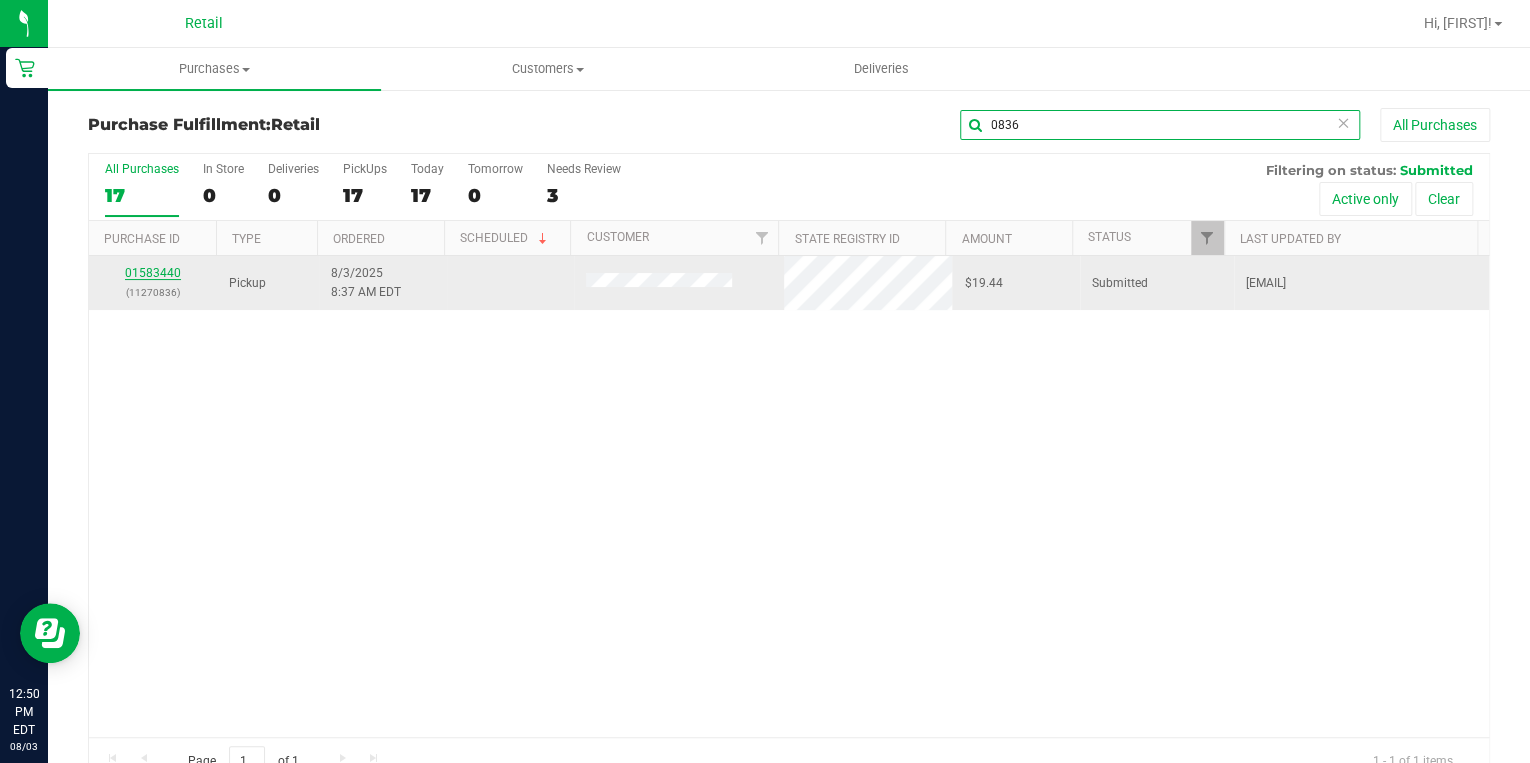 type on "0836" 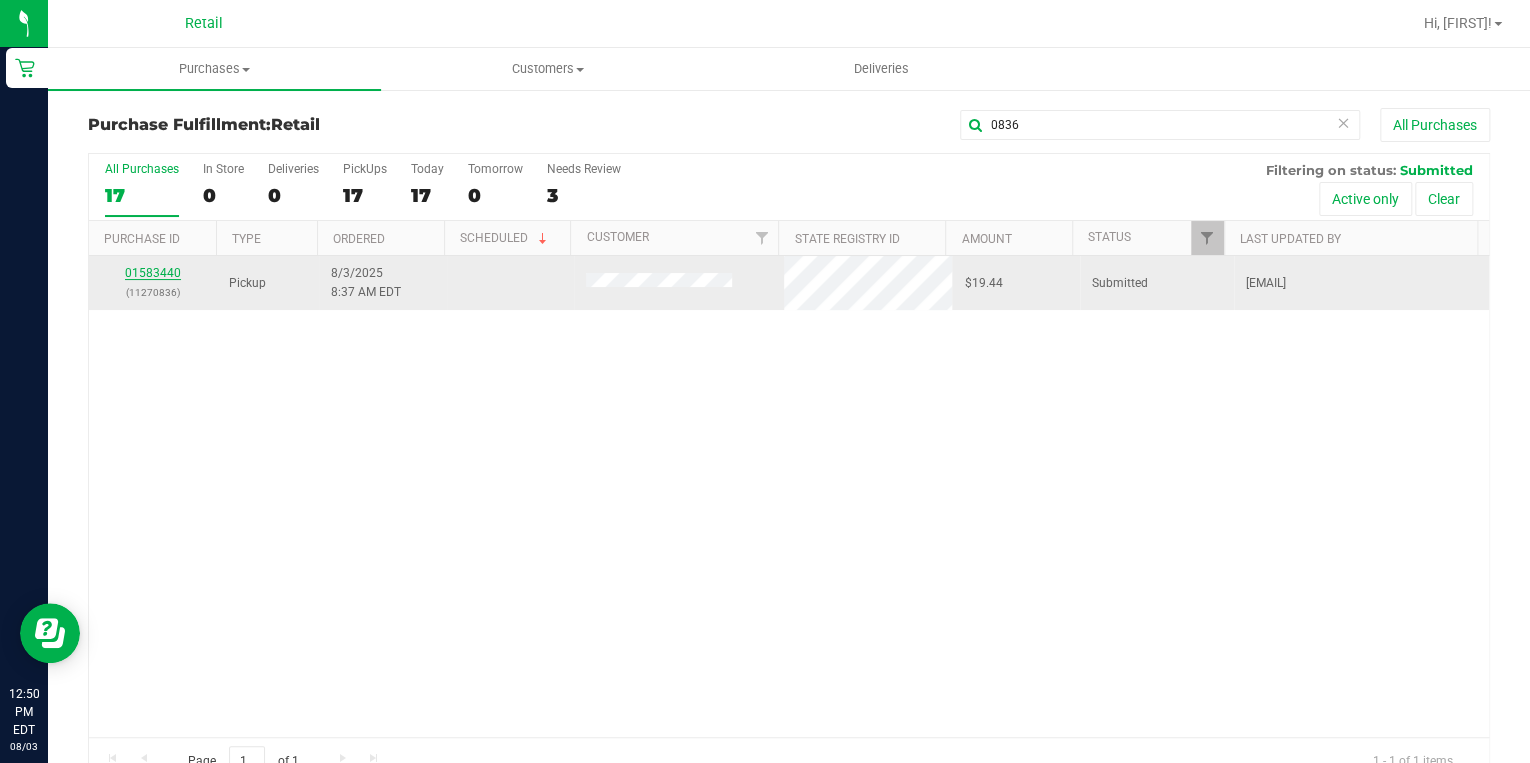 click on "01583440" at bounding box center (153, 273) 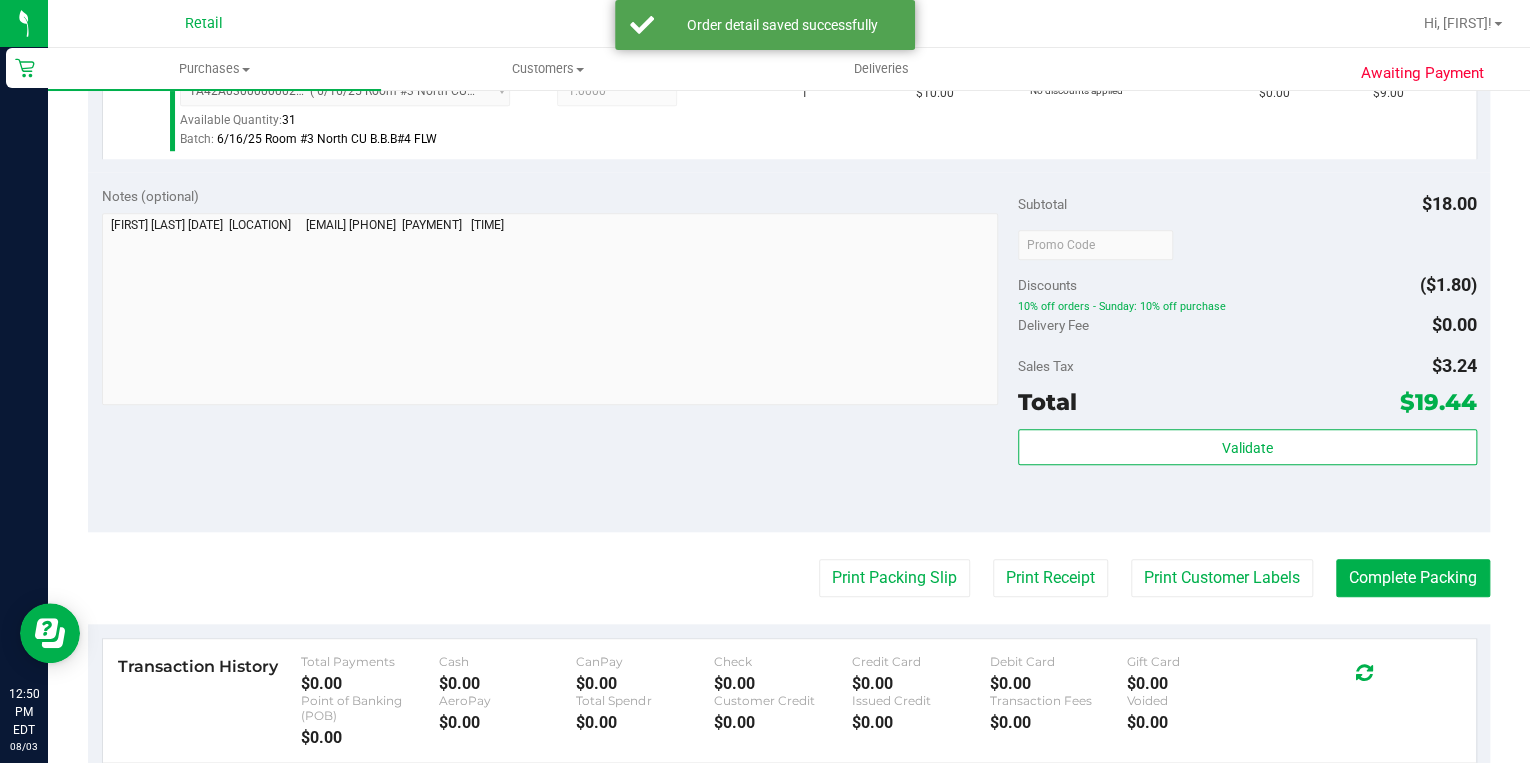 scroll, scrollTop: 720, scrollLeft: 0, axis: vertical 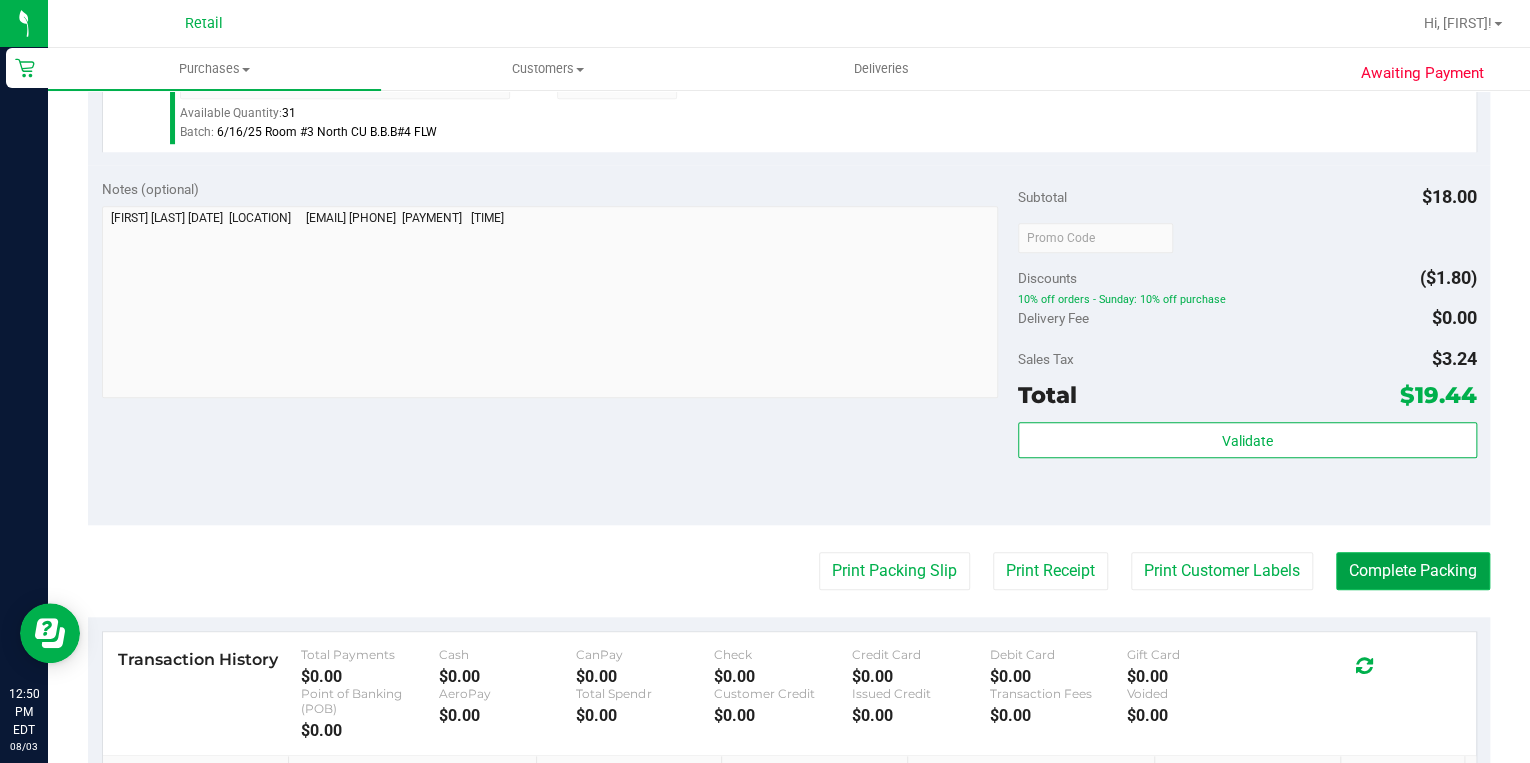 click on "Complete Packing" at bounding box center (1413, 571) 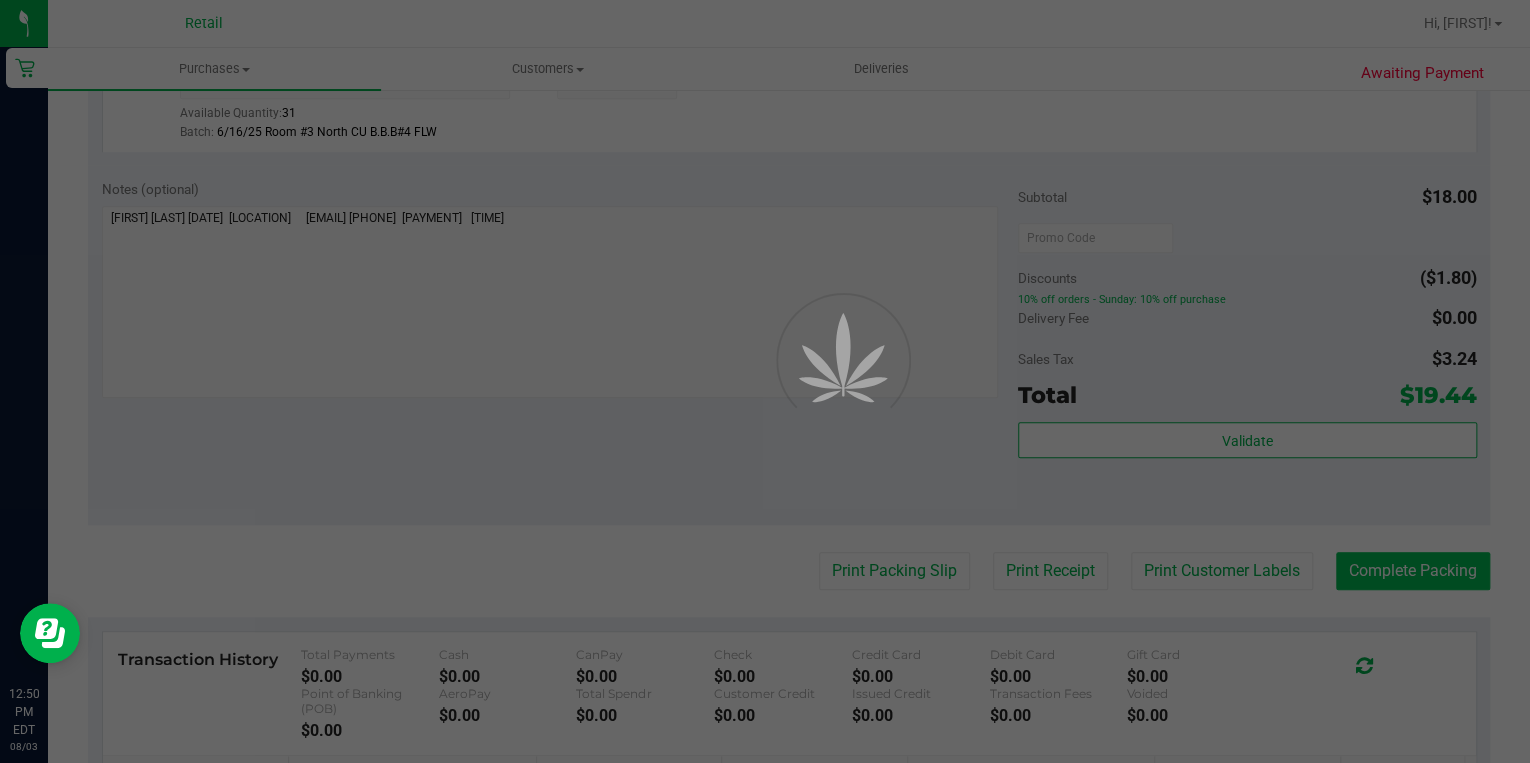 scroll, scrollTop: 0, scrollLeft: 0, axis: both 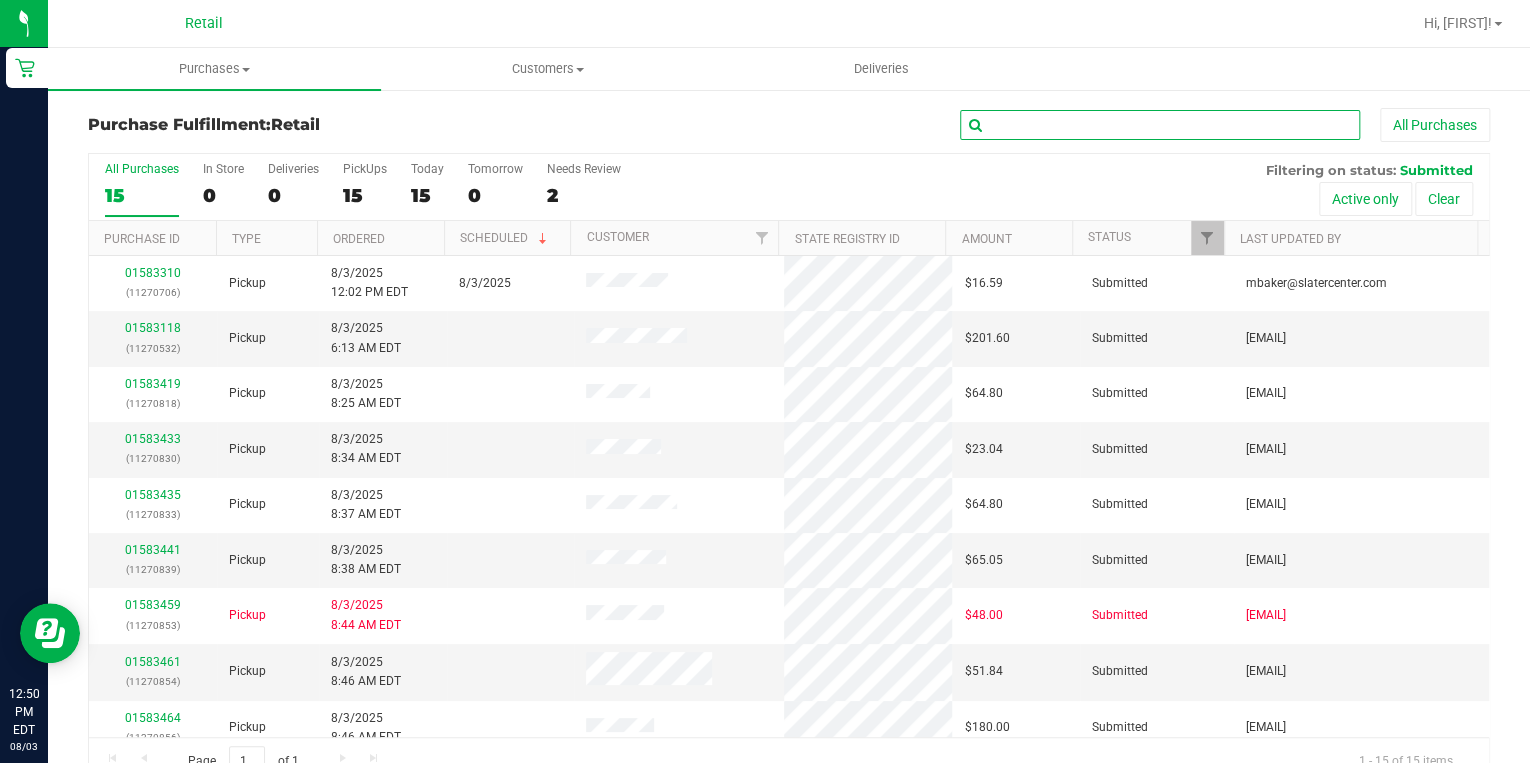 click at bounding box center (1160, 125) 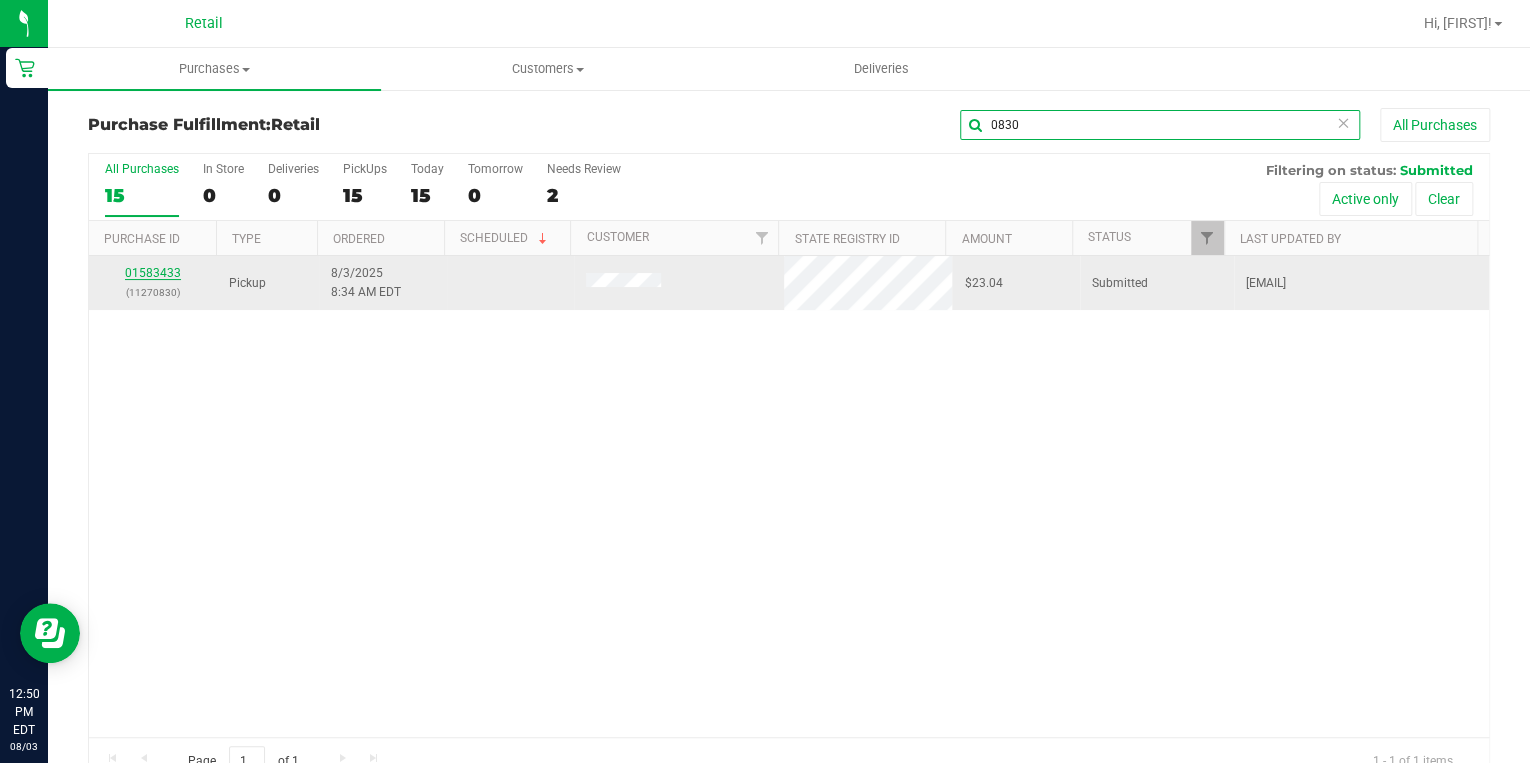 type on "0830" 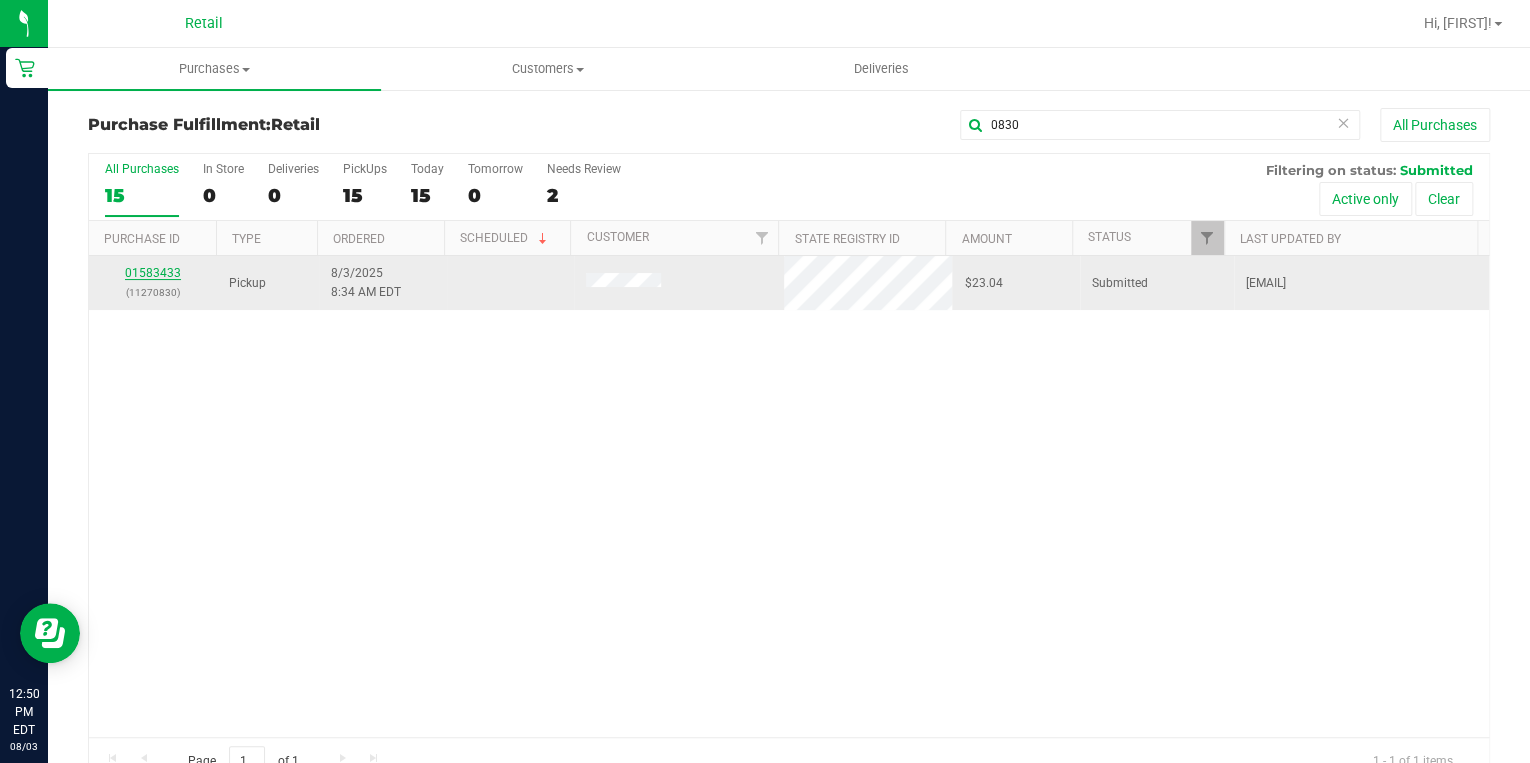 click on "01583433" at bounding box center (153, 273) 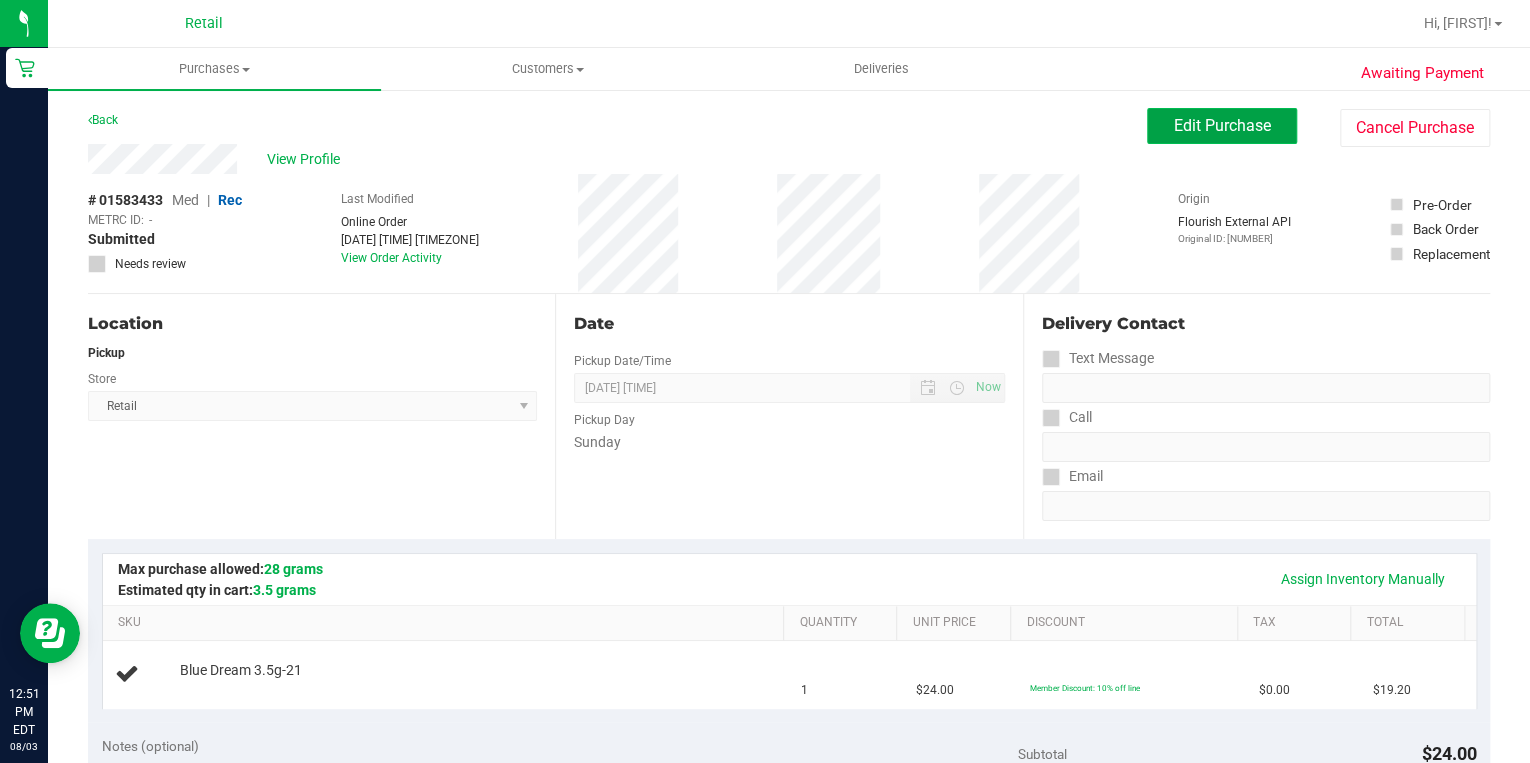 click on "Edit Purchase" at bounding box center (1222, 125) 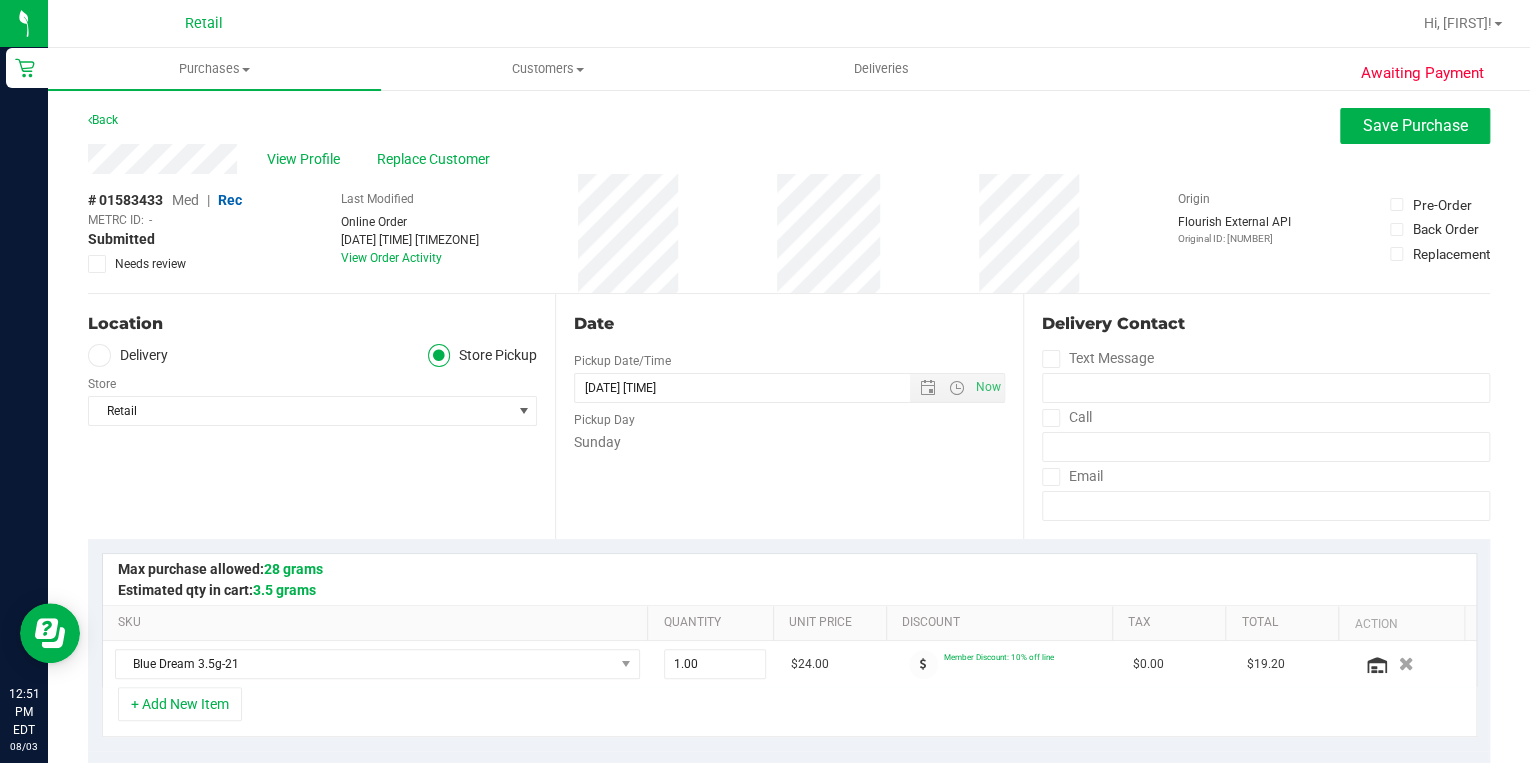 click on "Med" at bounding box center [185, 200] 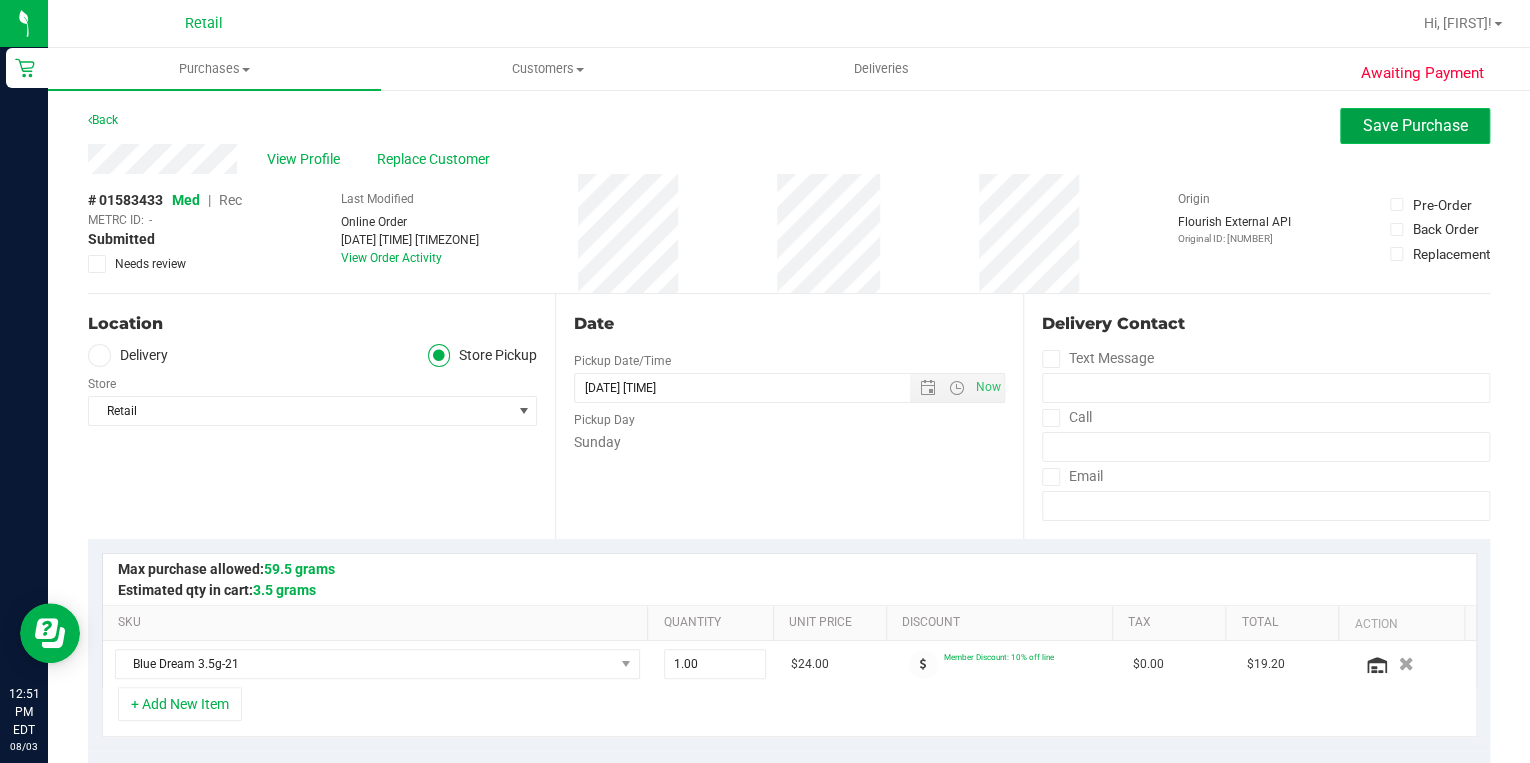 click on "Save Purchase" at bounding box center [1415, 126] 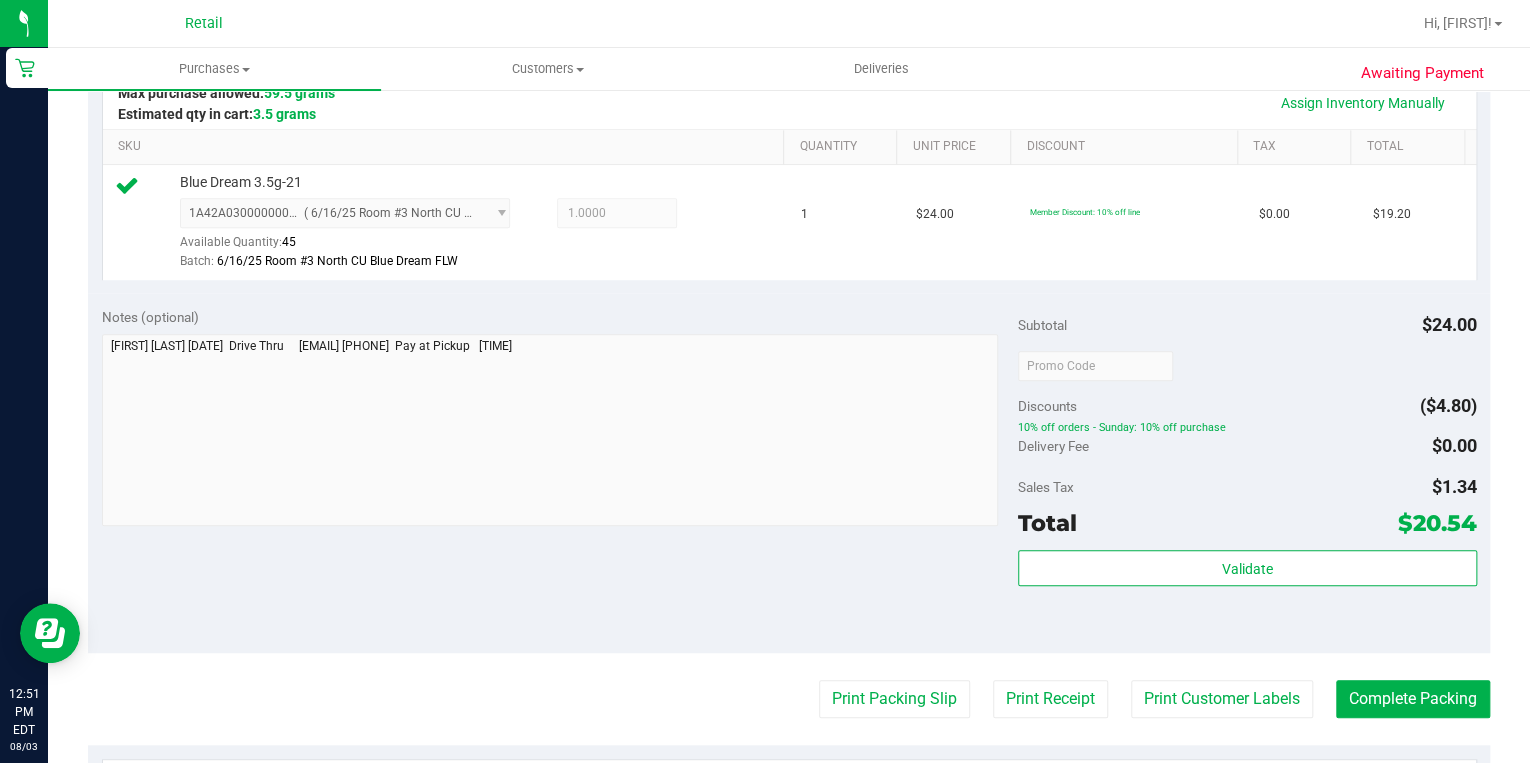 scroll, scrollTop: 480, scrollLeft: 0, axis: vertical 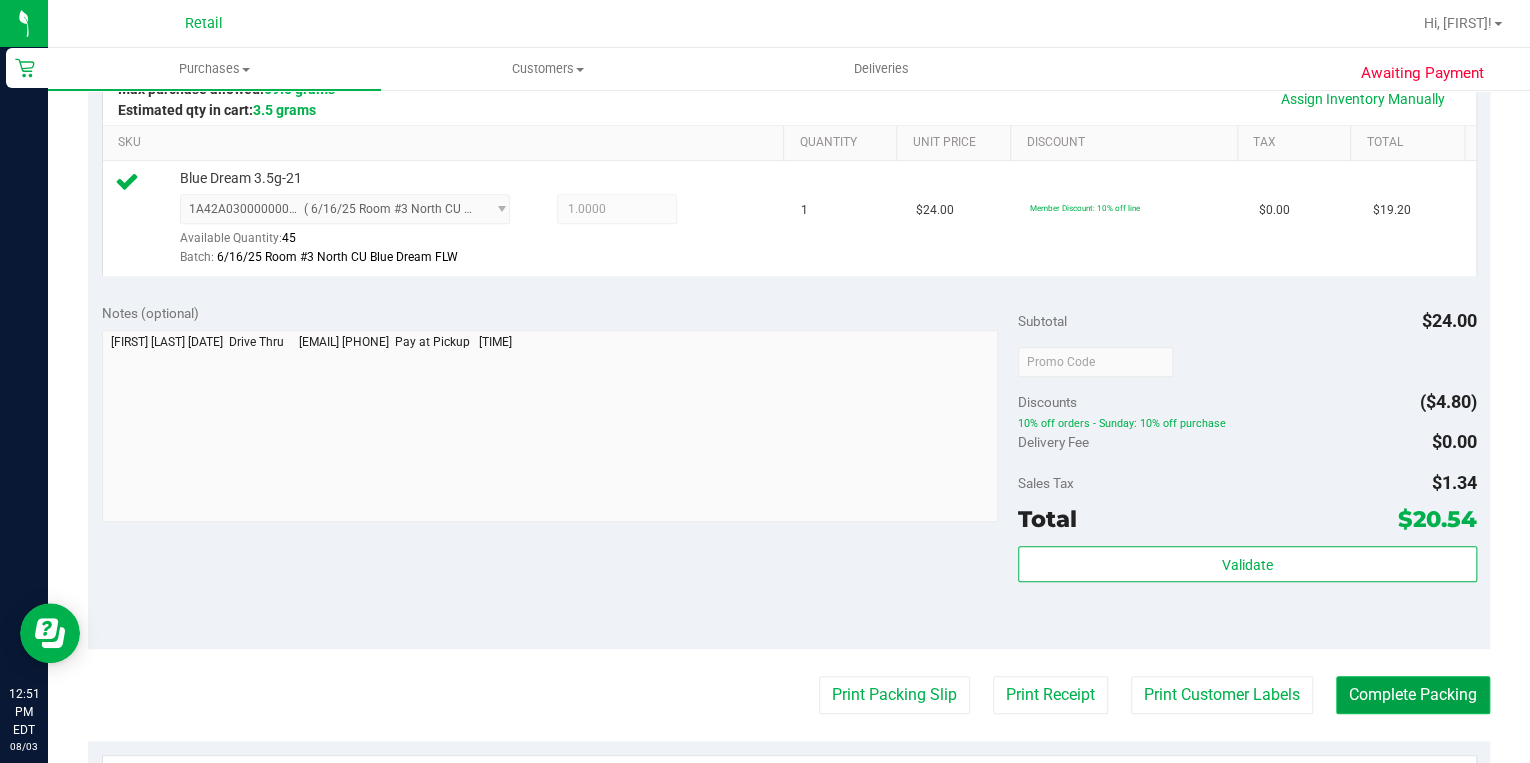 click on "Complete Packing" at bounding box center (1413, 695) 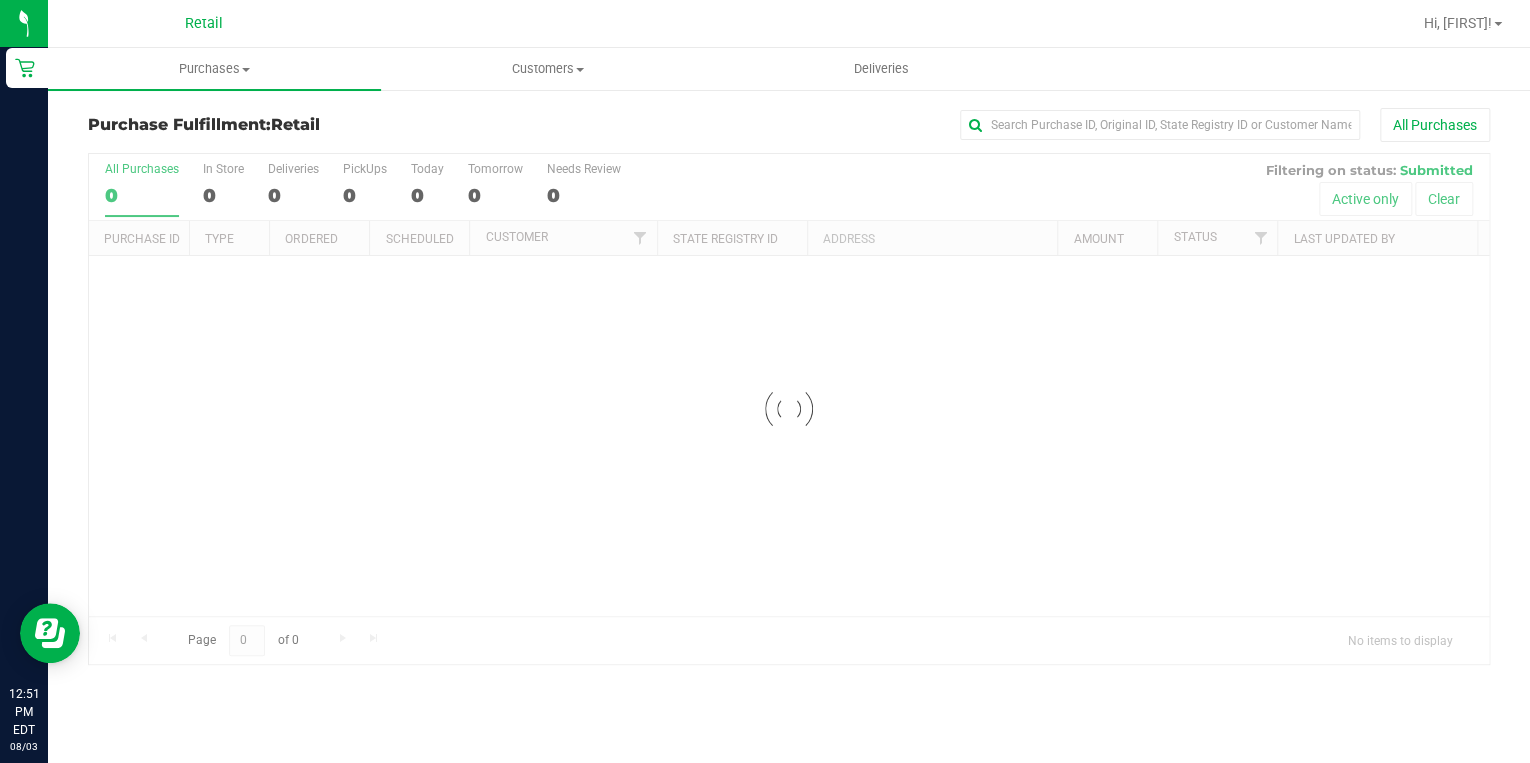 scroll, scrollTop: 0, scrollLeft: 0, axis: both 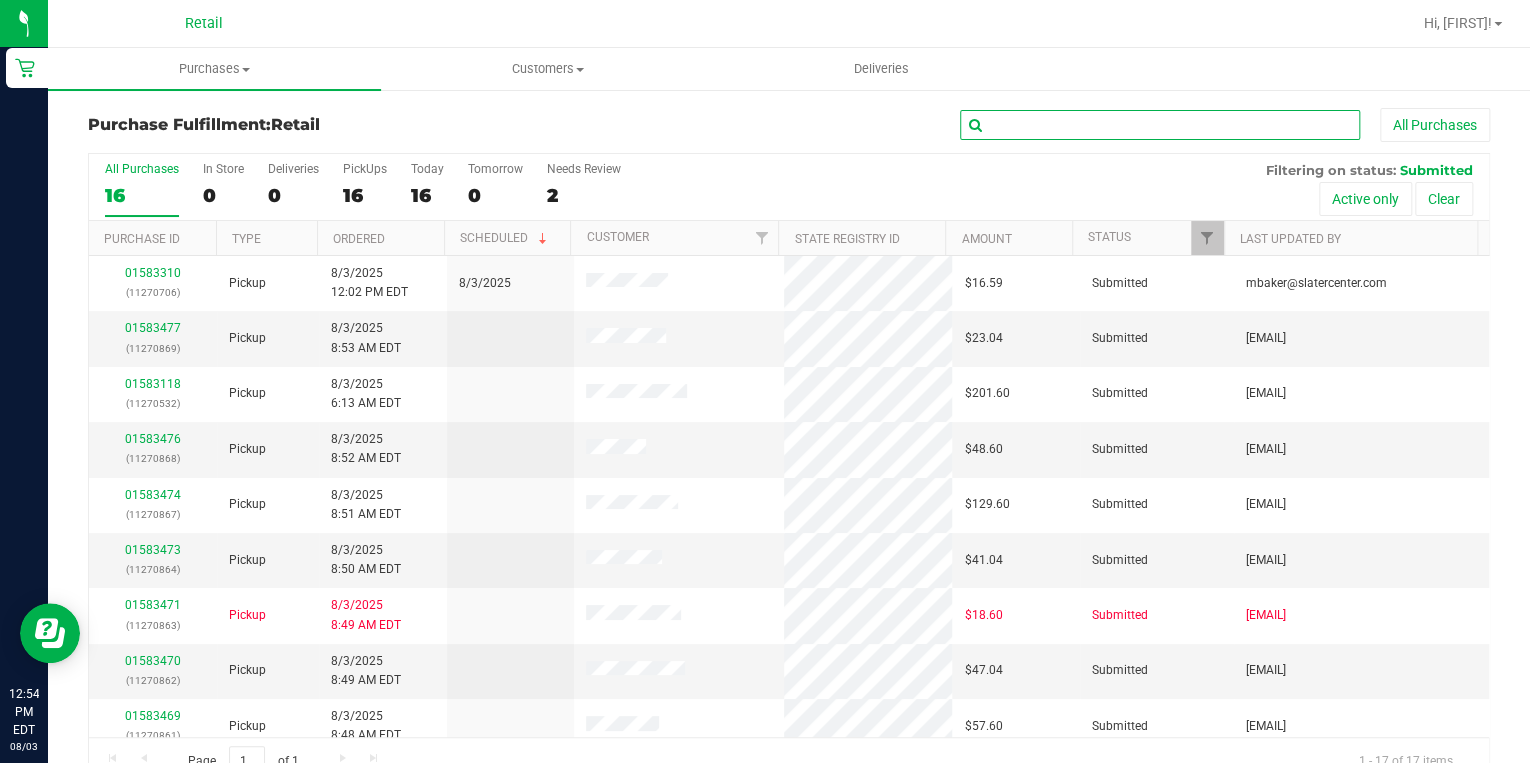 click at bounding box center [1160, 125] 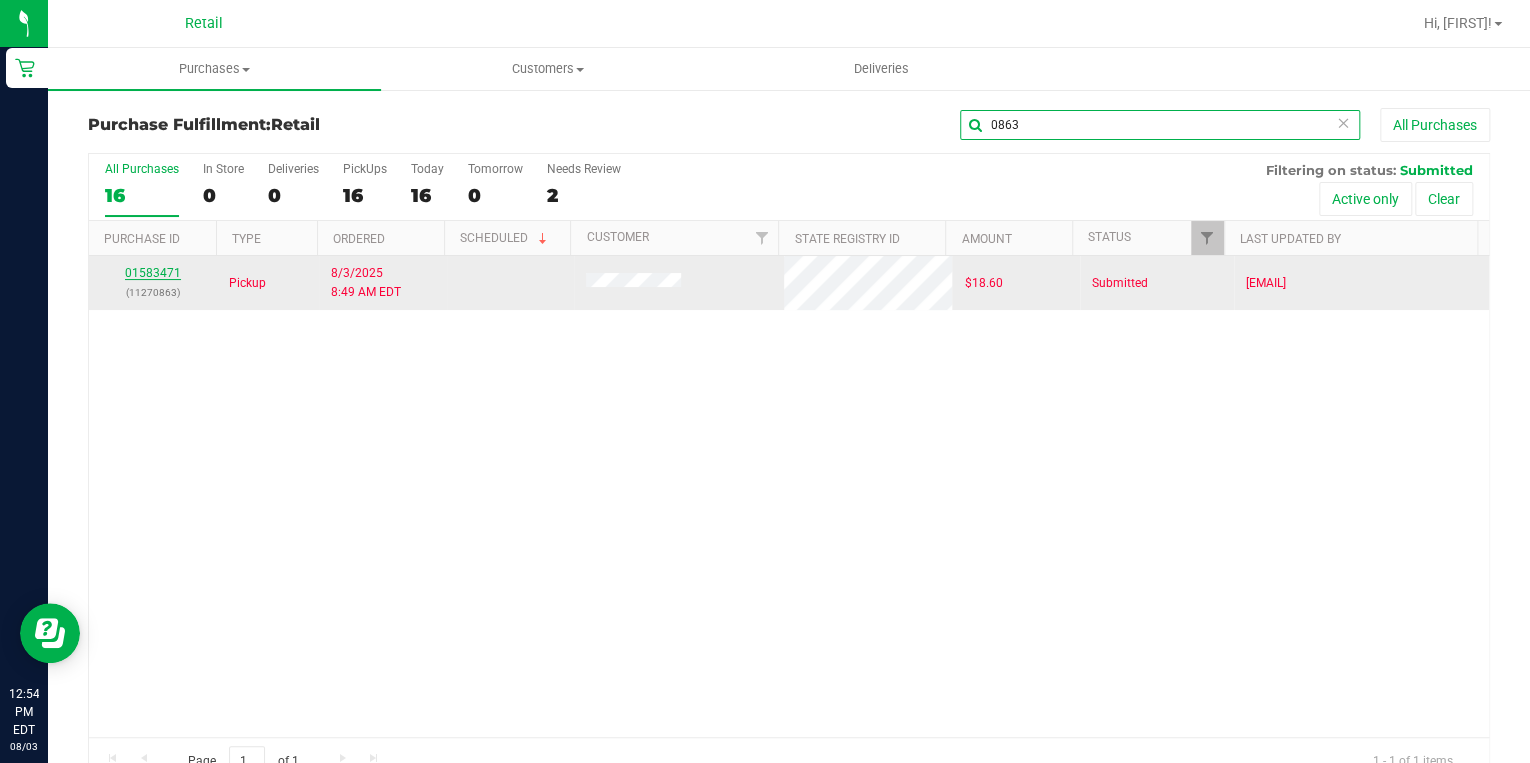 type on "0863" 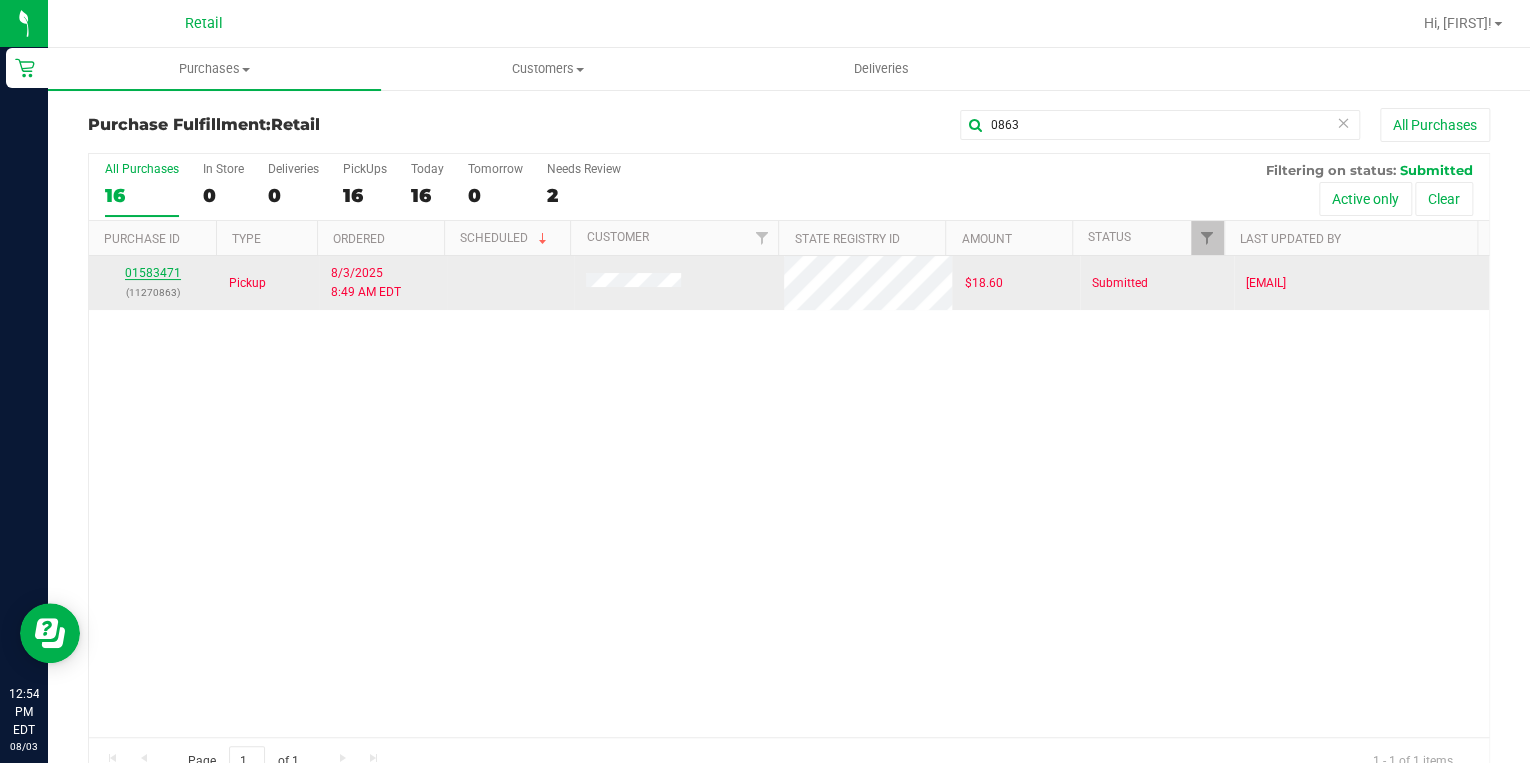 click on "01583471" at bounding box center [153, 273] 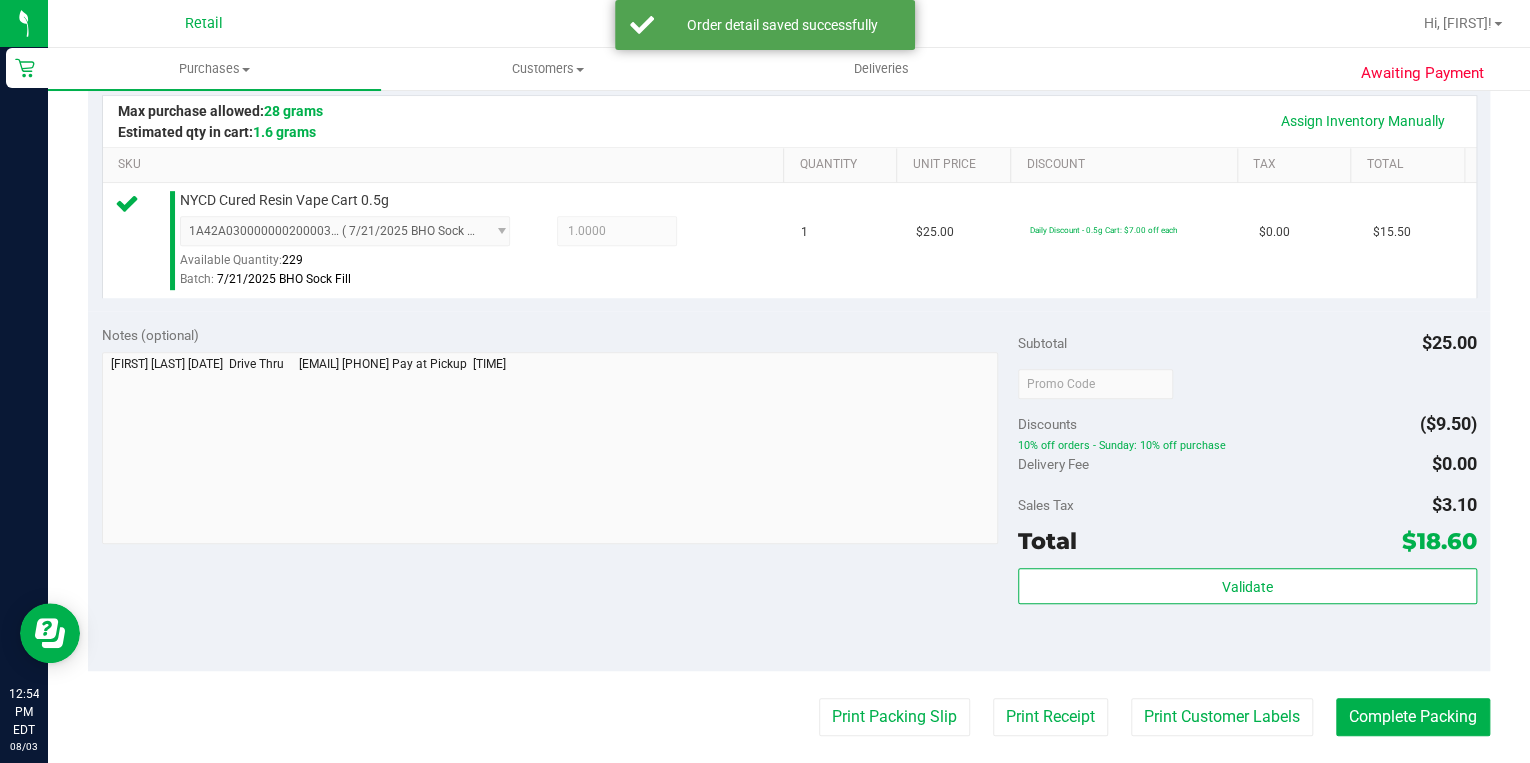 scroll, scrollTop: 480, scrollLeft: 0, axis: vertical 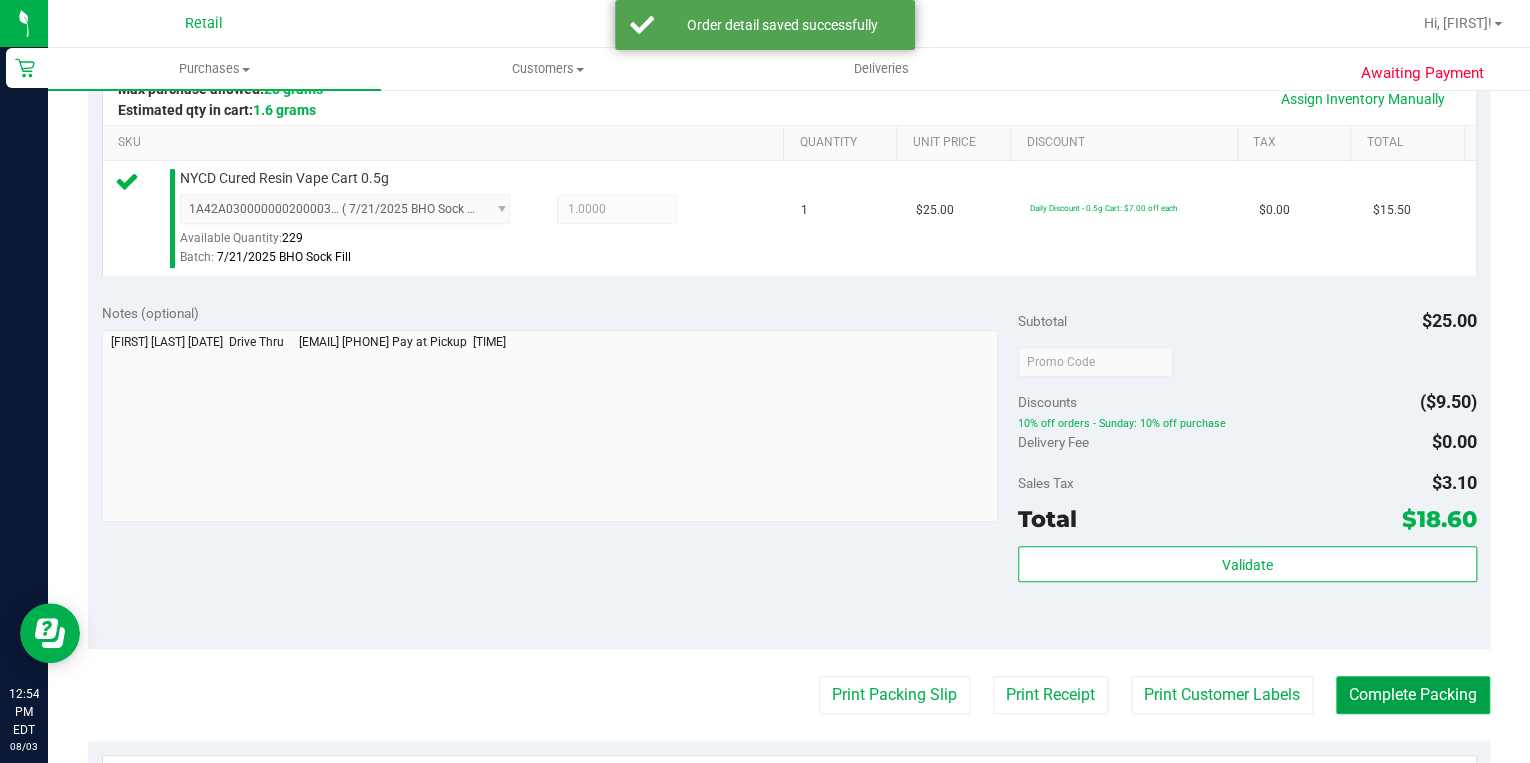 click on "Complete Packing" at bounding box center [1413, 695] 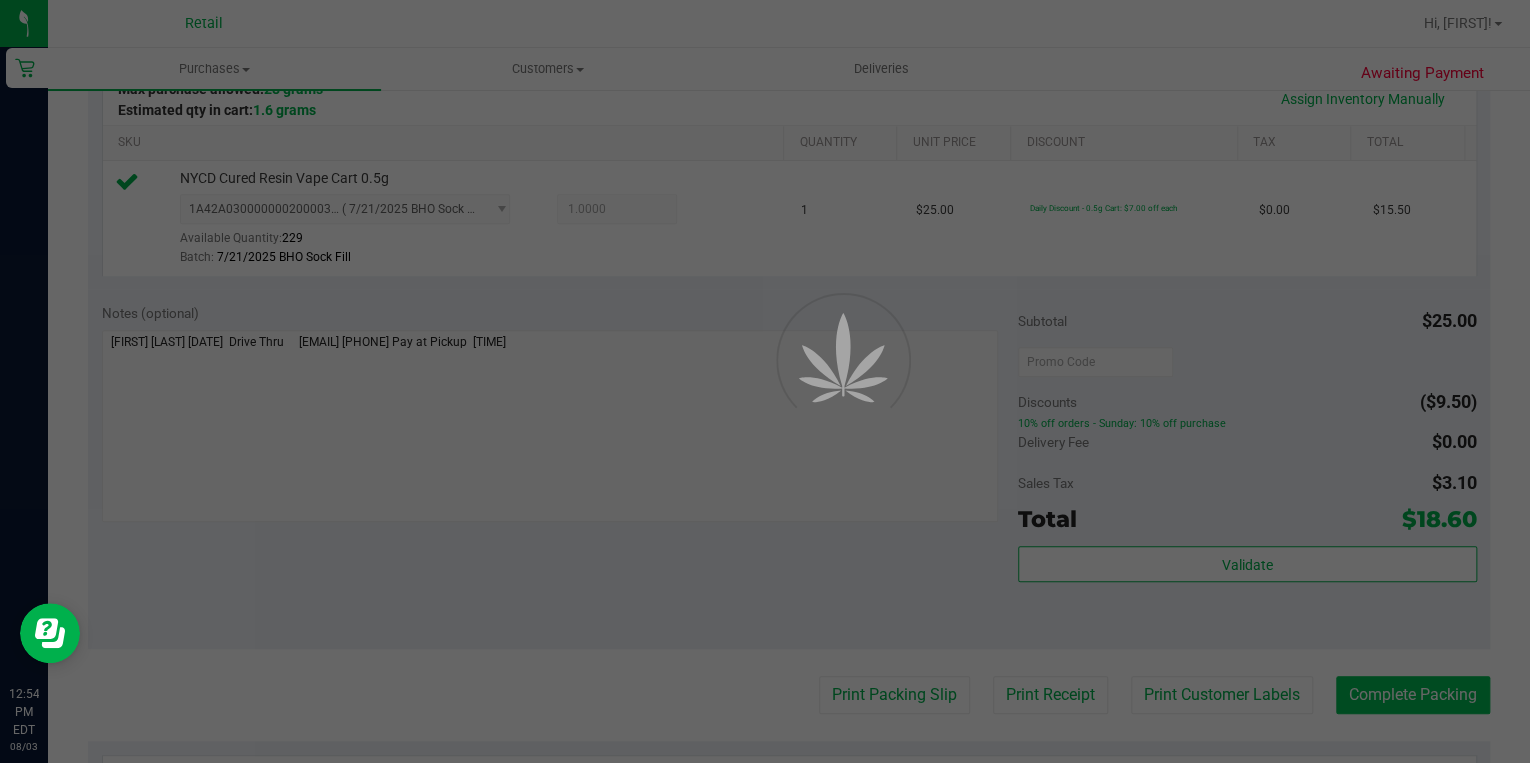 scroll, scrollTop: 0, scrollLeft: 0, axis: both 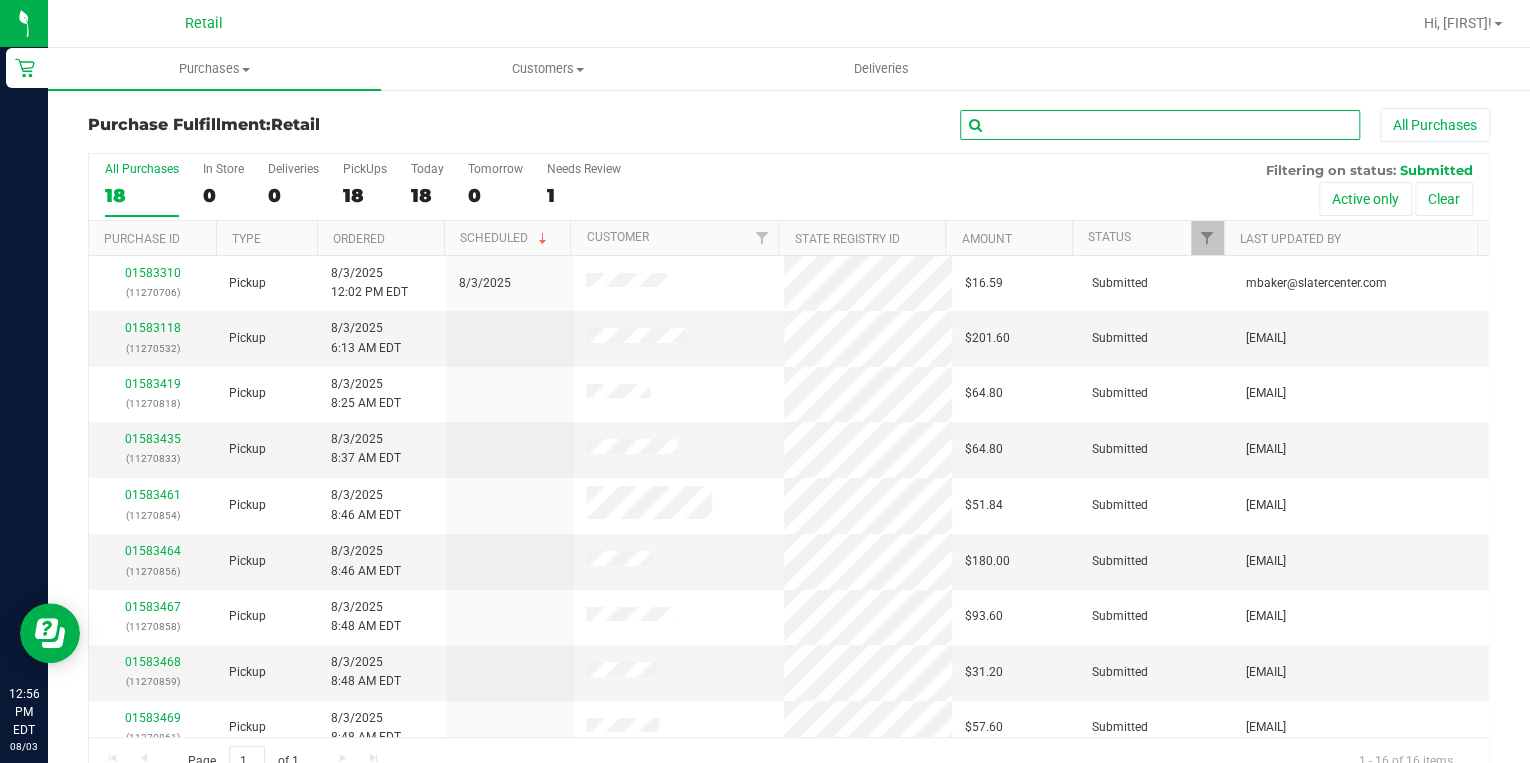 click at bounding box center [1160, 125] 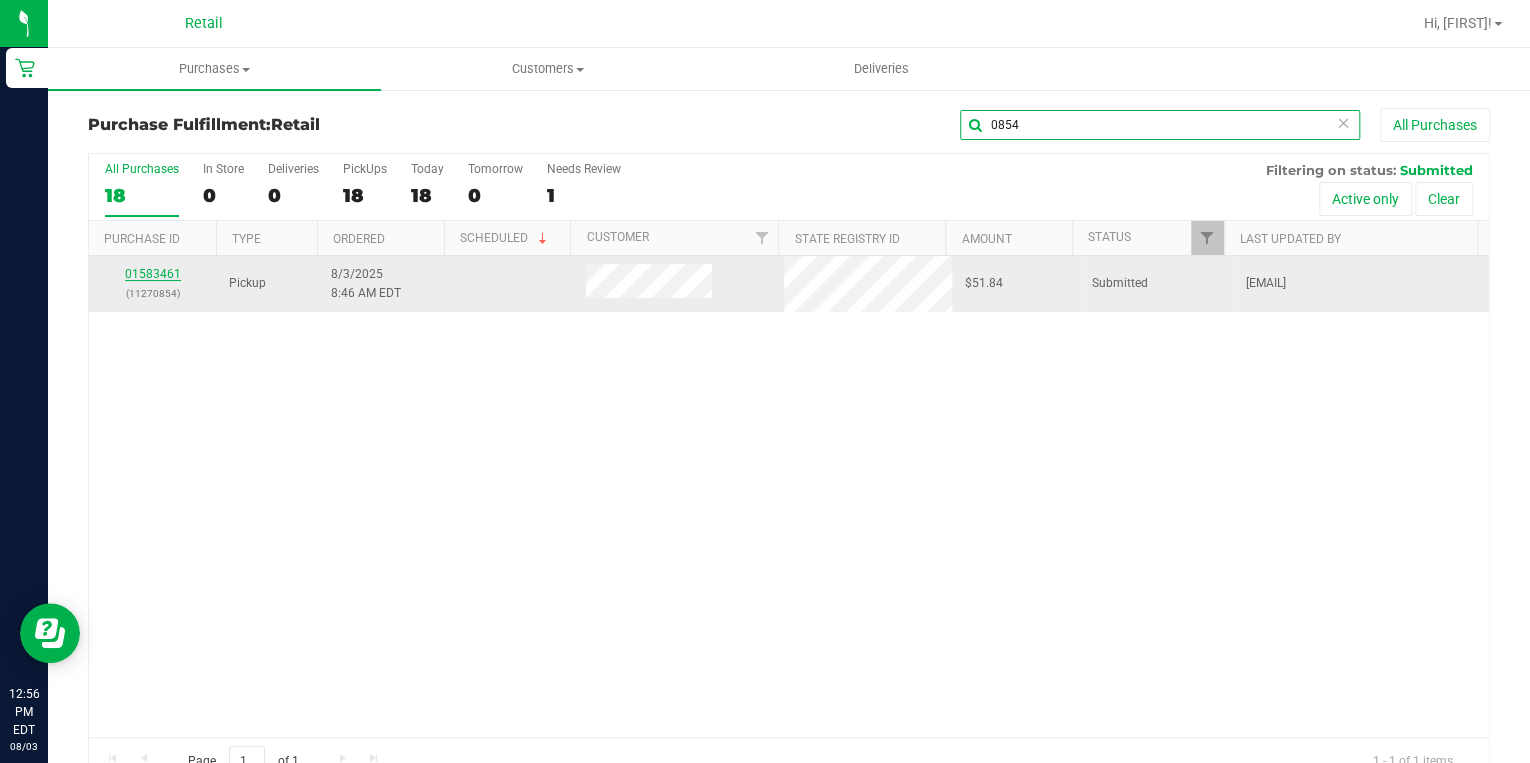 type on "0854" 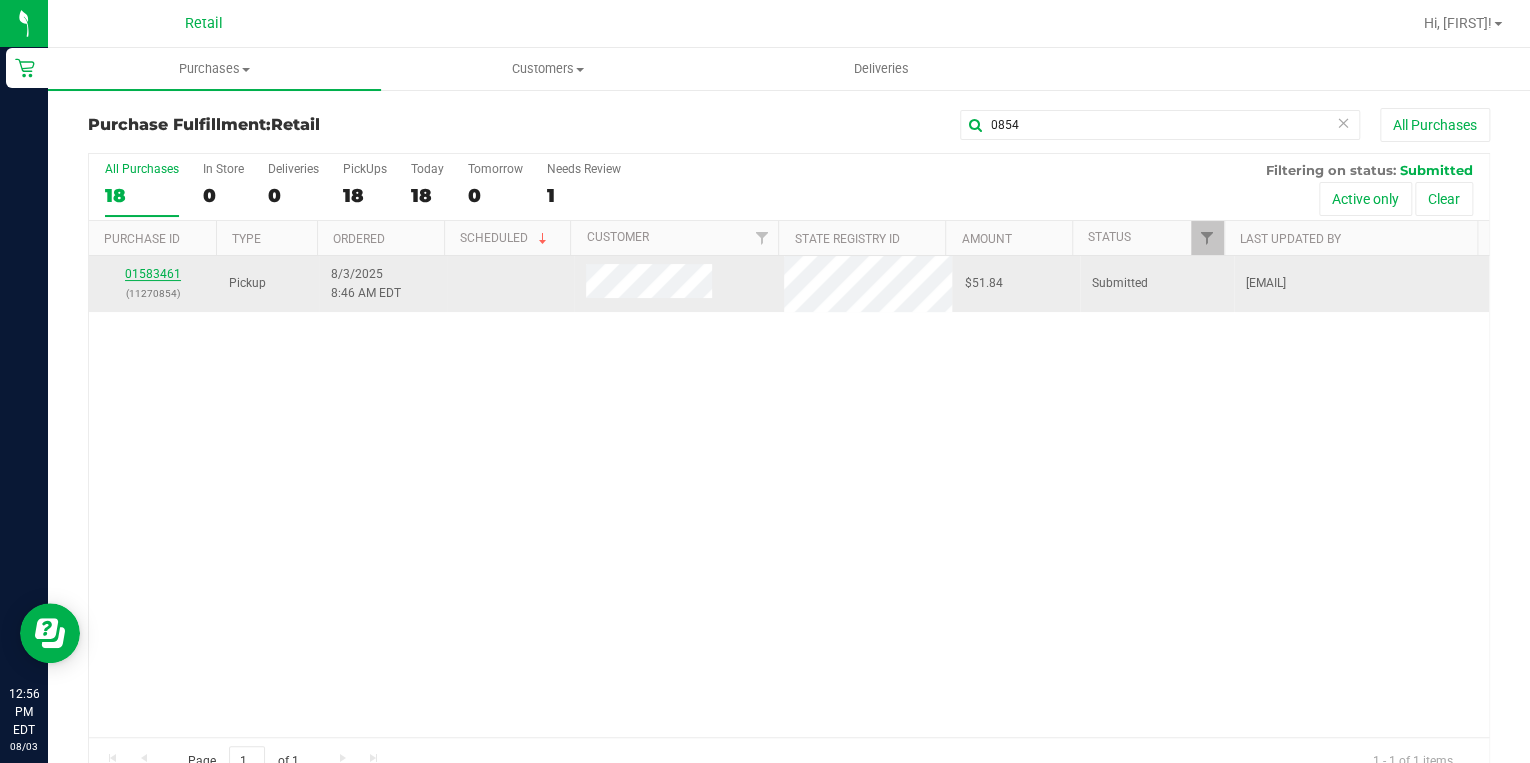 click on "01583461" at bounding box center [153, 274] 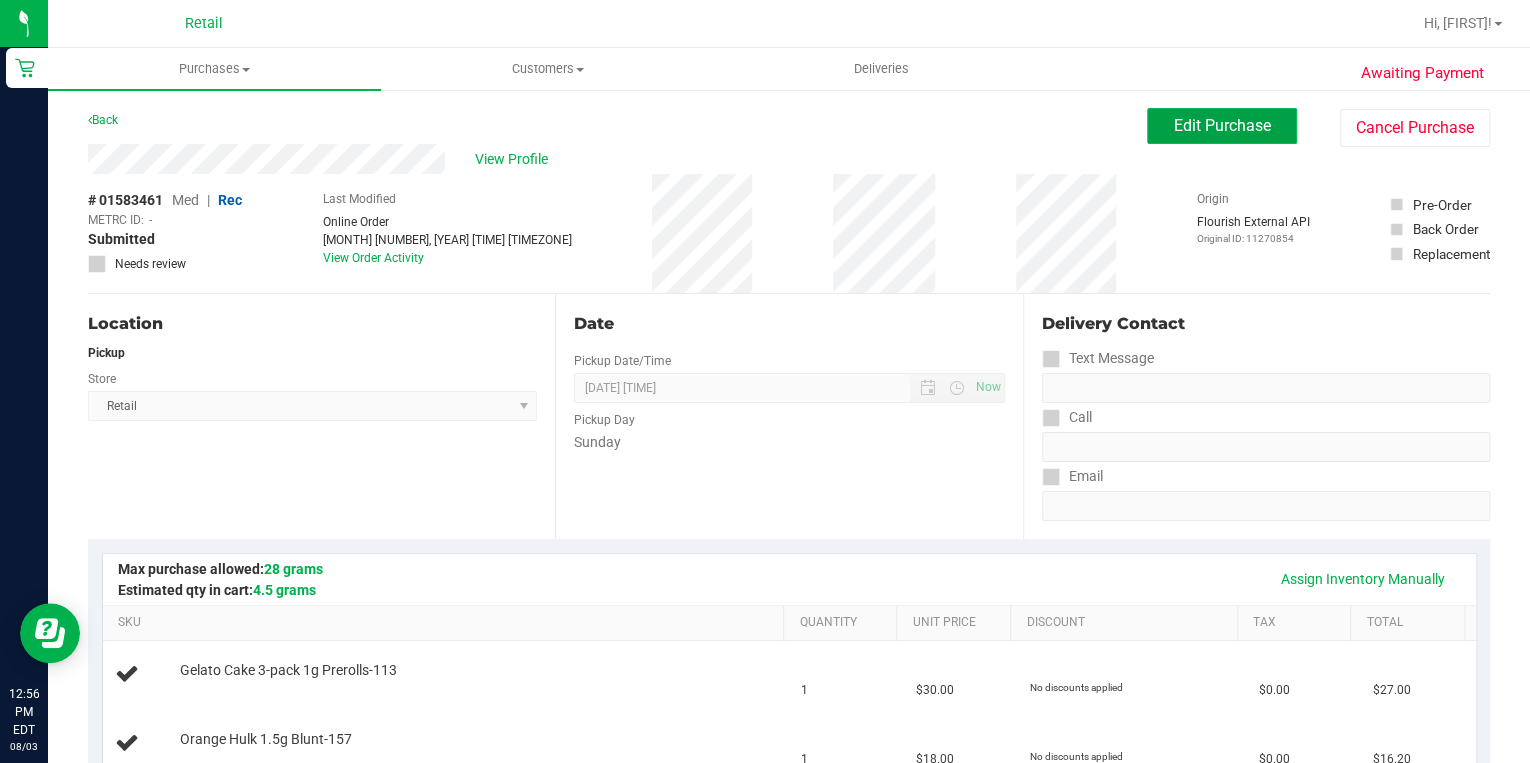 click on "Edit Purchase" at bounding box center [1222, 126] 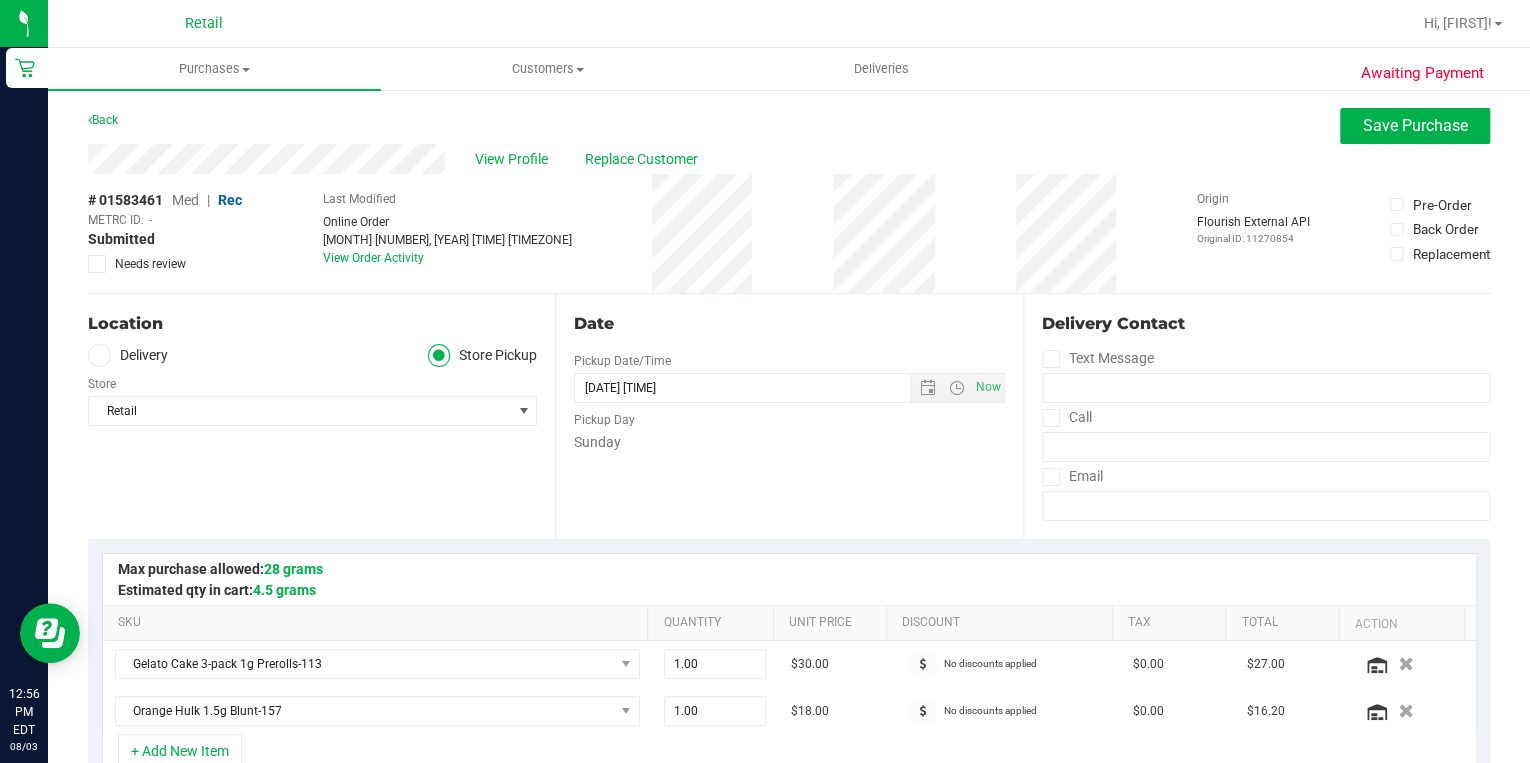click on "Med" at bounding box center (185, 200) 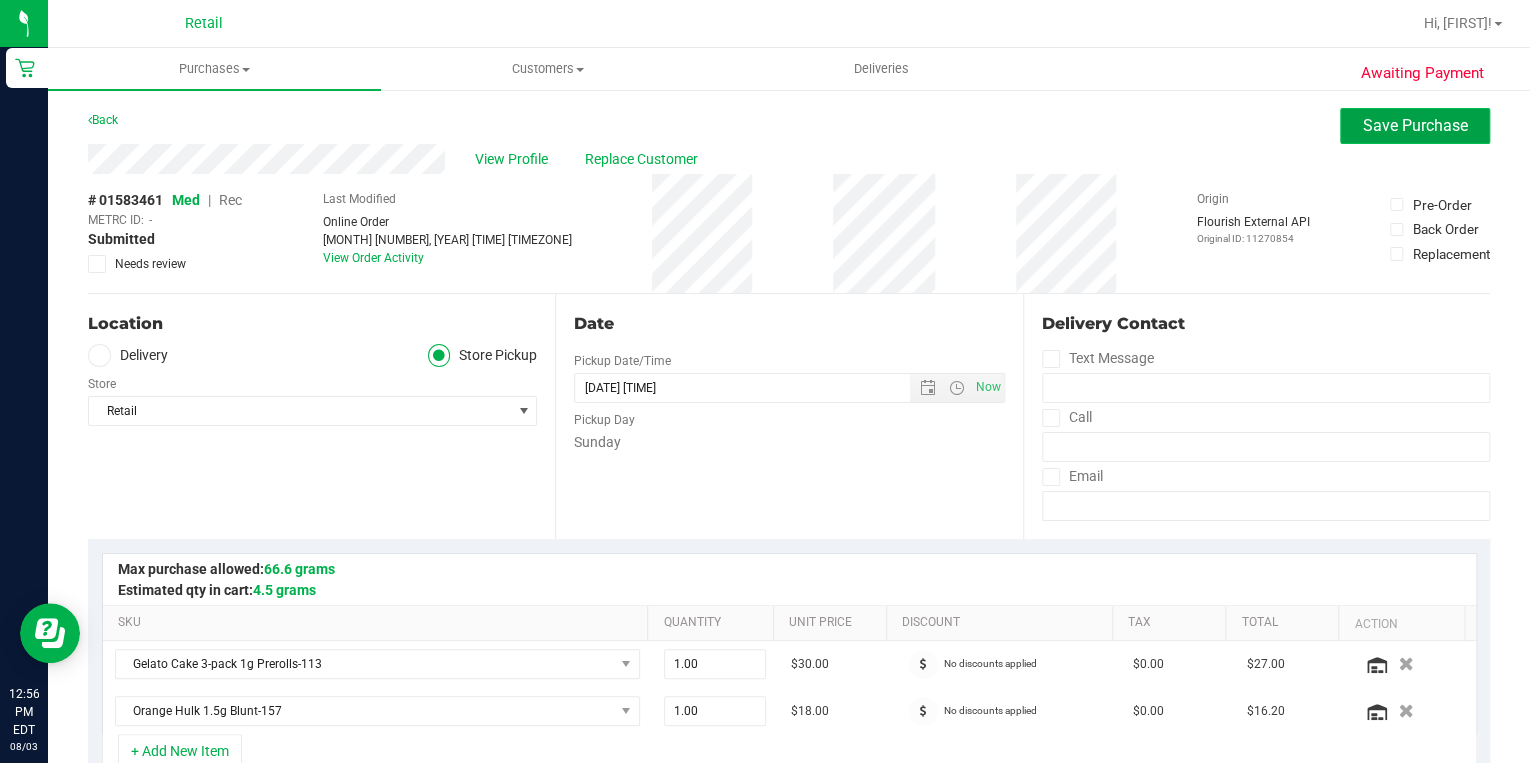 click on "Save Purchase" at bounding box center (1415, 126) 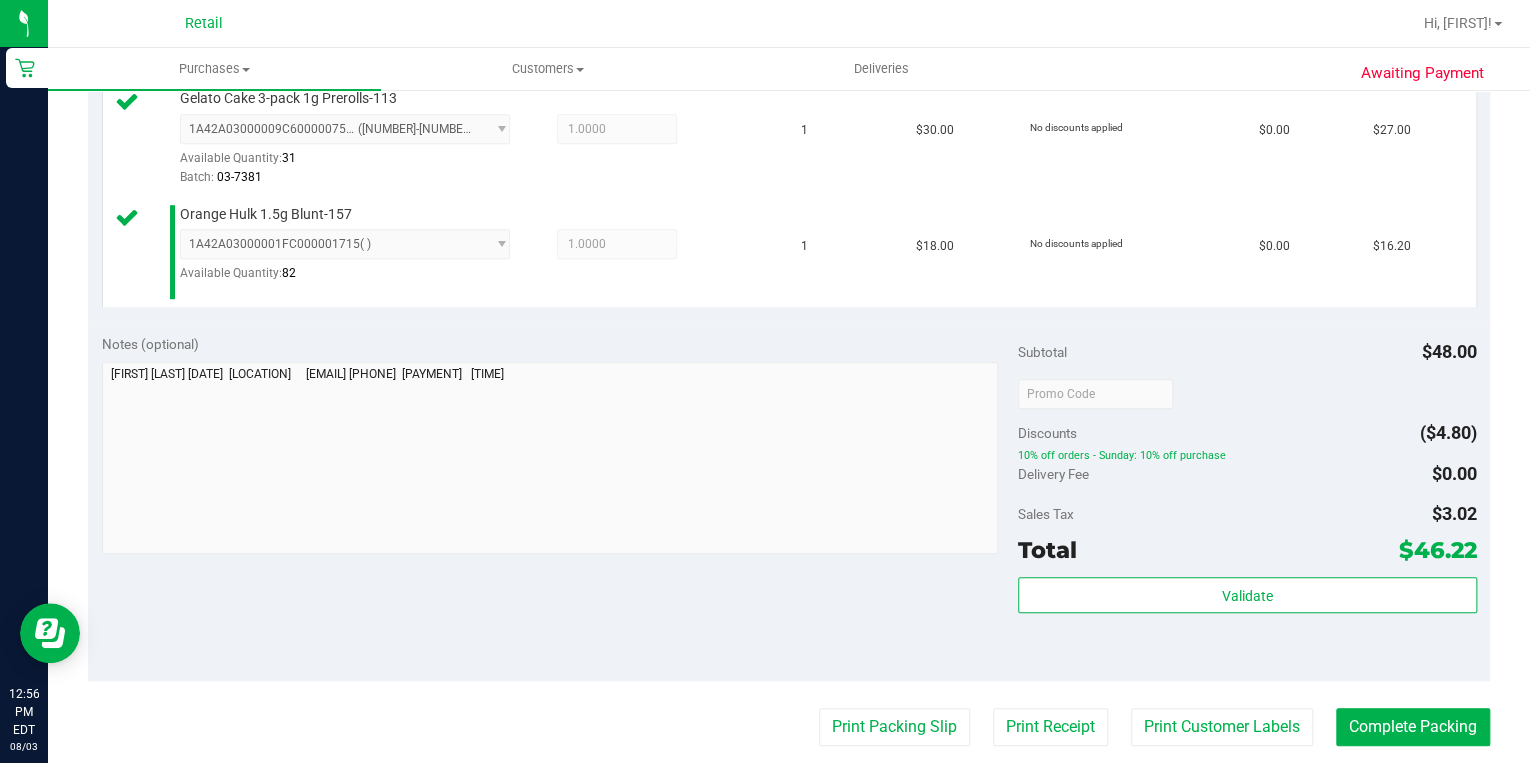 scroll, scrollTop: 720, scrollLeft: 0, axis: vertical 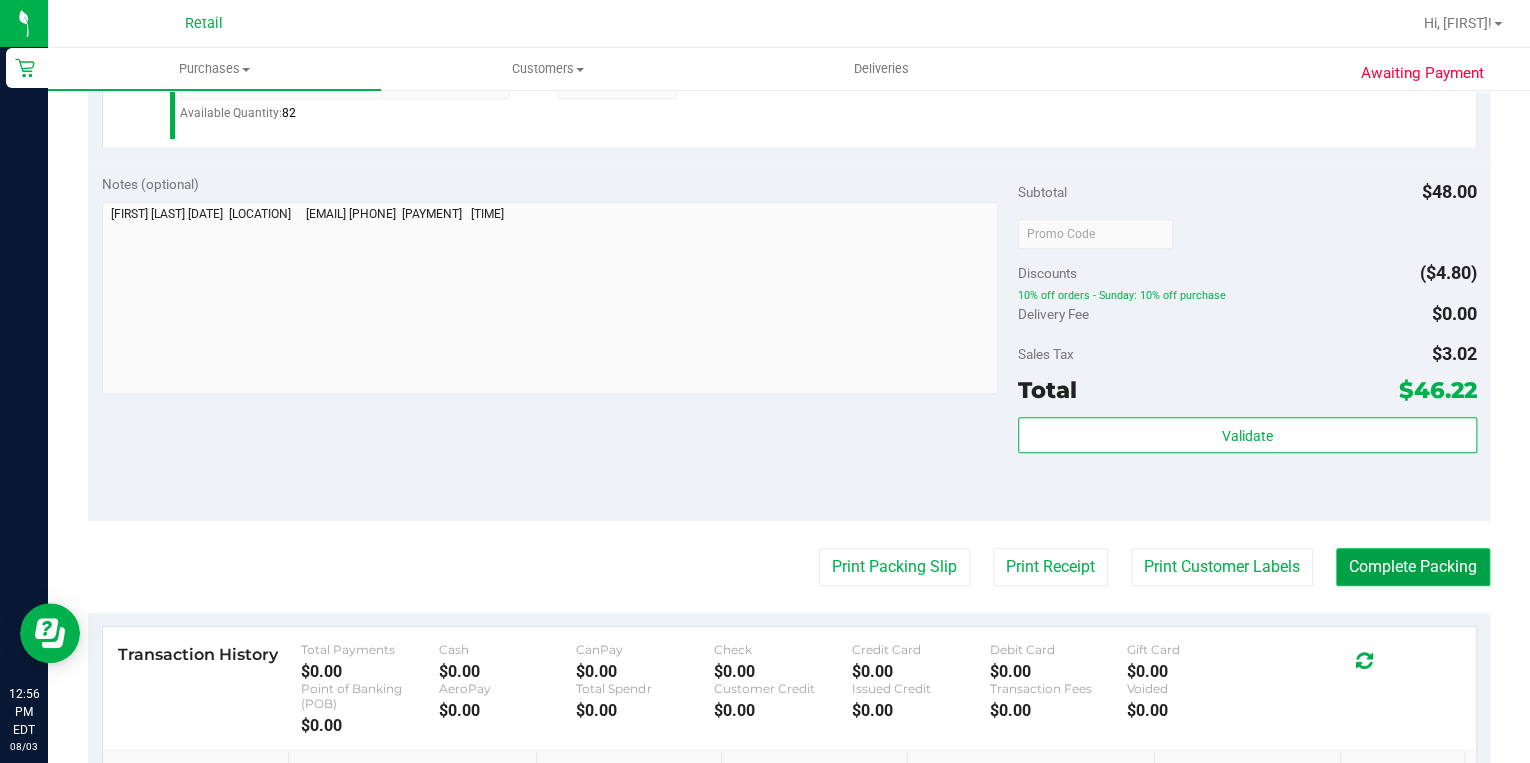 click on "Complete Packing" at bounding box center [1413, 567] 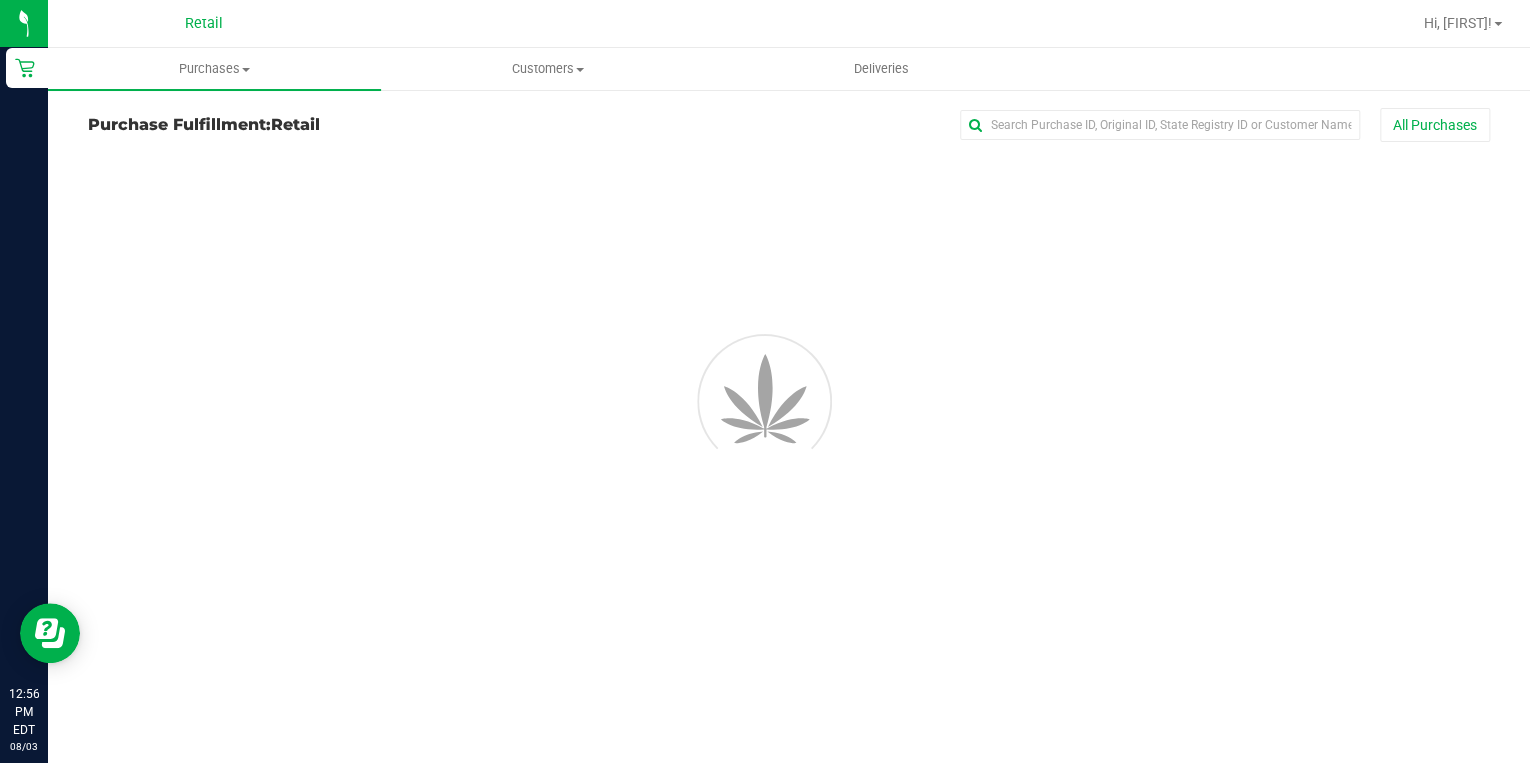 scroll, scrollTop: 0, scrollLeft: 0, axis: both 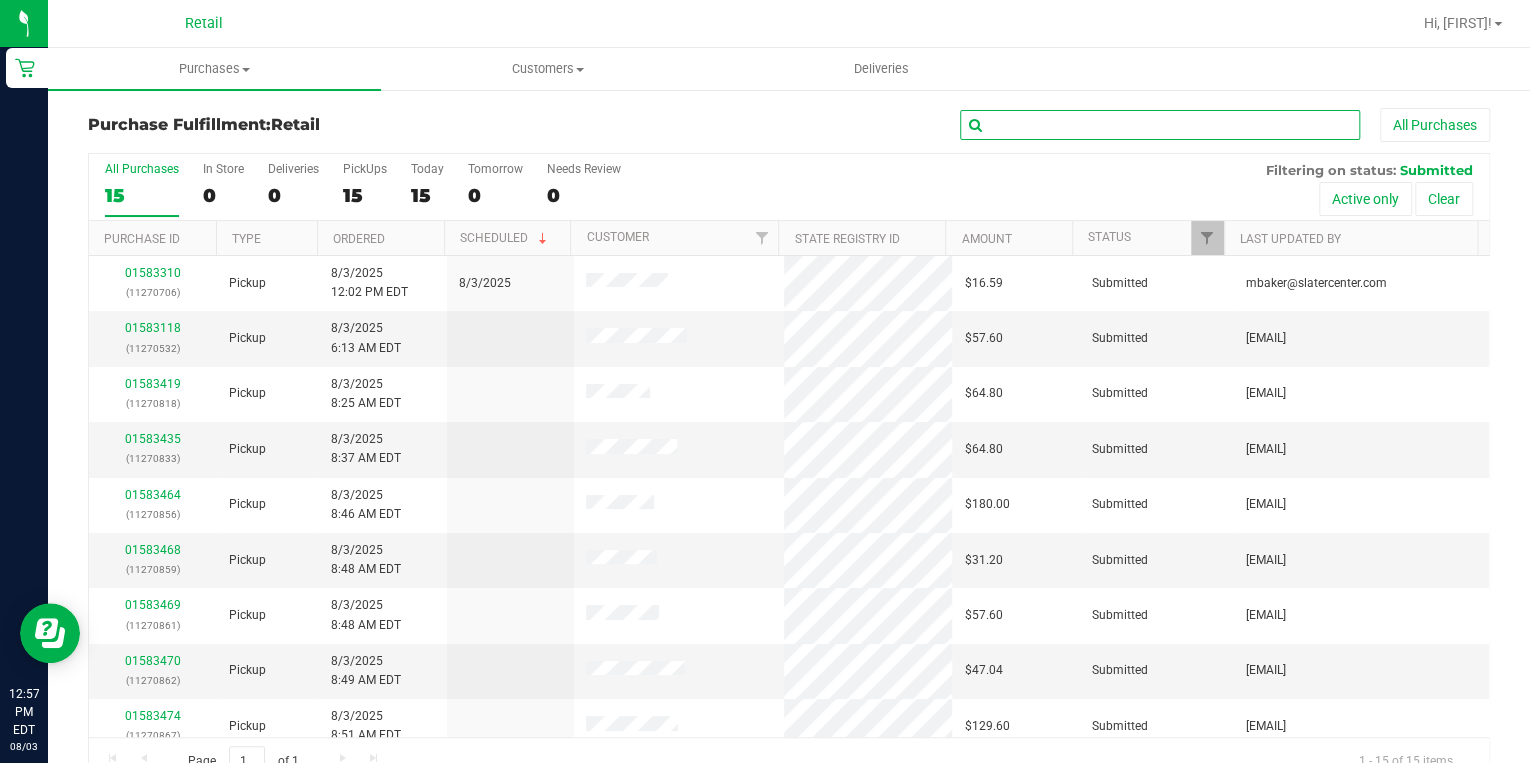 click at bounding box center [1160, 125] 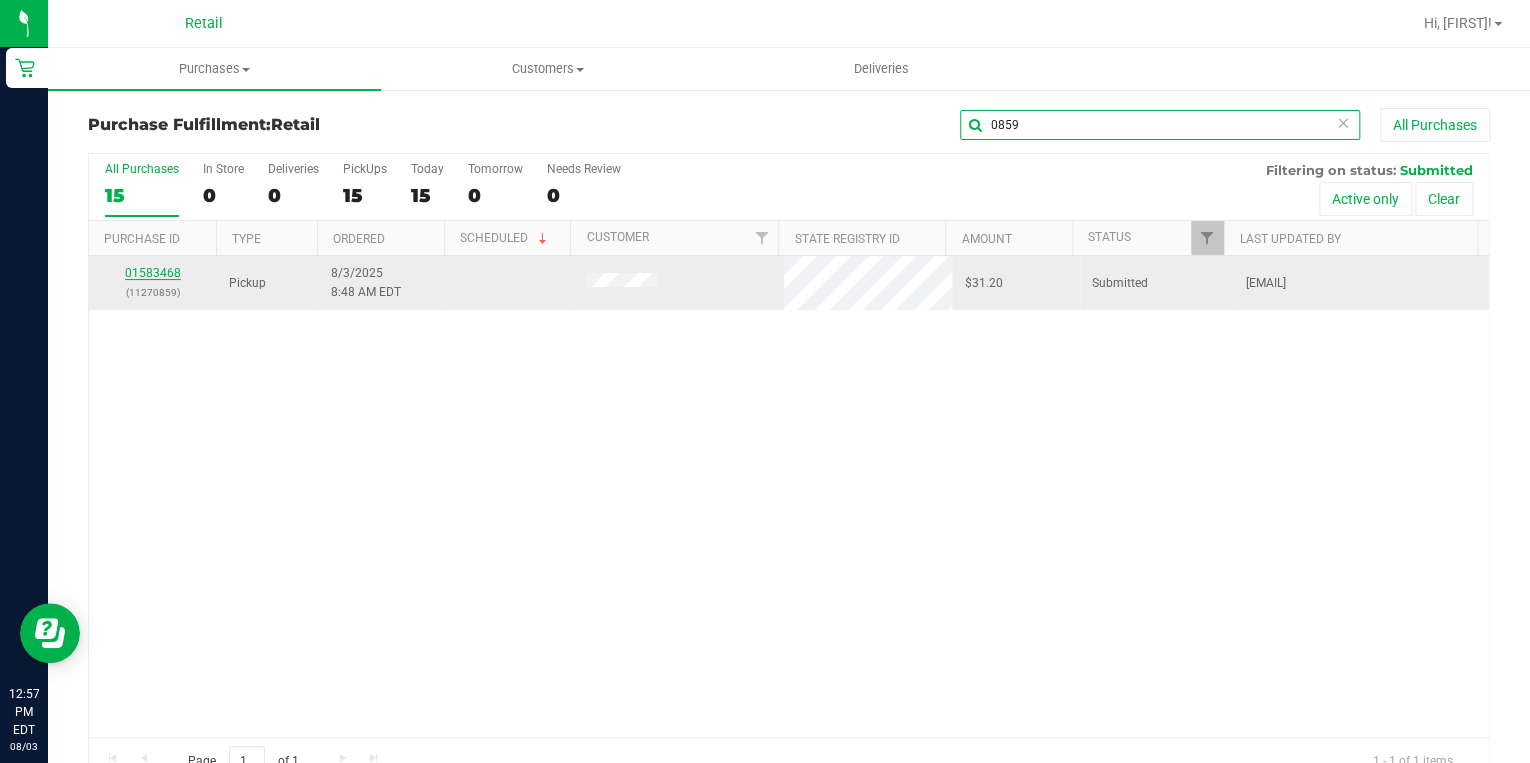 type on "0859" 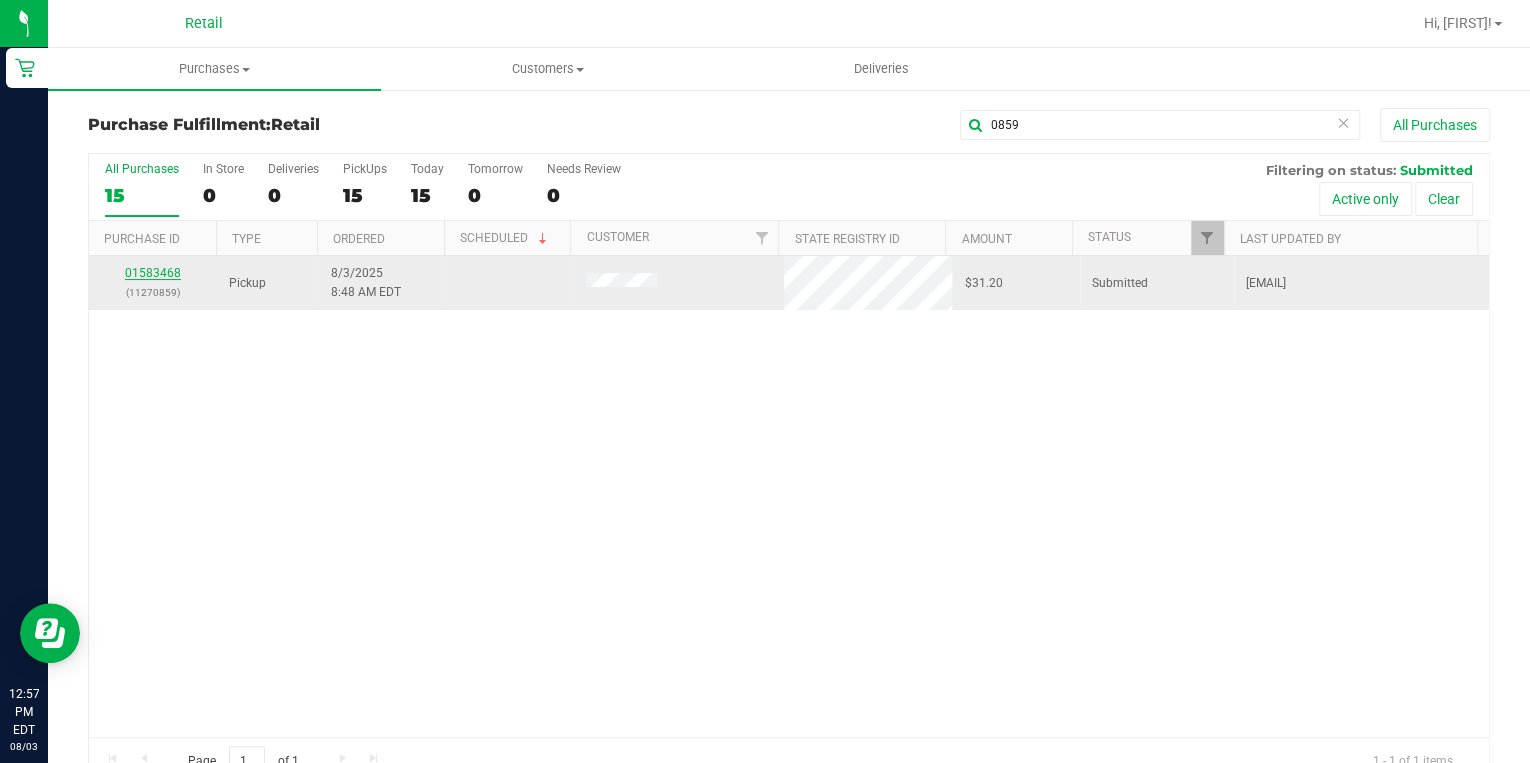 click on "01583468" at bounding box center (153, 273) 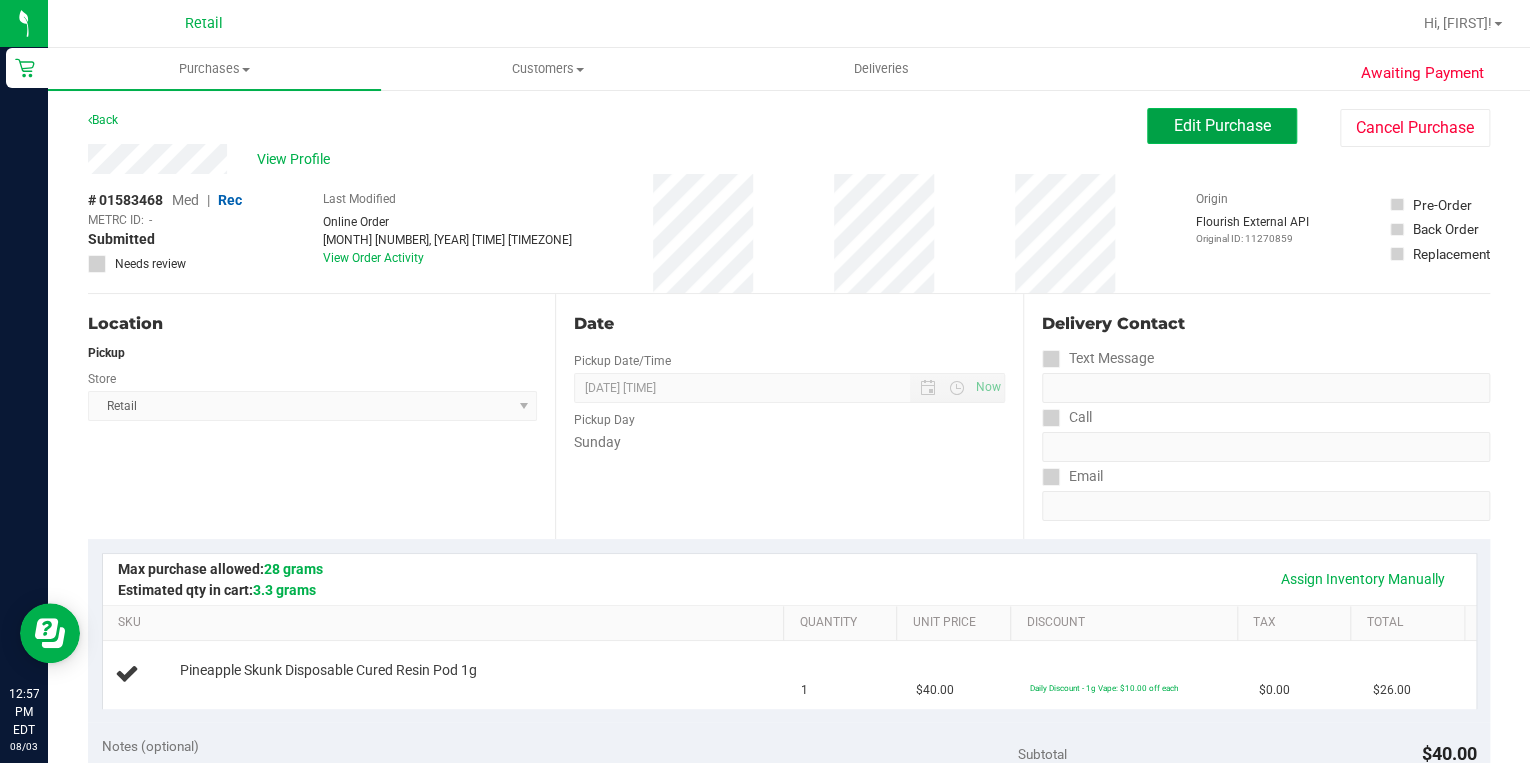 click on "Edit Purchase" at bounding box center [1222, 125] 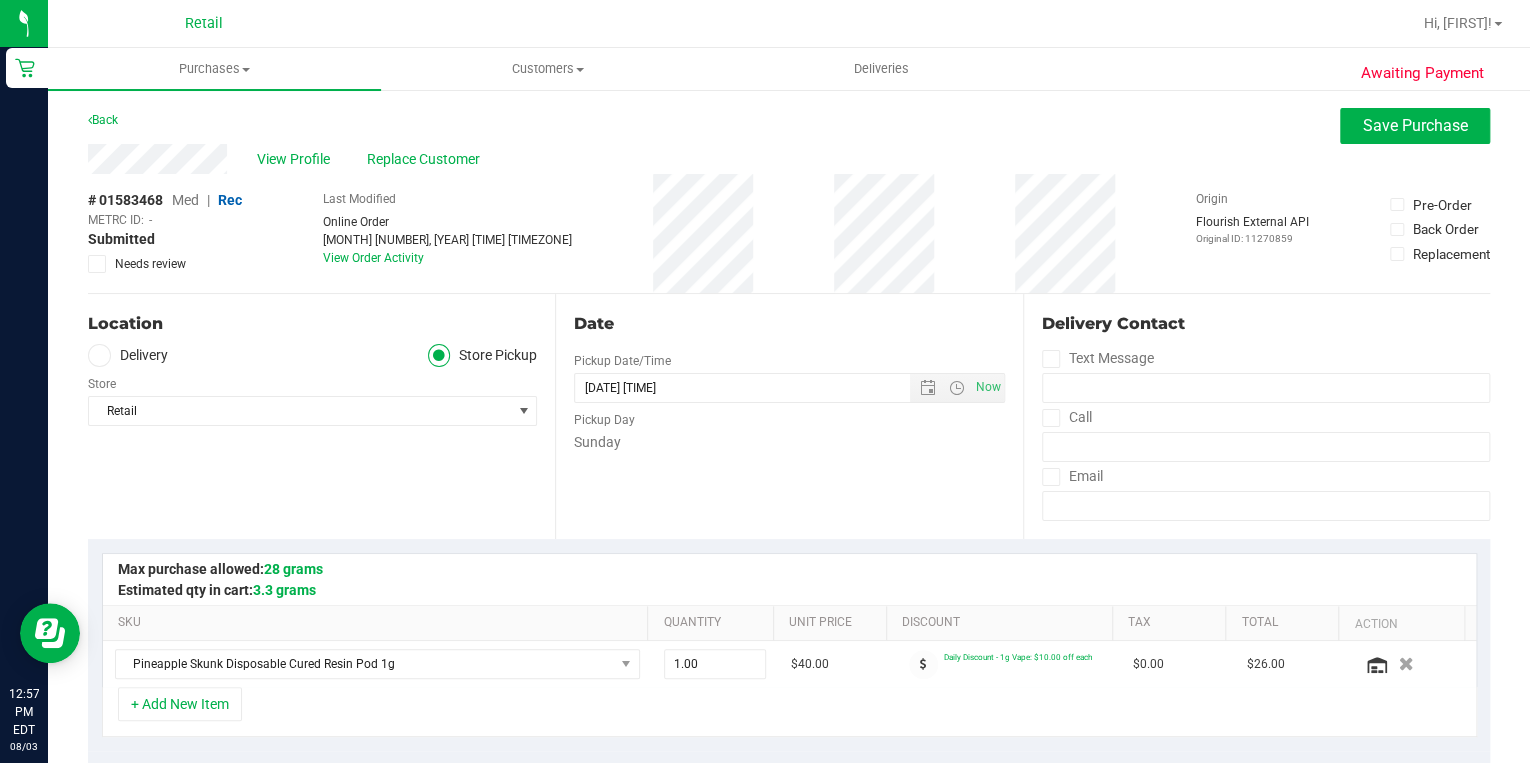 click on "Med" at bounding box center [185, 200] 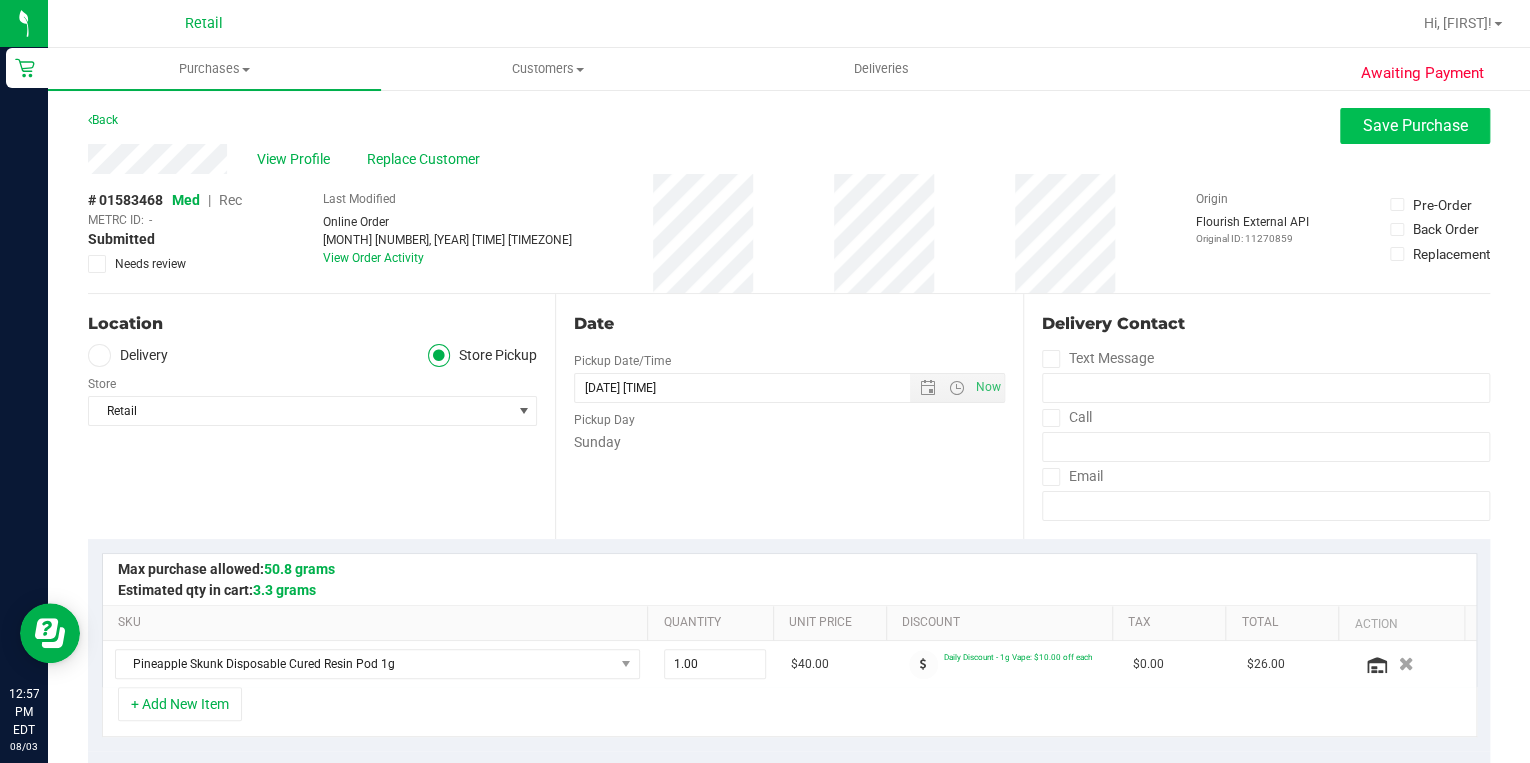 click on "Awaiting Payment
Back
Save Purchase
View Profile
Replace Customer
# 01583468
Med
|
Rec
METRC ID:
-
Submitted
Needs review" at bounding box center [789, 860] 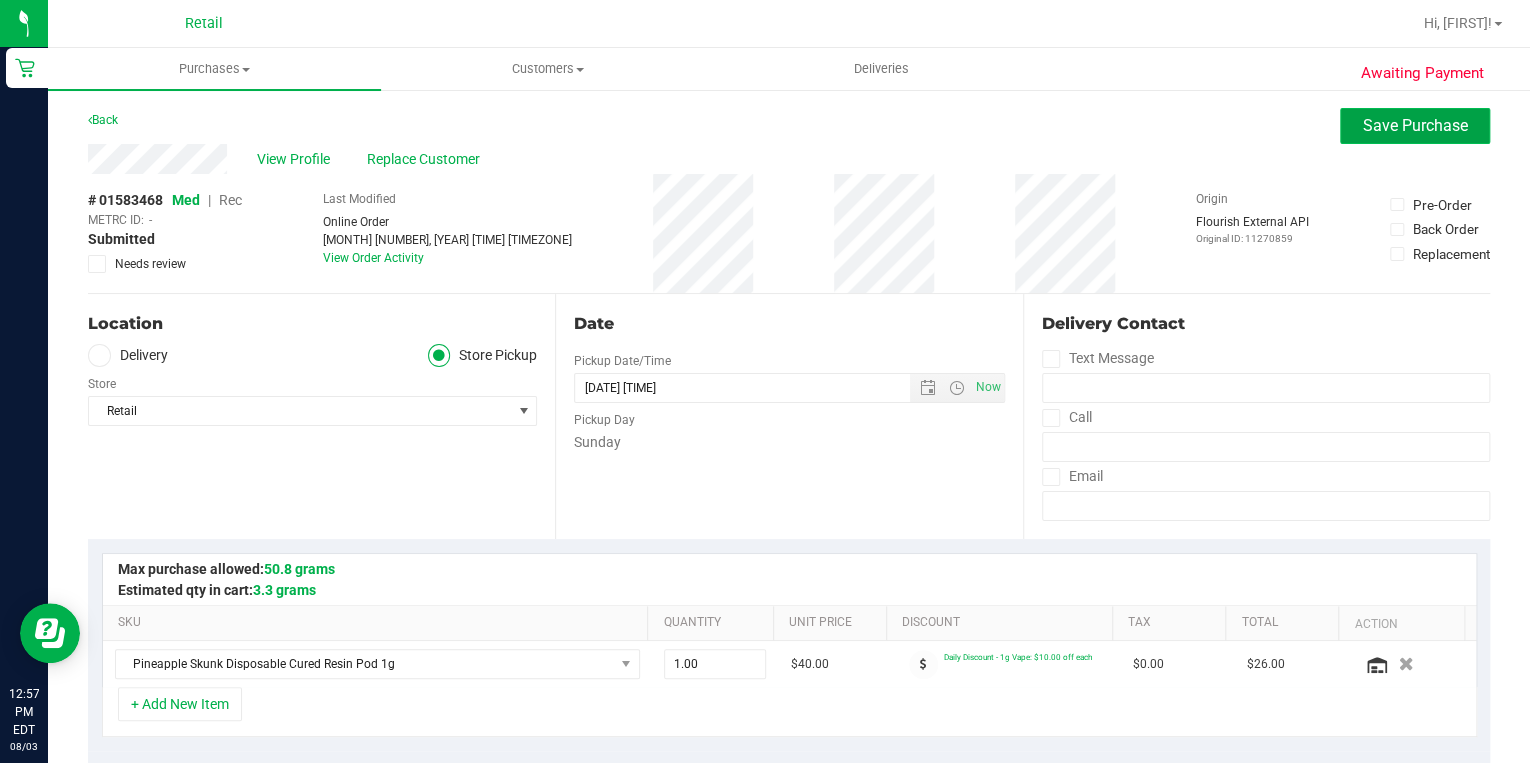 click on "Save Purchase" at bounding box center (1415, 125) 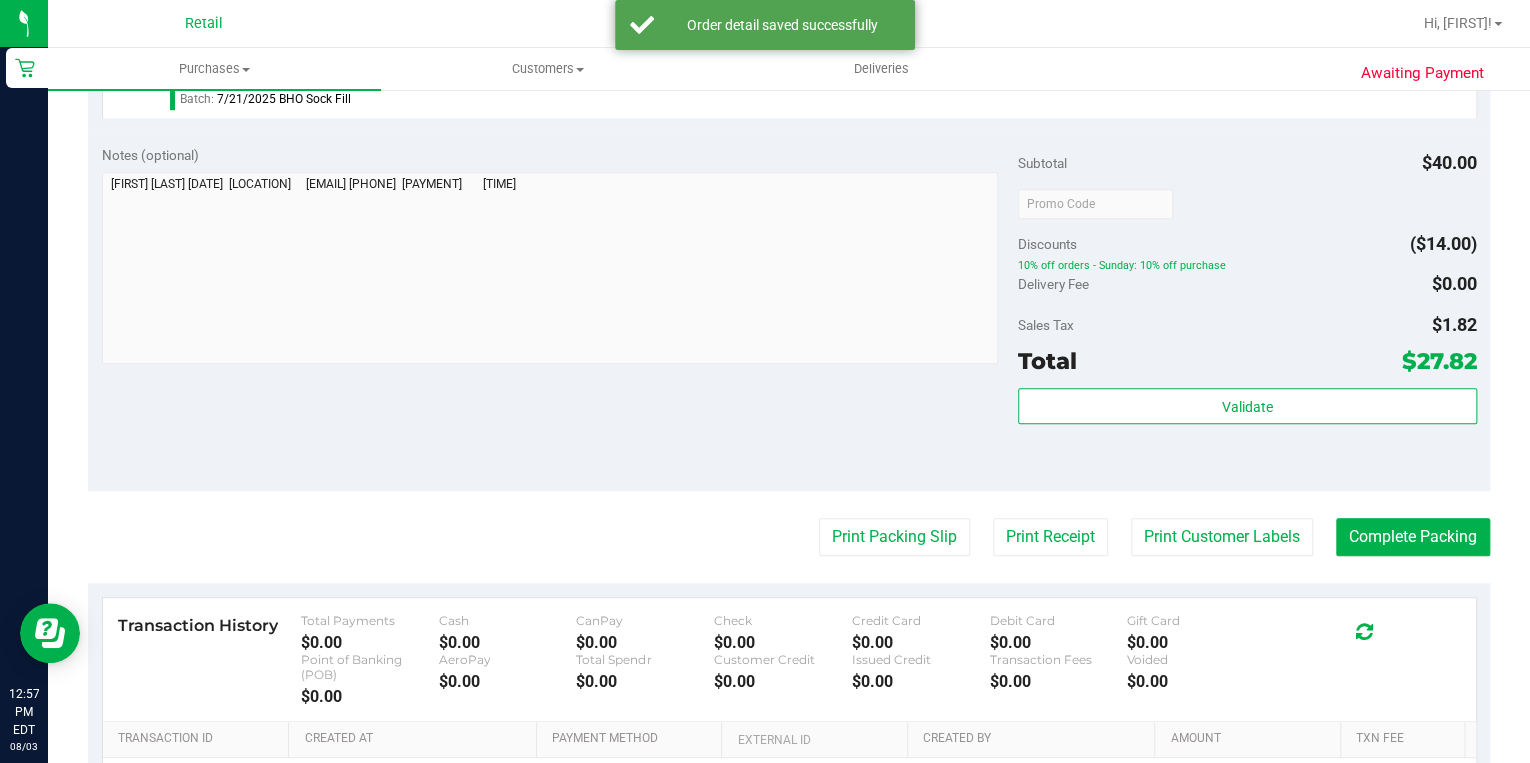 scroll, scrollTop: 640, scrollLeft: 0, axis: vertical 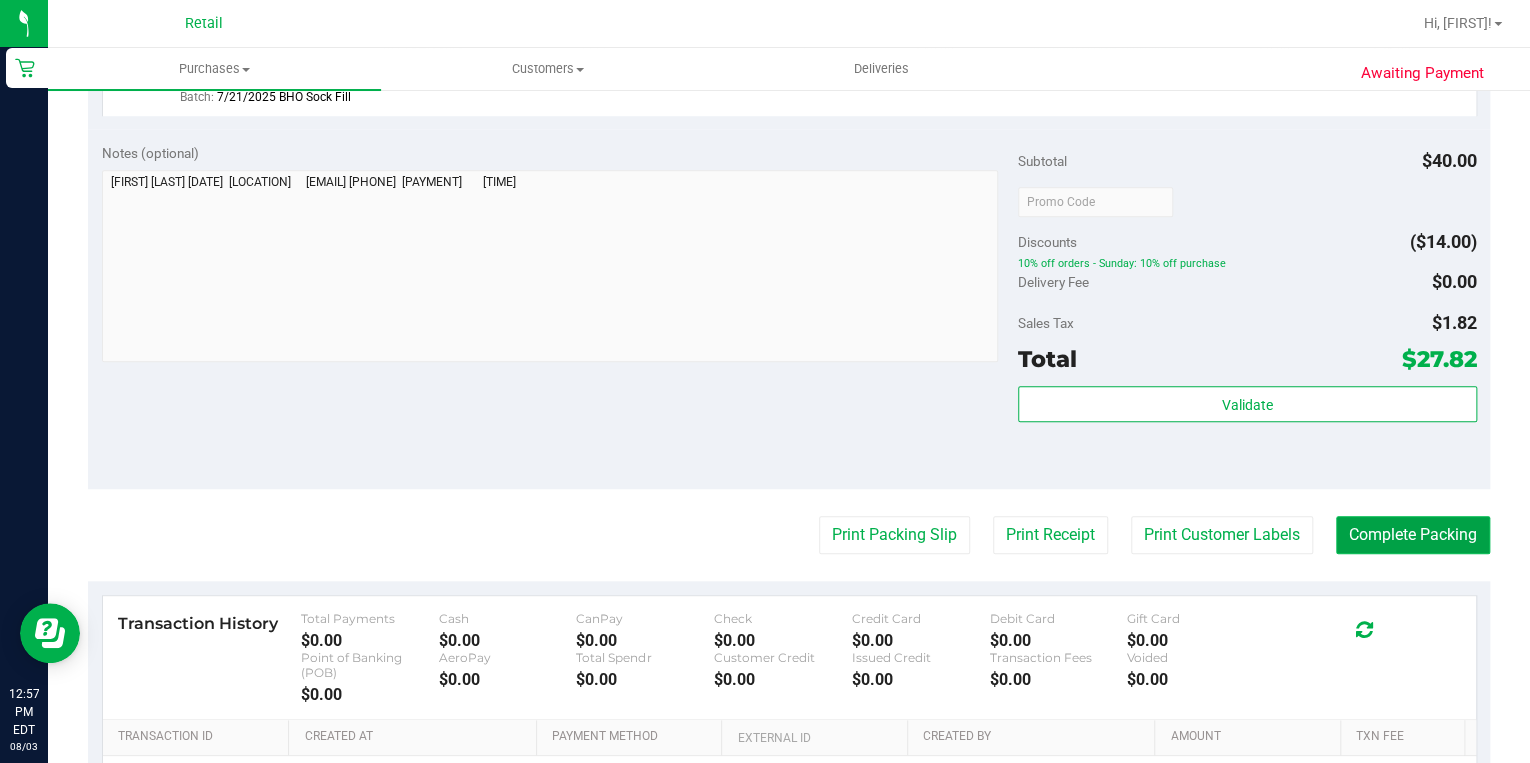 click on "Complete Packing" at bounding box center (1413, 535) 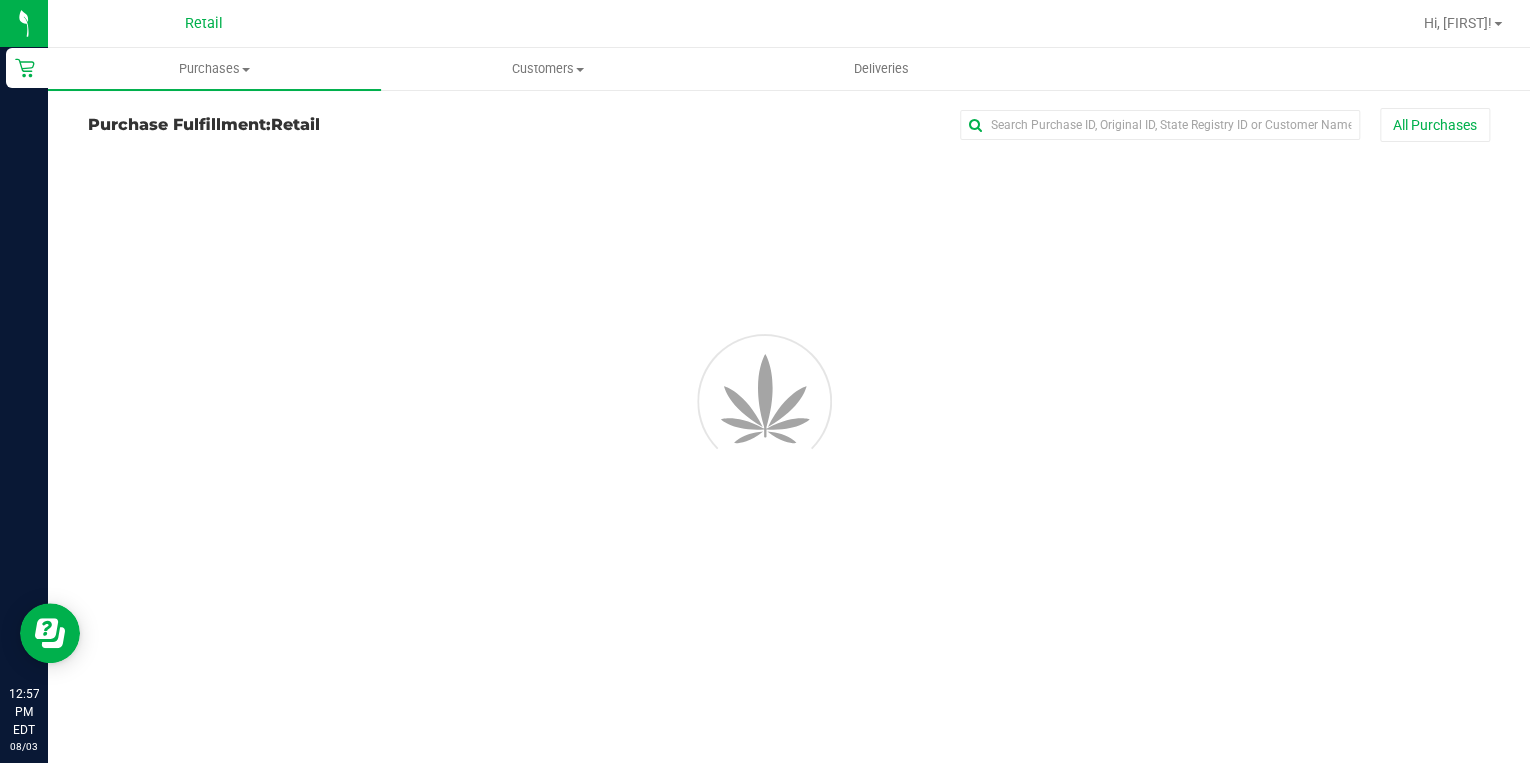 scroll, scrollTop: 0, scrollLeft: 0, axis: both 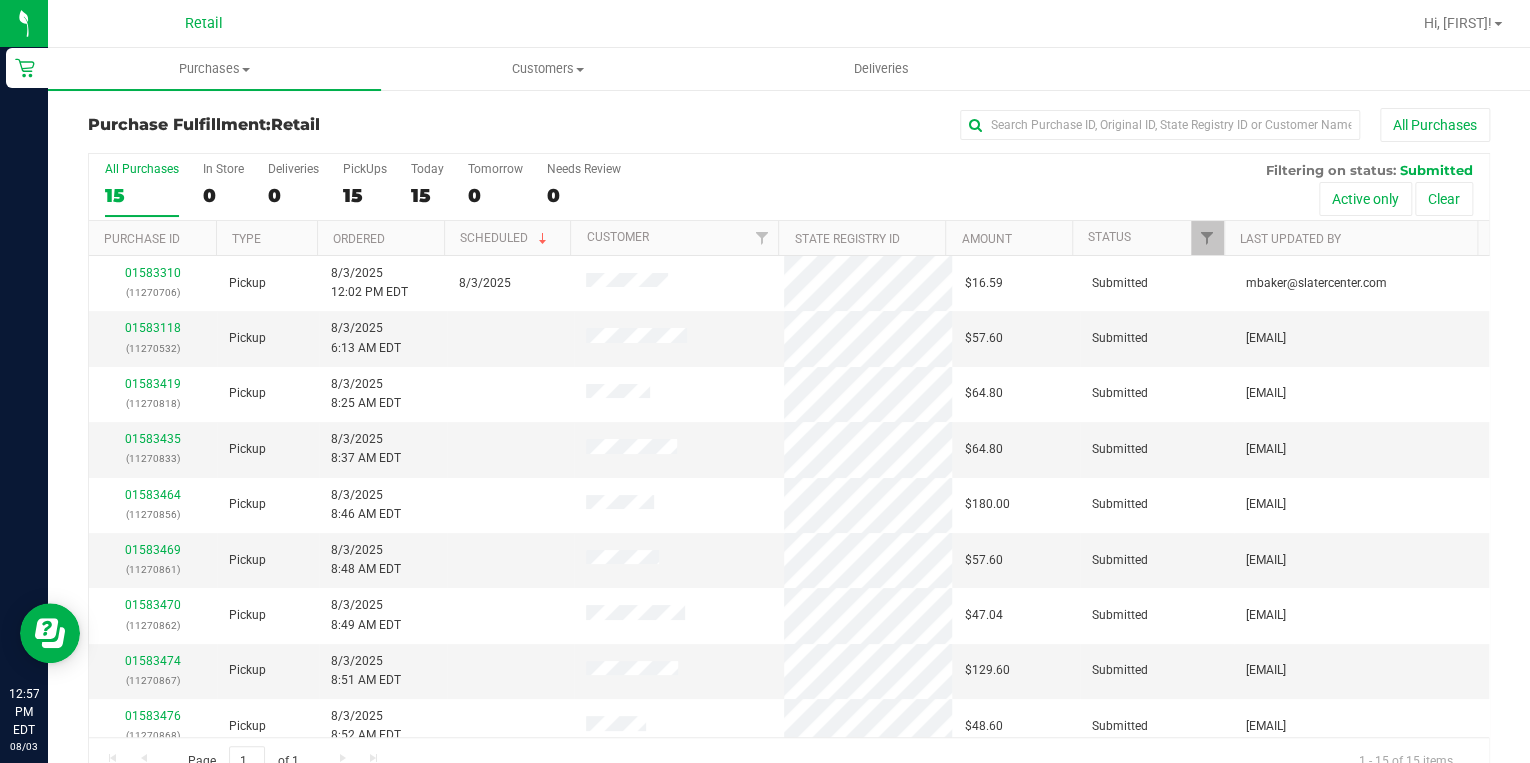 click on "Purchase Fulfillment:
Retail
All Purchases
All Purchases
15
In Store
0
Deliveries
0
PickUps
15
Today
15
Tomorrow
0" at bounding box center [789, 447] 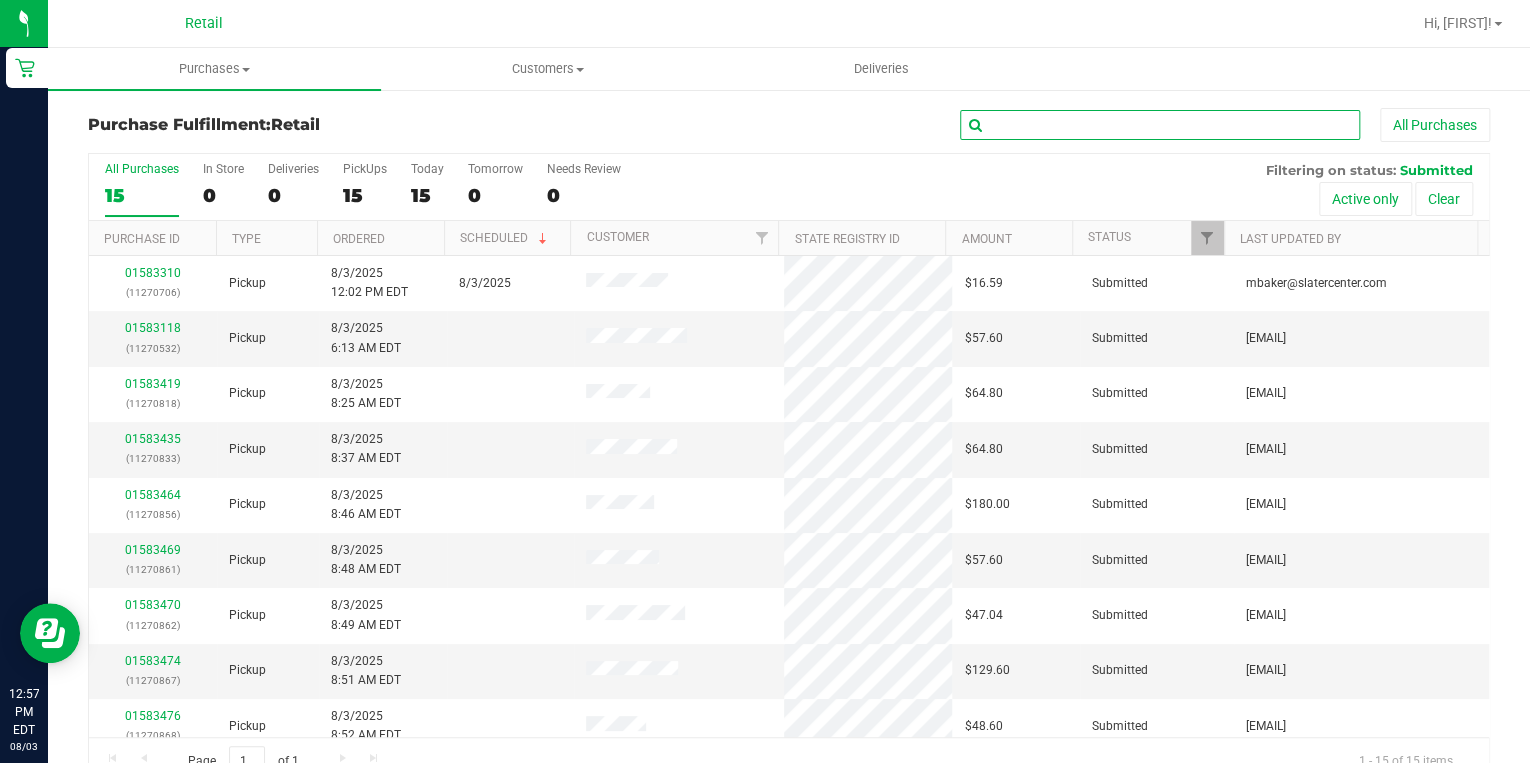 click at bounding box center (1160, 125) 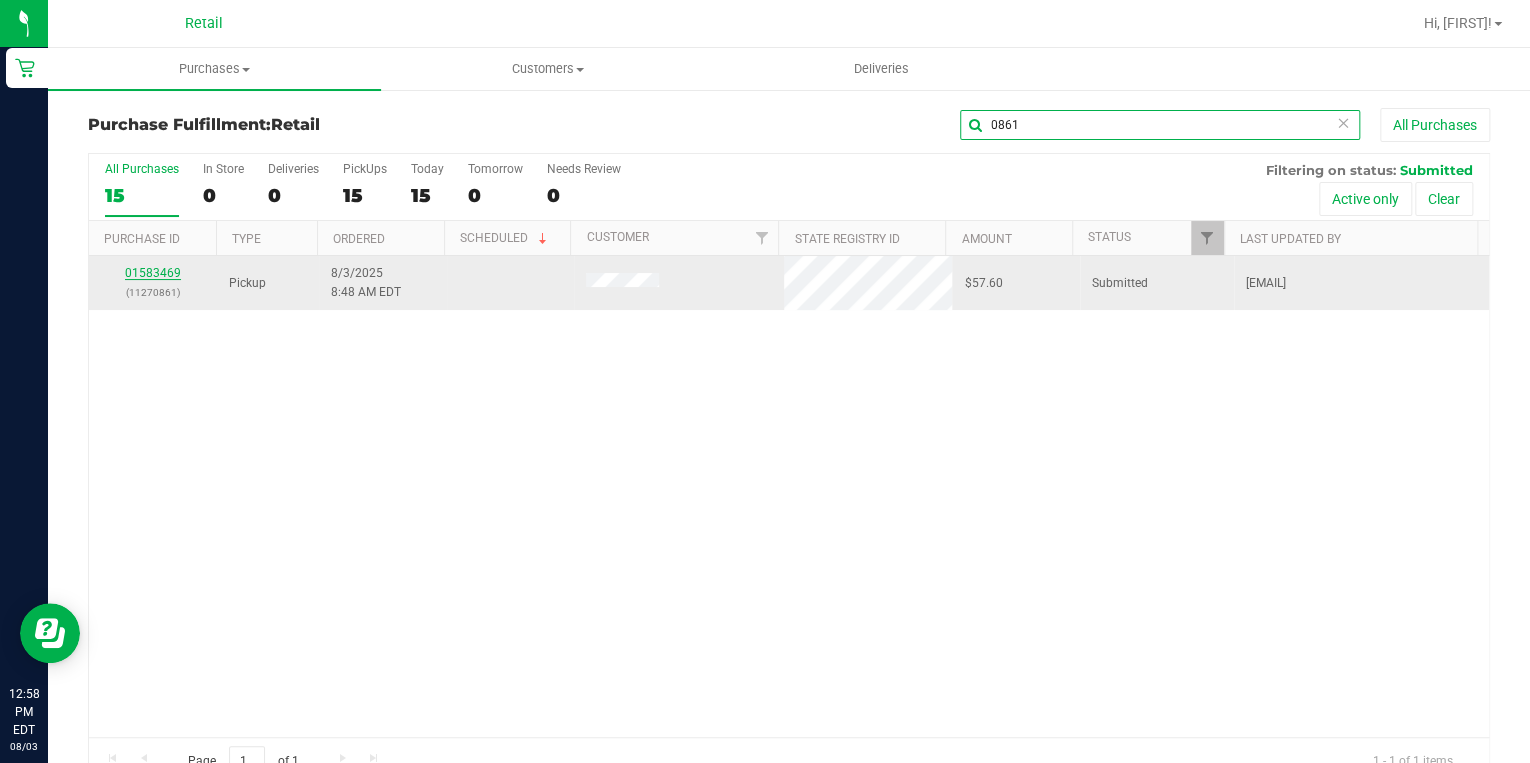 type on "0861" 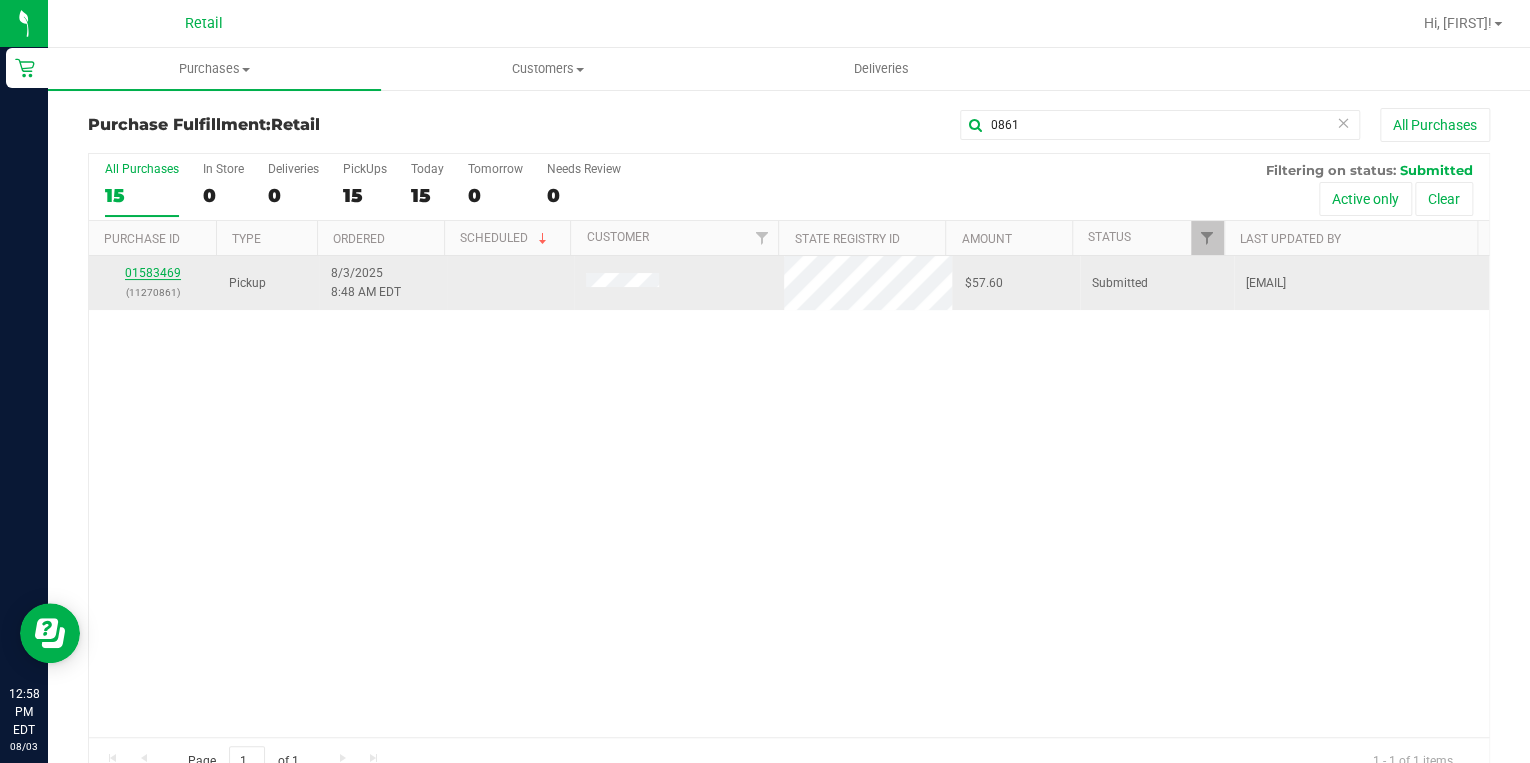 click on "01583469" at bounding box center [153, 273] 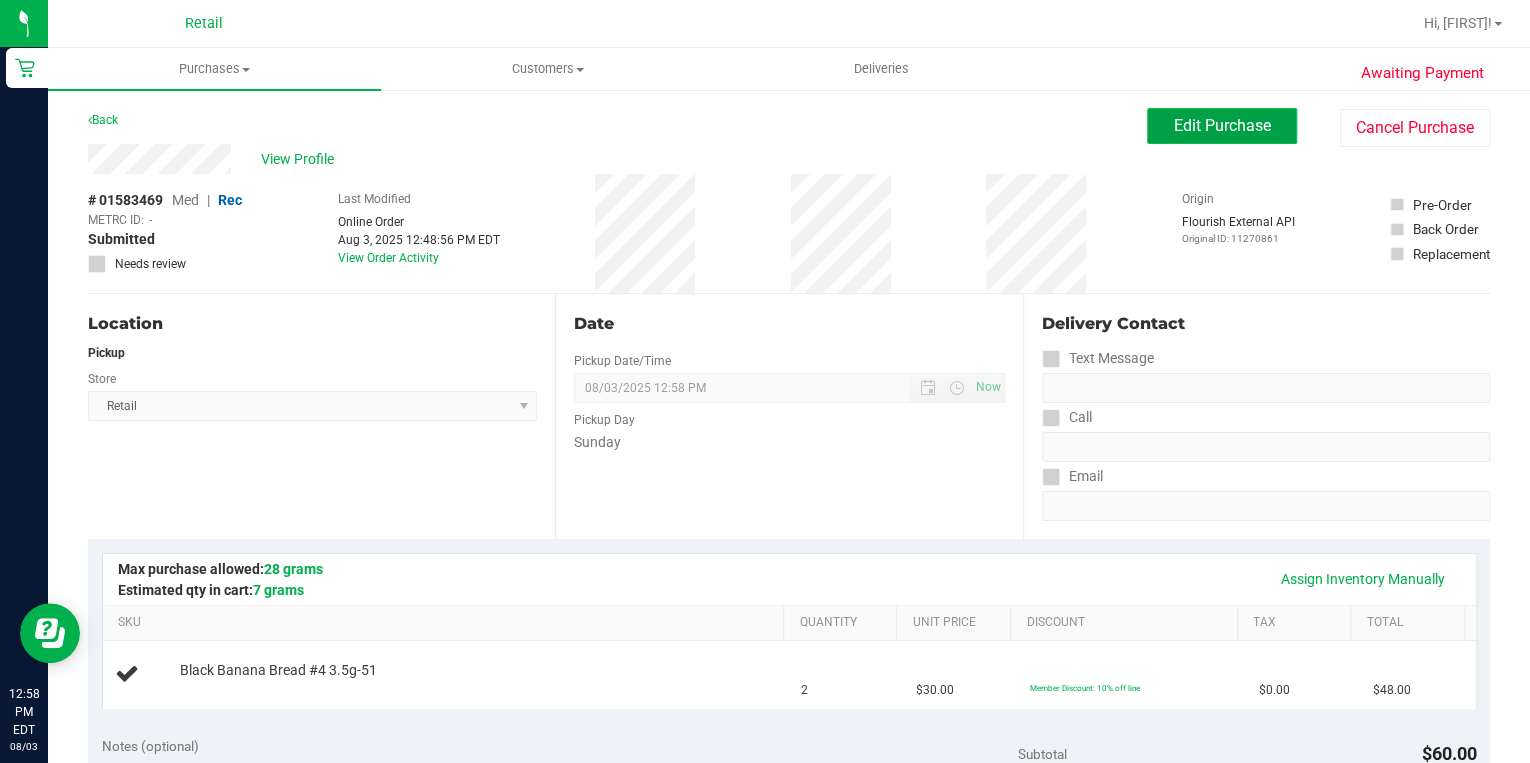 click on "Edit Purchase" at bounding box center [1222, 125] 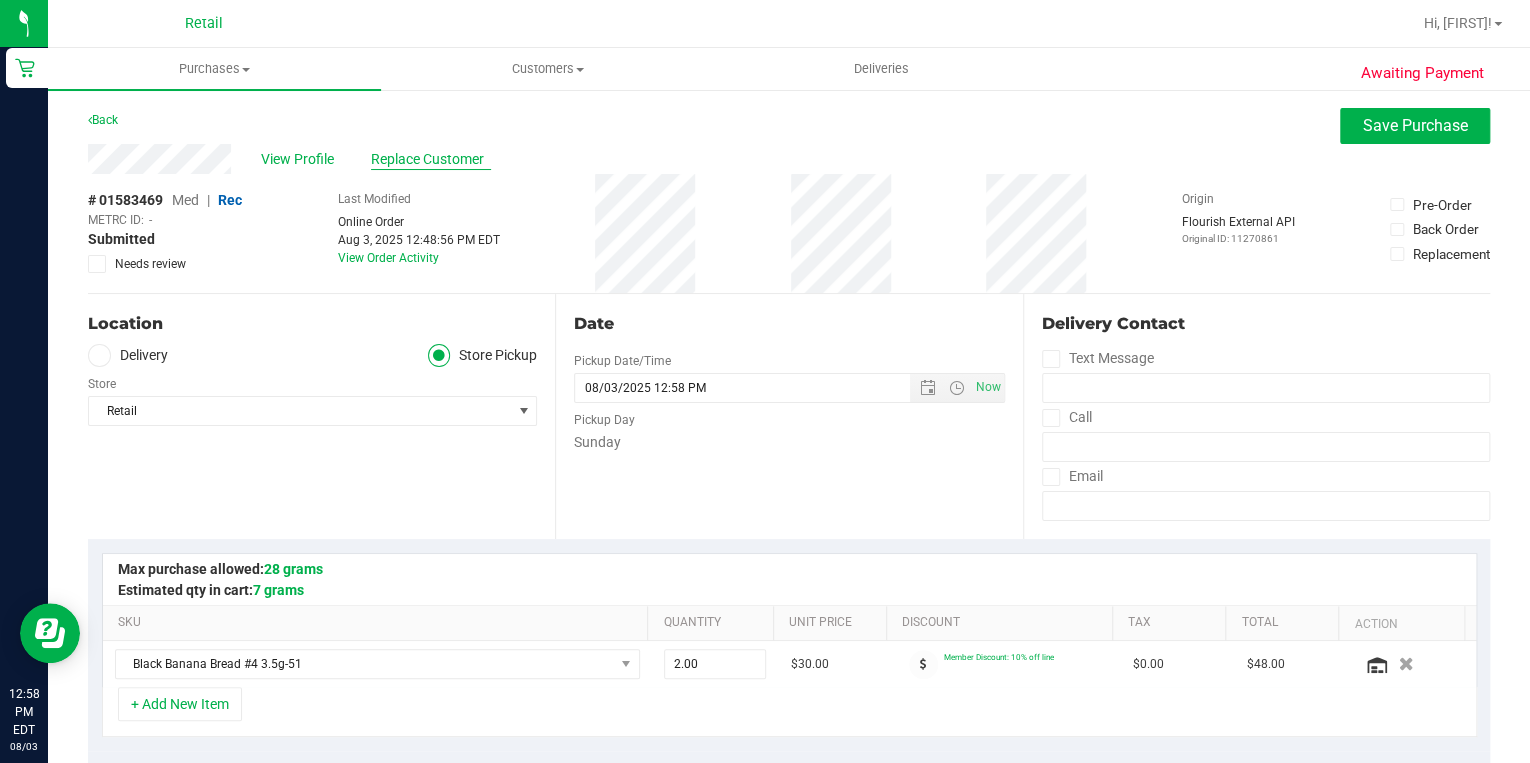 click on "Replace Customer" at bounding box center [431, 159] 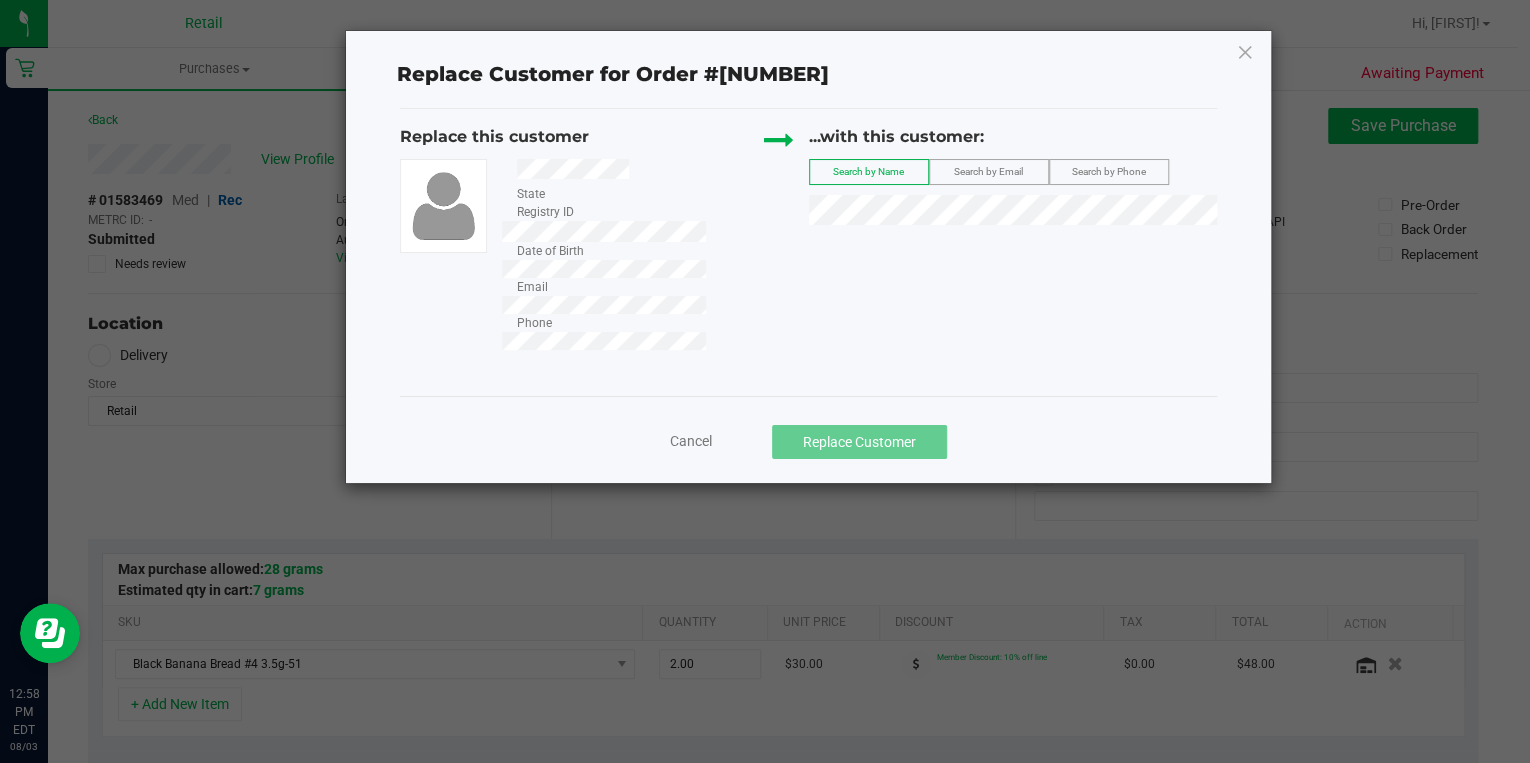 click on "...with this customer:   Search by Name   Search by Email   Search by Phone" 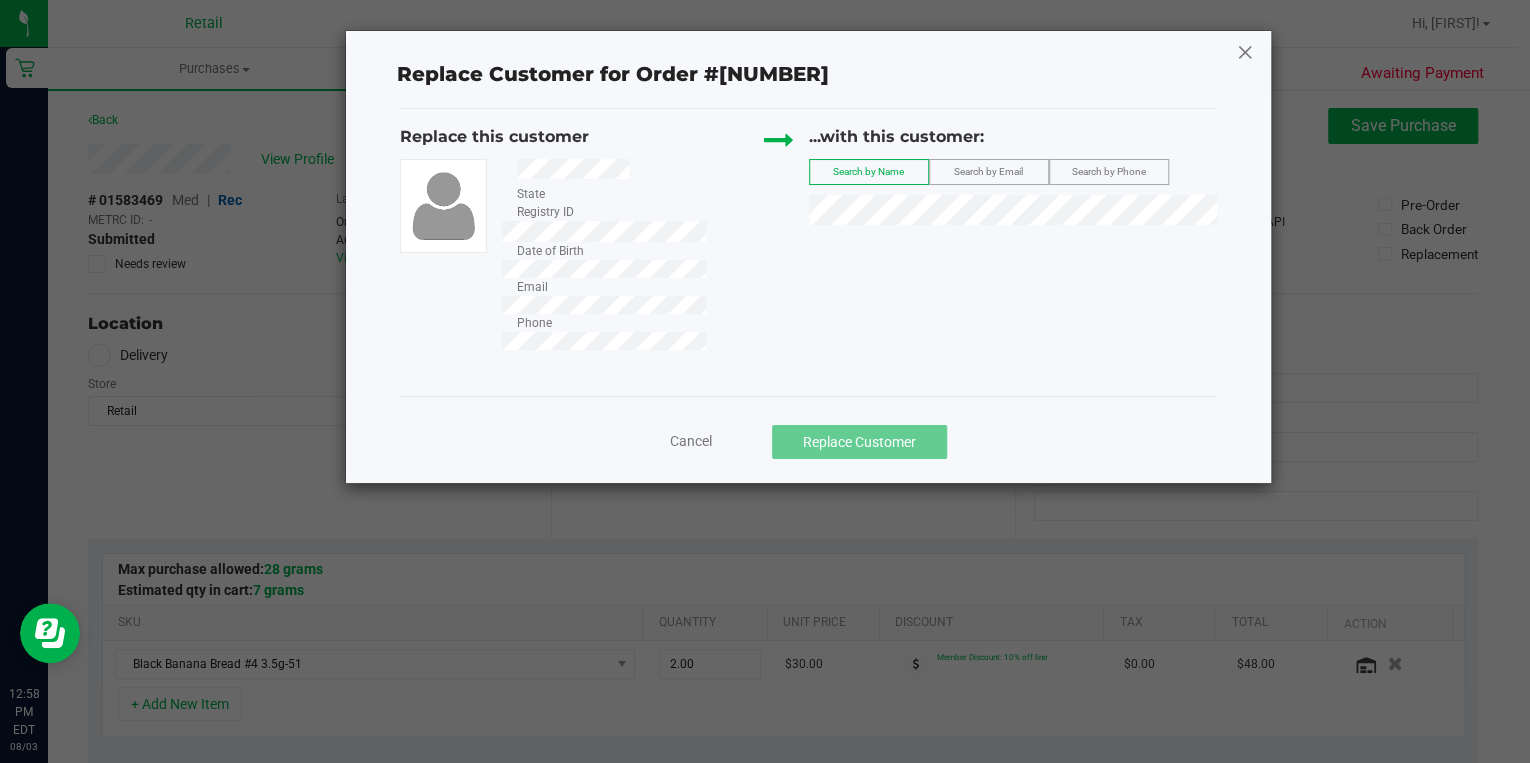 click 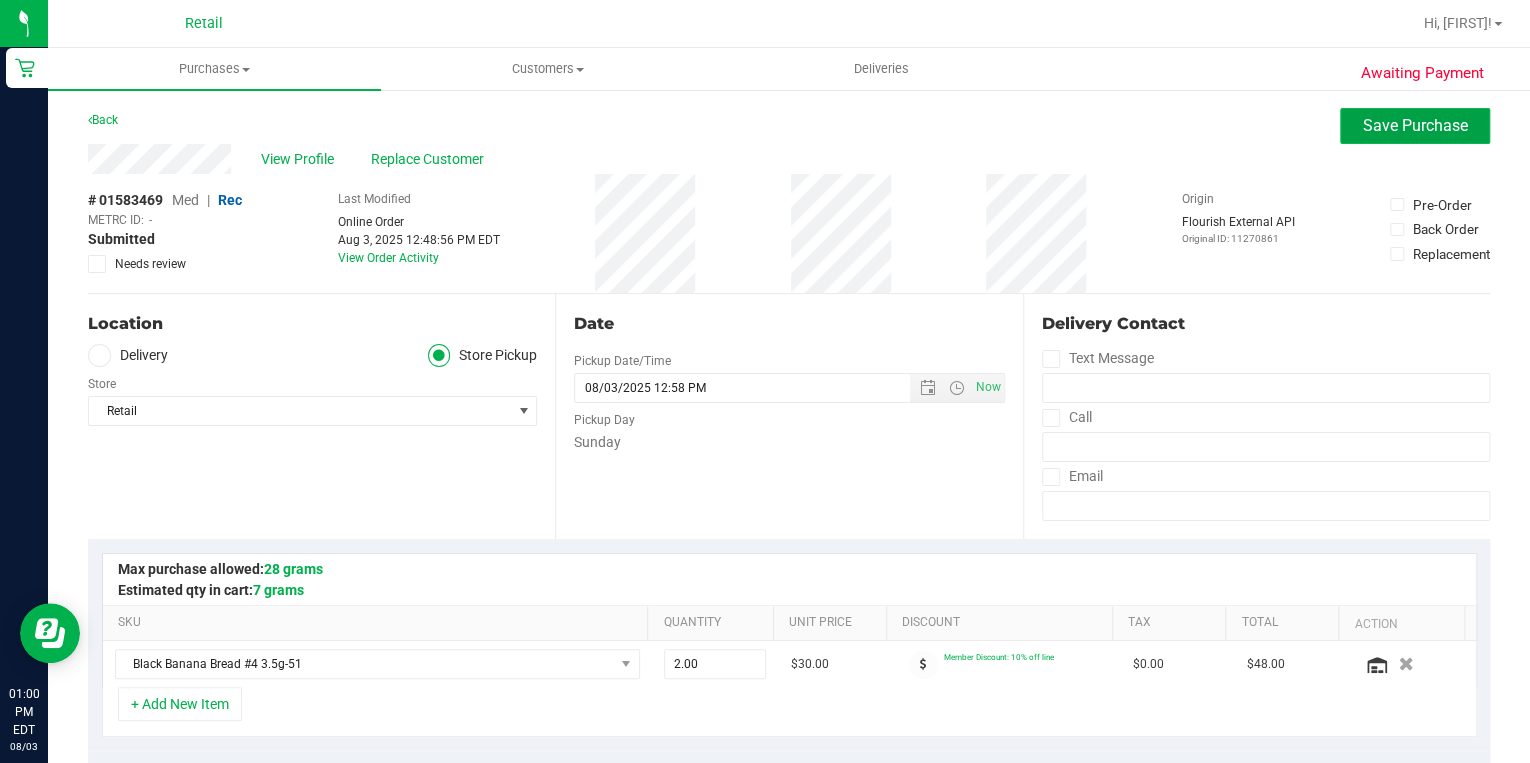 click on "Save Purchase" at bounding box center [1415, 125] 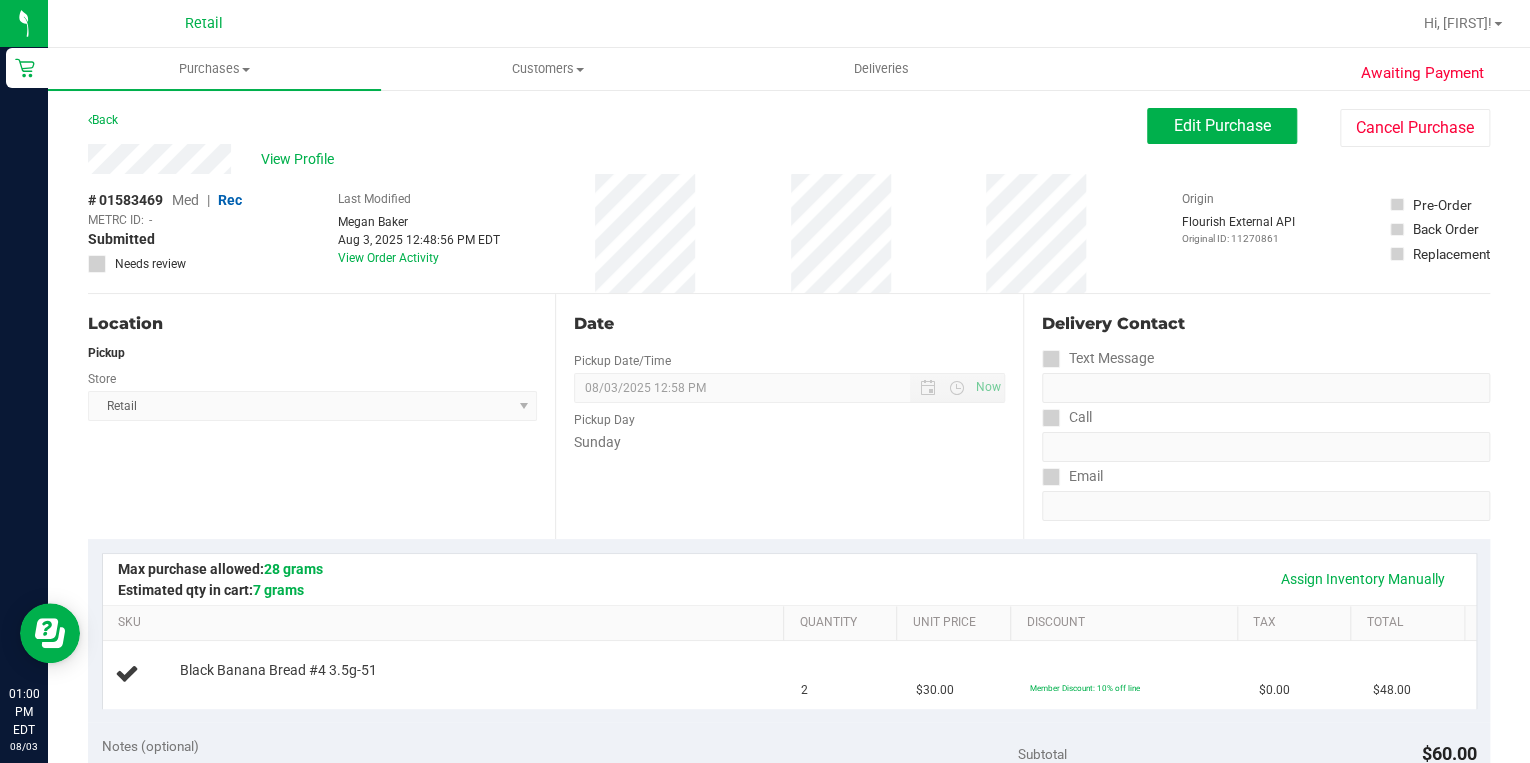scroll, scrollTop: 240, scrollLeft: 0, axis: vertical 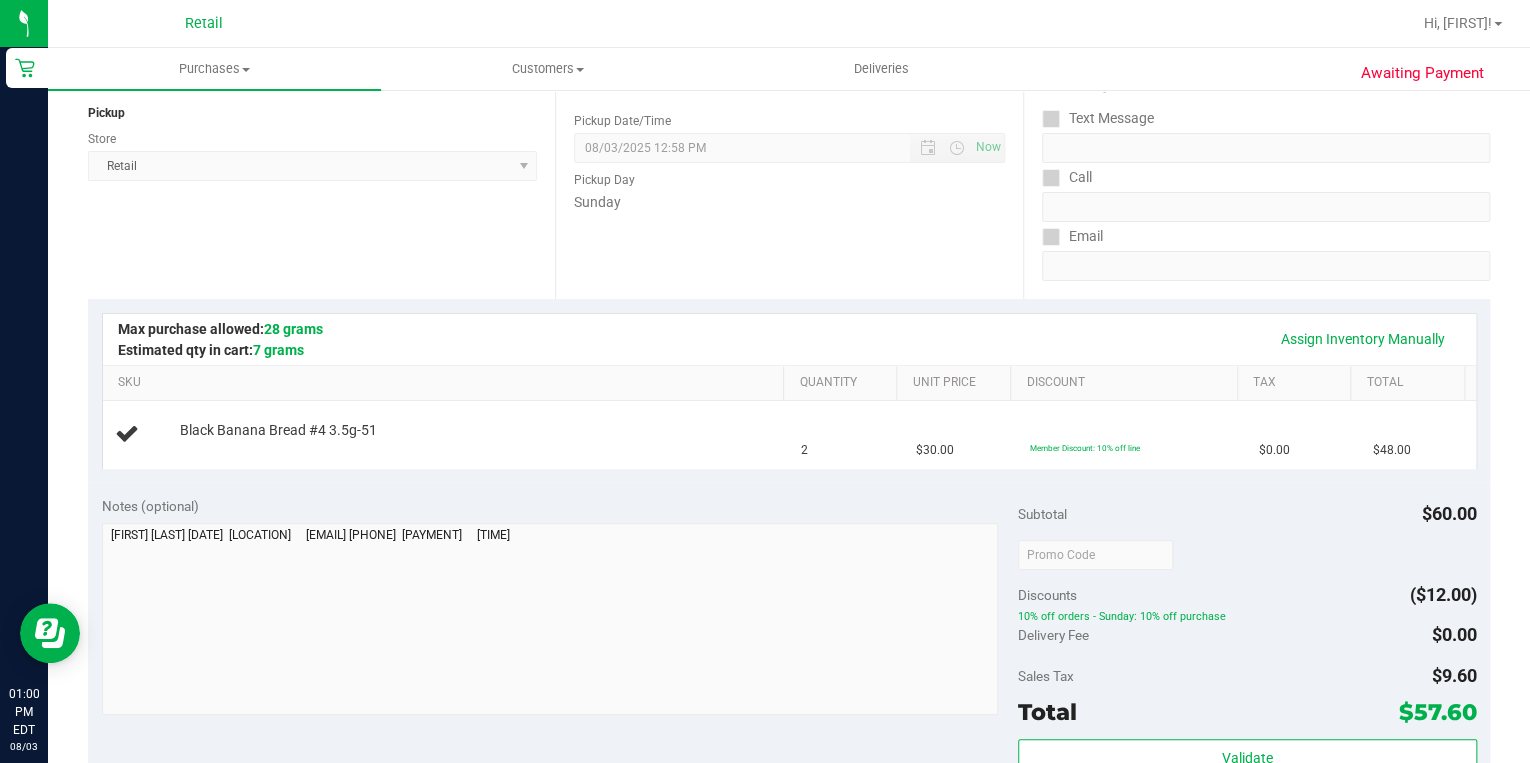 click on "Text Message" at bounding box center [1266, 118] 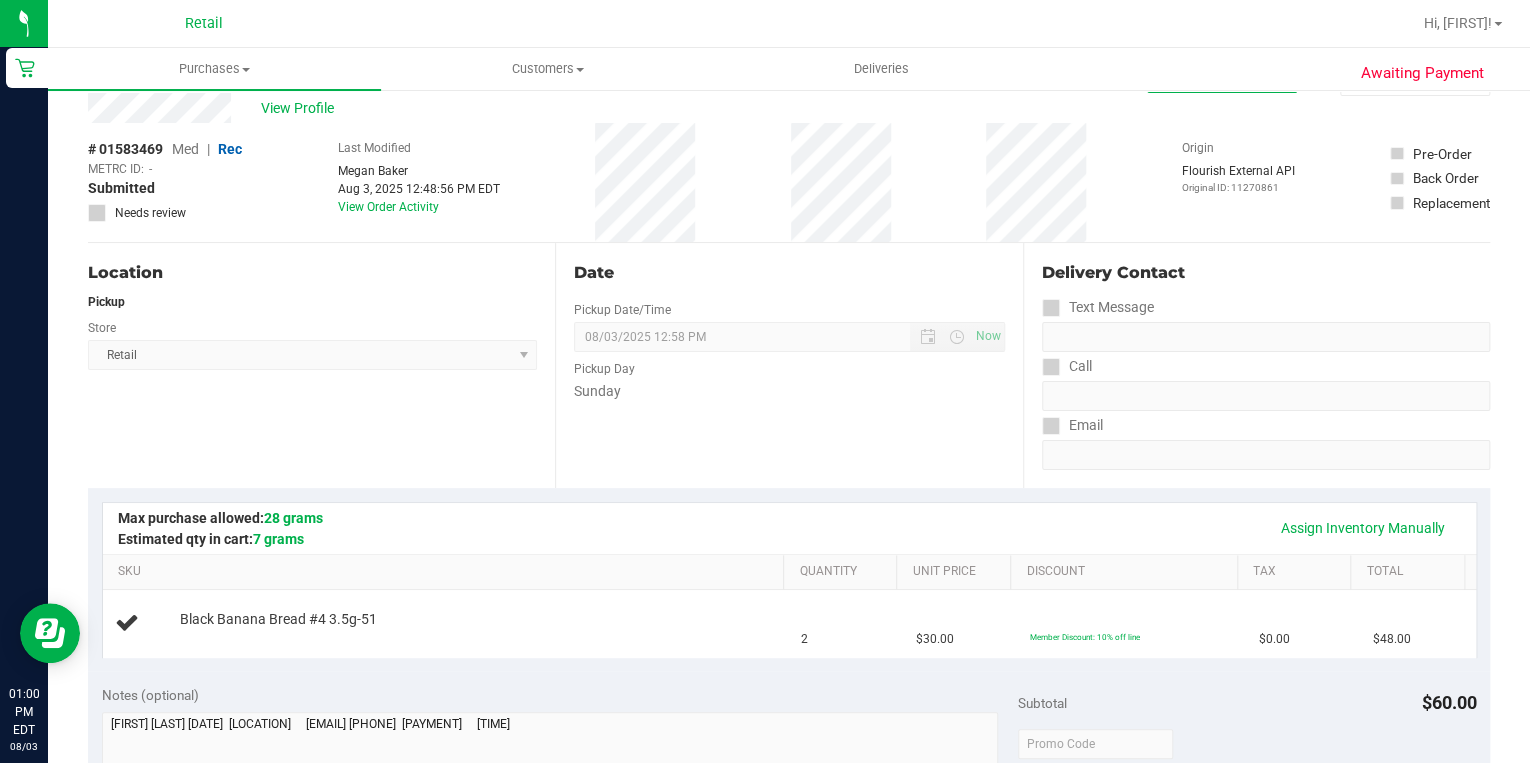 scroll, scrollTop: 0, scrollLeft: 0, axis: both 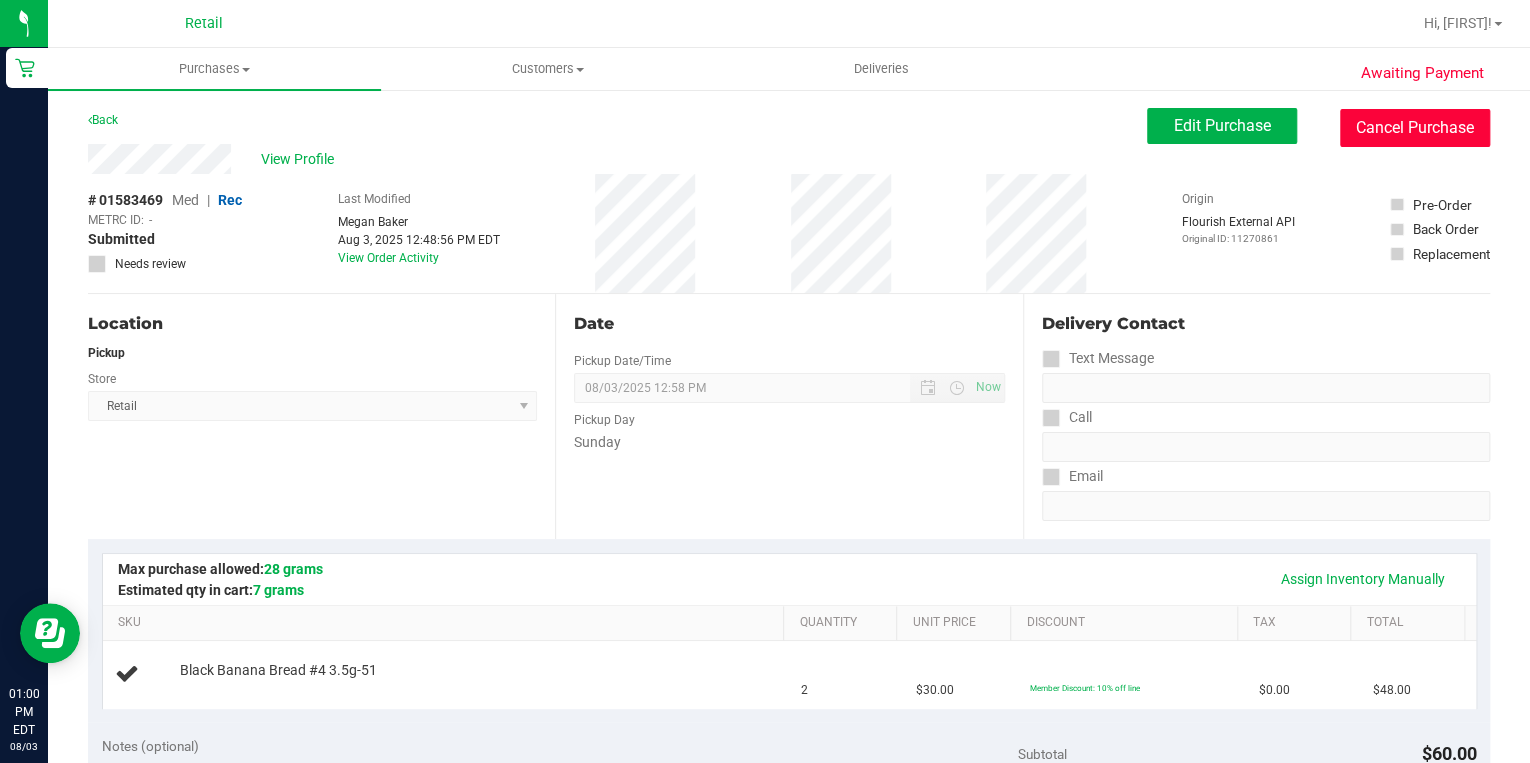 click on "Cancel Purchase" at bounding box center [1415, 128] 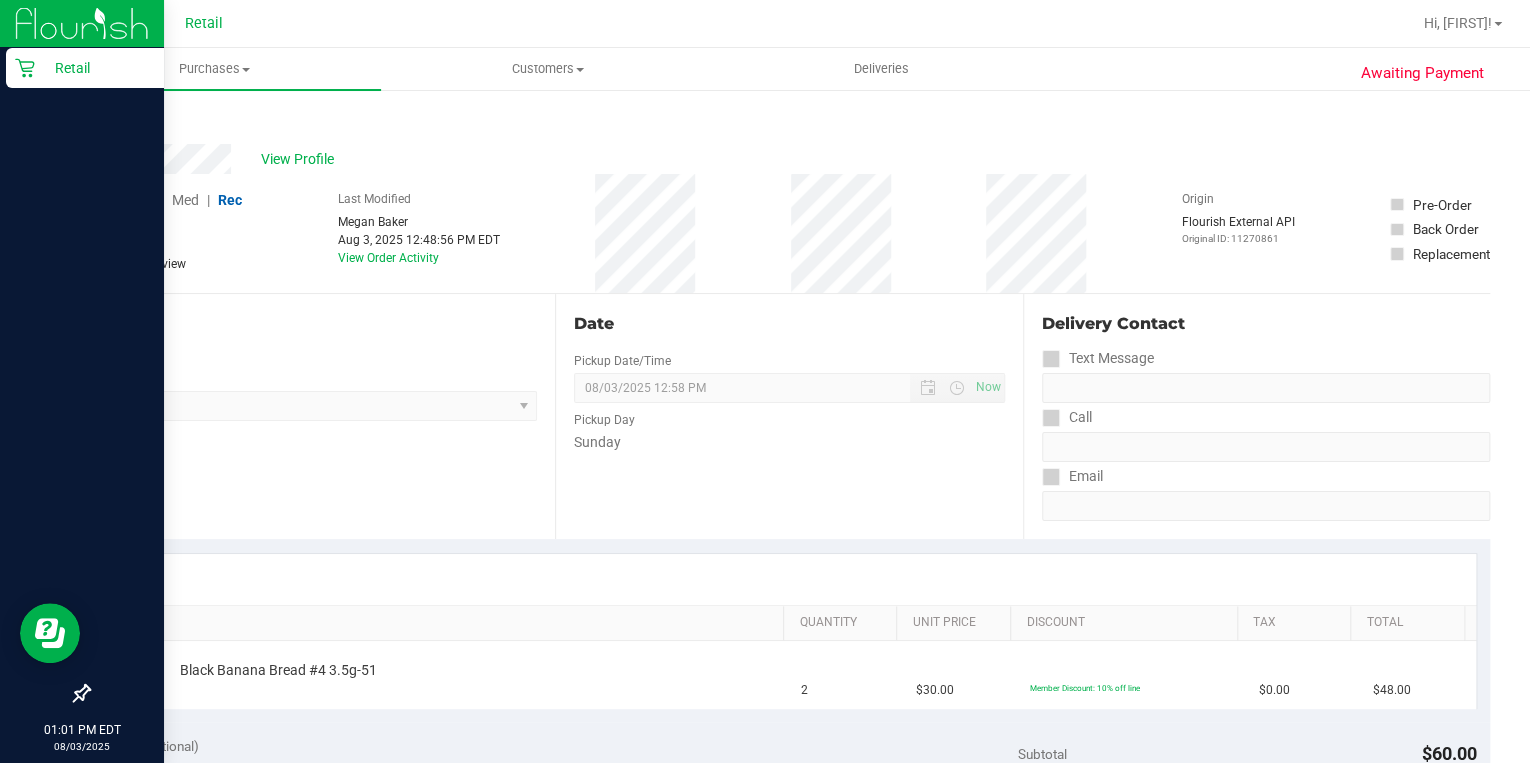 click on "Retail" at bounding box center (95, 68) 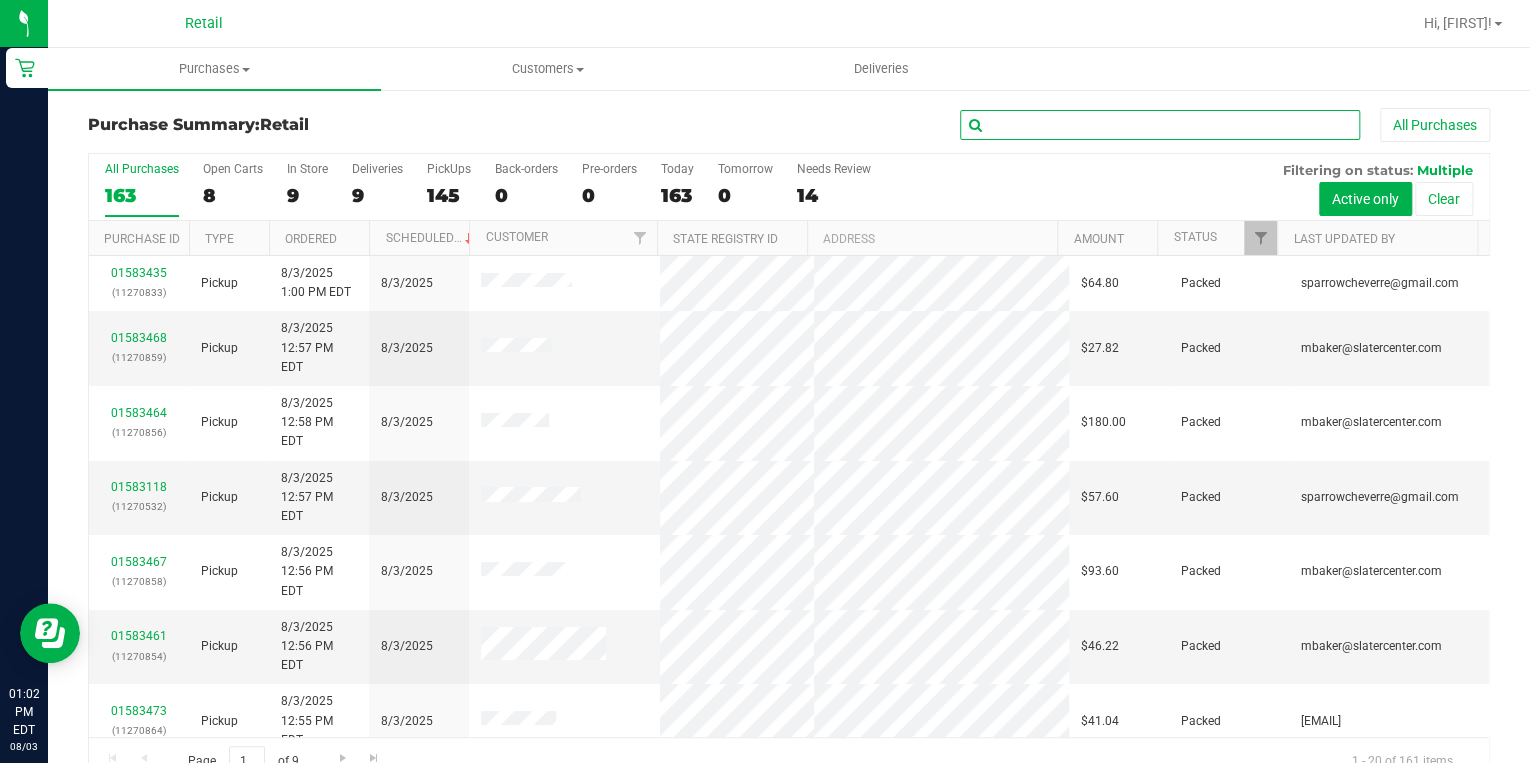 click at bounding box center (1160, 125) 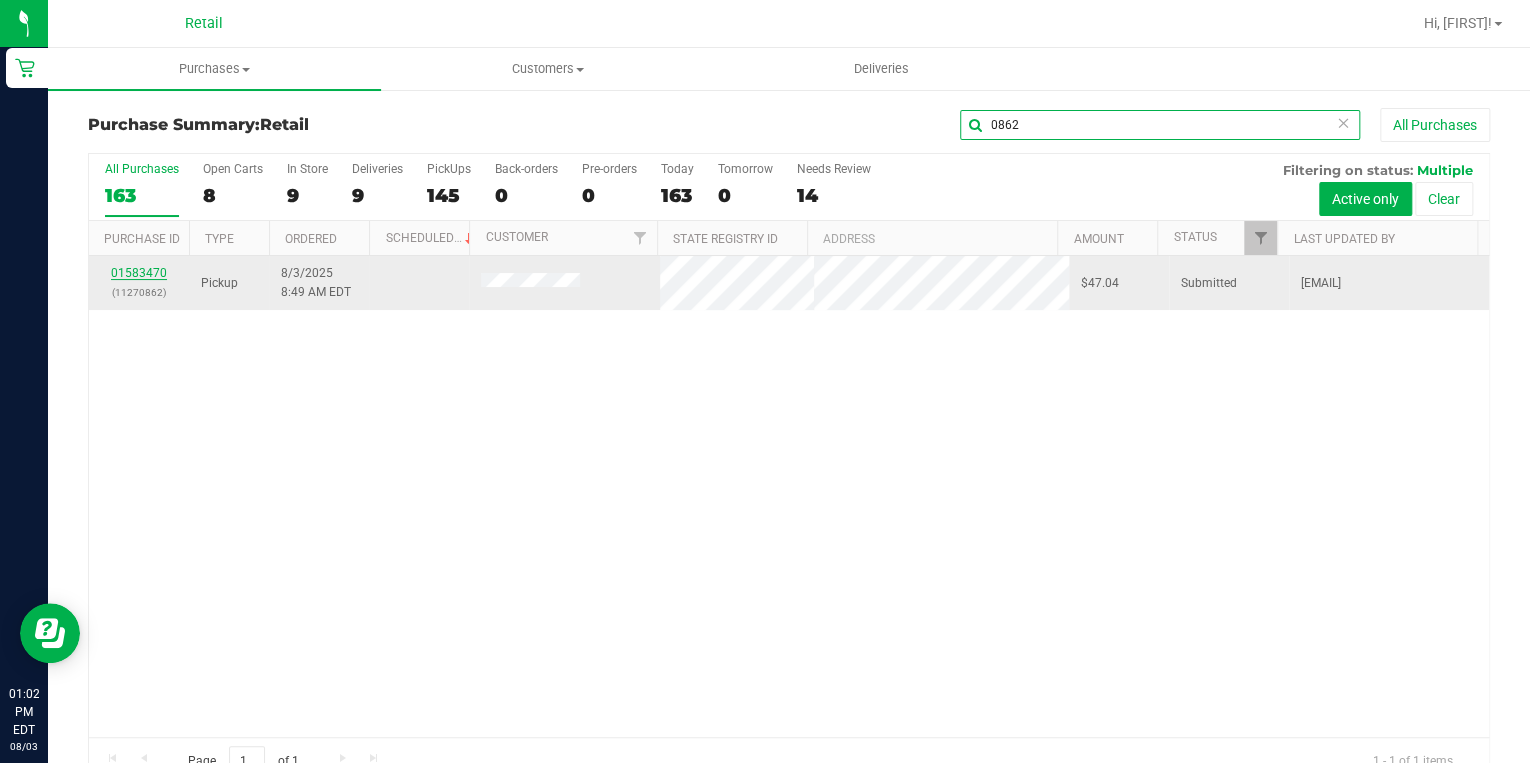 type on "0862" 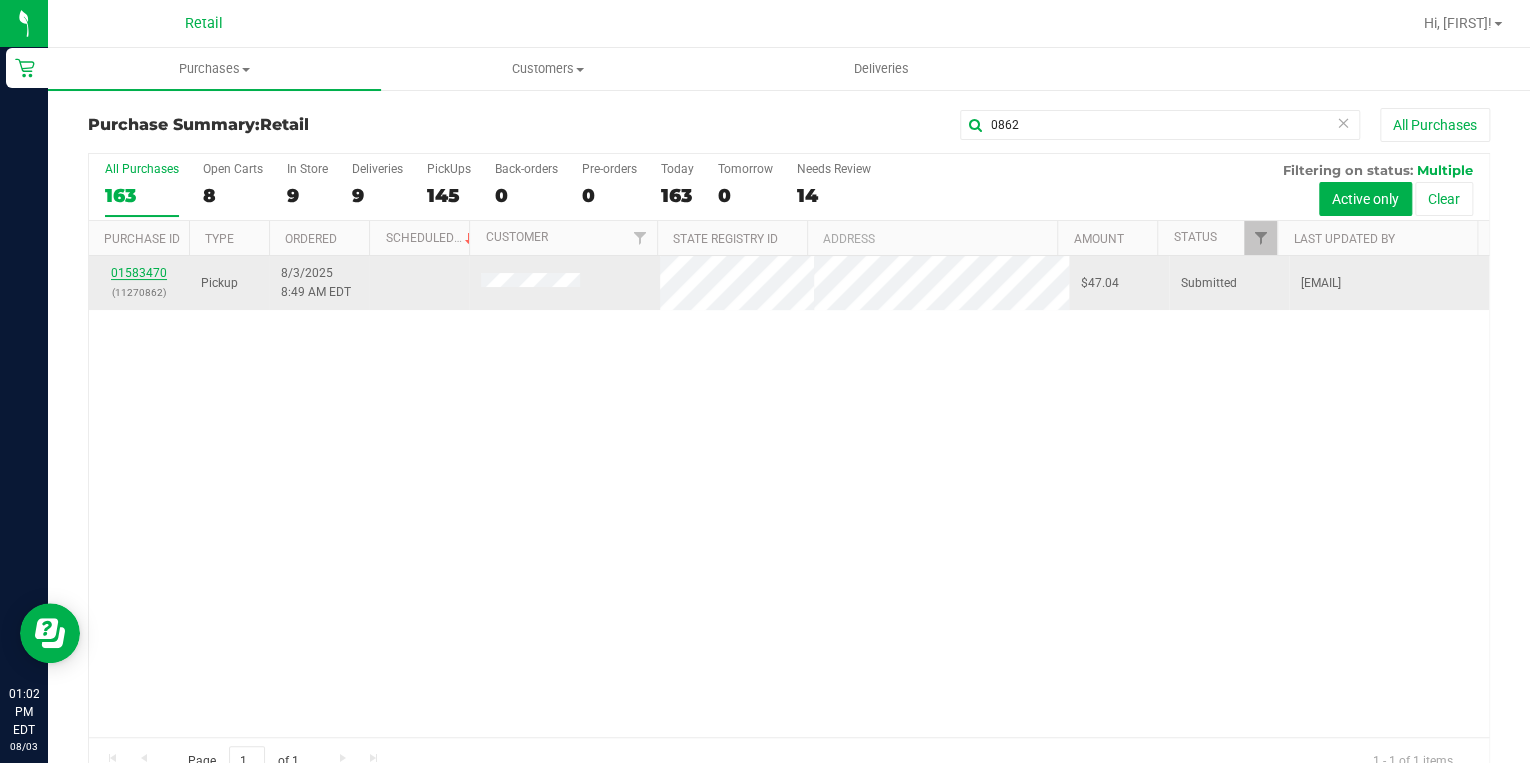 click on "01583470" at bounding box center (139, 273) 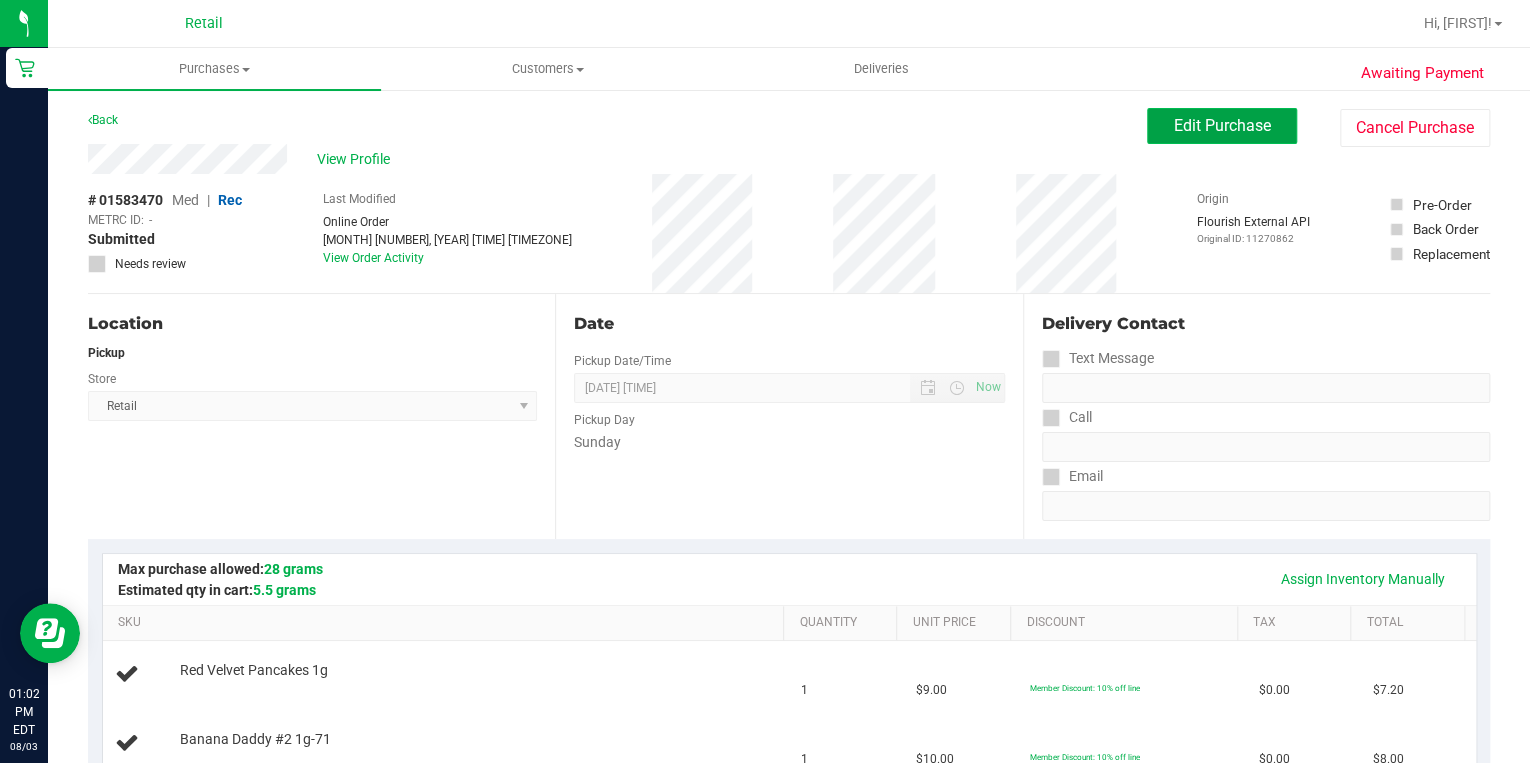 click on "Edit Purchase" at bounding box center (1222, 126) 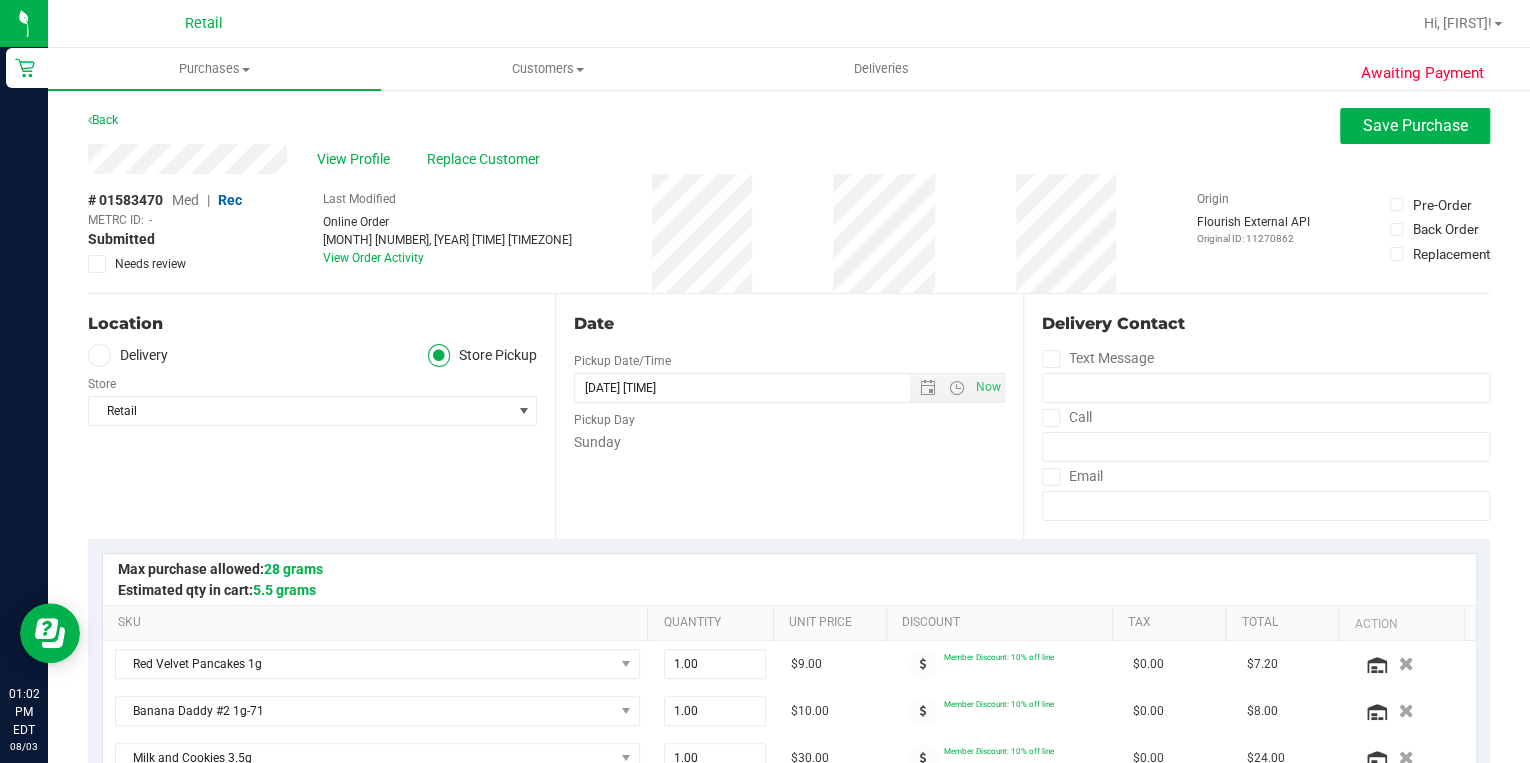 click on "Med" at bounding box center [185, 200] 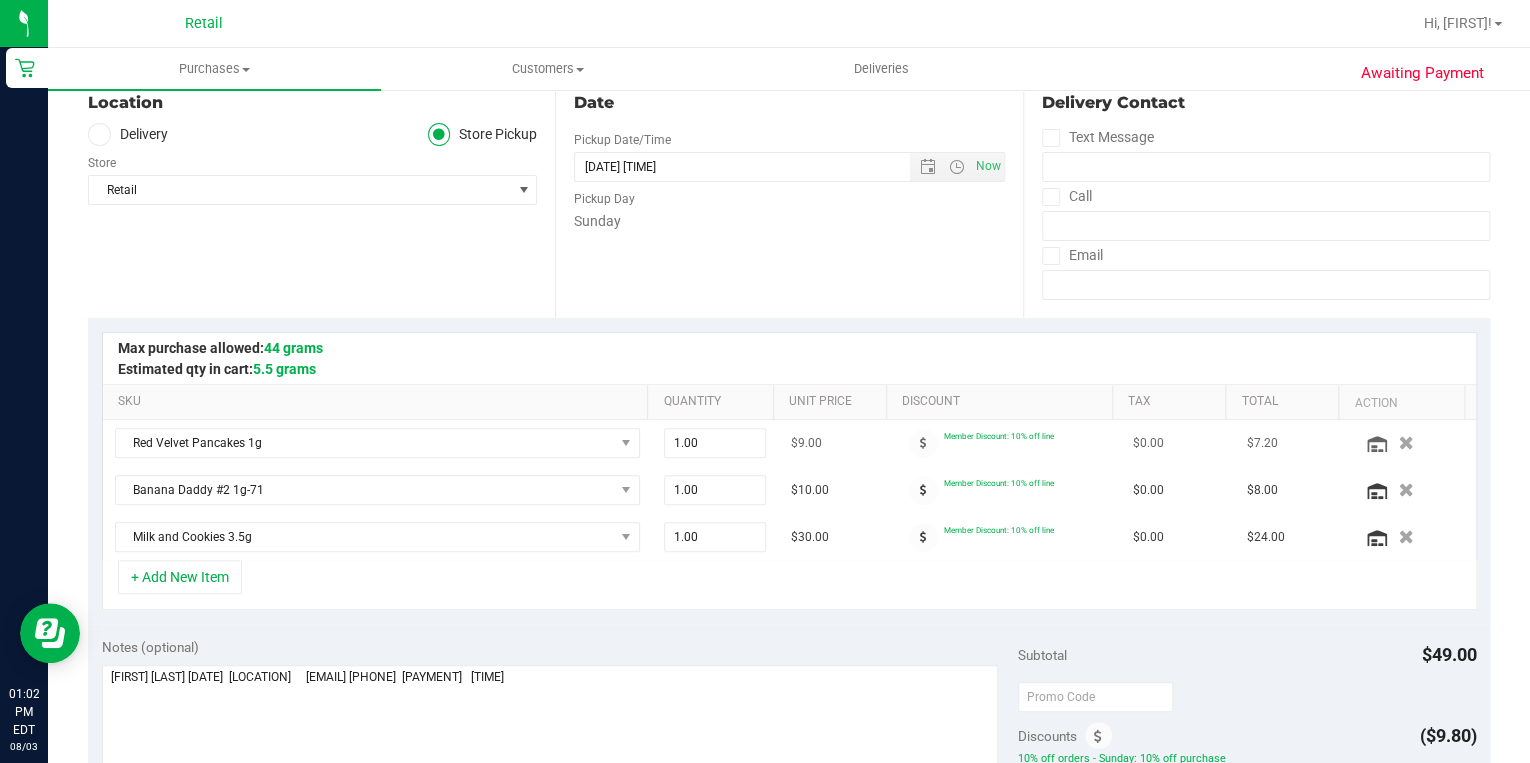 scroll, scrollTop: 240, scrollLeft: 0, axis: vertical 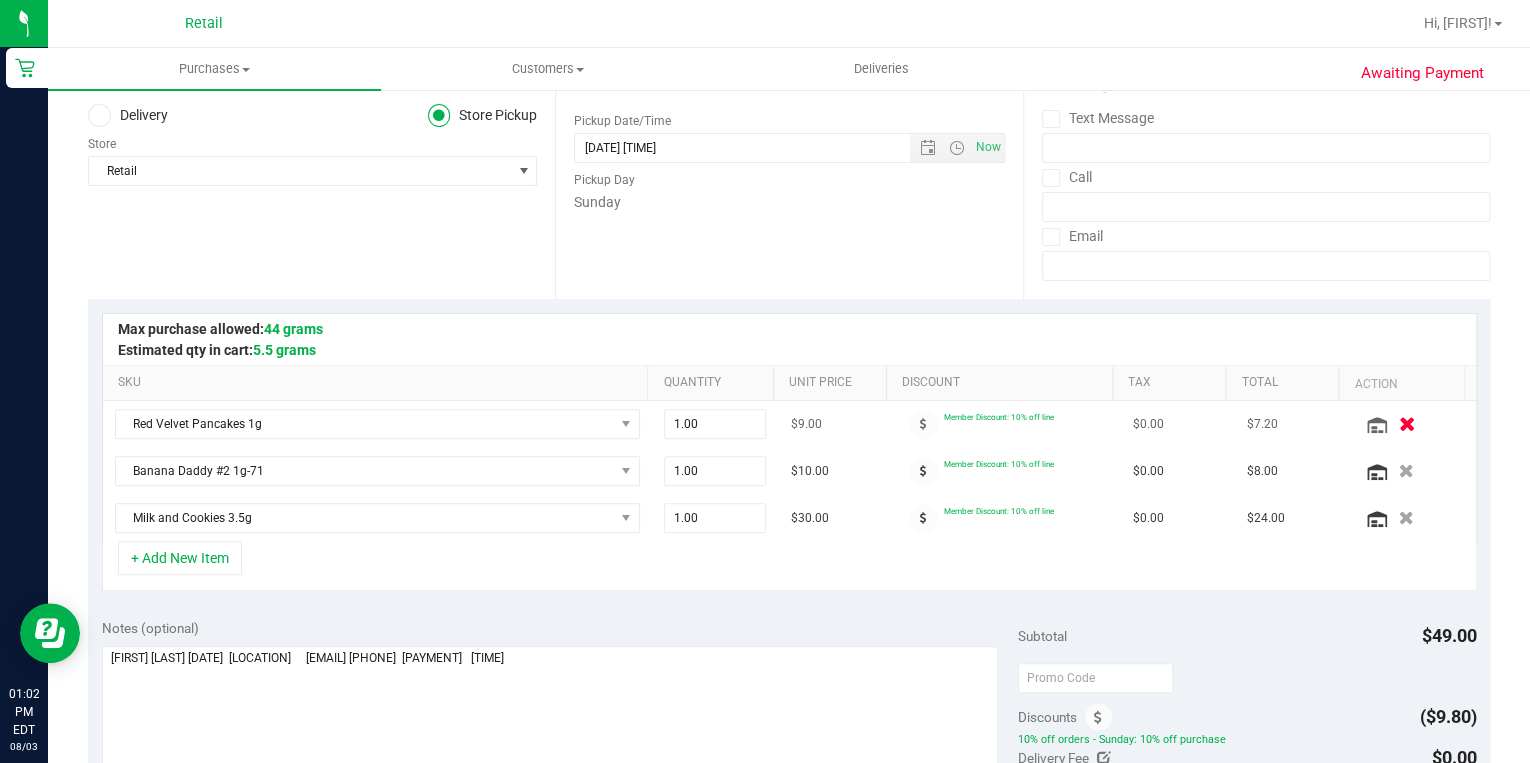 click at bounding box center (1406, 424) 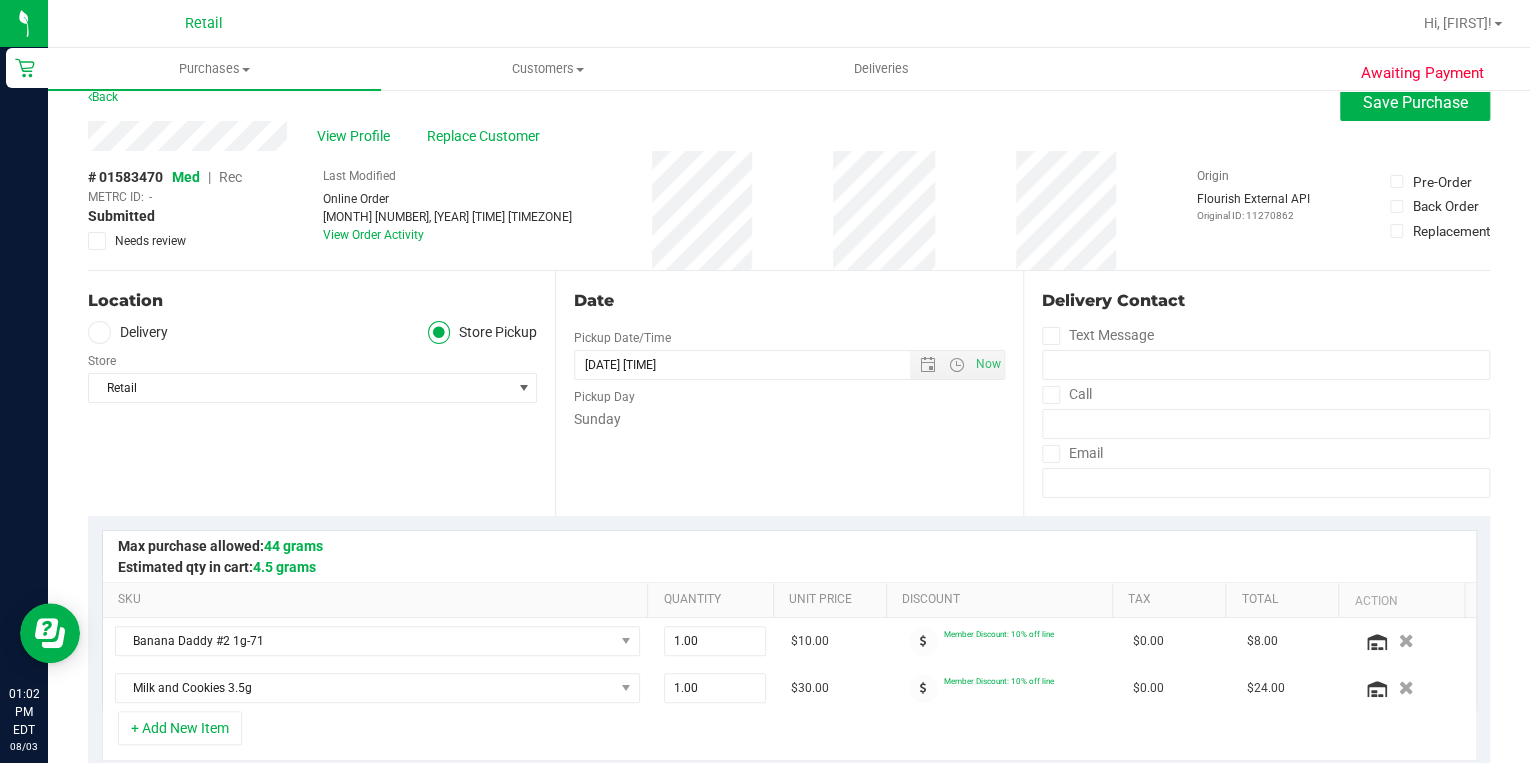 scroll, scrollTop: 0, scrollLeft: 0, axis: both 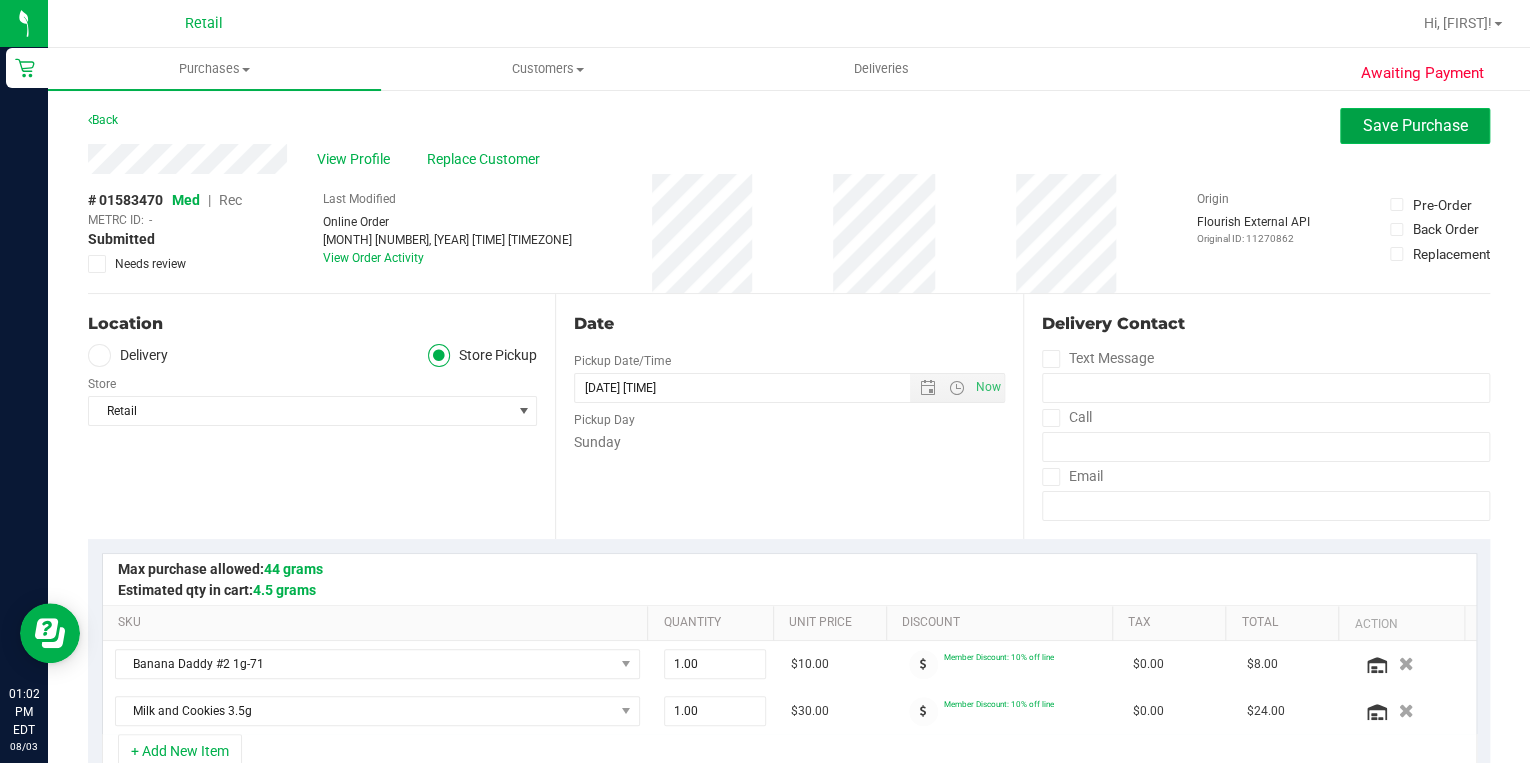 click on "Save Purchase" at bounding box center (1415, 126) 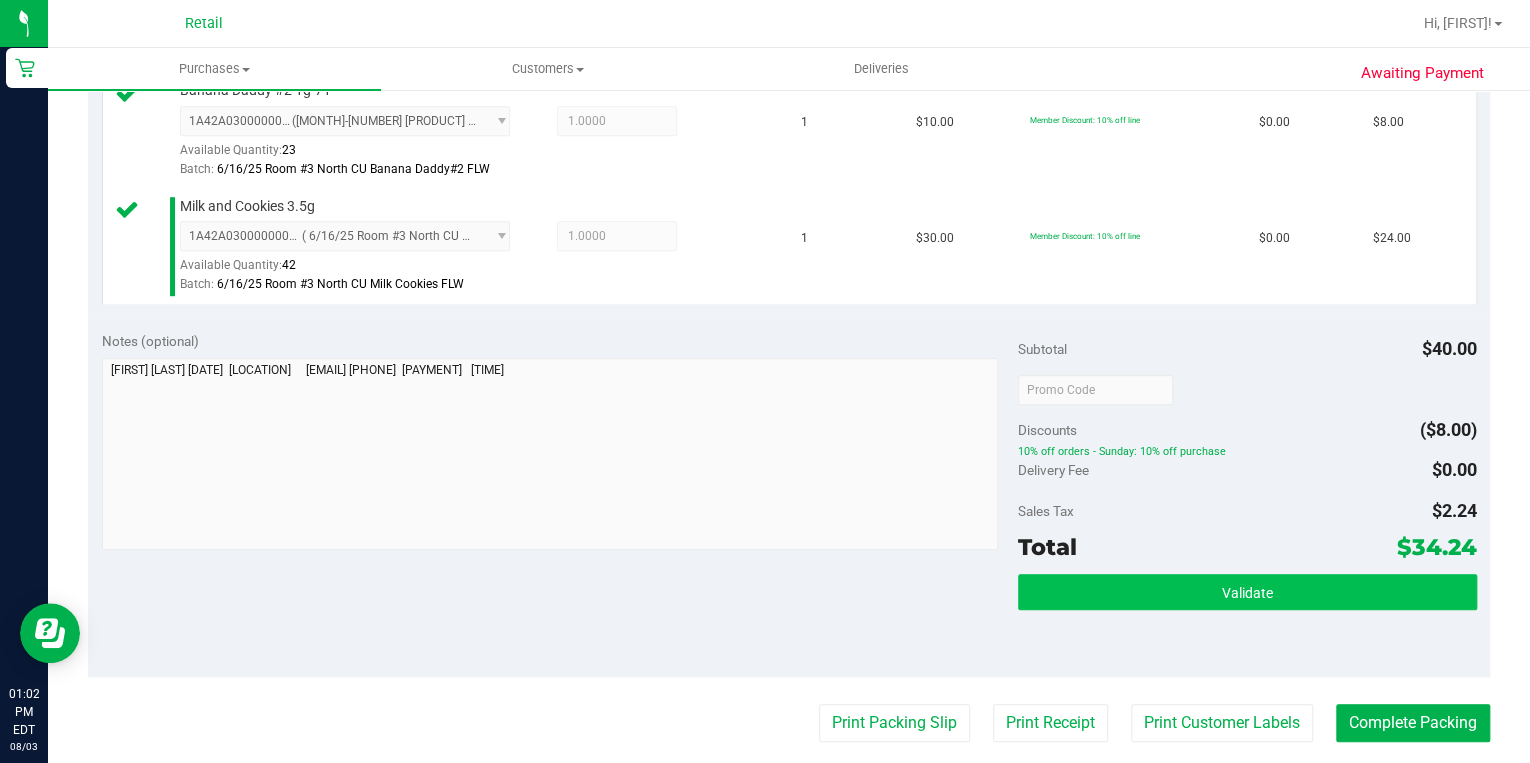 scroll, scrollTop: 720, scrollLeft: 0, axis: vertical 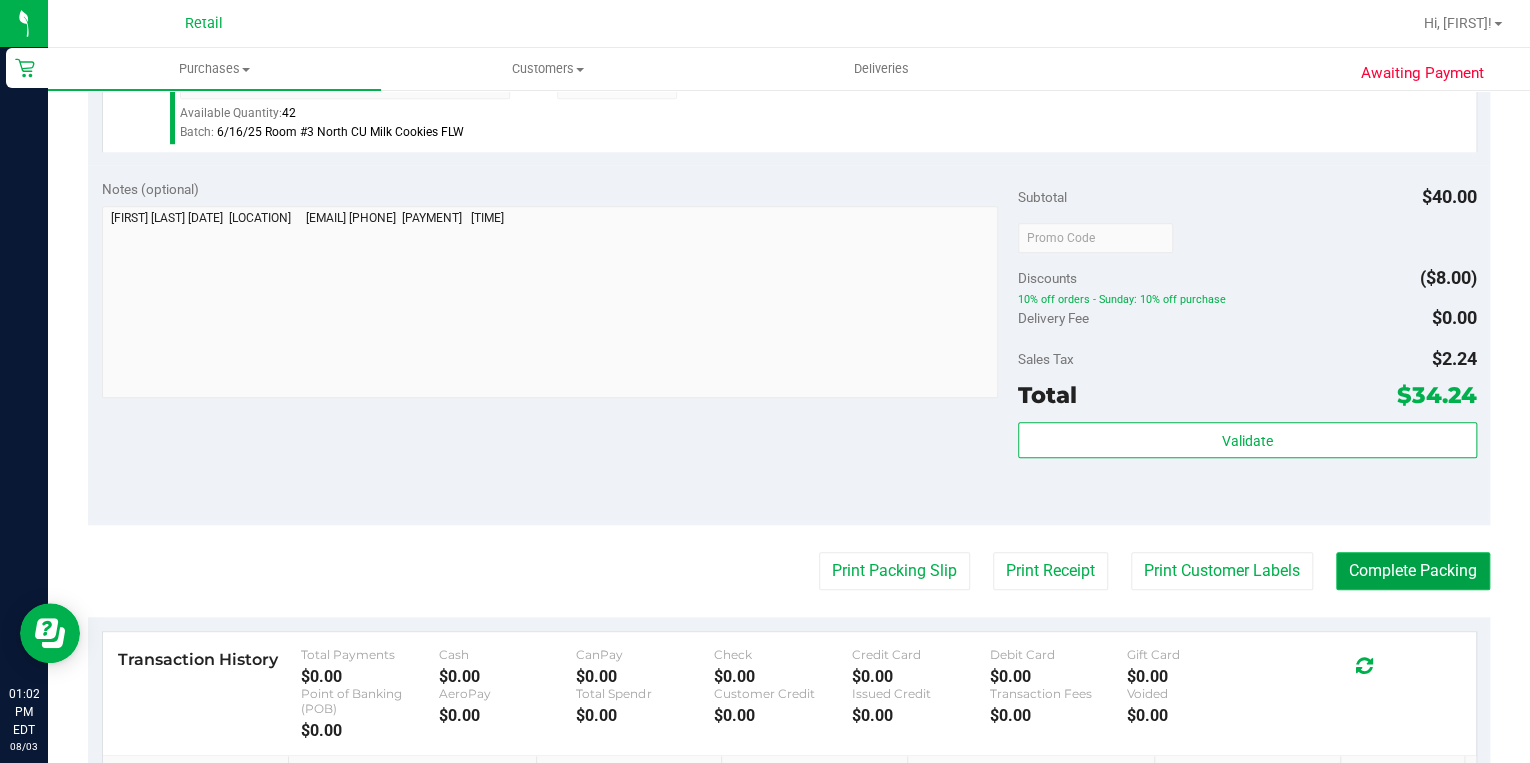 click on "Complete Packing" at bounding box center (1413, 571) 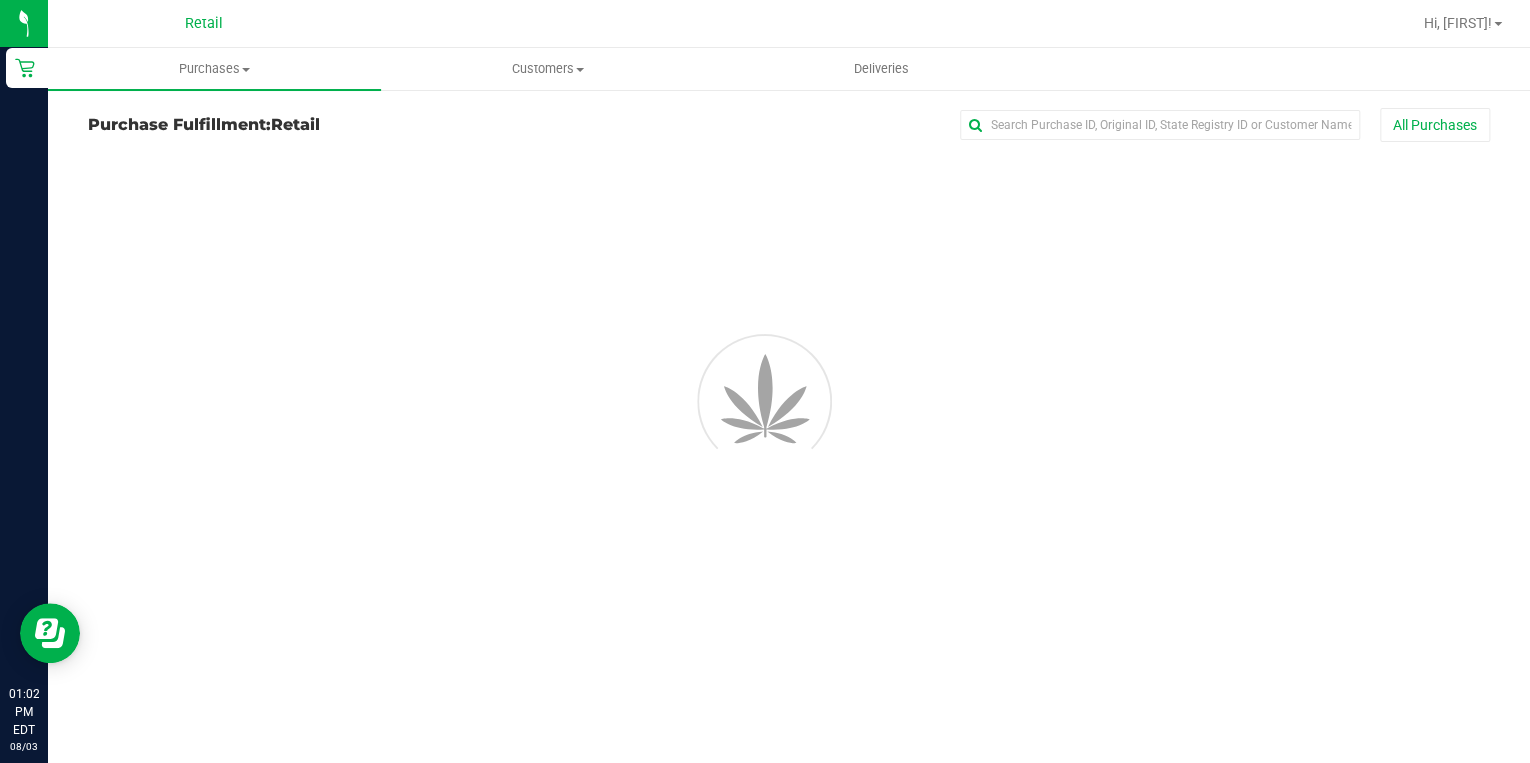 scroll, scrollTop: 0, scrollLeft: 0, axis: both 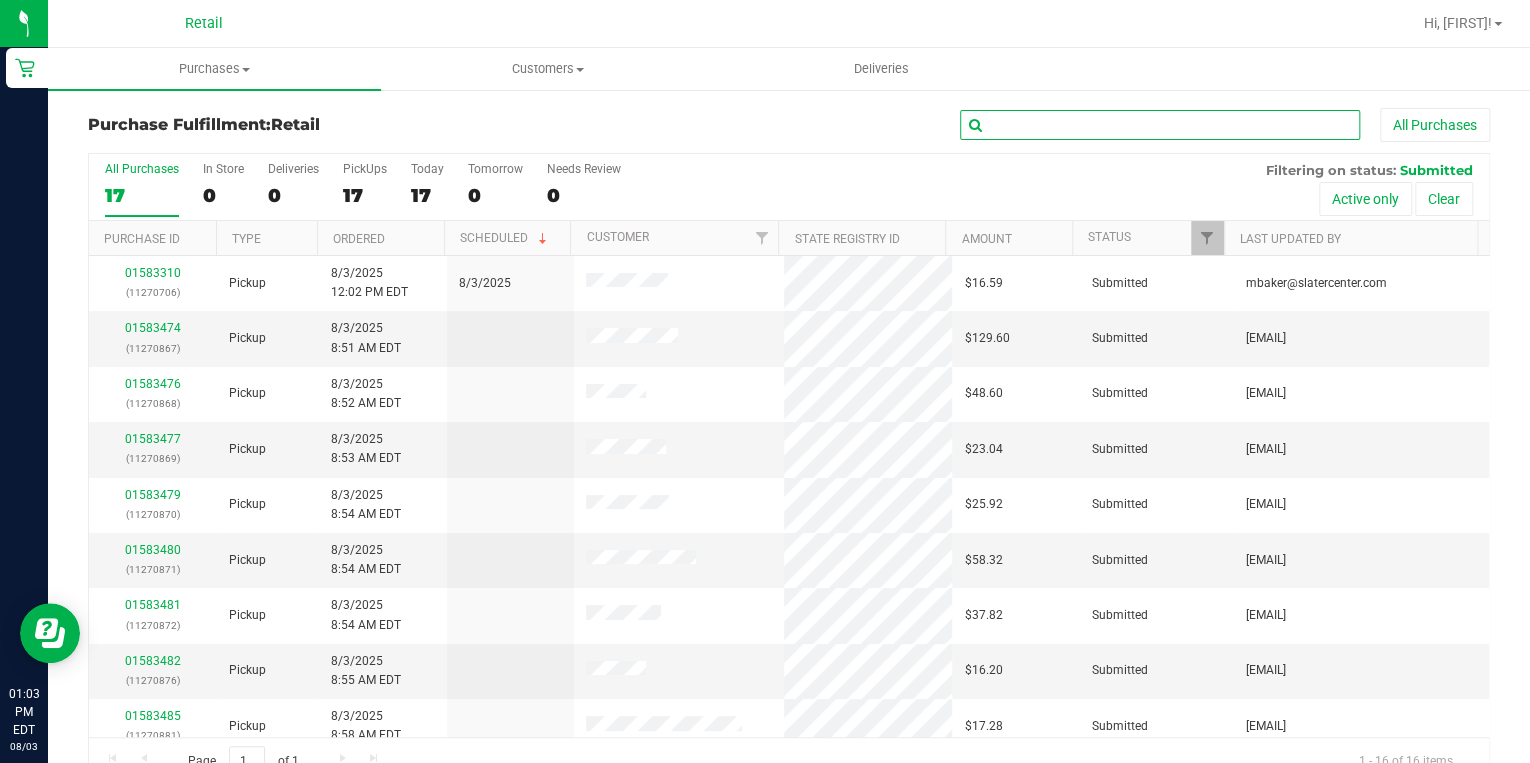 click at bounding box center [1160, 125] 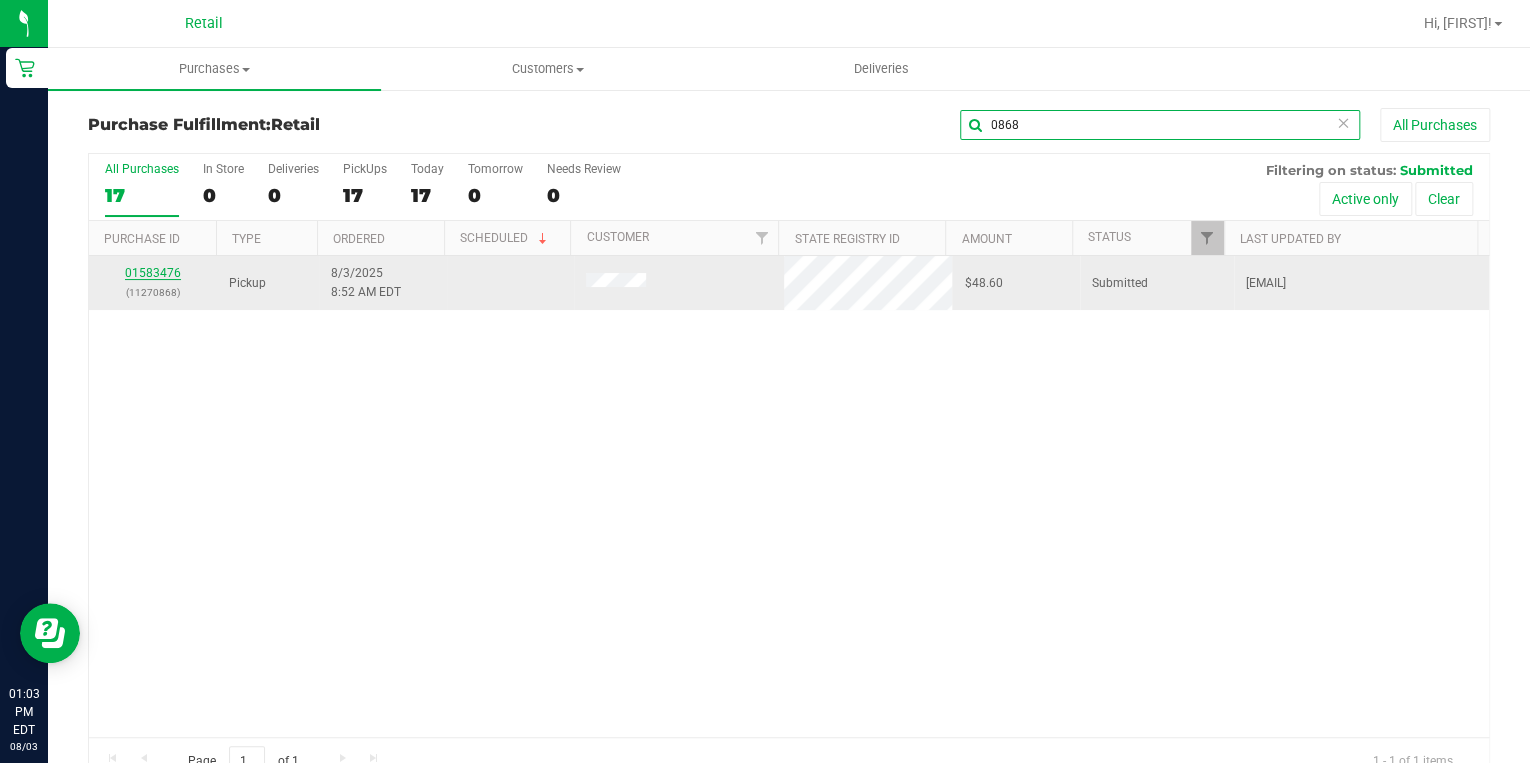 type on "0868" 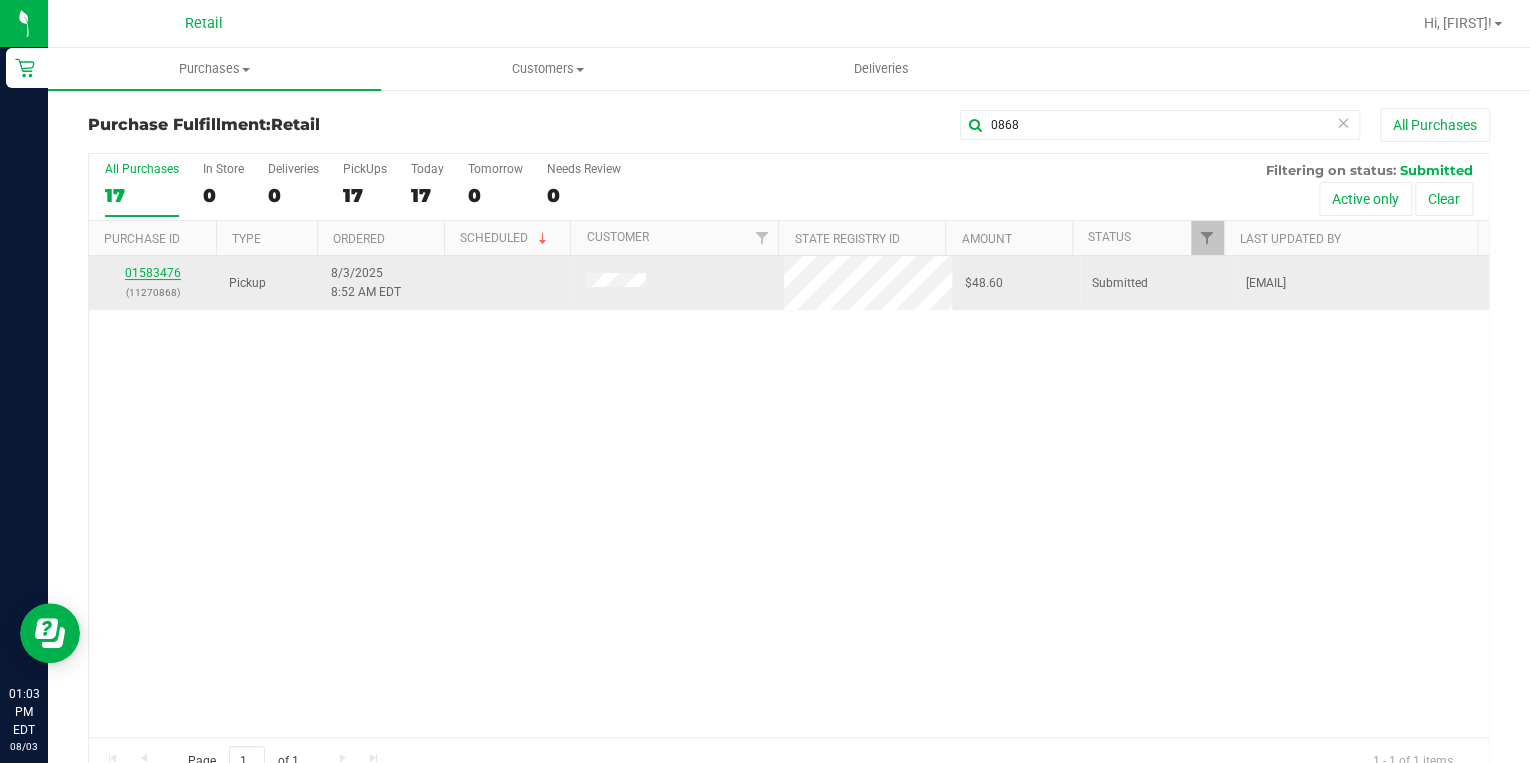 click on "01583476" at bounding box center (153, 273) 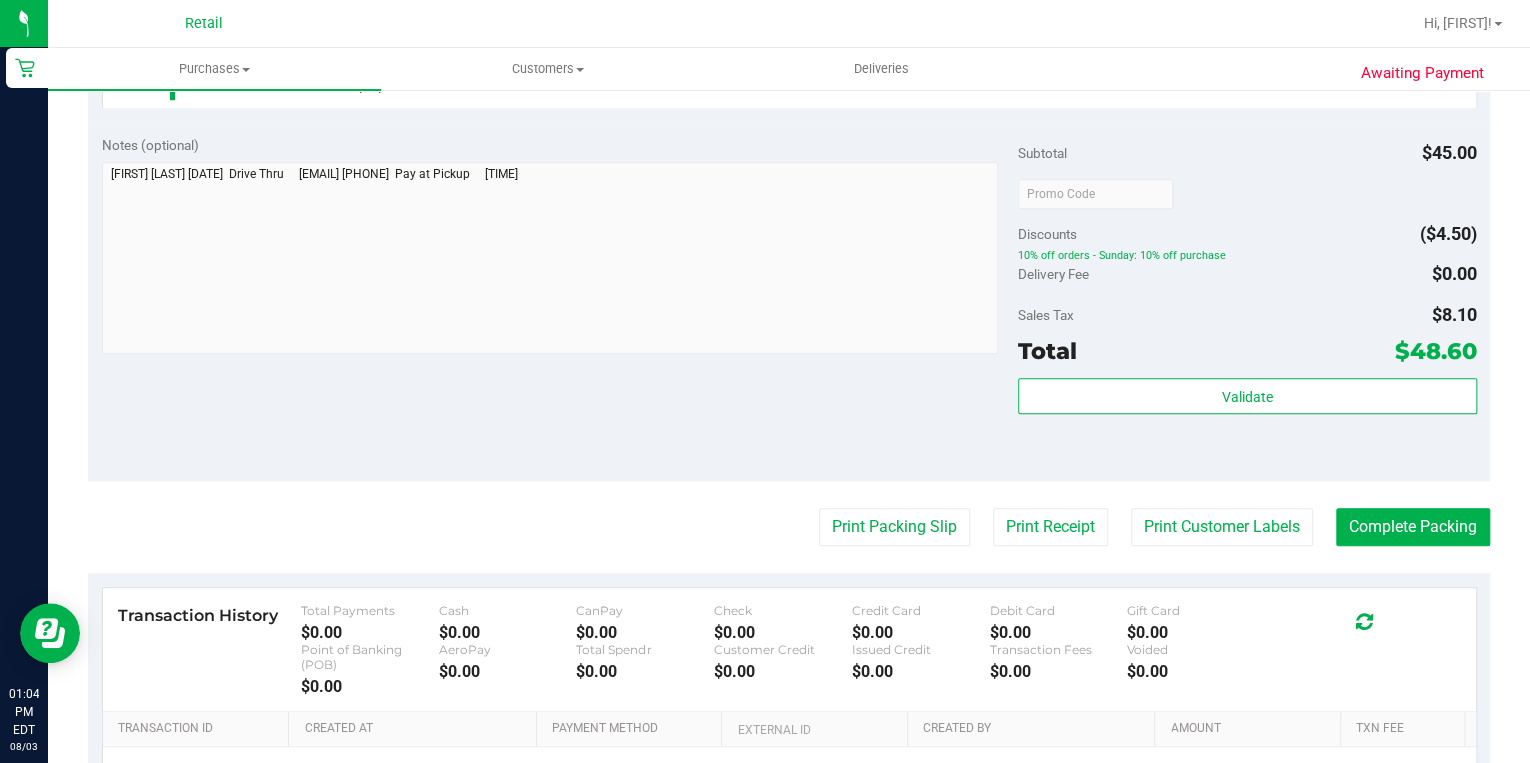 scroll, scrollTop: 800, scrollLeft: 0, axis: vertical 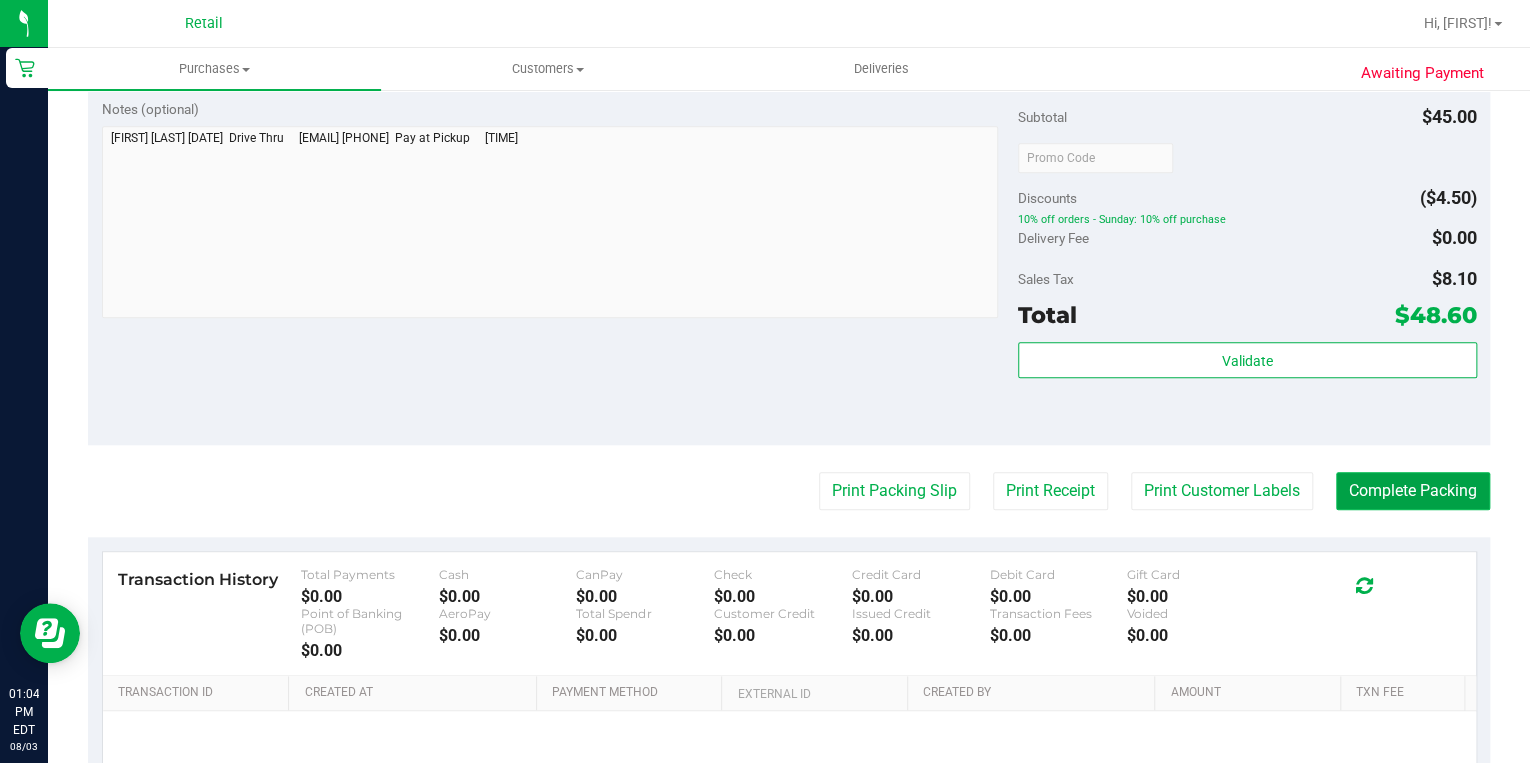 click on "Complete Packing" at bounding box center (1413, 491) 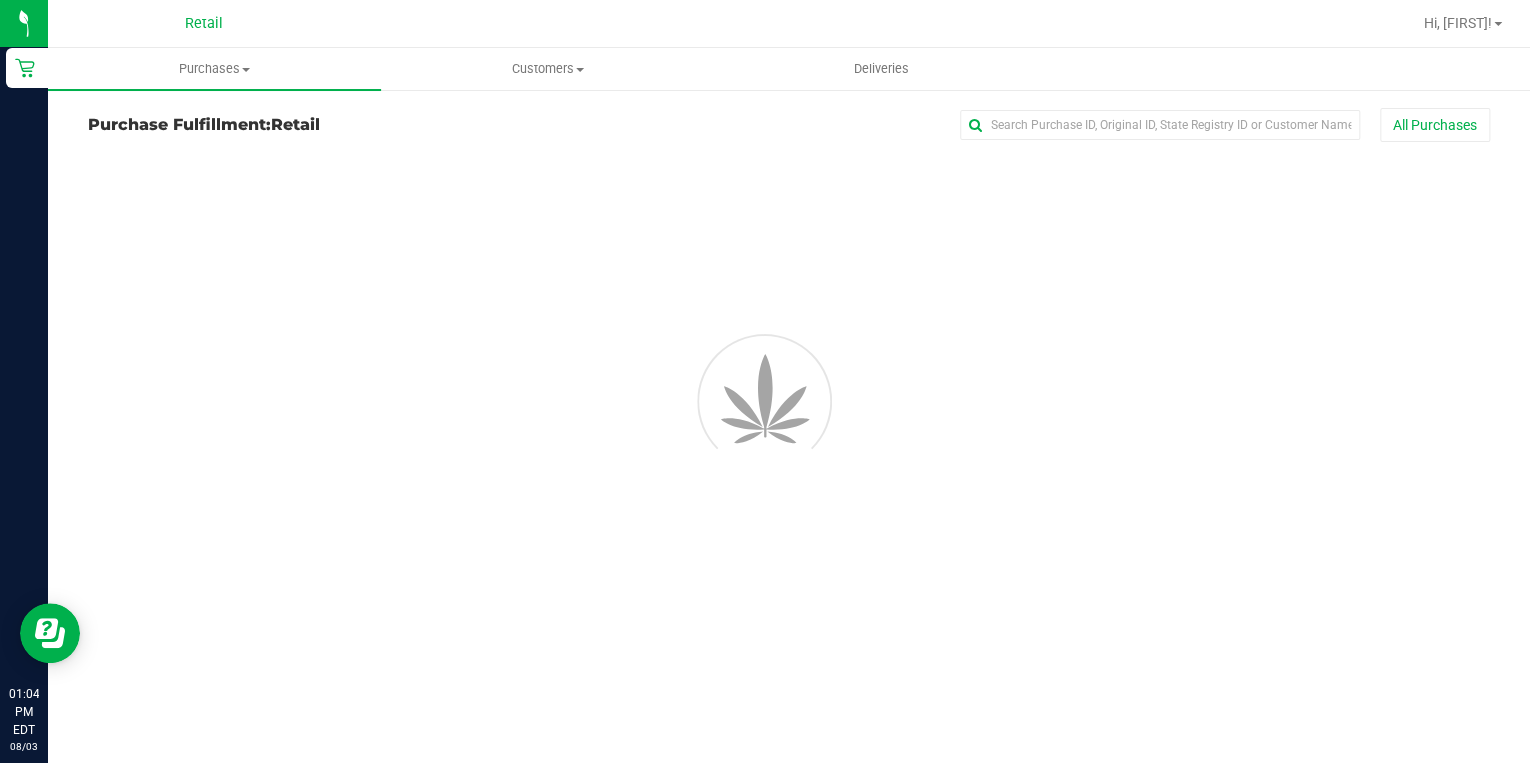scroll, scrollTop: 0, scrollLeft: 0, axis: both 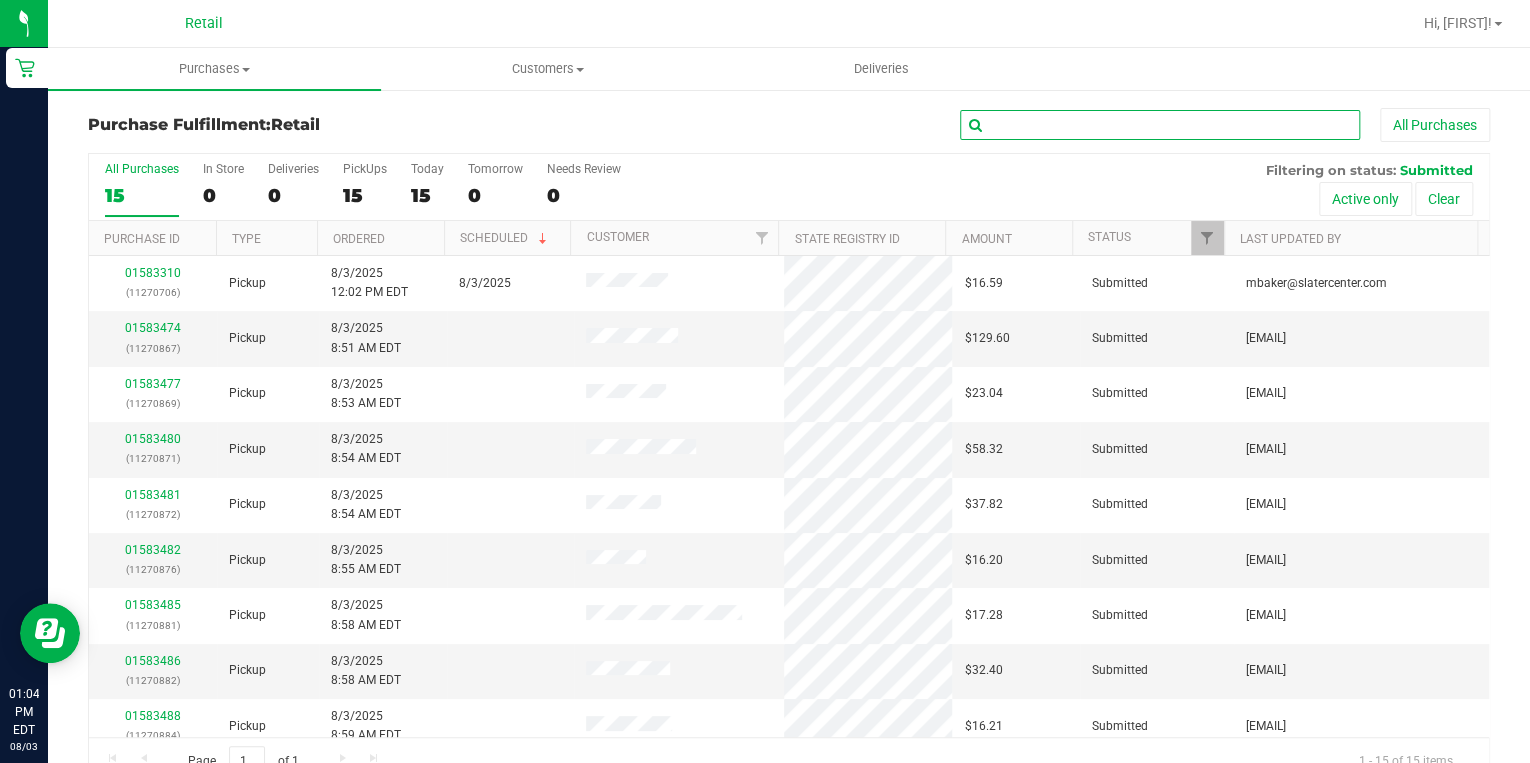 click at bounding box center (1160, 125) 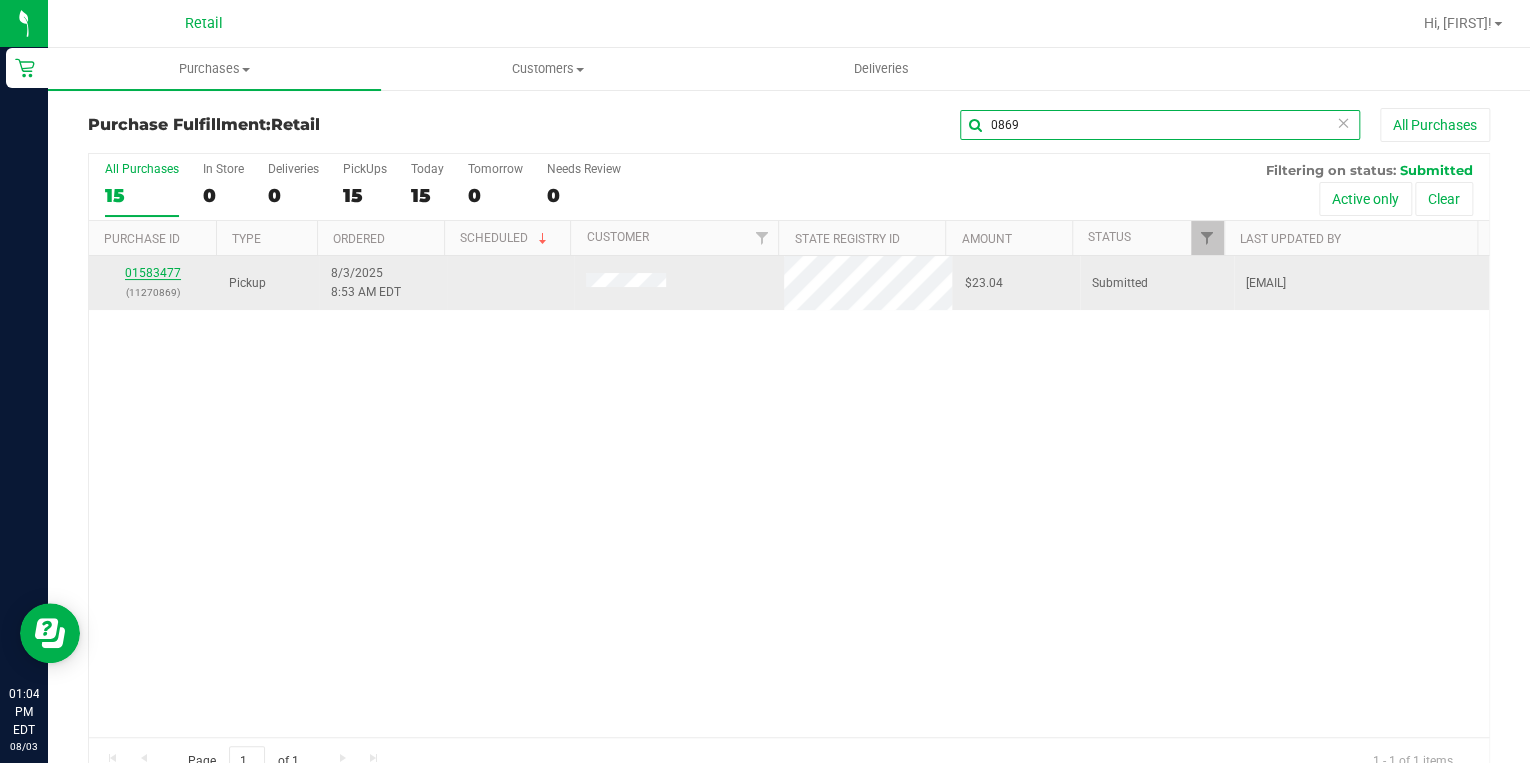 type on "0869" 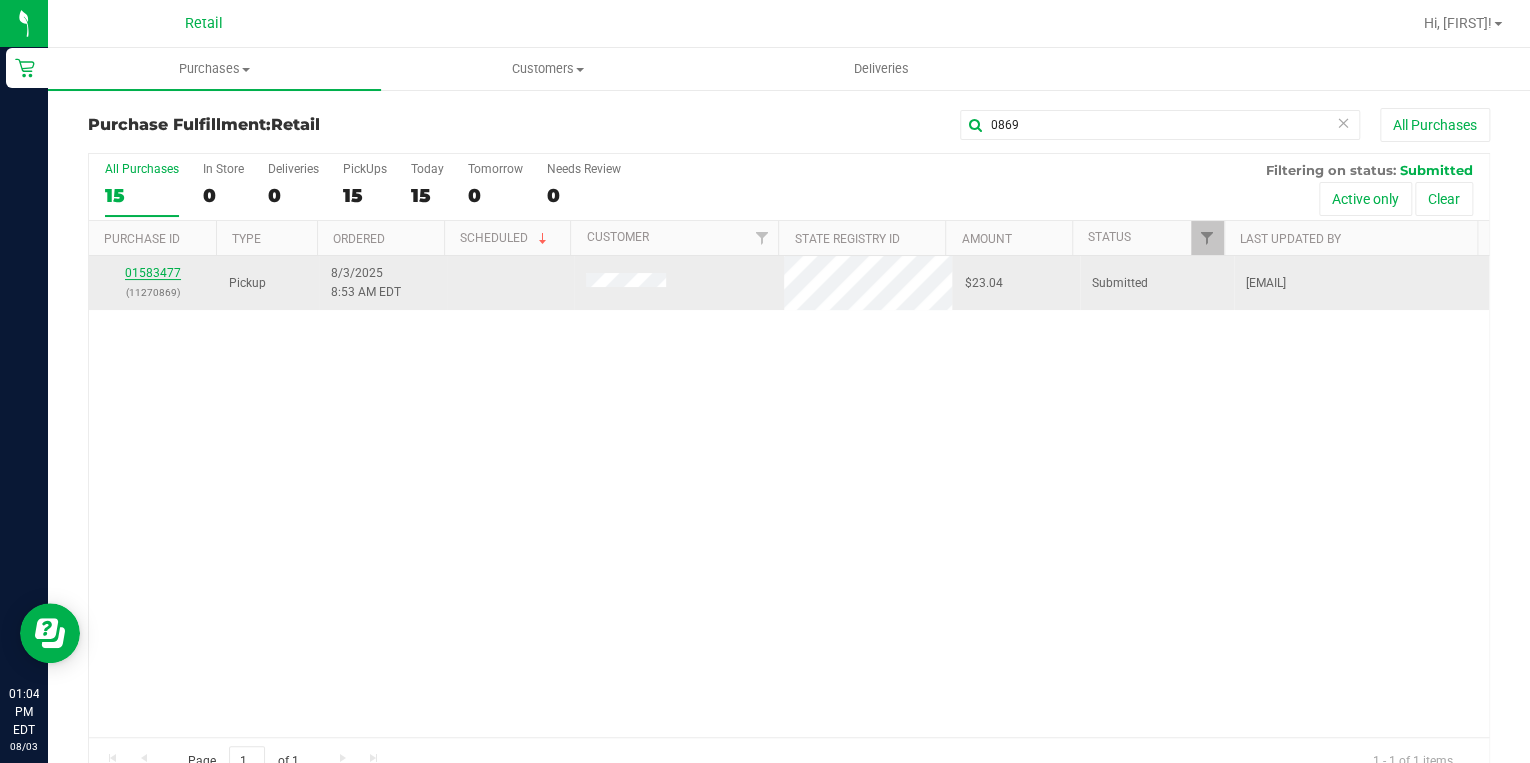 click on "01583477" at bounding box center [153, 273] 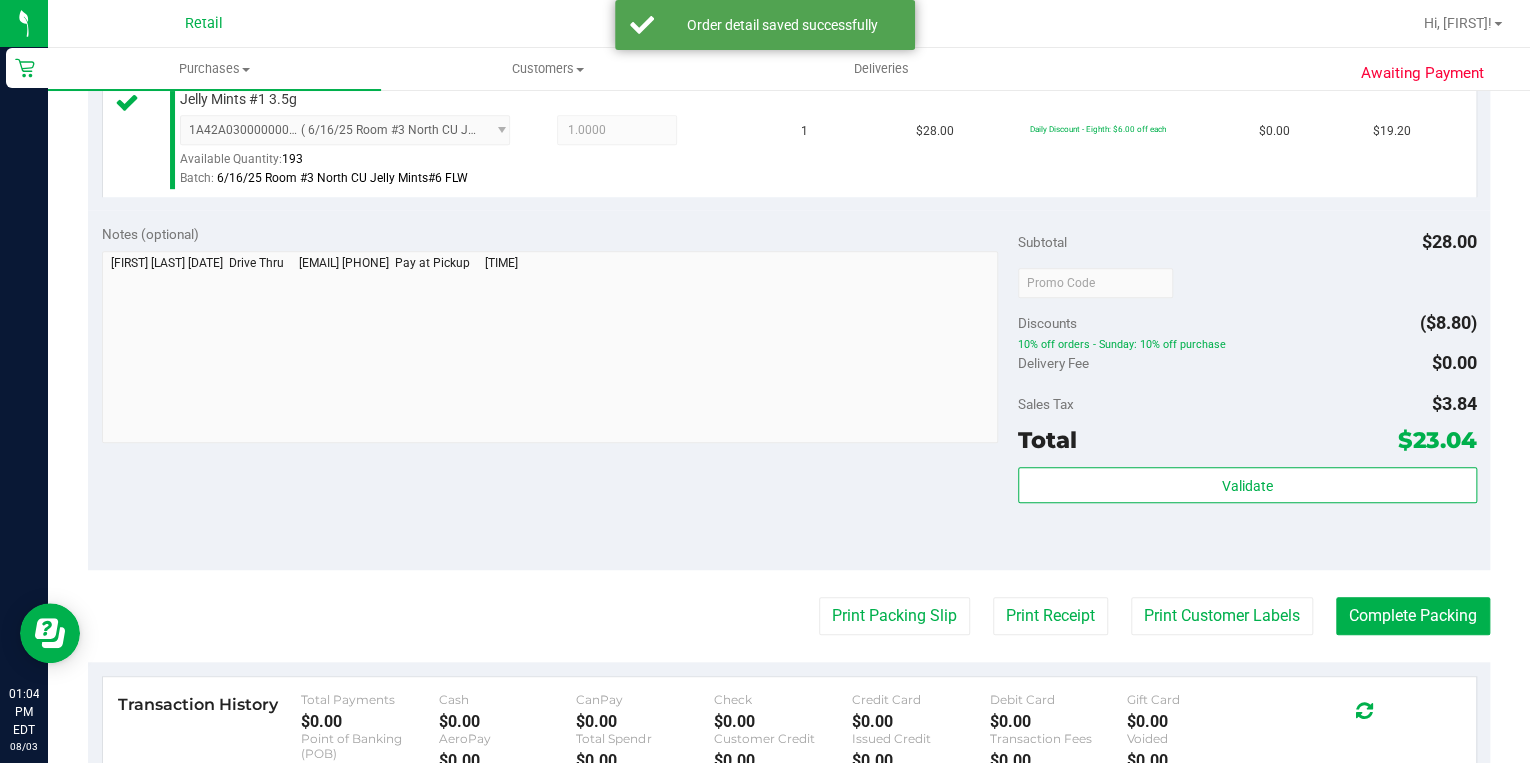 scroll, scrollTop: 560, scrollLeft: 0, axis: vertical 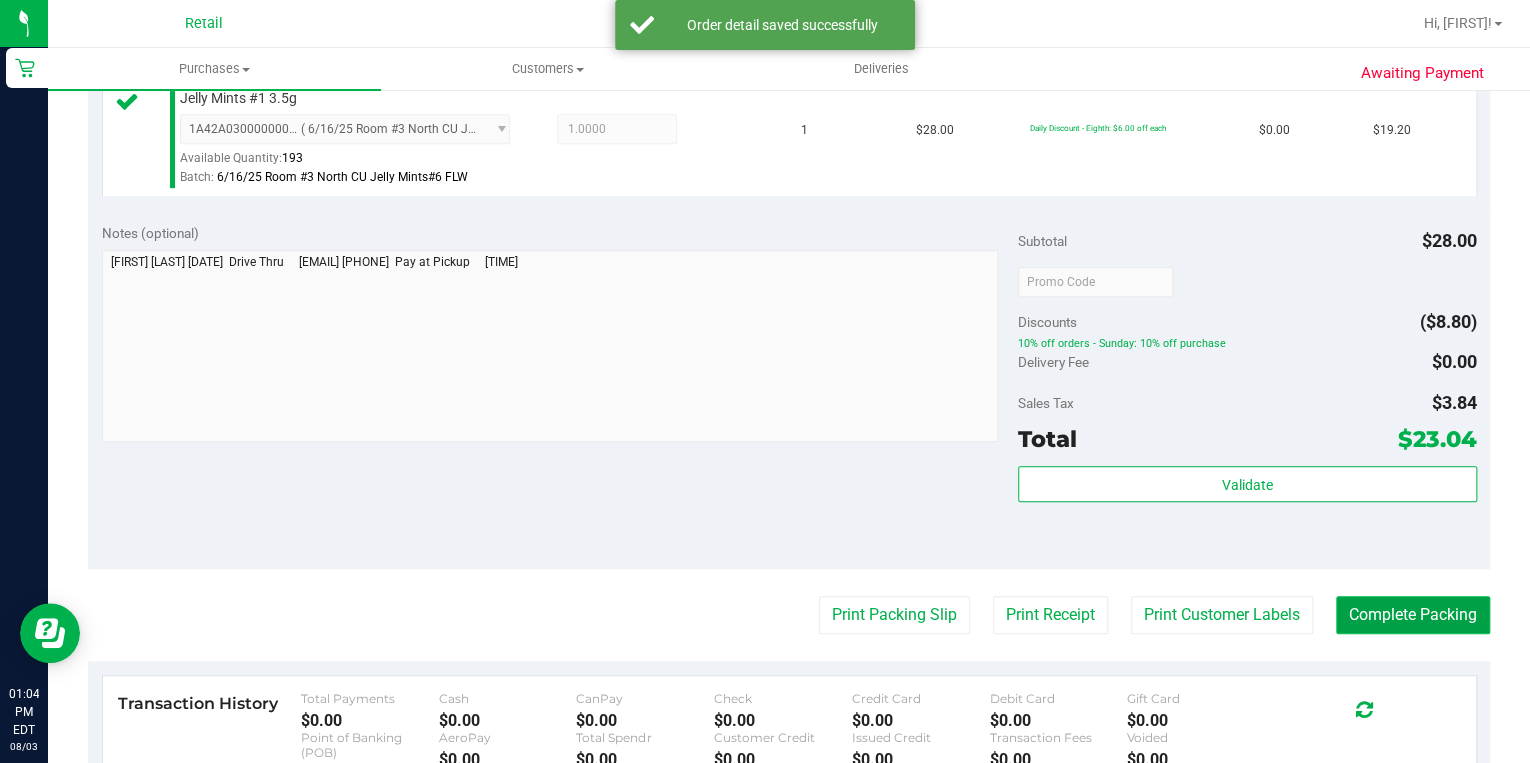 click on "Complete Packing" at bounding box center [1413, 615] 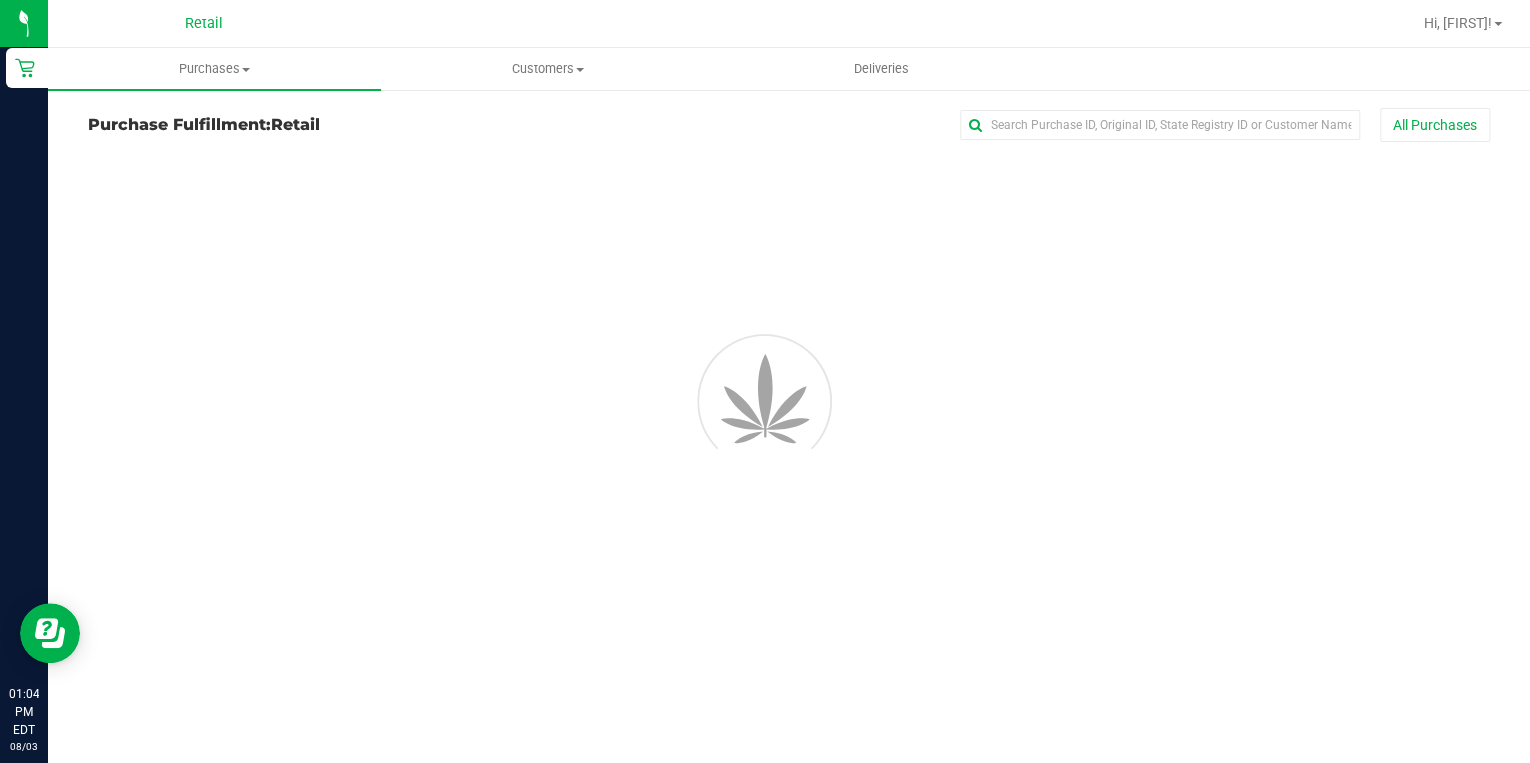 scroll, scrollTop: 0, scrollLeft: 0, axis: both 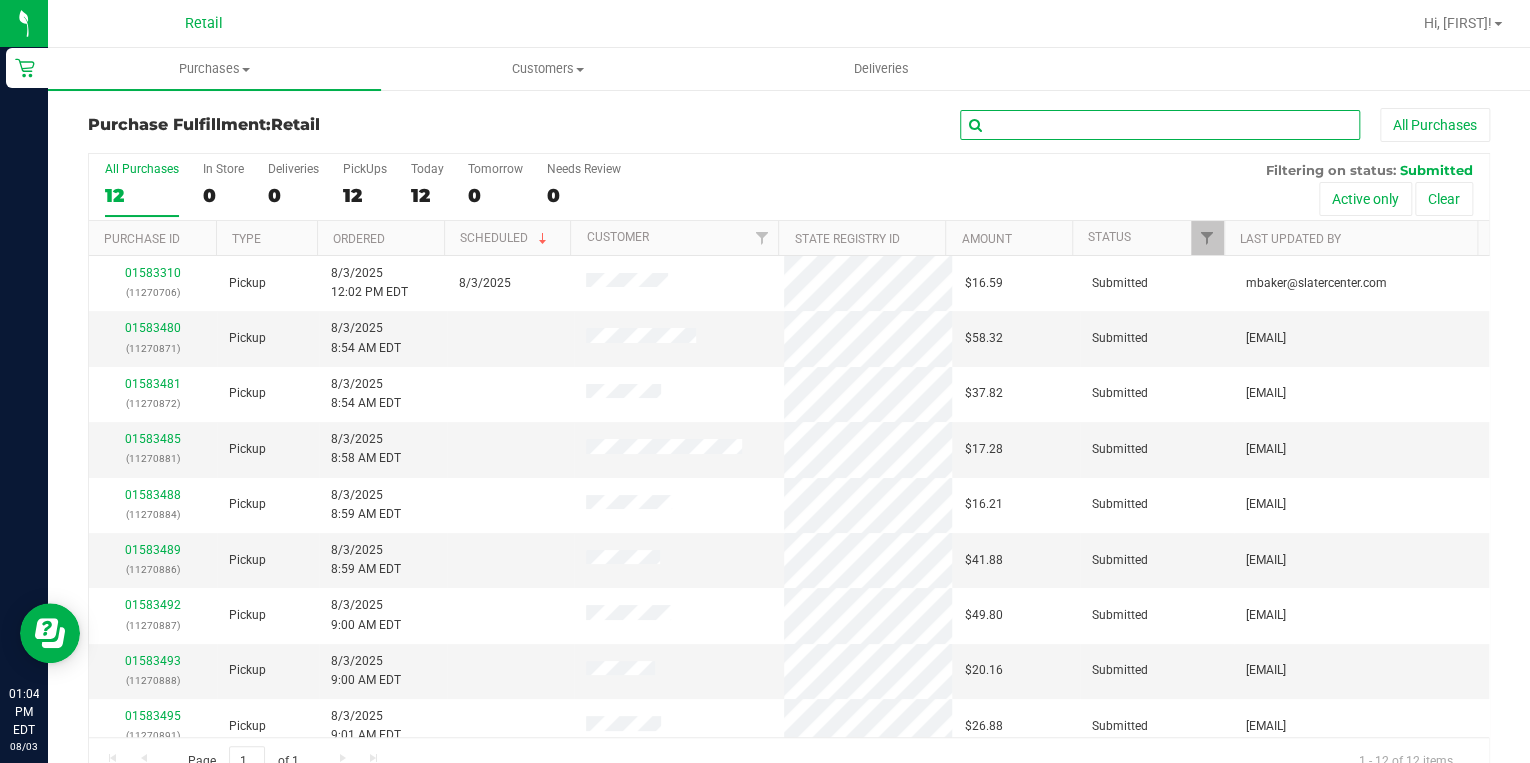 click at bounding box center (1160, 125) 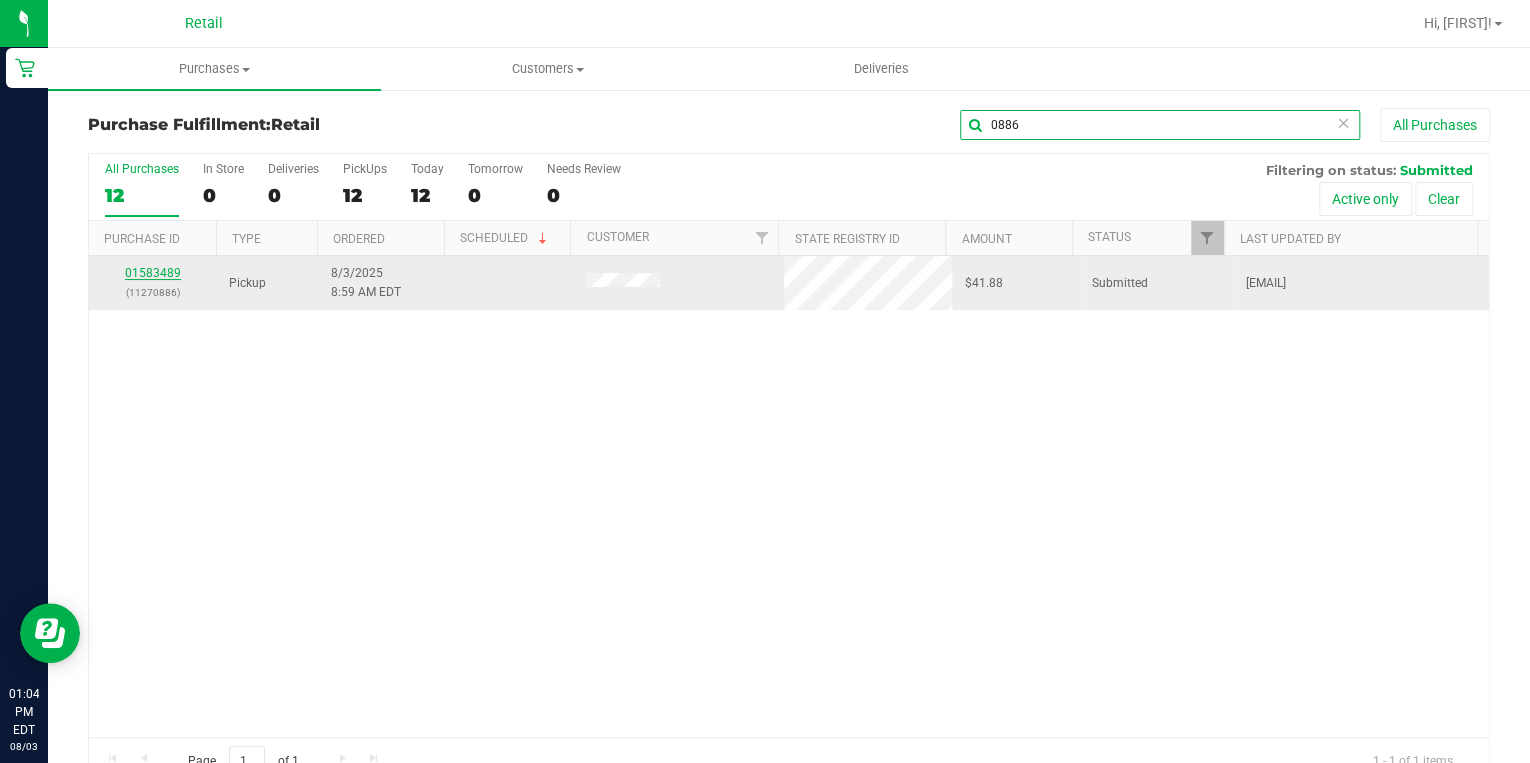type on "0886" 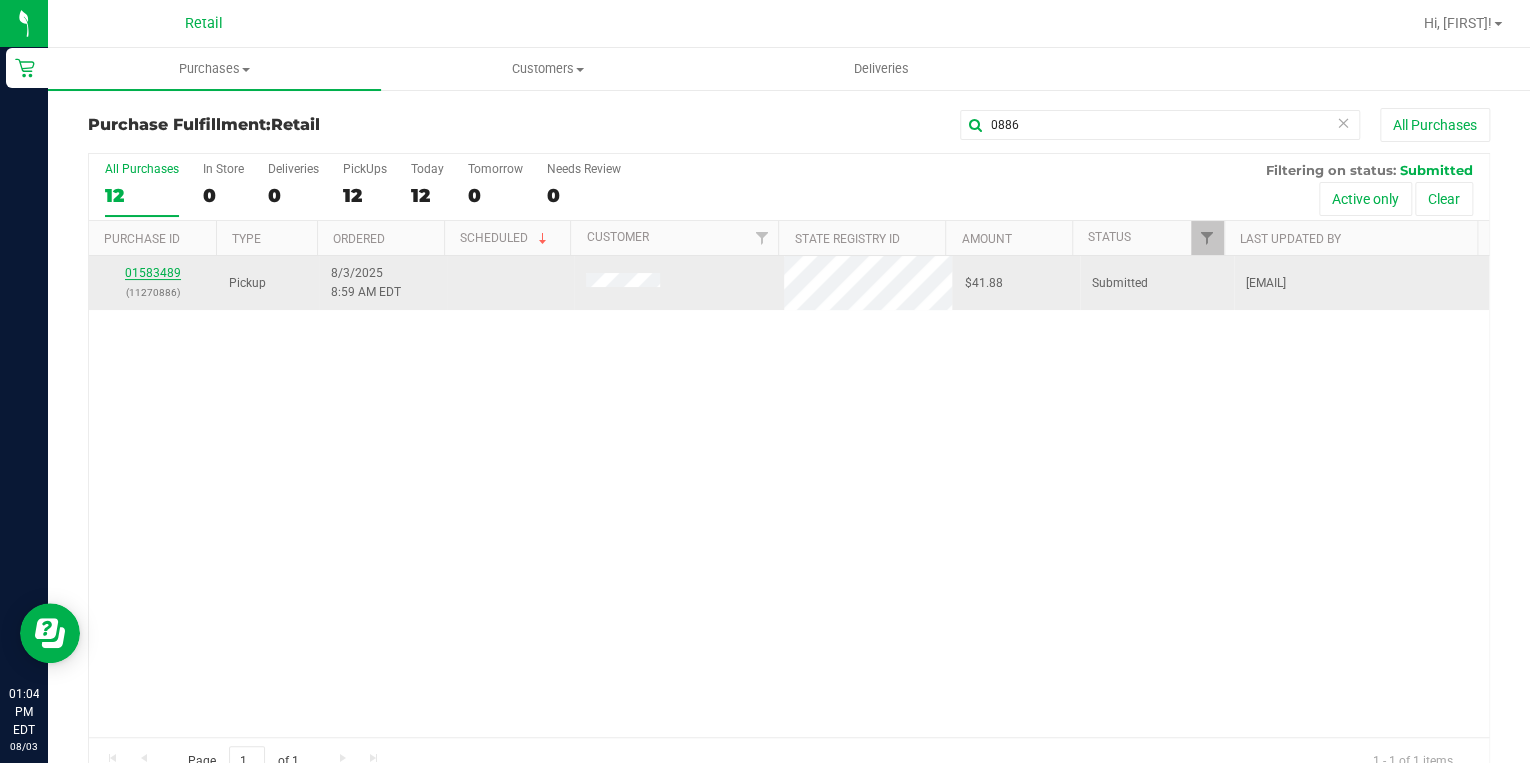 click on "01583489" at bounding box center (153, 273) 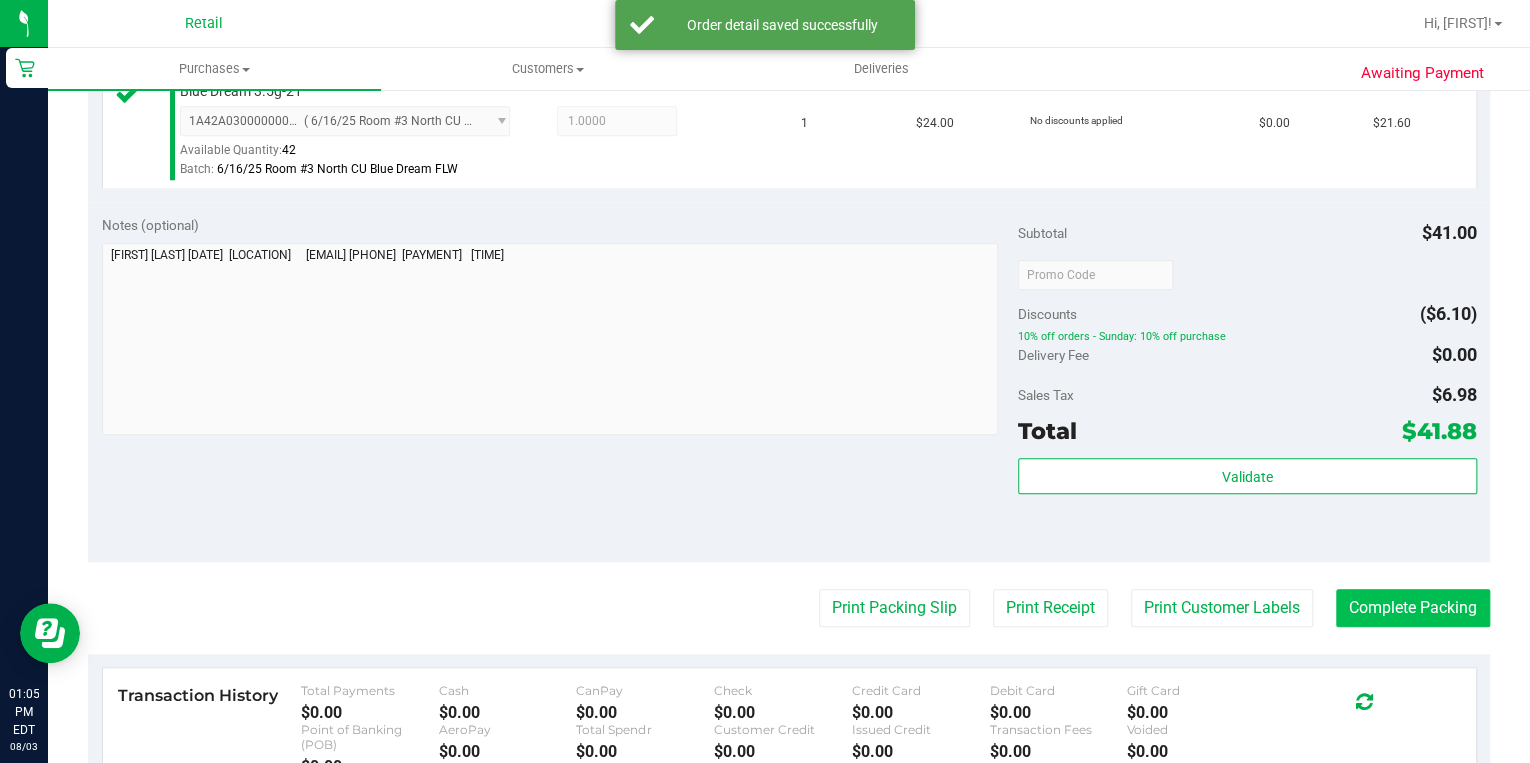 scroll, scrollTop: 800, scrollLeft: 0, axis: vertical 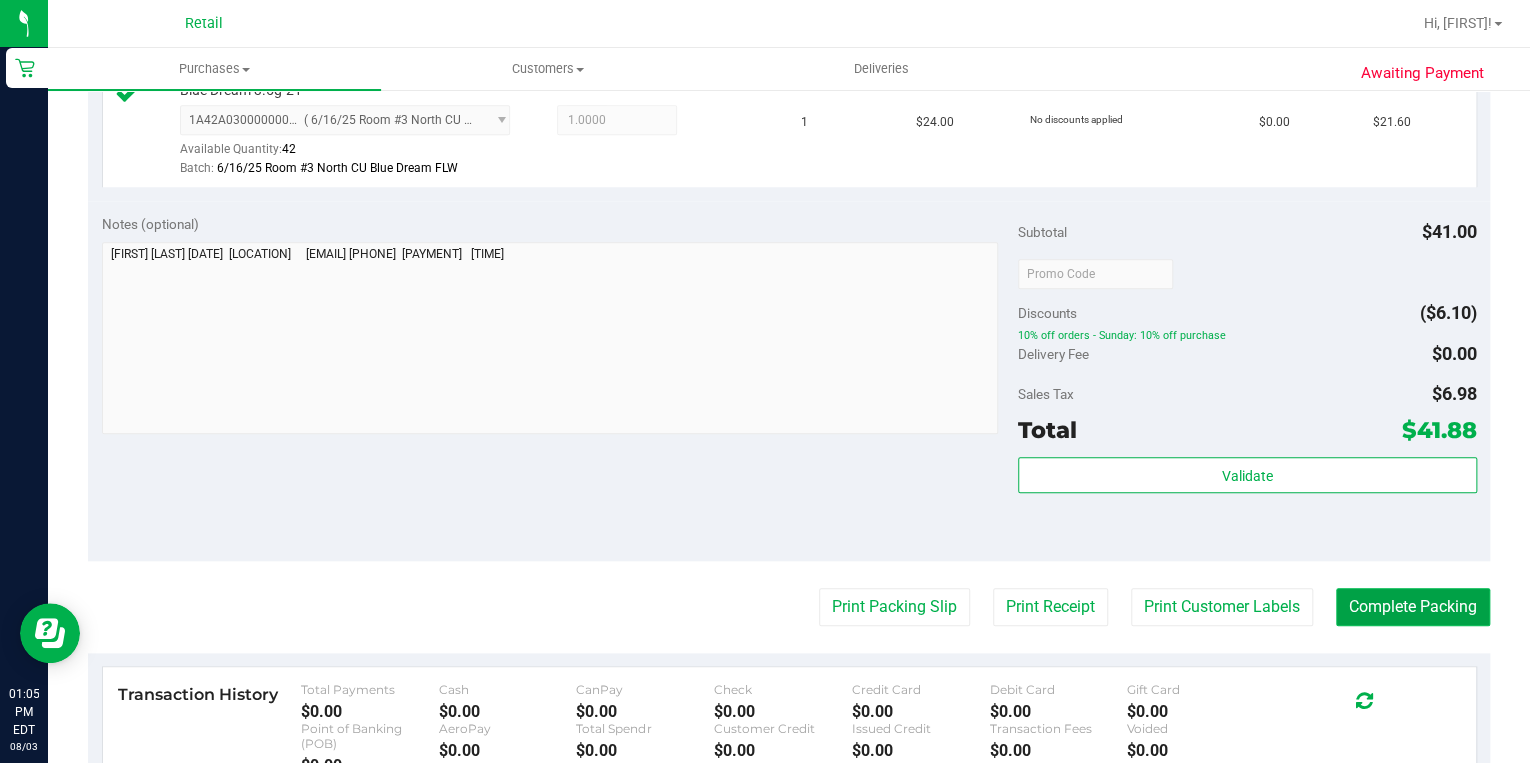 click on "Complete Packing" at bounding box center (1413, 607) 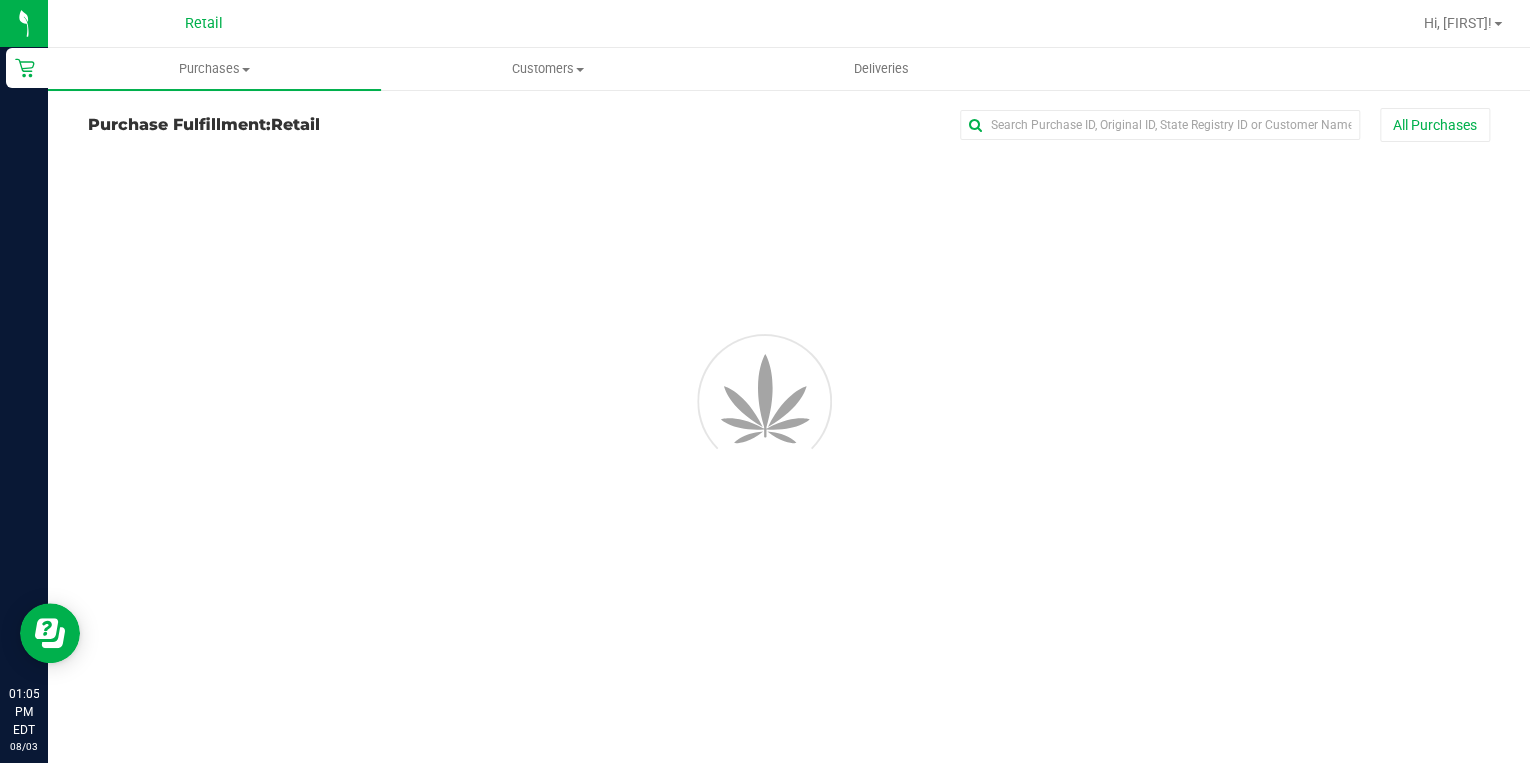 scroll, scrollTop: 0, scrollLeft: 0, axis: both 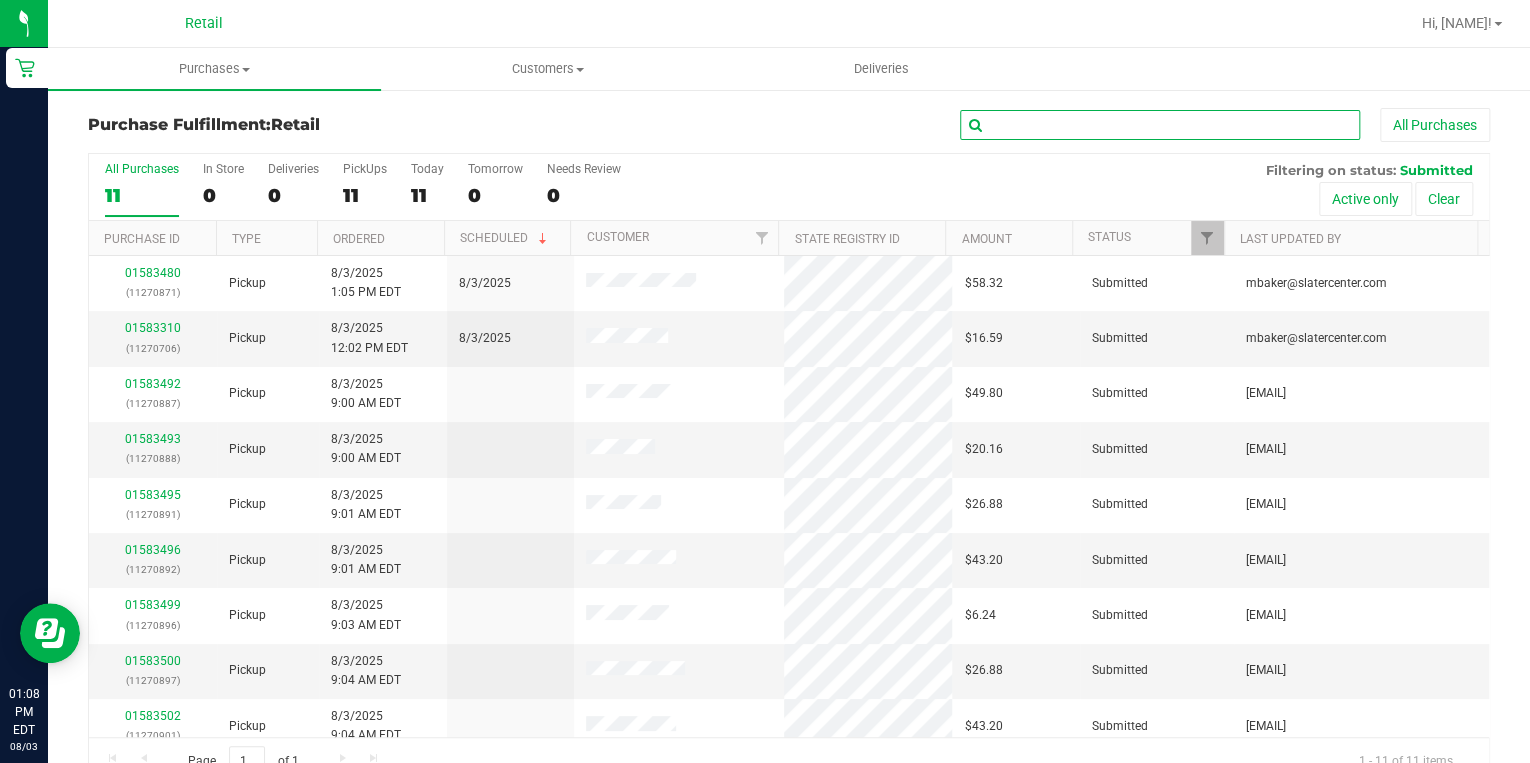 click at bounding box center (1160, 125) 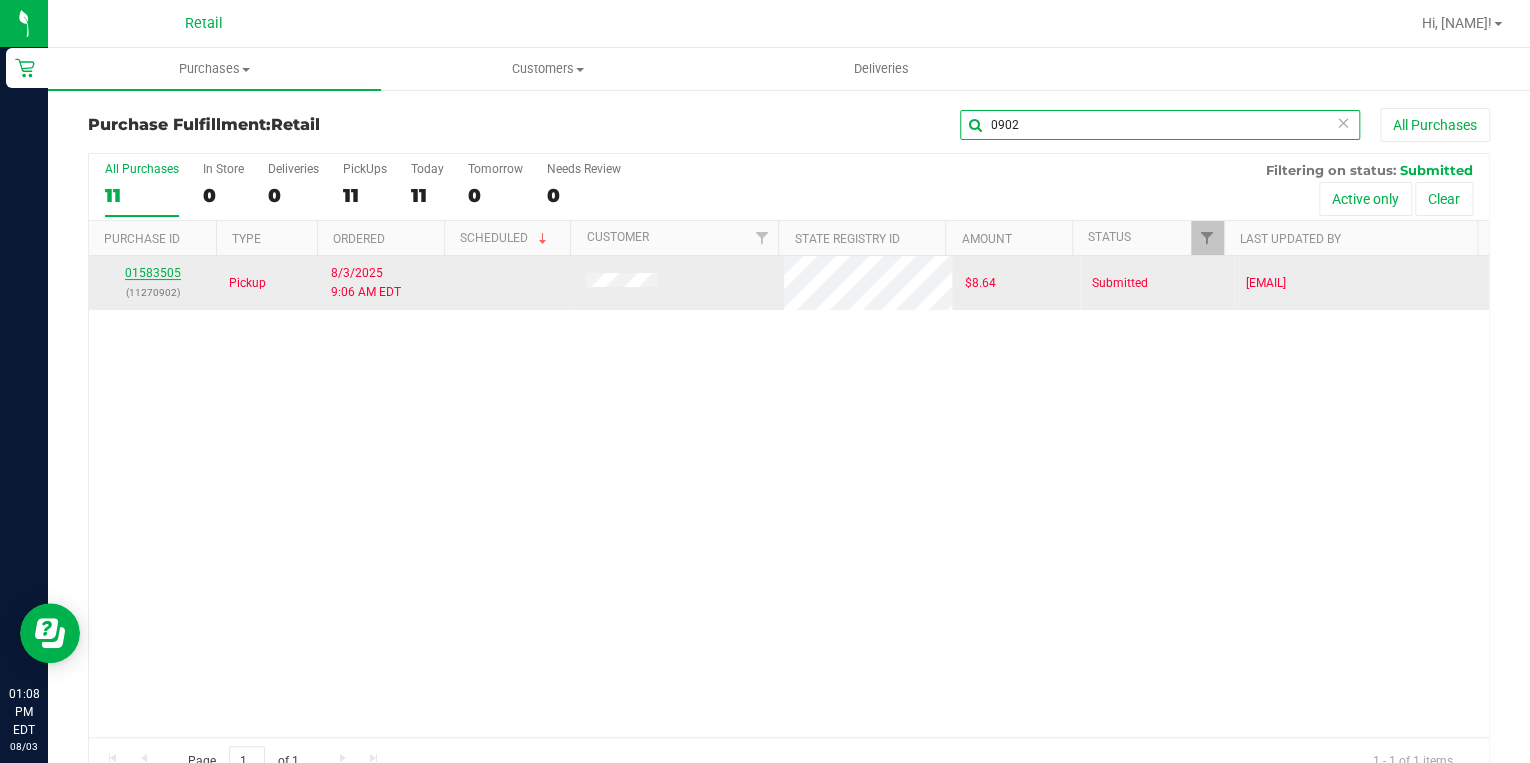 type on "0902" 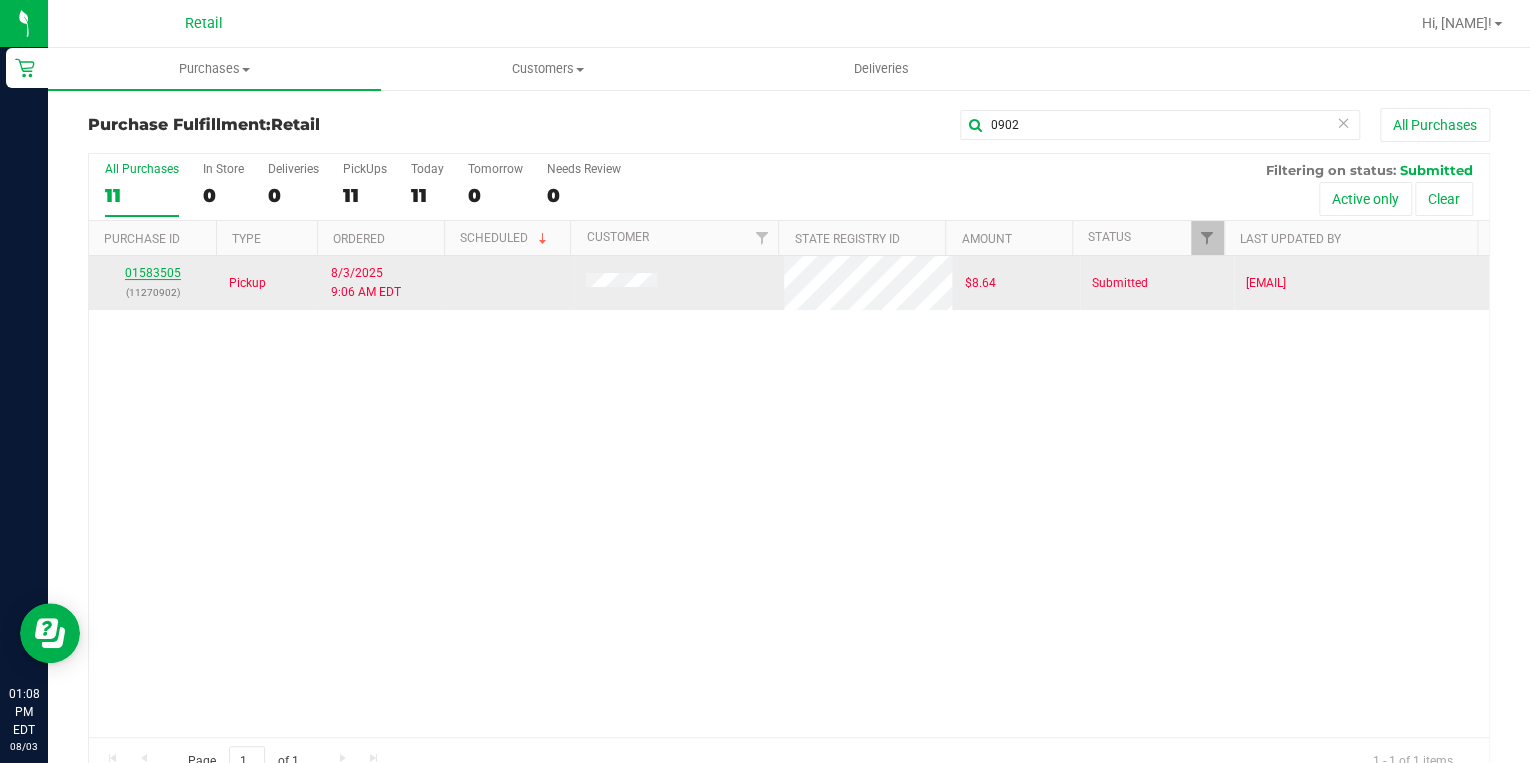 click on "01583505" at bounding box center (153, 273) 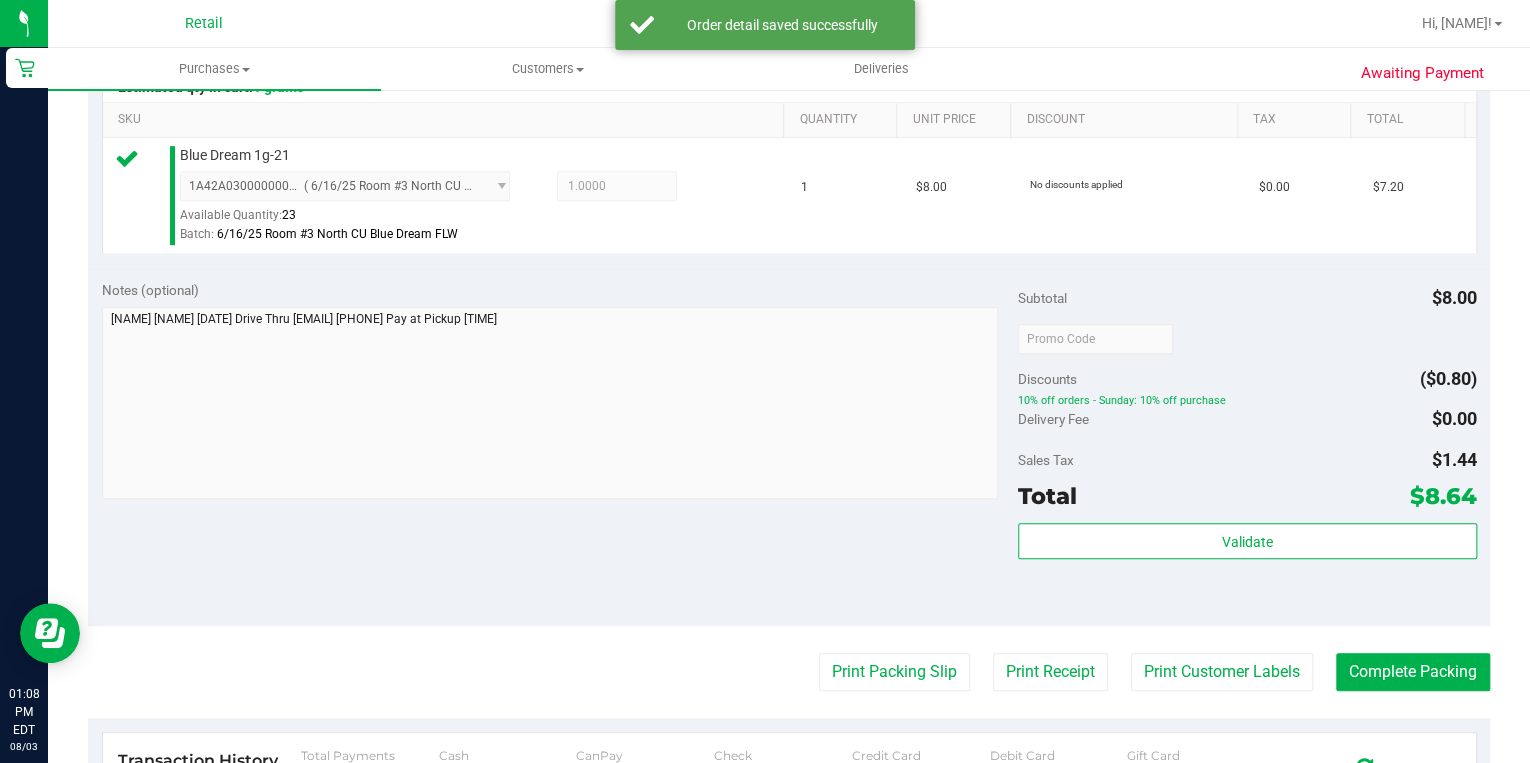scroll, scrollTop: 560, scrollLeft: 0, axis: vertical 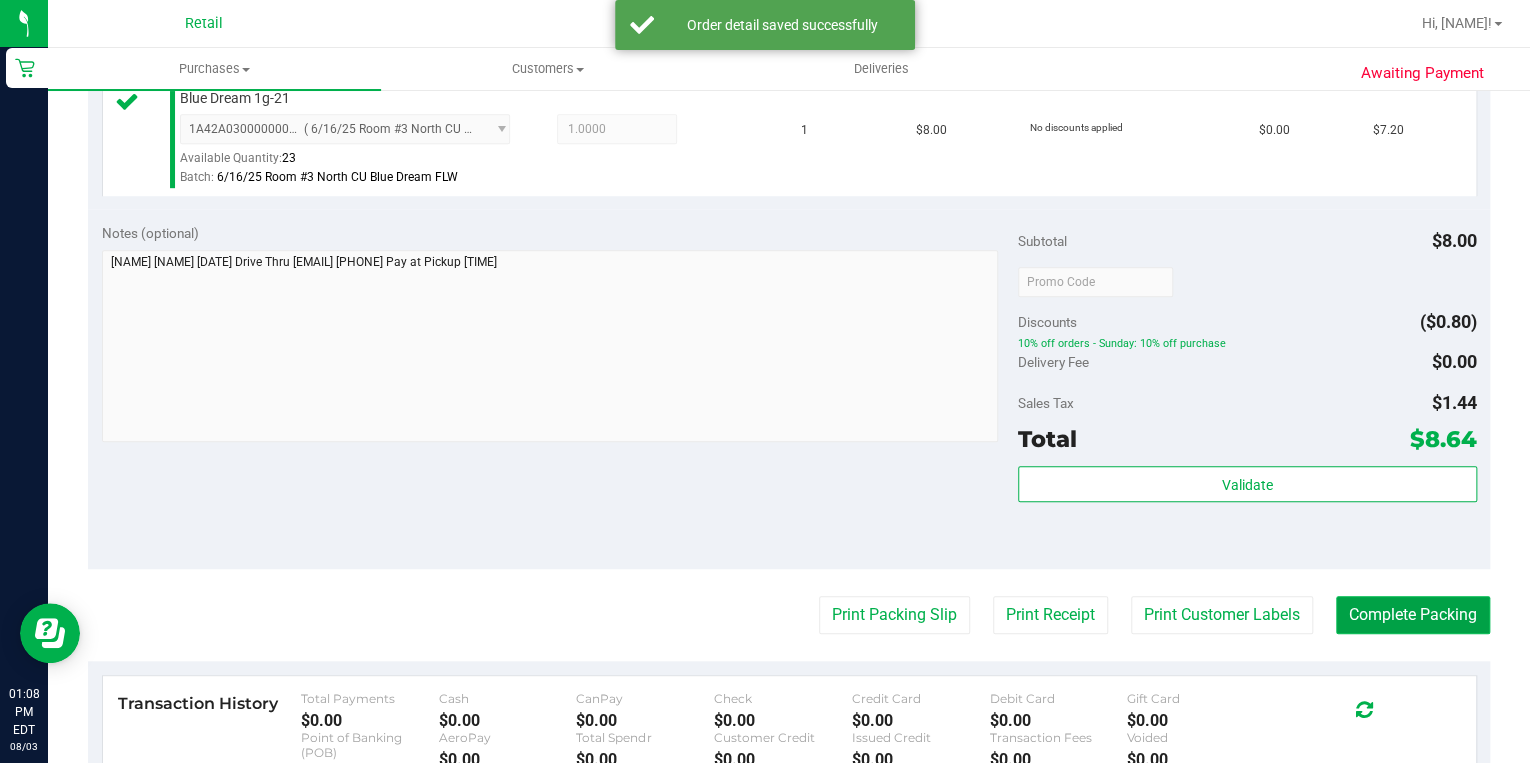 click on "Complete Packing" at bounding box center (1413, 615) 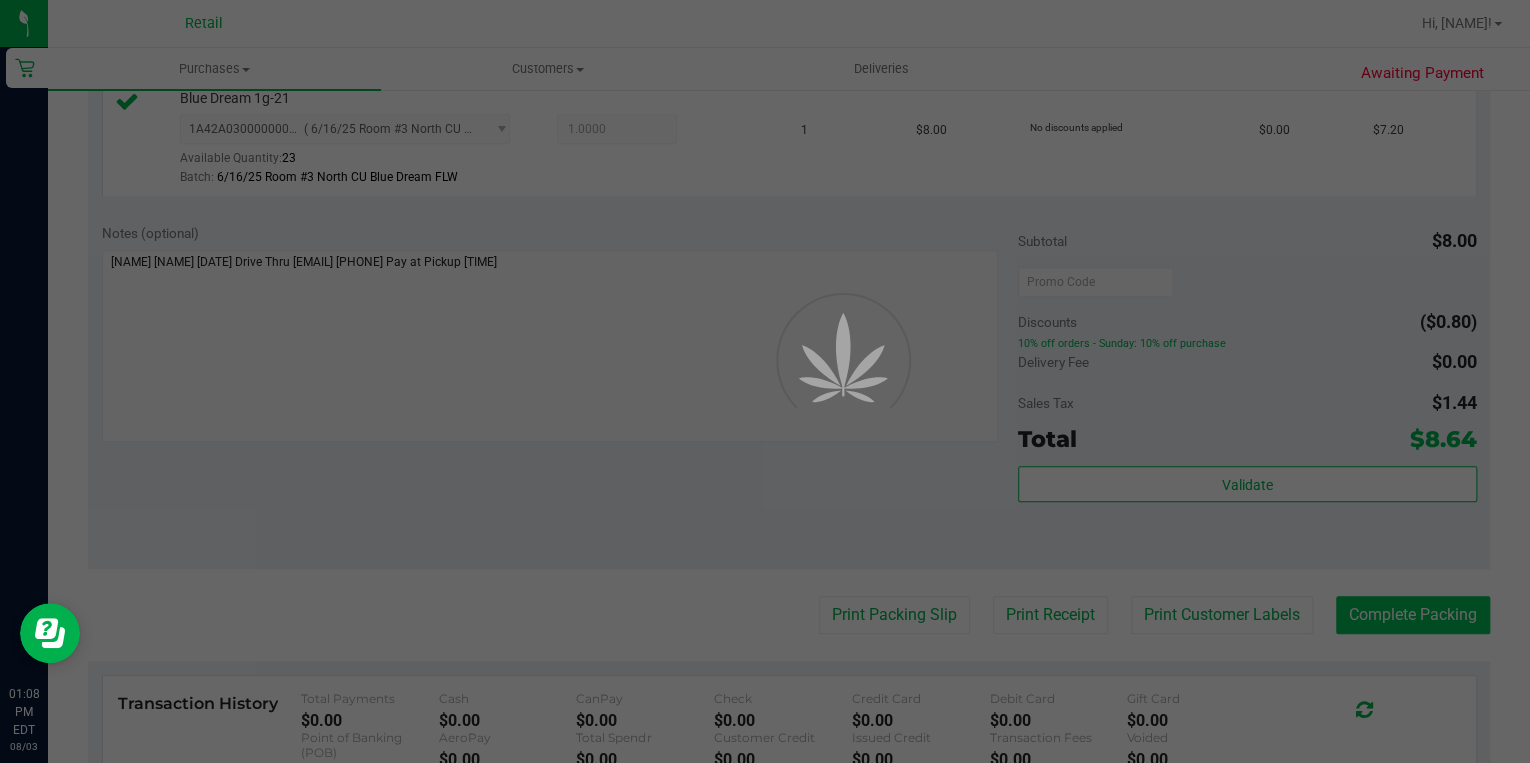 scroll, scrollTop: 0, scrollLeft: 0, axis: both 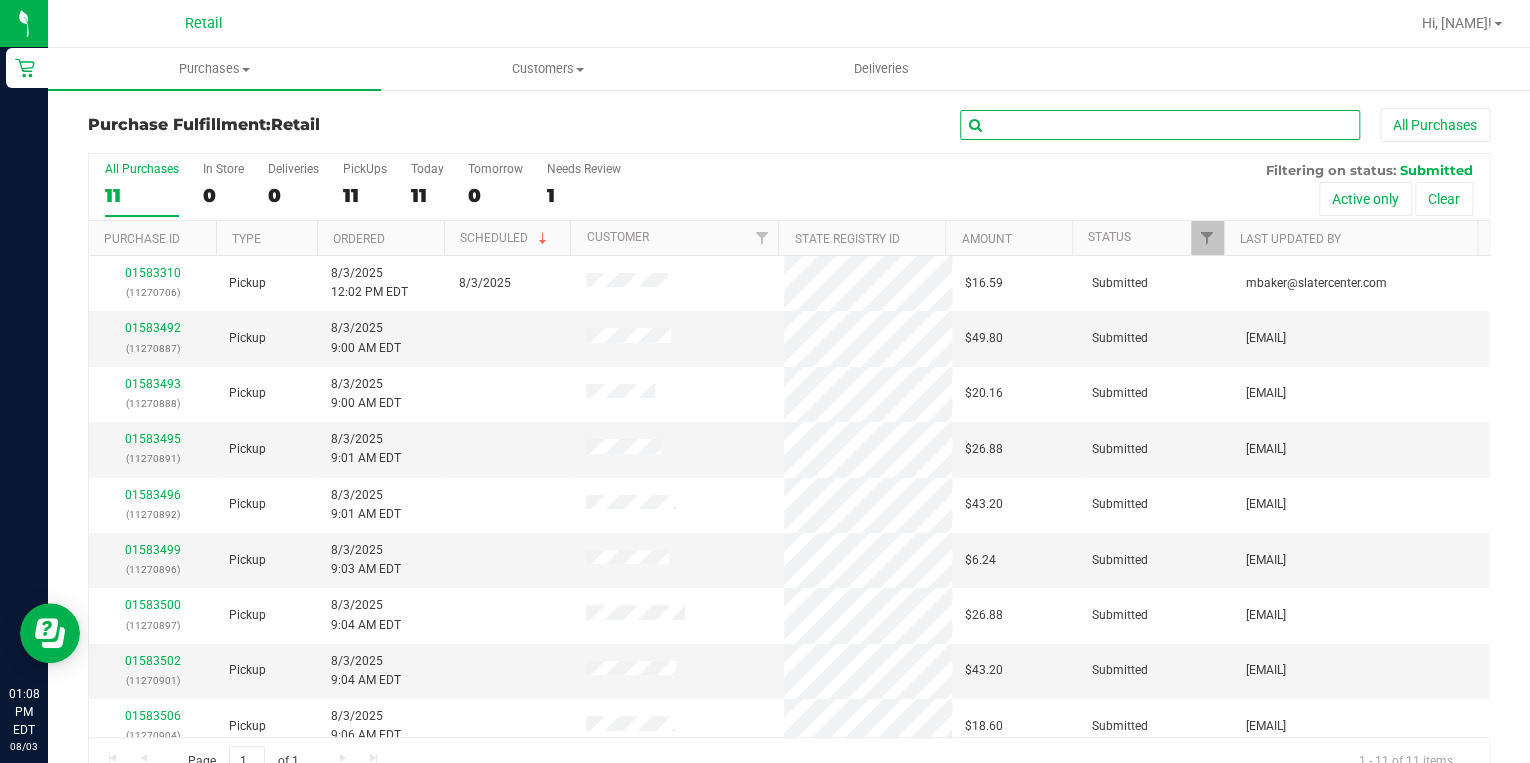 click at bounding box center [1160, 125] 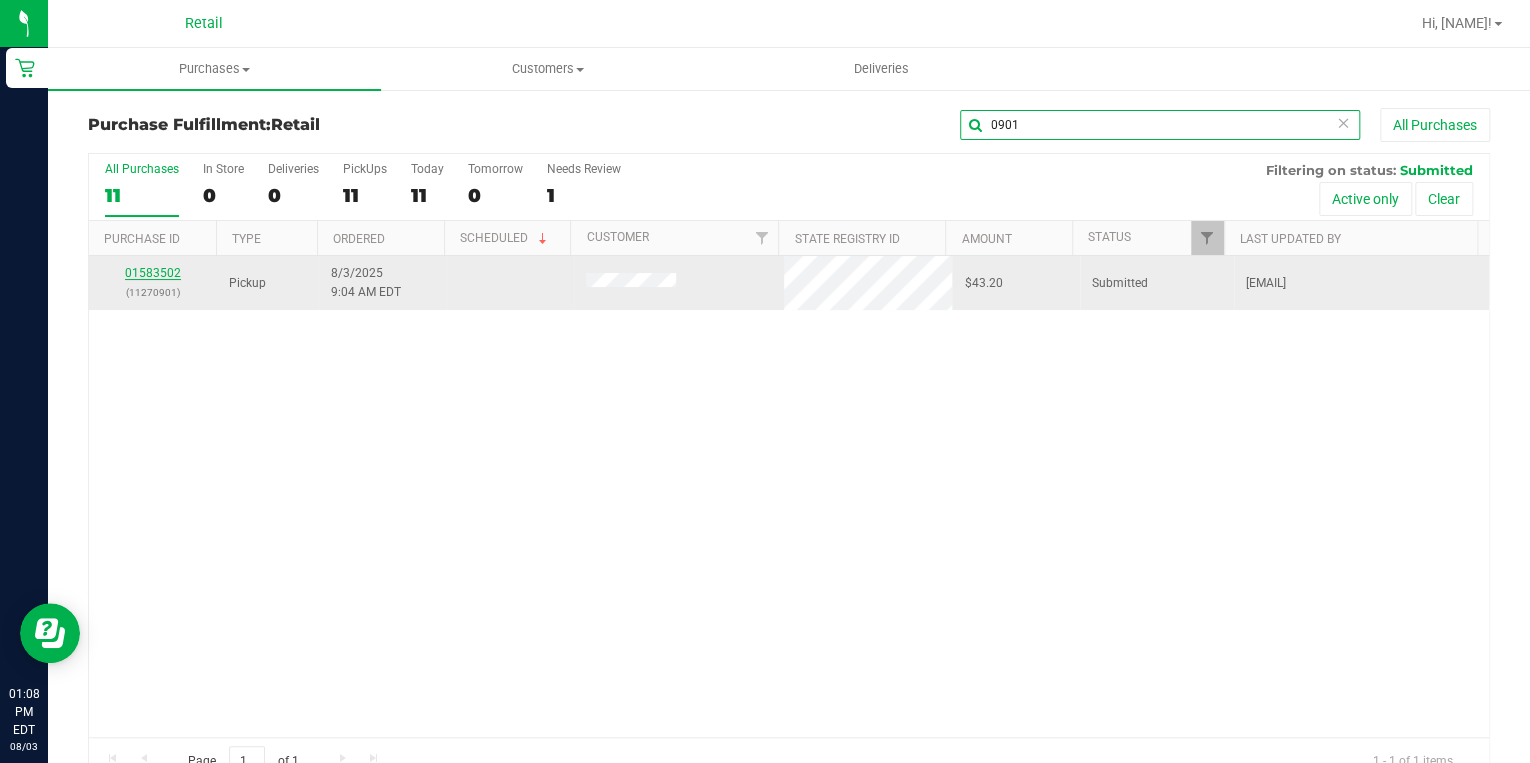 type on "0901" 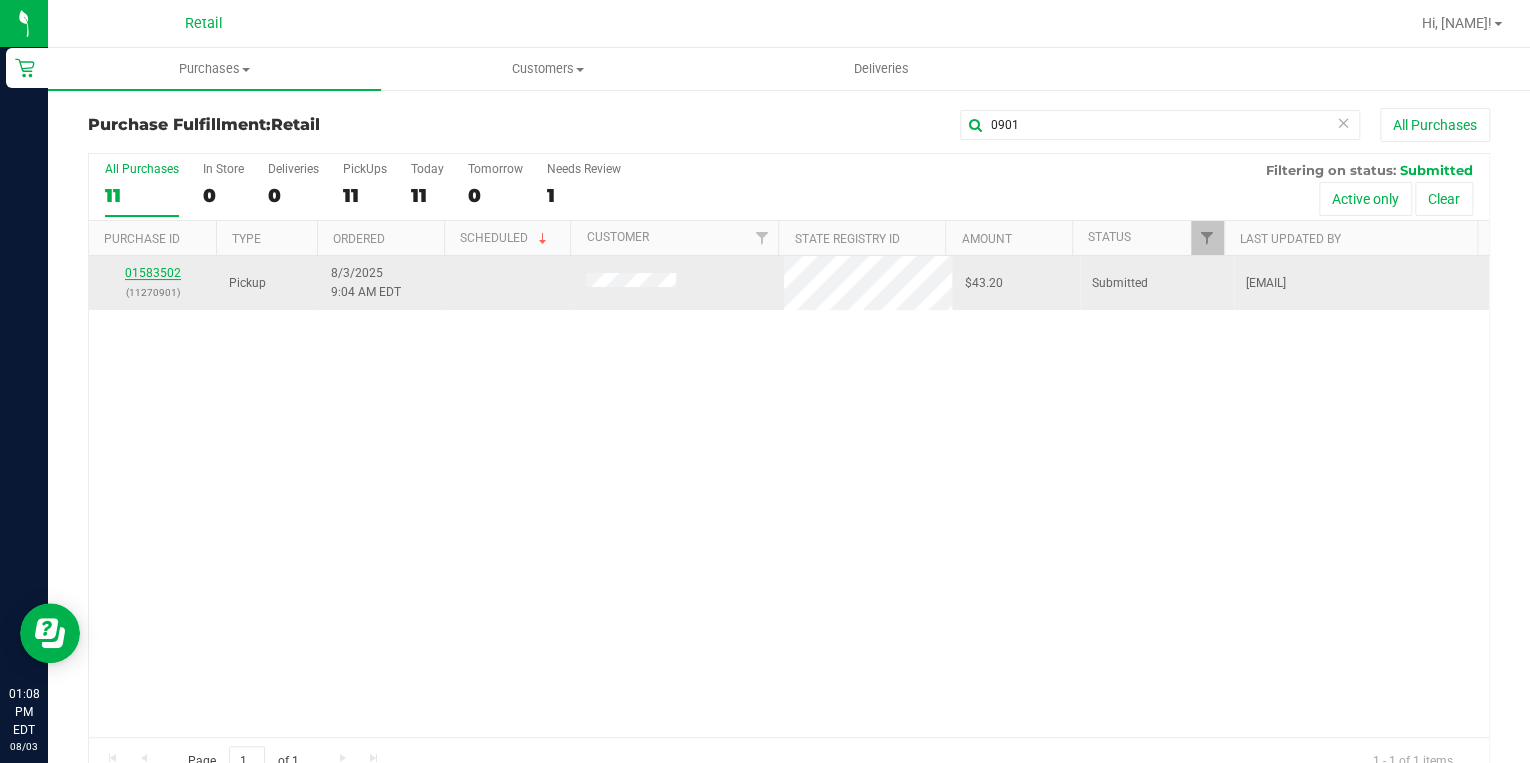 click on "01583502" at bounding box center [153, 273] 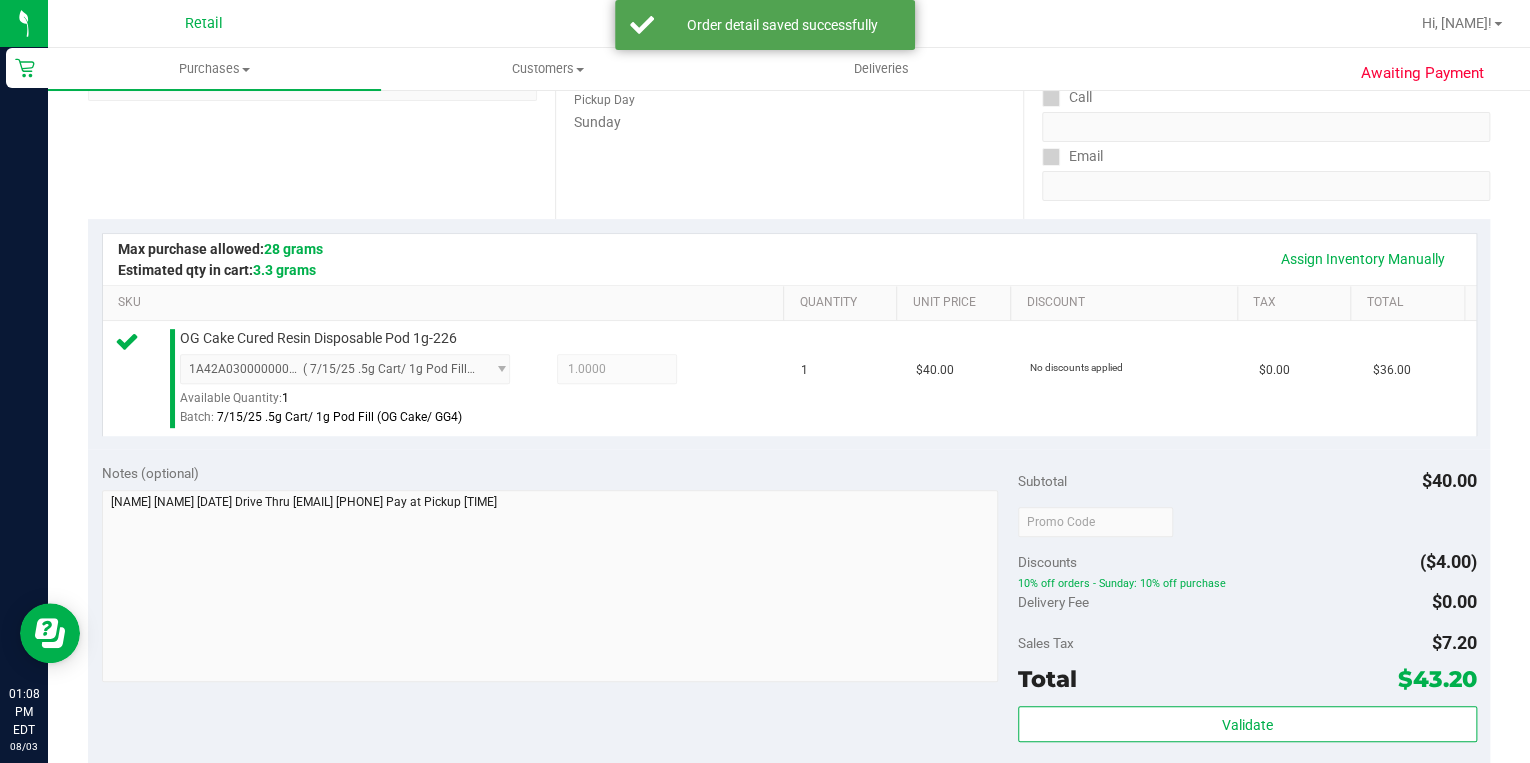 scroll, scrollTop: 480, scrollLeft: 0, axis: vertical 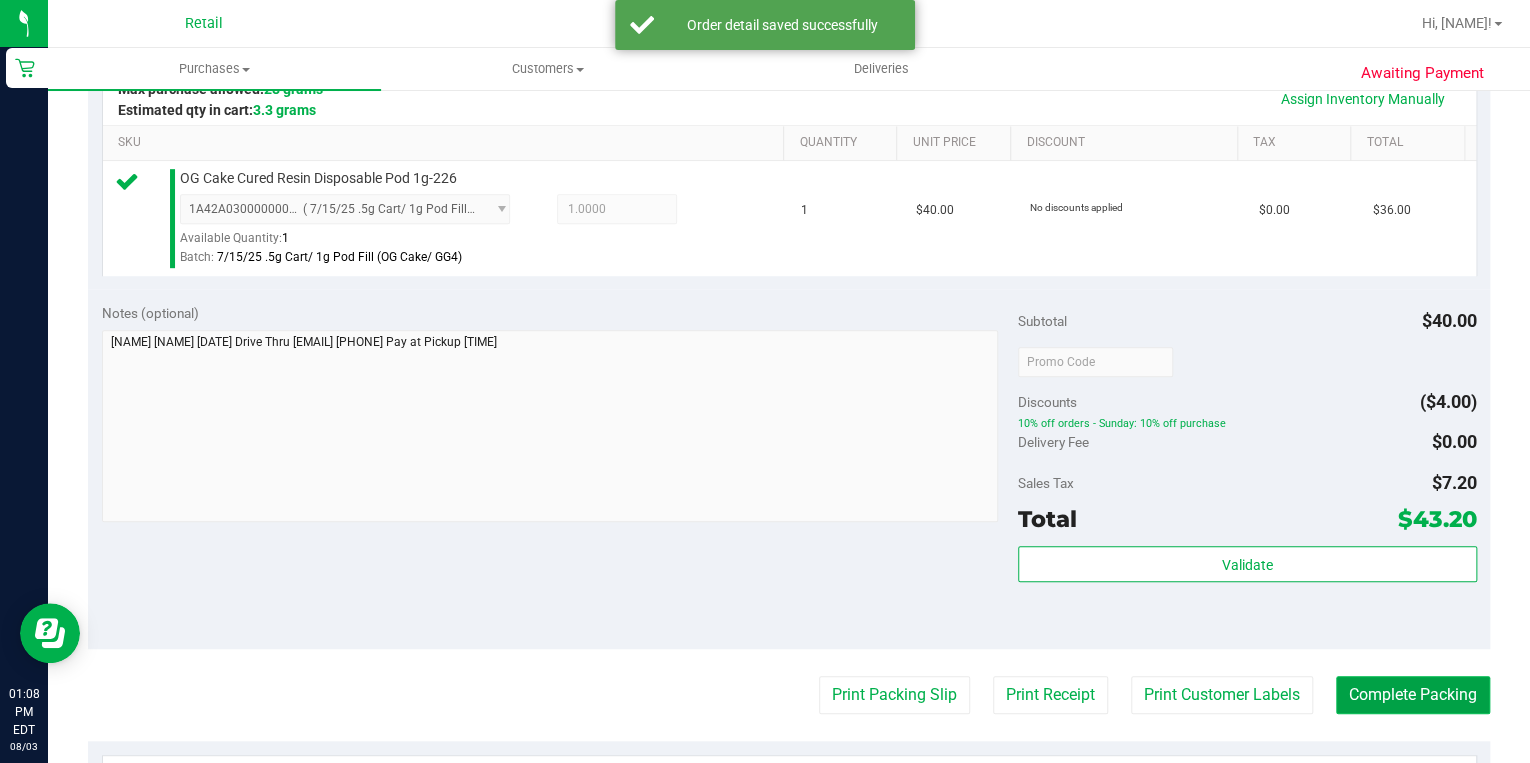 click on "Complete Packing" at bounding box center [1413, 695] 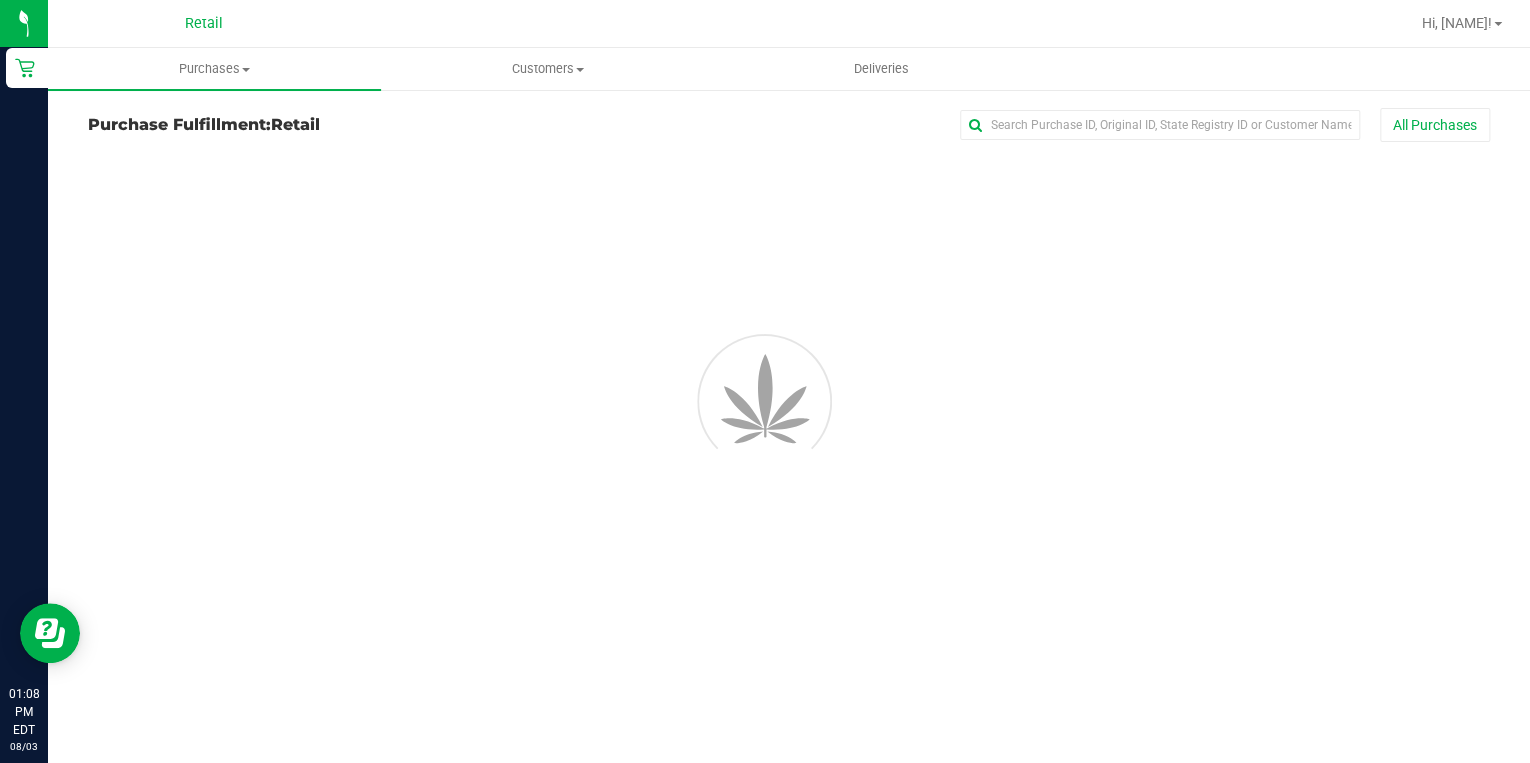 scroll, scrollTop: 0, scrollLeft: 0, axis: both 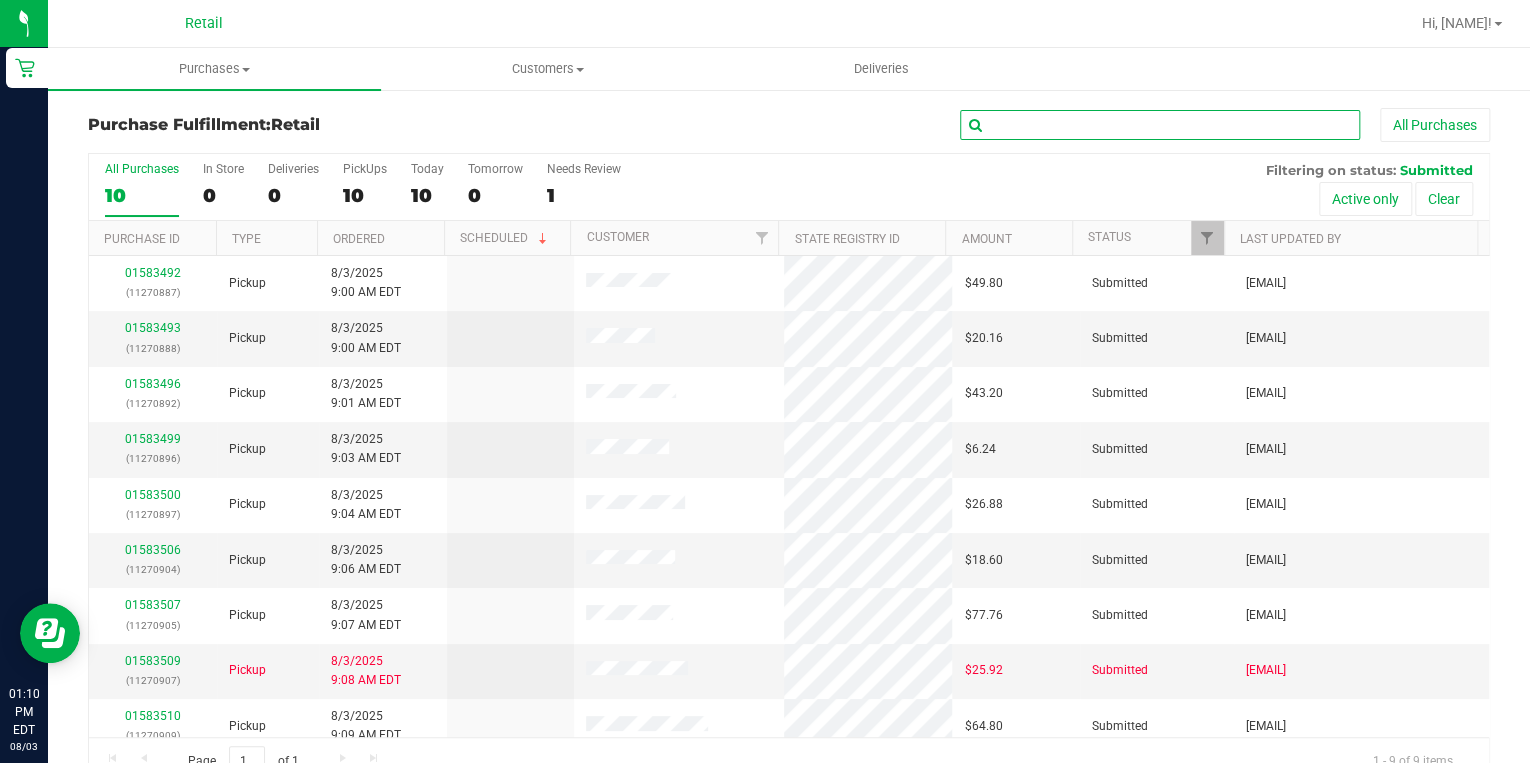 click at bounding box center [1160, 125] 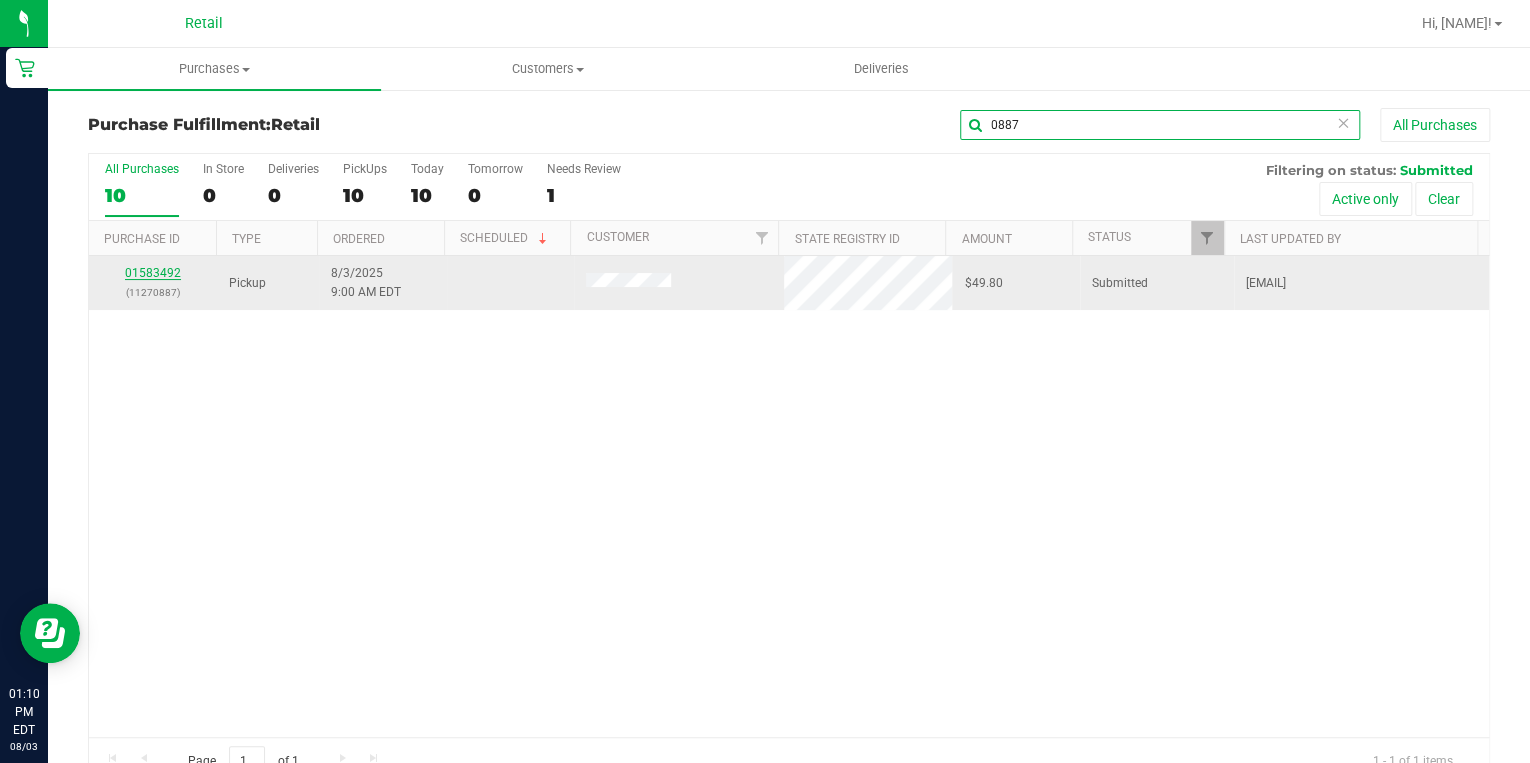 type on "0887" 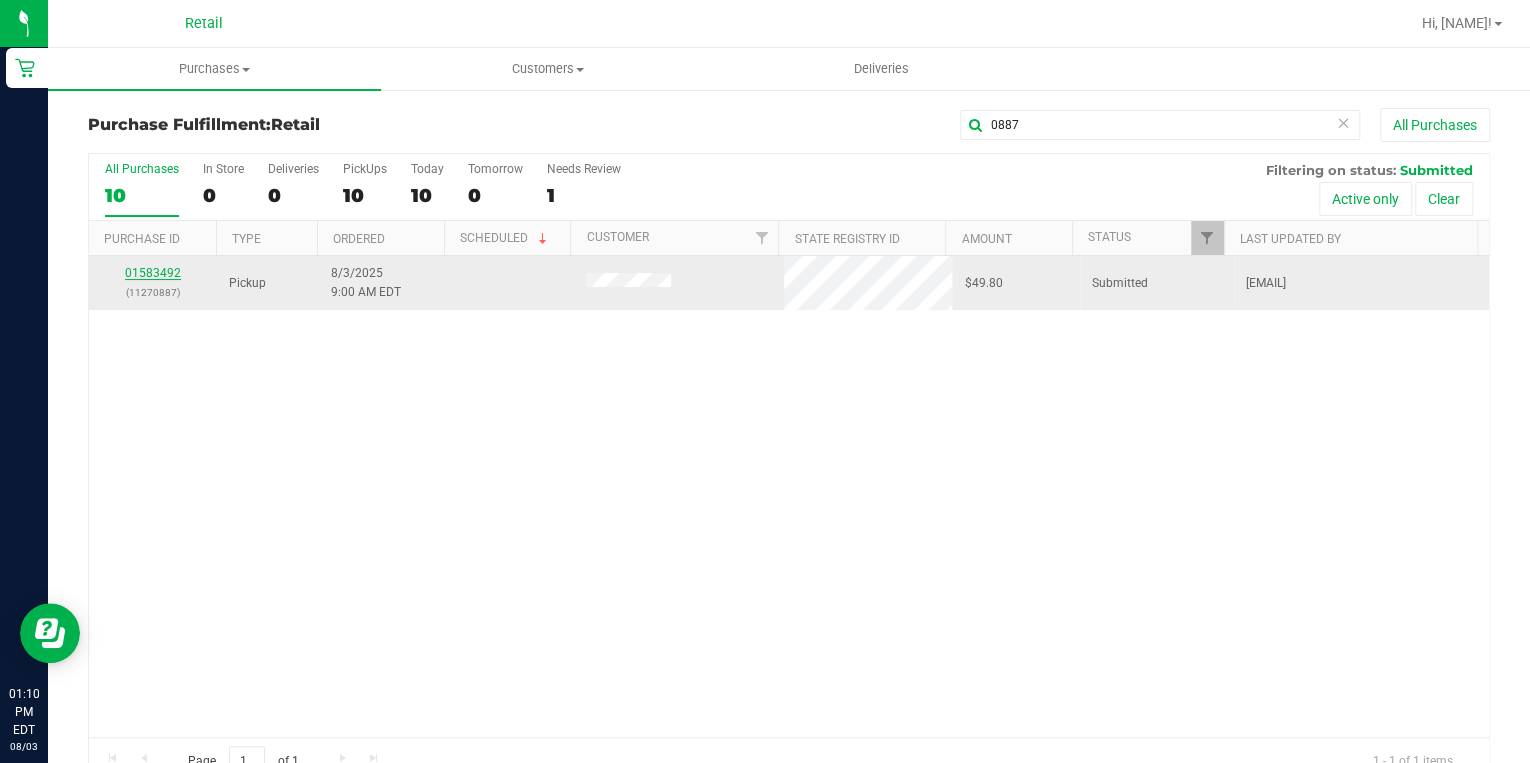 click on "01583492" at bounding box center (153, 273) 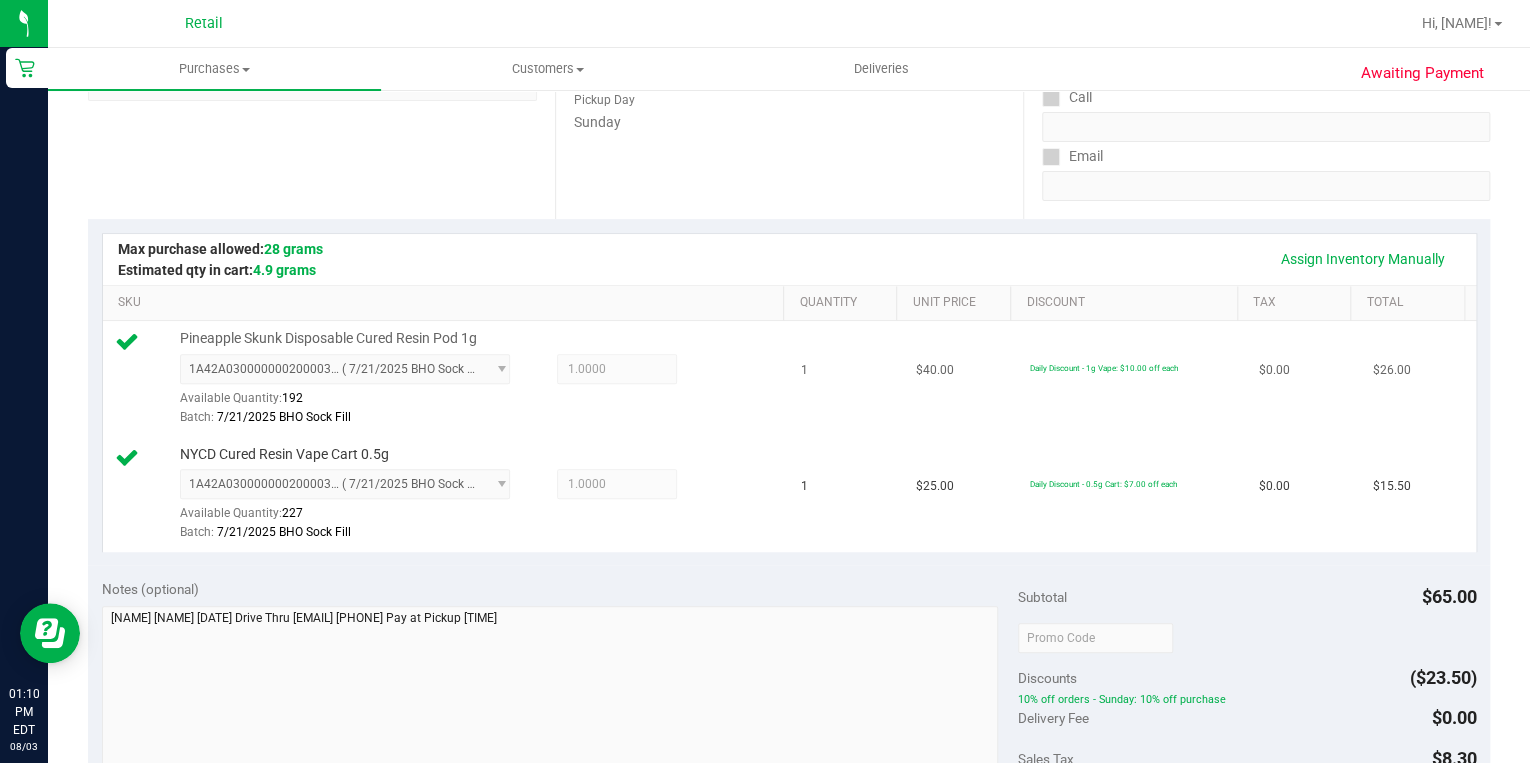 scroll, scrollTop: 560, scrollLeft: 0, axis: vertical 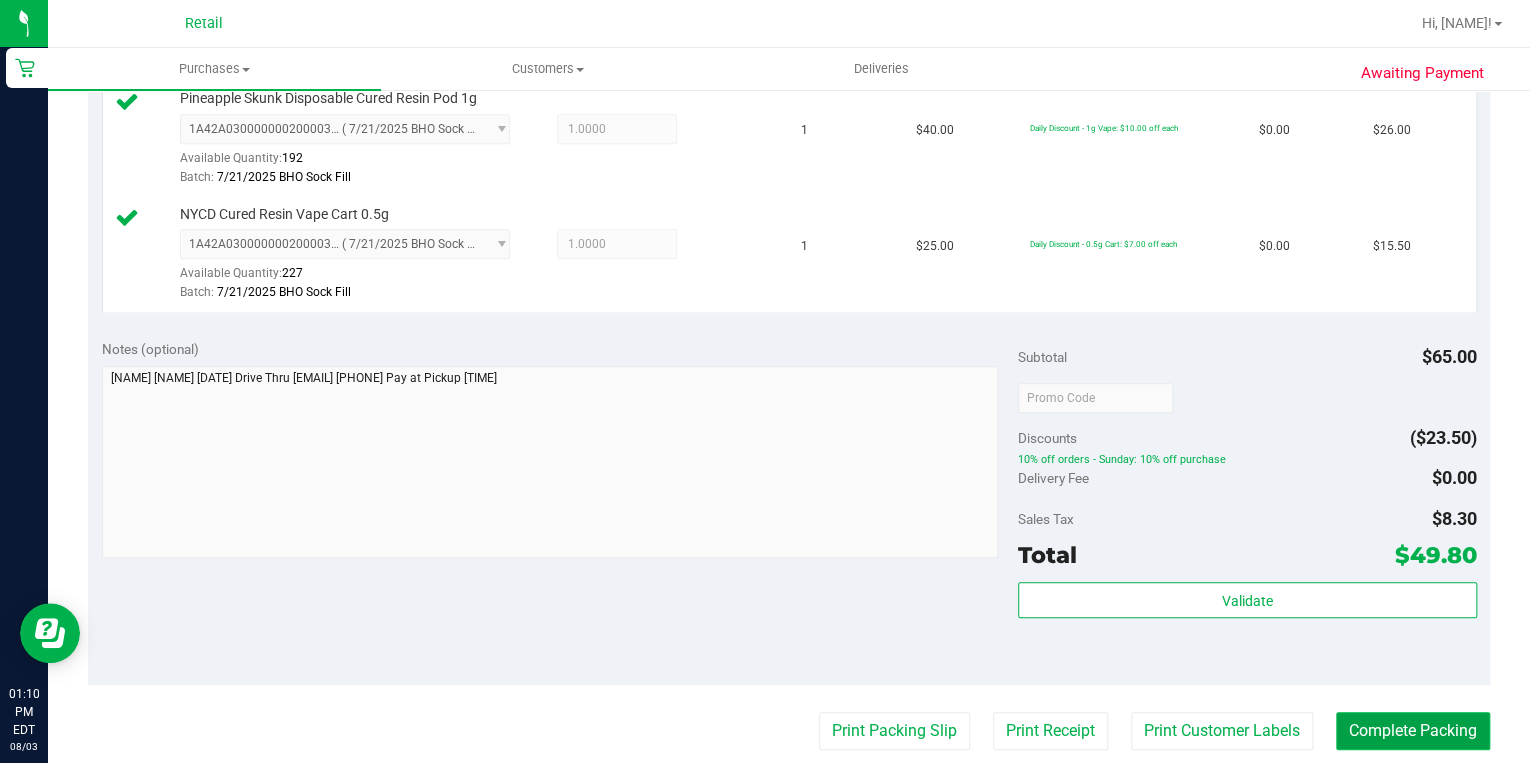 click on "Complete Packing" at bounding box center (1413, 731) 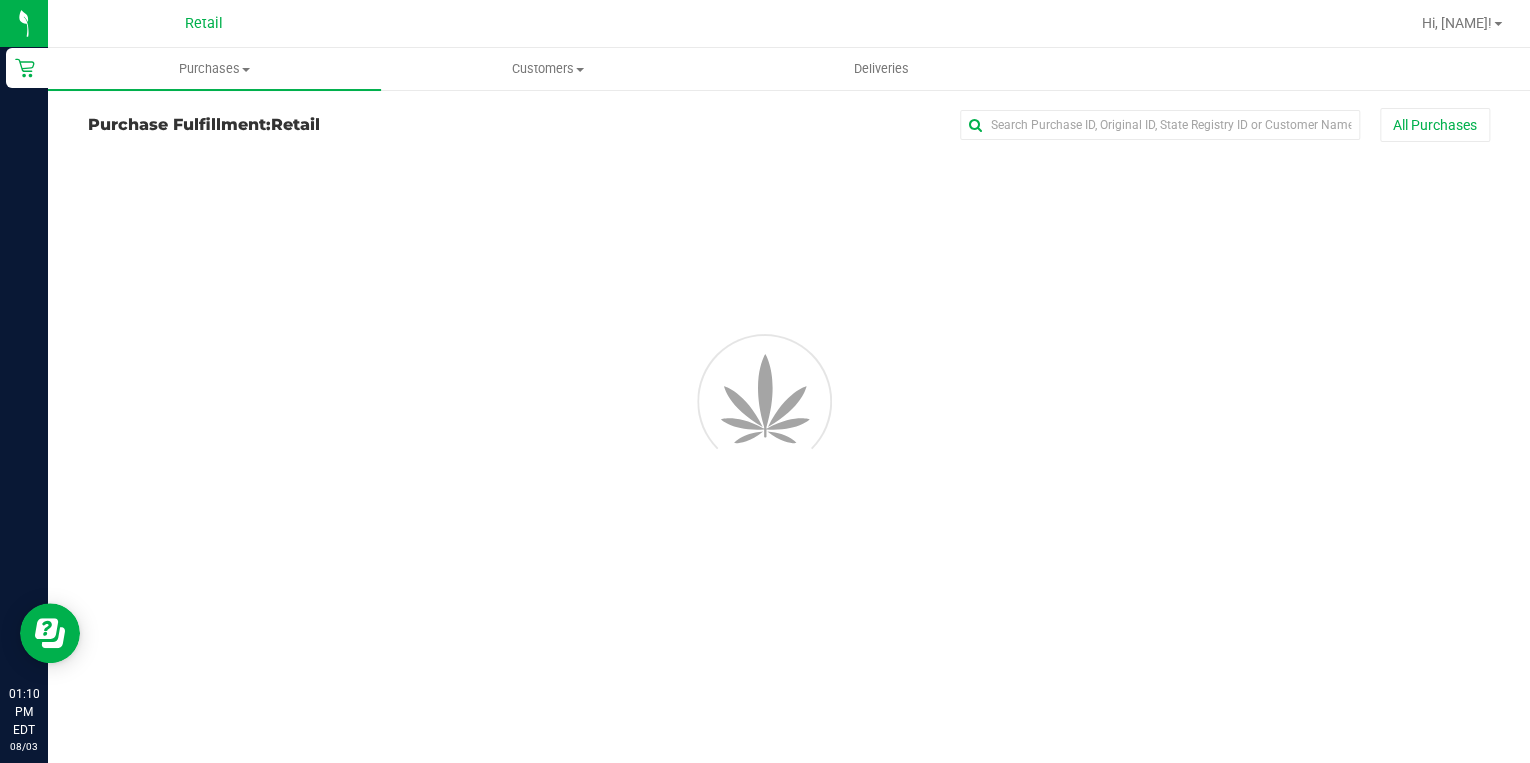 scroll, scrollTop: 0, scrollLeft: 0, axis: both 